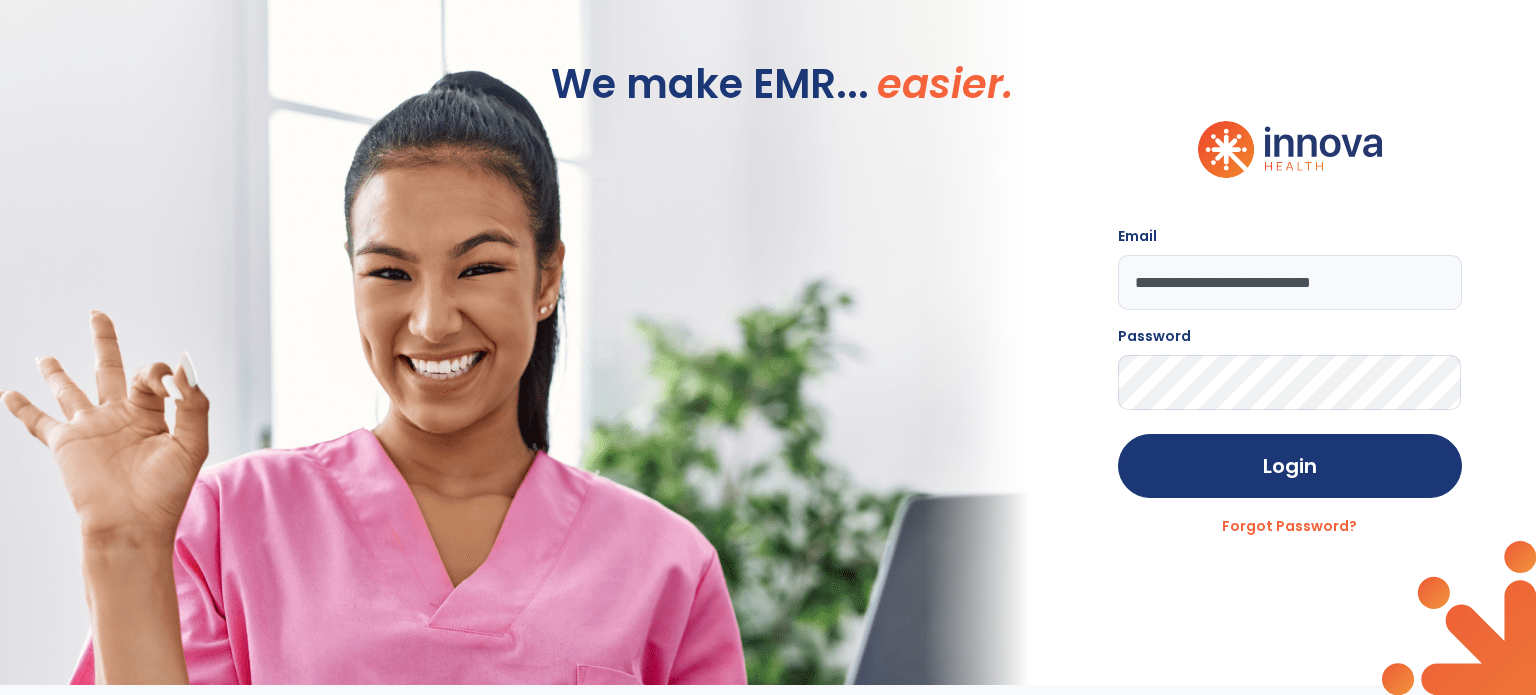 scroll, scrollTop: 0, scrollLeft: 0, axis: both 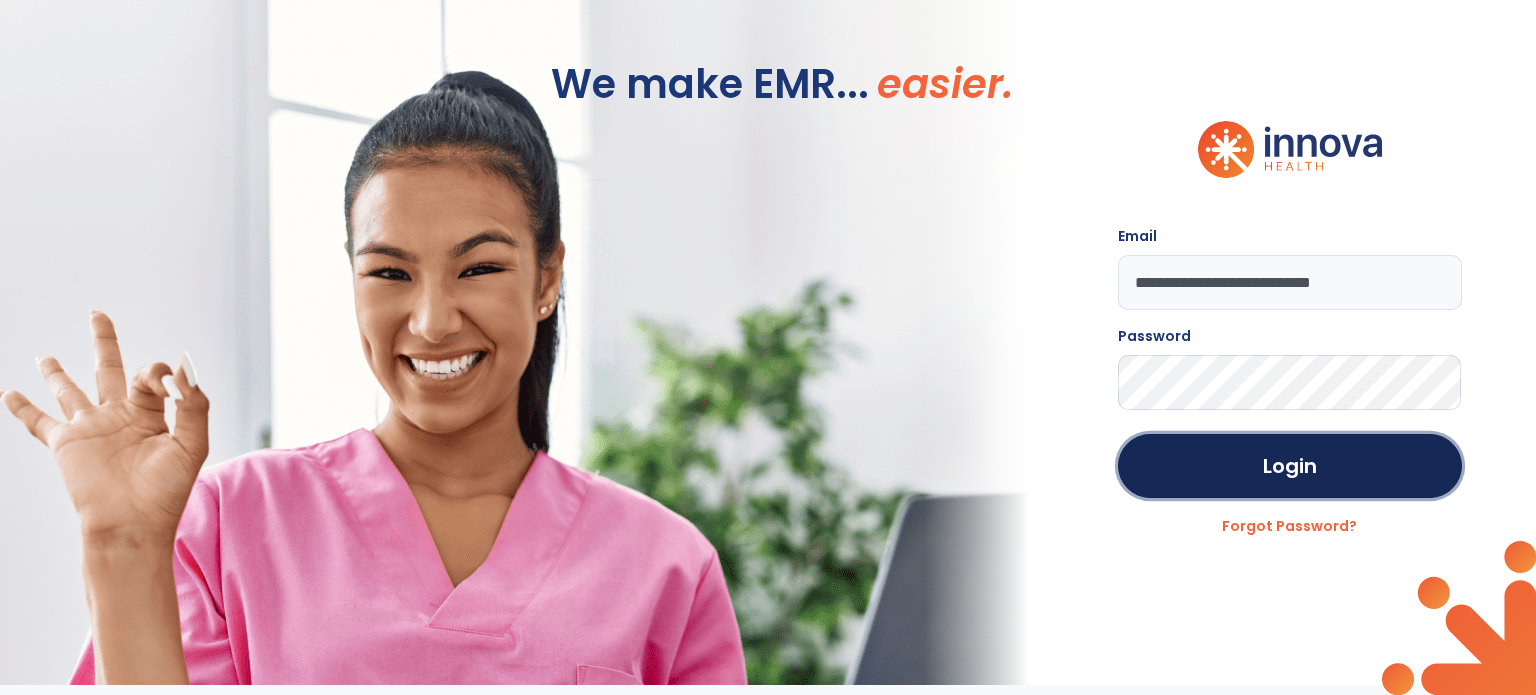 click on "Login" 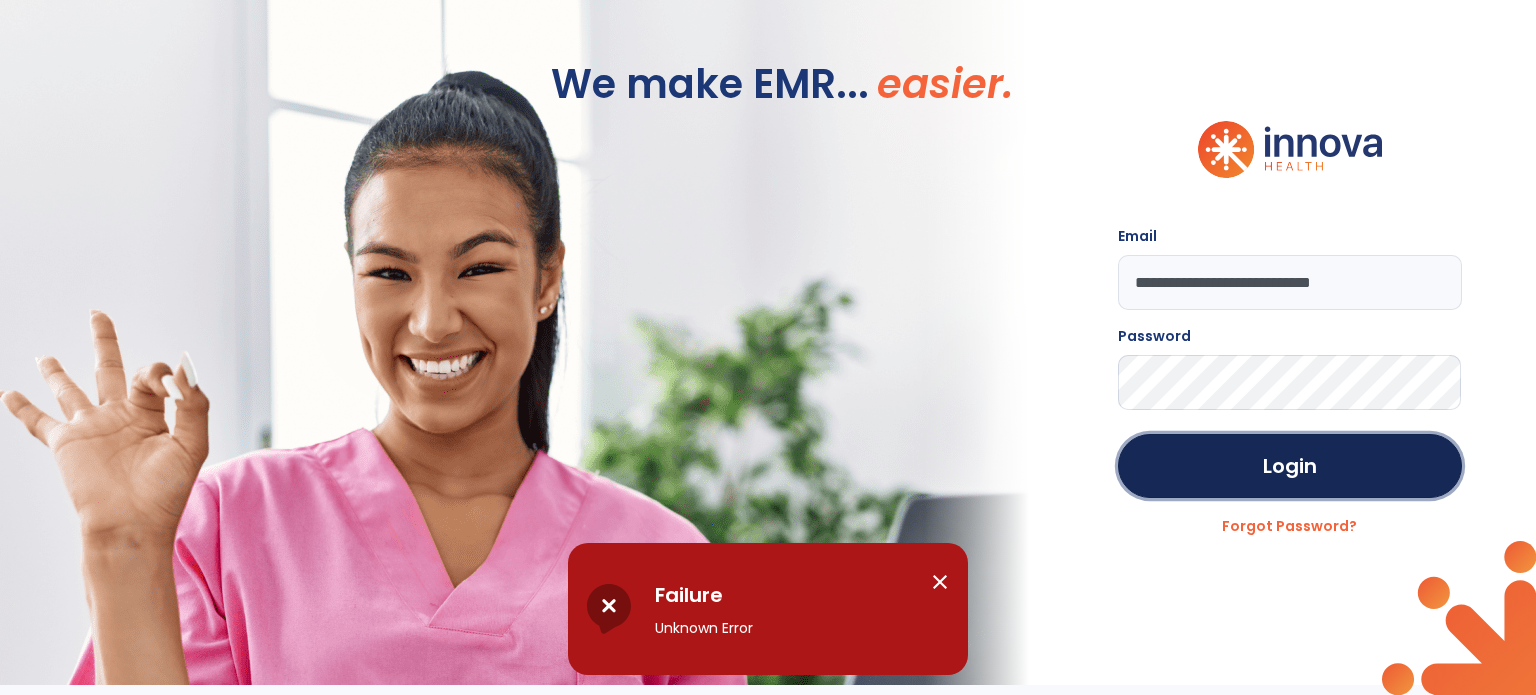 click on "Login" 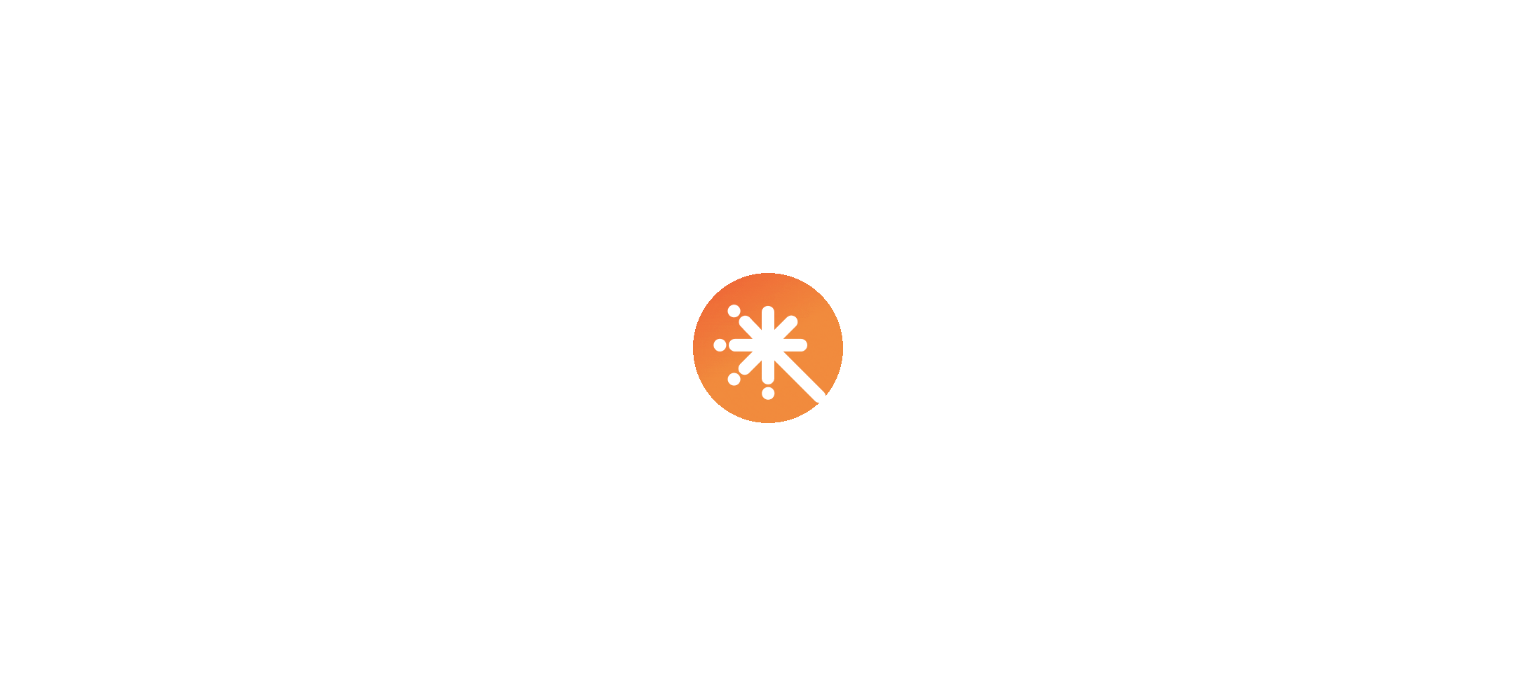 scroll, scrollTop: 0, scrollLeft: 0, axis: both 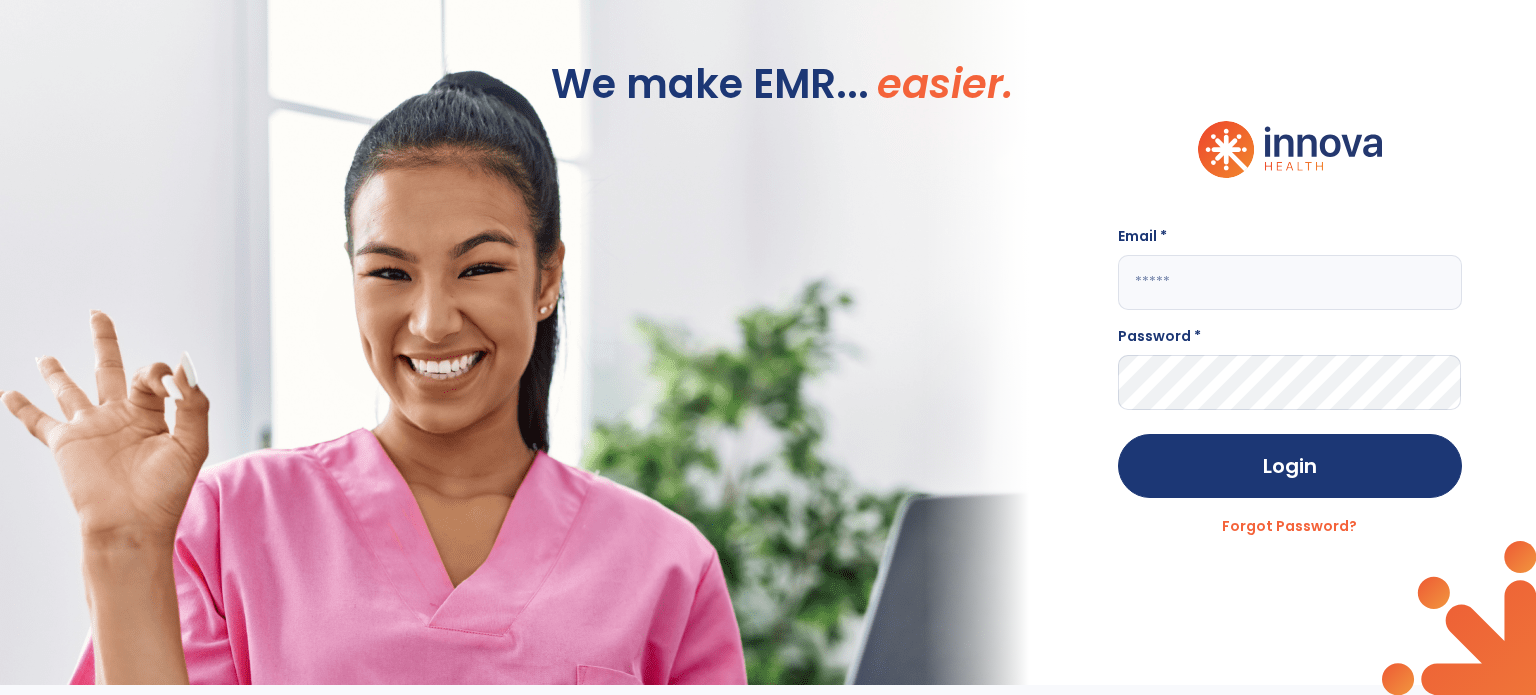 type on "**********" 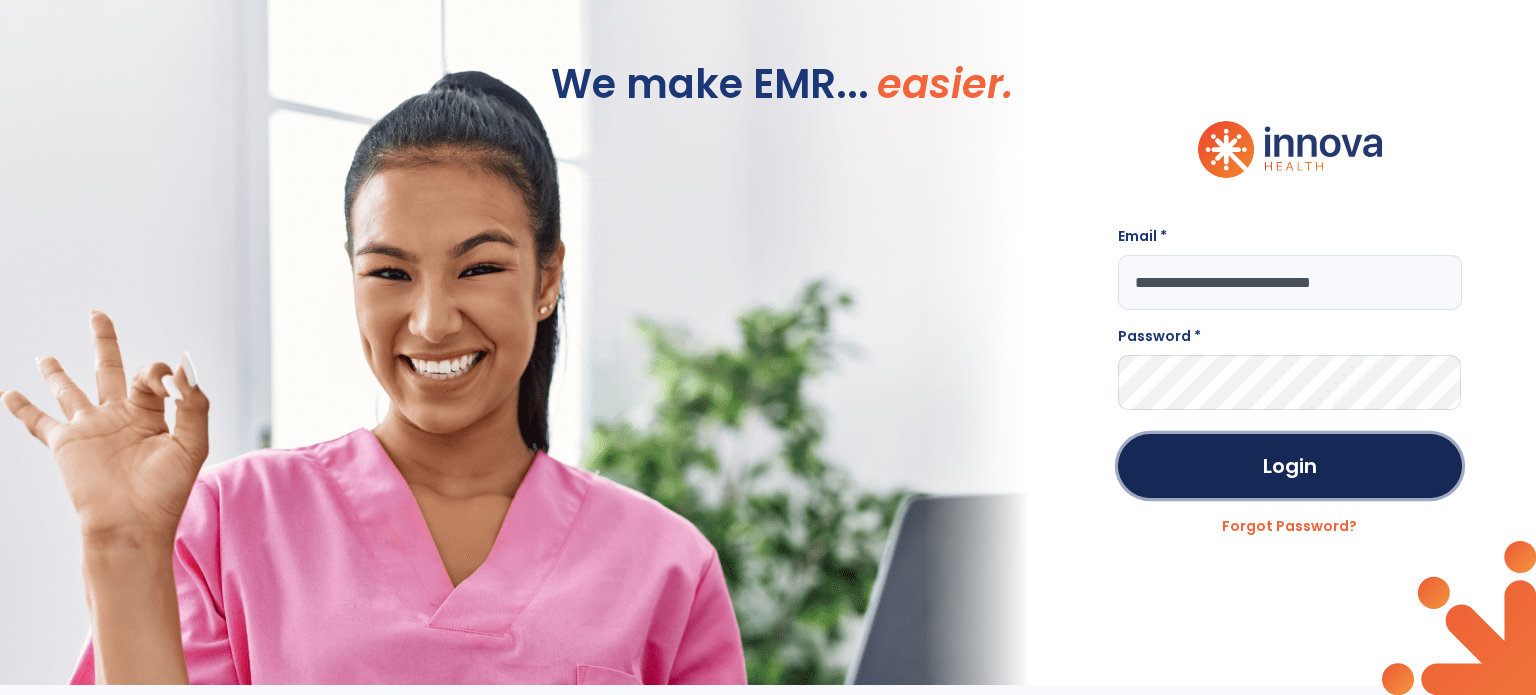 click on "Login" 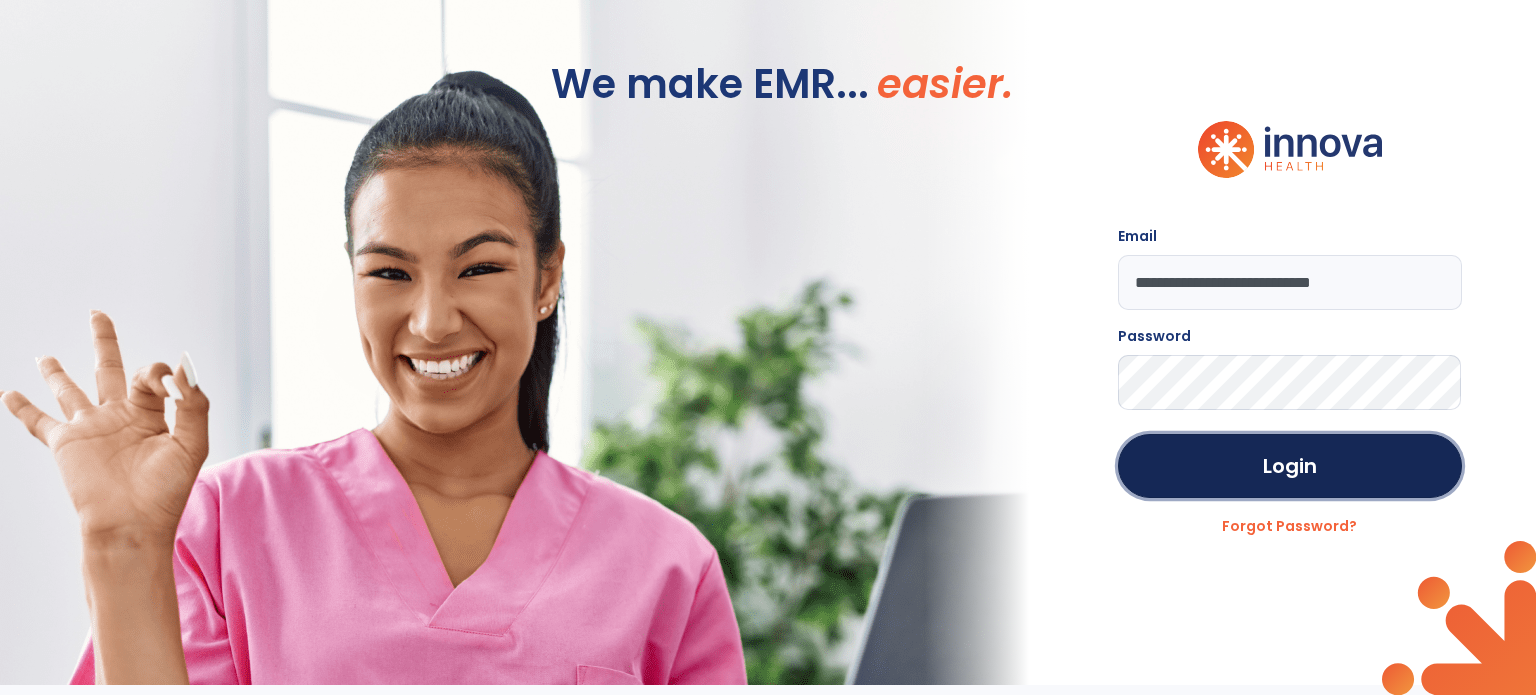 click on "Login" 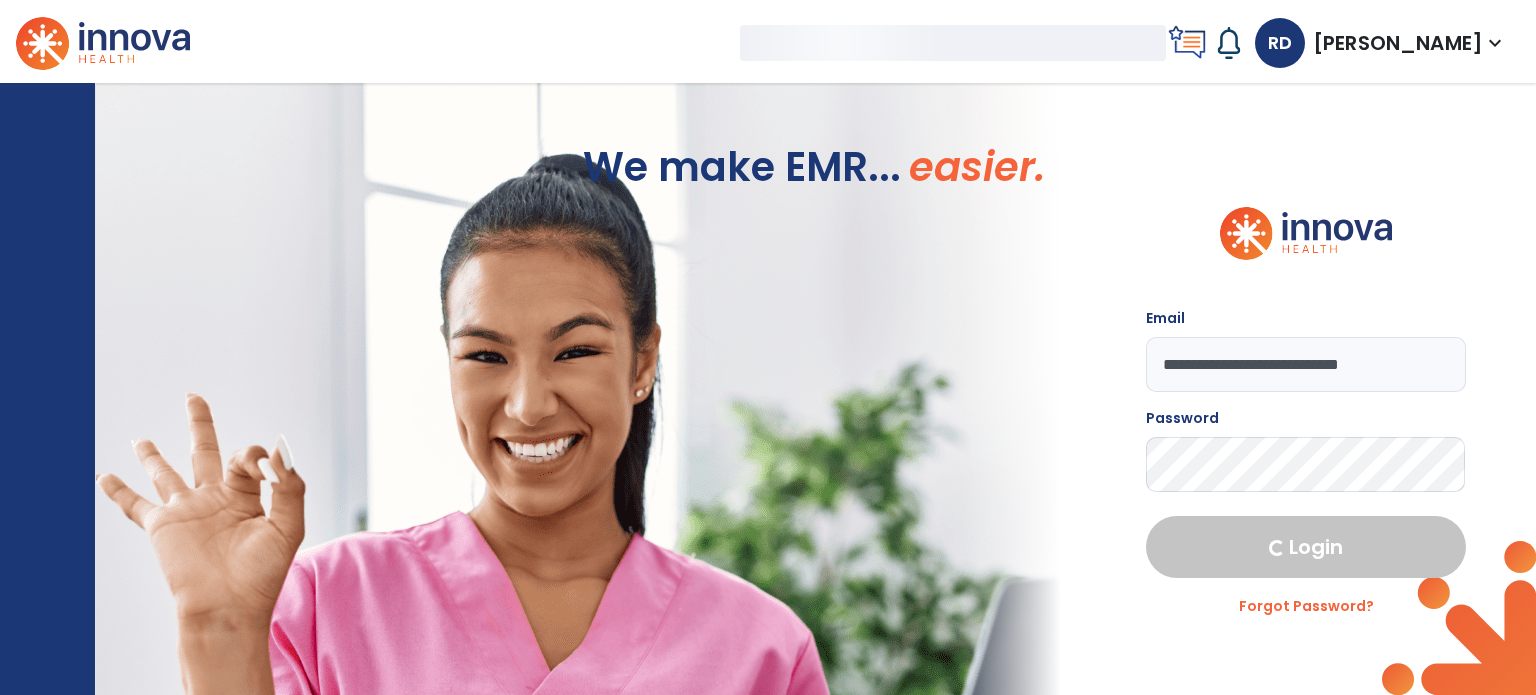 select on "****" 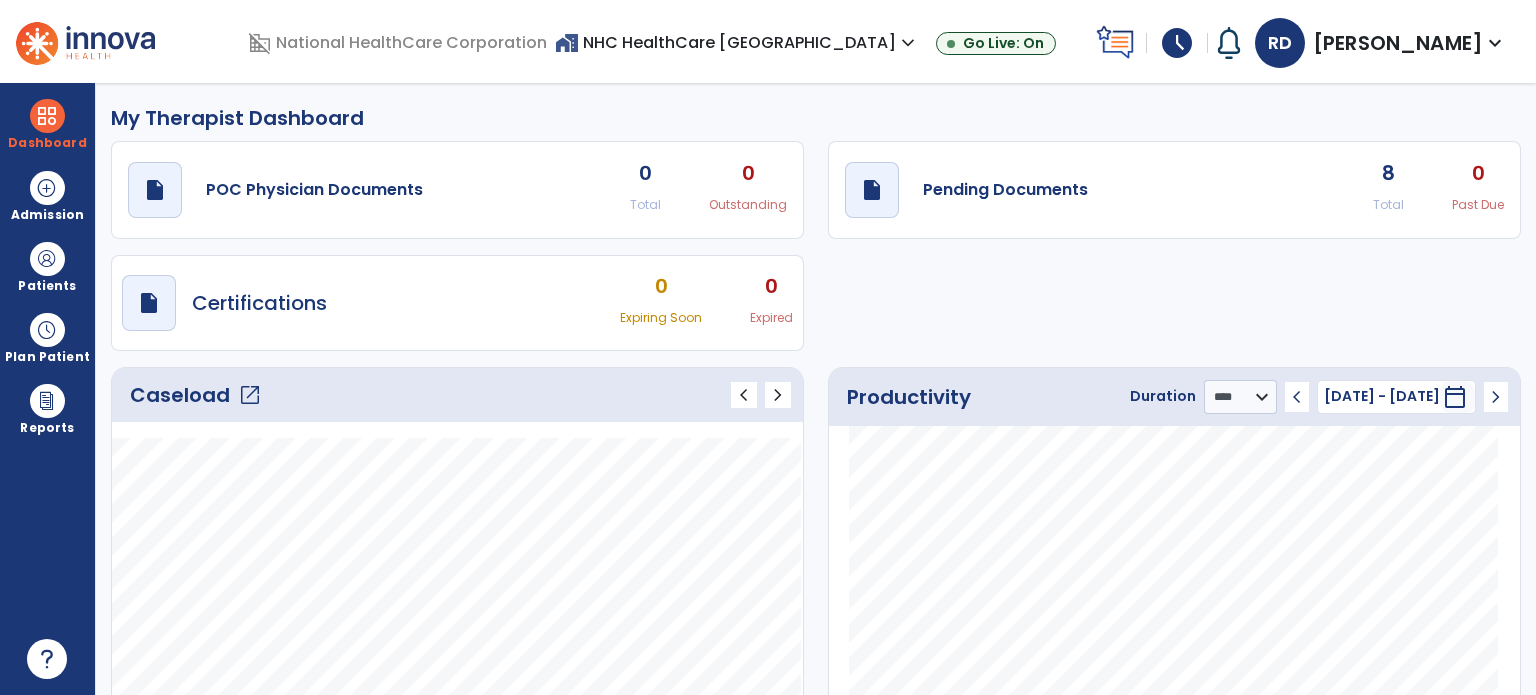 click on "Pending Documents" 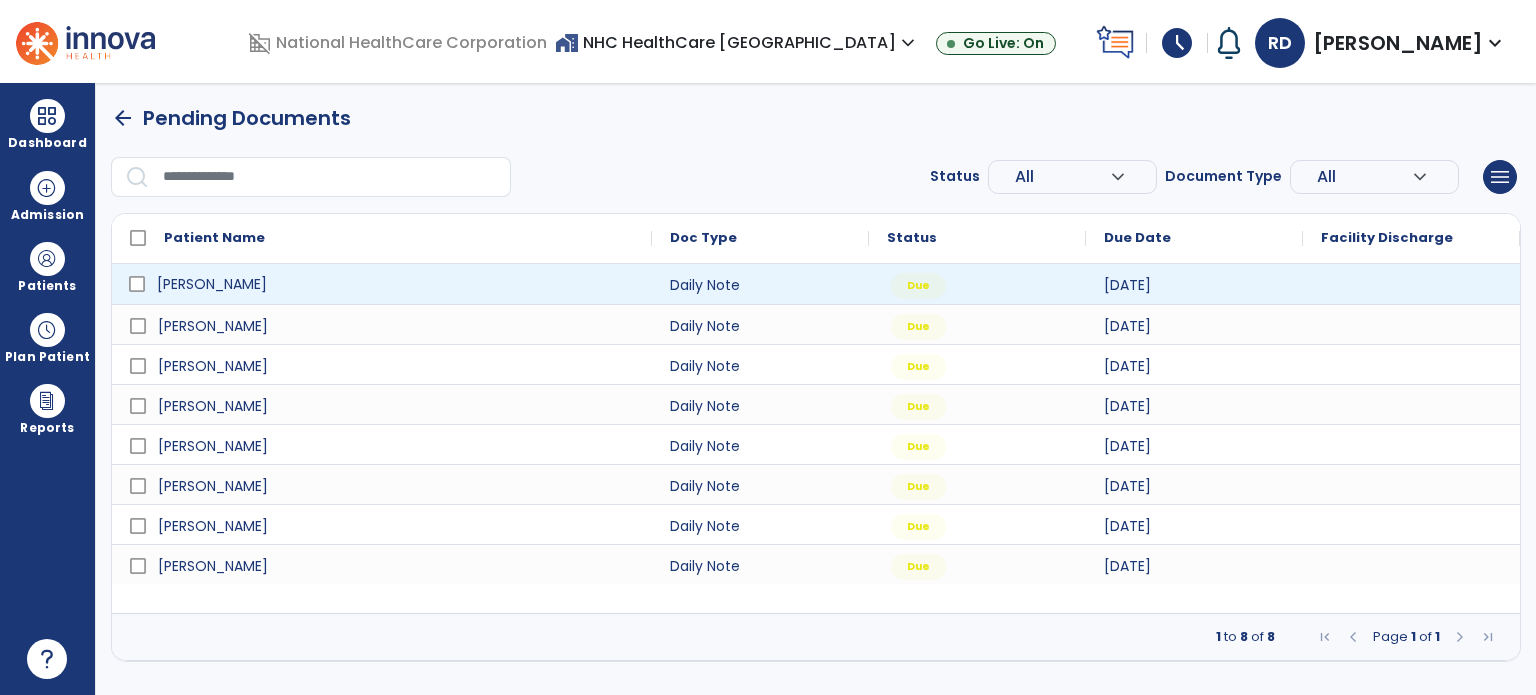 click on "[PERSON_NAME]" at bounding box center (212, 284) 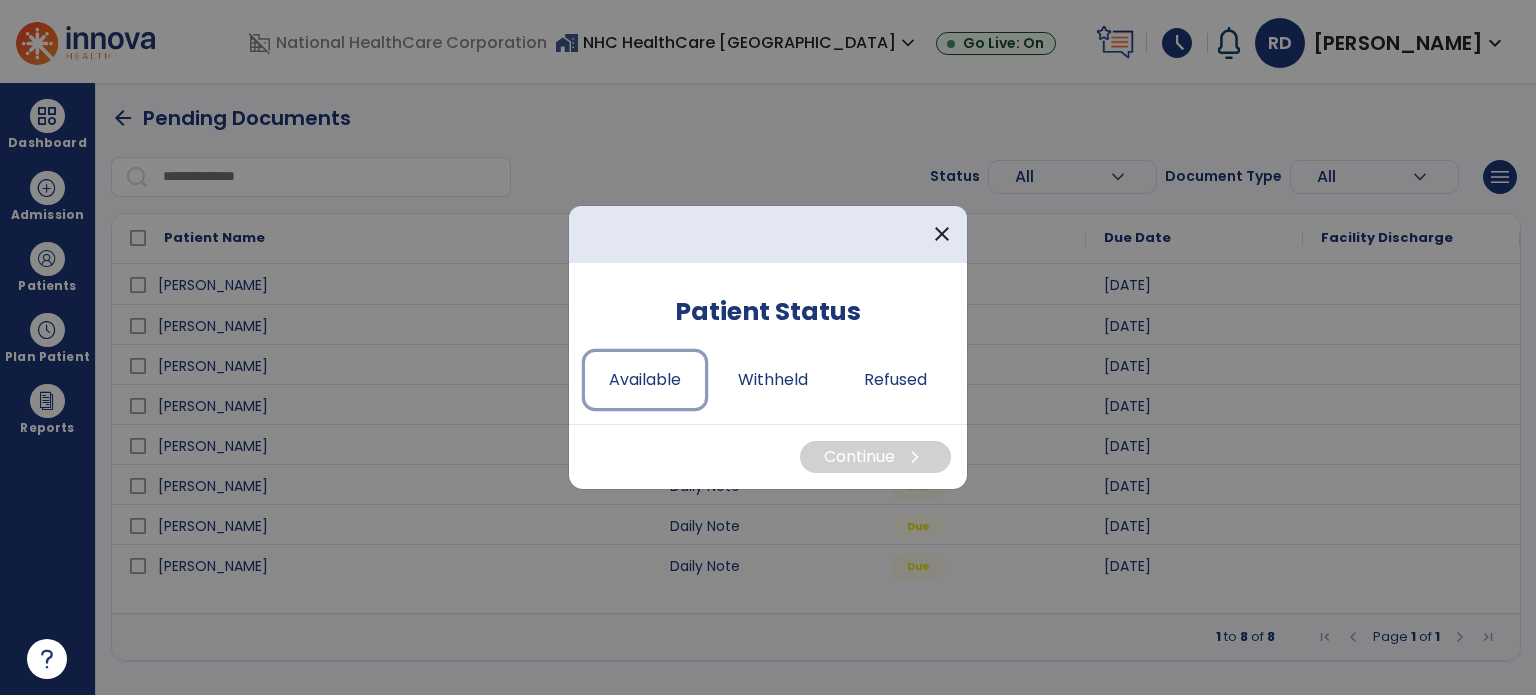 click on "Available" at bounding box center (645, 380) 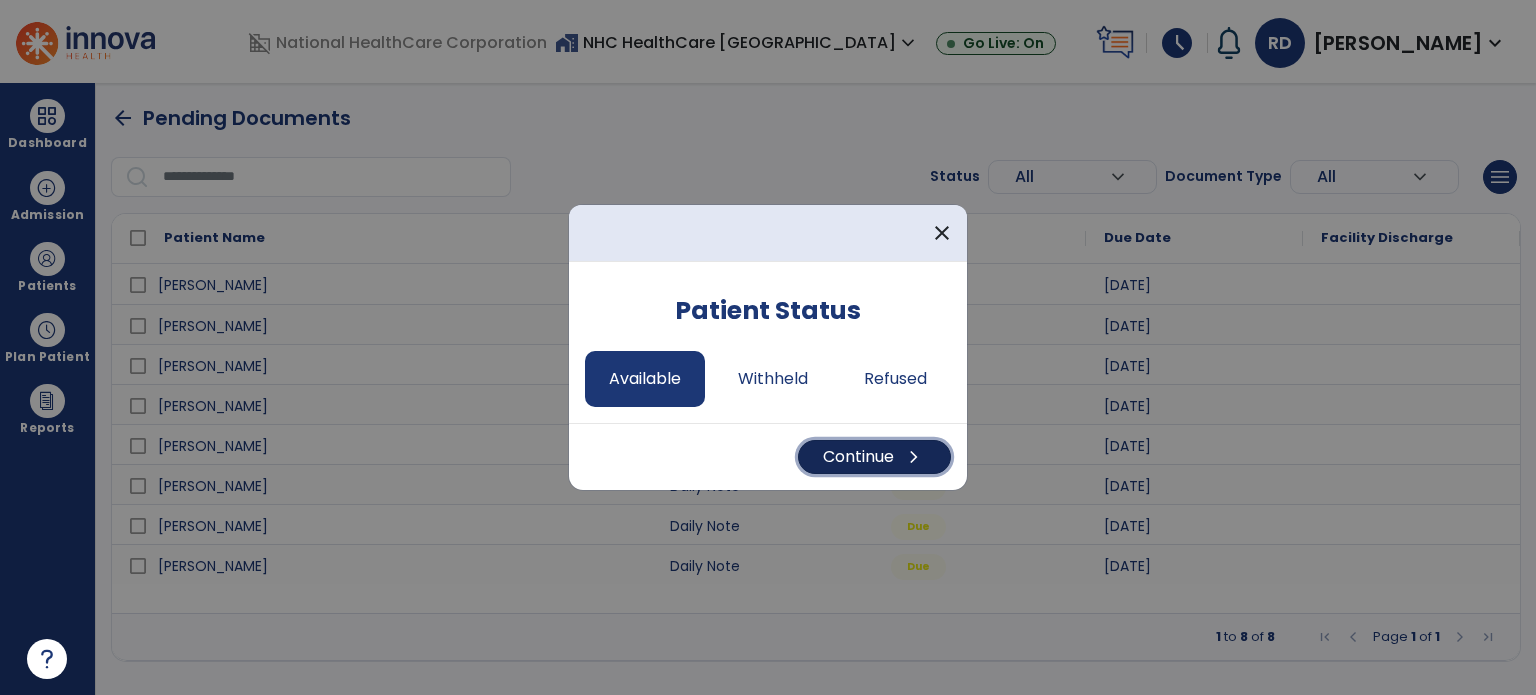 click on "Continue   chevron_right" at bounding box center [874, 457] 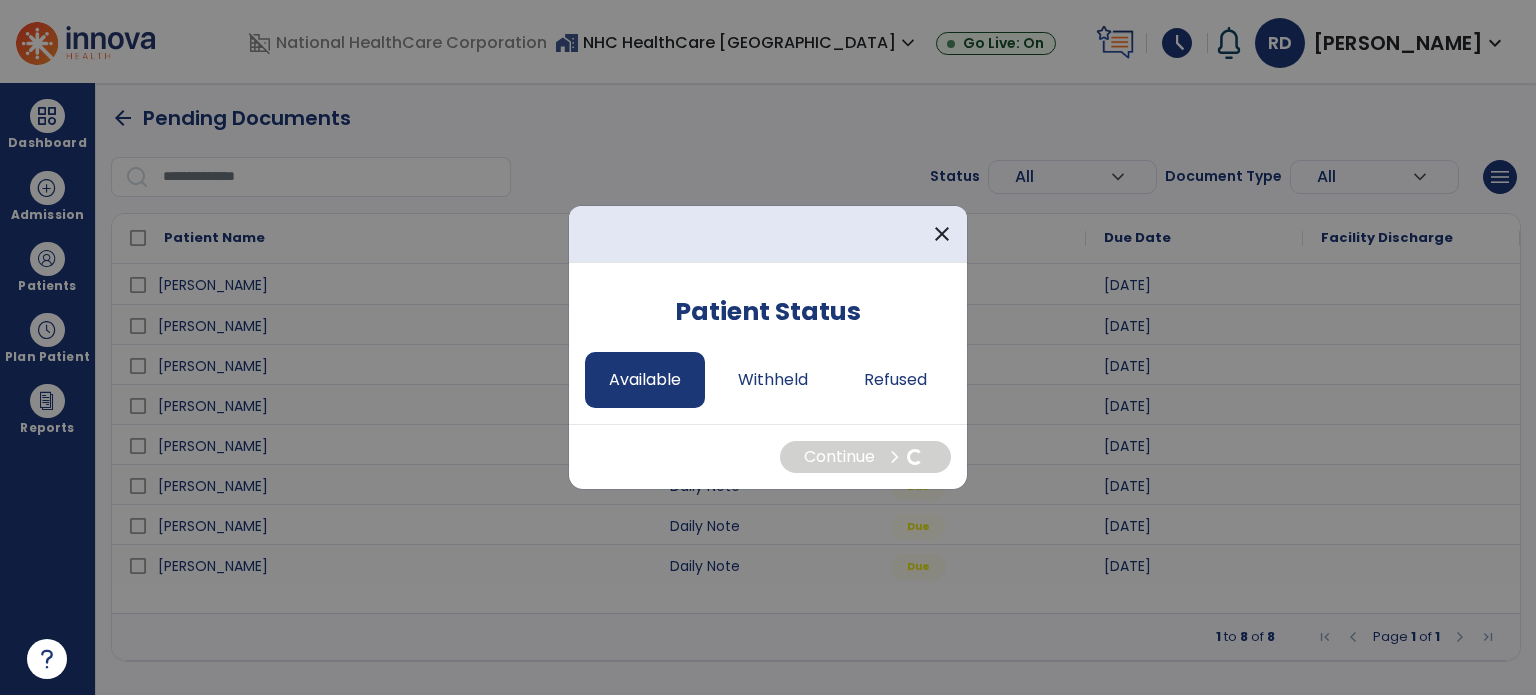 select on "*" 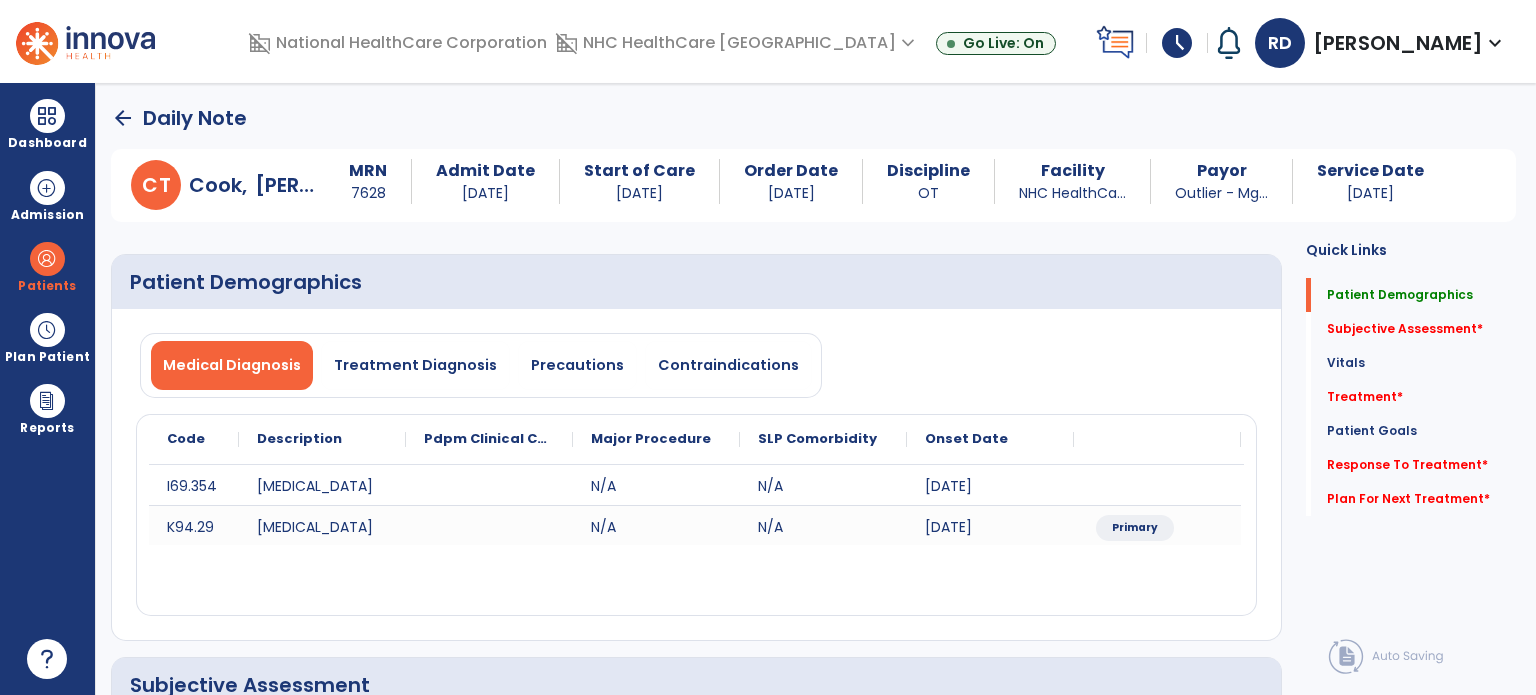 click on "Subjective Assessment   *  Subjective Assessment   *" 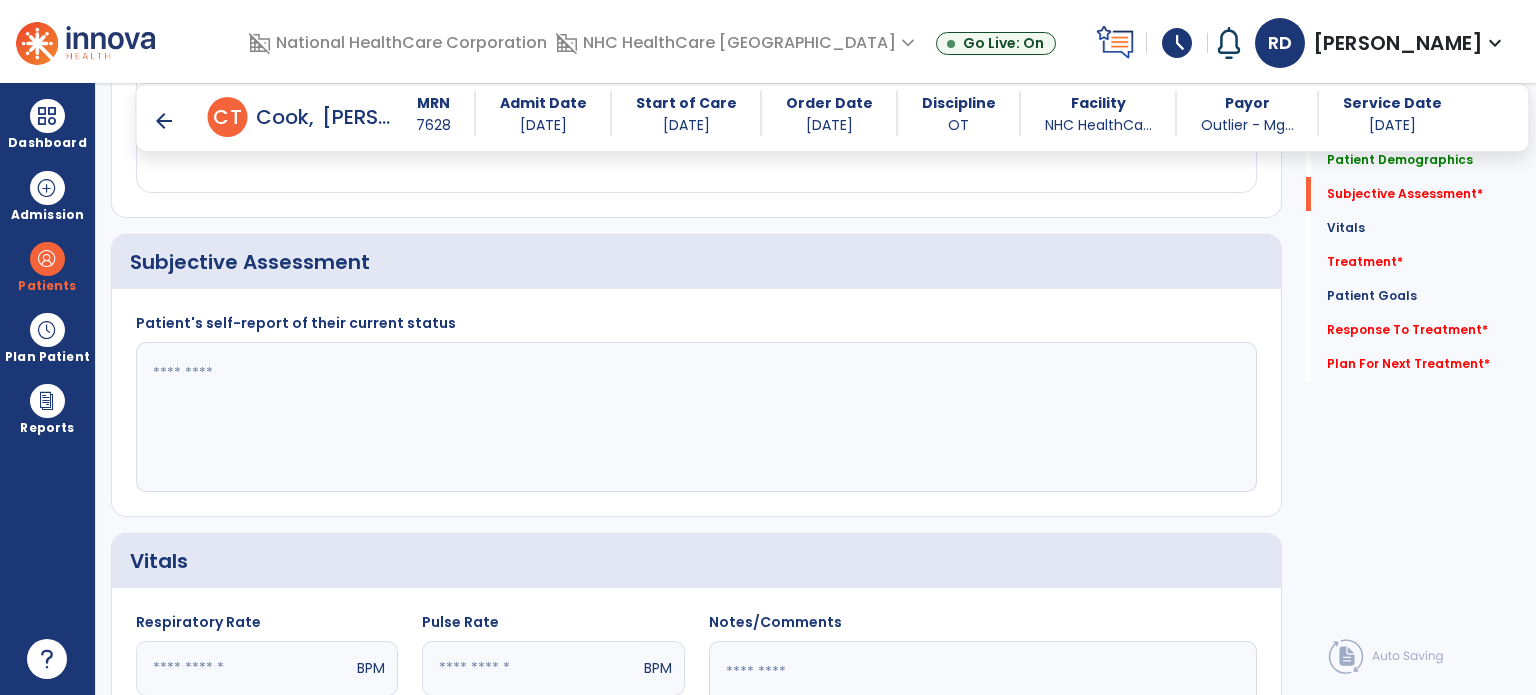 scroll, scrollTop: 408, scrollLeft: 0, axis: vertical 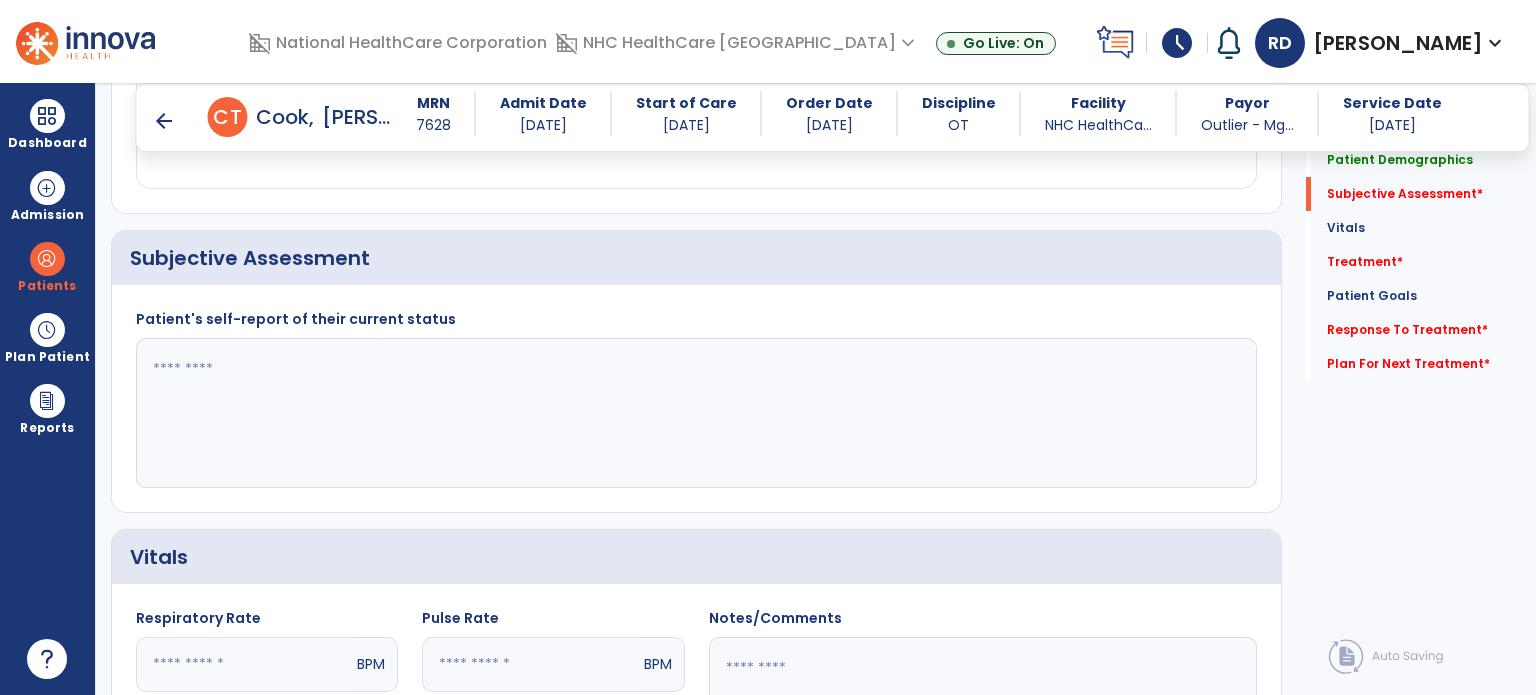 click 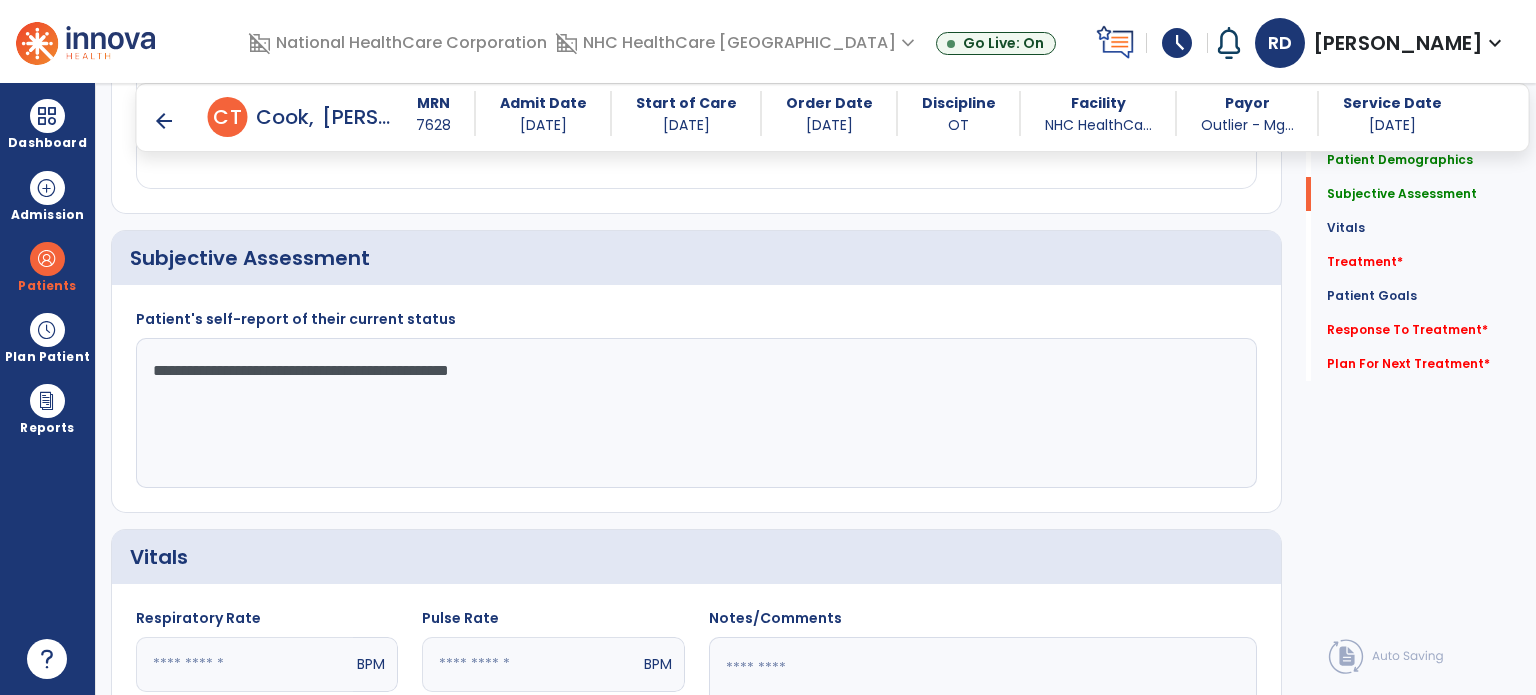 type on "**********" 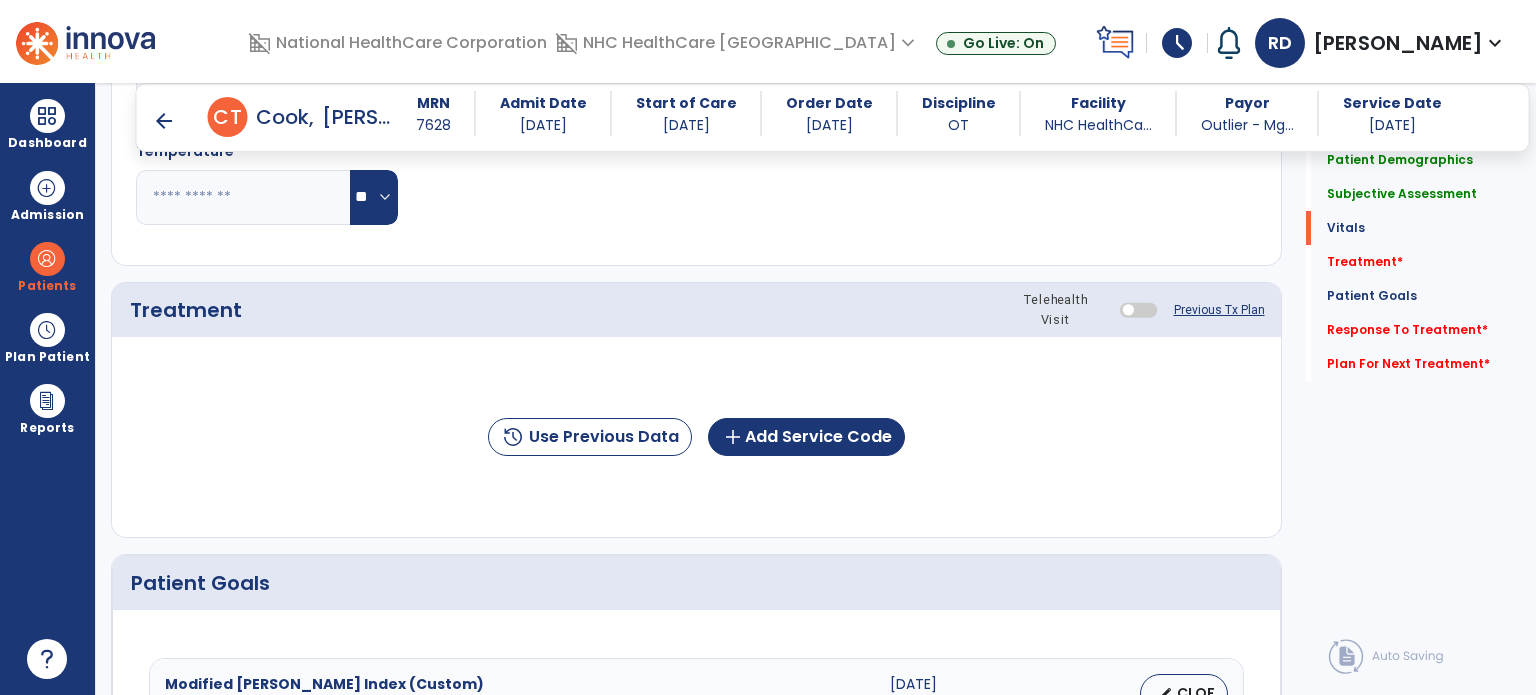 scroll, scrollTop: 1096, scrollLeft: 0, axis: vertical 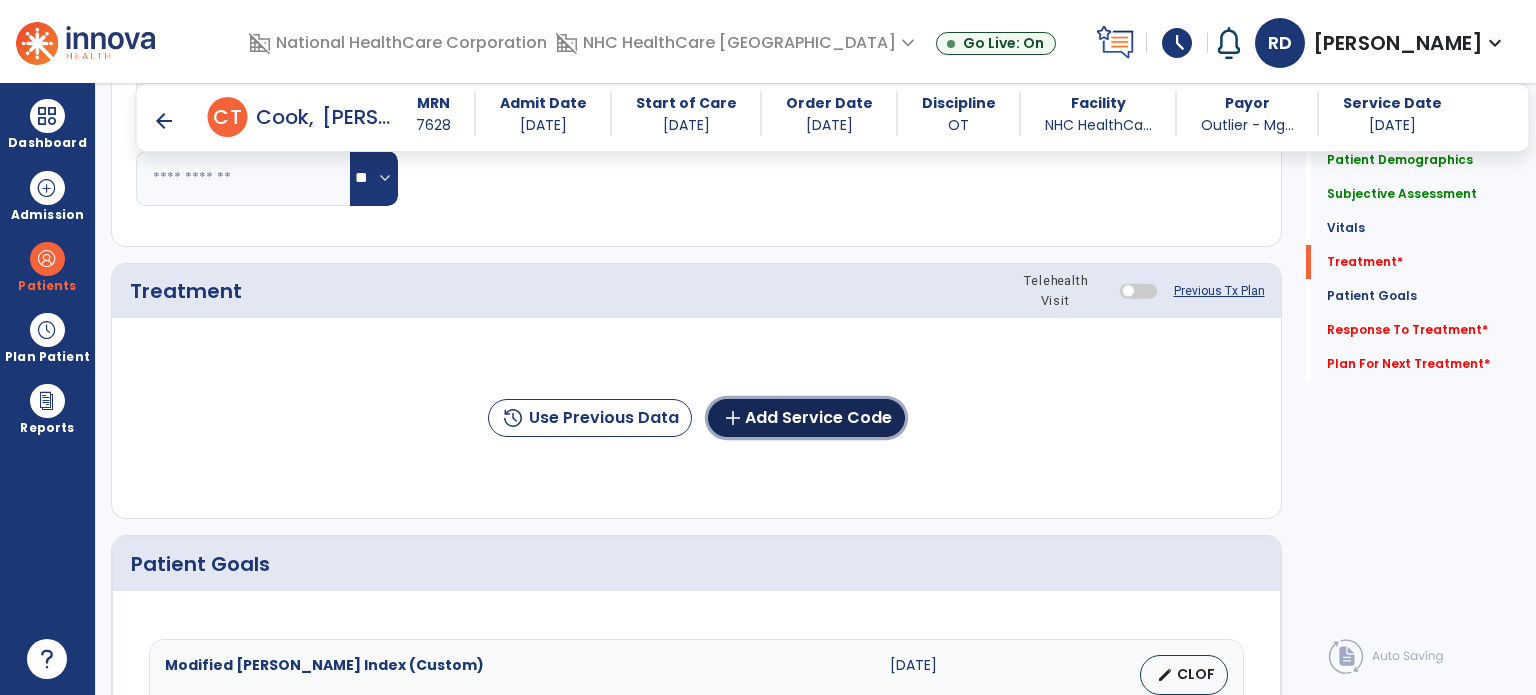 click on "add  Add Service Code" 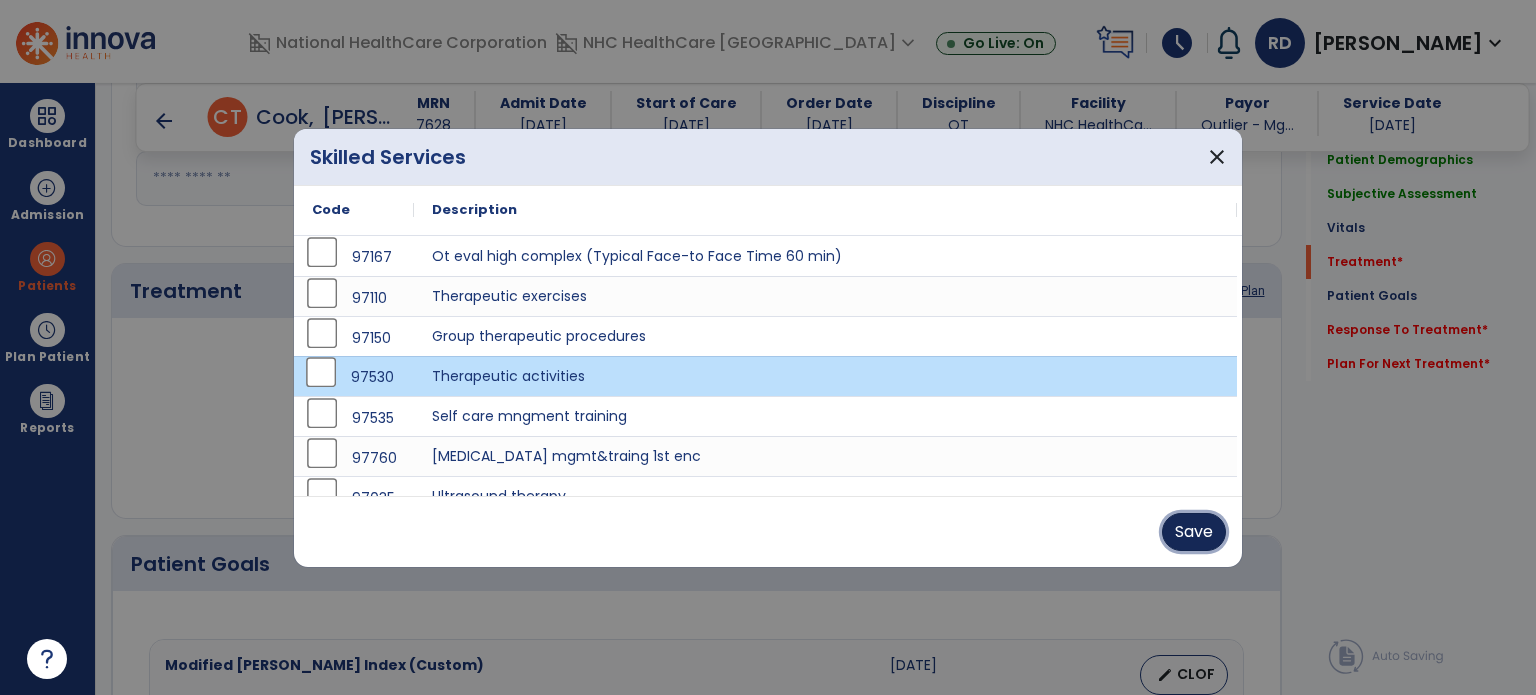 click on "Save" at bounding box center [1194, 532] 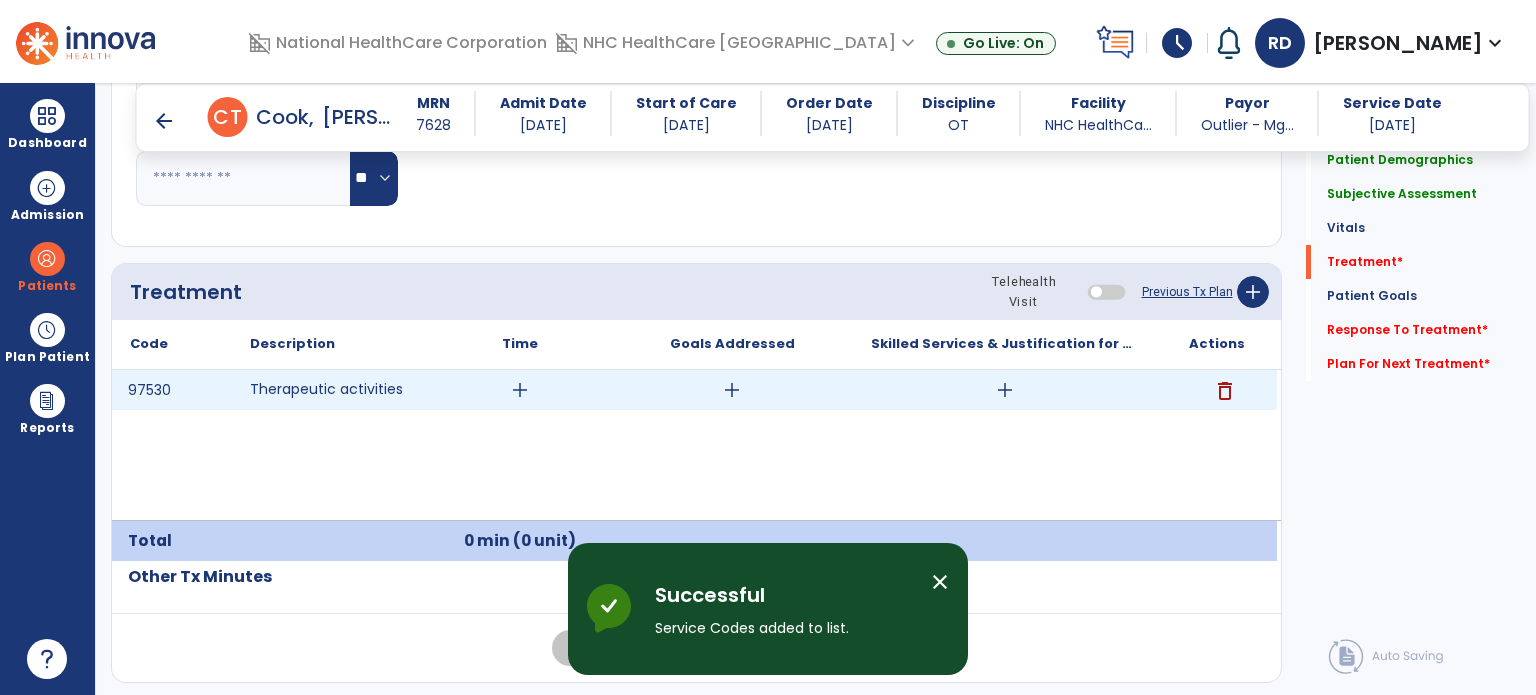 click on "add" at bounding box center (520, 390) 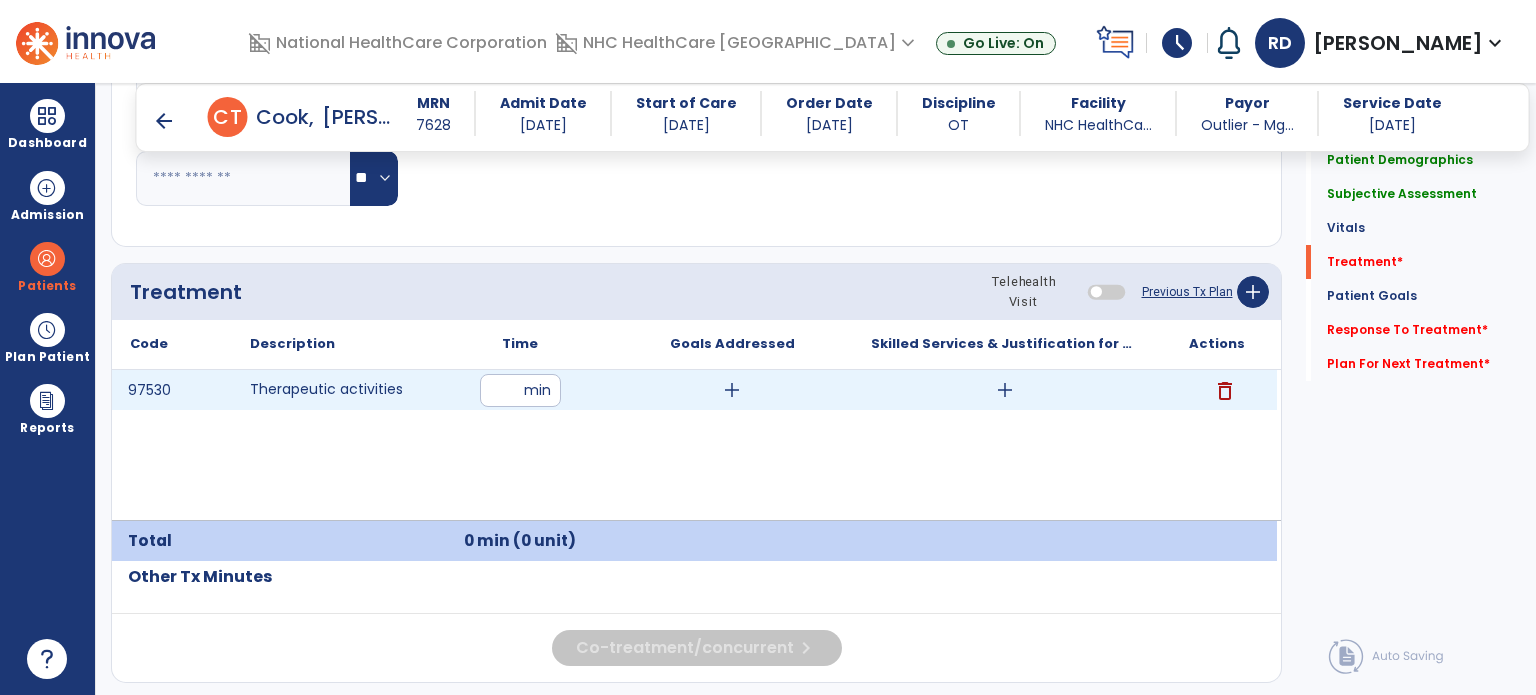 type on "**" 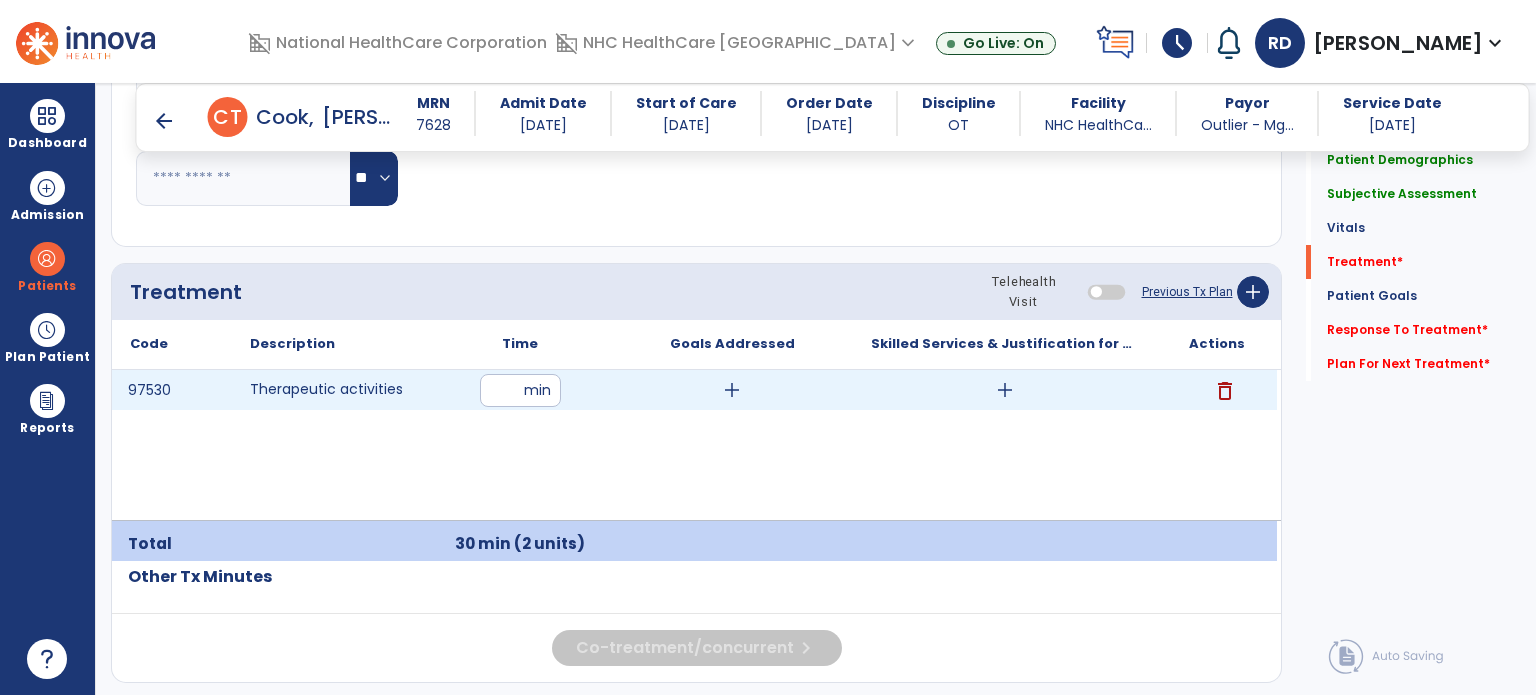 click on "add" at bounding box center (732, 390) 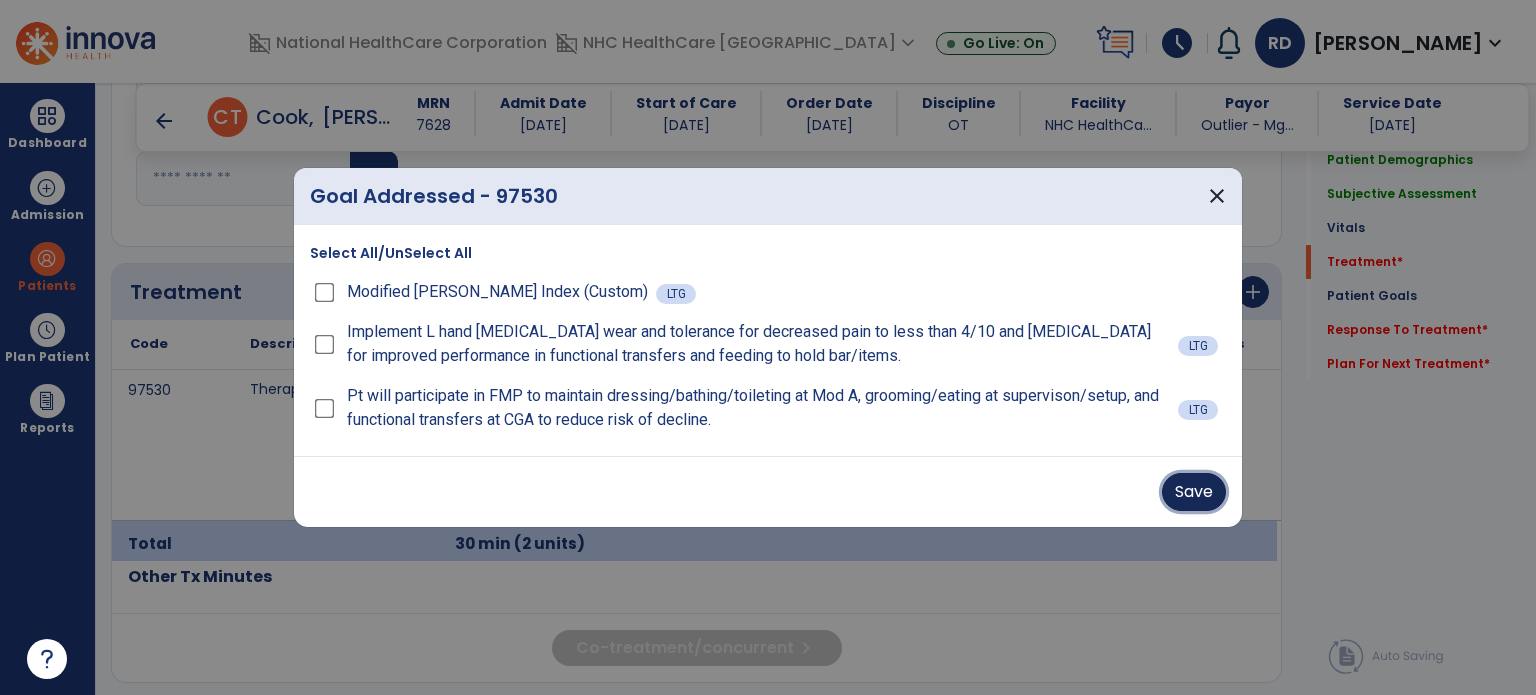 click on "Save" at bounding box center [1194, 492] 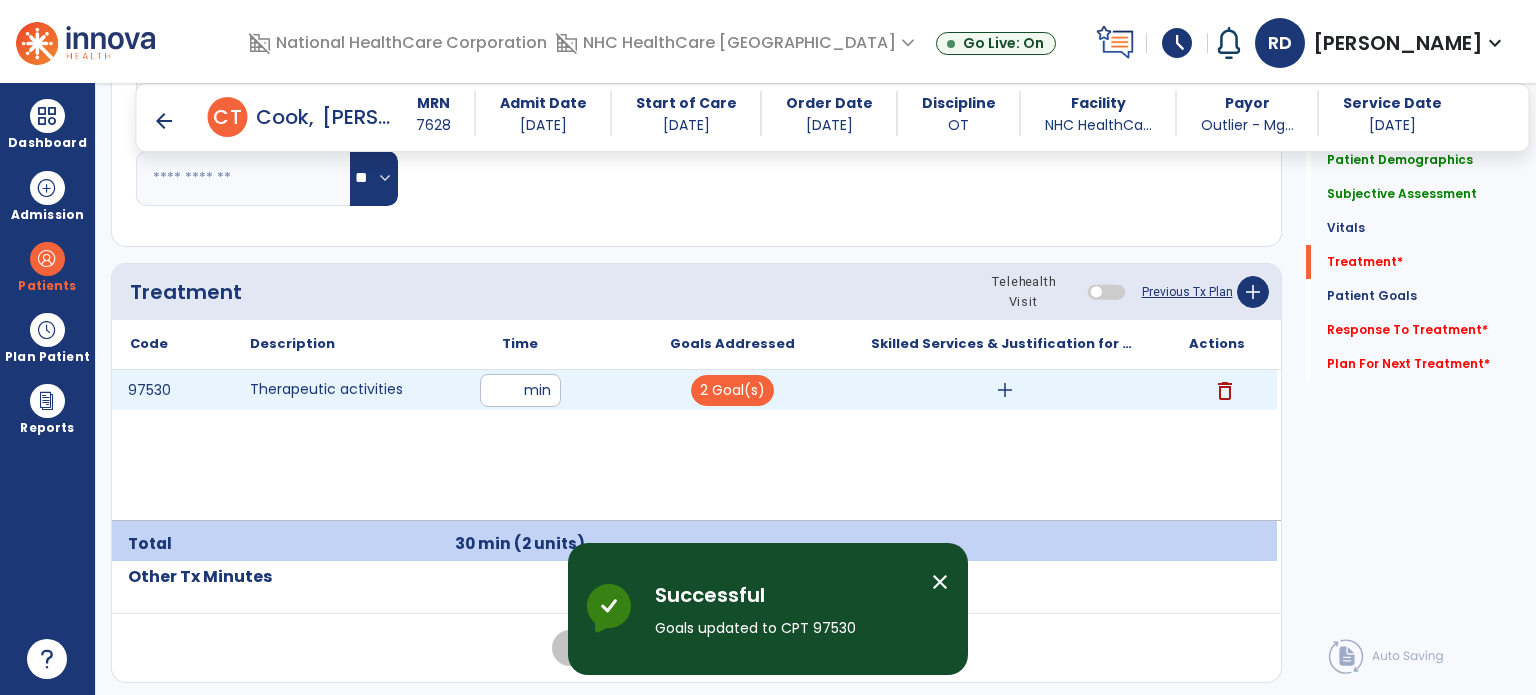 click on "add" at bounding box center (1005, 390) 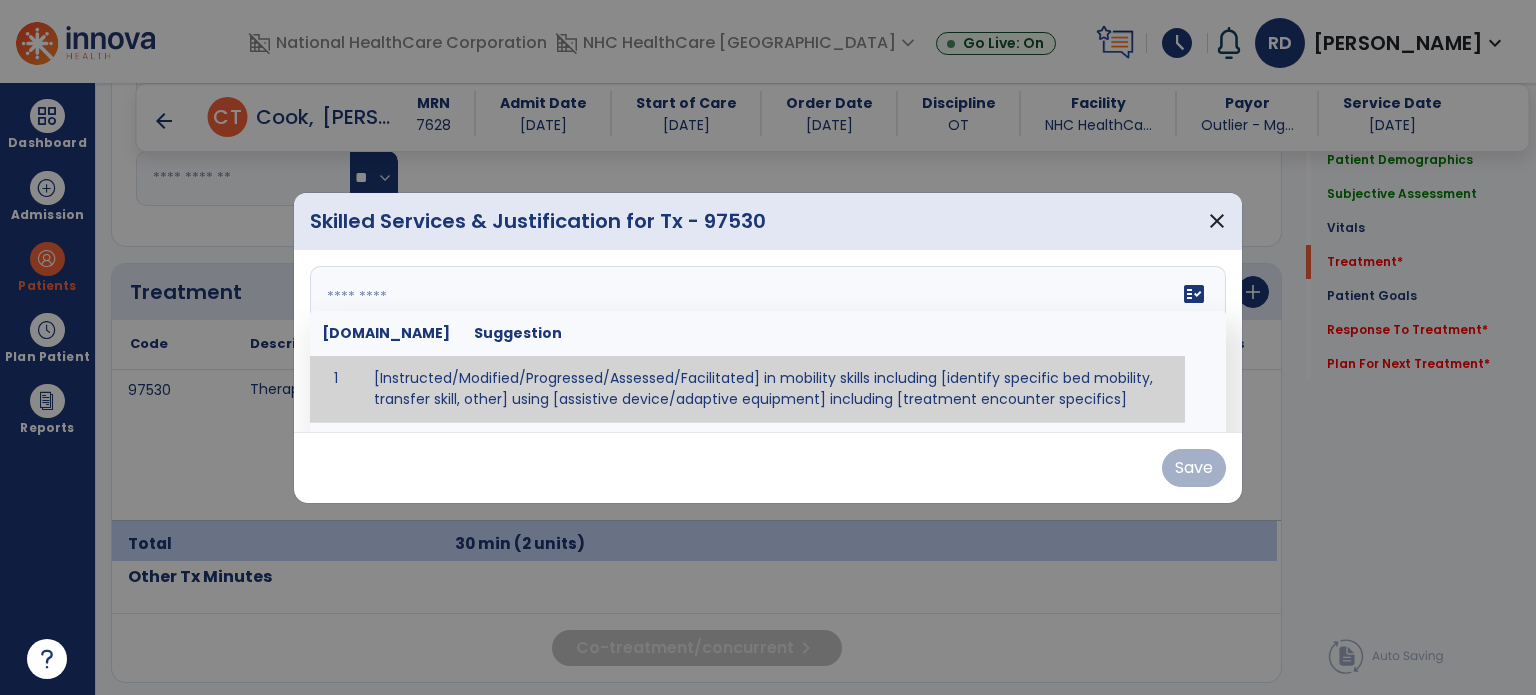 click at bounding box center [766, 341] 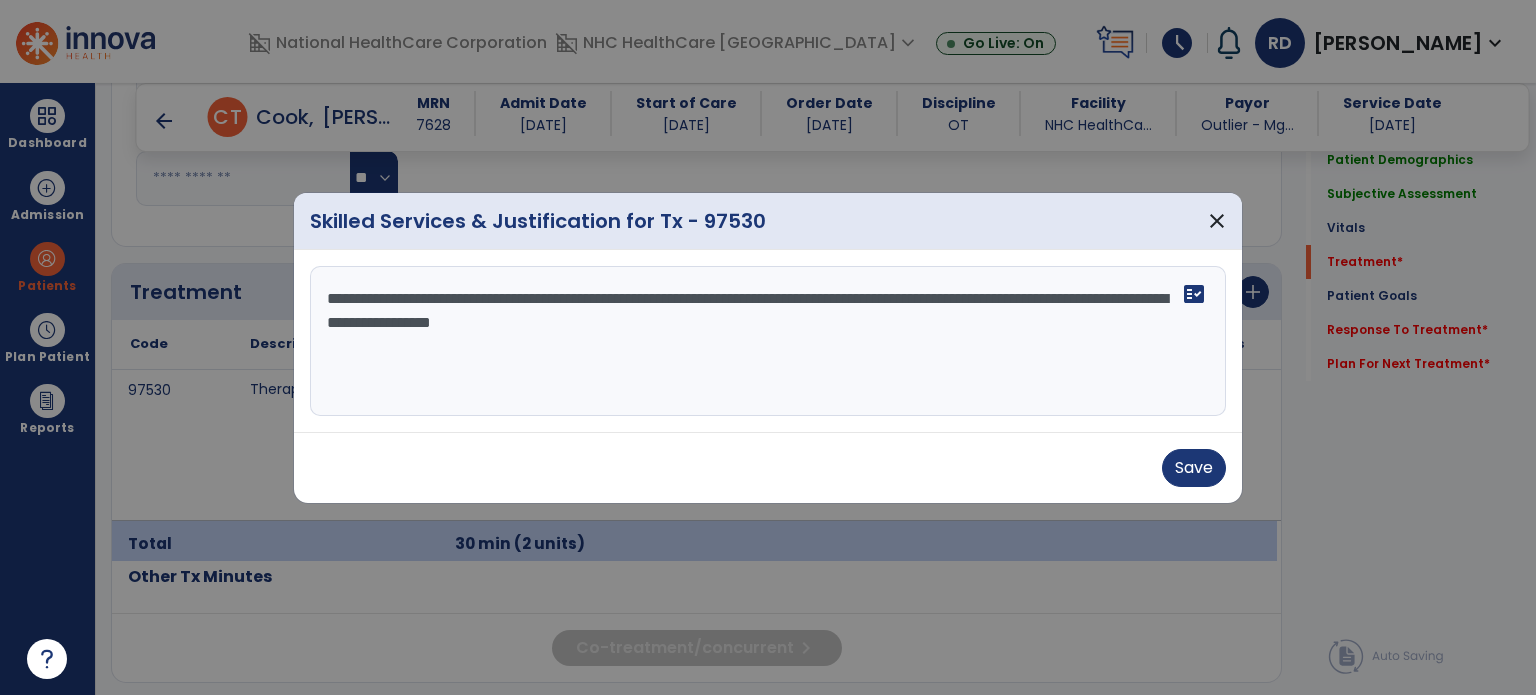 click on "**********" at bounding box center (768, 341) 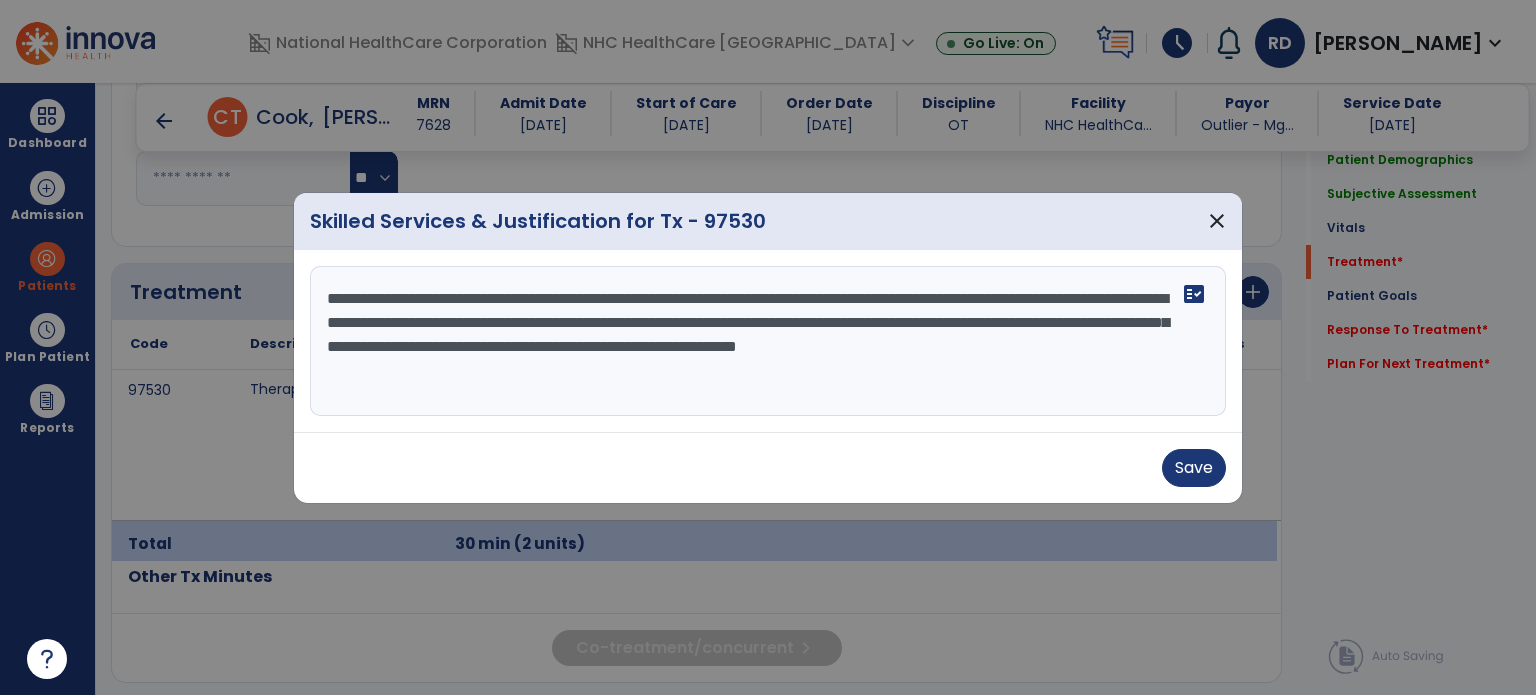 type on "**********" 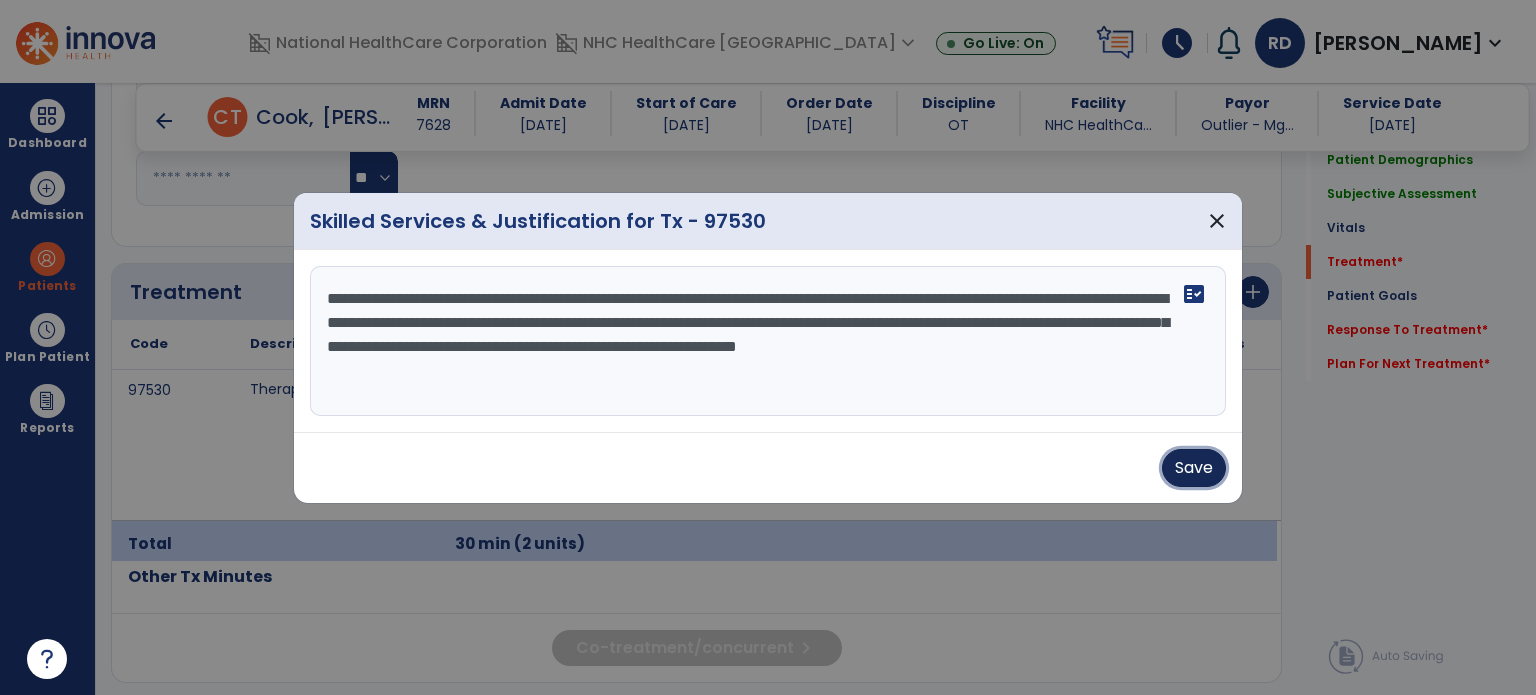 click on "Save" at bounding box center [1194, 468] 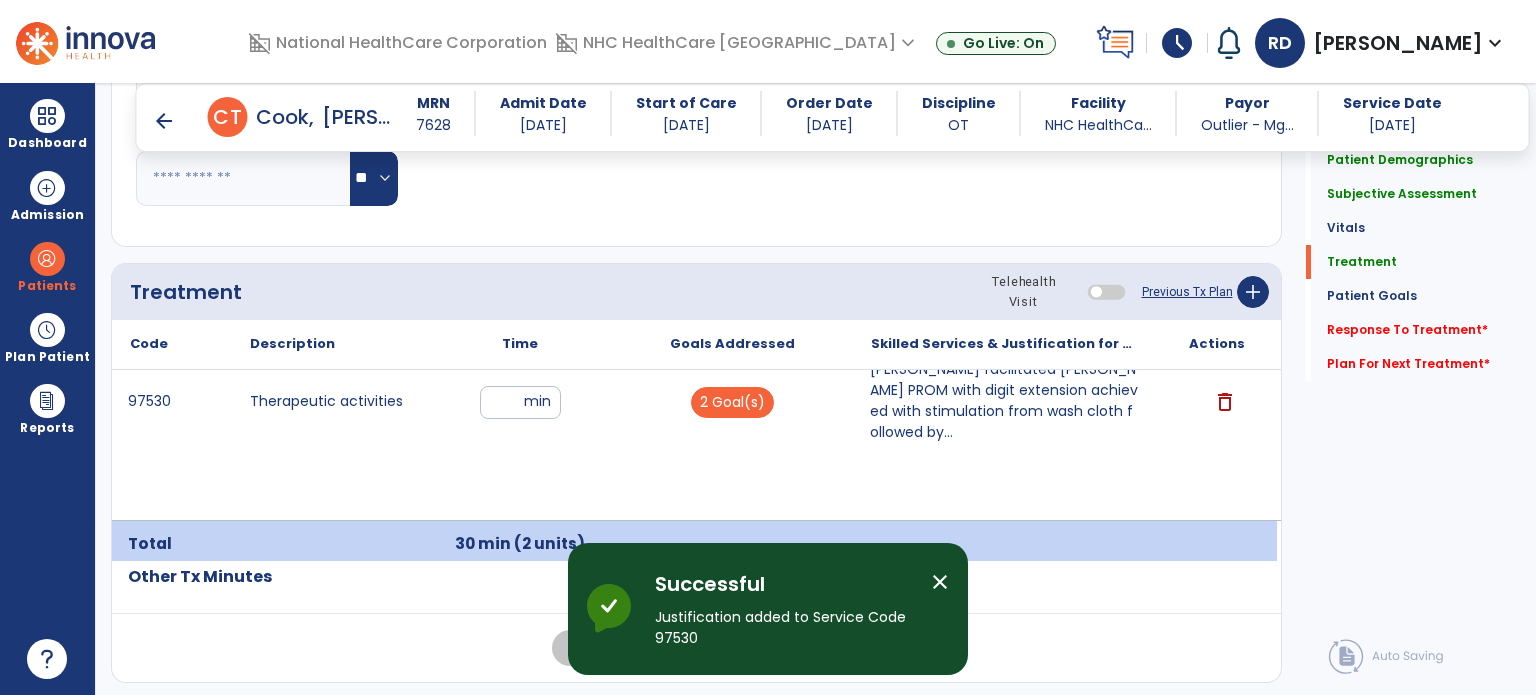 click on "Response To Treatment   *" 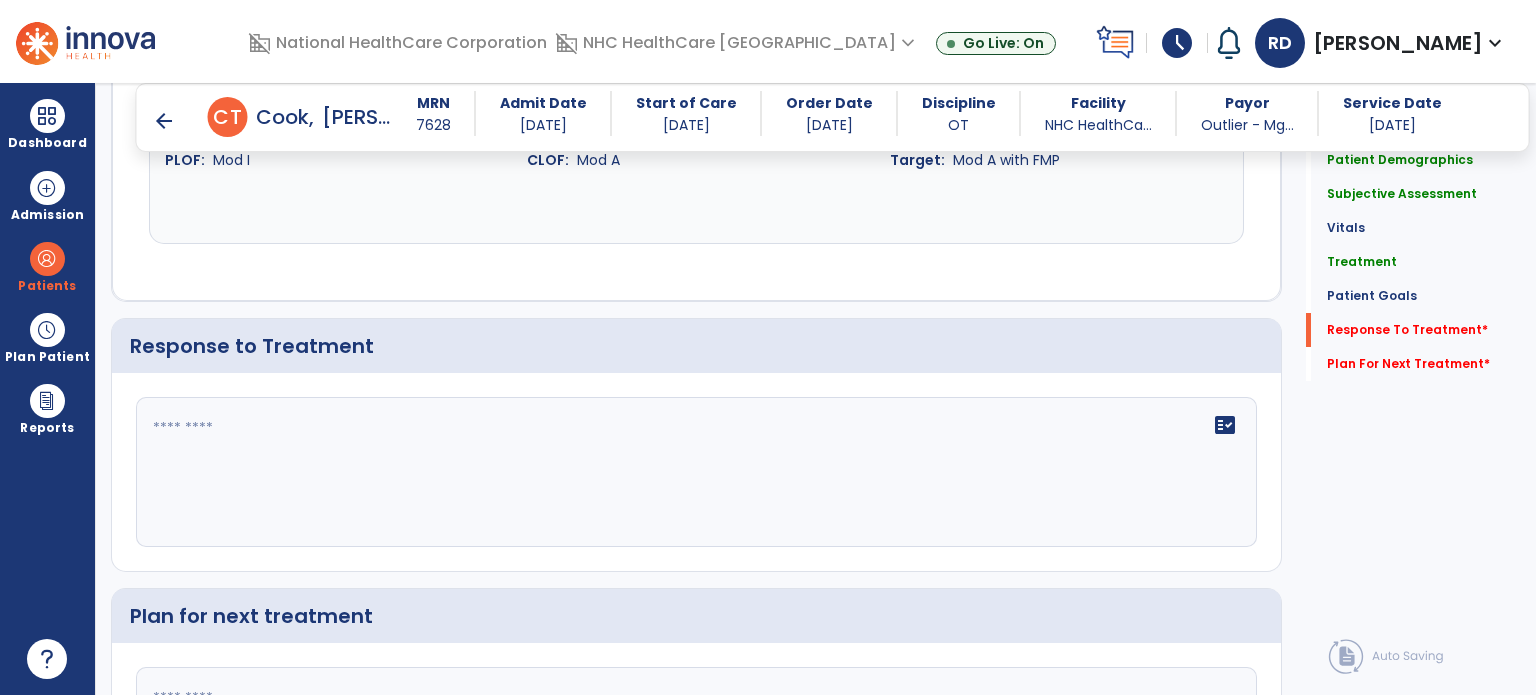 scroll, scrollTop: 2912, scrollLeft: 0, axis: vertical 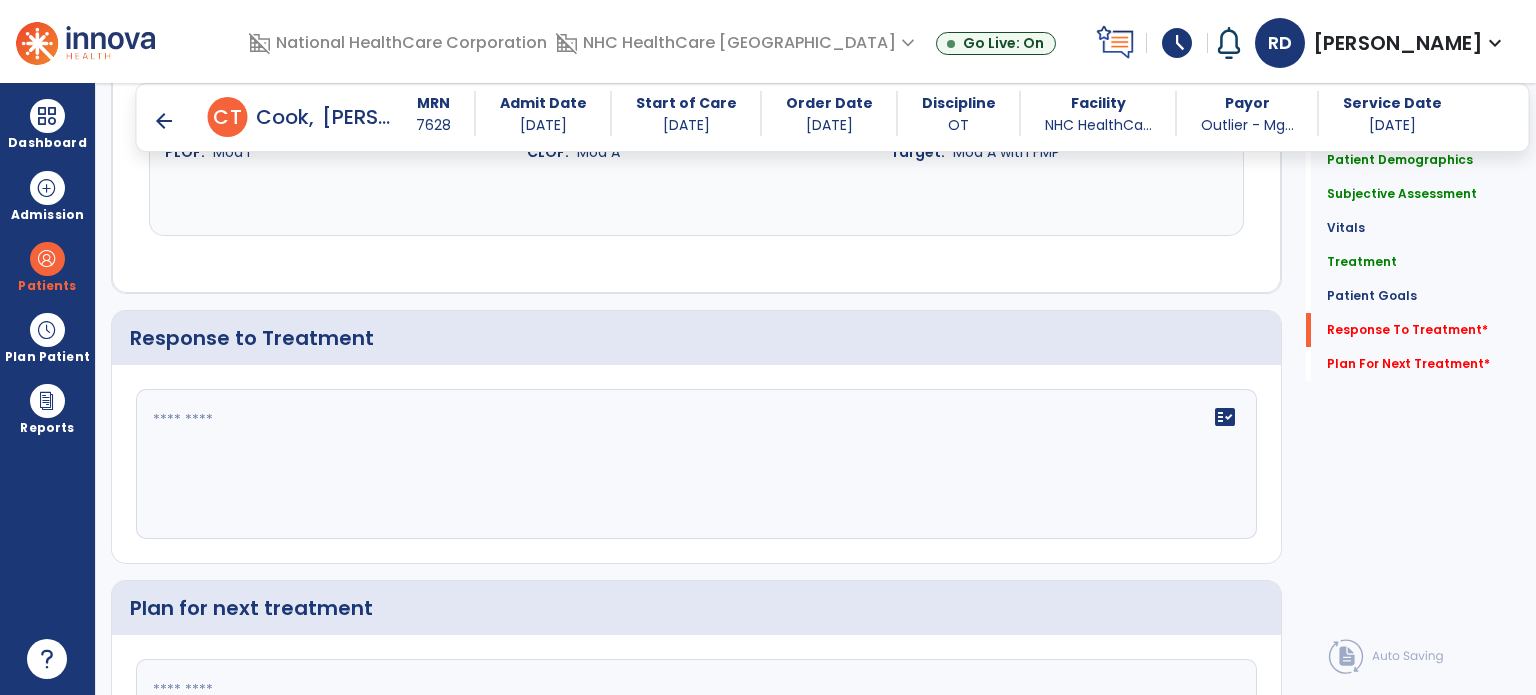 click 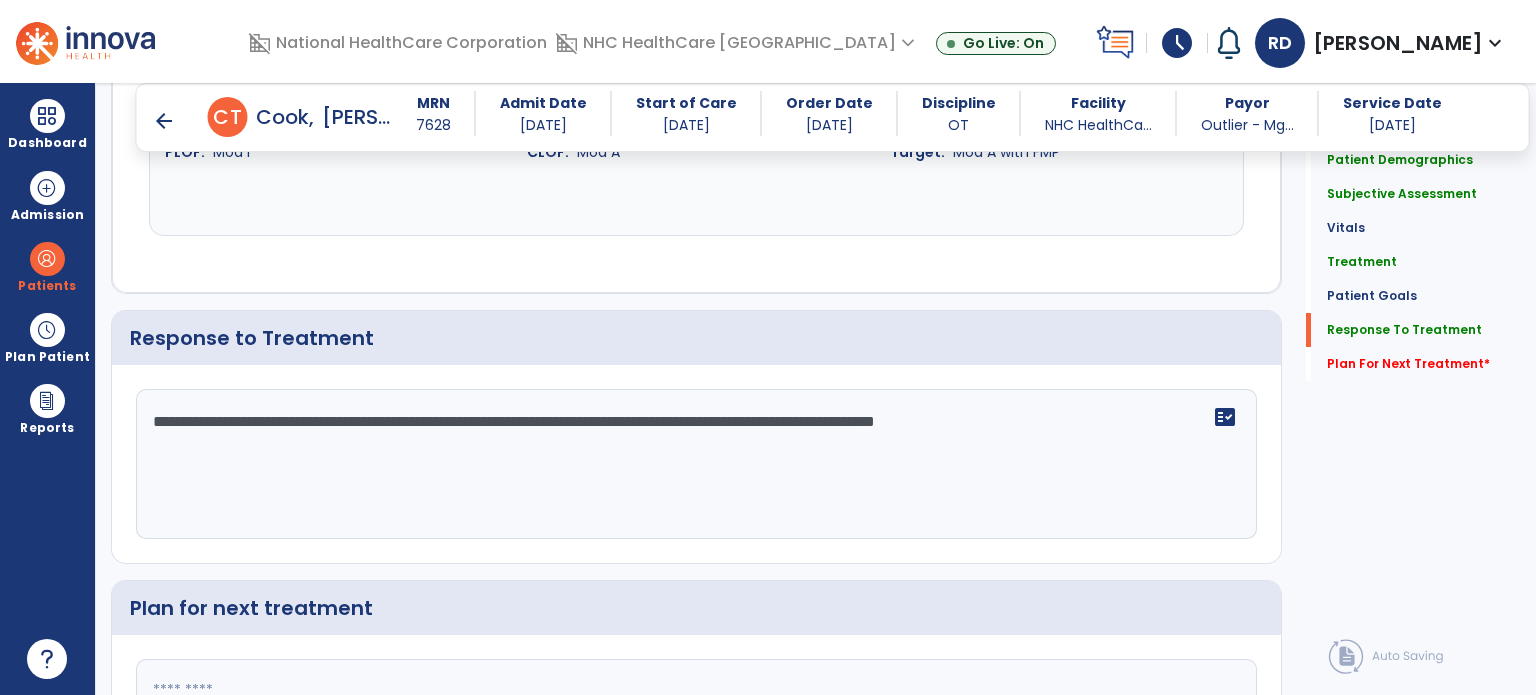type on "**********" 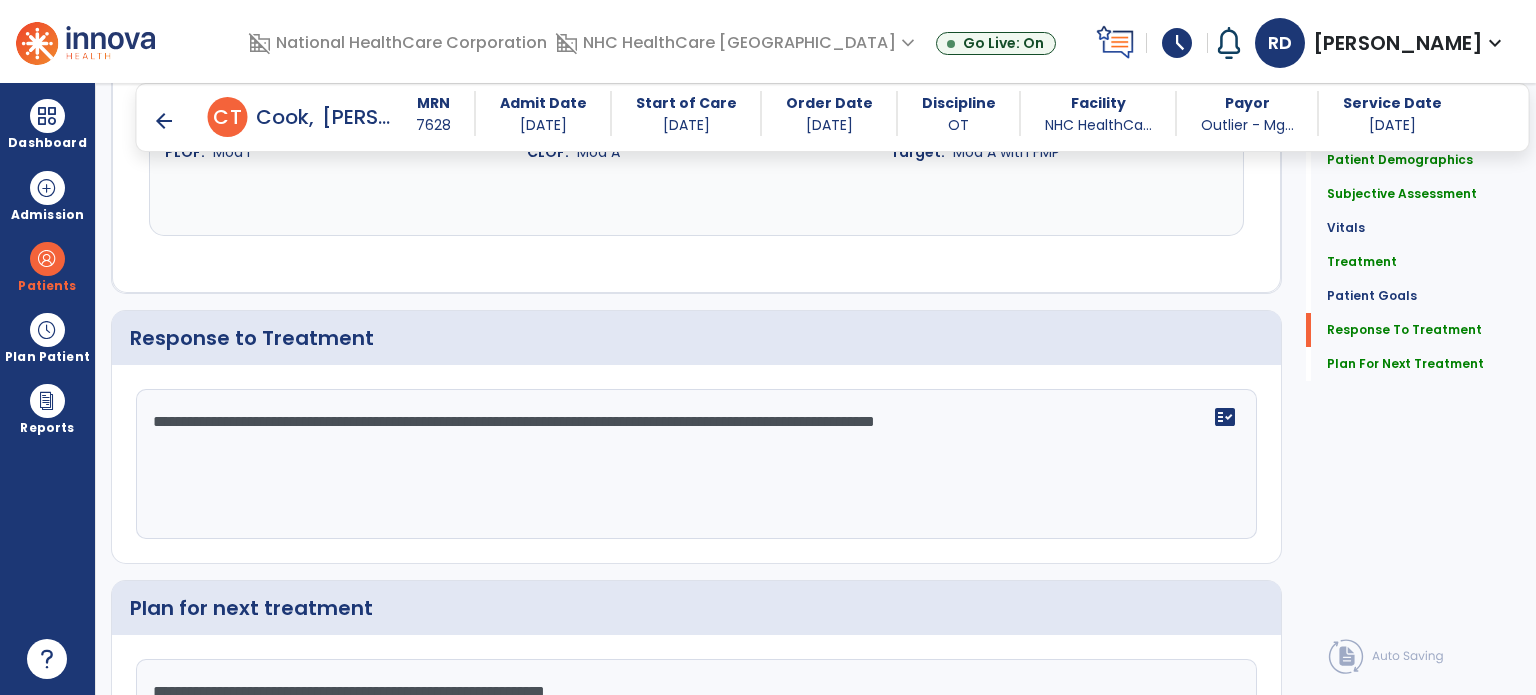 scroll, scrollTop: 3068, scrollLeft: 0, axis: vertical 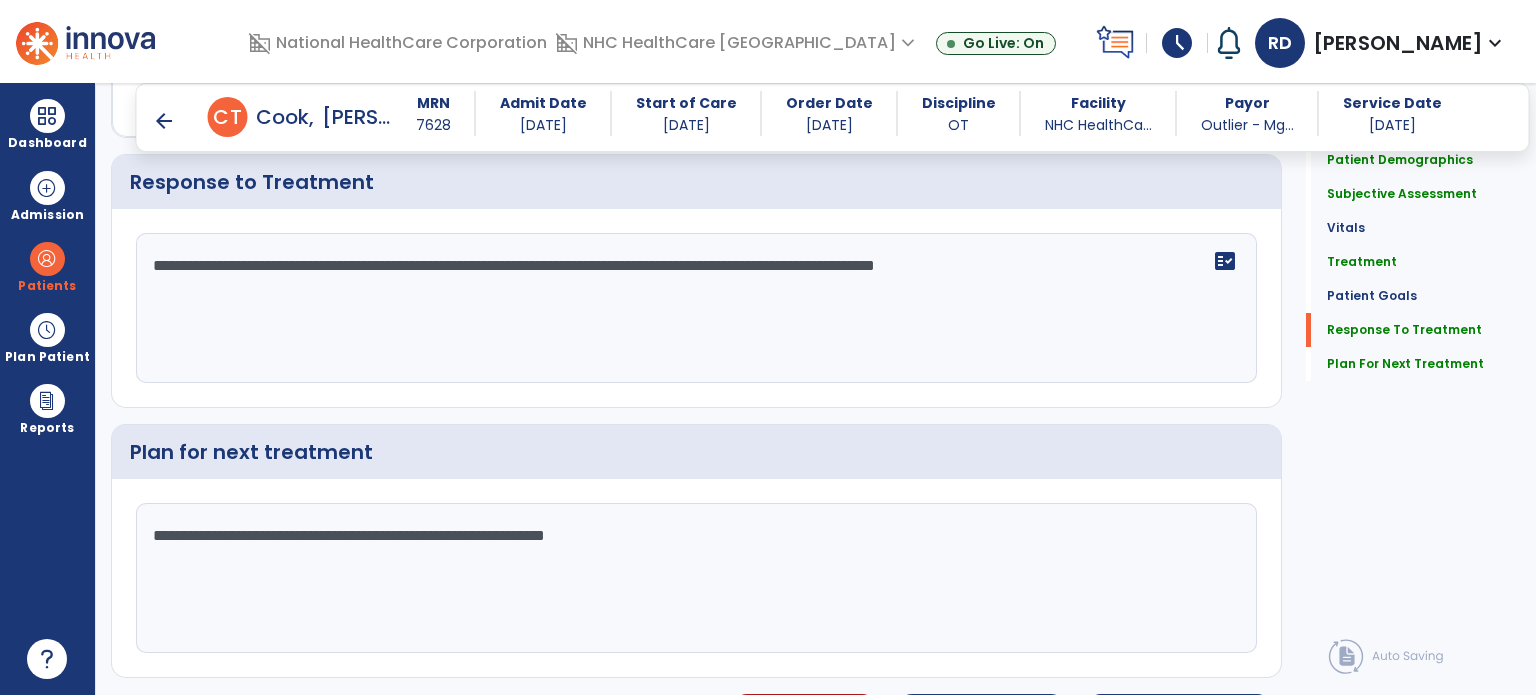 type on "**********" 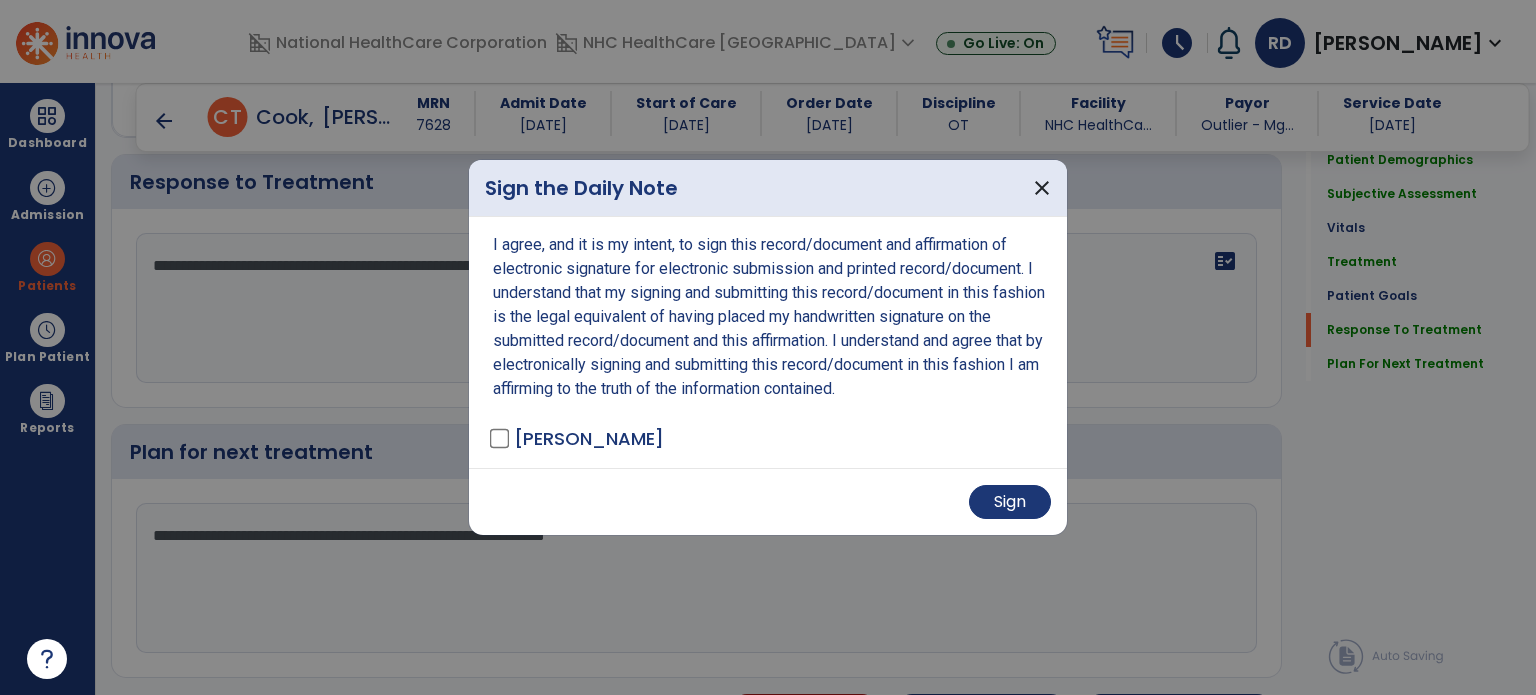 click on "Sign" at bounding box center (1010, 502) 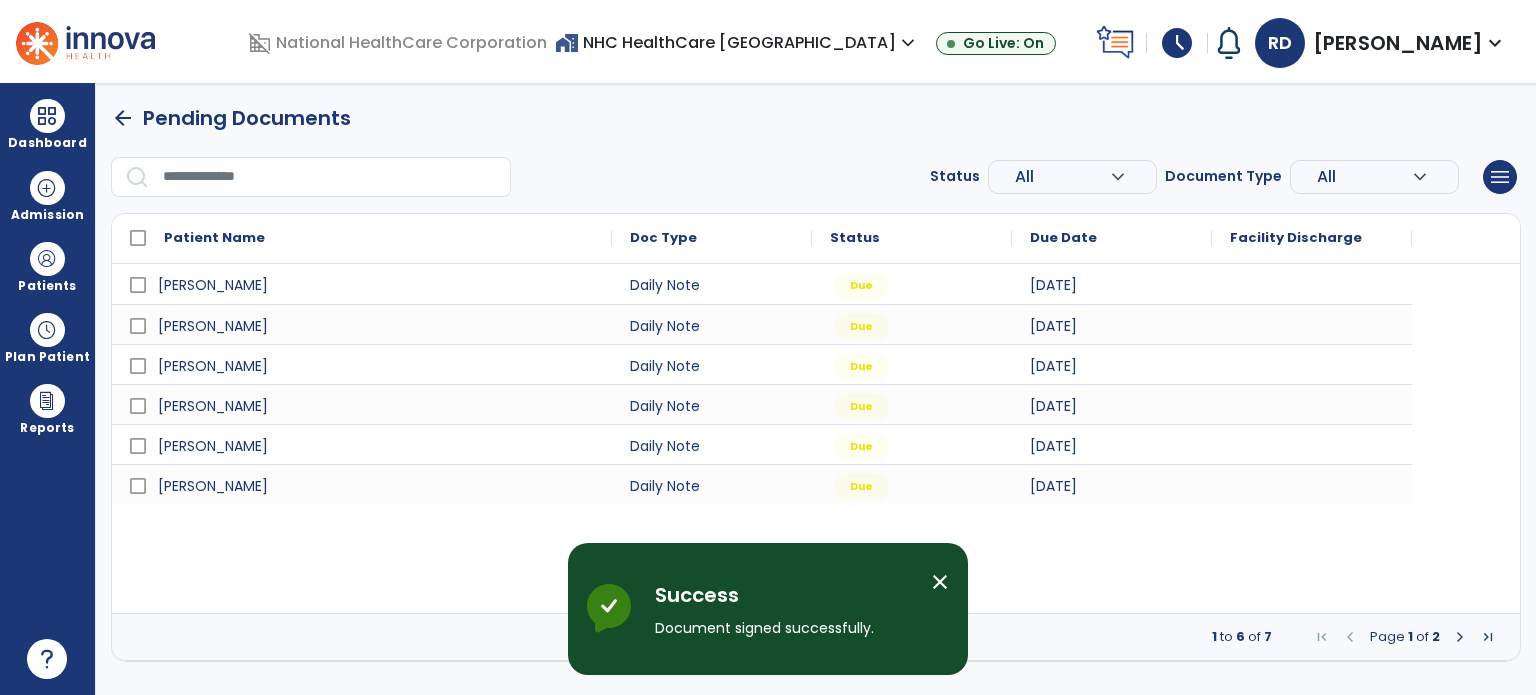 scroll, scrollTop: 0, scrollLeft: 0, axis: both 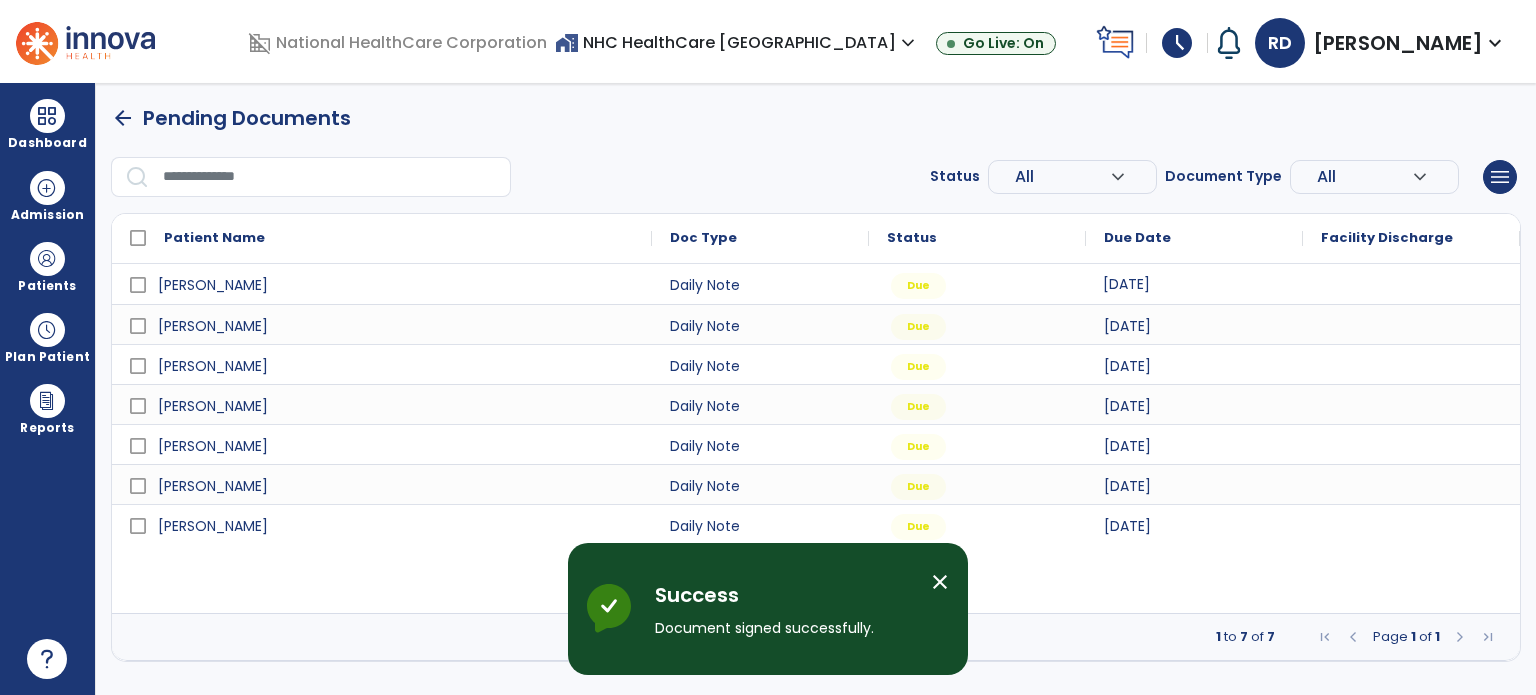click on "[DATE]" at bounding box center (1126, 284) 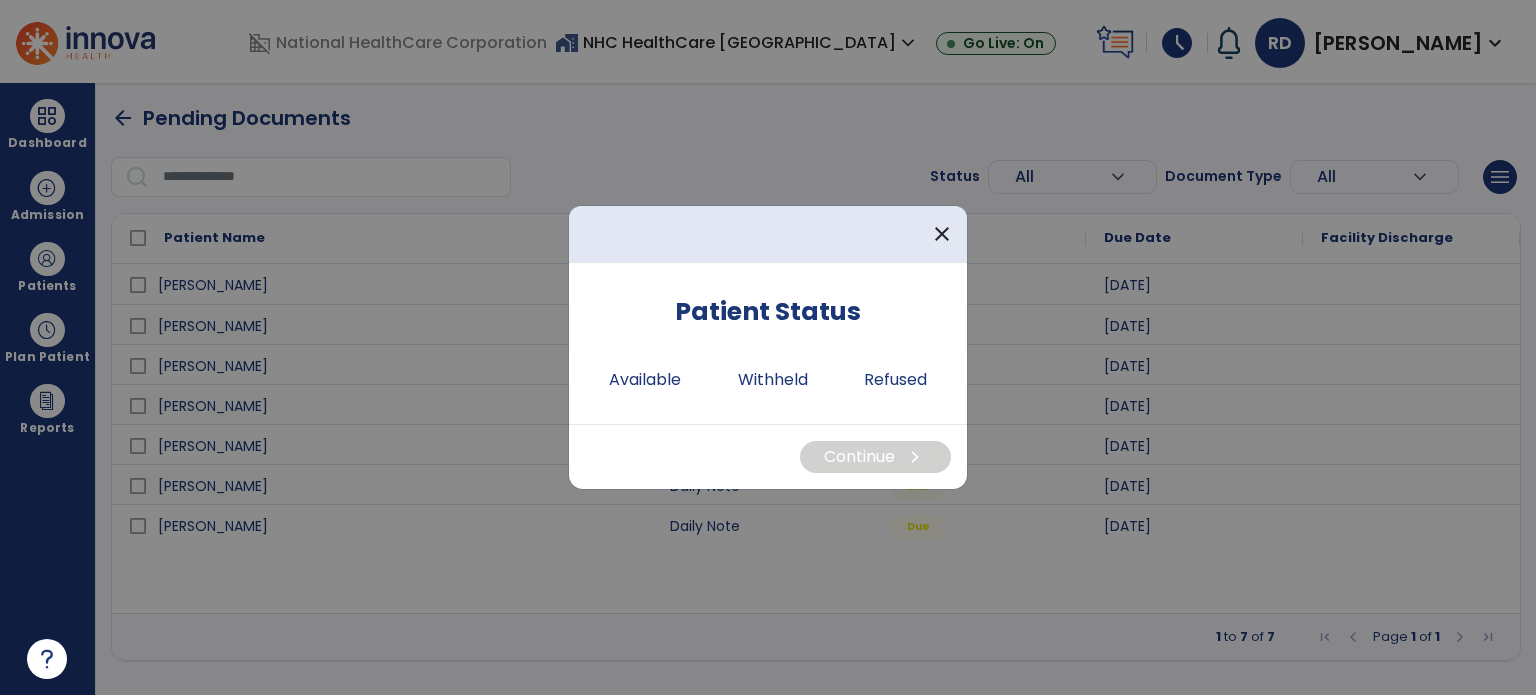 click on "Available" at bounding box center (645, 380) 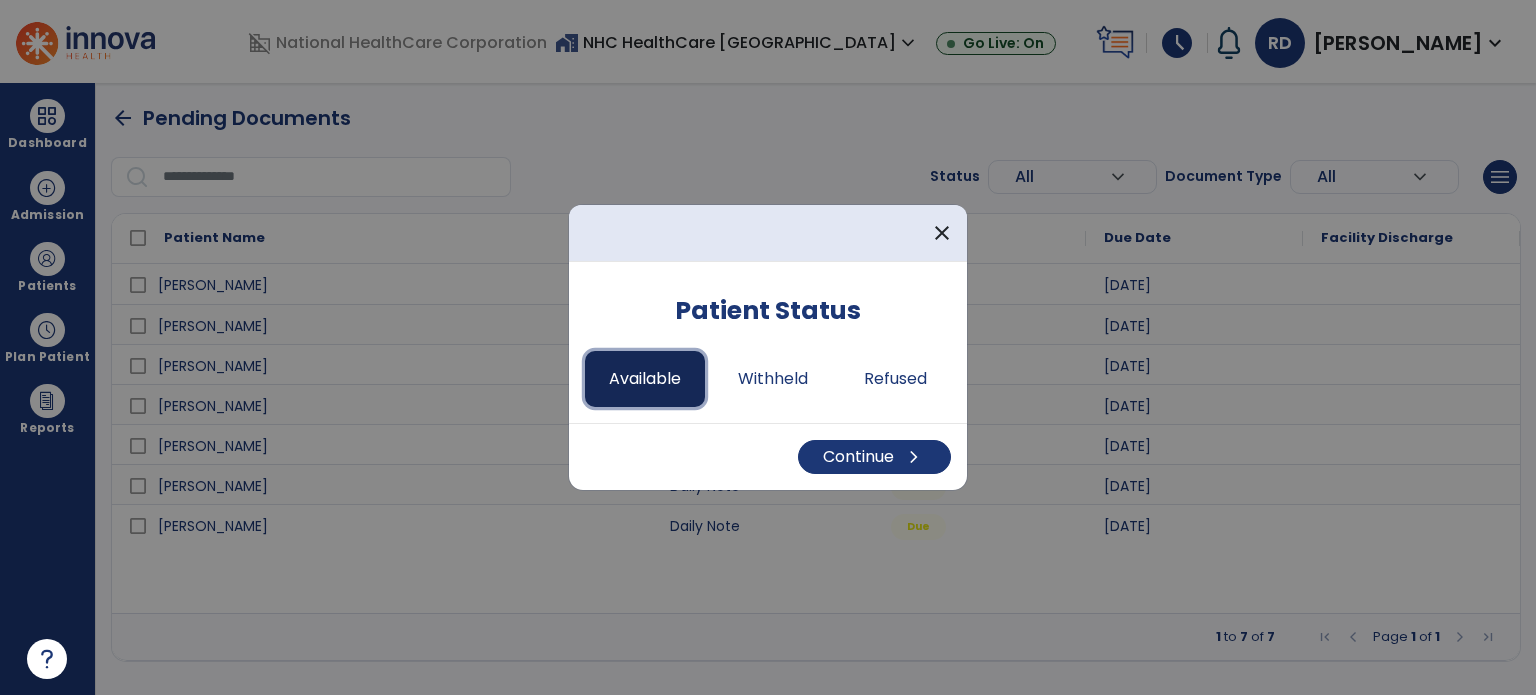 click on "Continue   chevron_right" at bounding box center [874, 457] 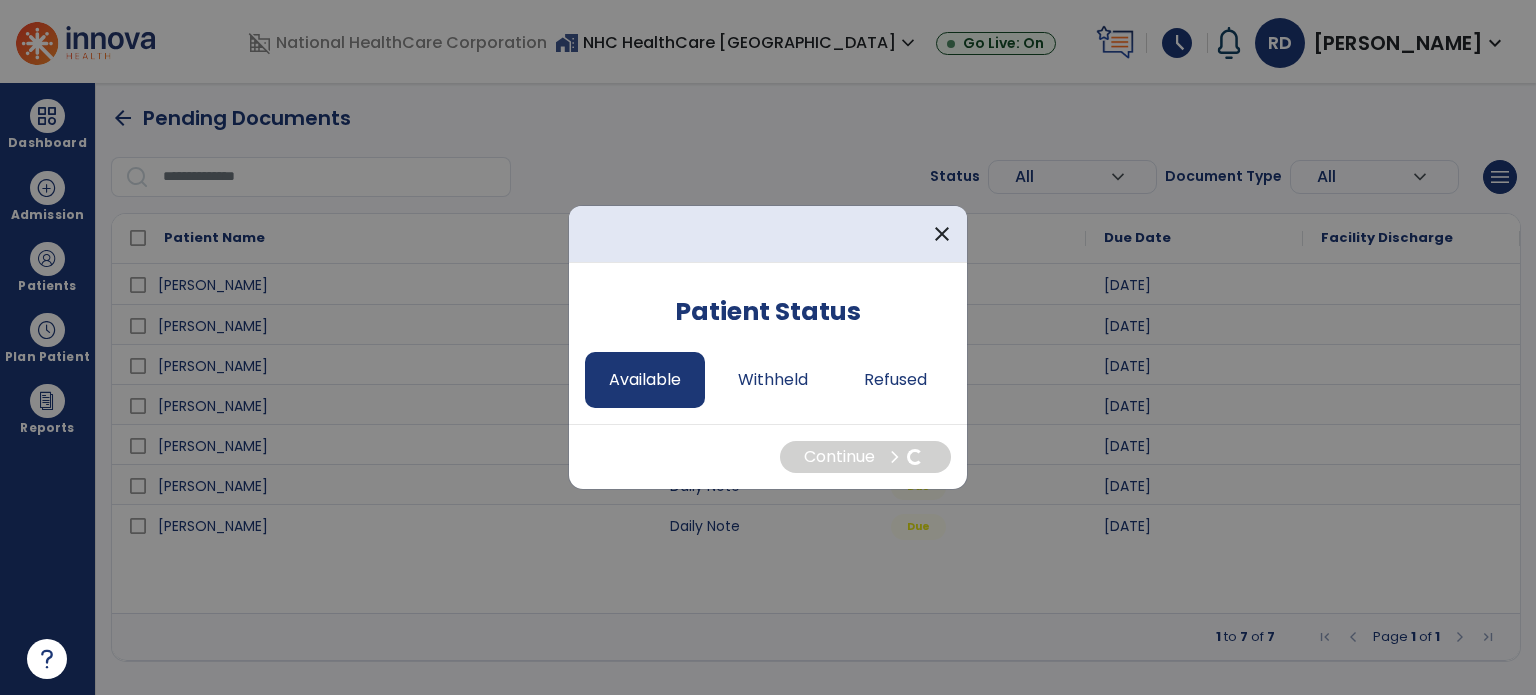 select on "*" 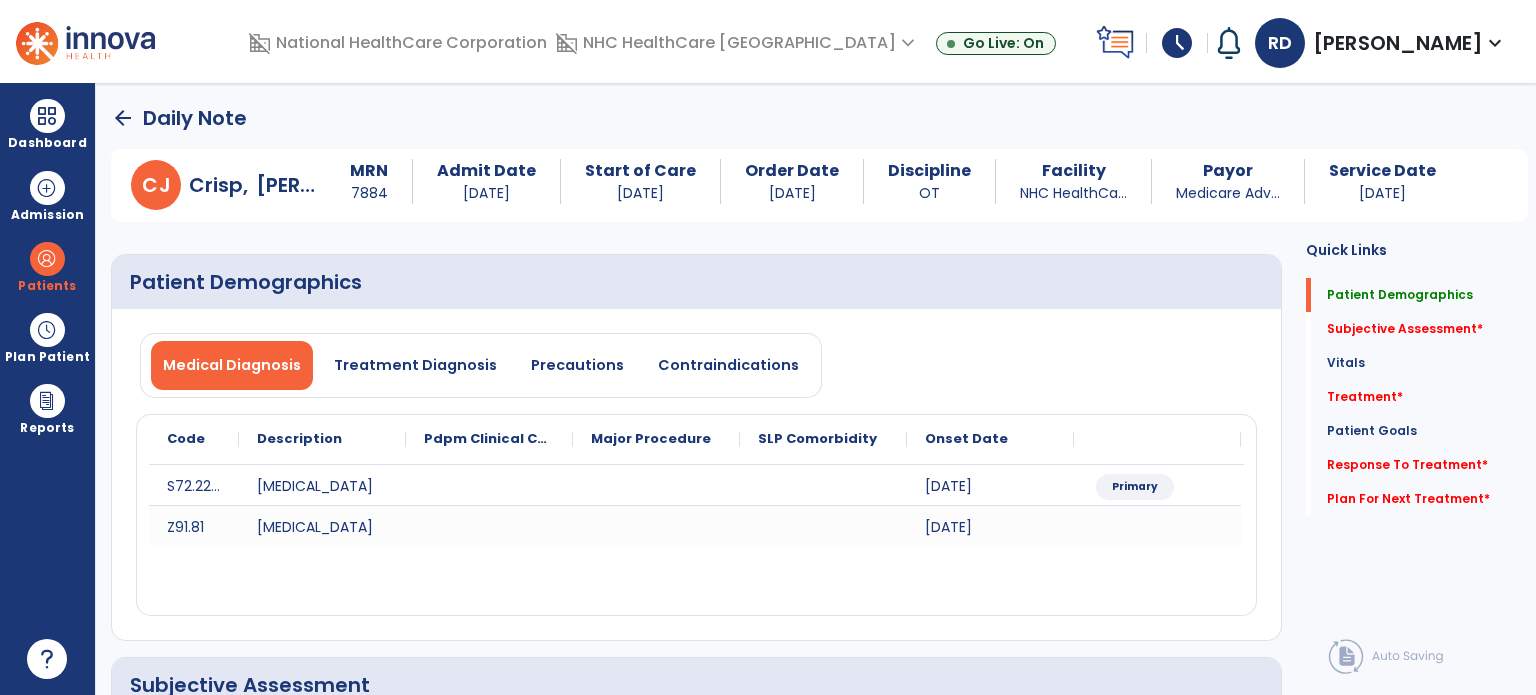 click on "Subjective Assessment   *" 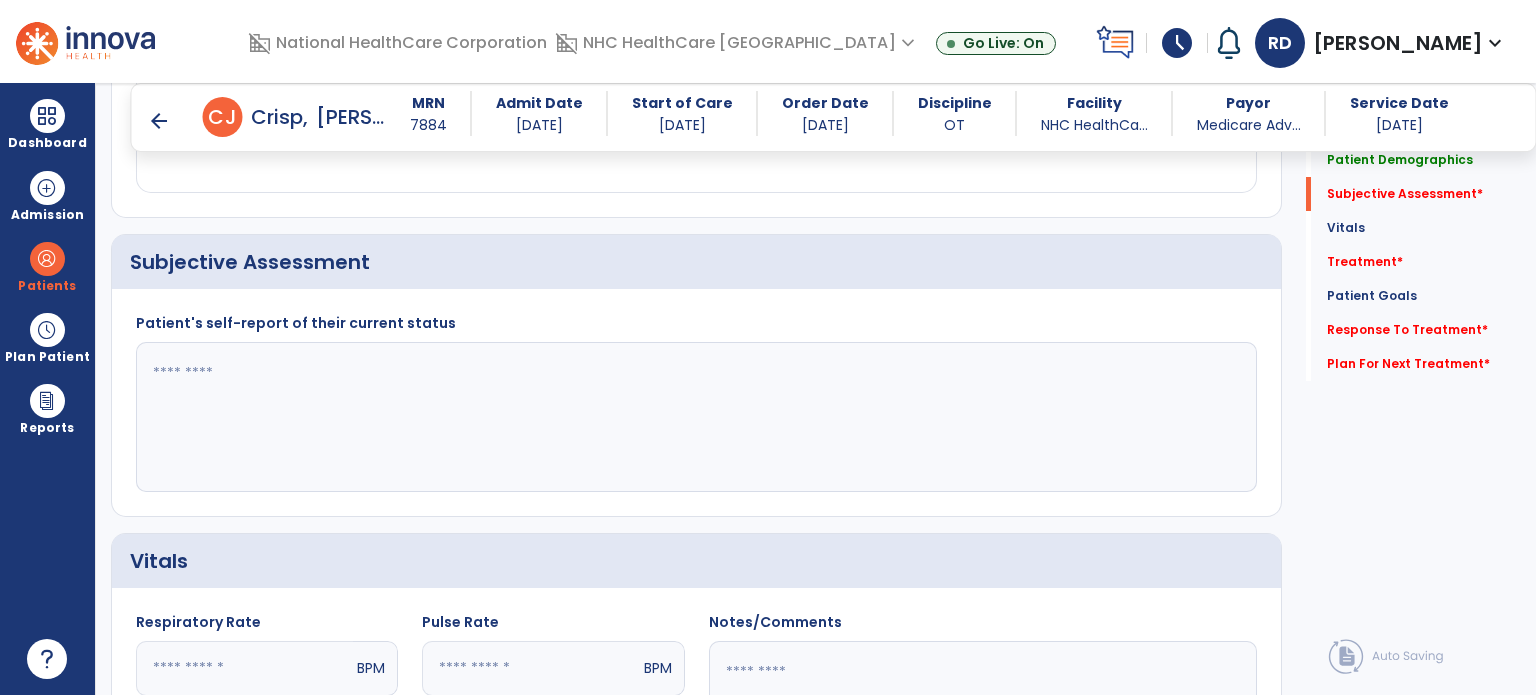 scroll, scrollTop: 408, scrollLeft: 0, axis: vertical 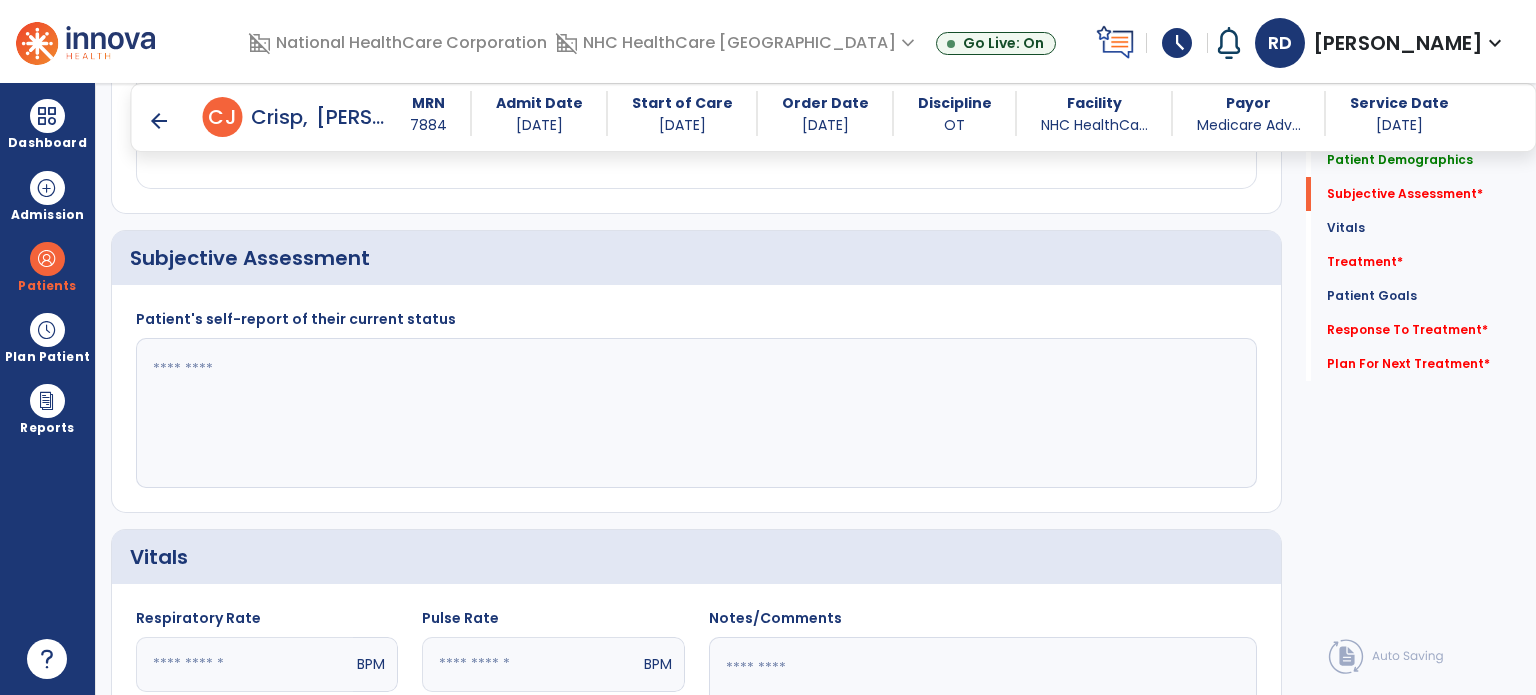 click 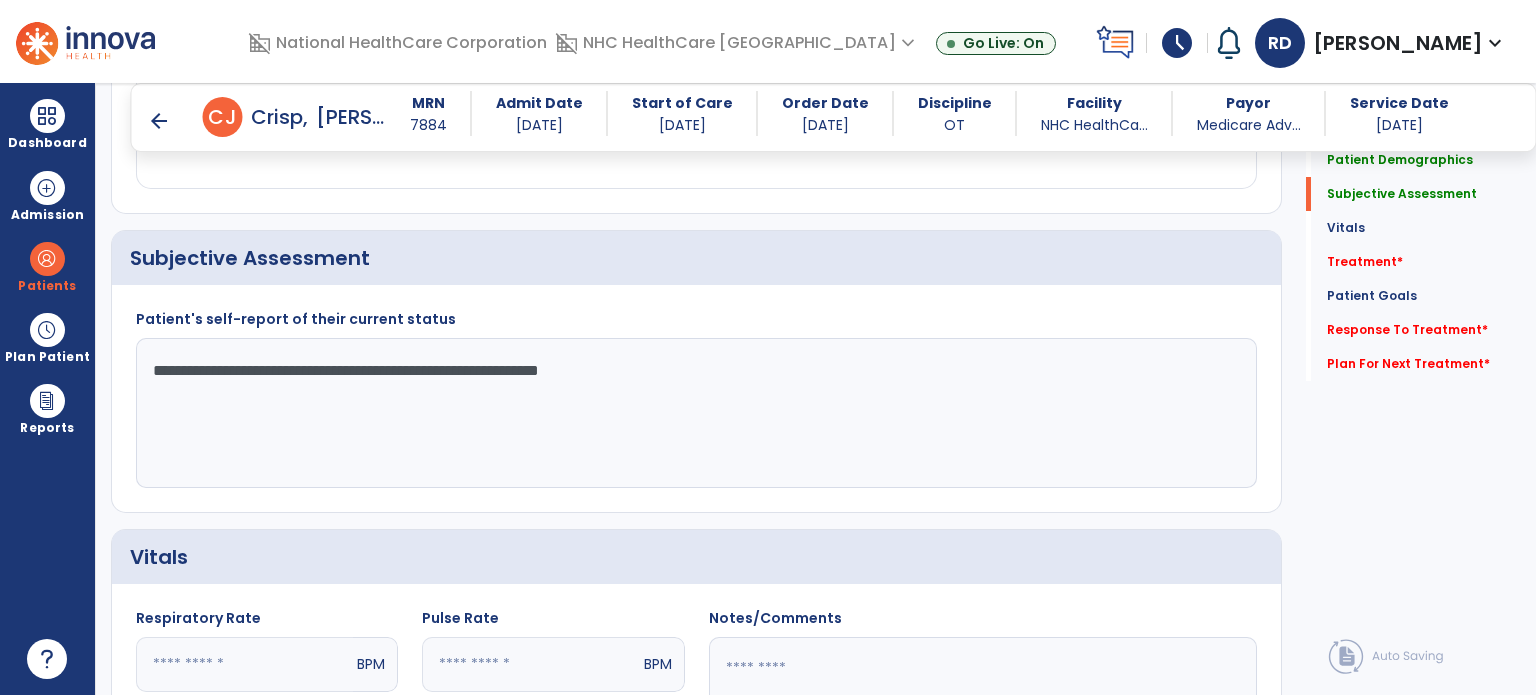 type on "**********" 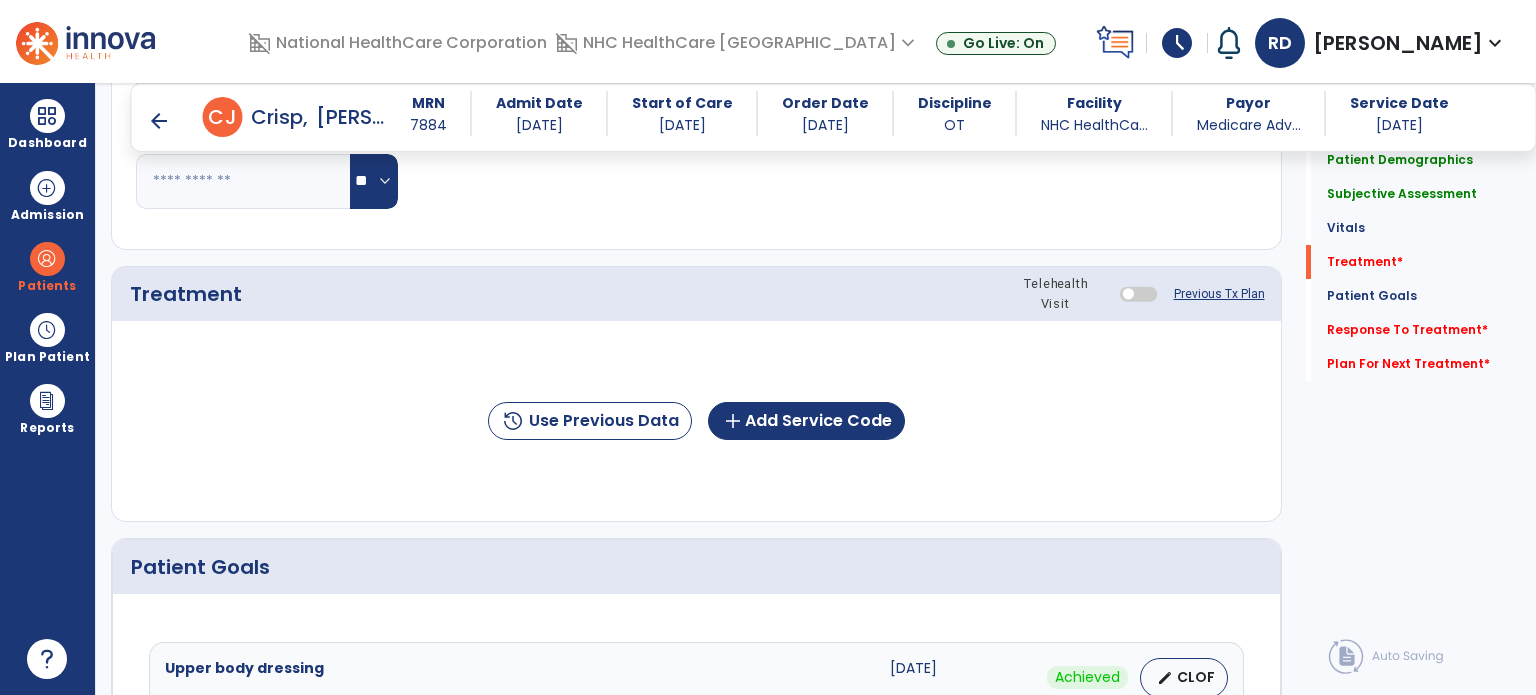 scroll, scrollTop: 1096, scrollLeft: 0, axis: vertical 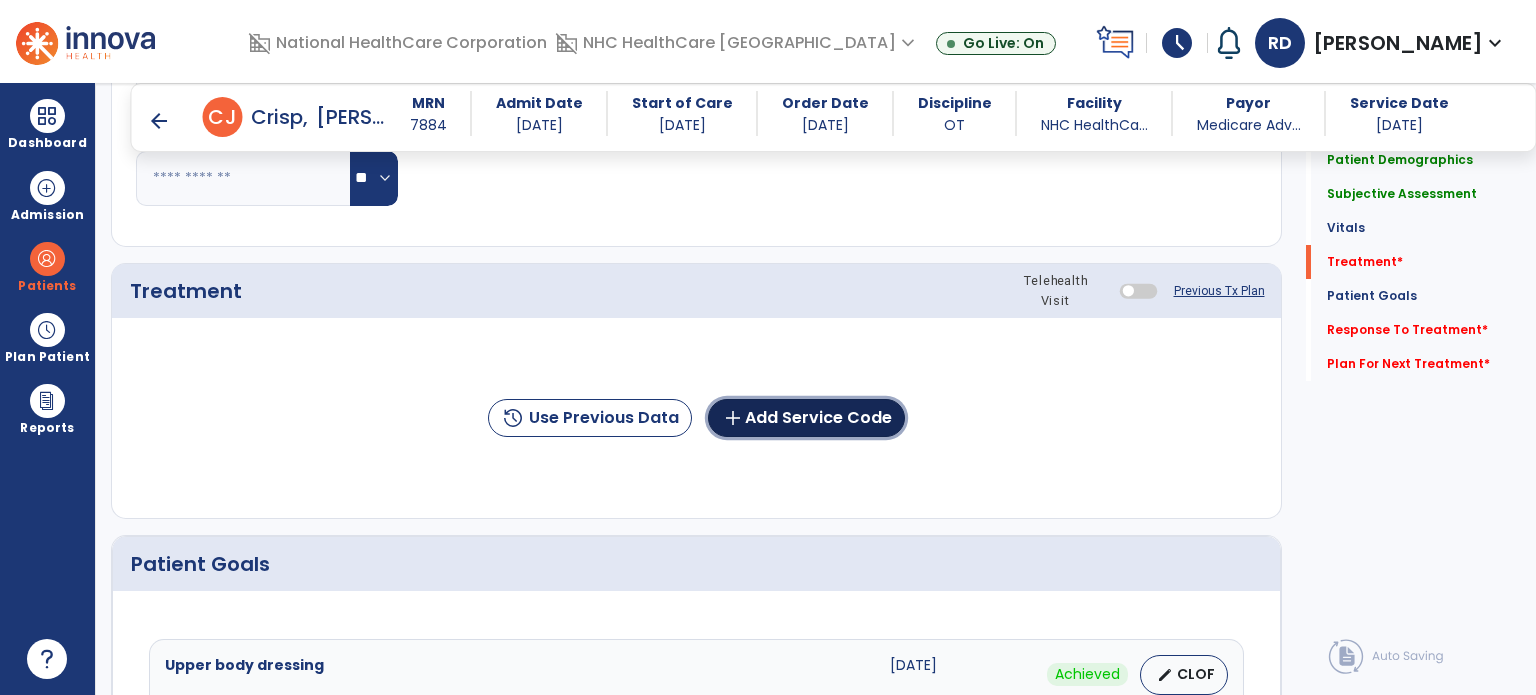 click on "add  Add Service Code" 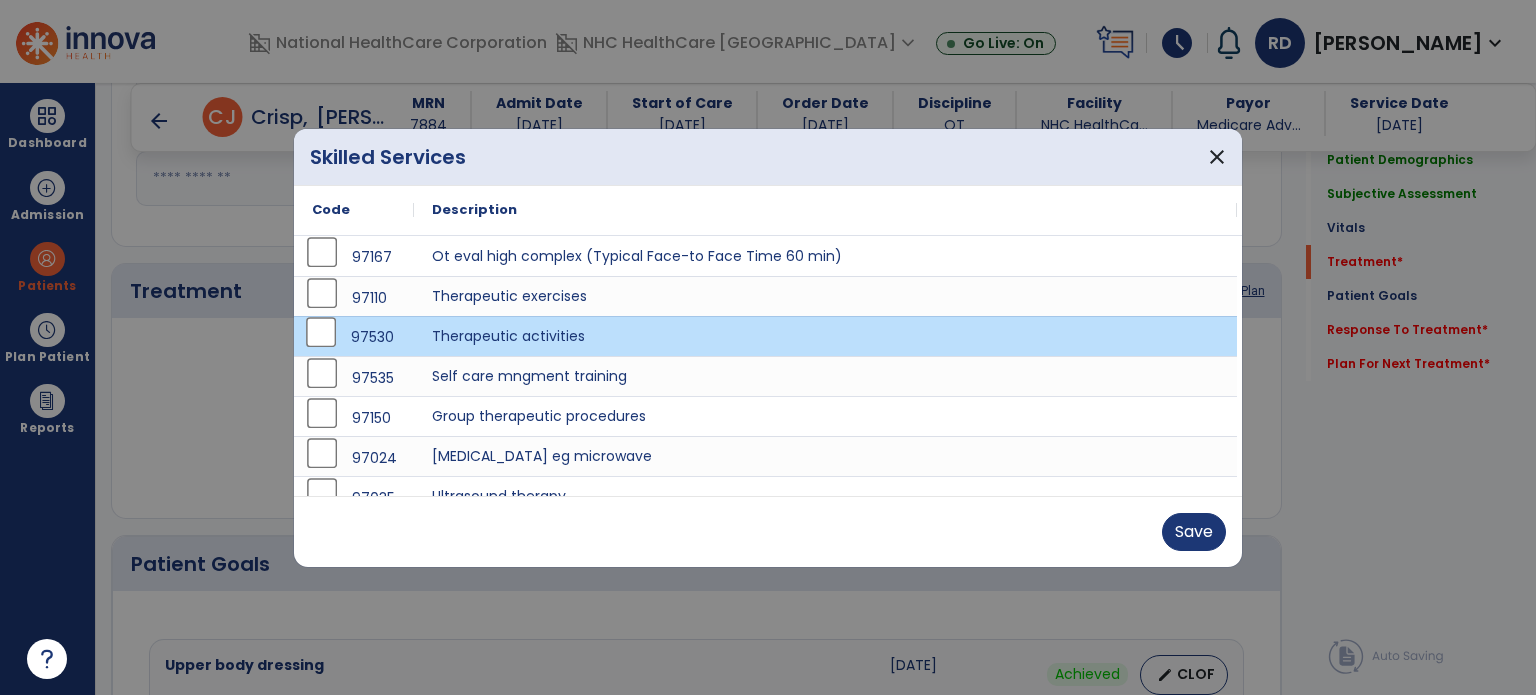 scroll, scrollTop: 20, scrollLeft: 0, axis: vertical 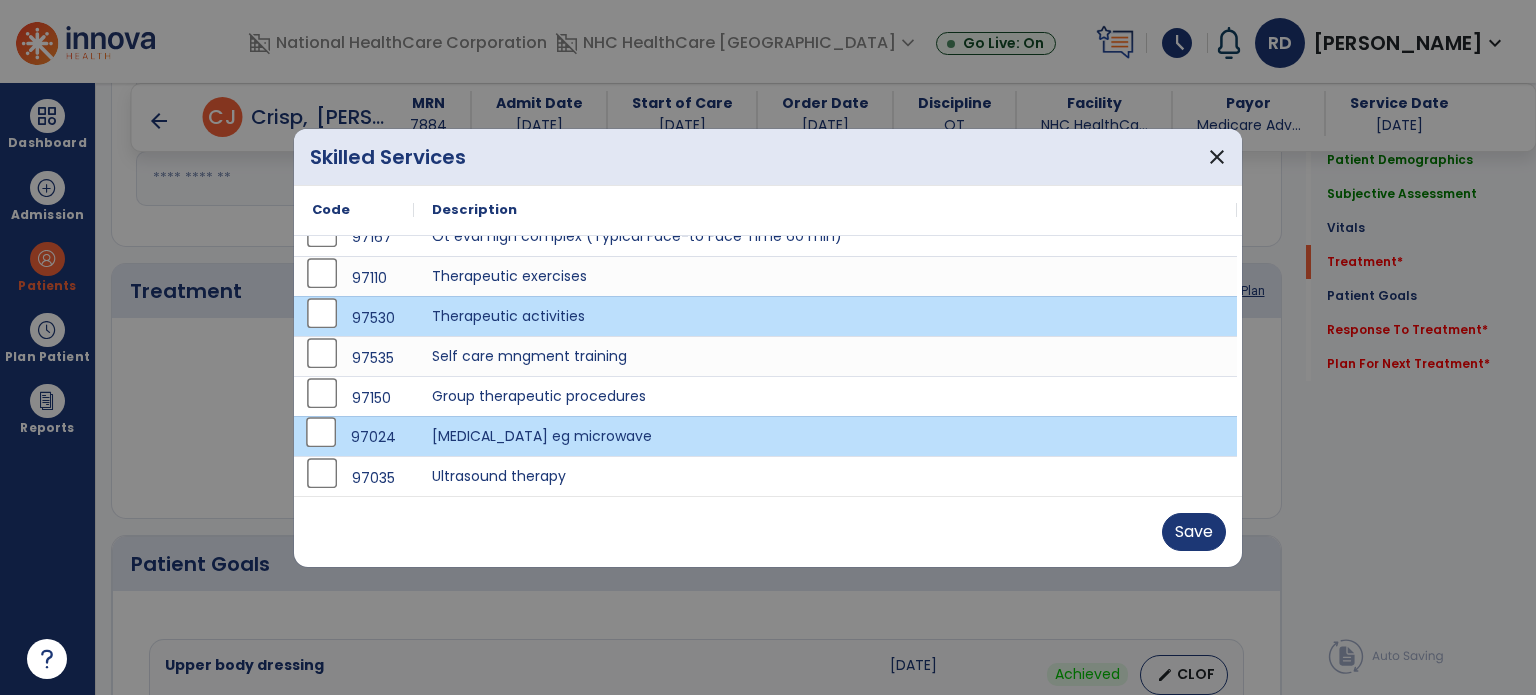 click on "Save" at bounding box center (1194, 532) 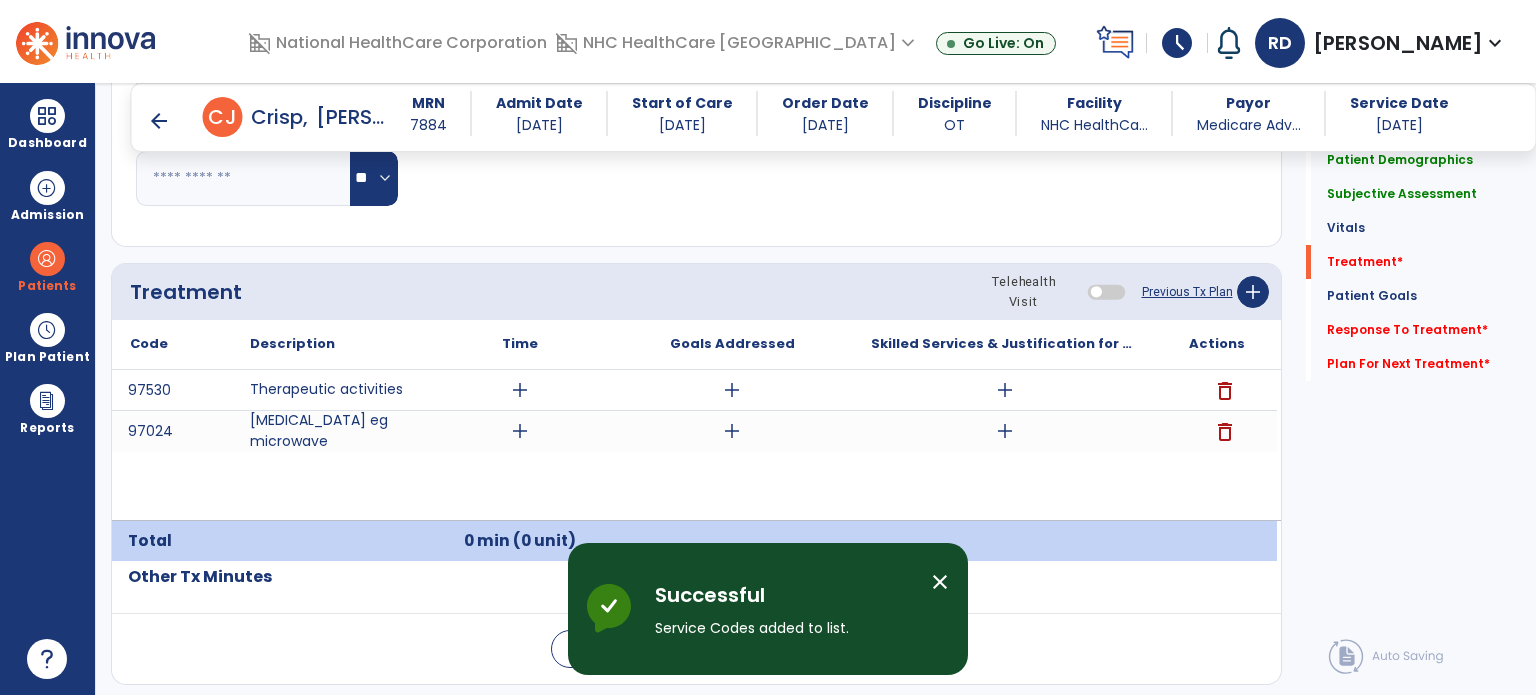 click on "add" at bounding box center [520, 431] 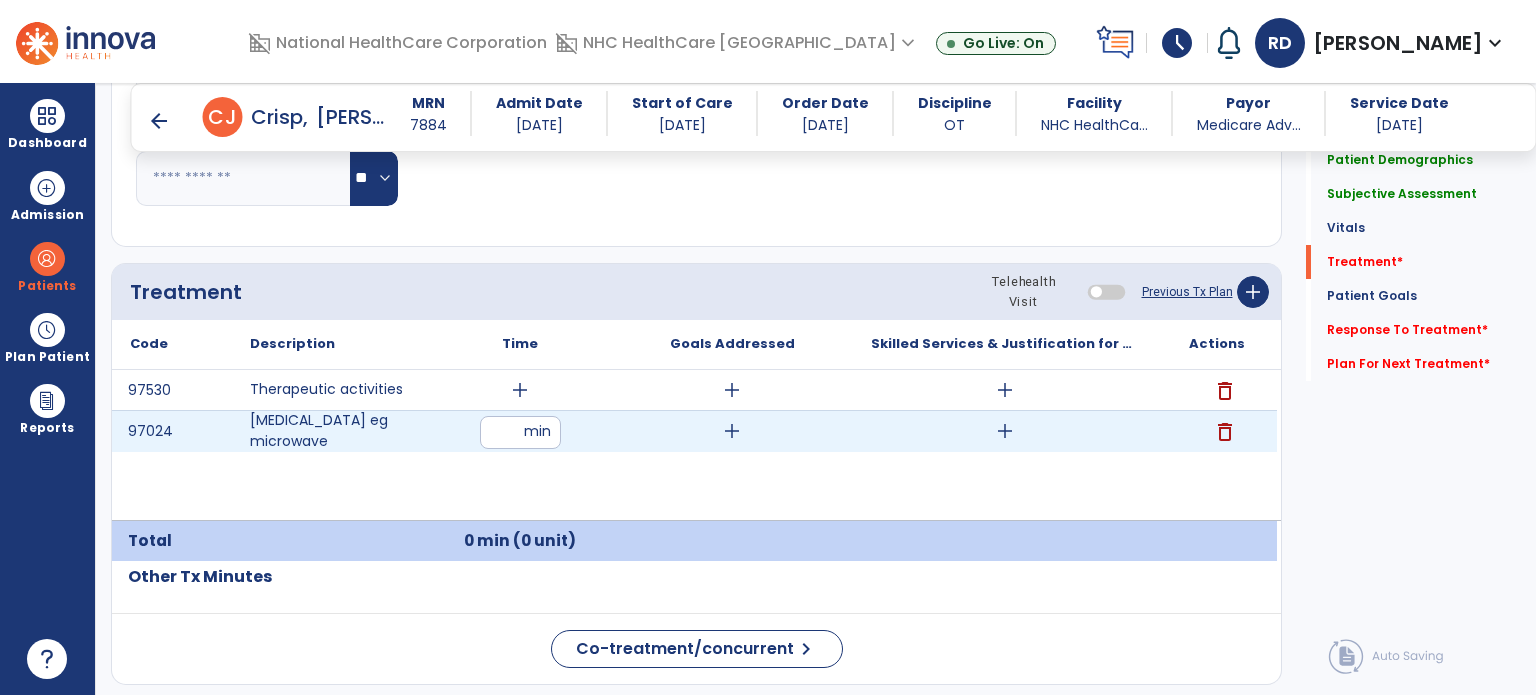 type on "**" 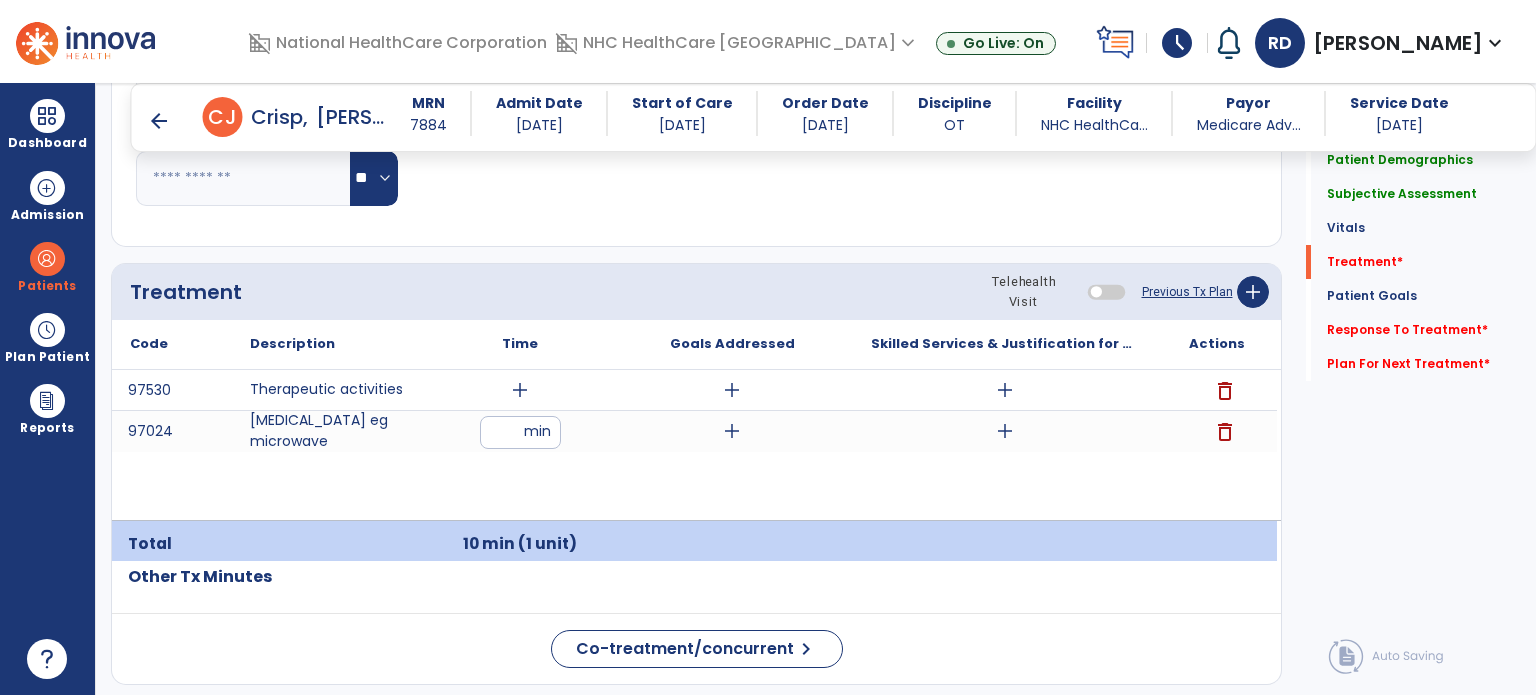 click on "add" at bounding box center [520, 390] 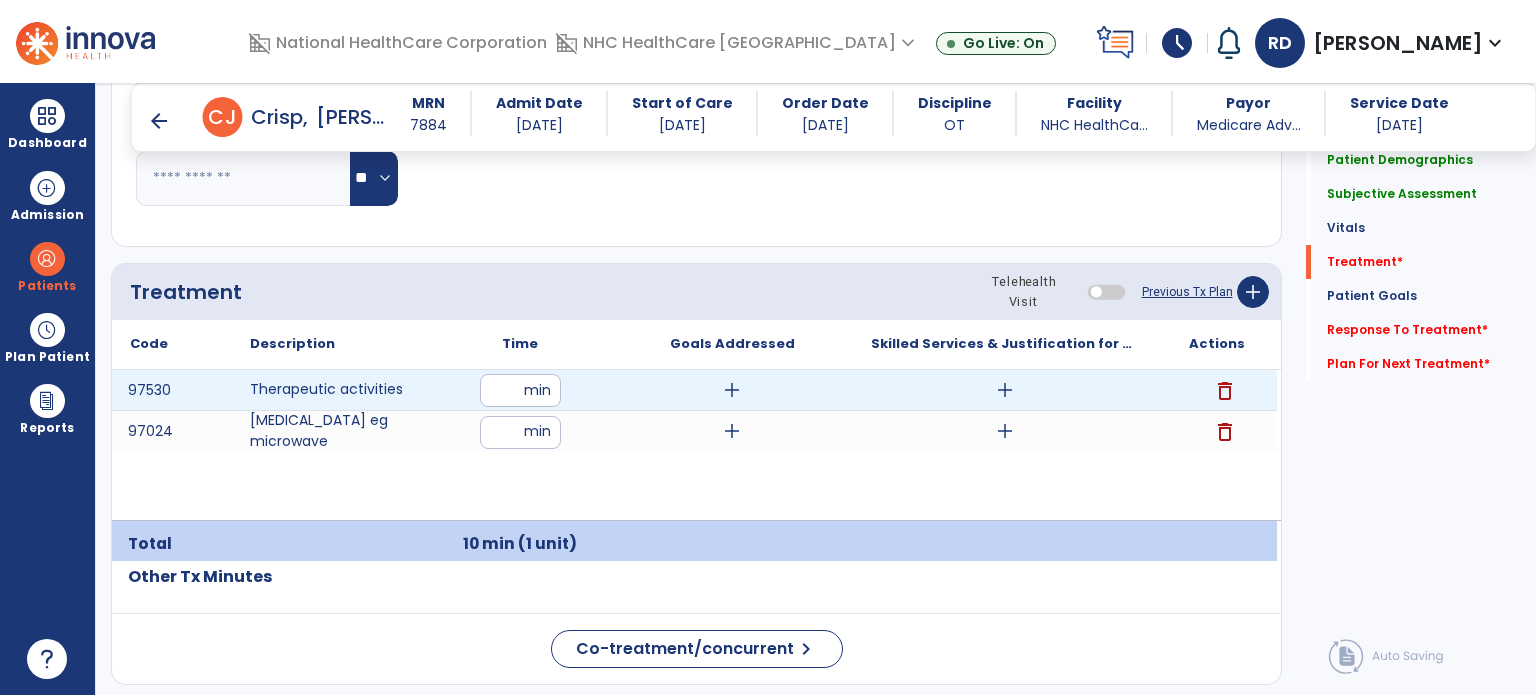 type on "**" 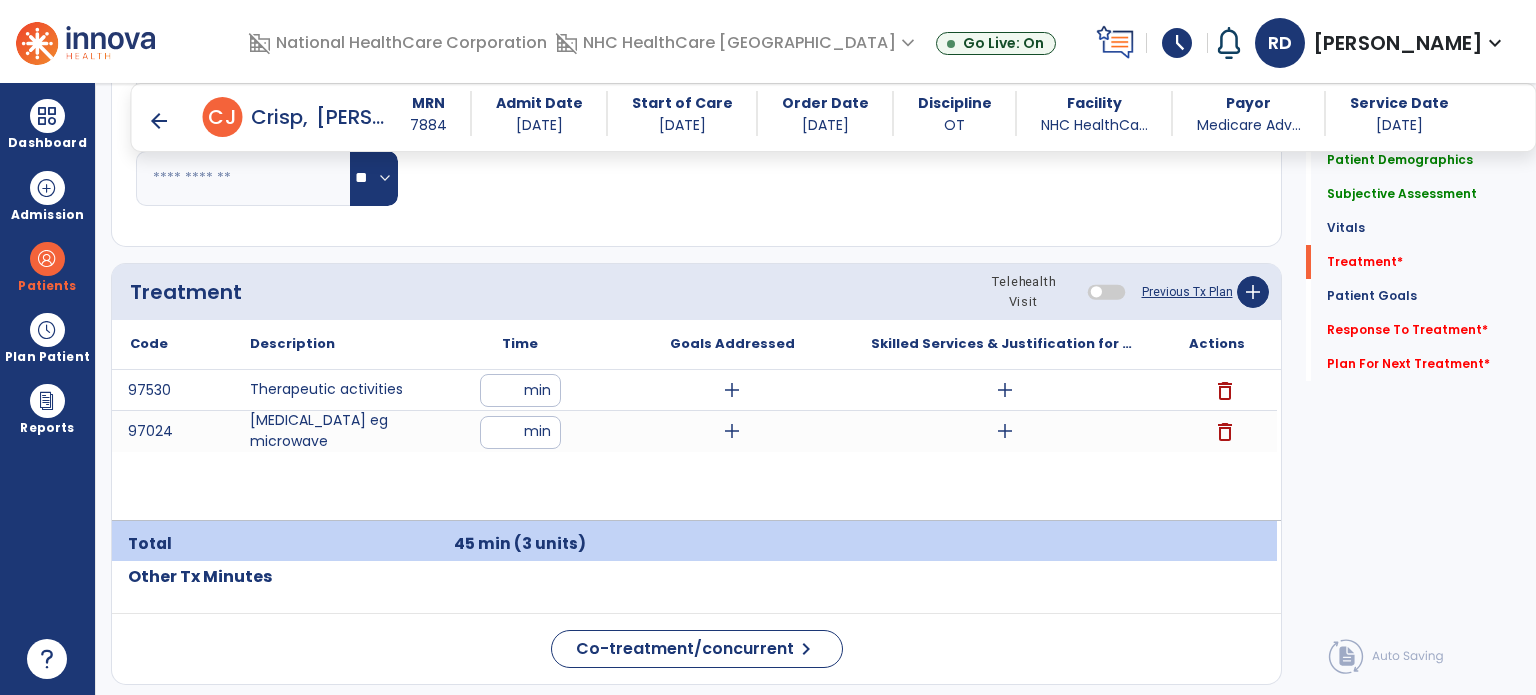 click on "add" at bounding box center [732, 390] 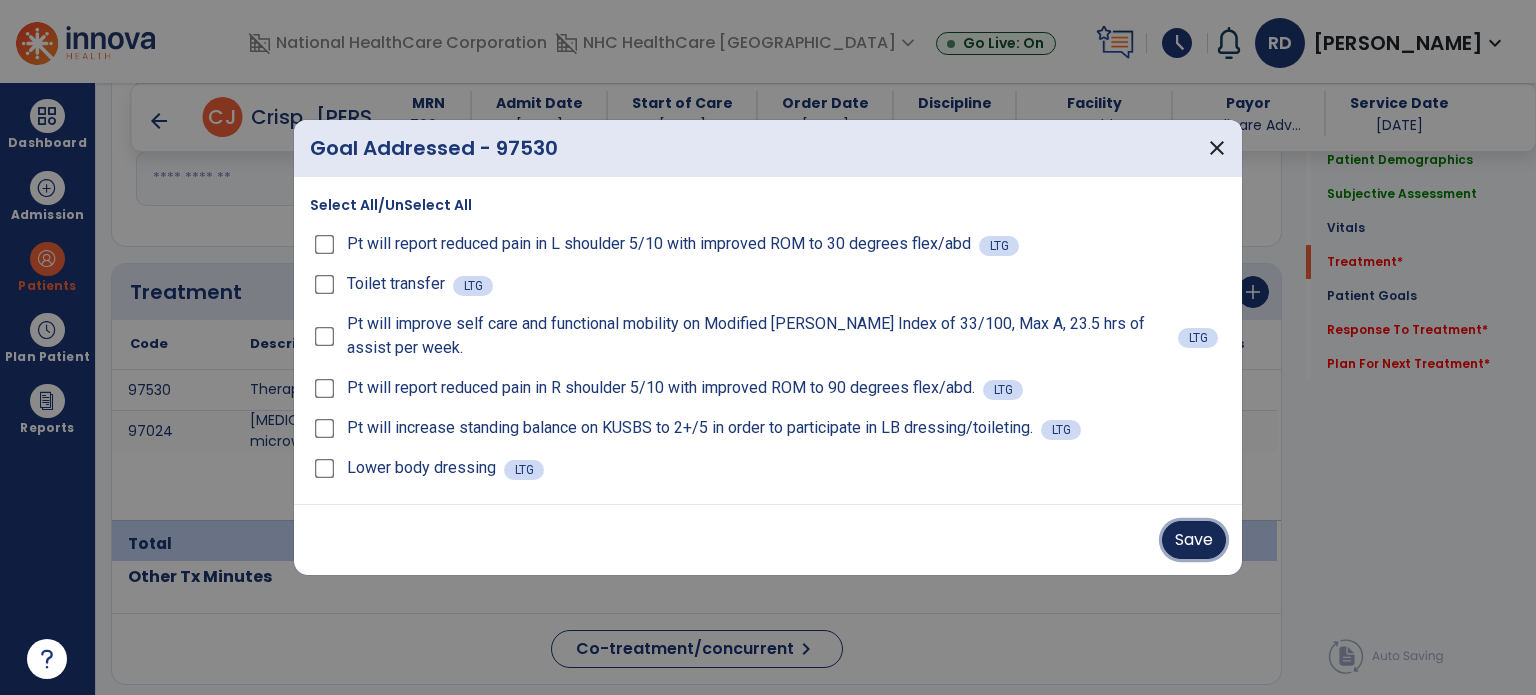 click on "Save" at bounding box center [1194, 540] 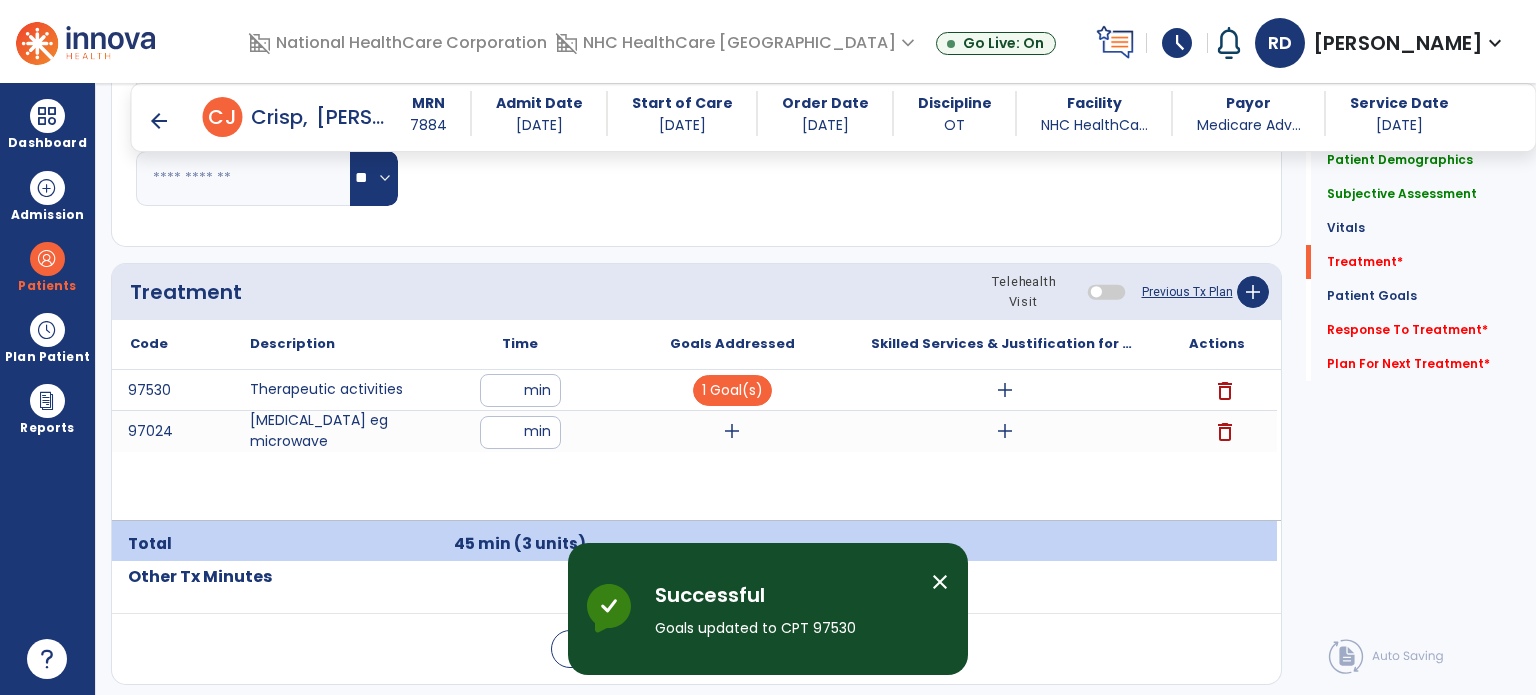 click on "add" at bounding box center [732, 431] 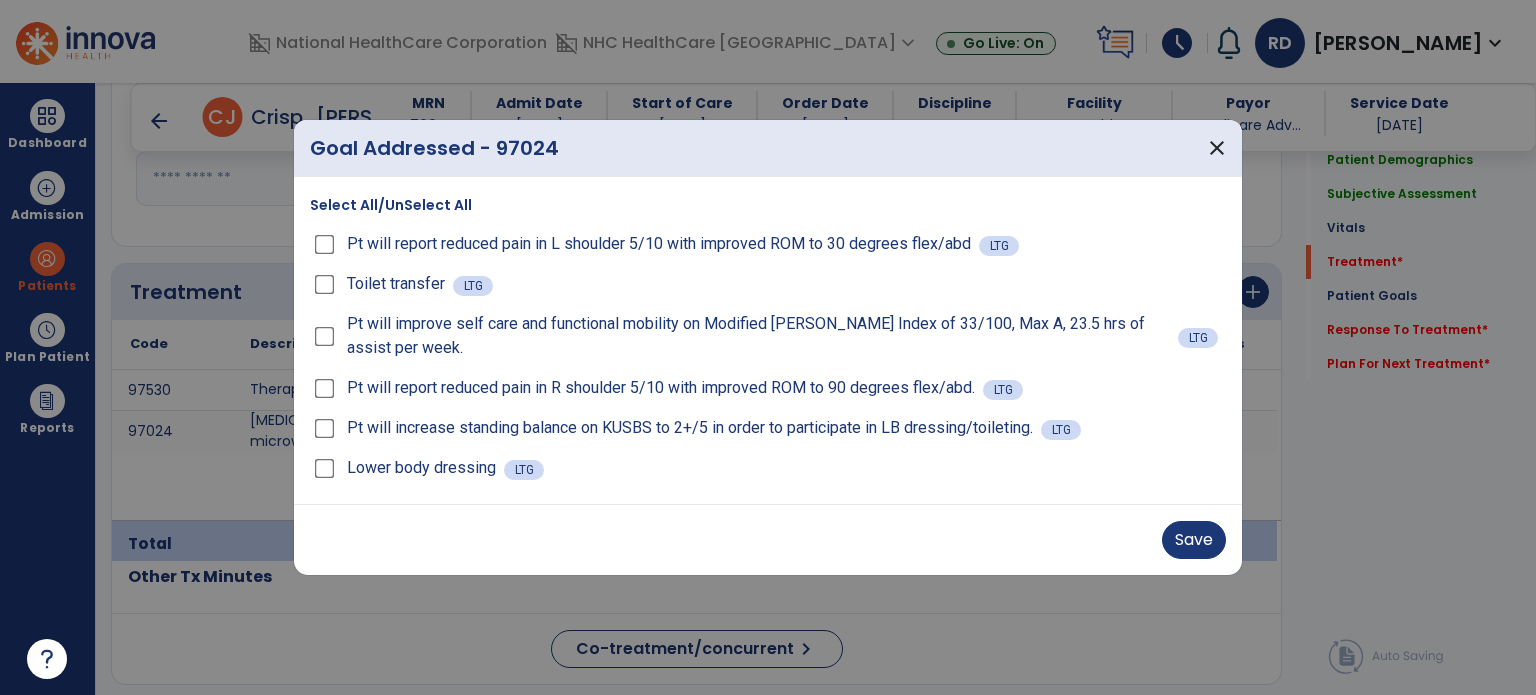 click on "Save" at bounding box center [1194, 540] 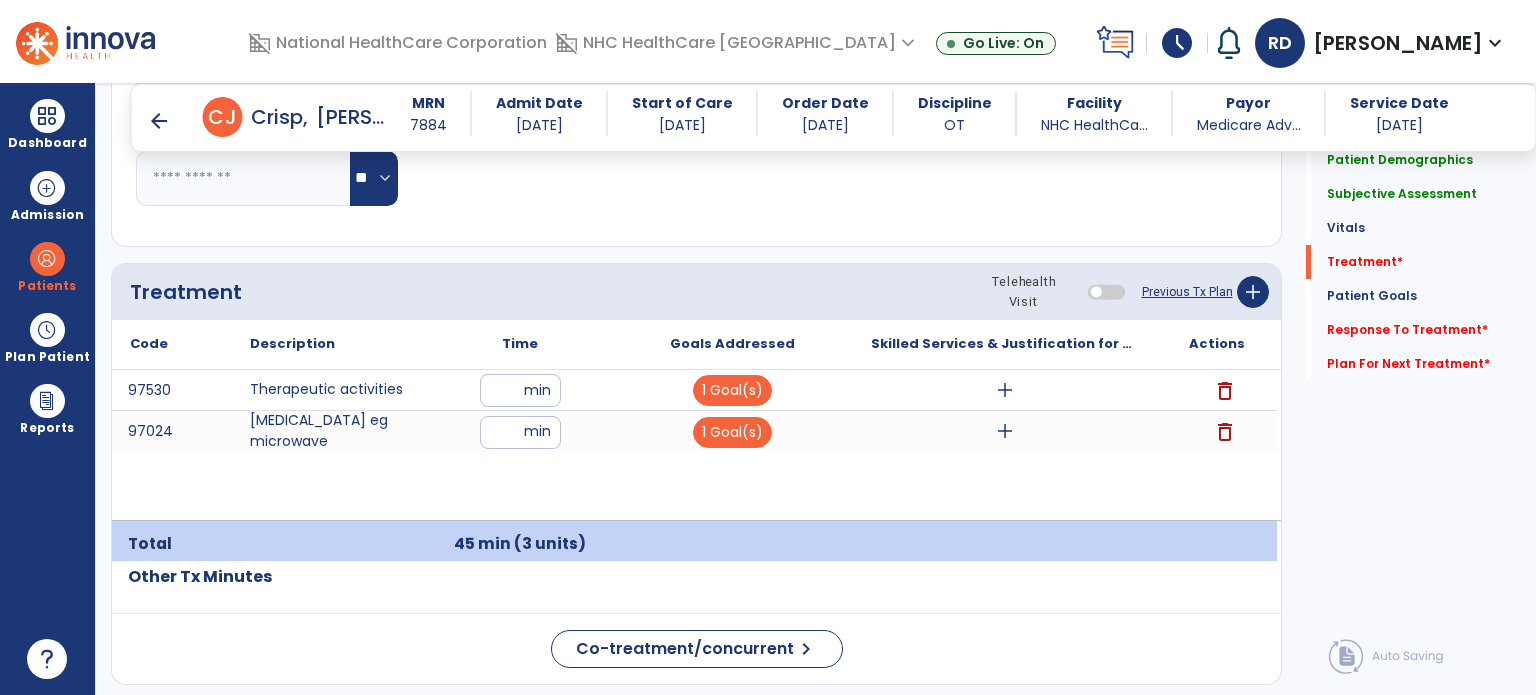 click on "add" at bounding box center (1005, 431) 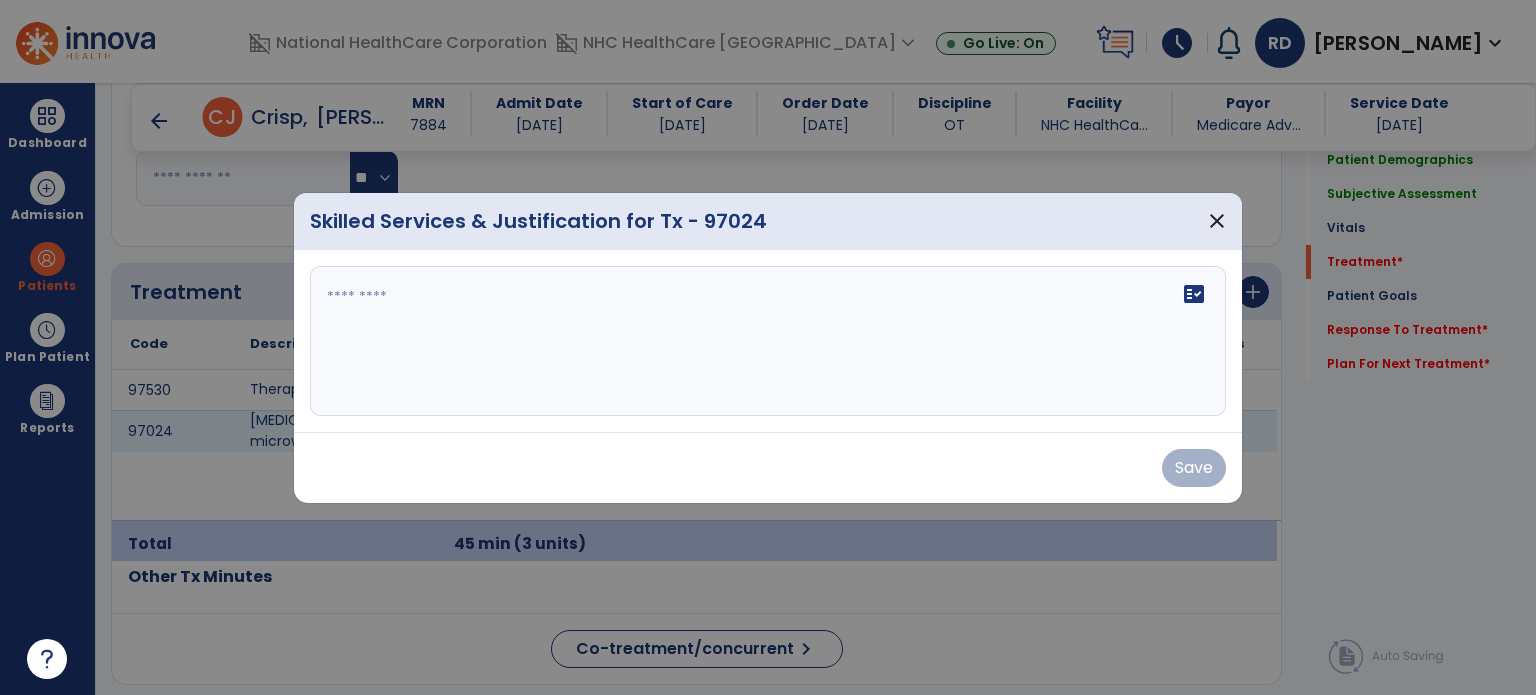 click at bounding box center (768, 341) 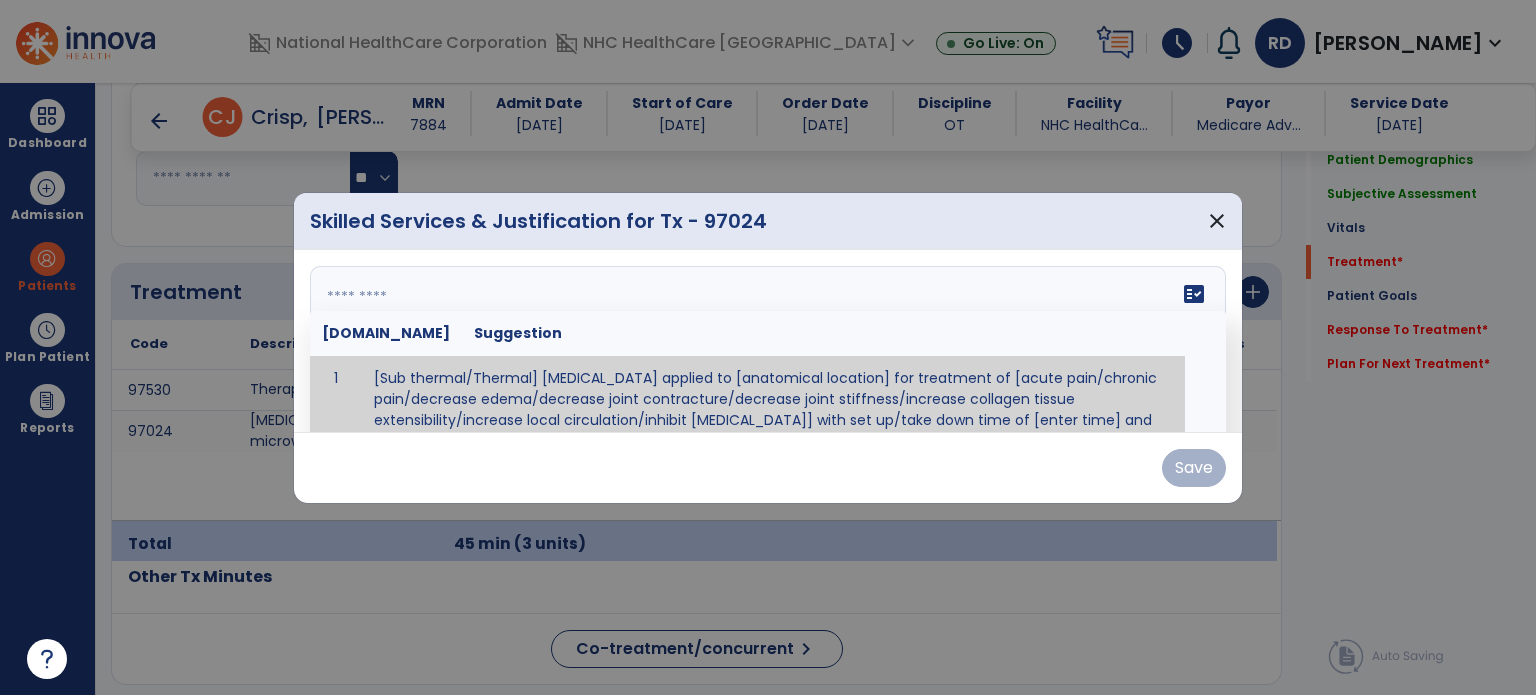 scroll, scrollTop: 32, scrollLeft: 0, axis: vertical 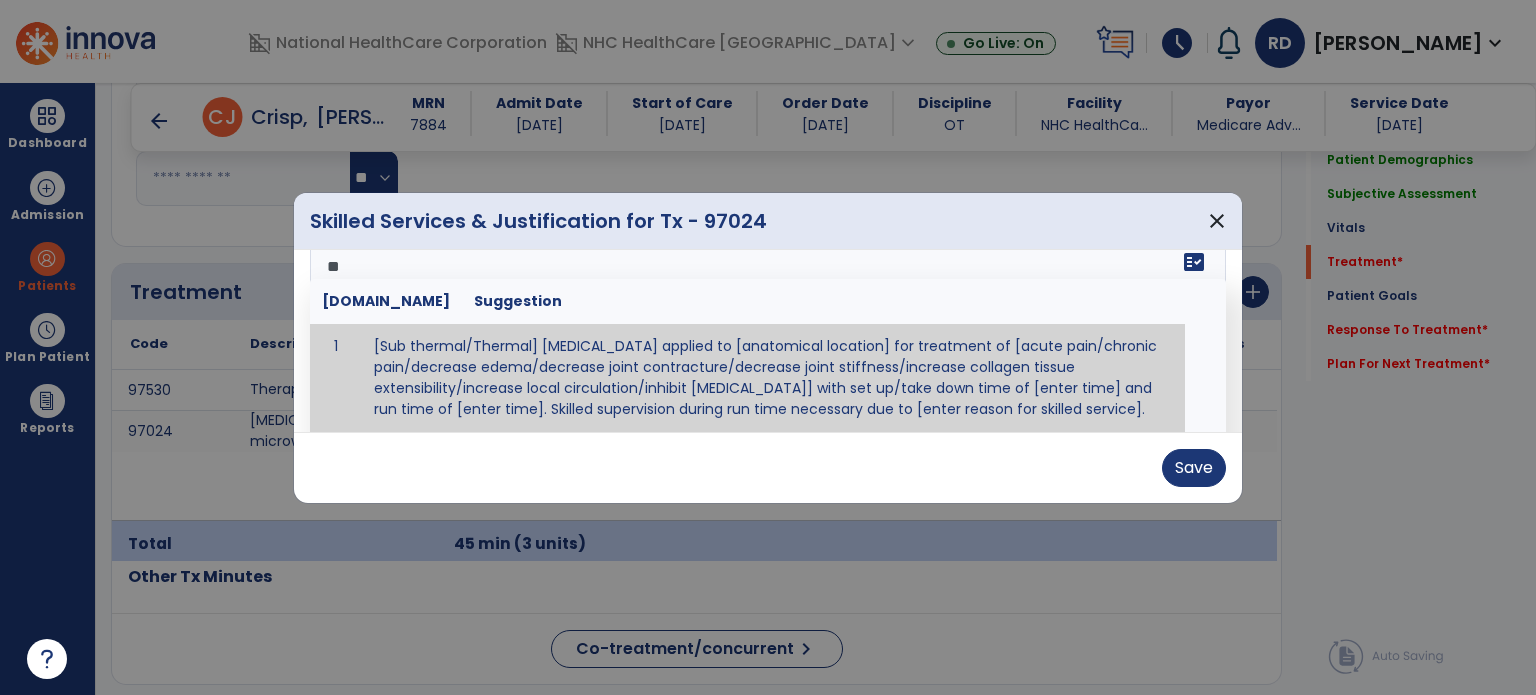 type on "*" 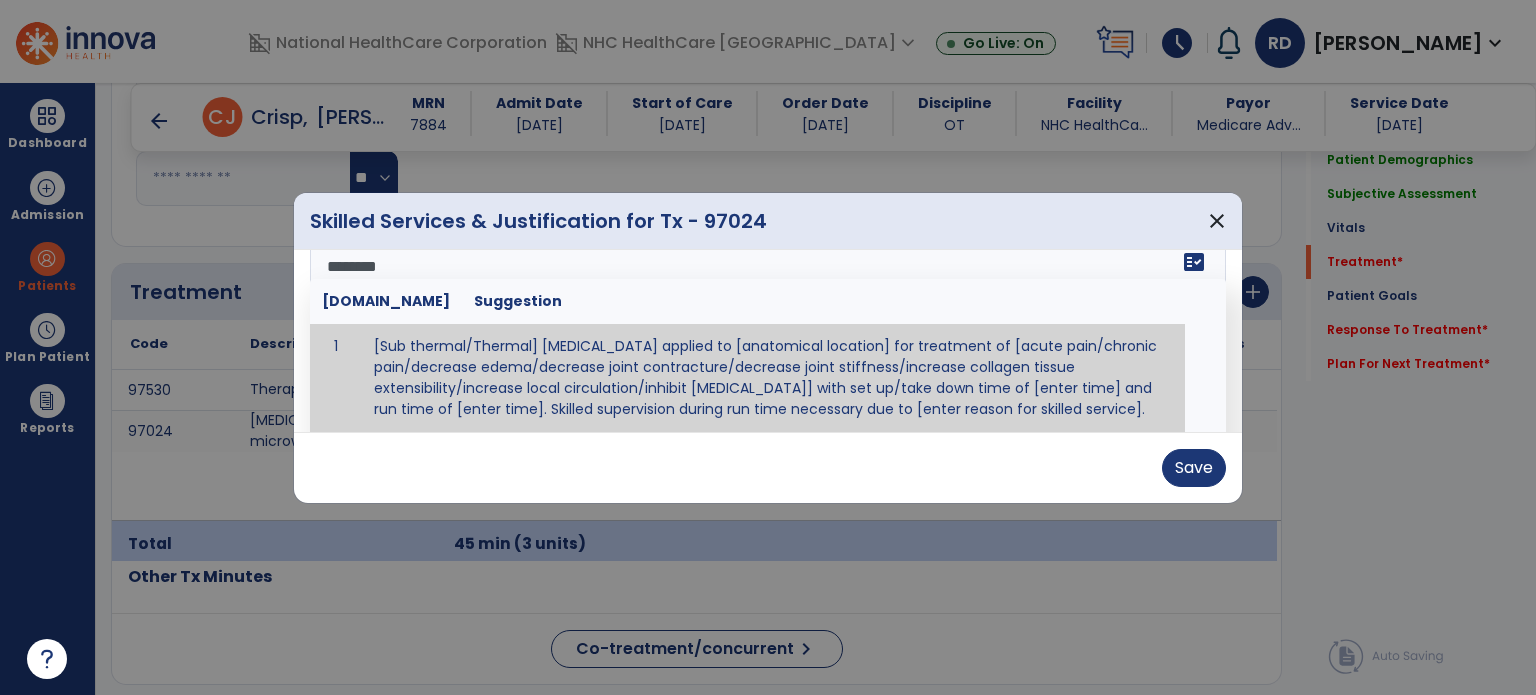 scroll, scrollTop: 0, scrollLeft: 0, axis: both 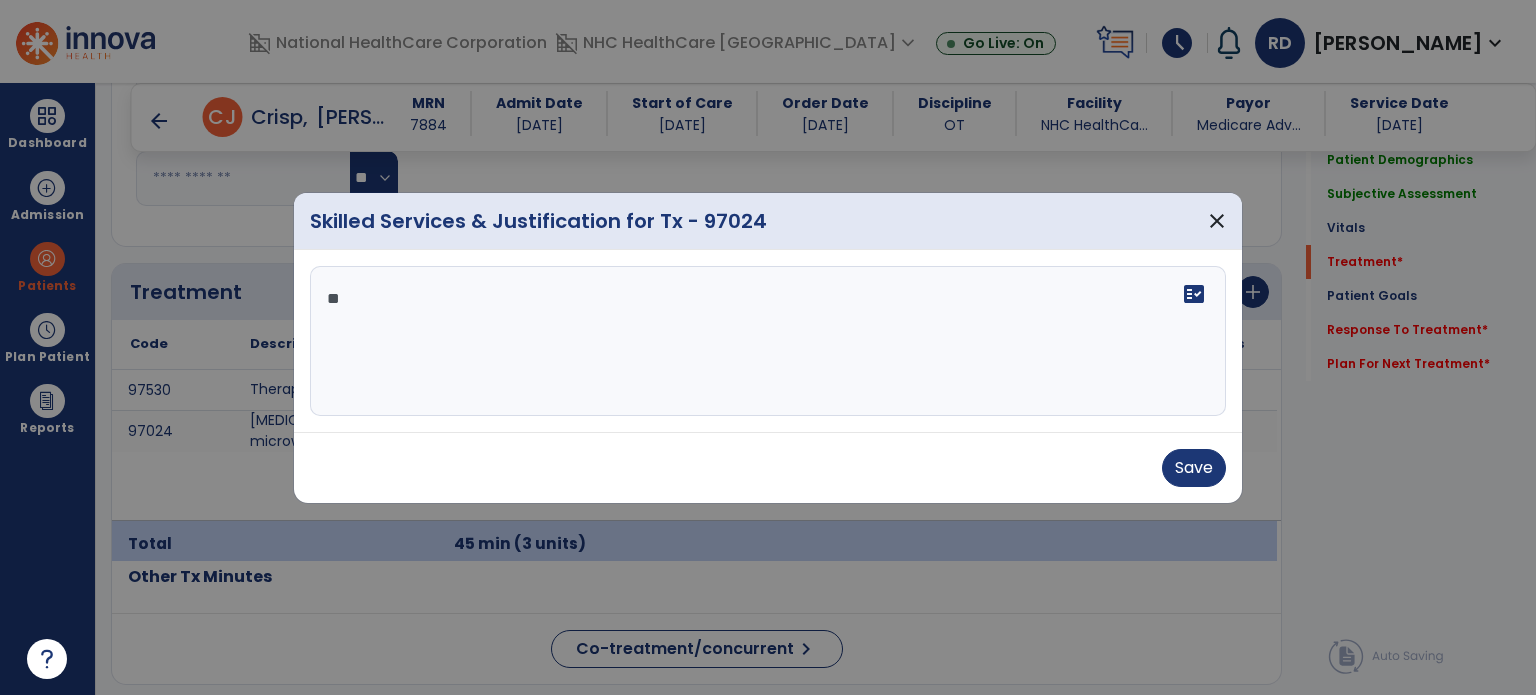 type on "*" 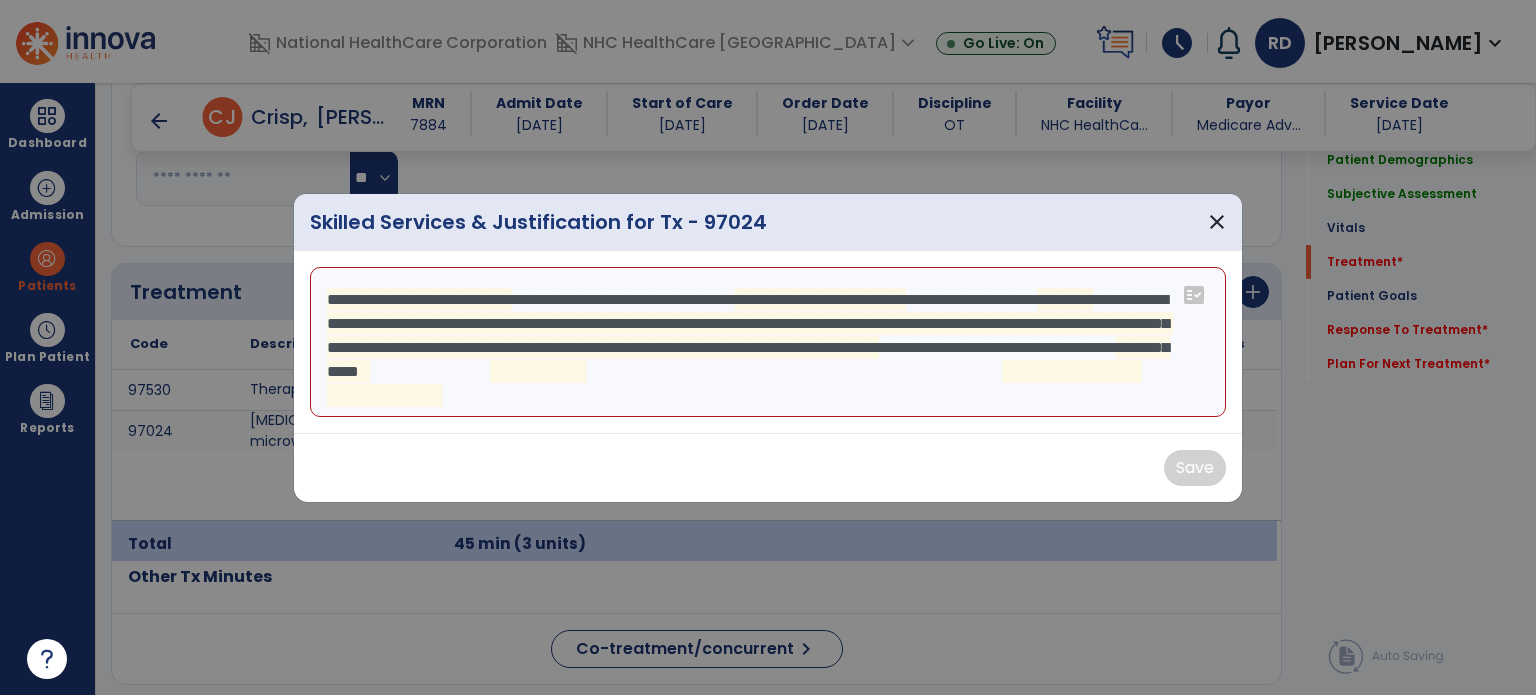 click on "**********" at bounding box center (768, 342) 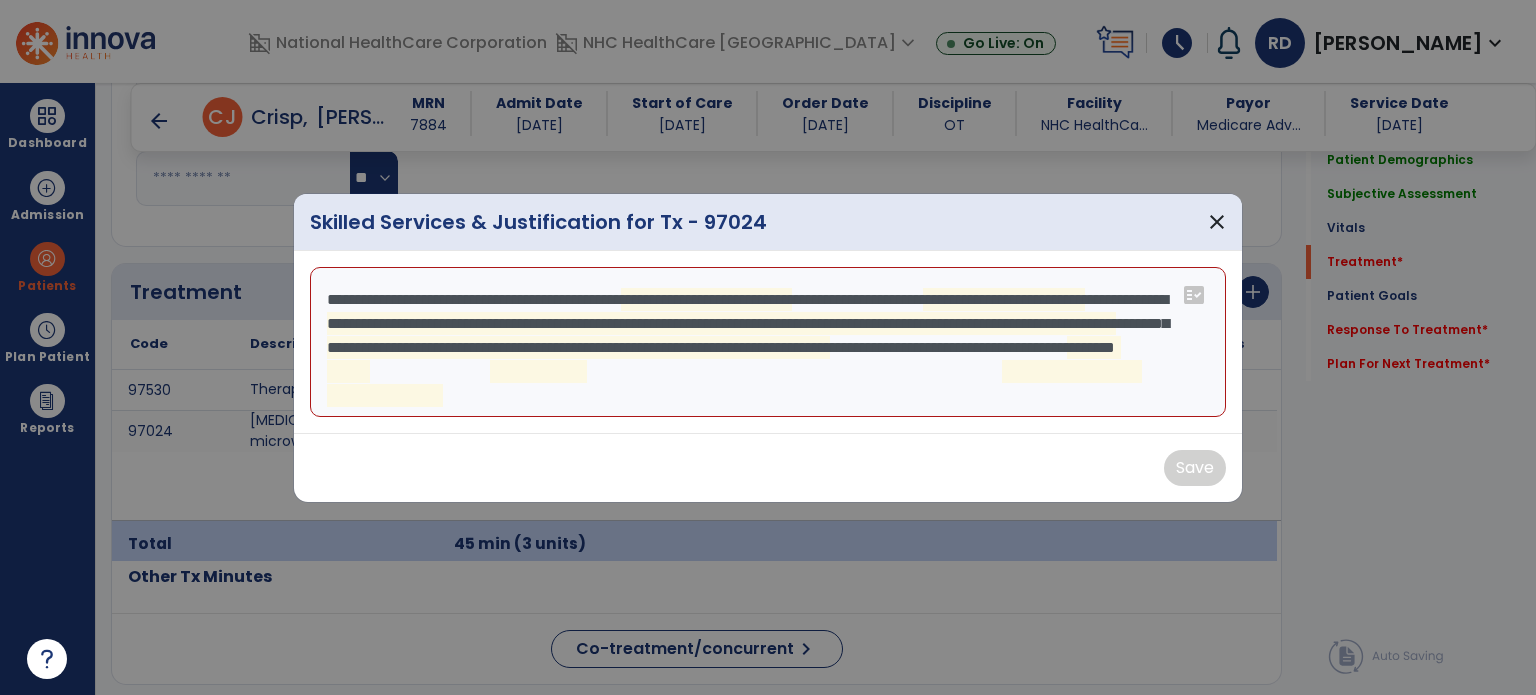 click on "**********" at bounding box center [768, 342] 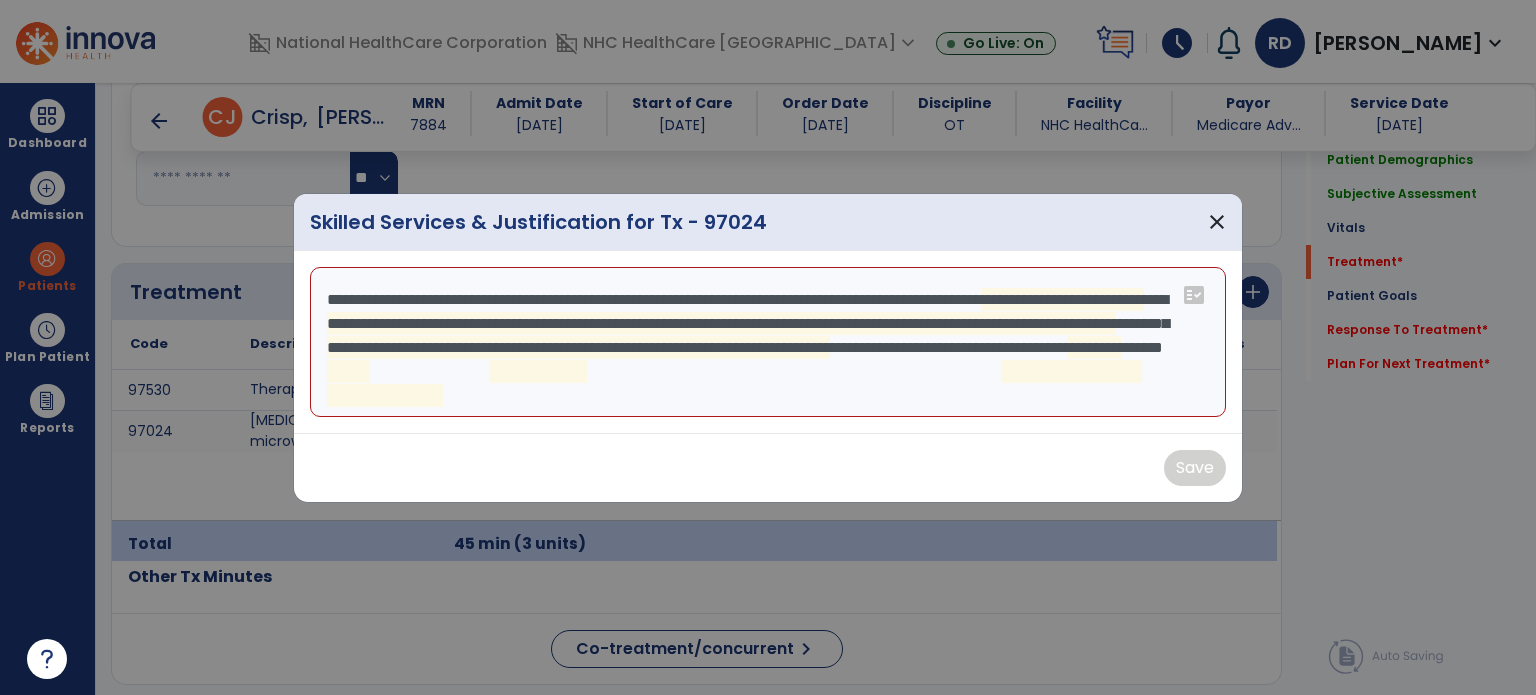 click on "**********" at bounding box center [768, 342] 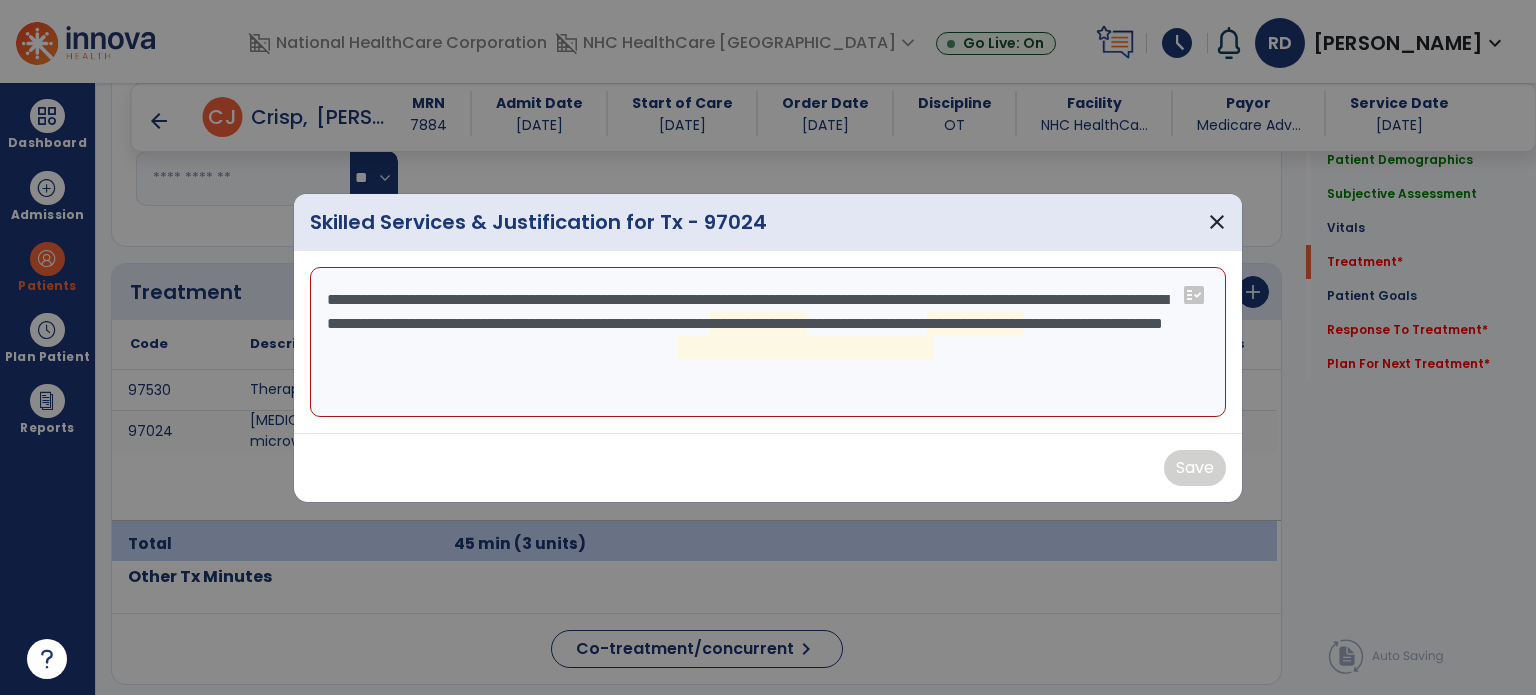 click on "**********" at bounding box center (768, 342) 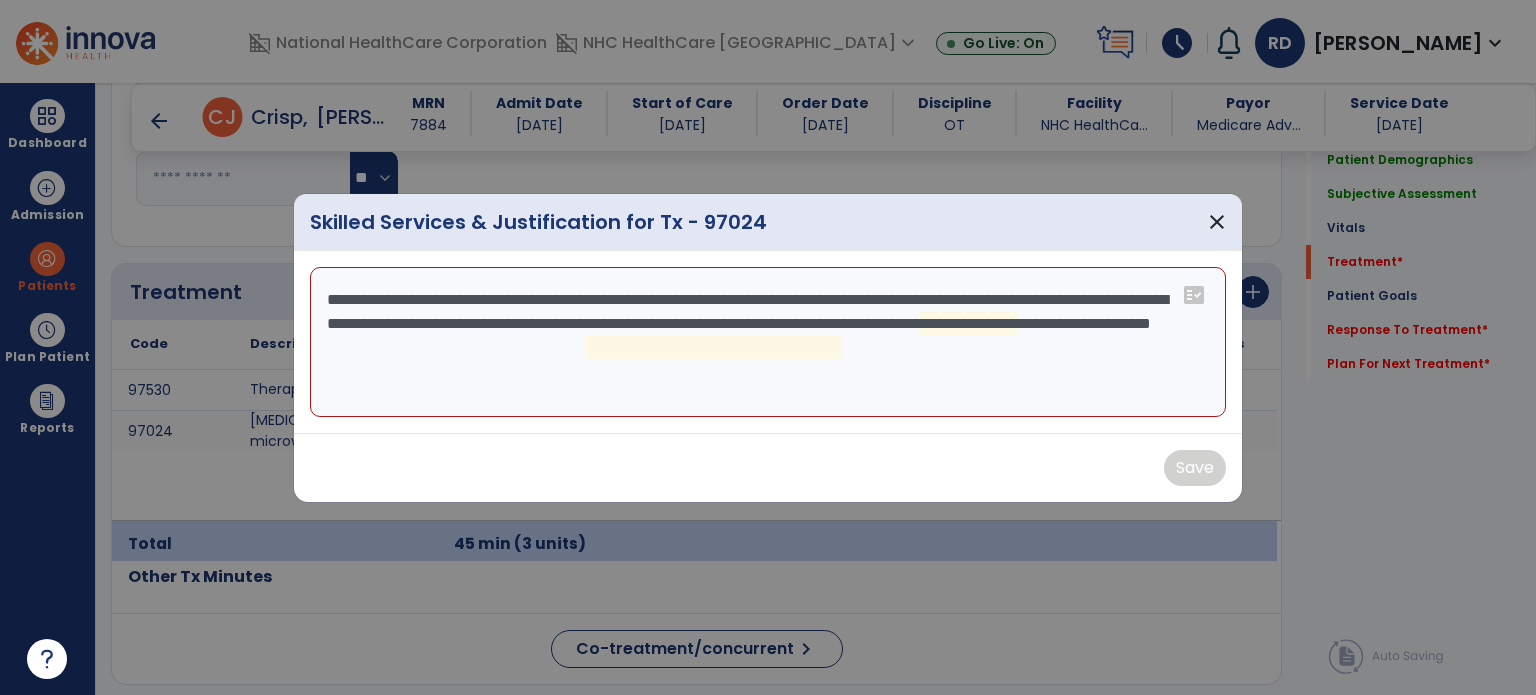 click on "**********" at bounding box center [768, 342] 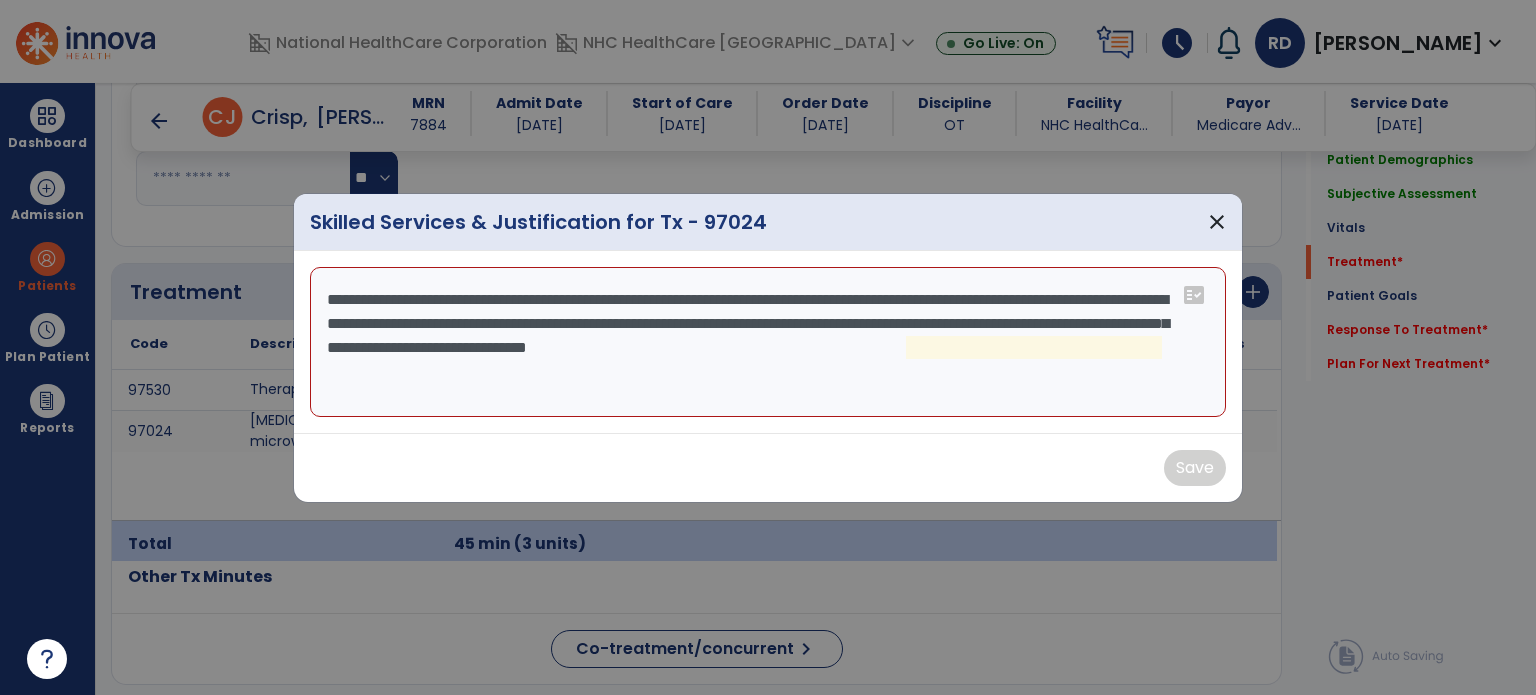click on "**********" at bounding box center (768, 342) 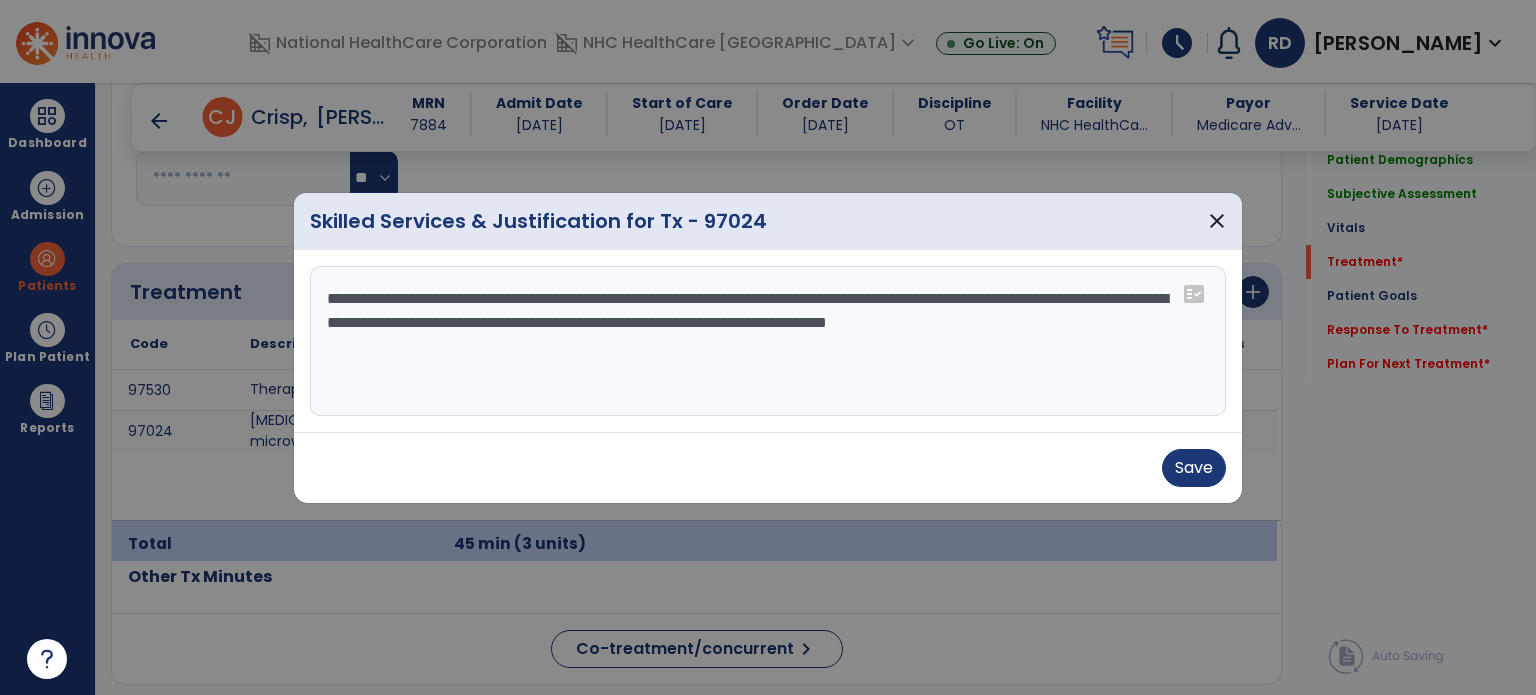 click on "**********" at bounding box center (768, 341) 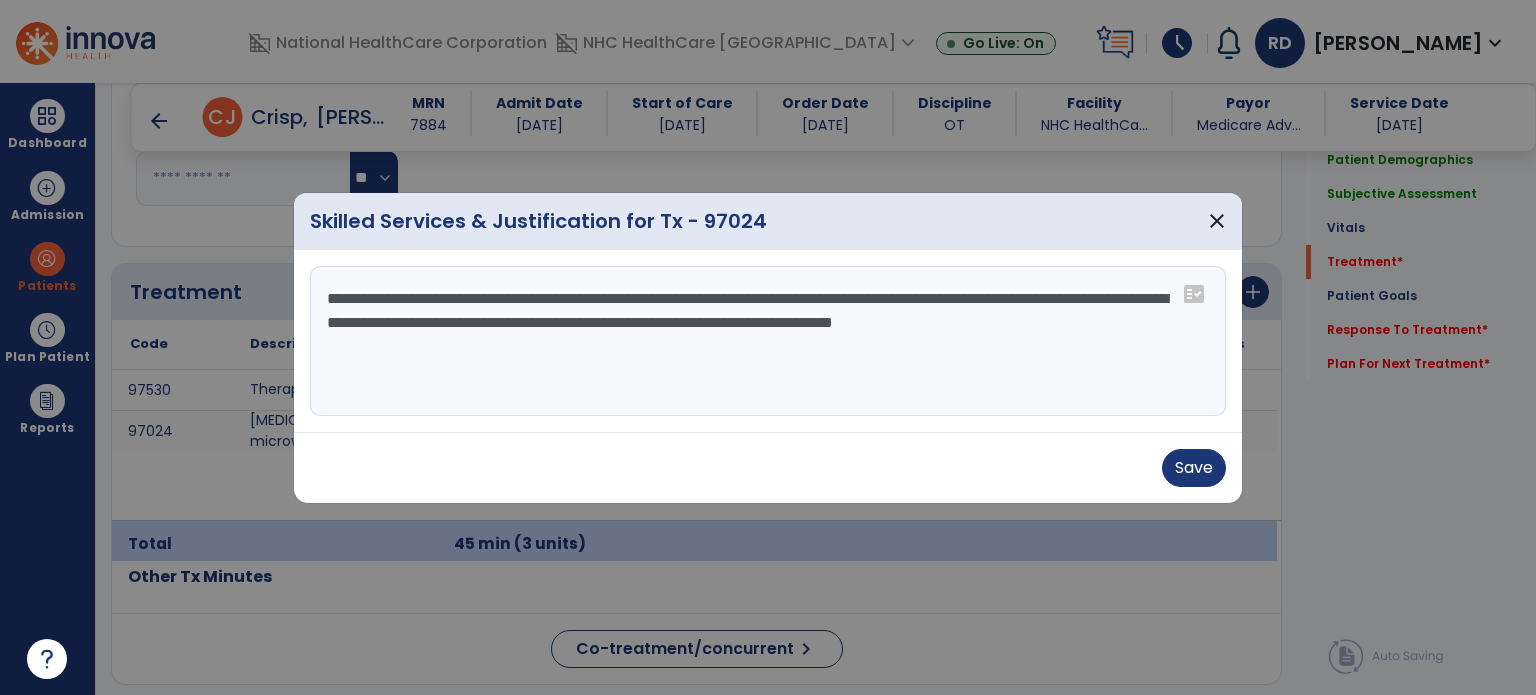 type on "**********" 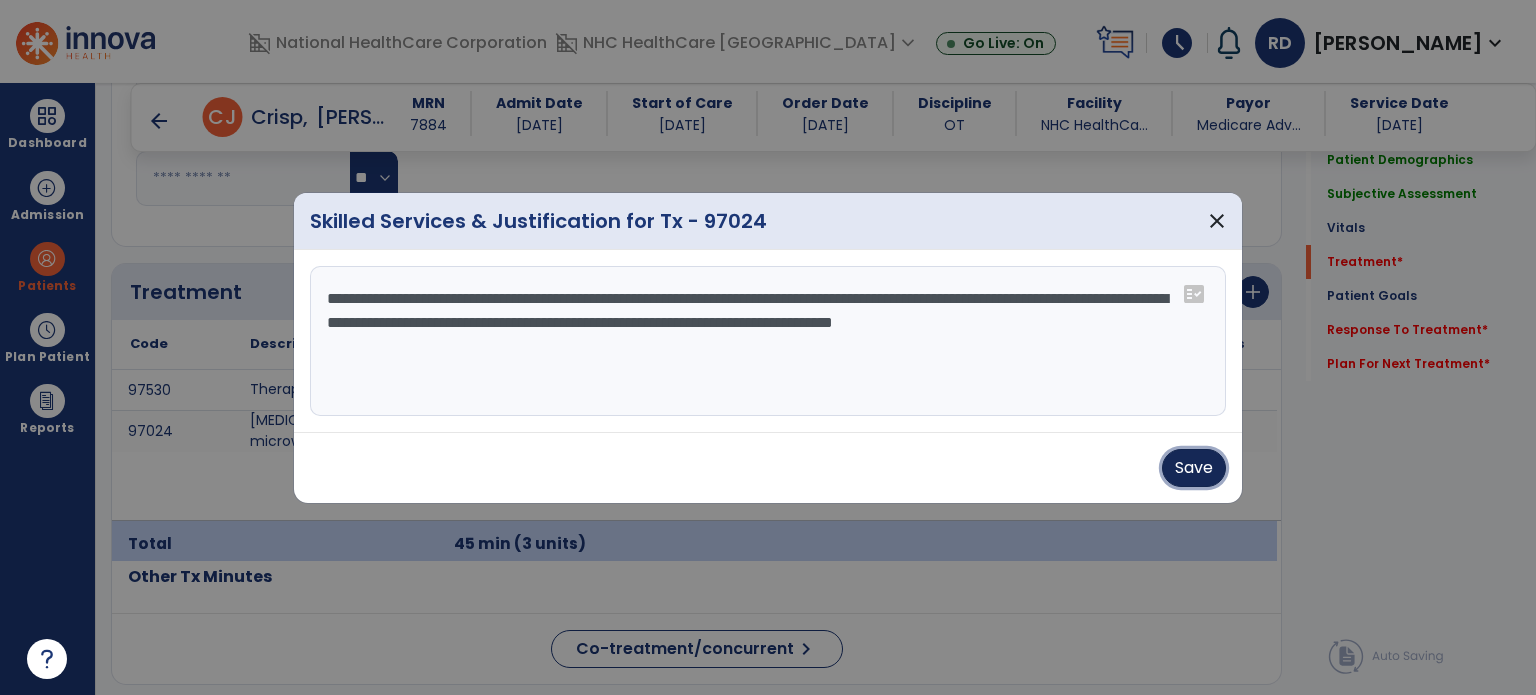 click on "Save" at bounding box center (1194, 468) 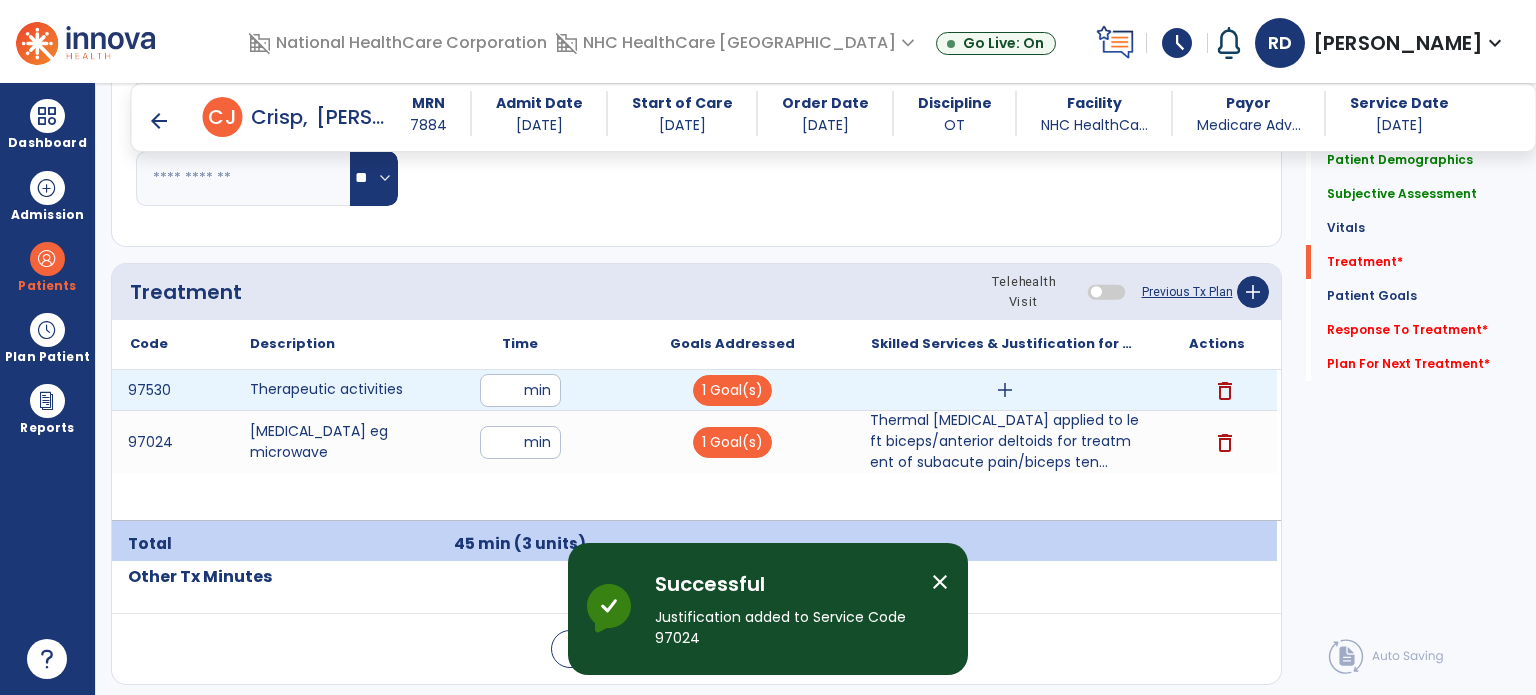 click on "add" at bounding box center (1005, 390) 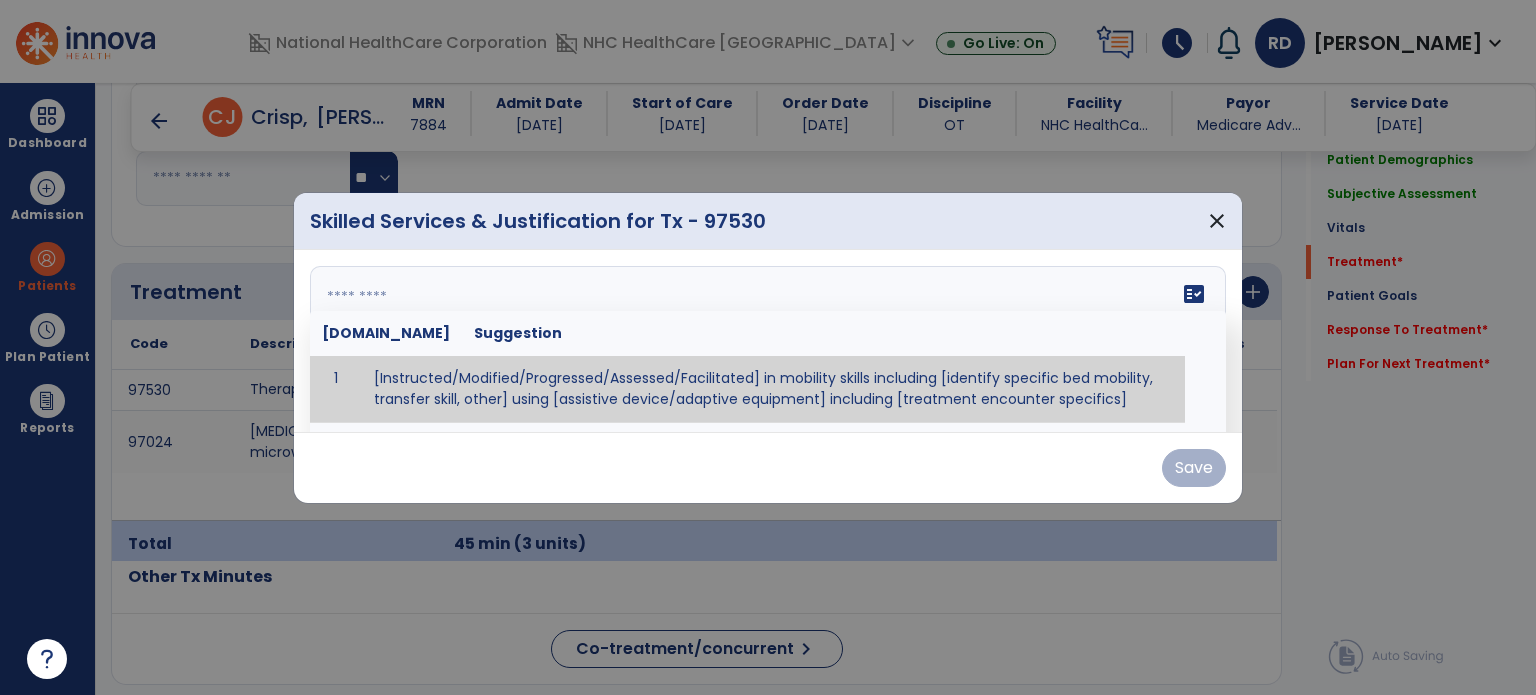 click on "fact_check  [DOMAIN_NAME] Suggestion 1 [Instructed/Modified/Progressed/Assessed/Facilitated] in mobility skills including [identify specific bed mobility, transfer skill, other] using [assistive device/adaptive equipment] including [treatment encounter specifics]" at bounding box center (768, 341) 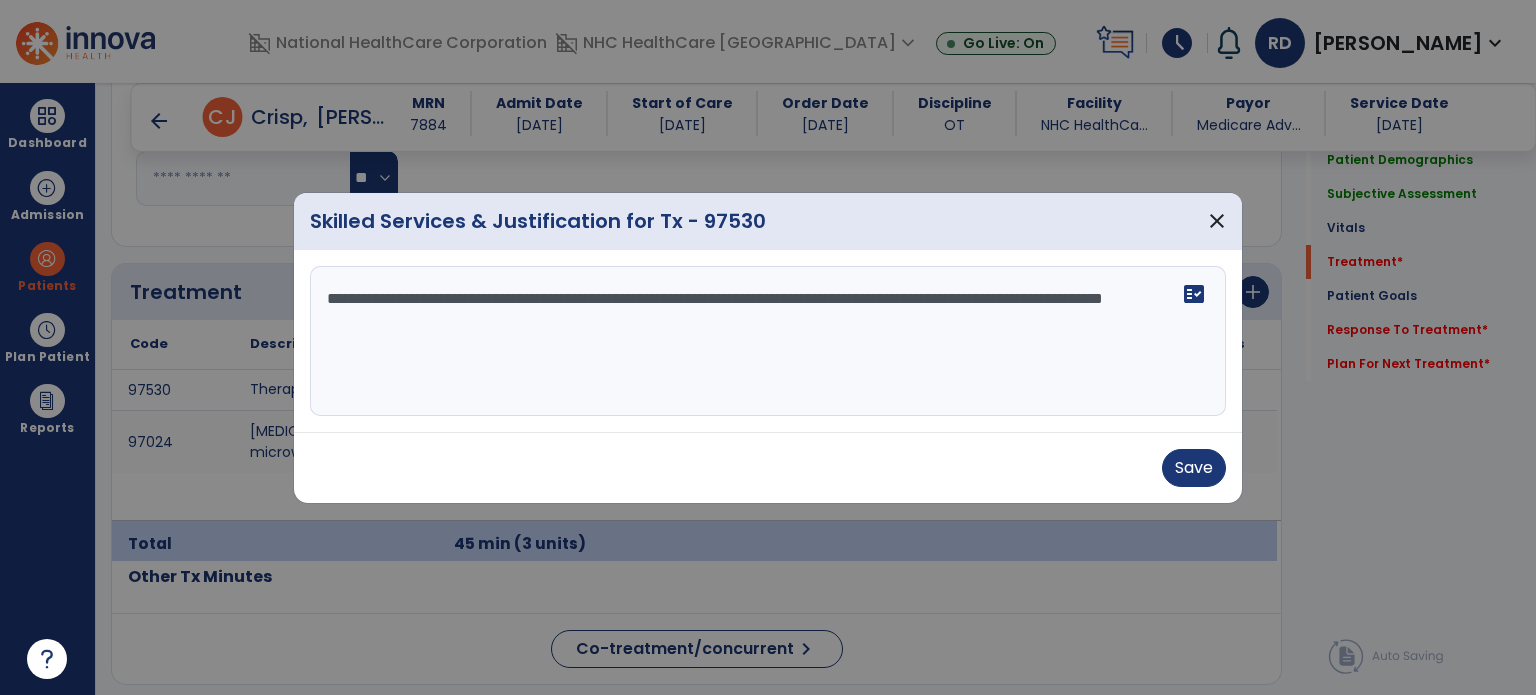 click on "**********" at bounding box center (768, 341) 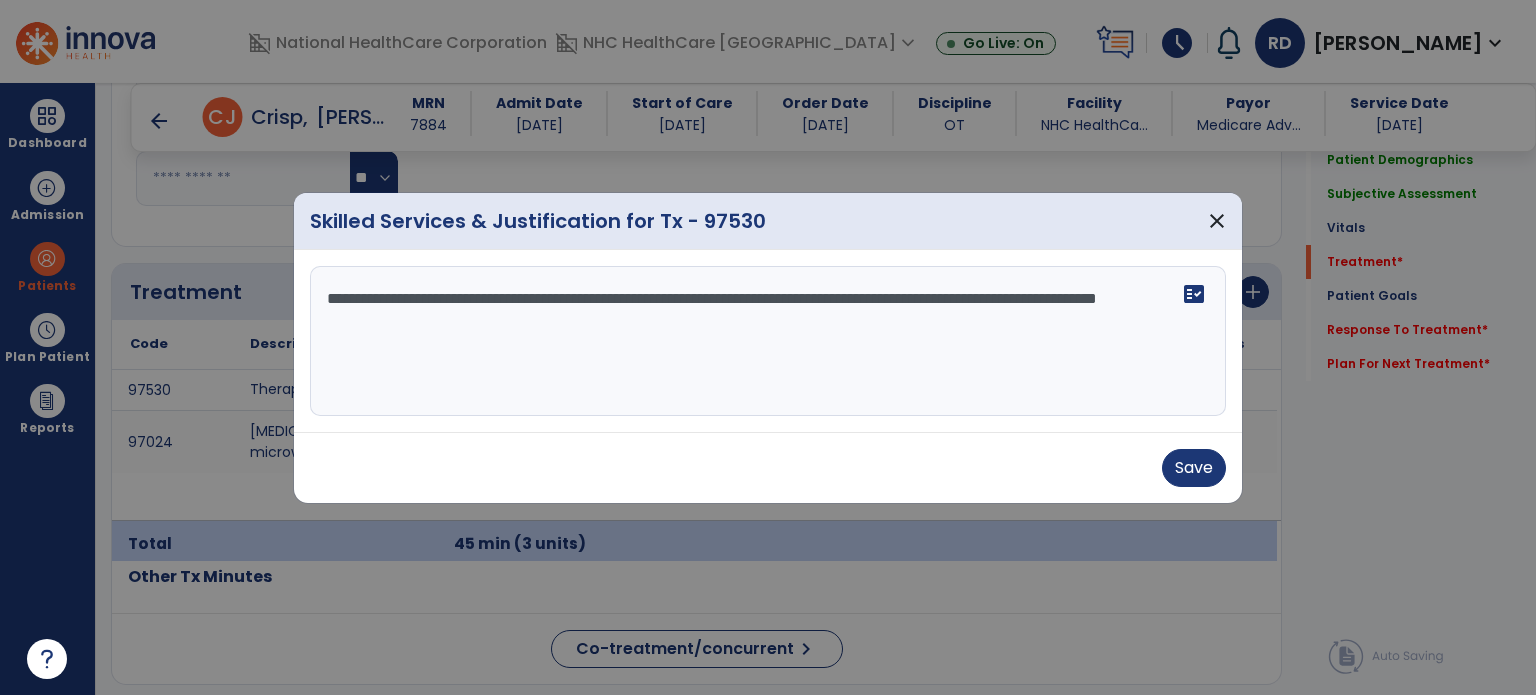 click on "**********" at bounding box center [768, 341] 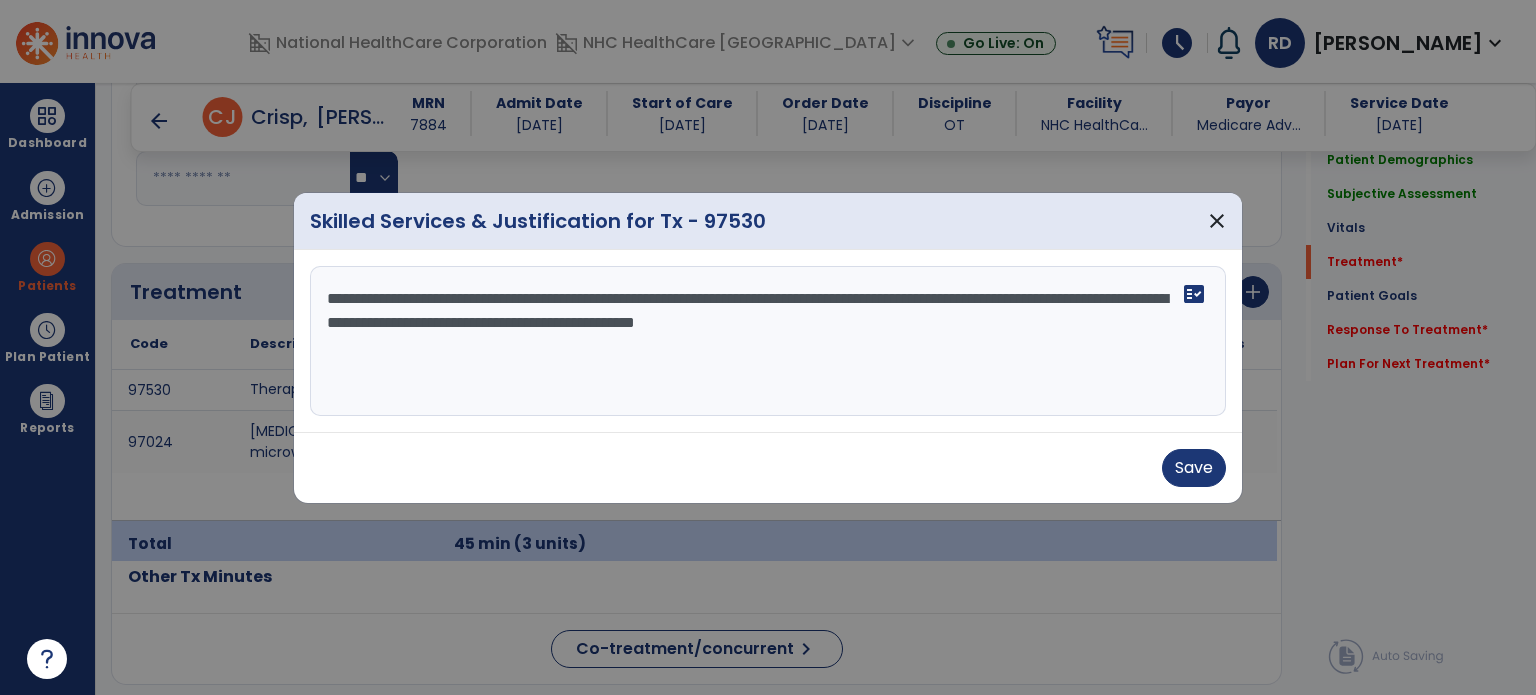 click on "**********" at bounding box center (768, 341) 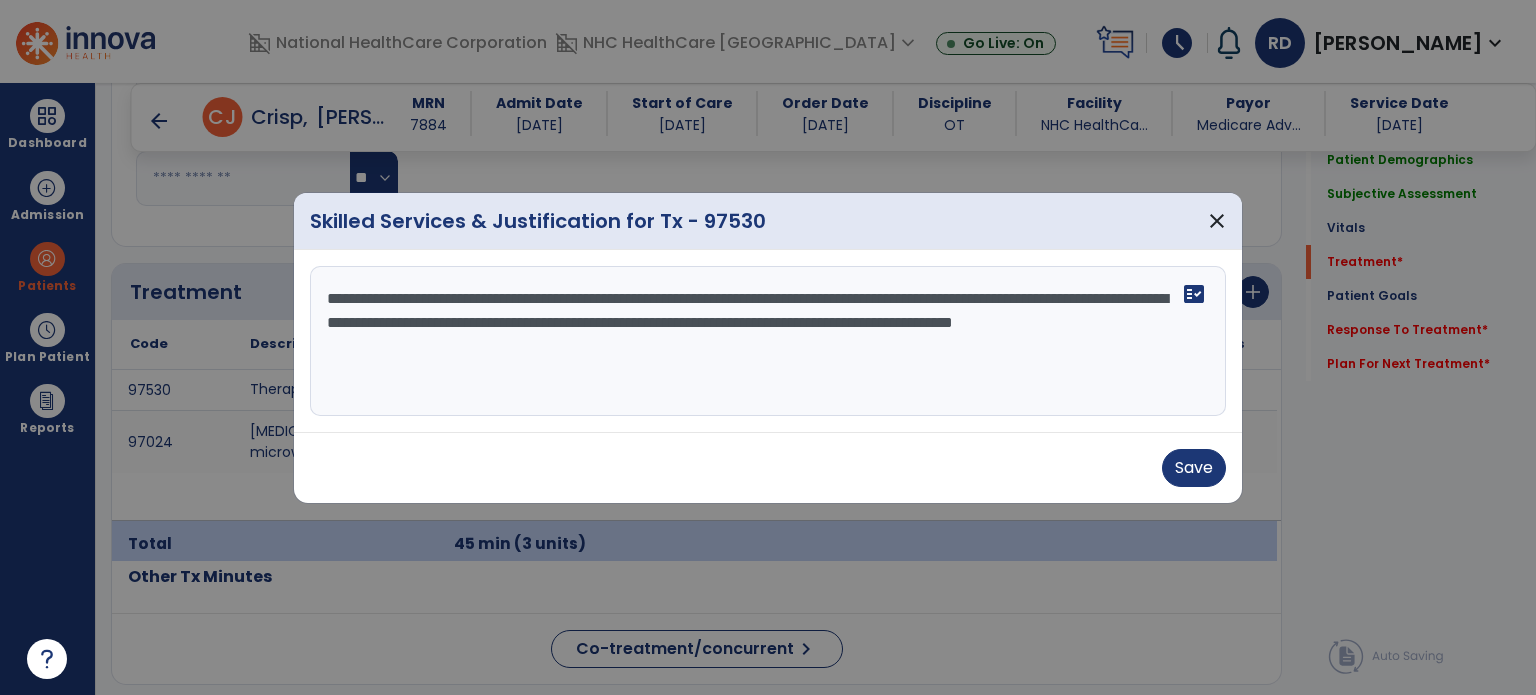 type on "**********" 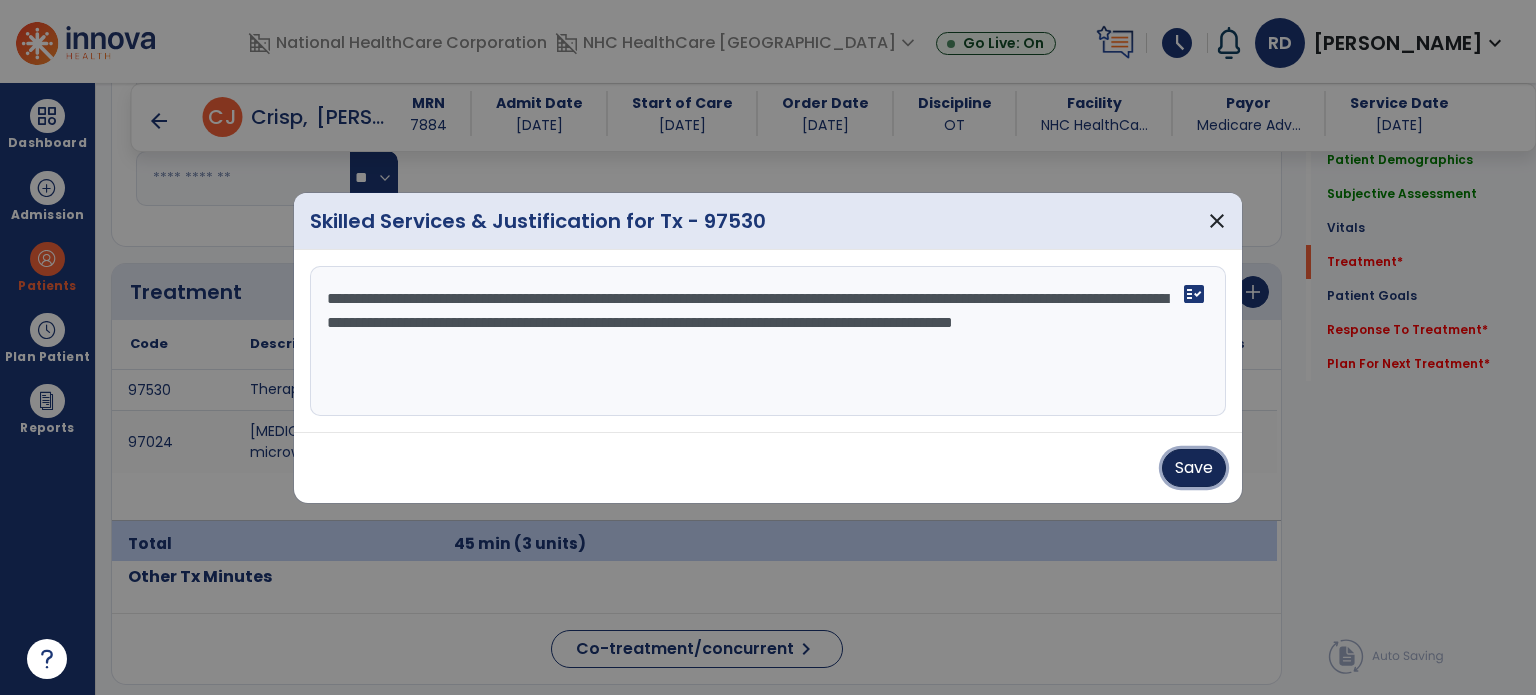 click on "Save" at bounding box center (1194, 468) 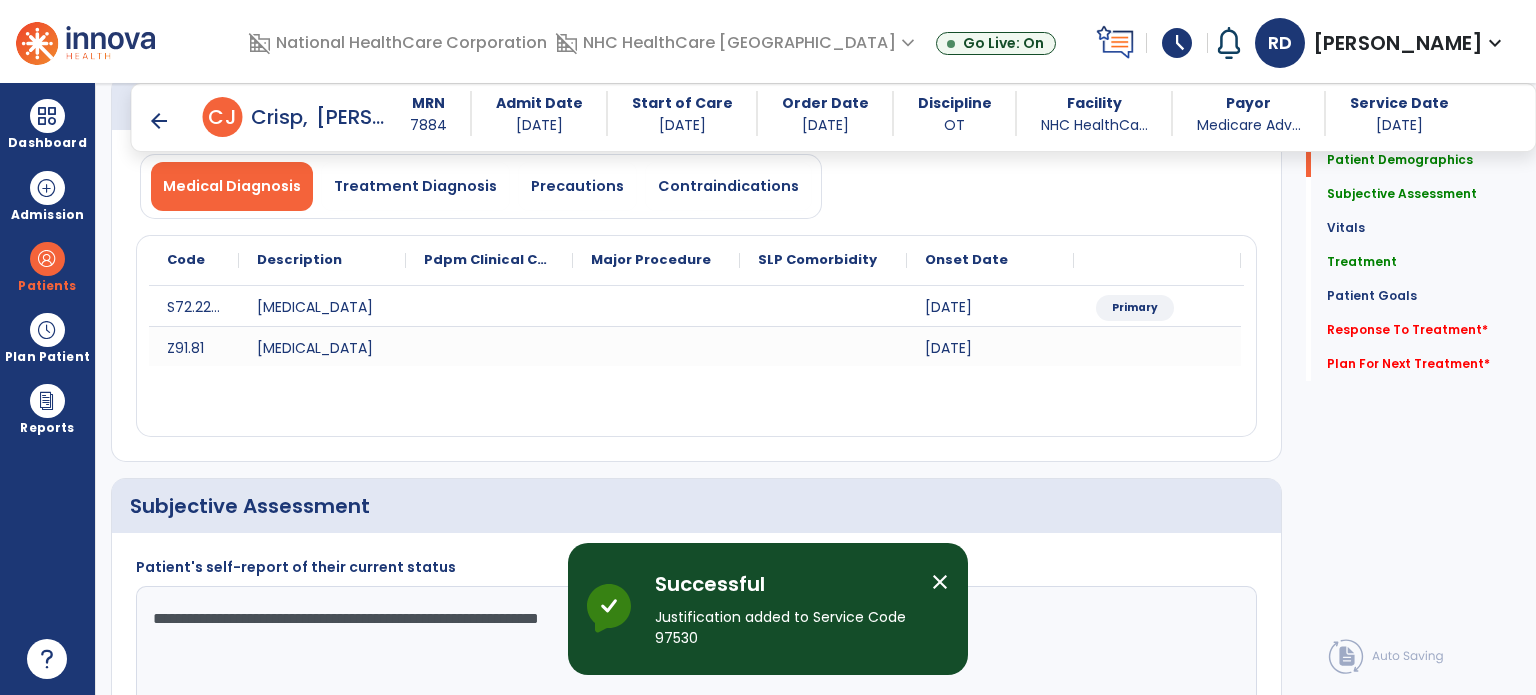scroll, scrollTop: 0, scrollLeft: 0, axis: both 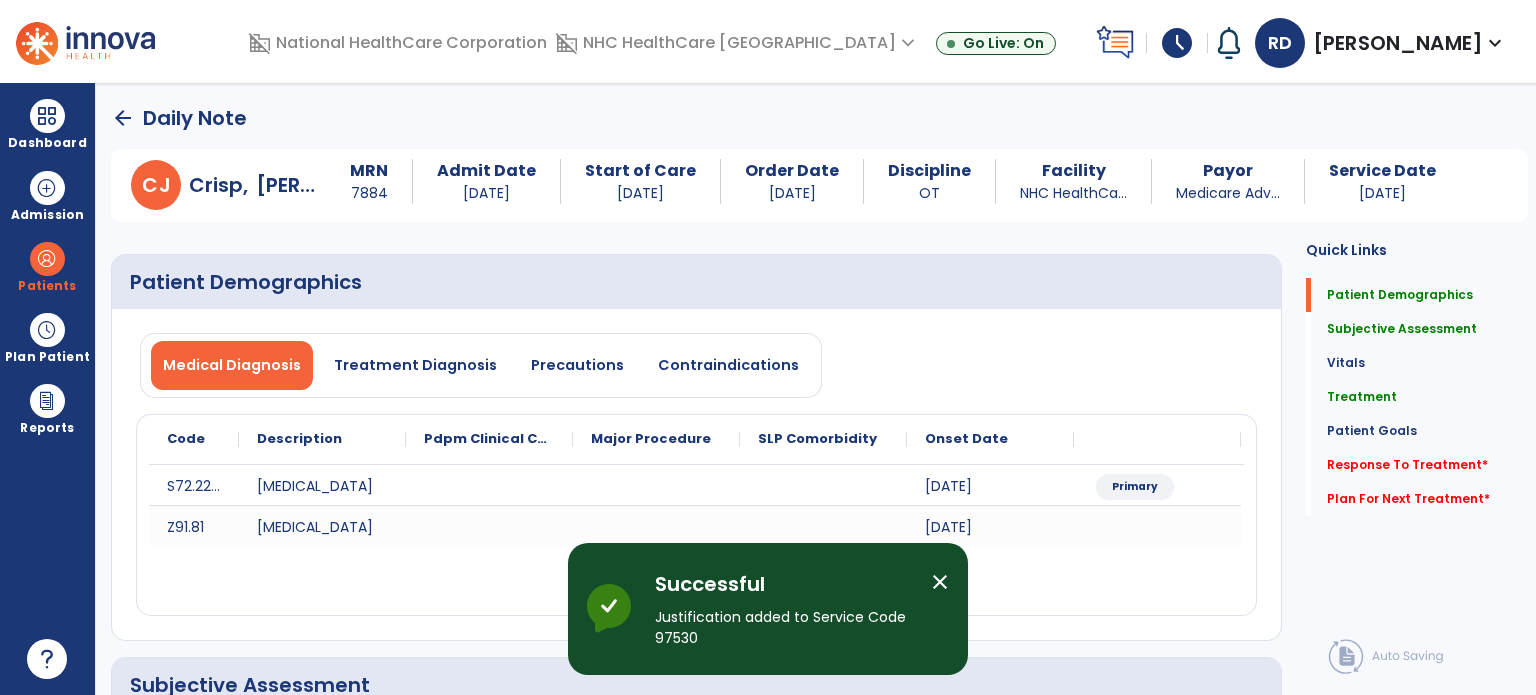 click on "Precautions" at bounding box center [577, 365] 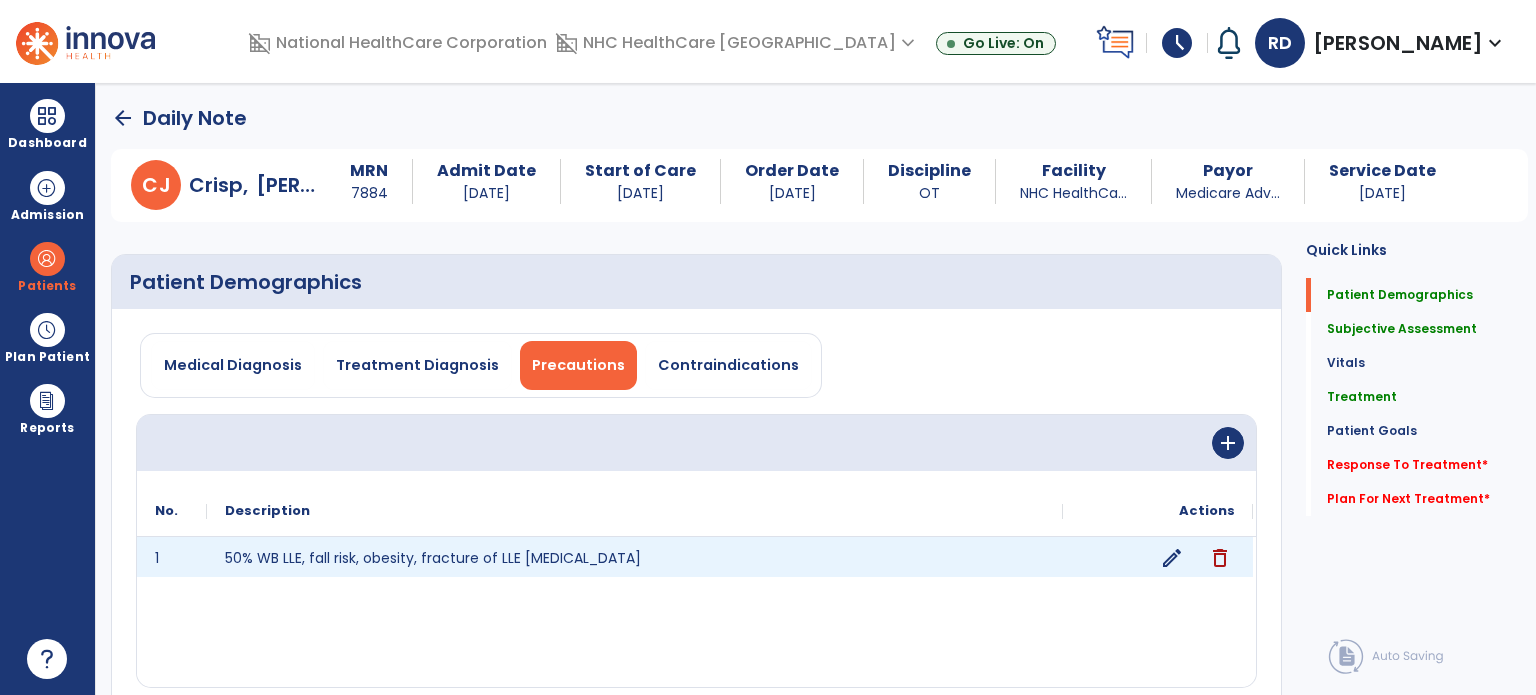 click on "edit" 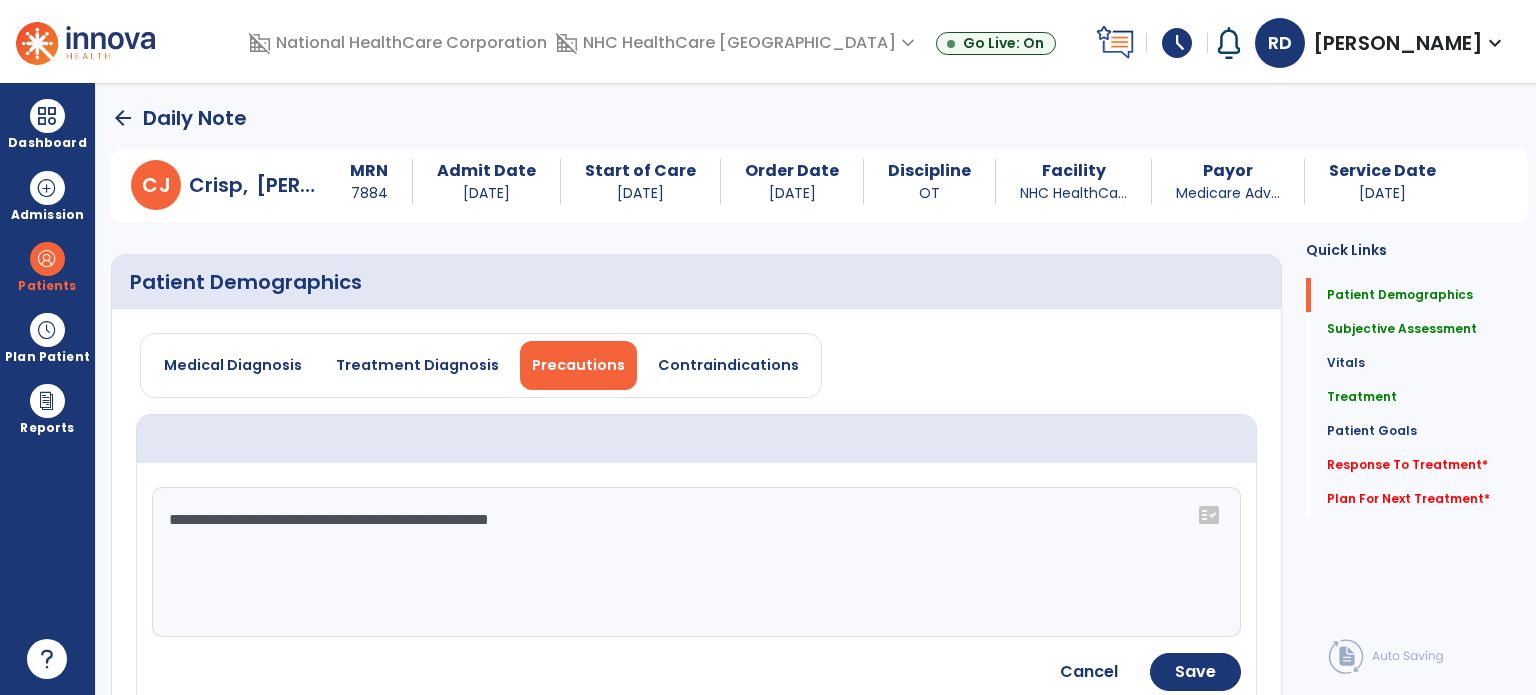 drag, startPoint x: 205, startPoint y: 514, endPoint x: 147, endPoint y: 507, distance: 58.420887 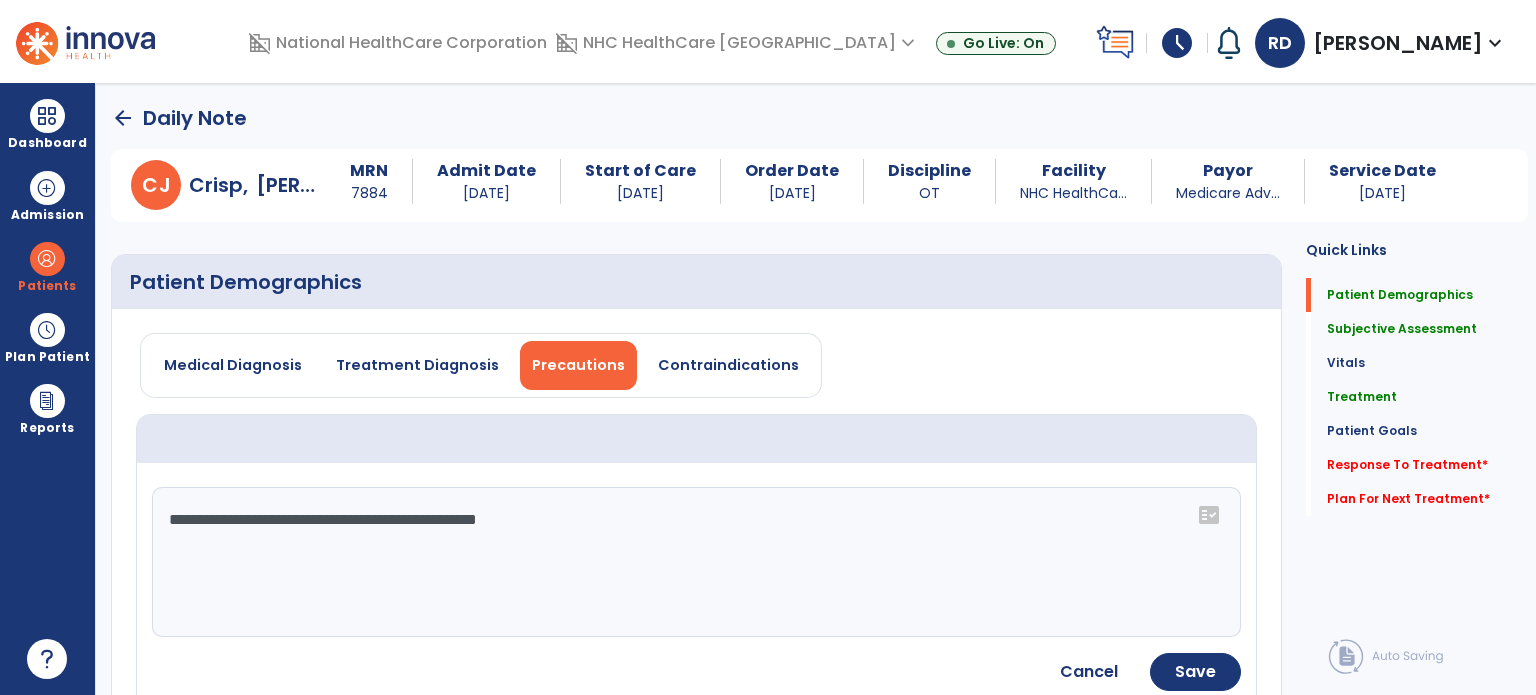 type on "**********" 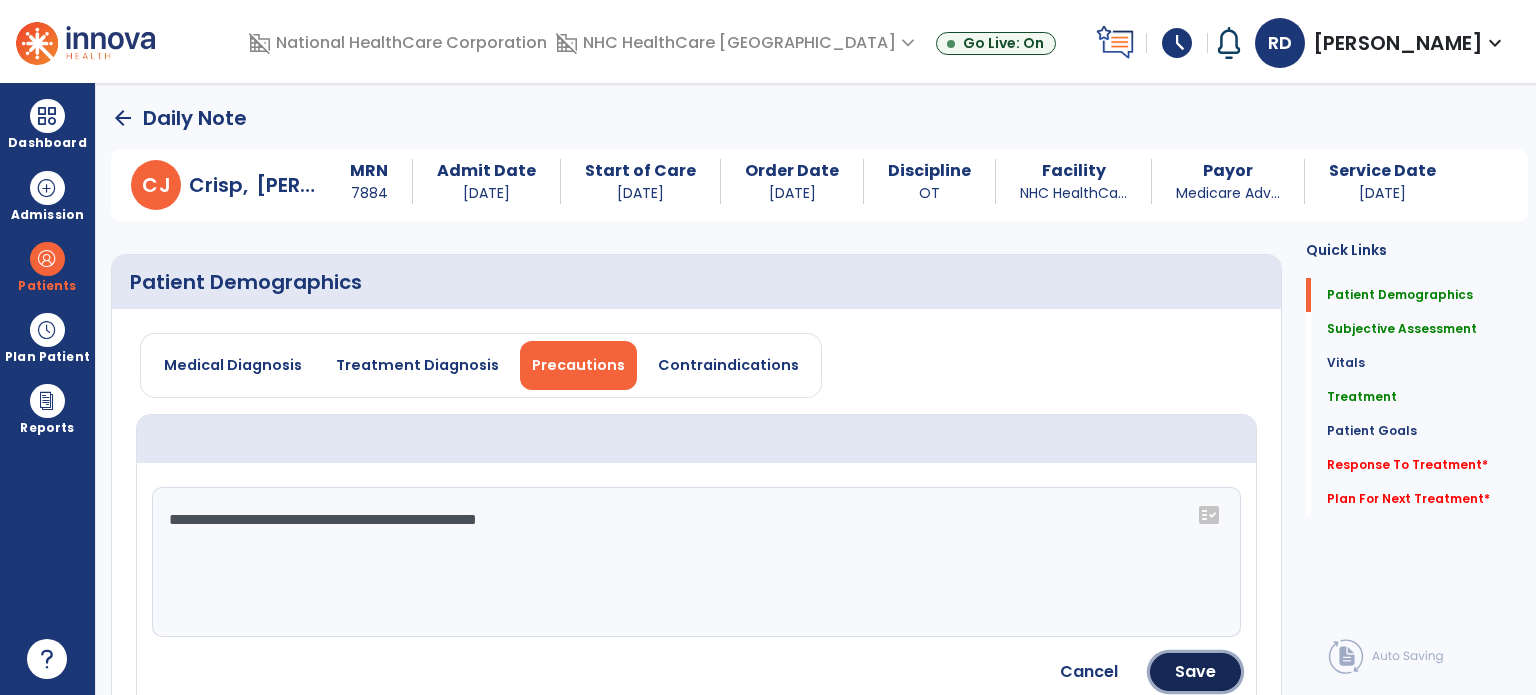 click on "Save" 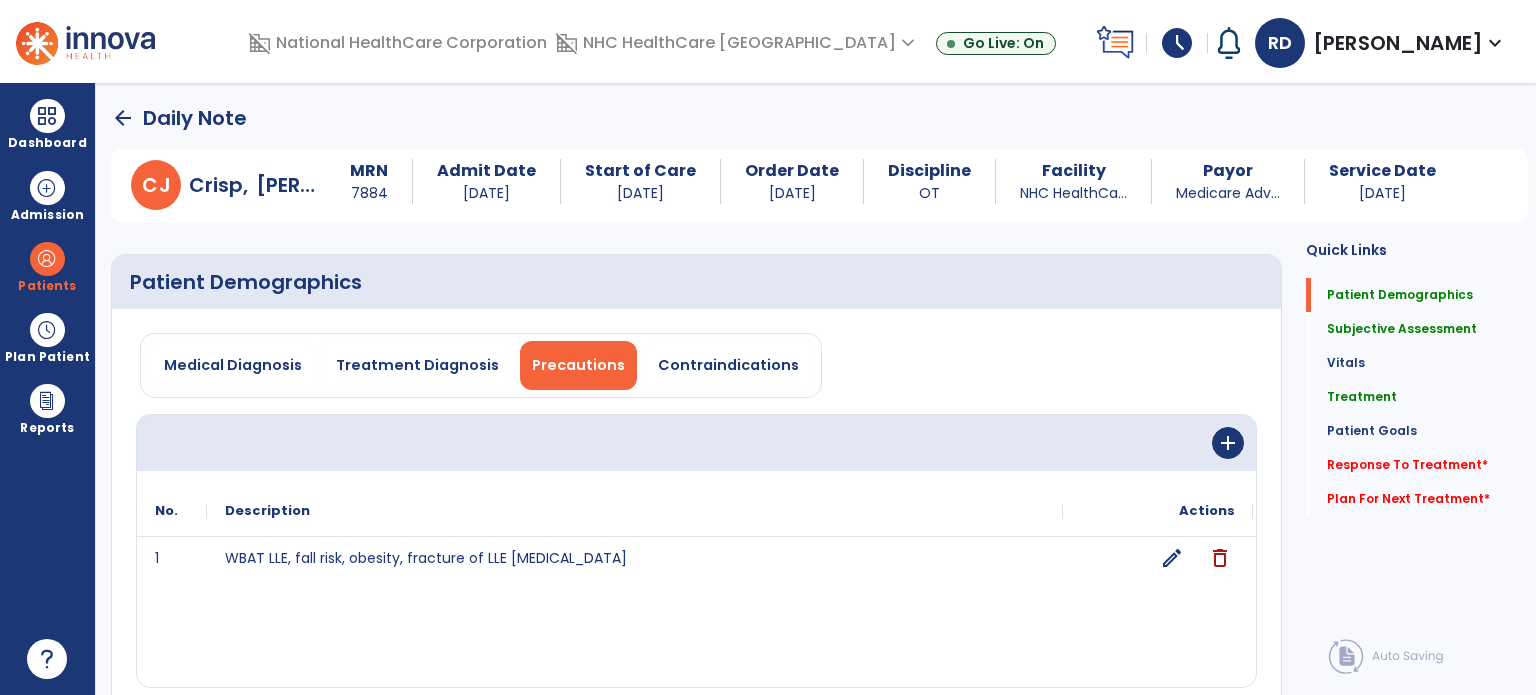 click on "Treatment" 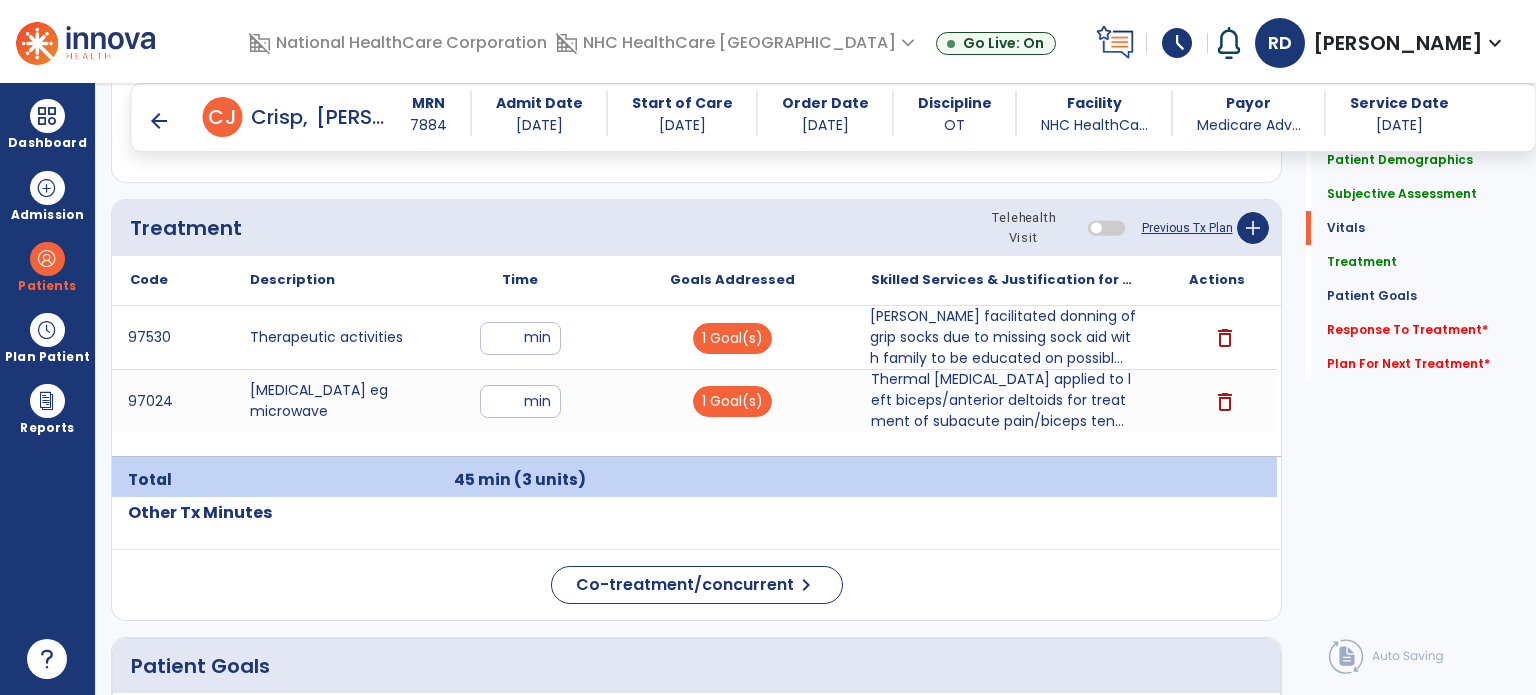 scroll, scrollTop: 1270, scrollLeft: 0, axis: vertical 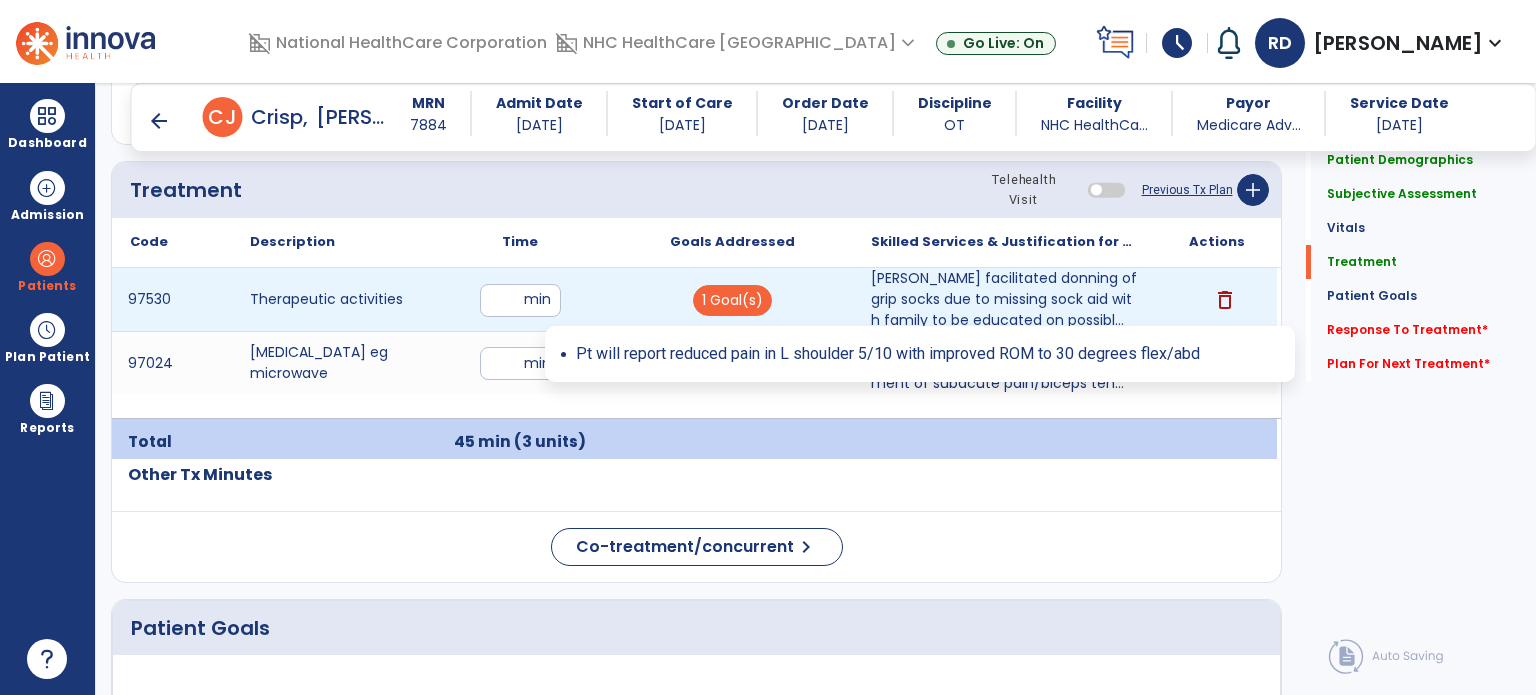 click on "1 Goal(s)" at bounding box center [732, 300] 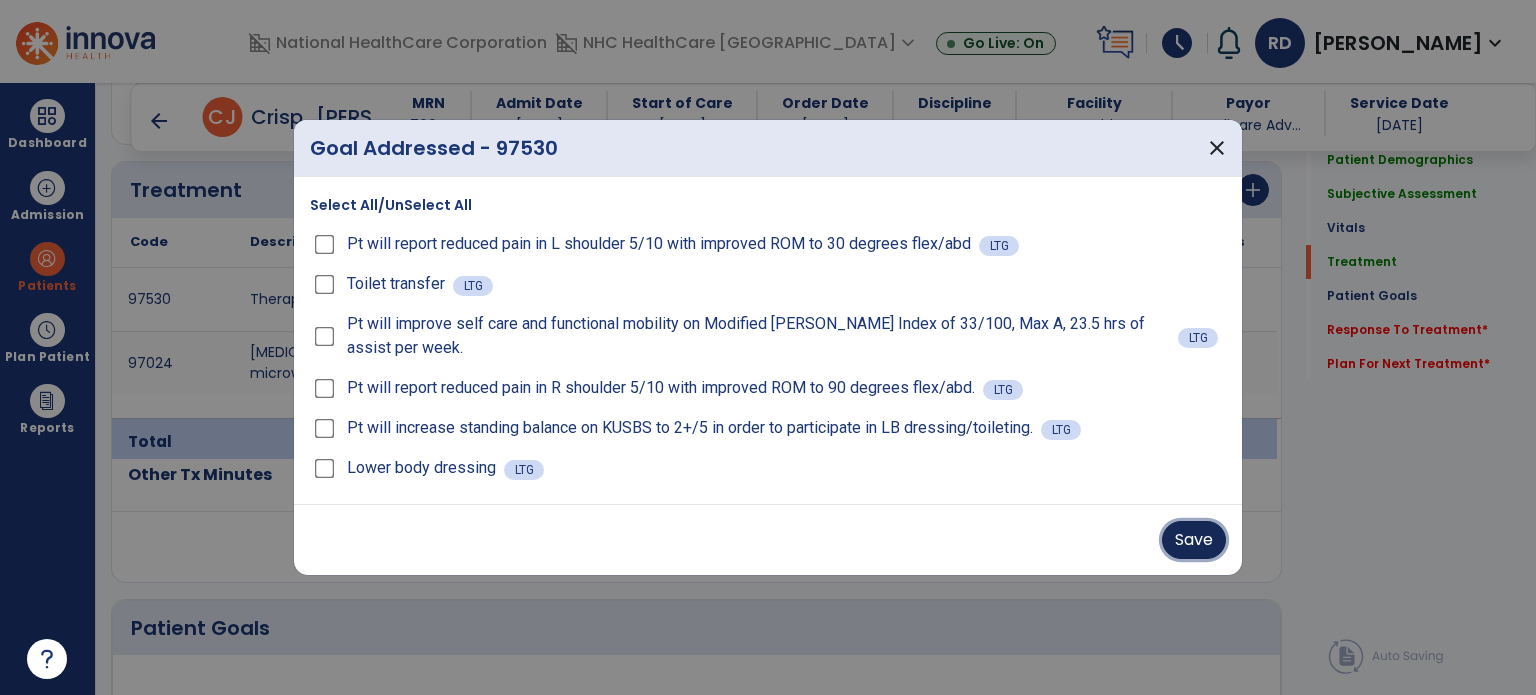 click on "Save" at bounding box center (1194, 540) 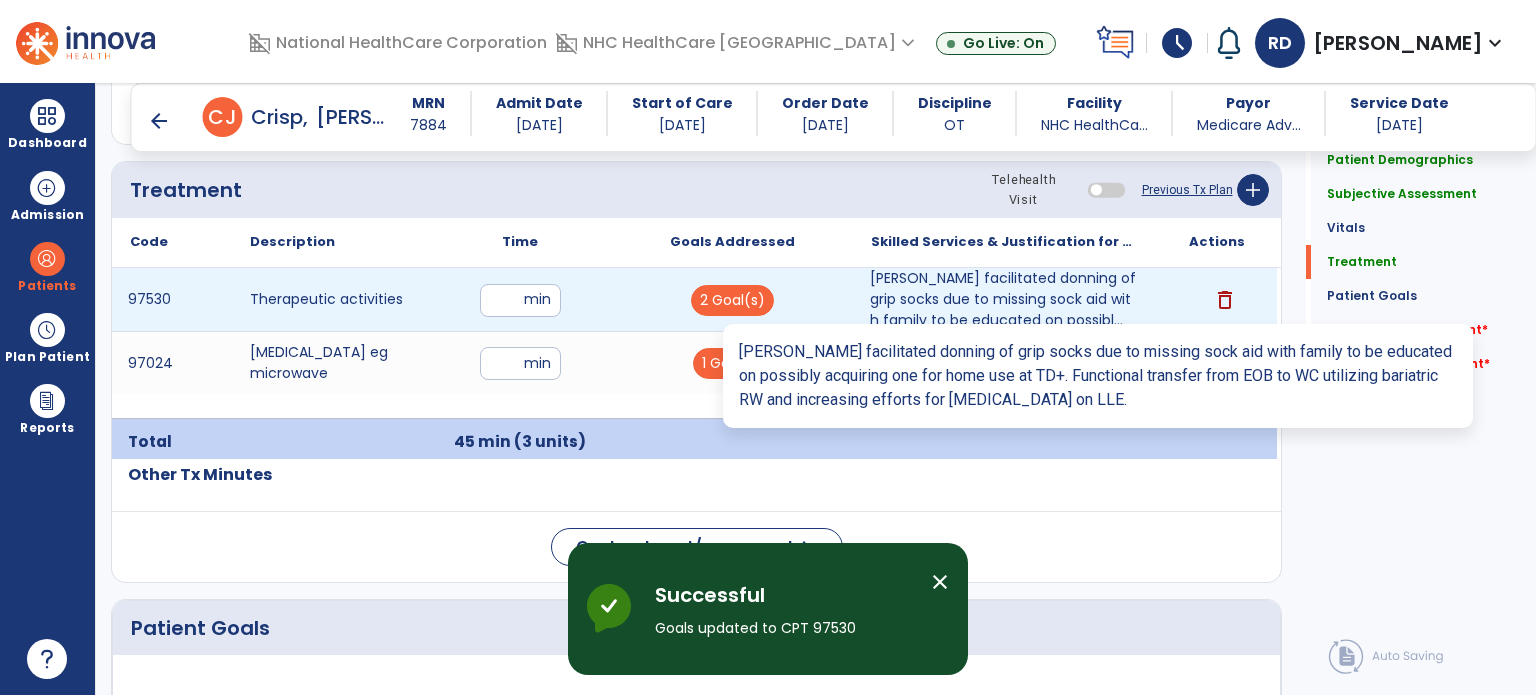 click on "[PERSON_NAME] facilitated donning of grip socks due to missing sock aid with family to be educated on possibl..." at bounding box center [1004, 299] 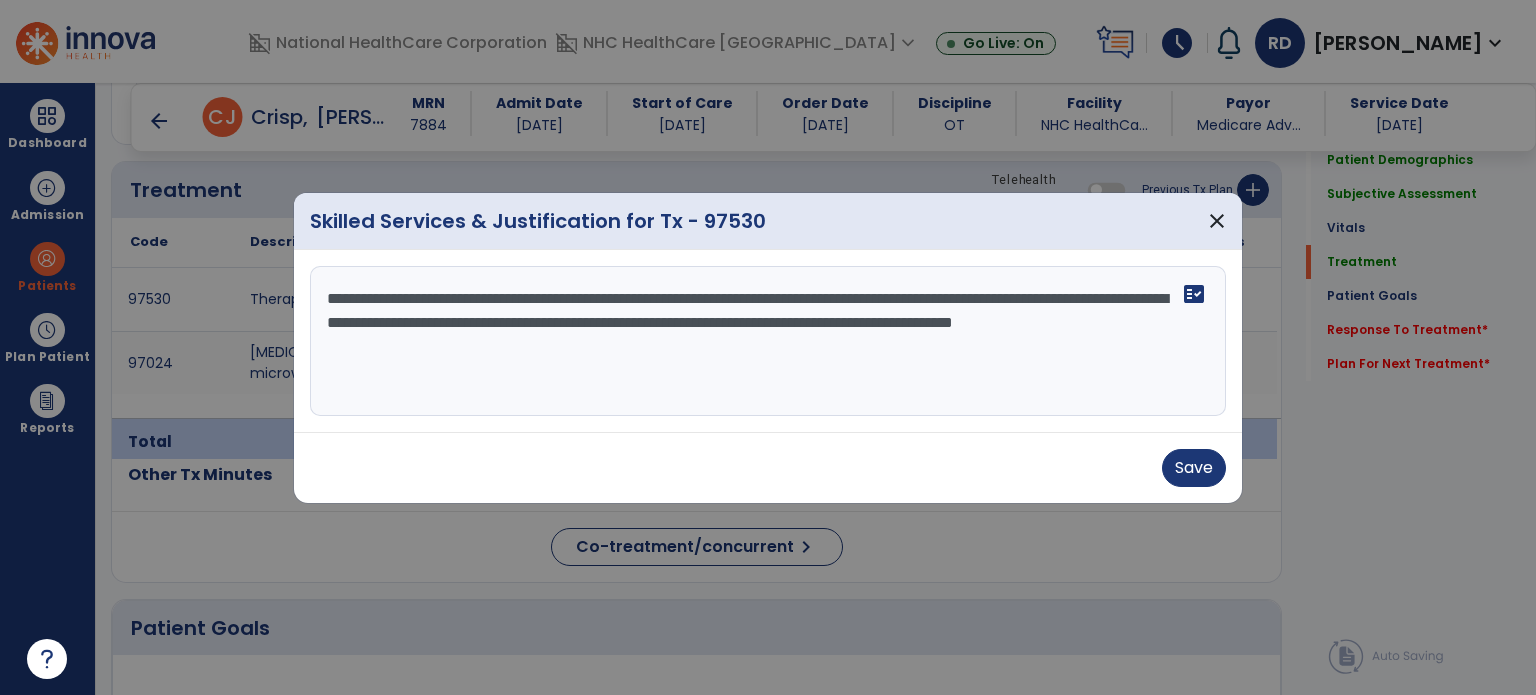 click on "**********" at bounding box center [768, 341] 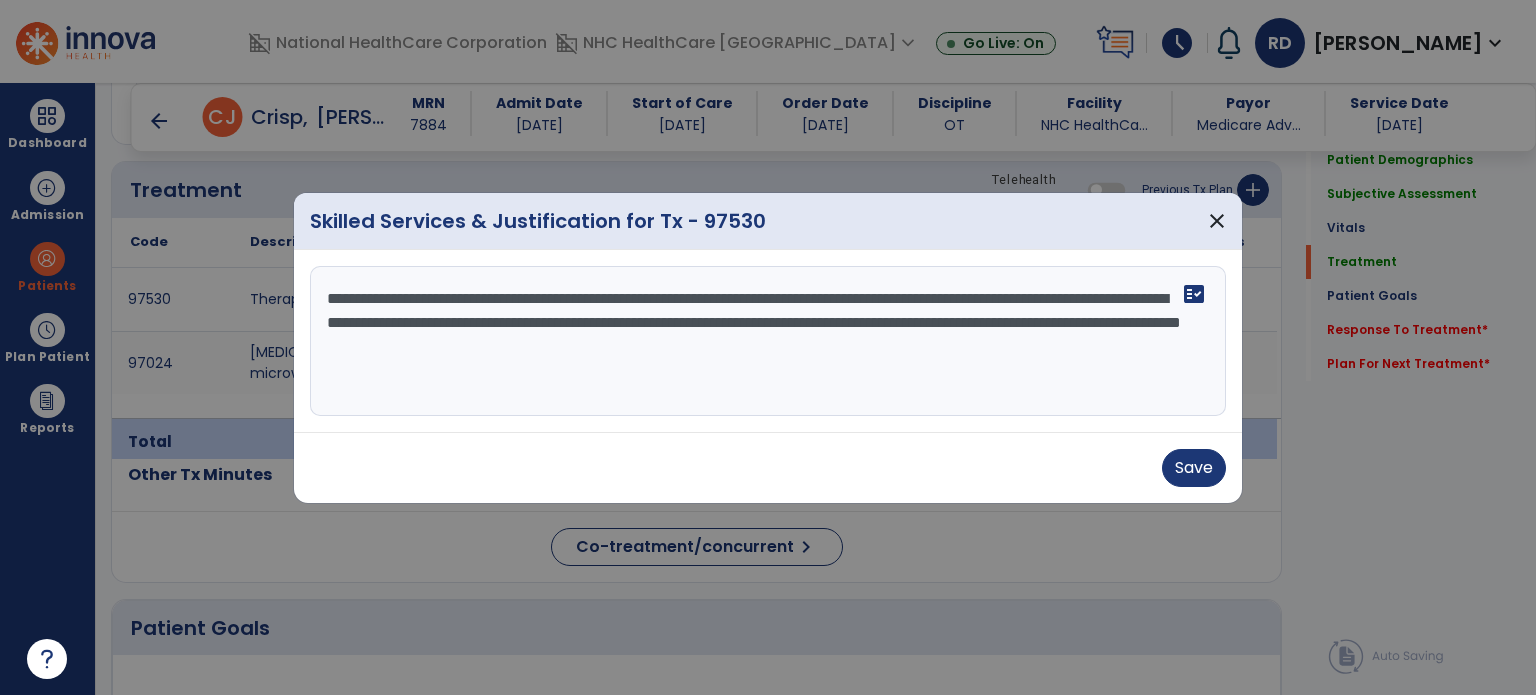 click on "**********" at bounding box center [768, 341] 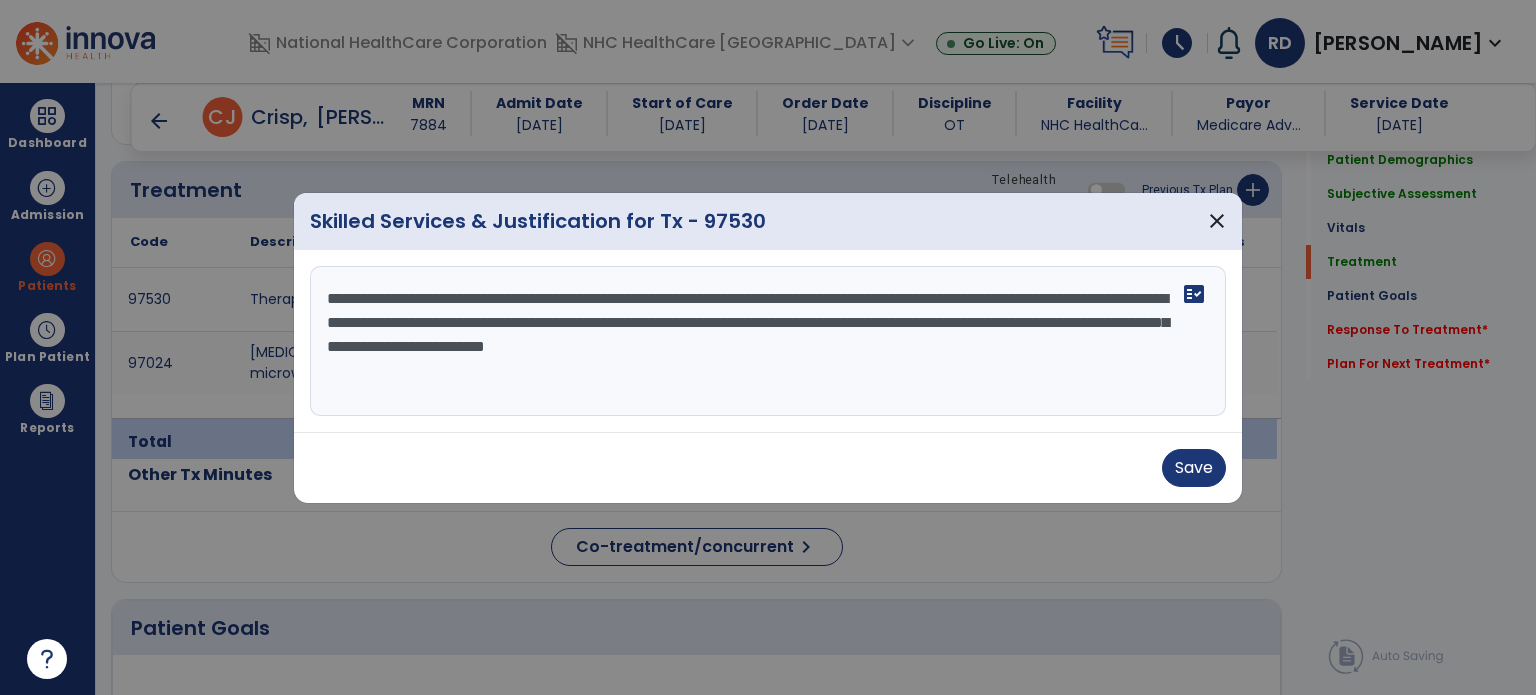 click on "**********" at bounding box center (768, 341) 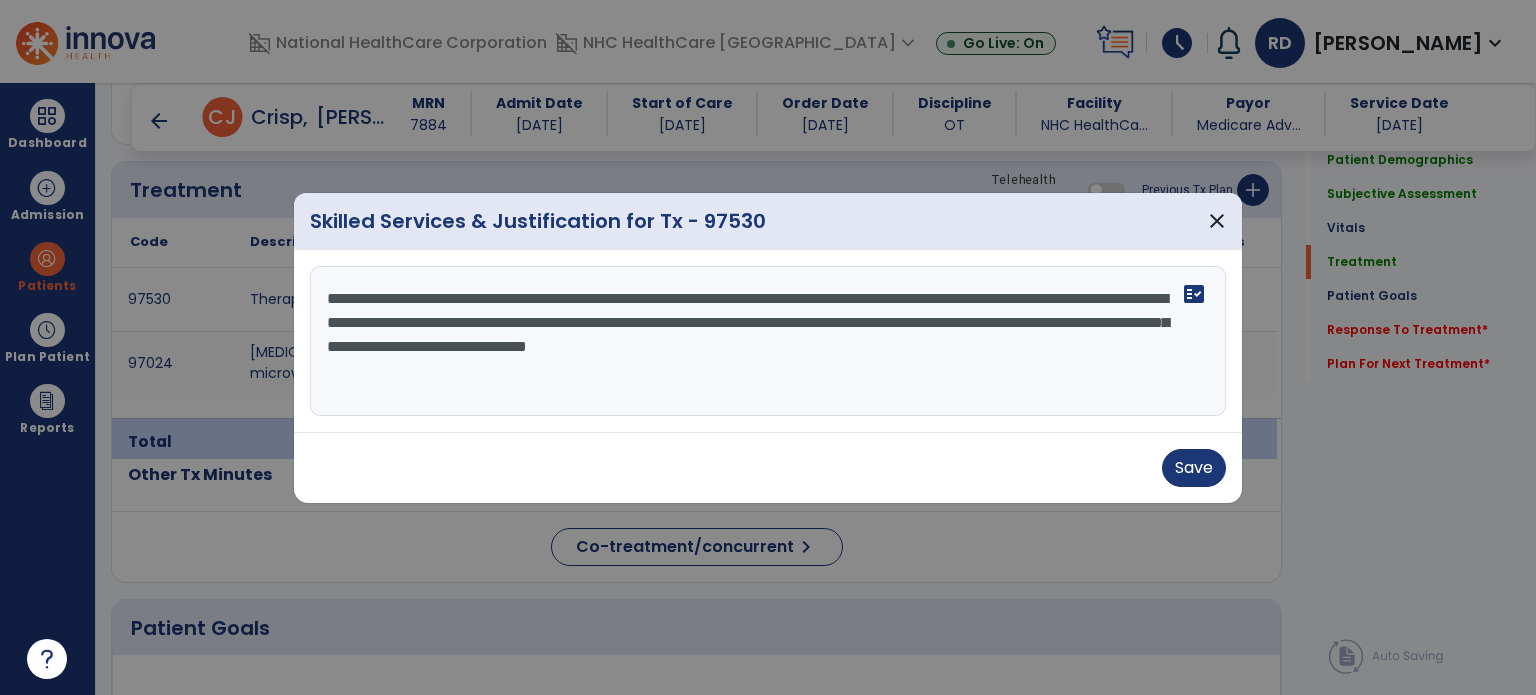 click on "**********" at bounding box center [768, 341] 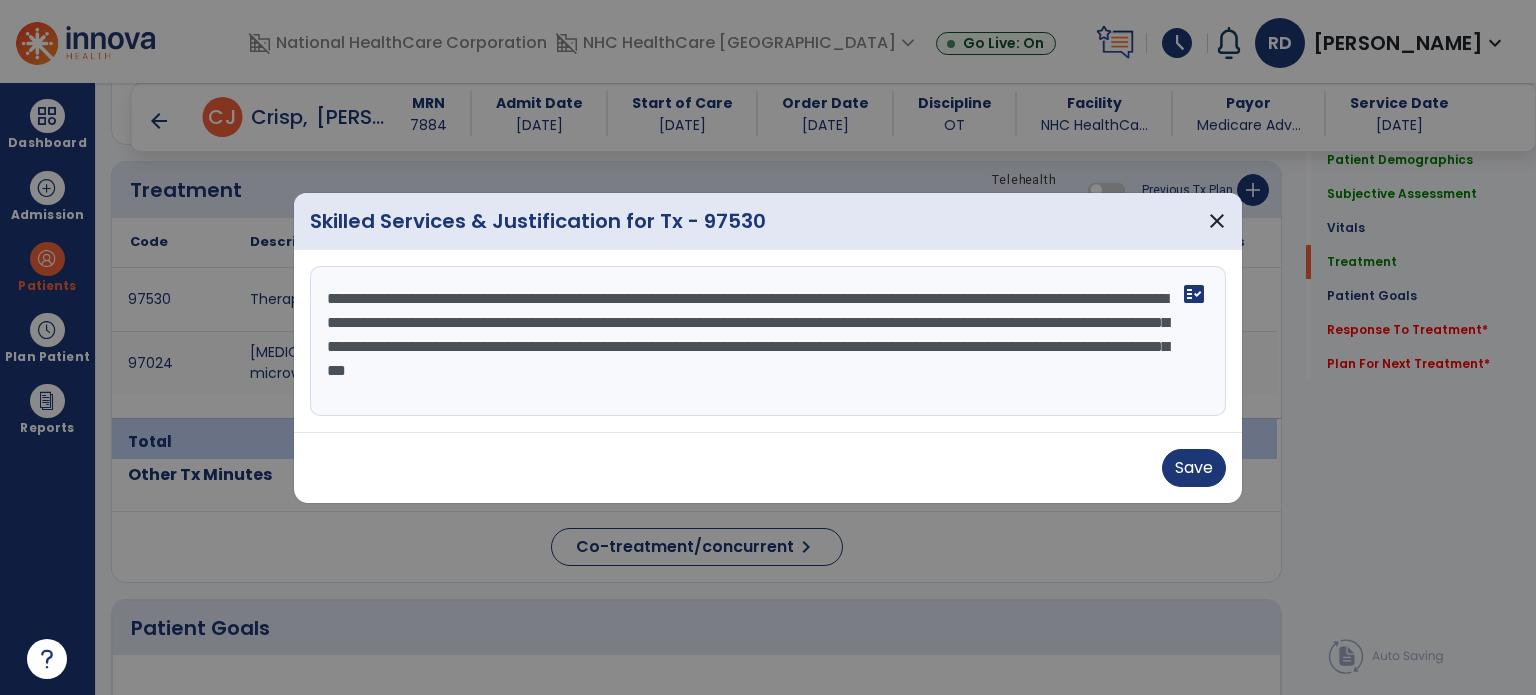 type on "**********" 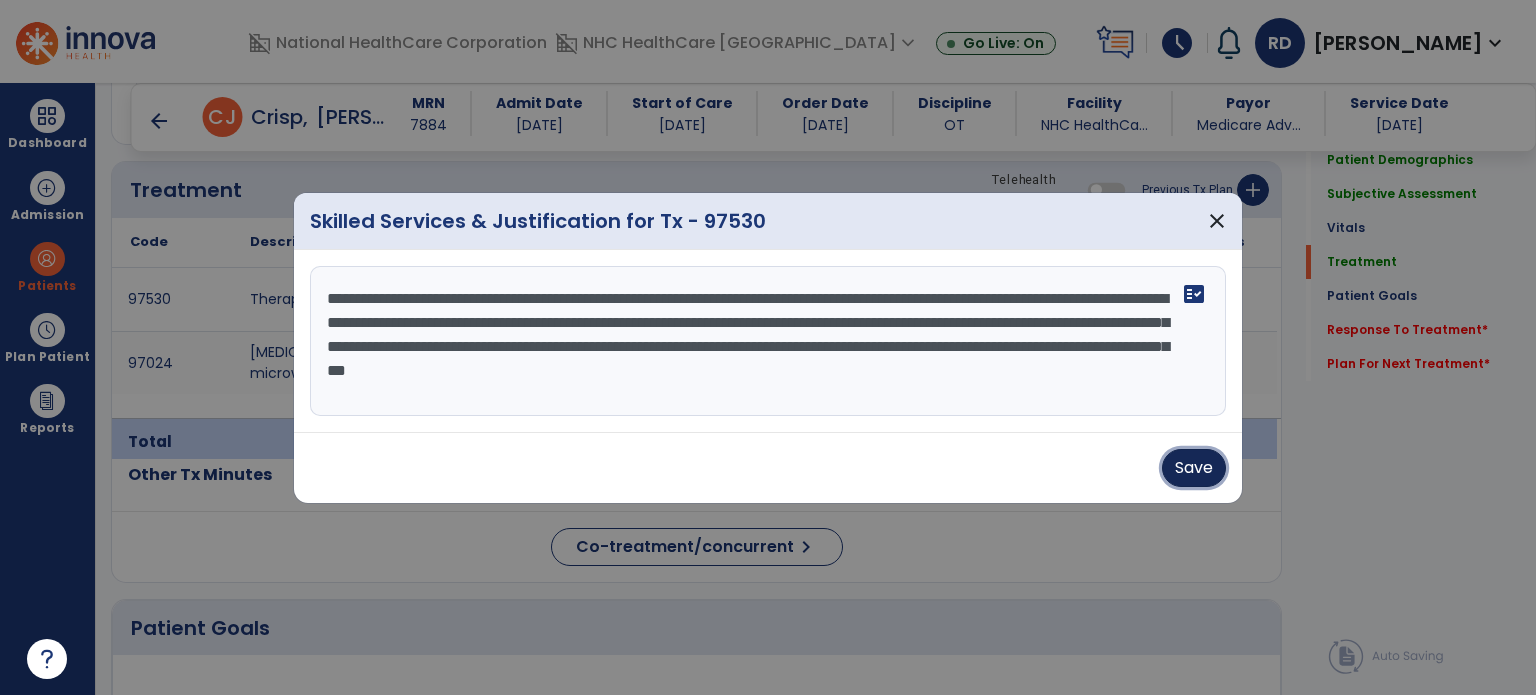 click on "Save" at bounding box center [1194, 468] 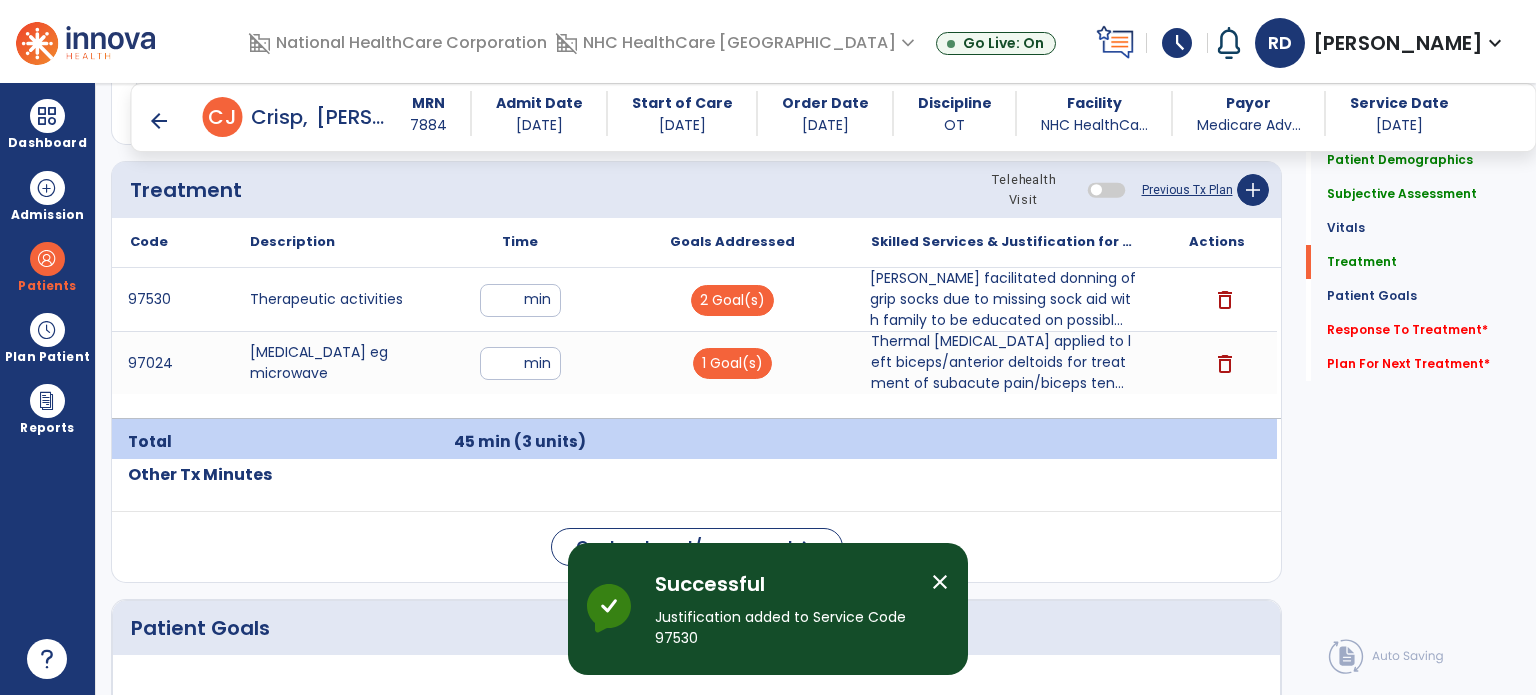 click on "Response To Treatment   *" 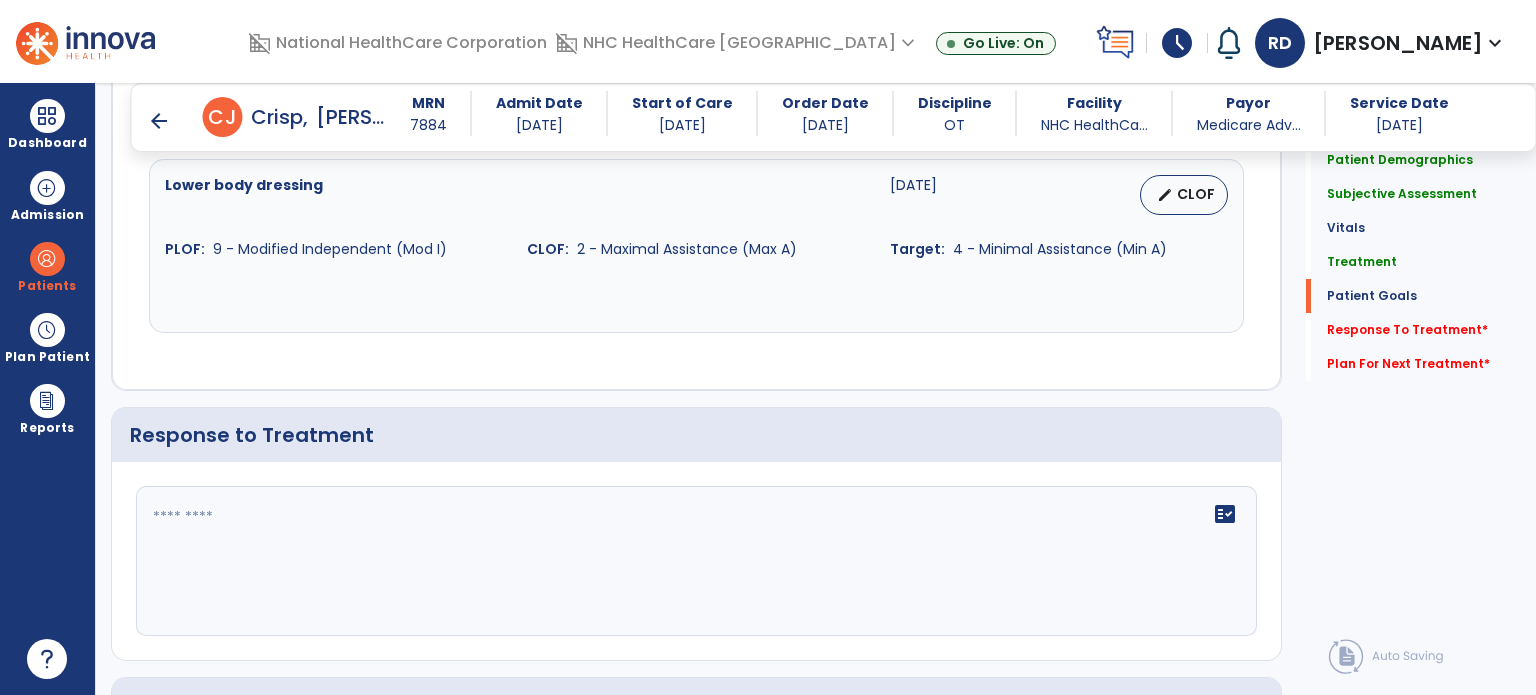 scroll, scrollTop: 3676, scrollLeft: 0, axis: vertical 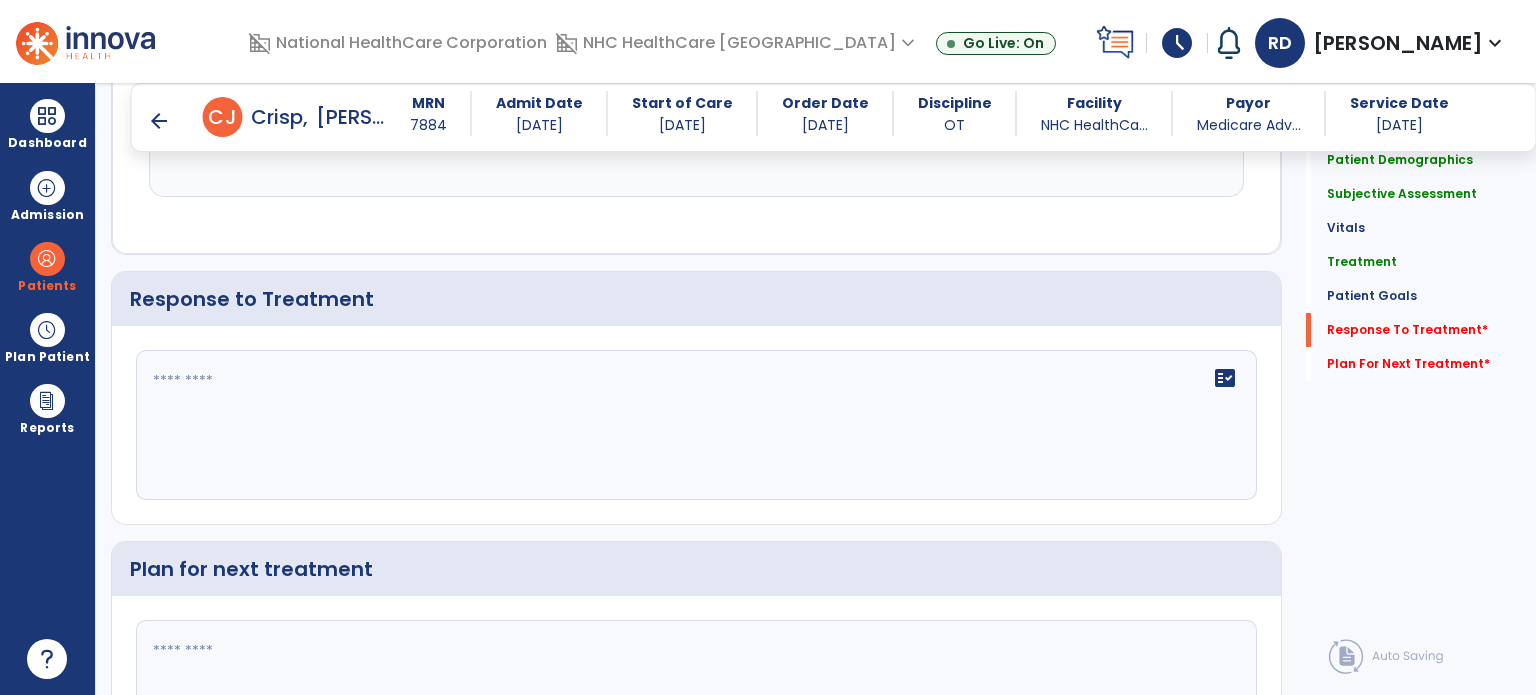 click on "fact_check" 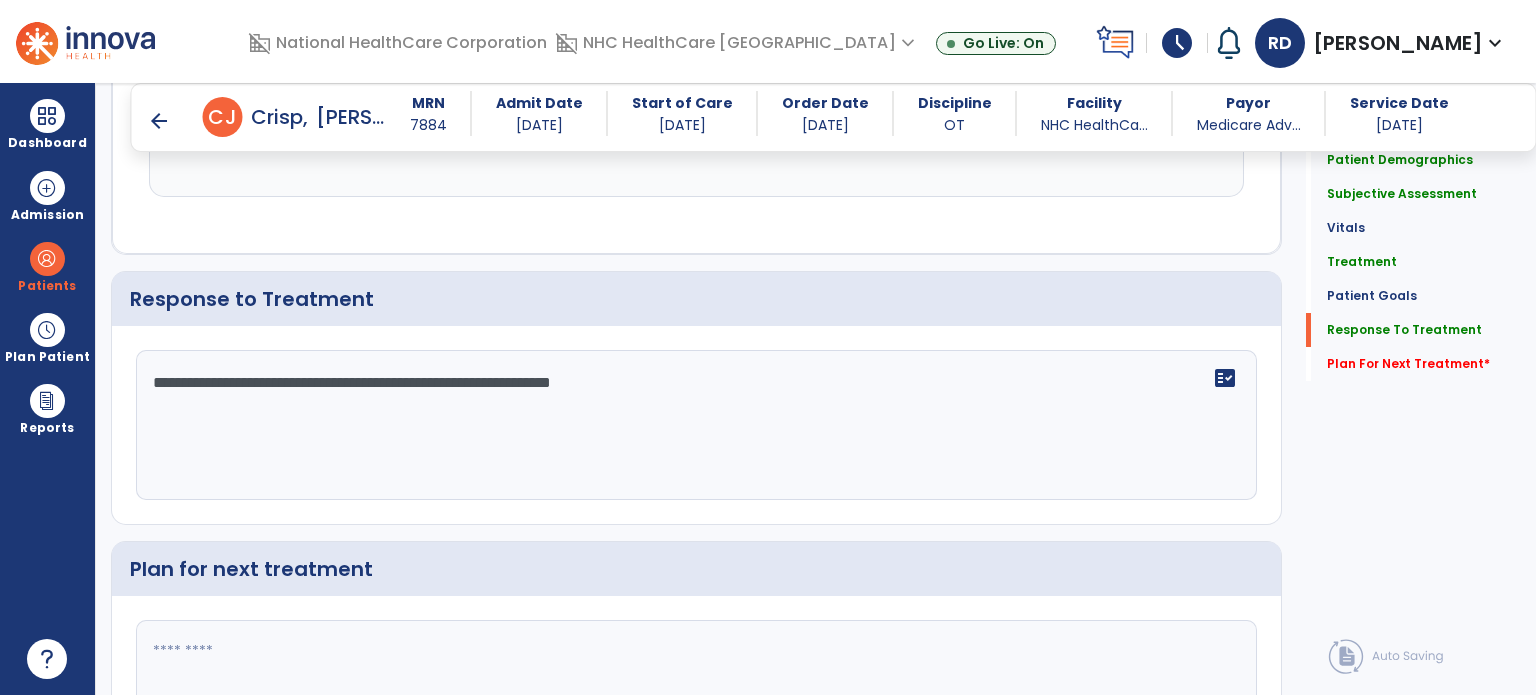 type on "**********" 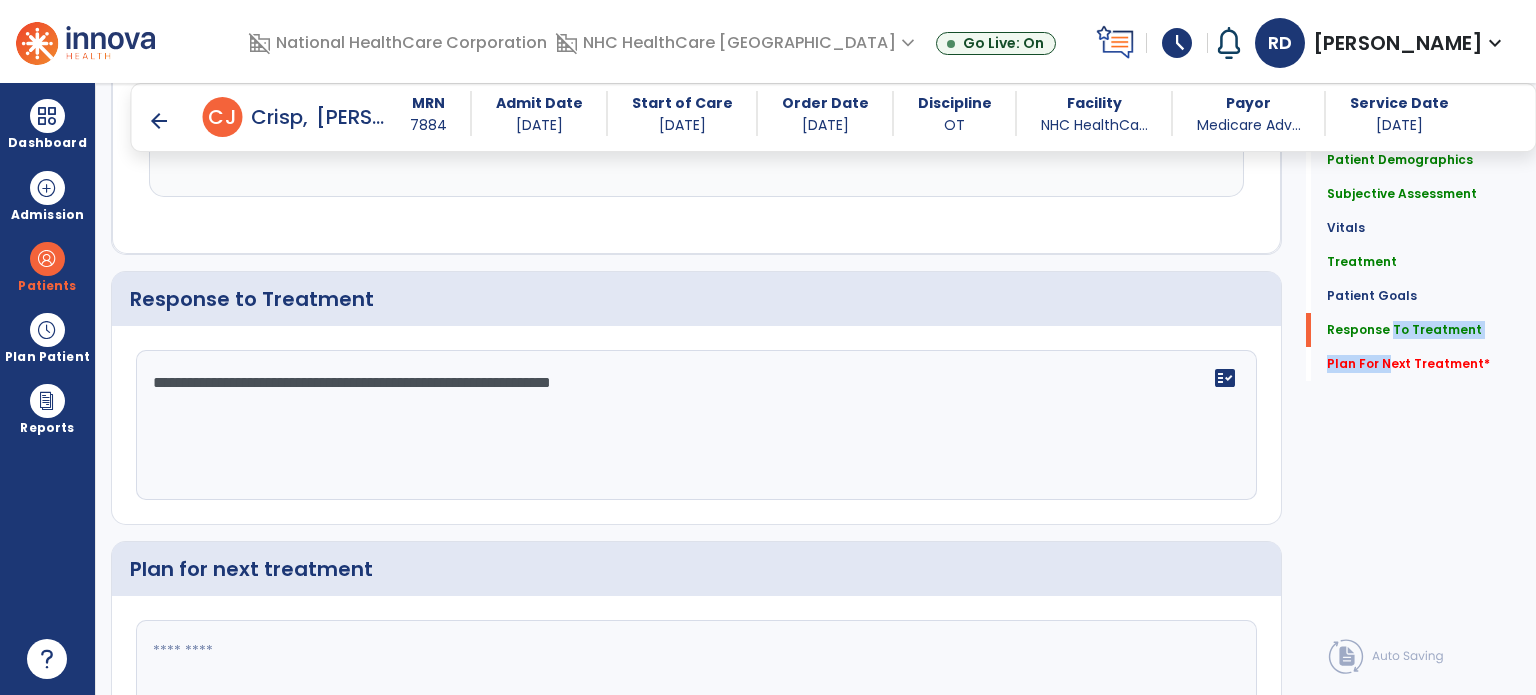click on "Patient Demographics   Patient Demographics   Subjective Assessment   Subjective Assessment   Vitals   Vitals   Treatment   Treatment   Patient Goals   Patient Goals   Response To Treatment   Response To Treatment   Plan For Next Treatment   *  Plan For Next Treatment   *" 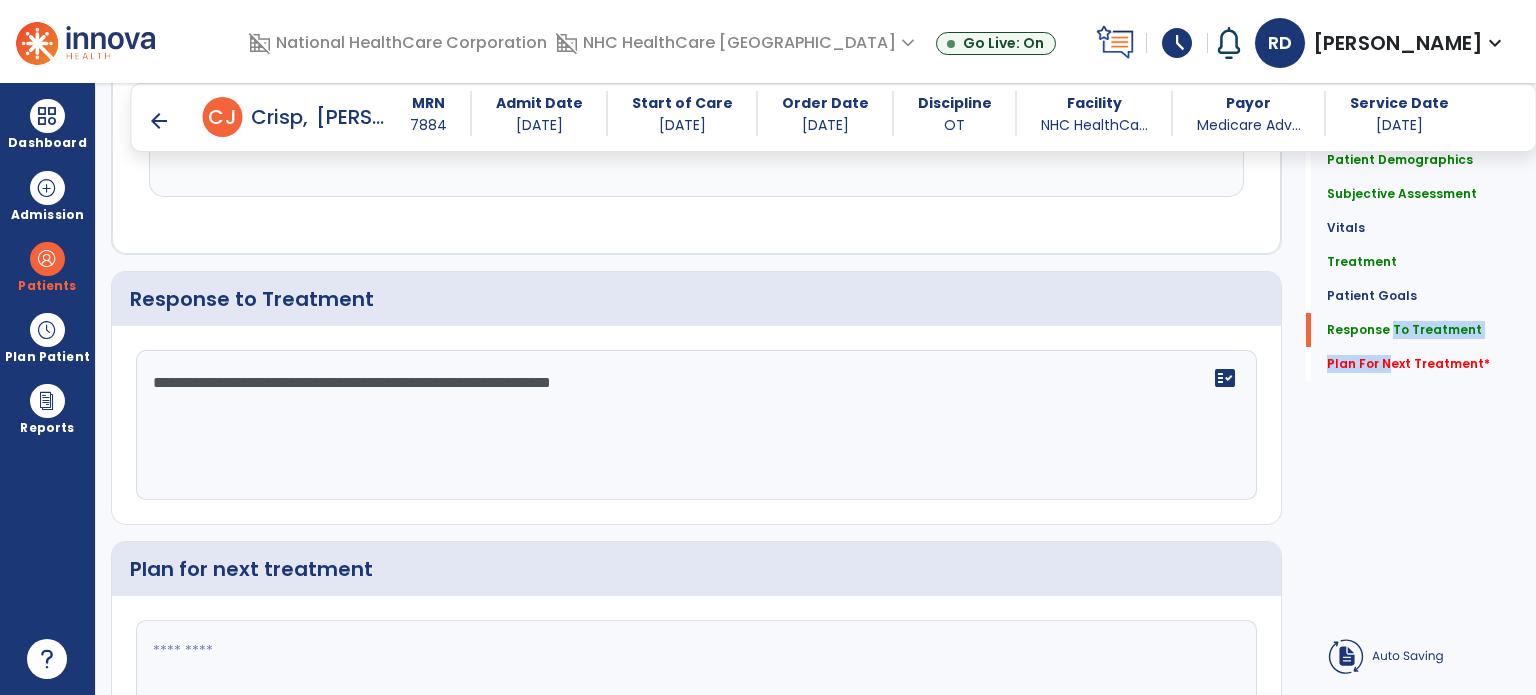 click on "Plan For Next Treatment   *" 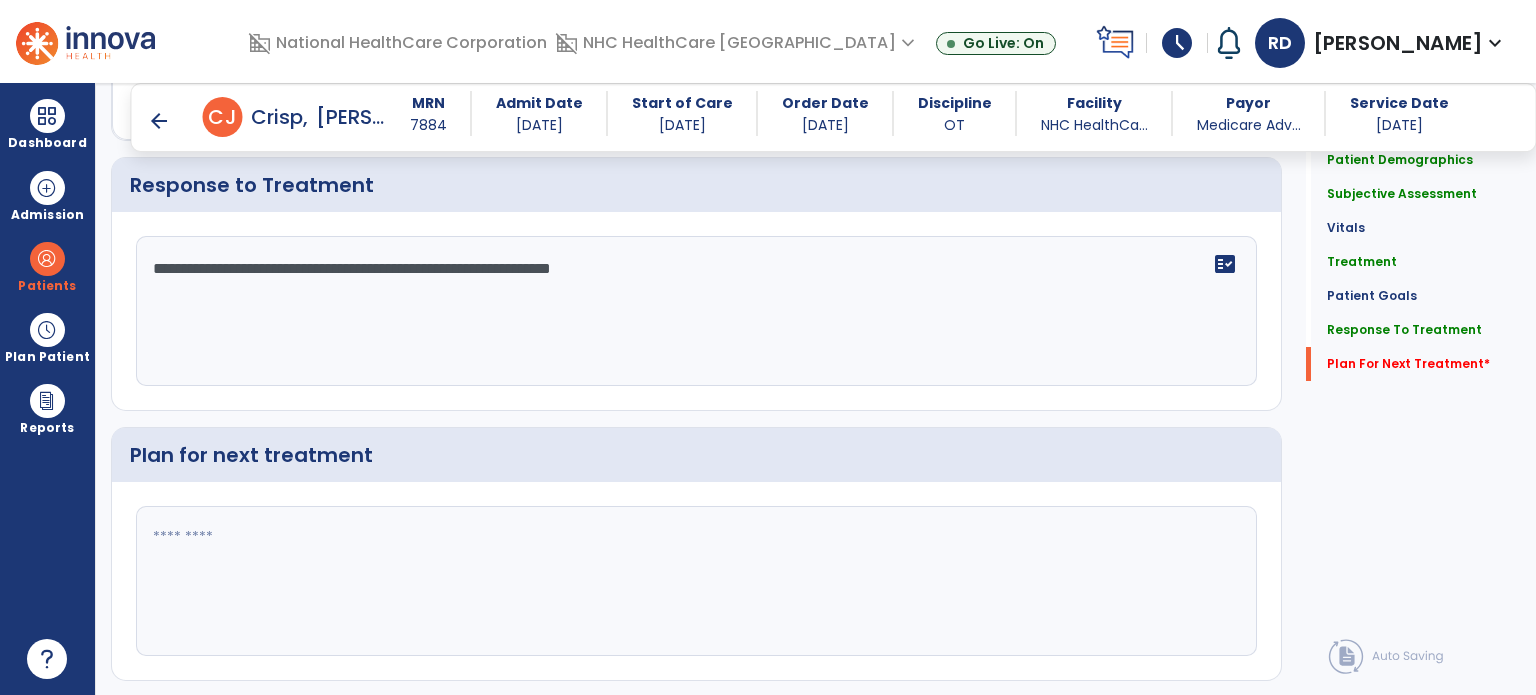 scroll, scrollTop: 3830, scrollLeft: 0, axis: vertical 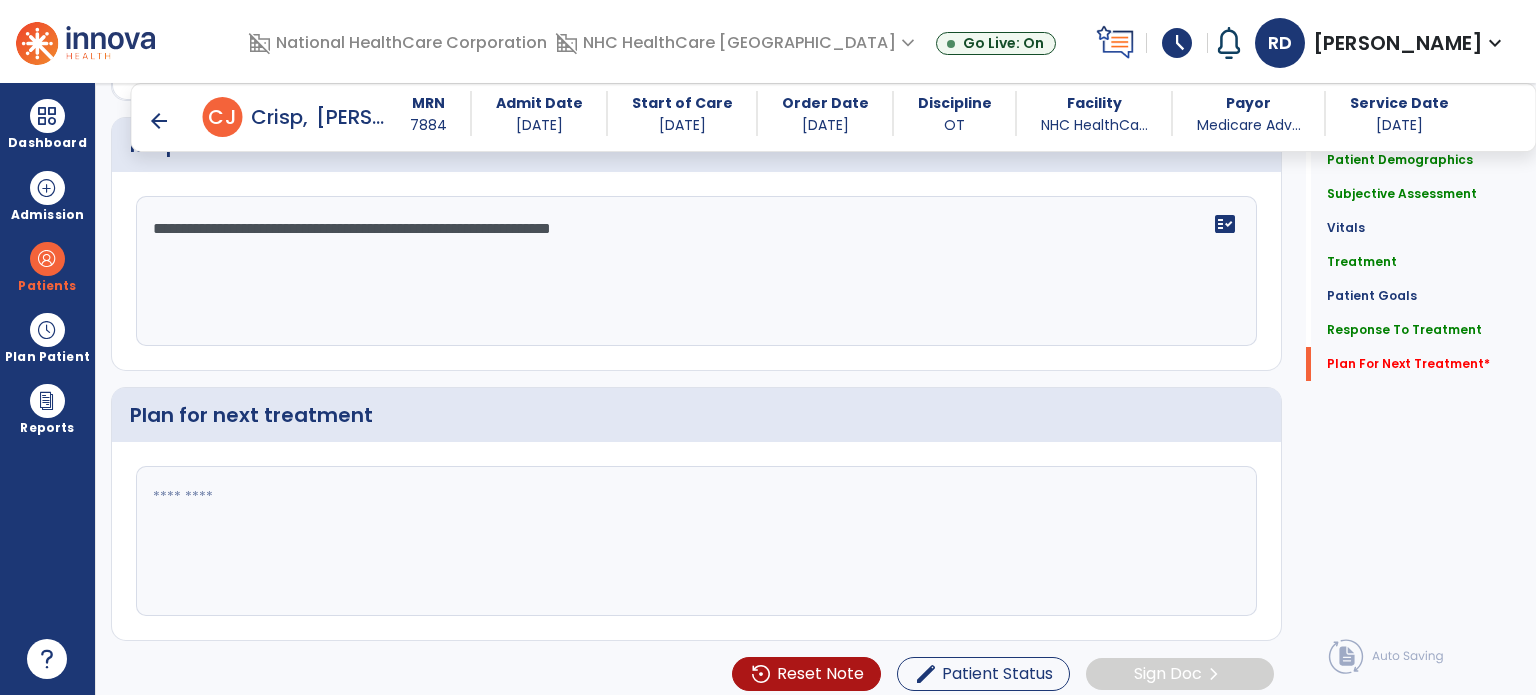 click 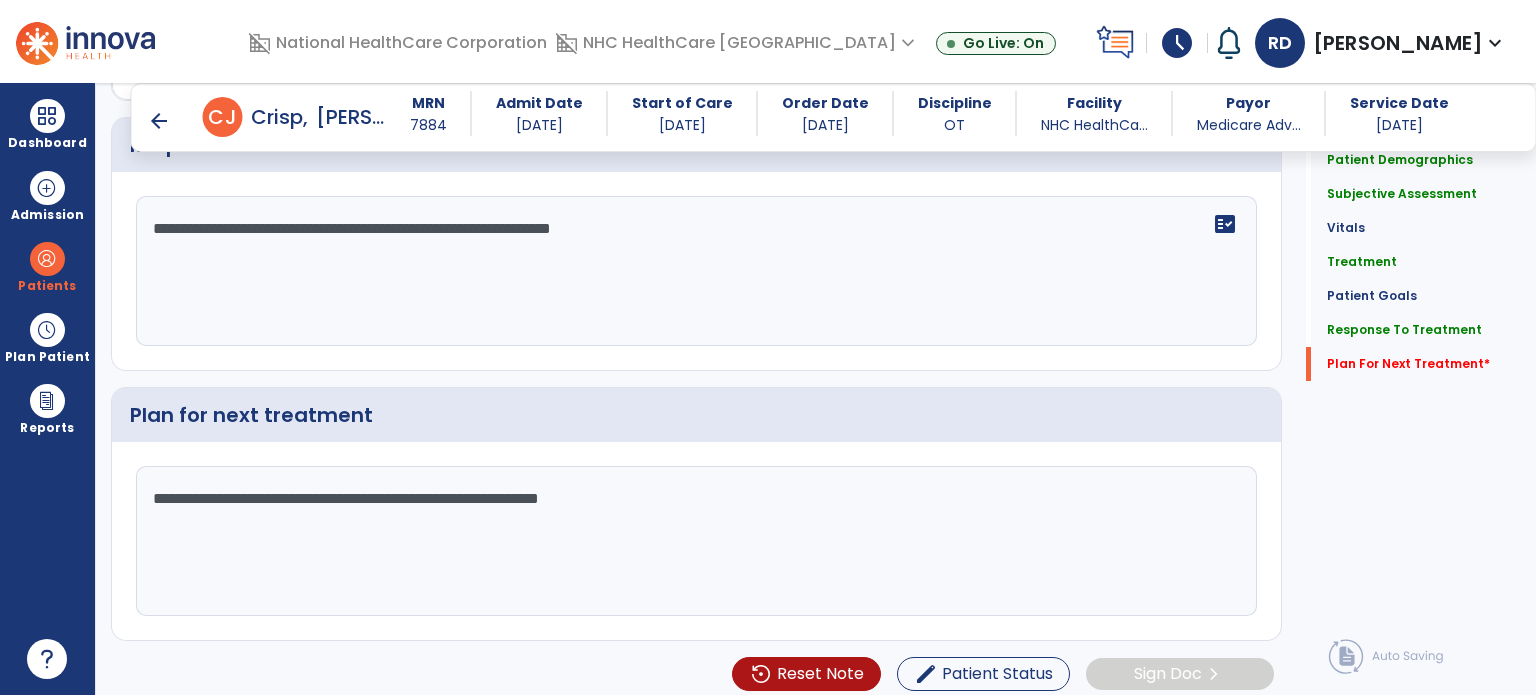 click on "**********" 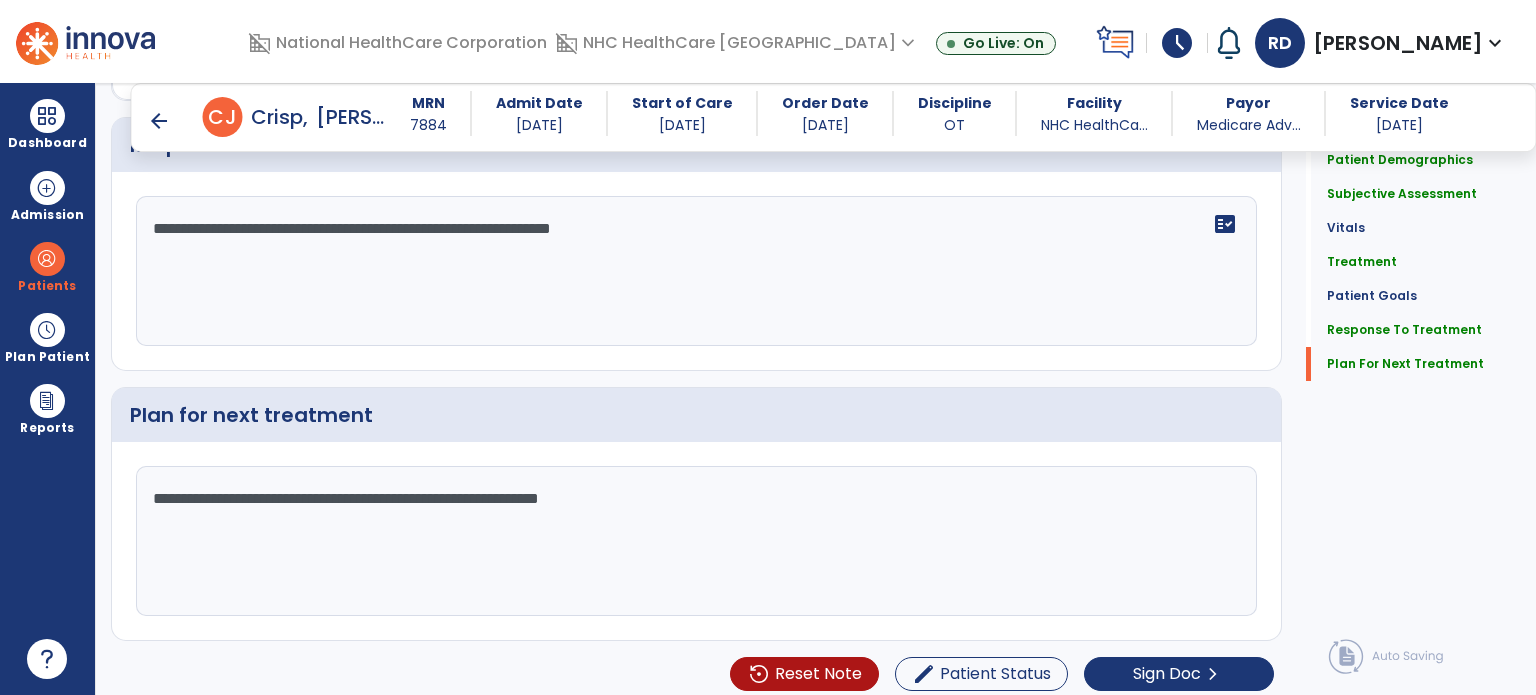 type on "**********" 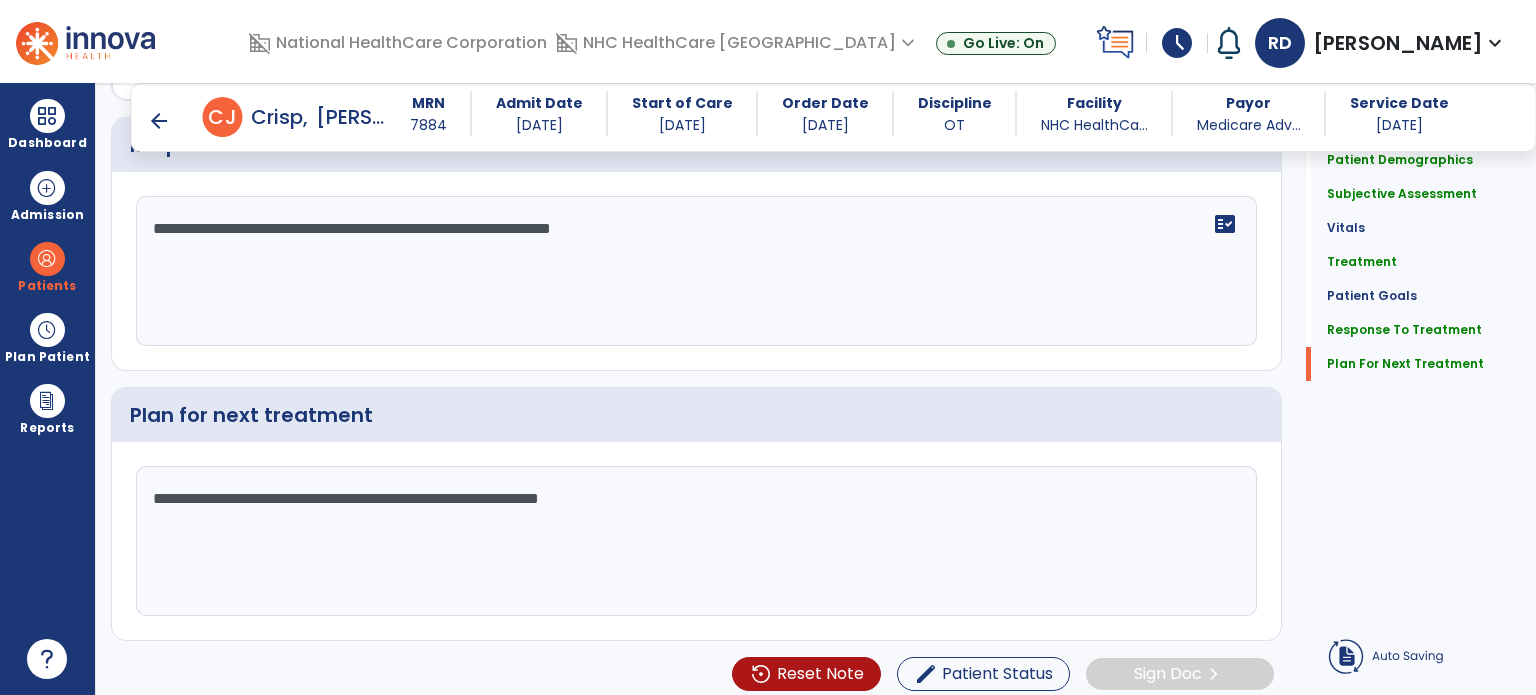 click on "**********" 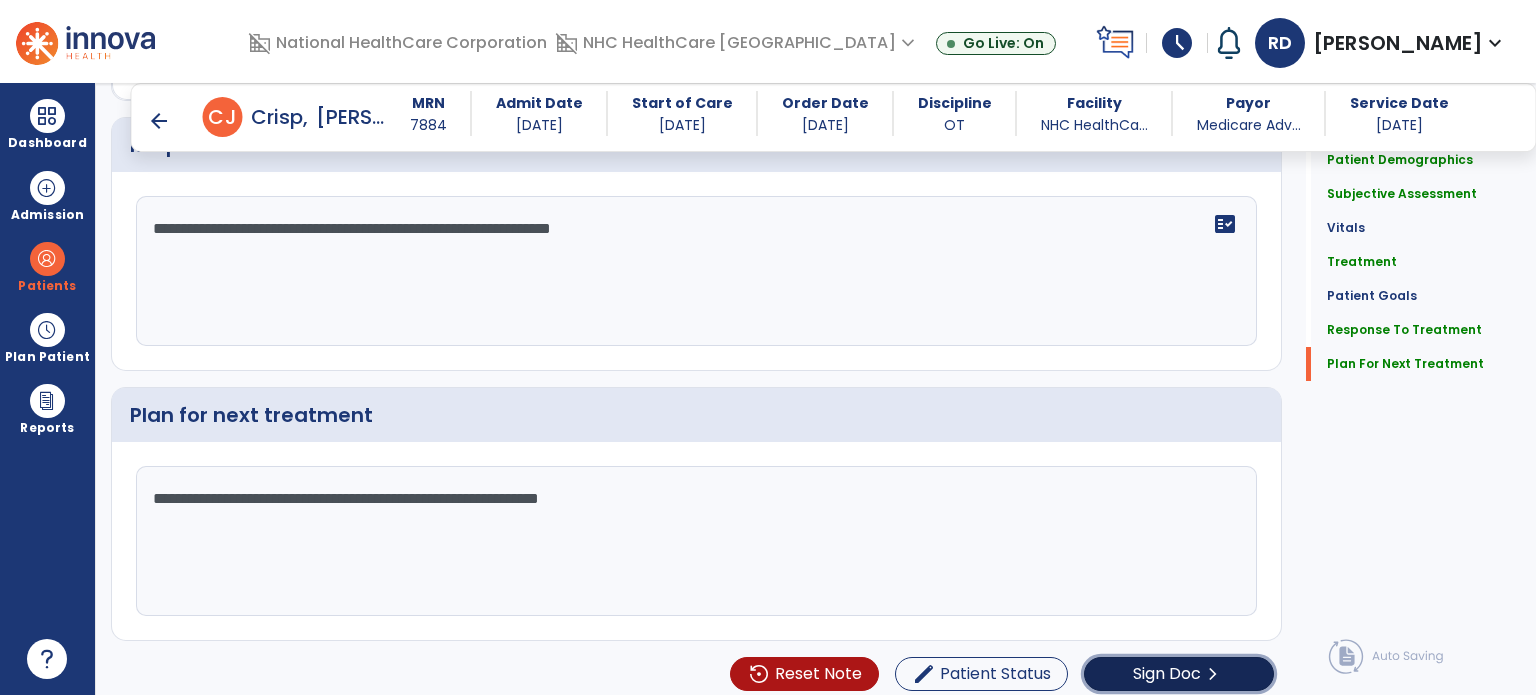 click on "Sign Doc" 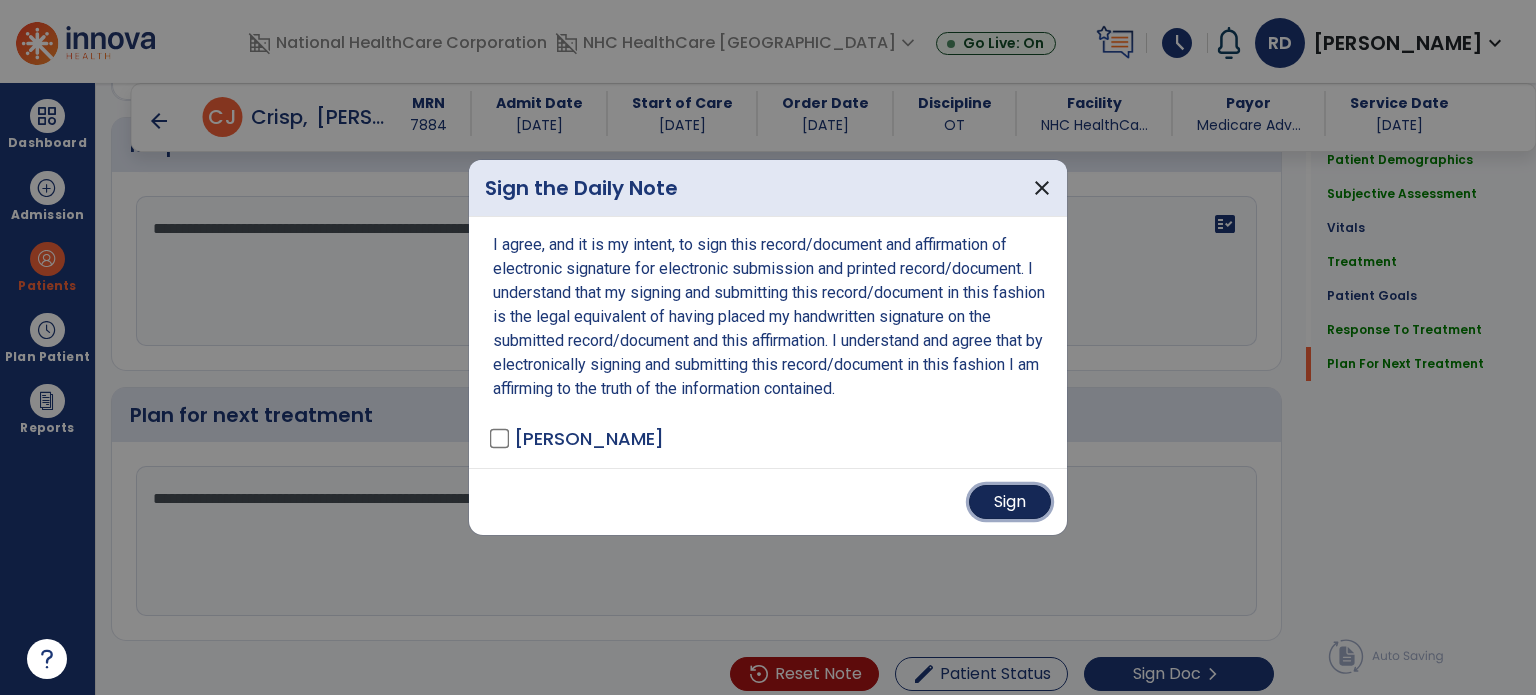 click on "Sign" at bounding box center [1010, 502] 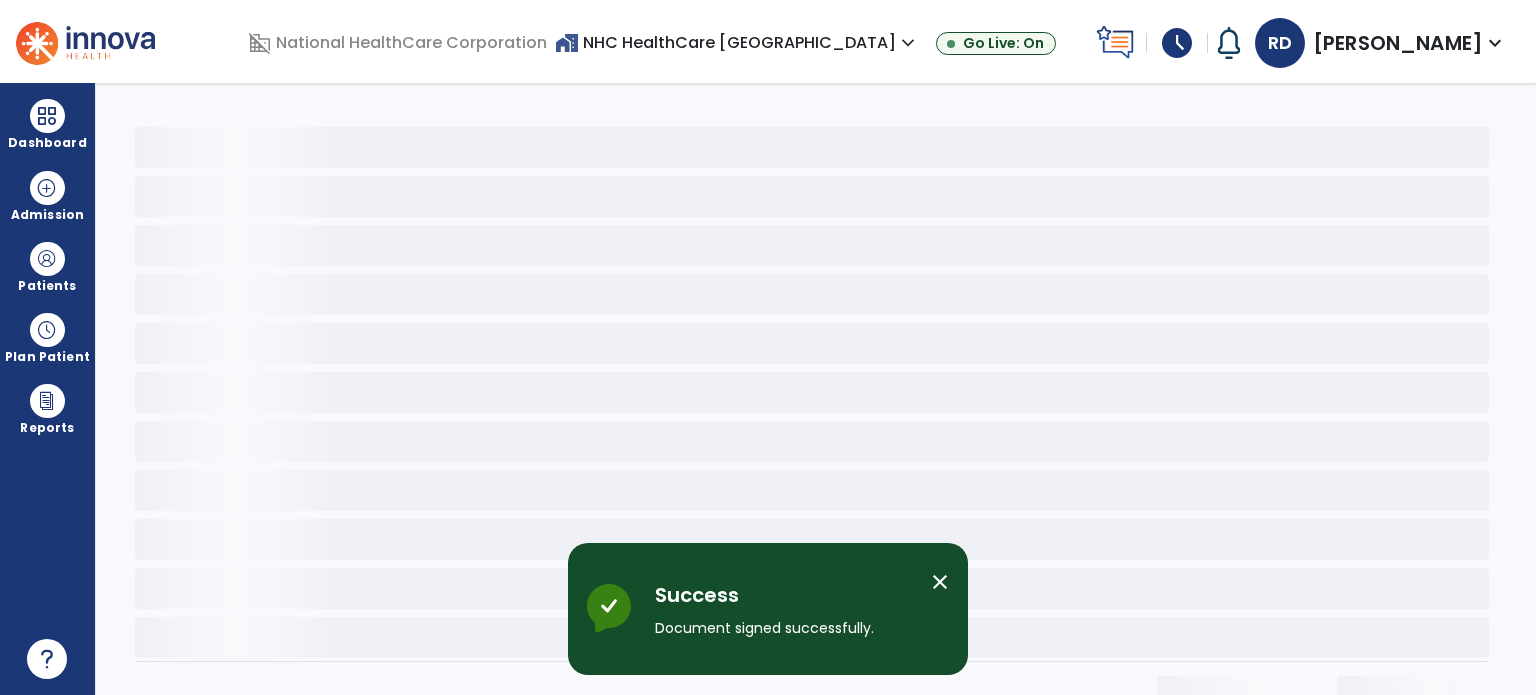 scroll, scrollTop: 0, scrollLeft: 0, axis: both 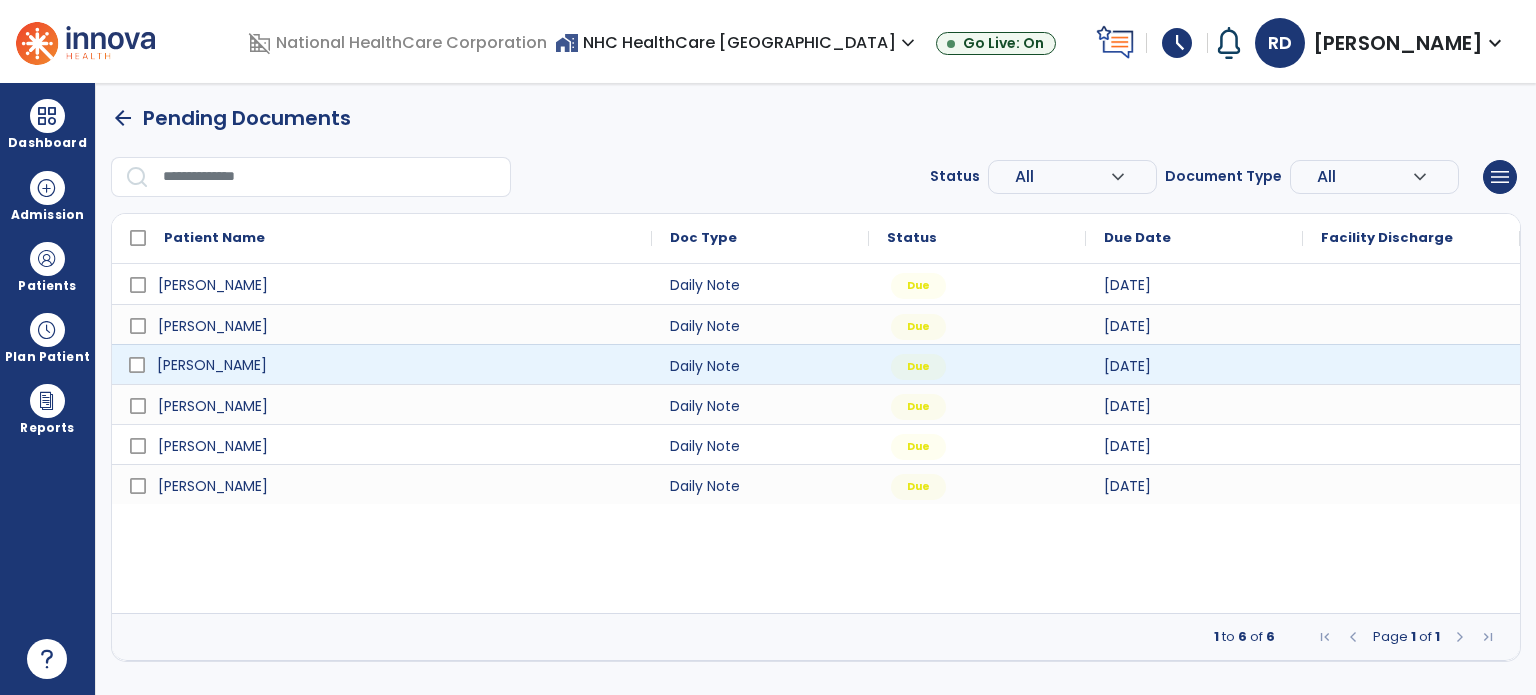 click on "[PERSON_NAME]" at bounding box center [212, 365] 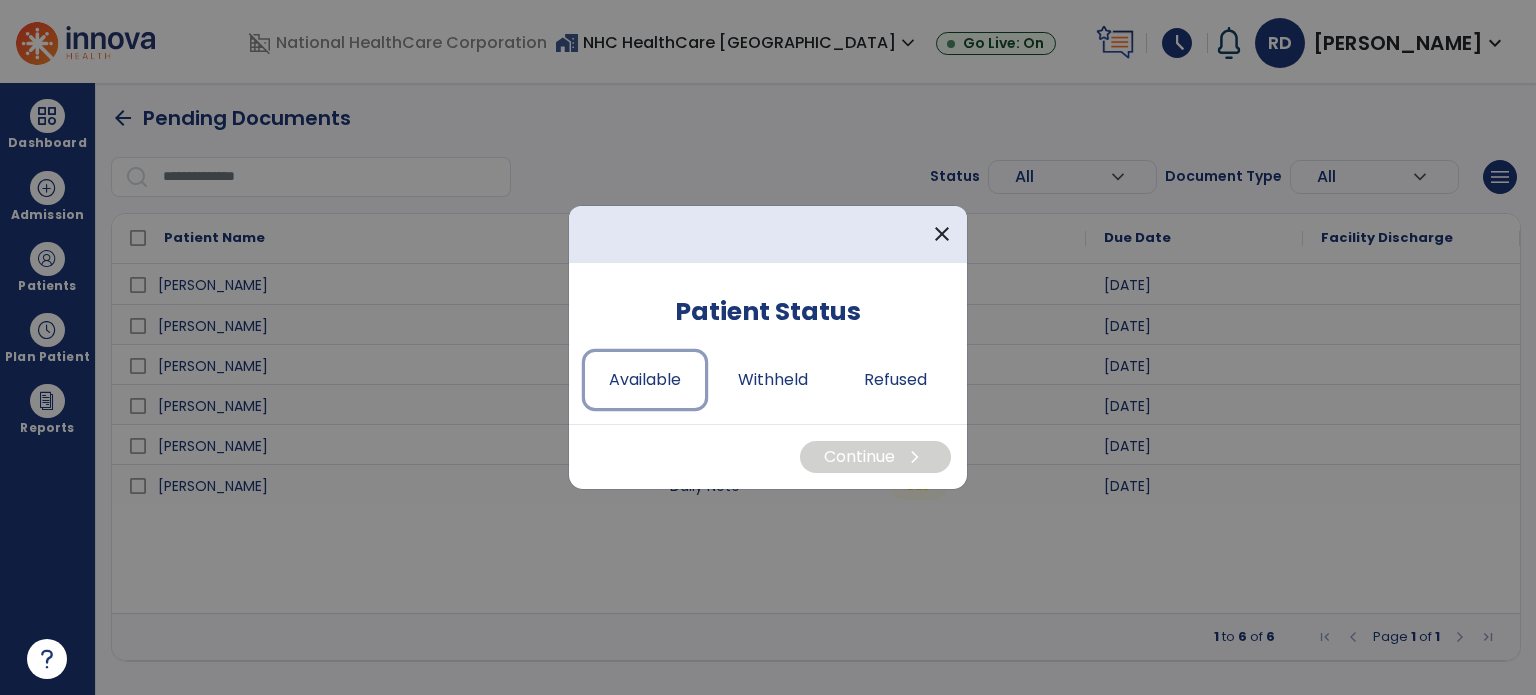 click on "Available" at bounding box center [645, 380] 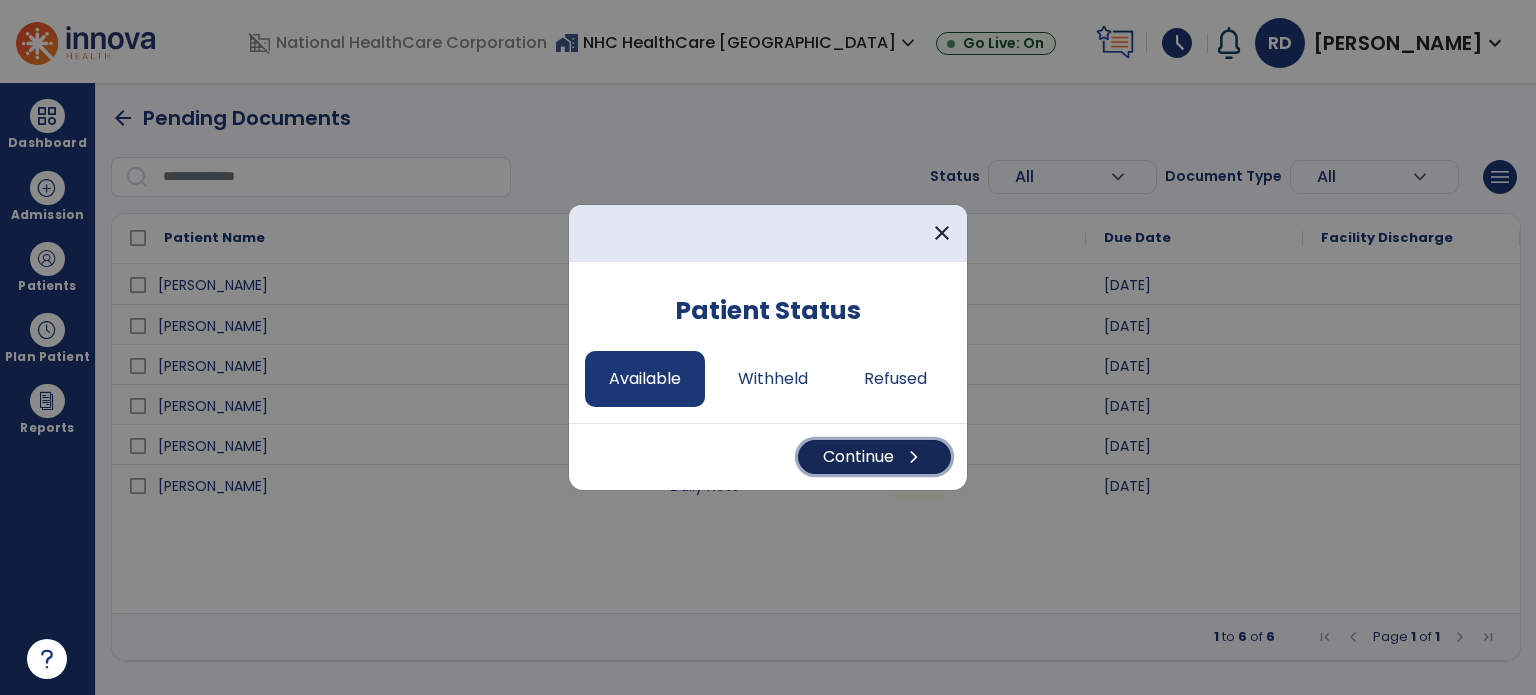 click on "Continue   chevron_right" at bounding box center [874, 457] 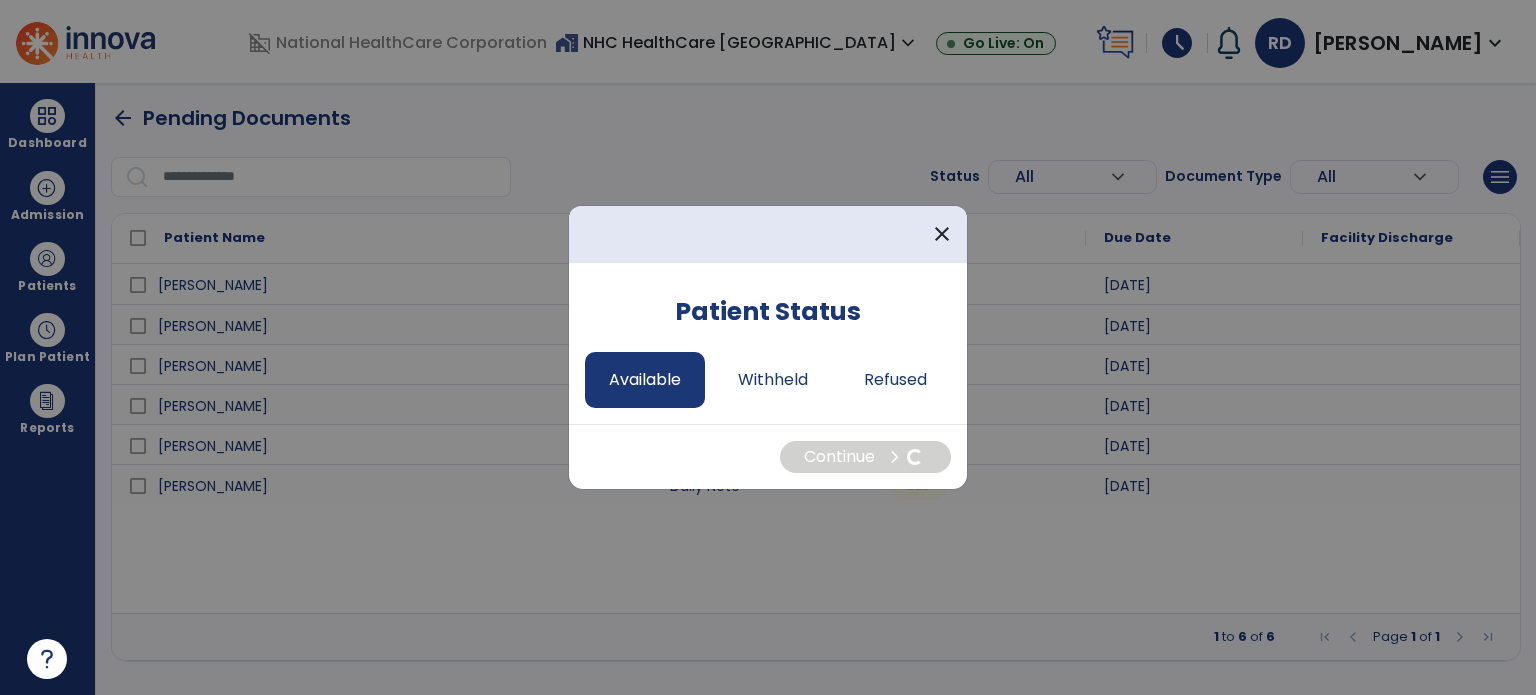 select on "*" 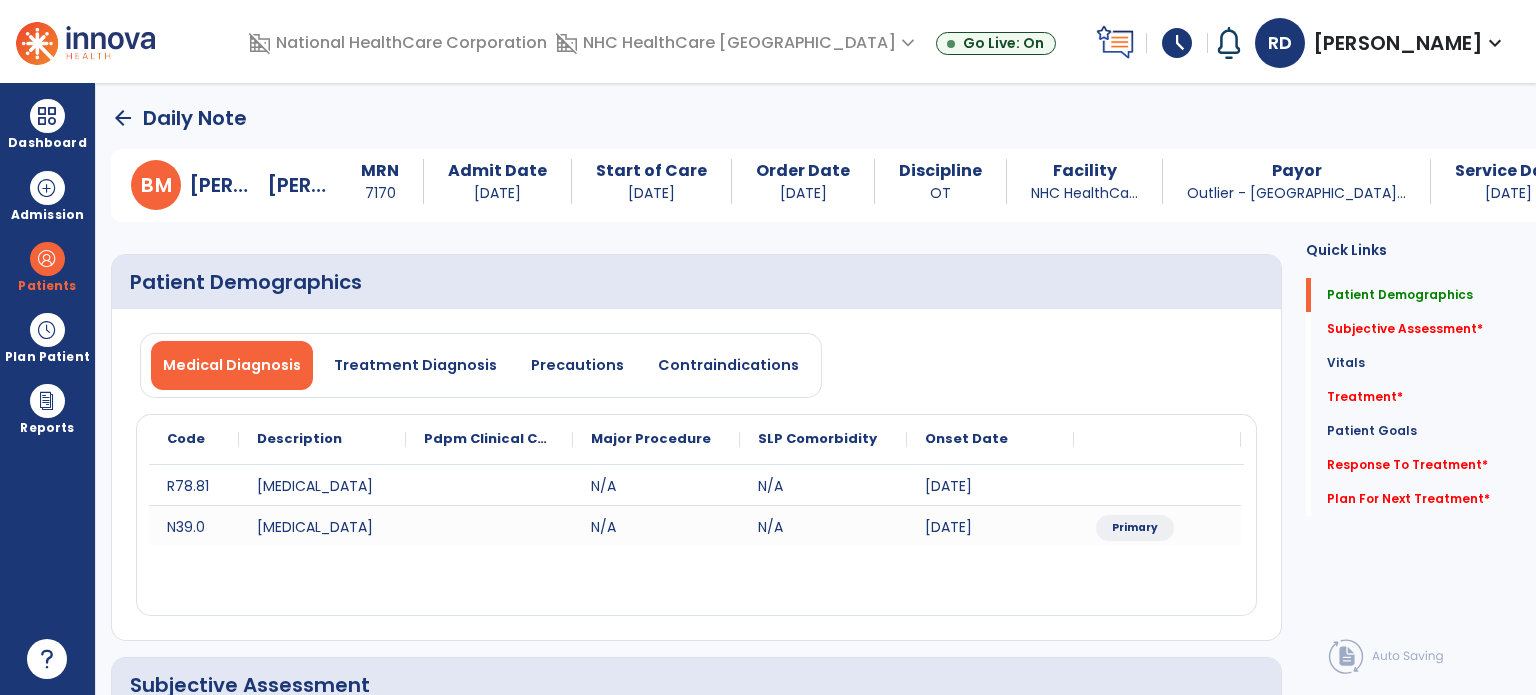 click on "Subjective Assessment   *" 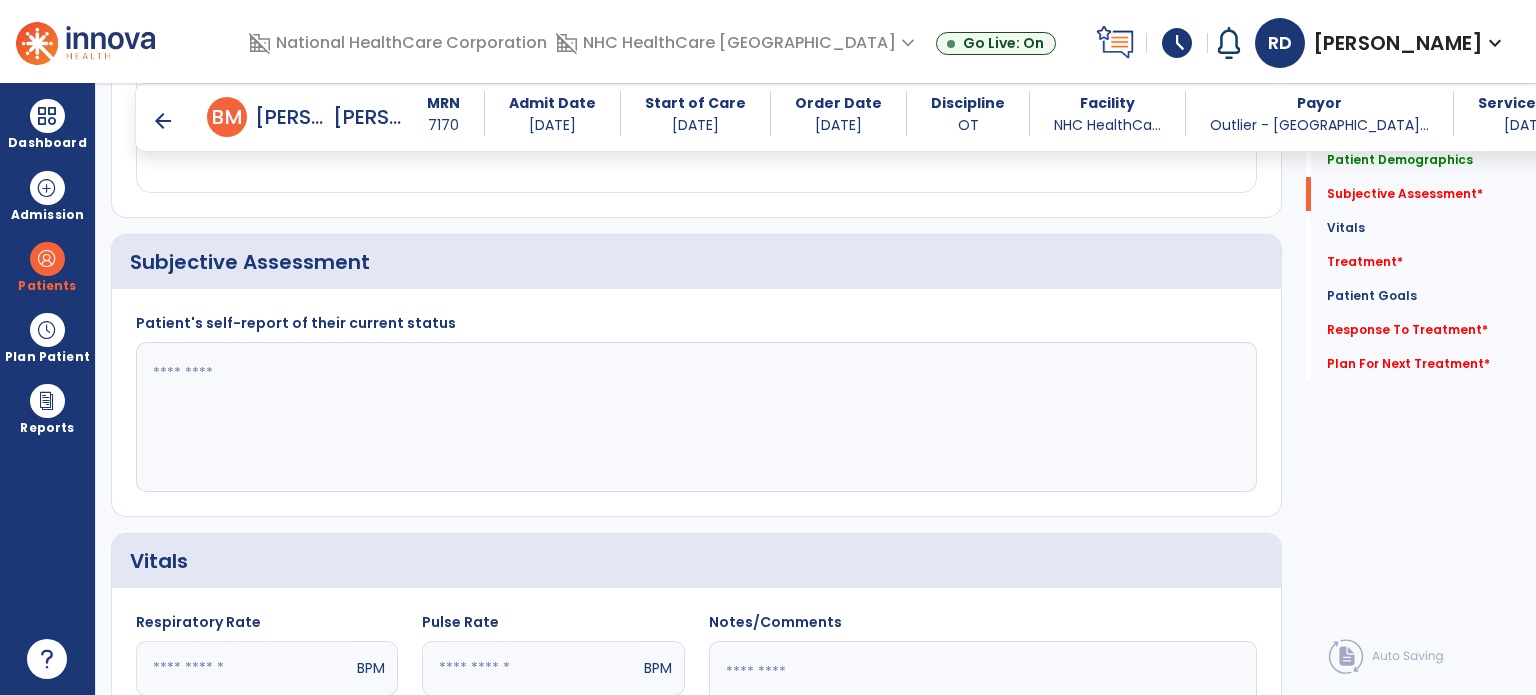 scroll, scrollTop: 408, scrollLeft: 0, axis: vertical 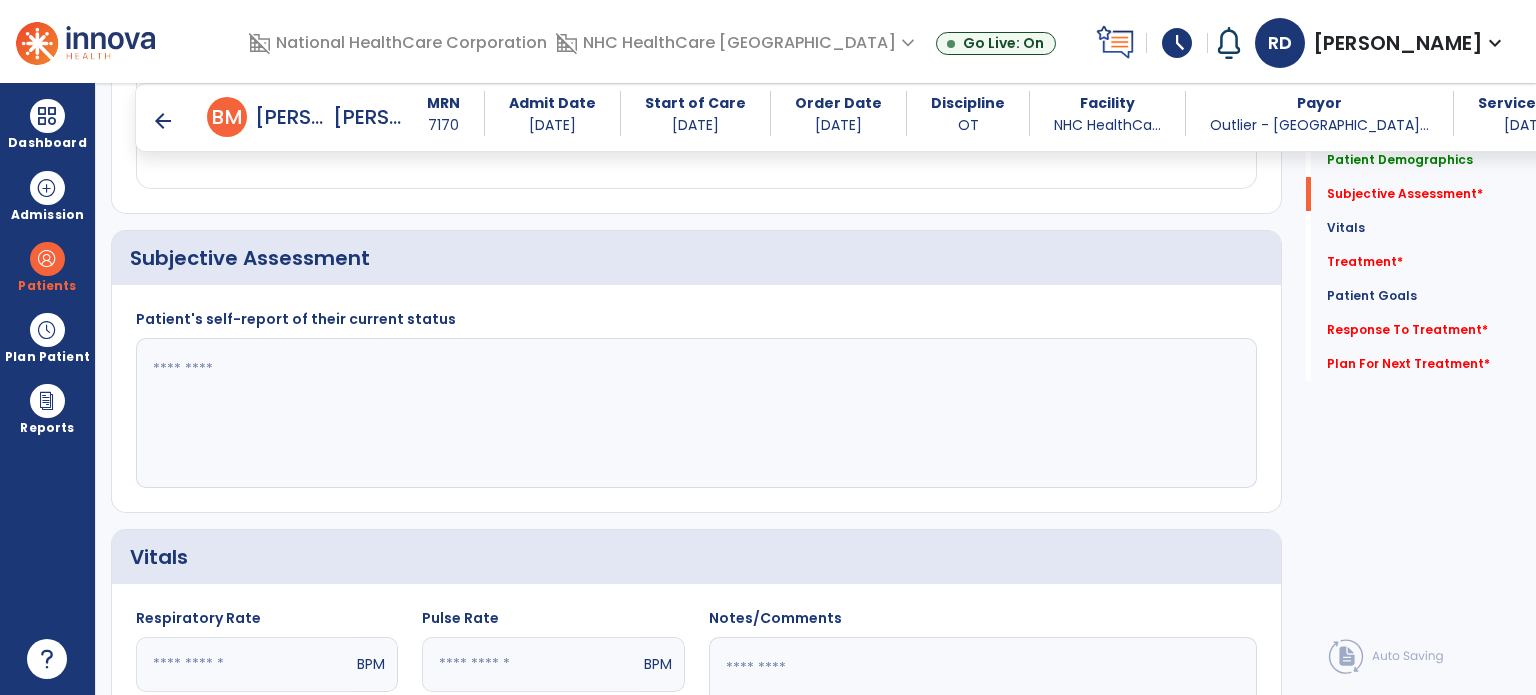 click 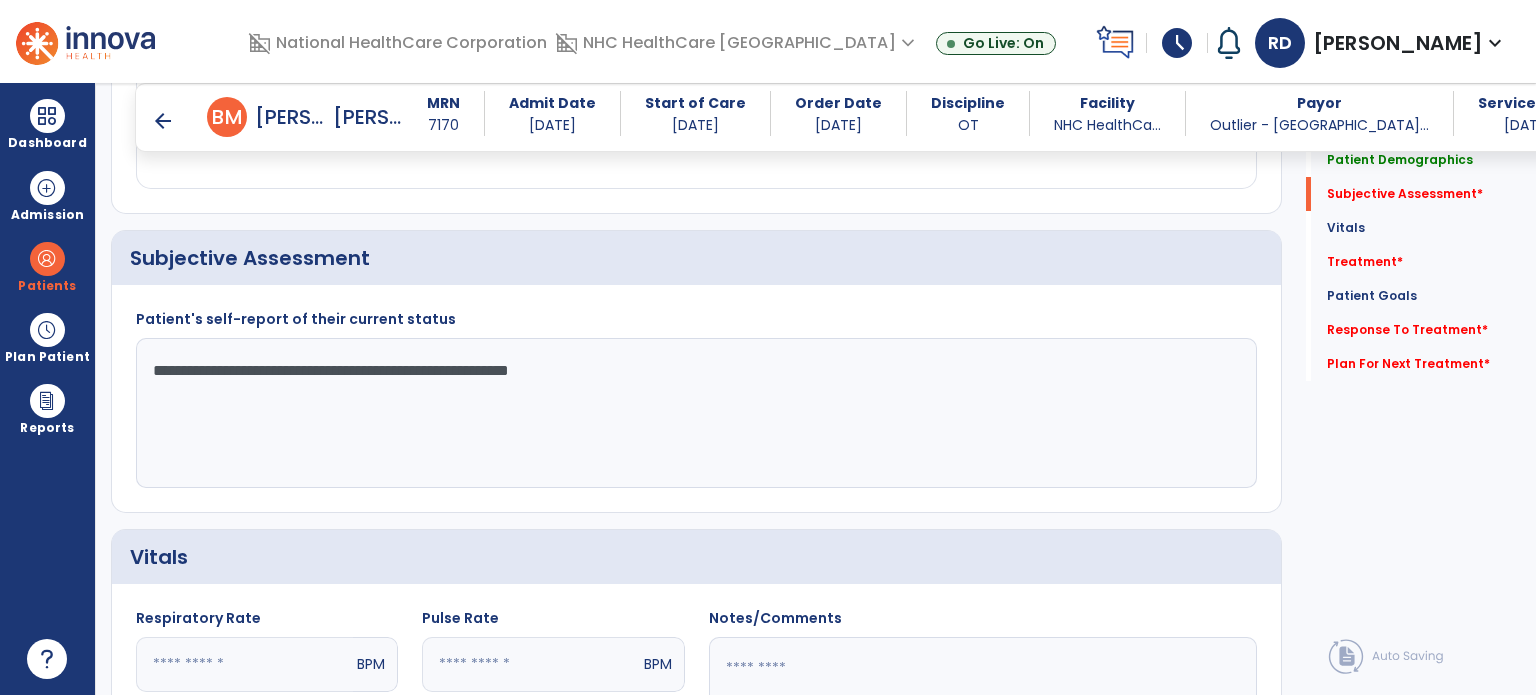 type on "**********" 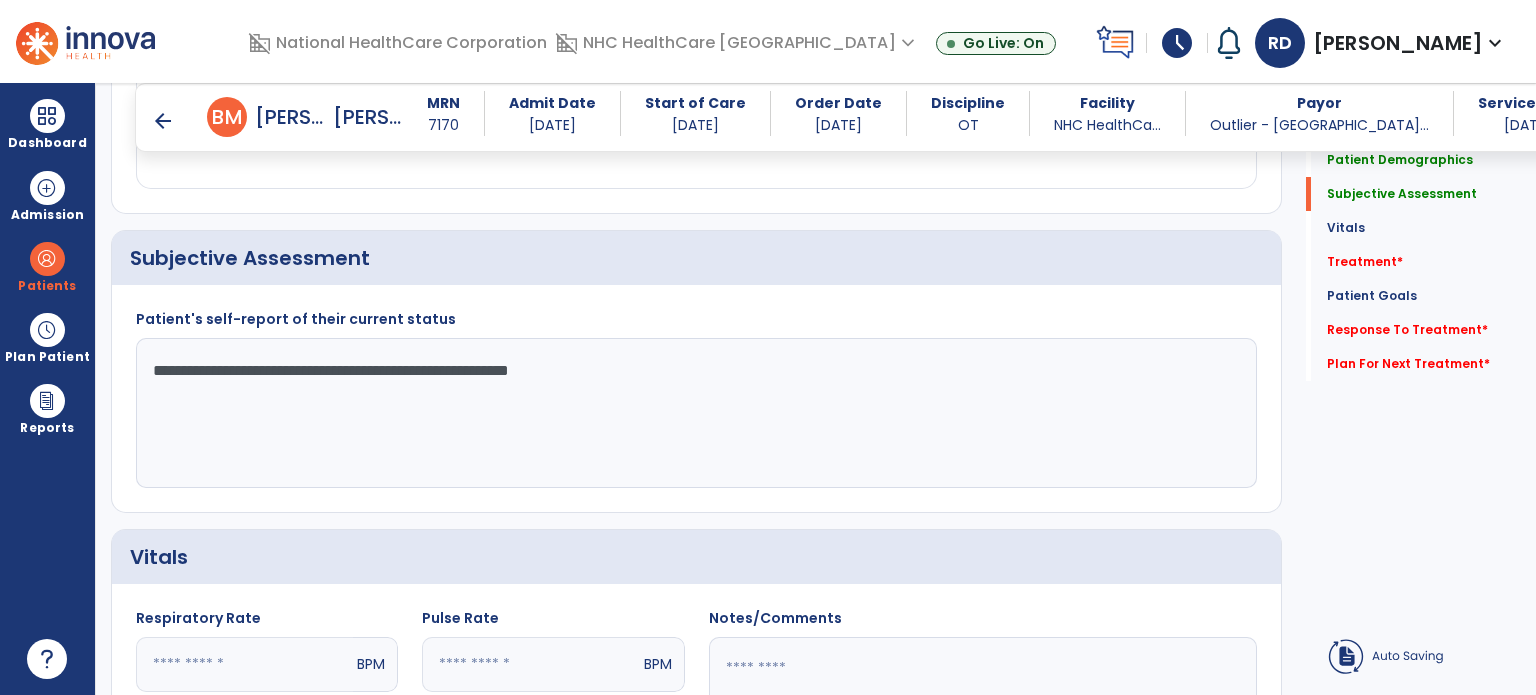 click on "Treatment   *" 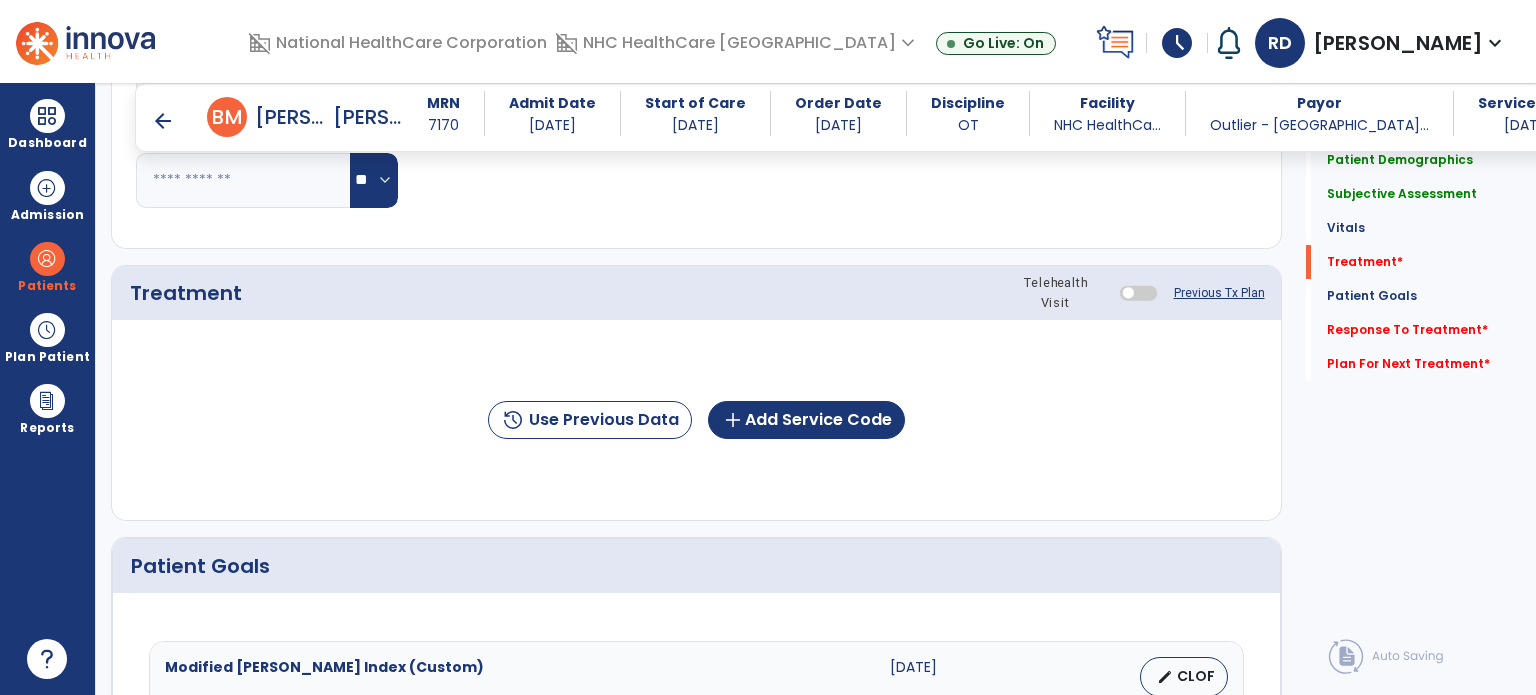scroll, scrollTop: 1096, scrollLeft: 0, axis: vertical 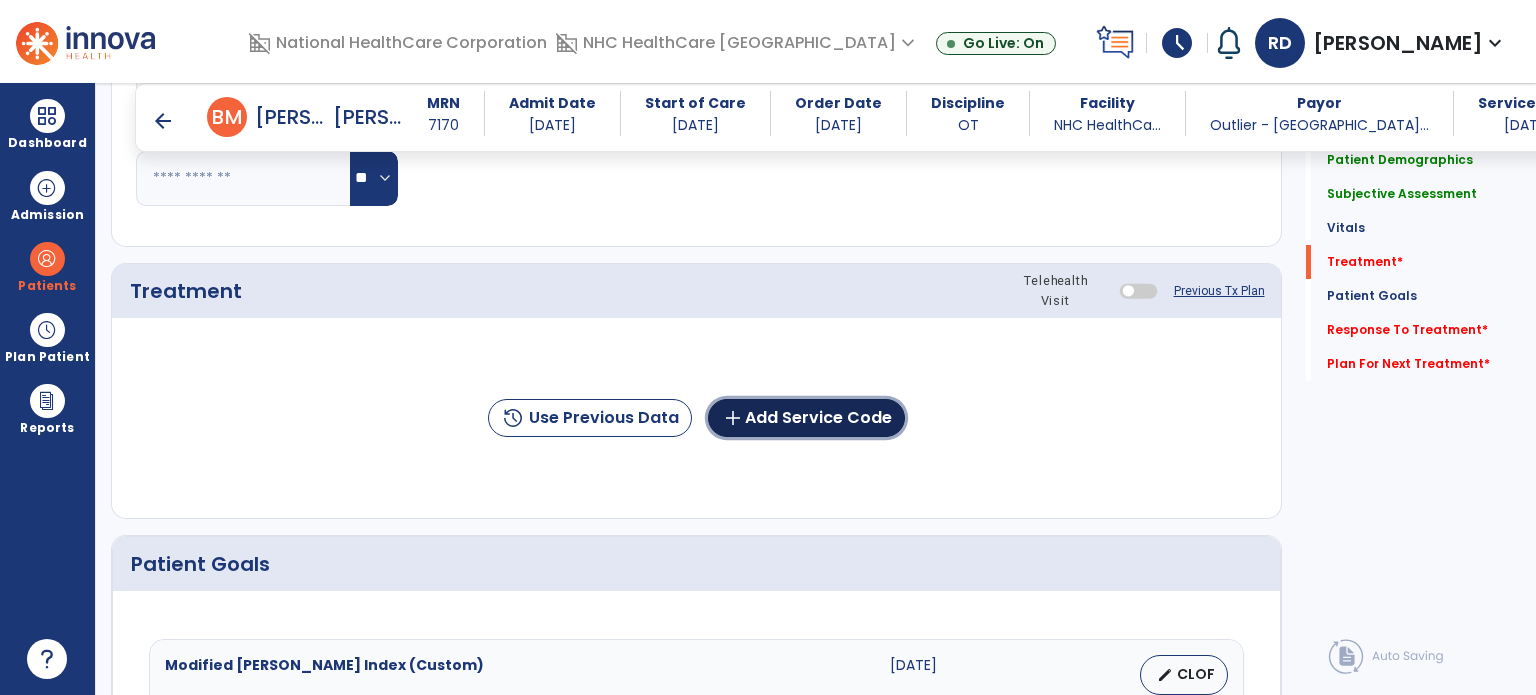 click on "add  Add Service Code" 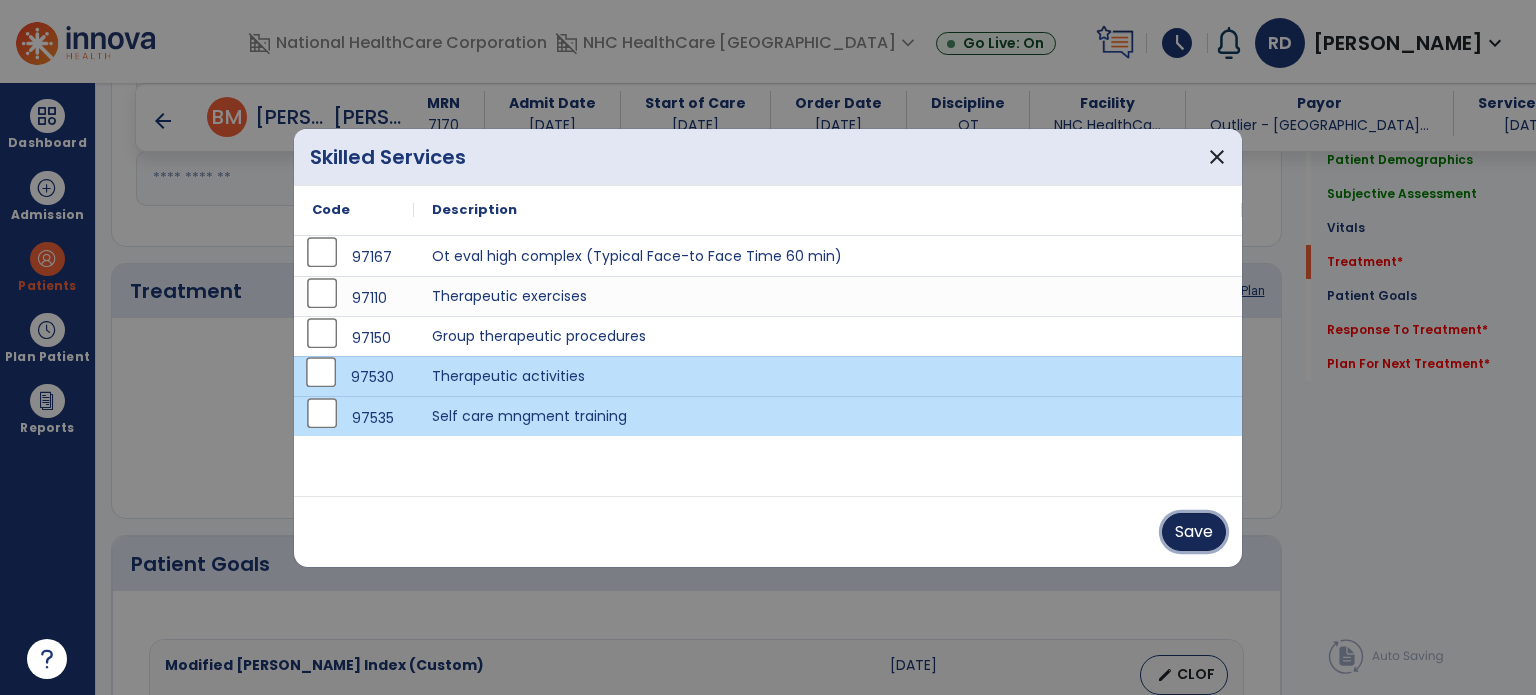 click on "Save" at bounding box center (1194, 532) 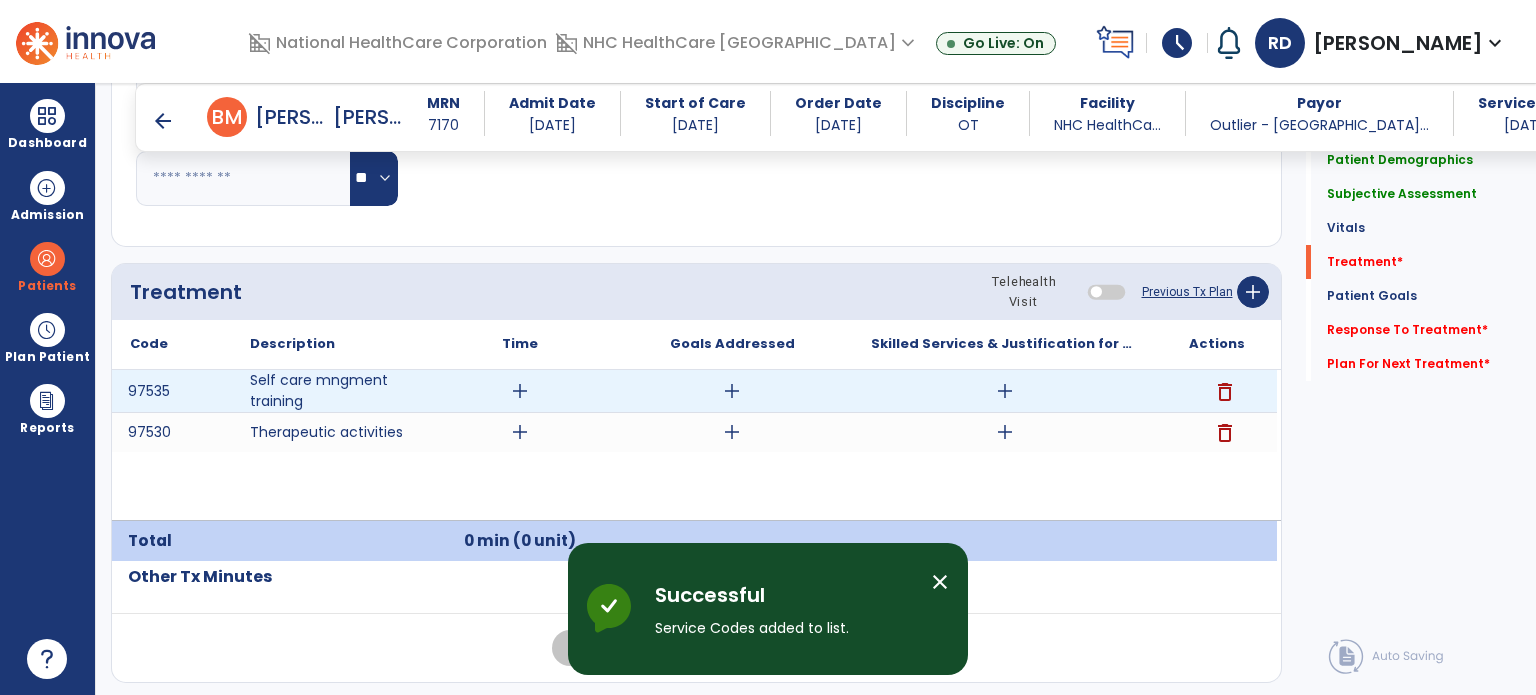 click on "add" at bounding box center [520, 391] 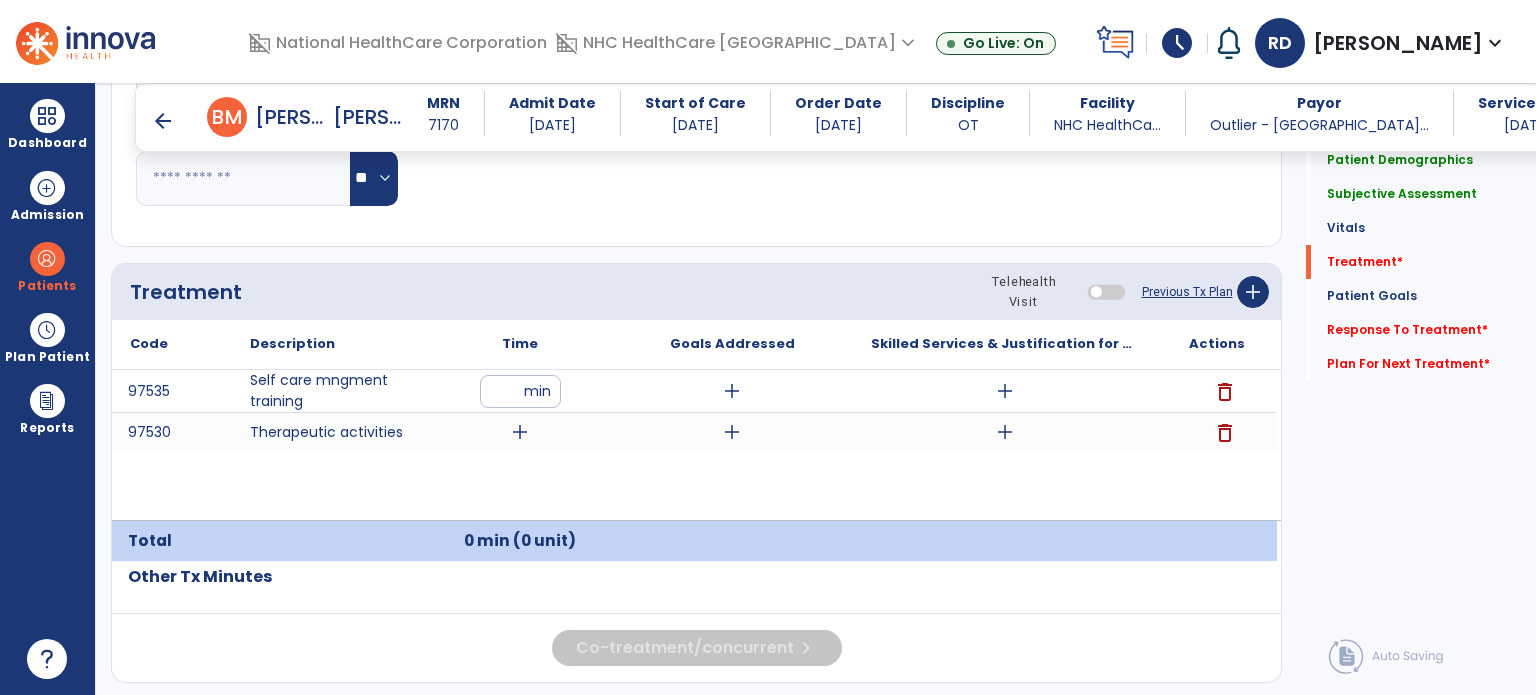 type on "**" 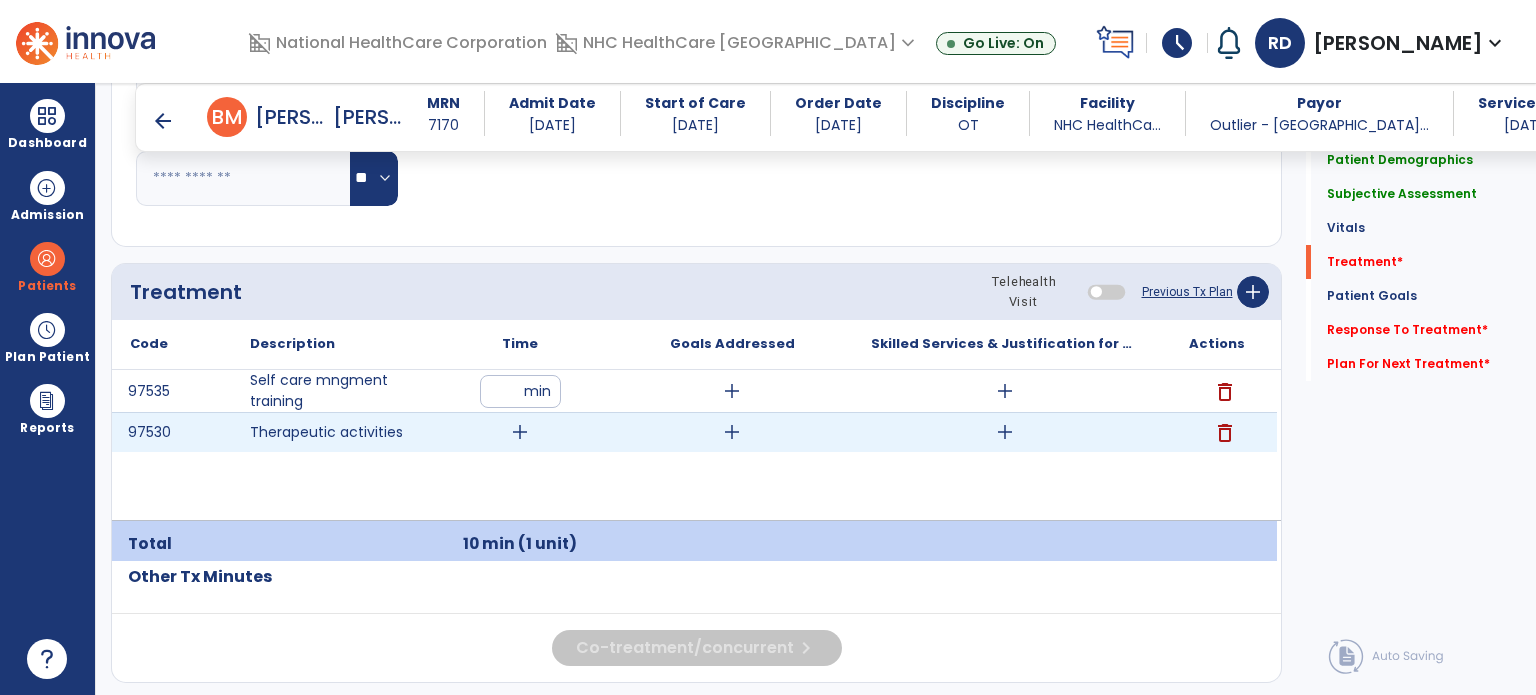 click on "add" at bounding box center (520, 432) 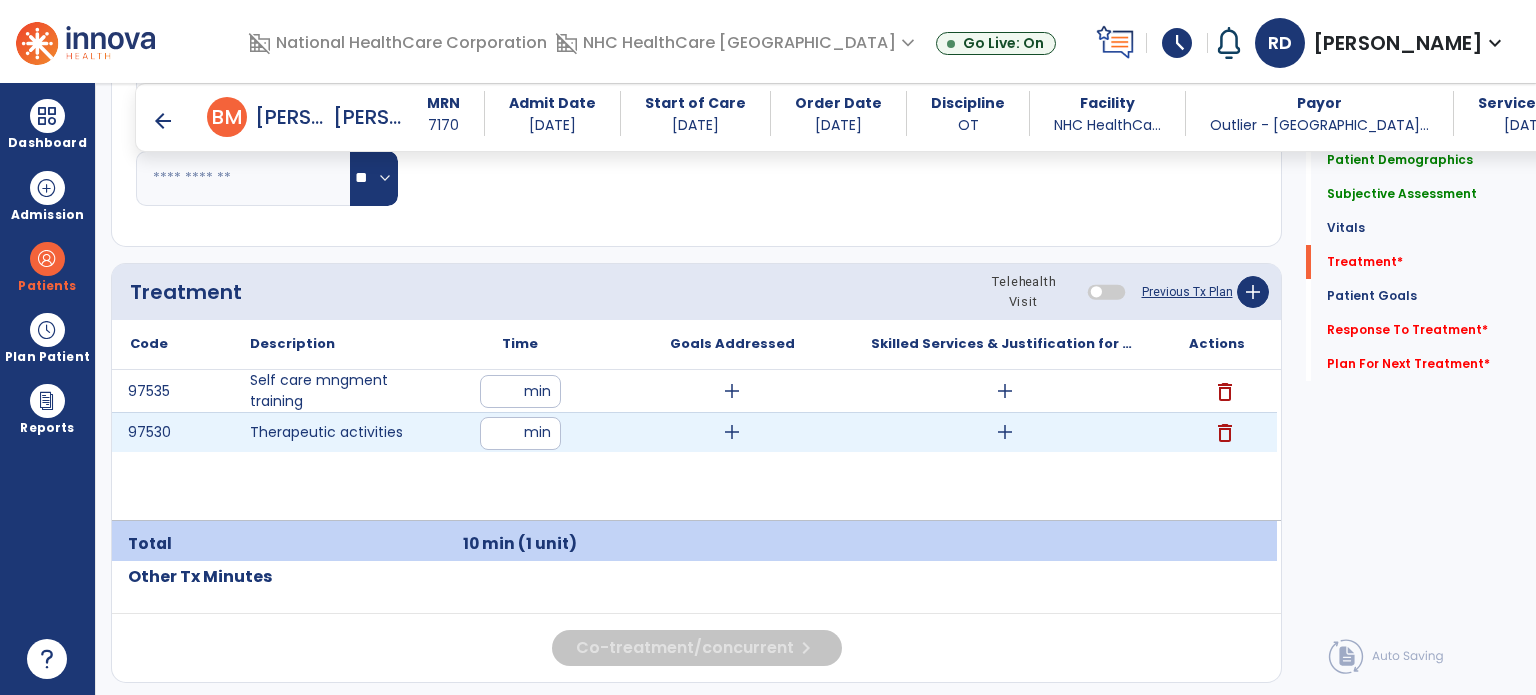 type on "**" 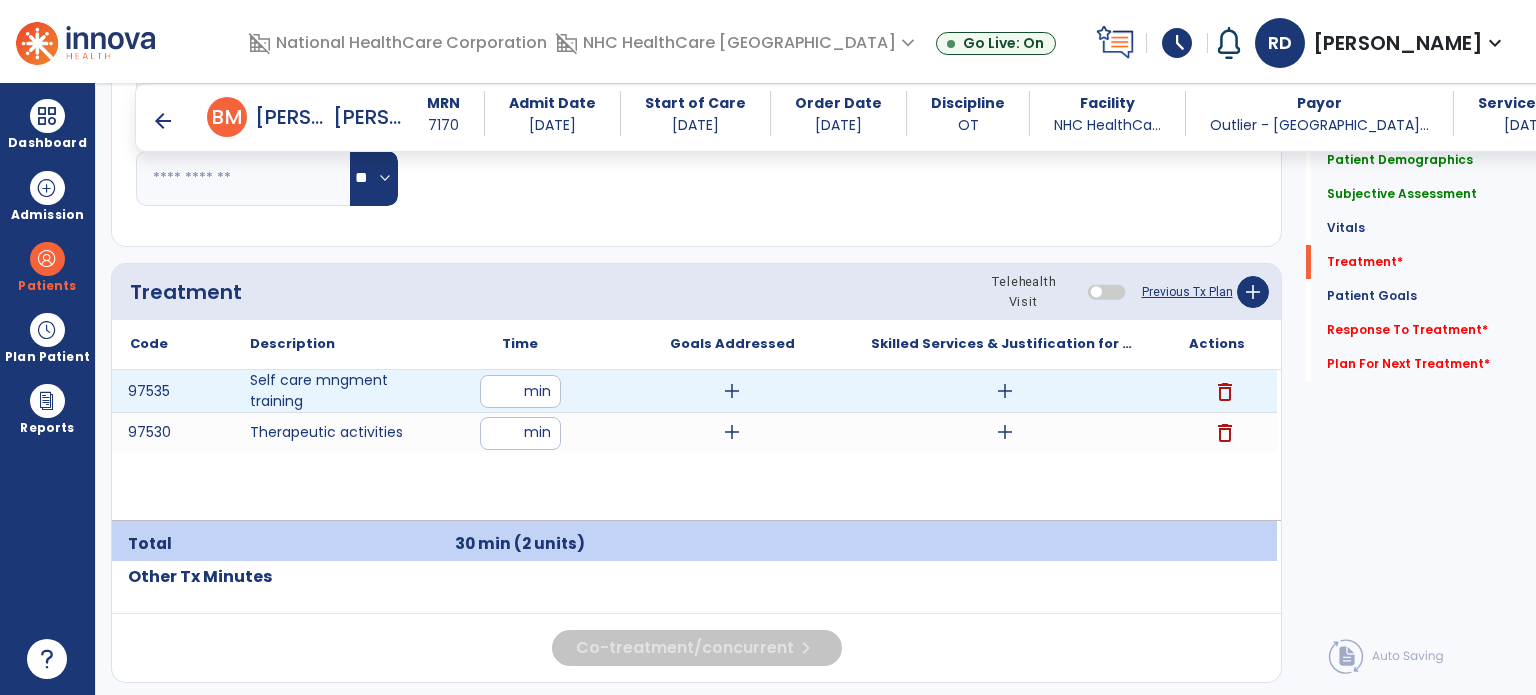 click on "add" at bounding box center (732, 391) 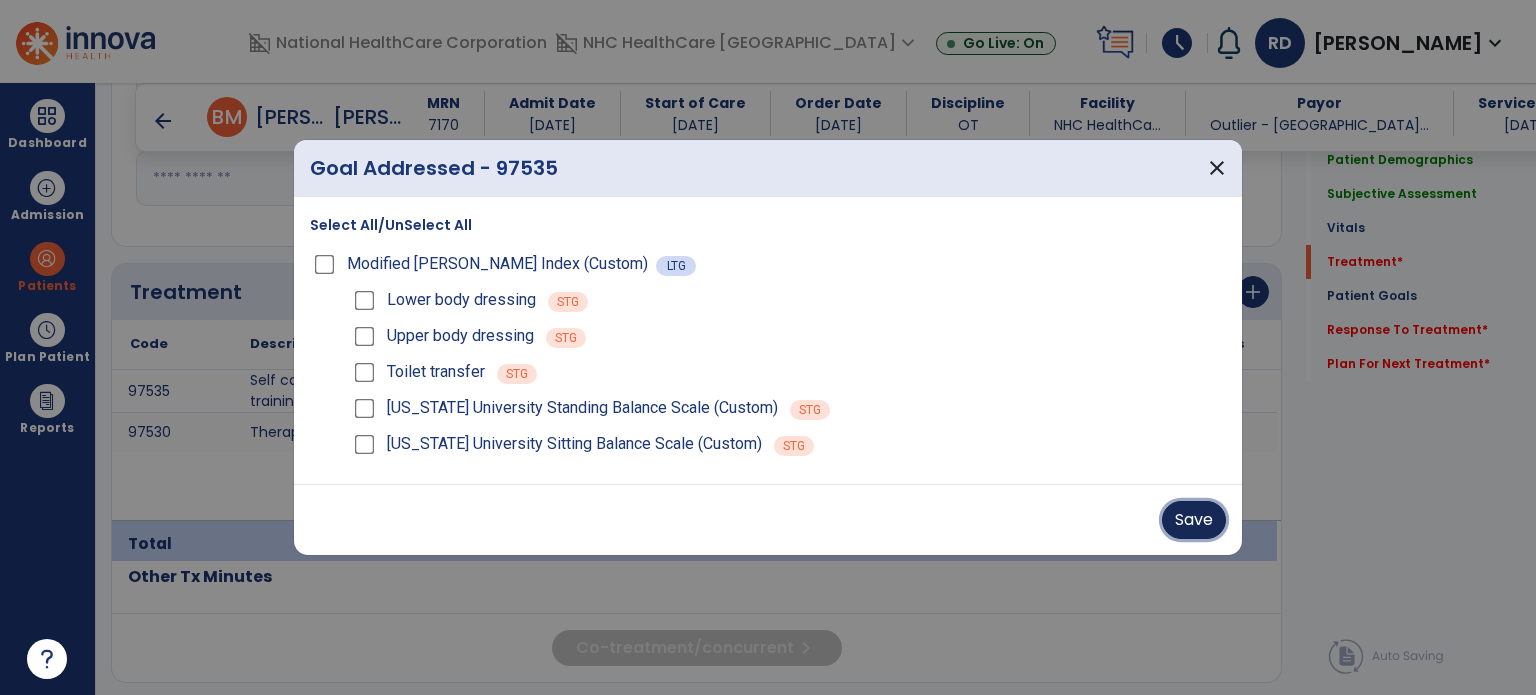 click on "Save" at bounding box center (1194, 520) 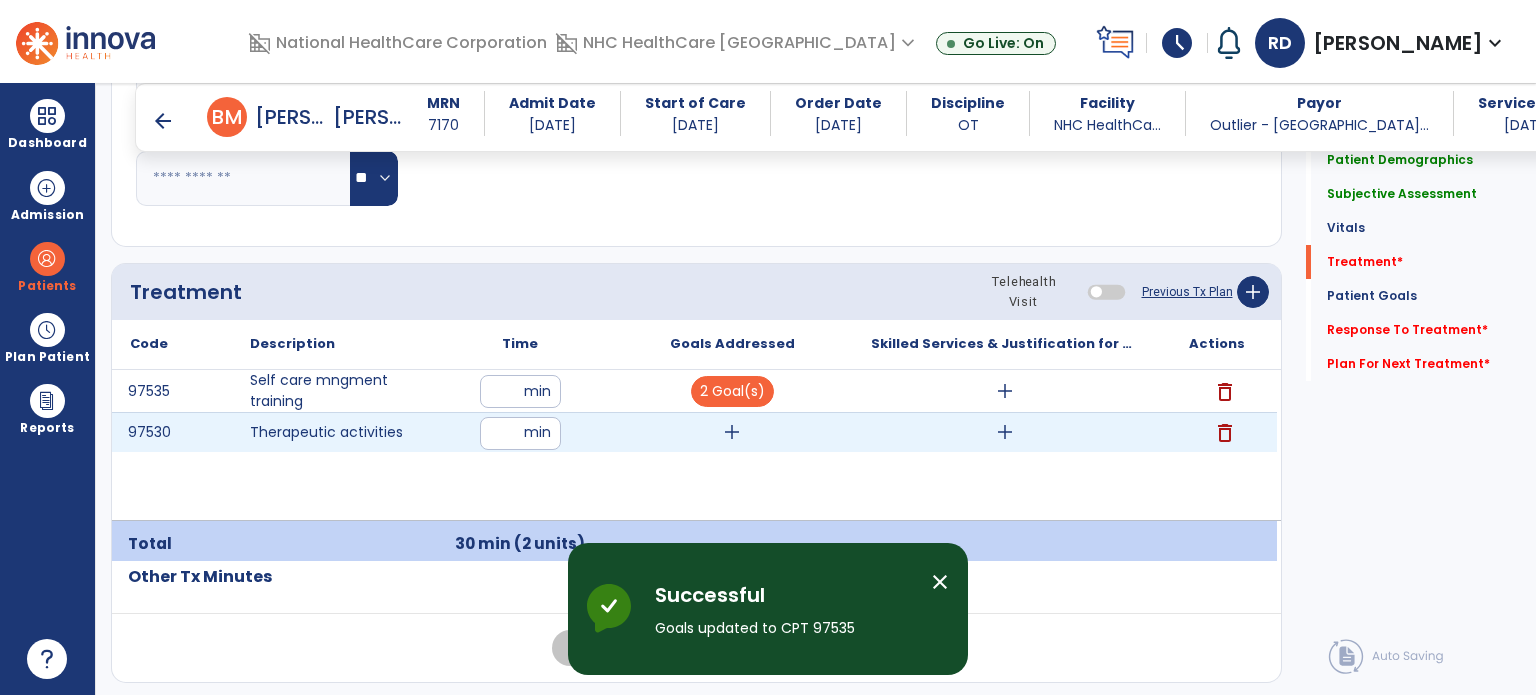 click on "add" at bounding box center [732, 432] 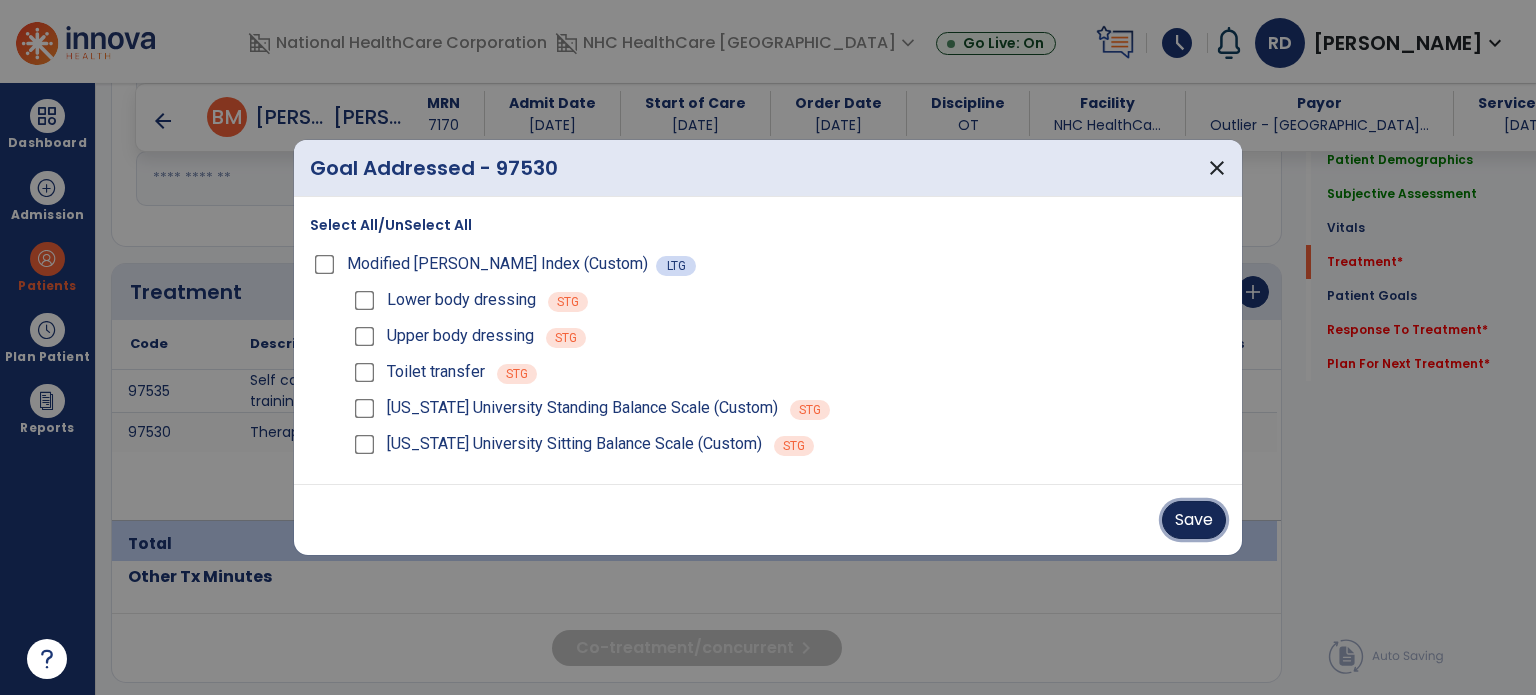 click on "Save" at bounding box center (1194, 520) 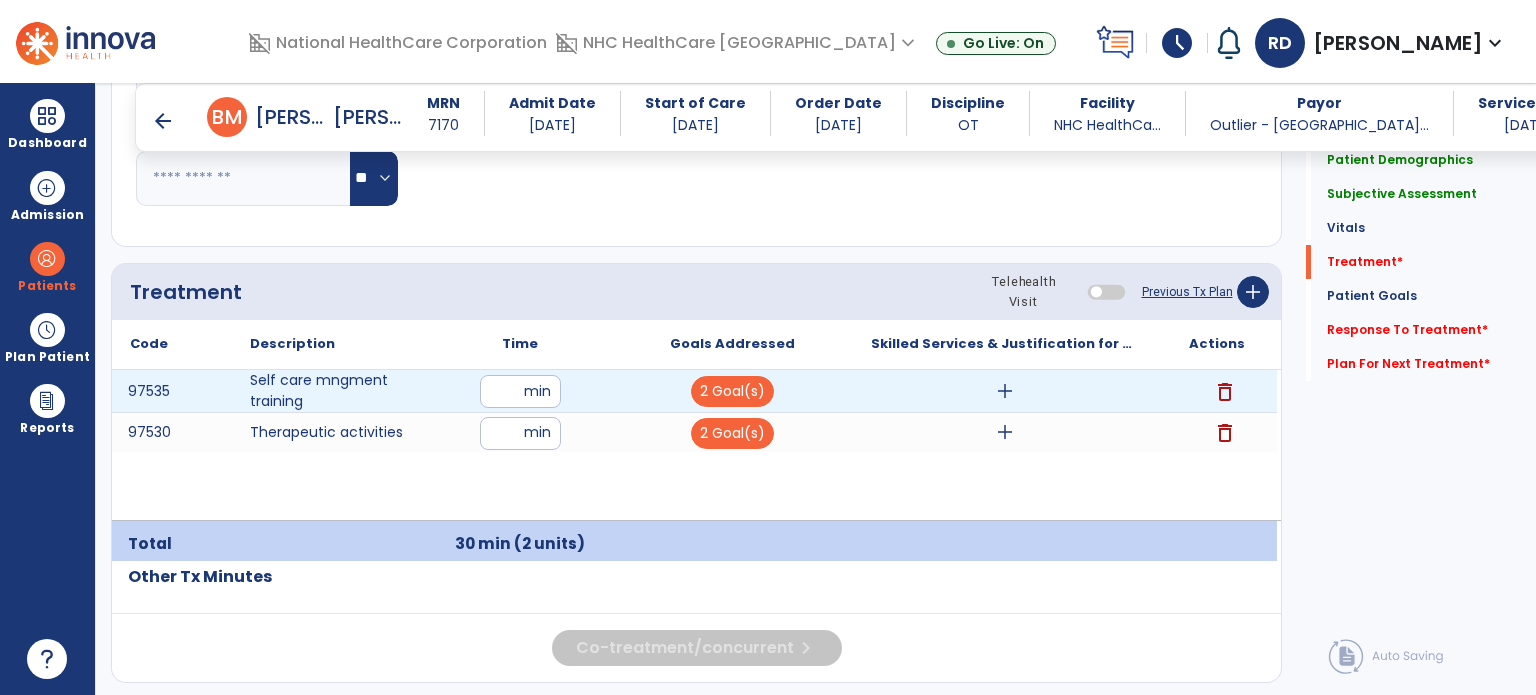 click on "add" at bounding box center [1005, 391] 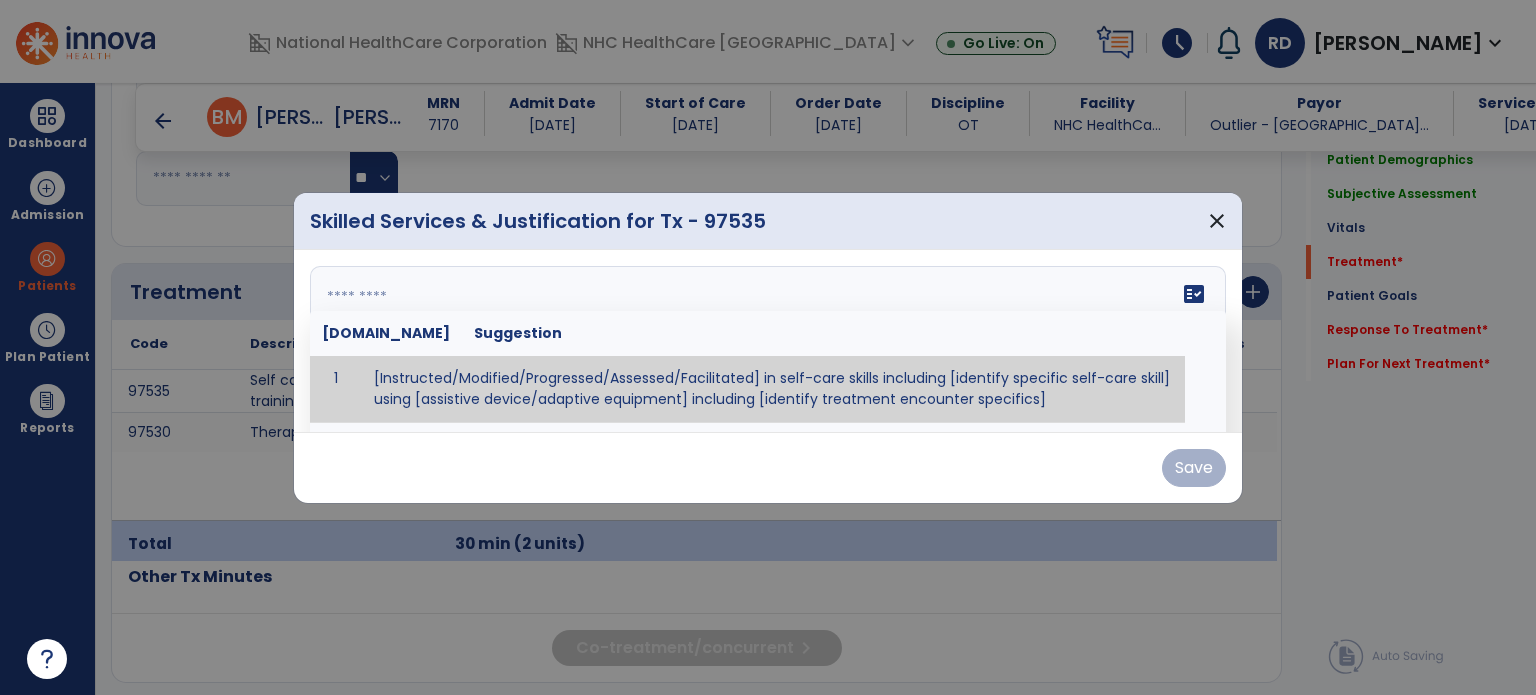 click on "fact_check  [DOMAIN_NAME] Suggestion 1 [Instructed/Modified/Progressed/Assessed/Facilitated] in self-care skills including [identify specific self-care skill] using [assistive device/adaptive equipment] including [identify treatment encounter specifics]" at bounding box center (768, 341) 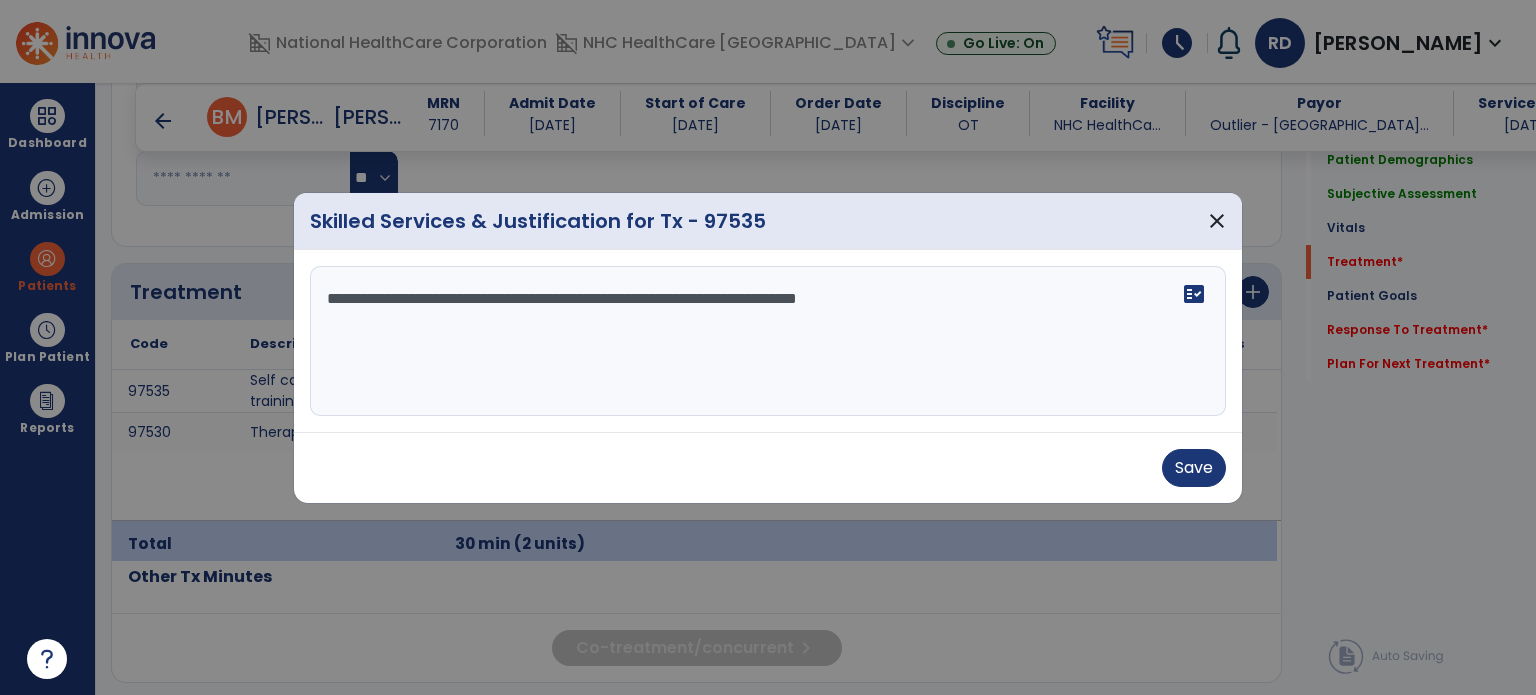click on "**********" at bounding box center (768, 341) 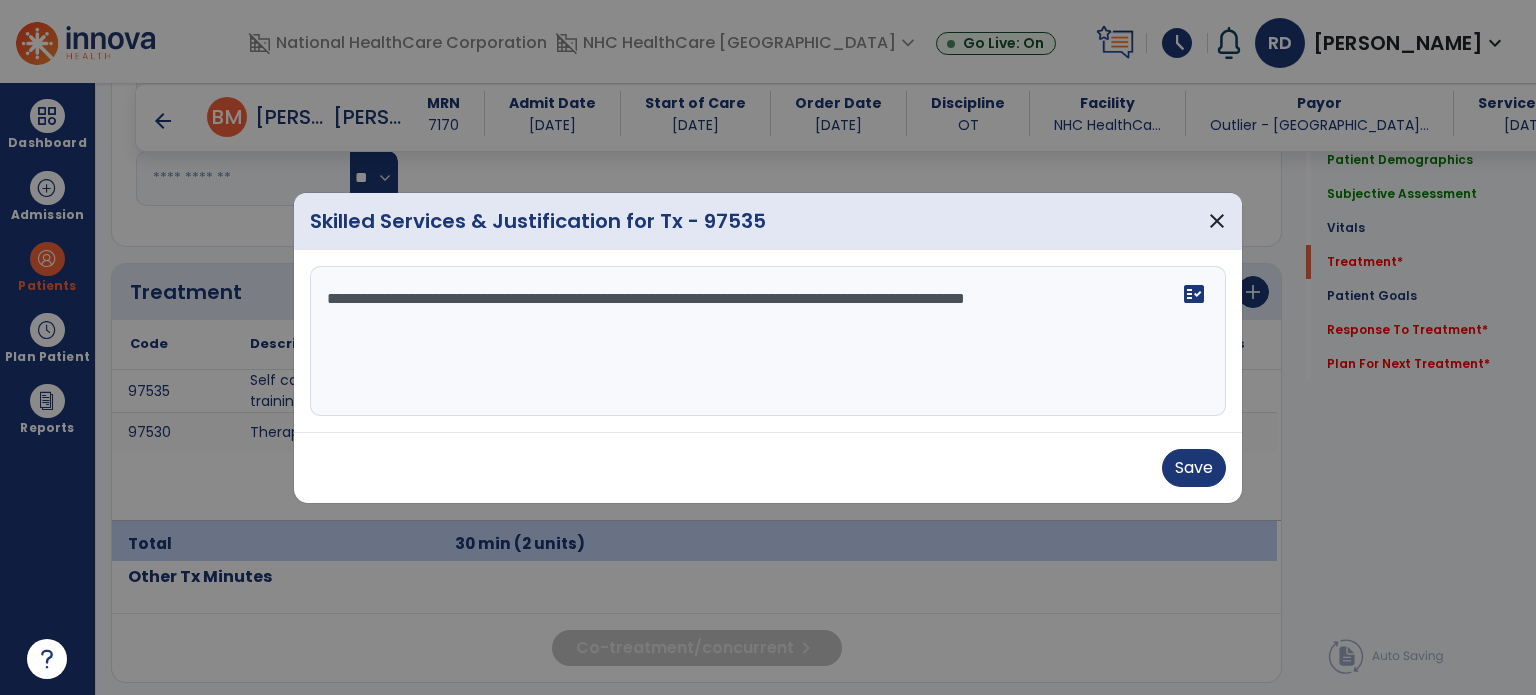 click on "**********" at bounding box center (768, 341) 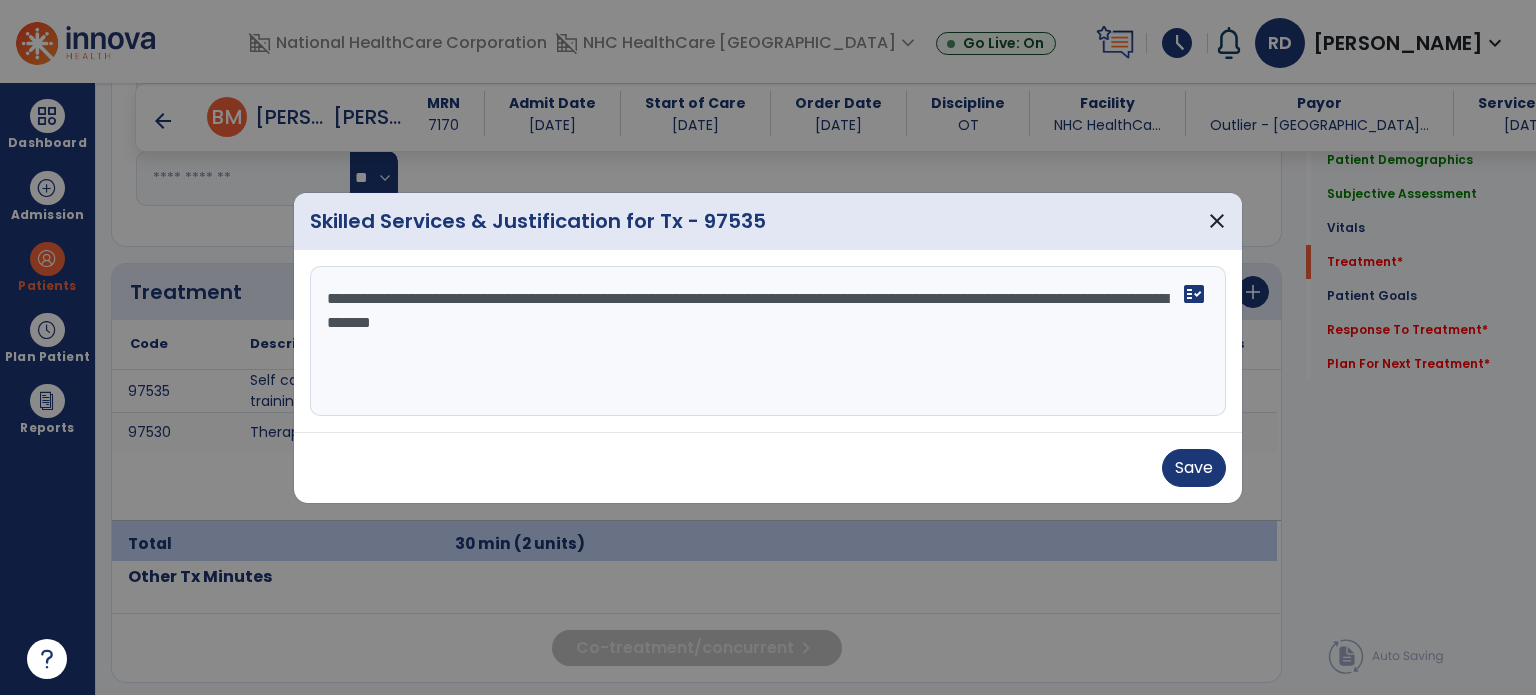 type on "**********" 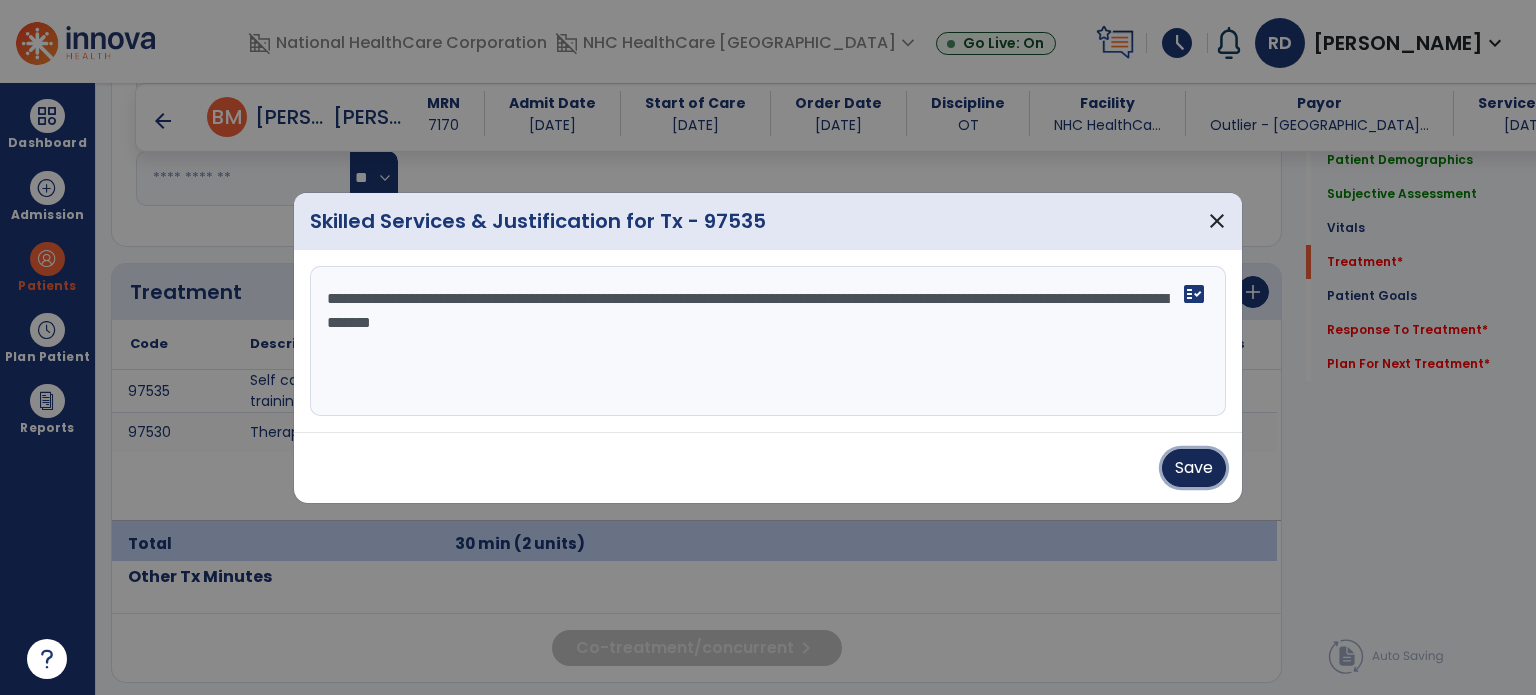 click on "Save" at bounding box center [1194, 468] 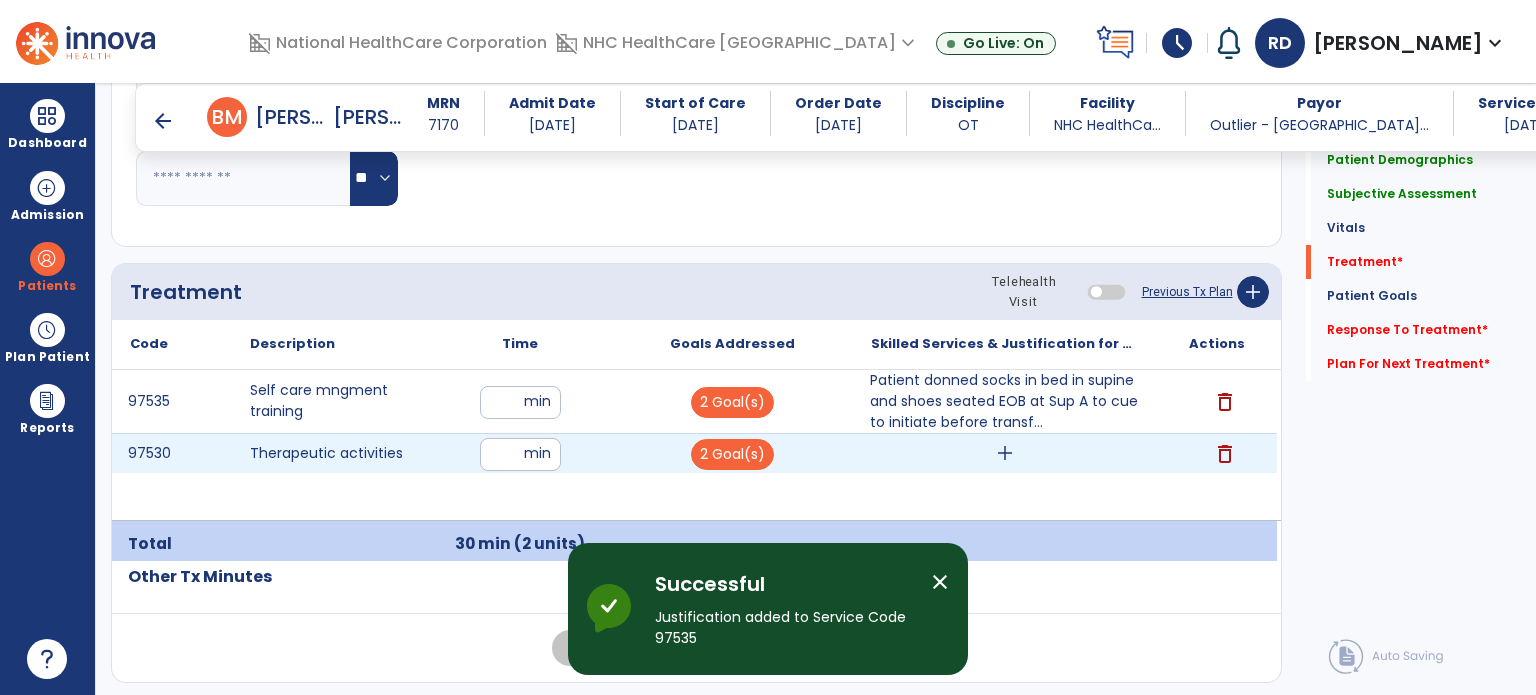 click on "add" at bounding box center (1005, 453) 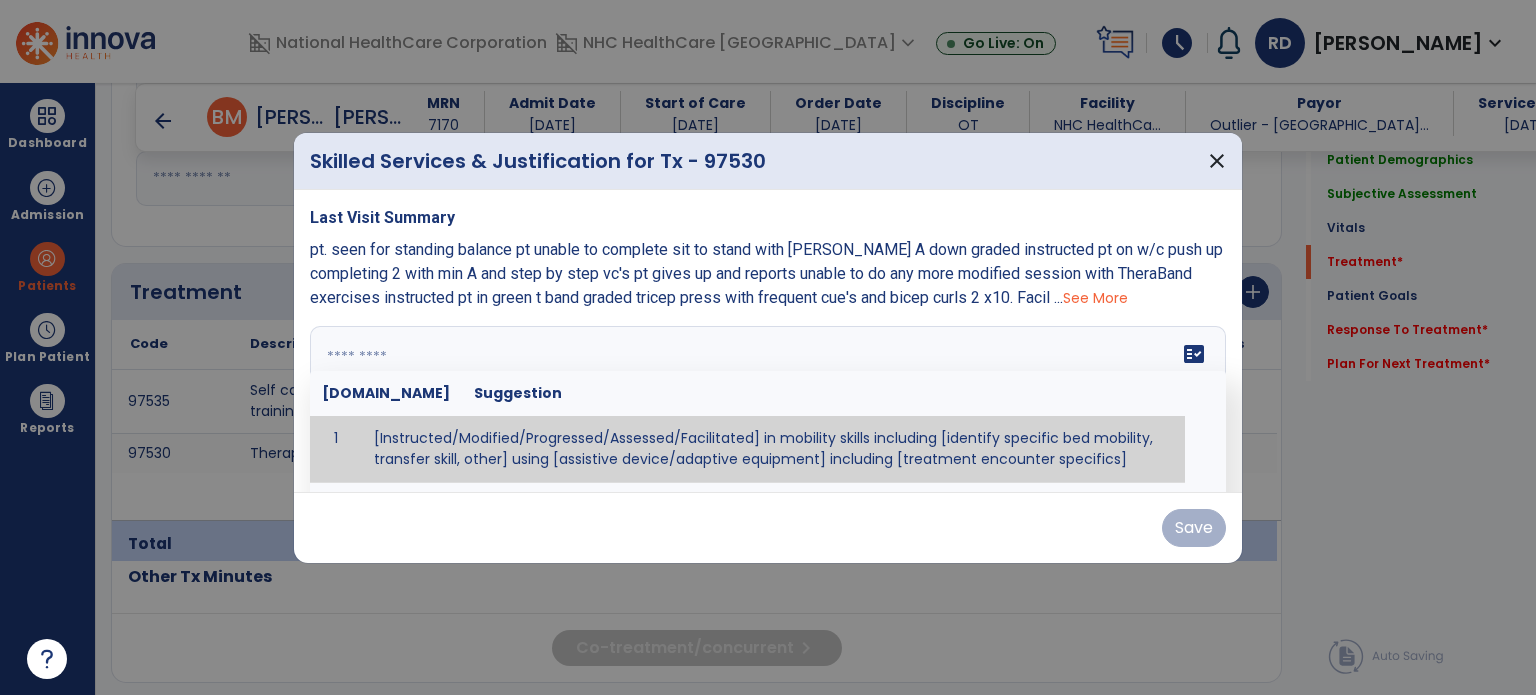 click at bounding box center (768, 401) 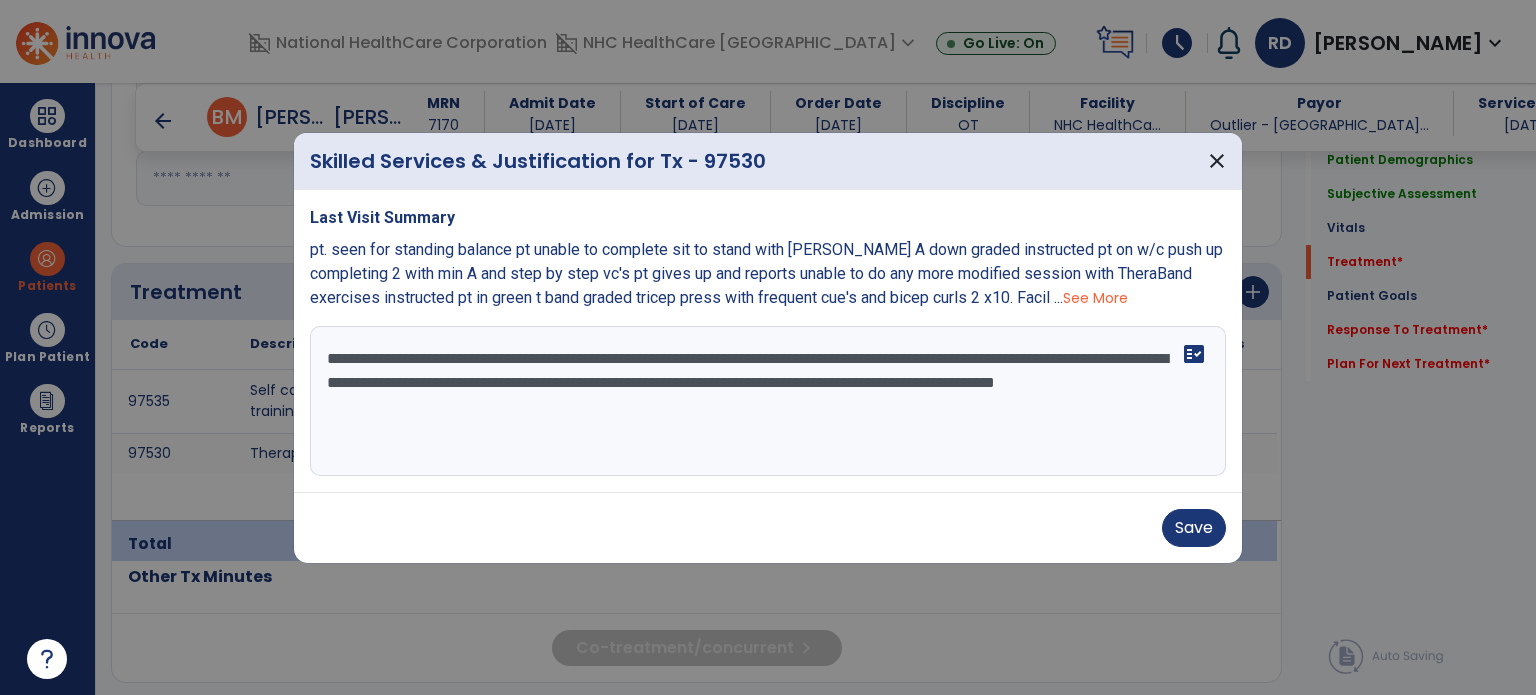 type on "**********" 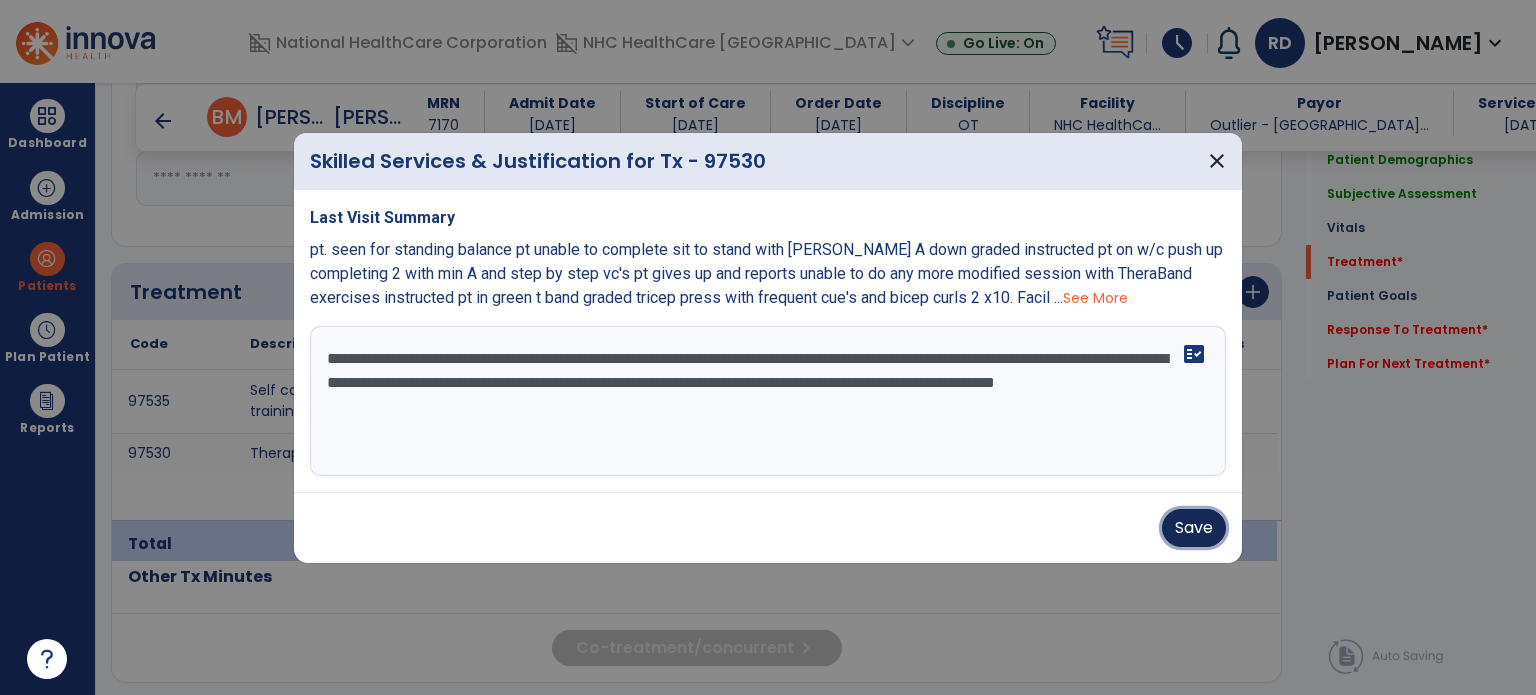 click on "Save" at bounding box center (1194, 528) 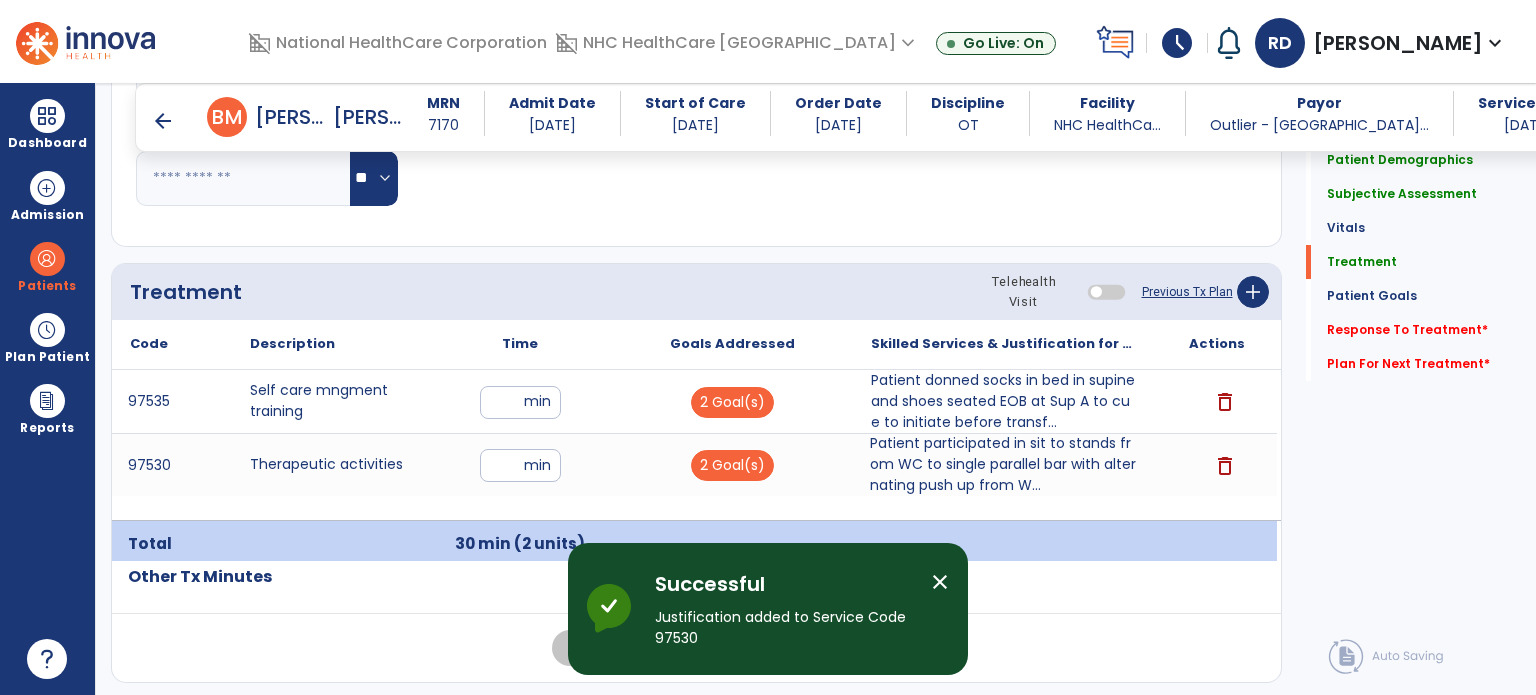 click on "Response To Treatment   *" 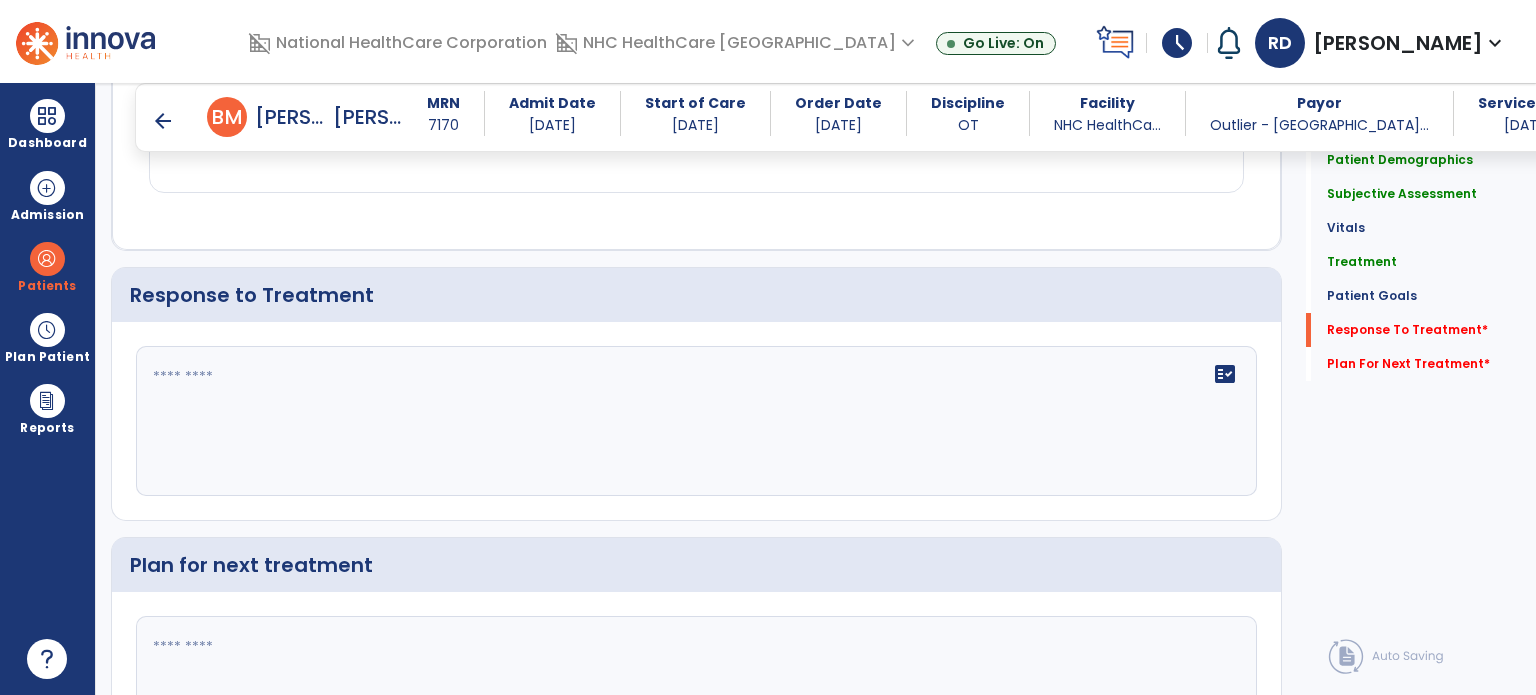 scroll, scrollTop: 2488, scrollLeft: 0, axis: vertical 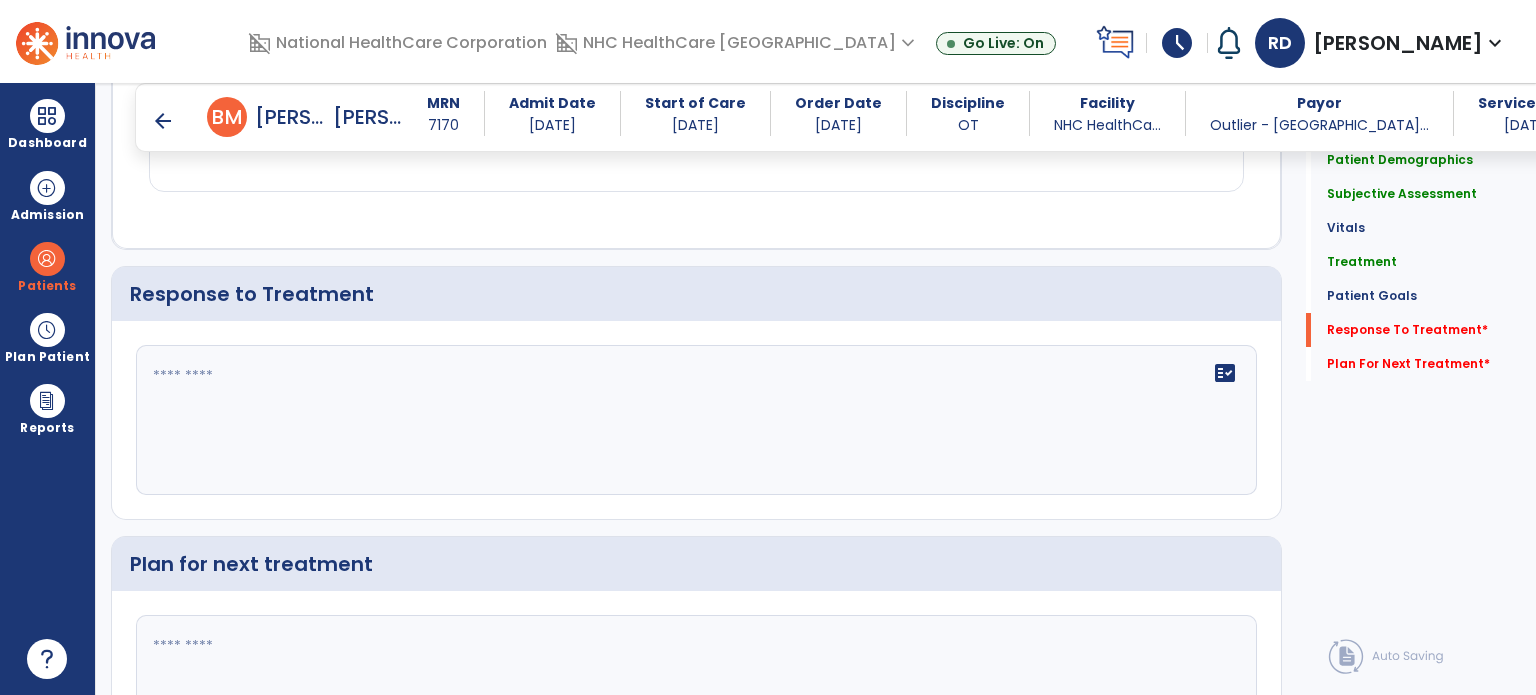 click on "fact_check" 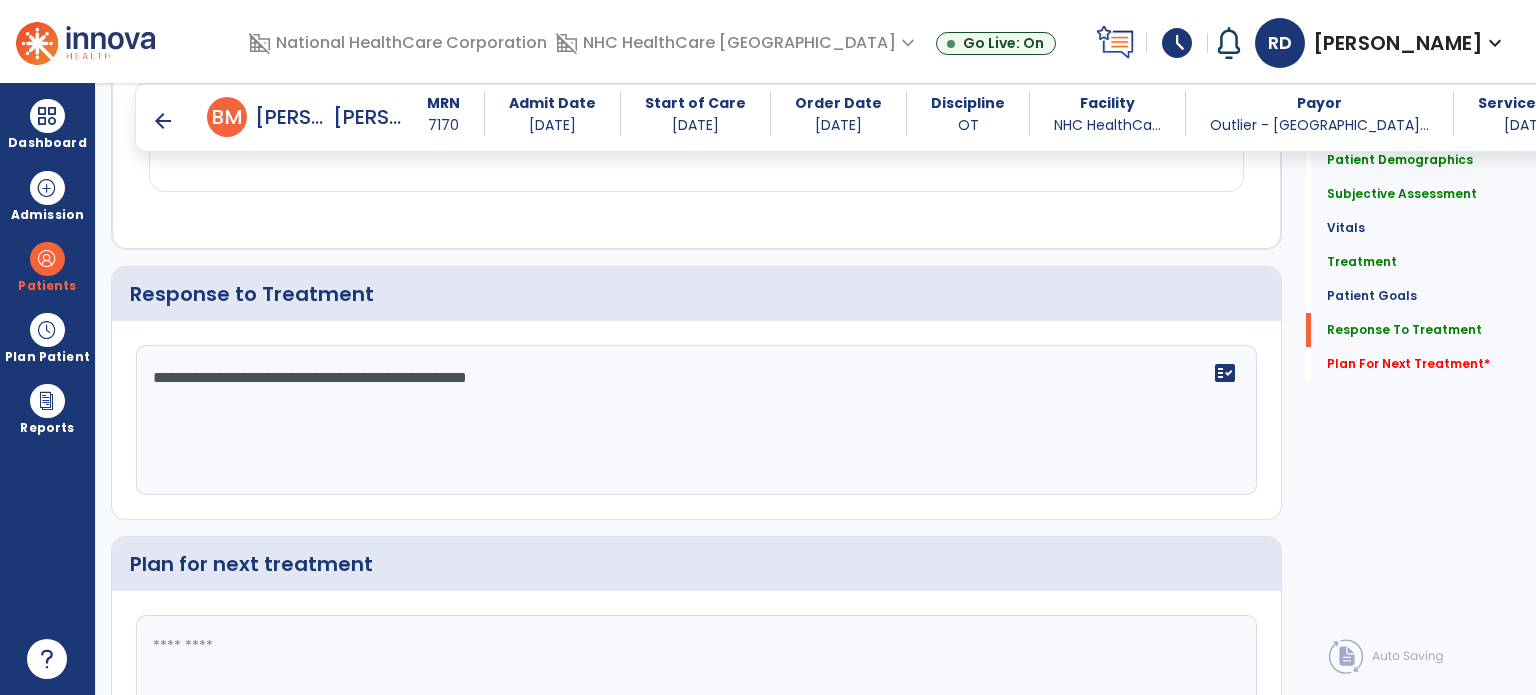 type on "**********" 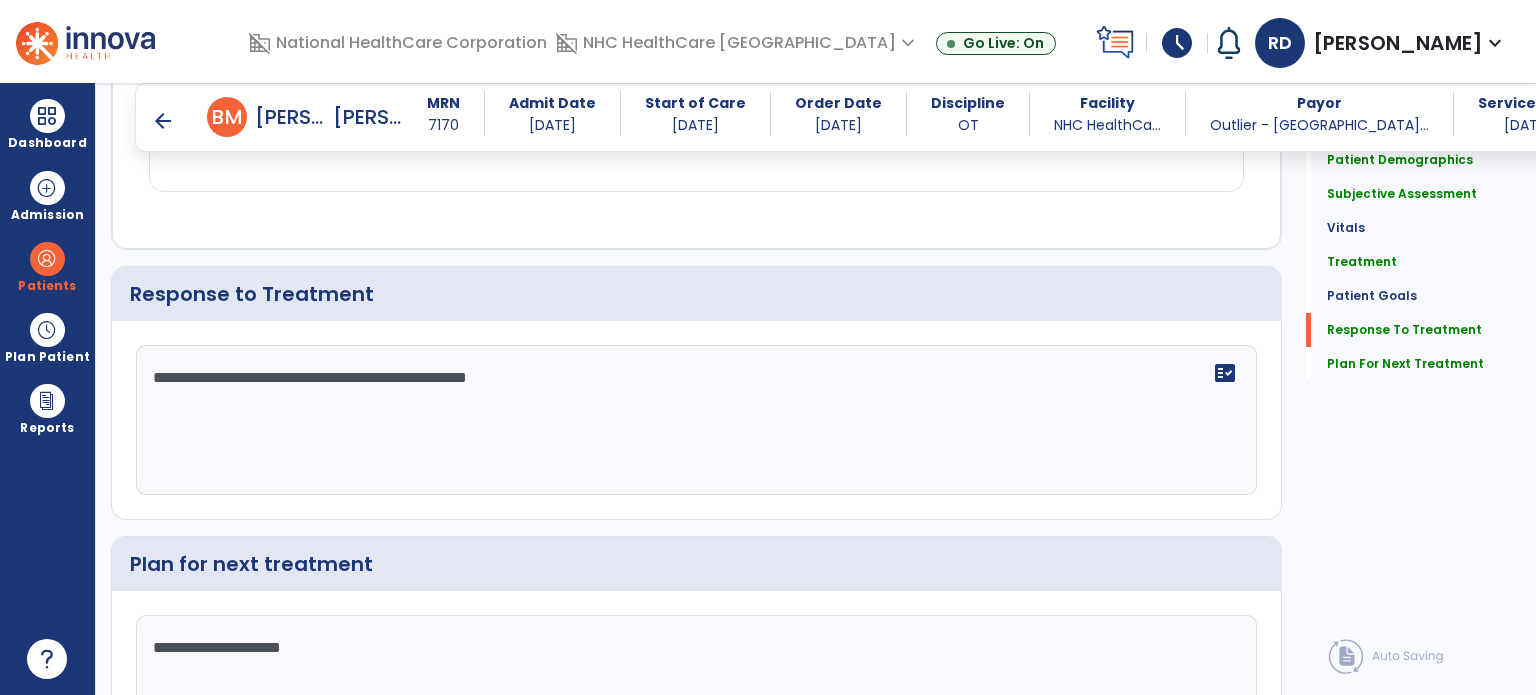 click on "**********" 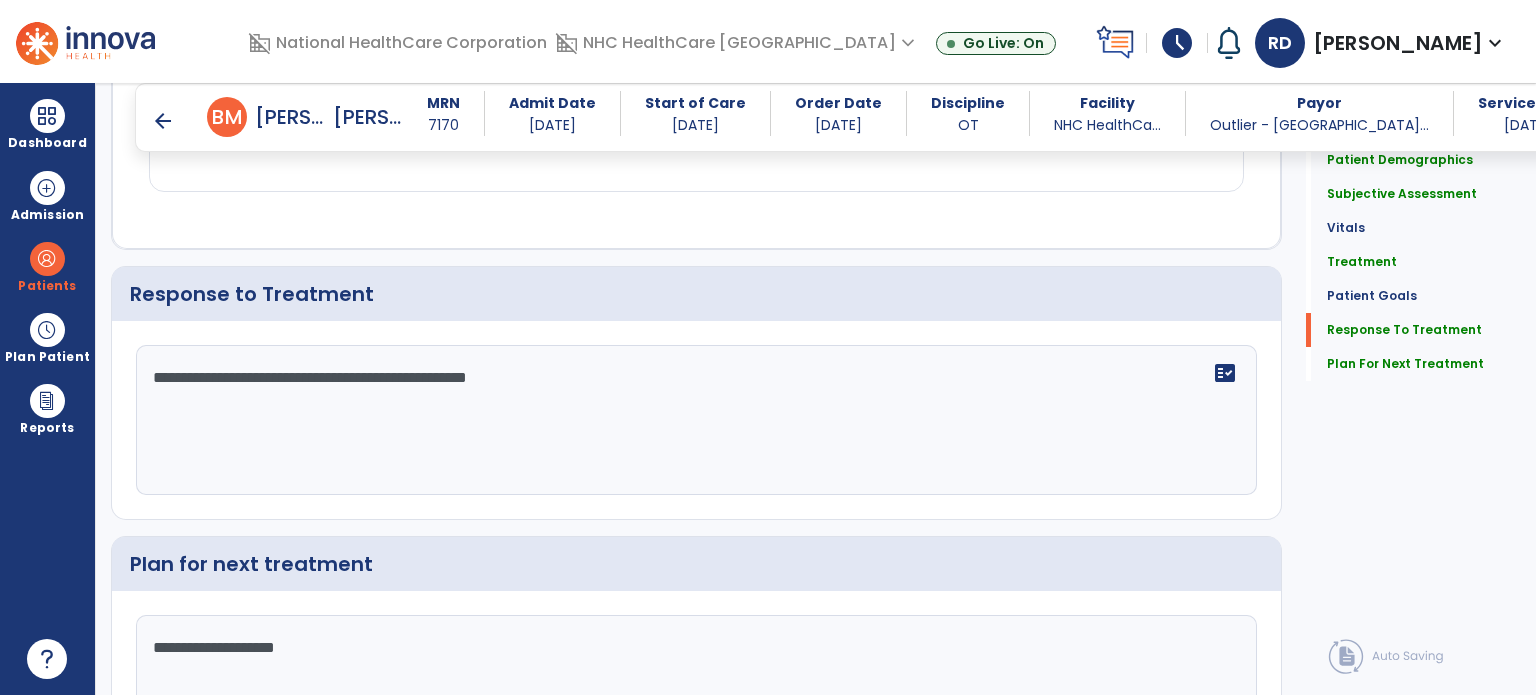 drag, startPoint x: 223, startPoint y: 650, endPoint x: 236, endPoint y: 663, distance: 18.384777 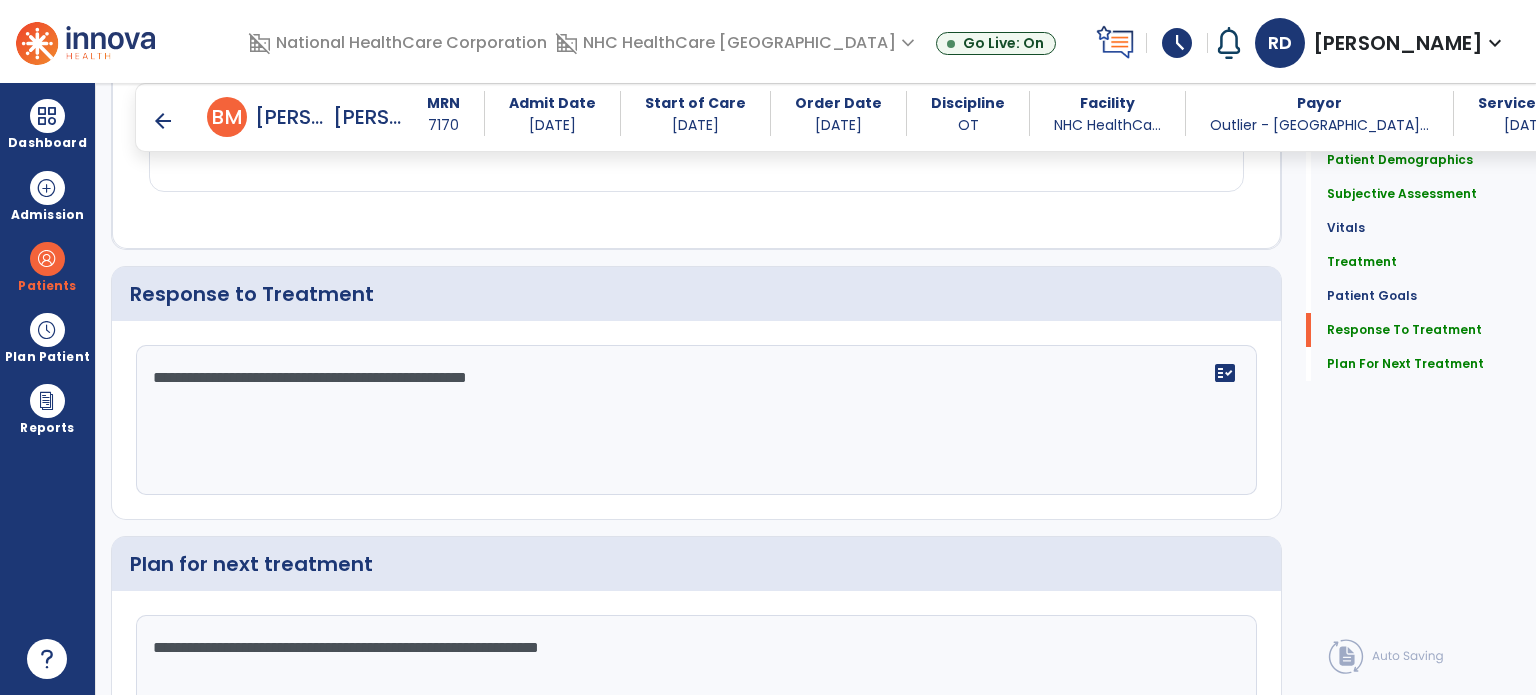 click on "**********" 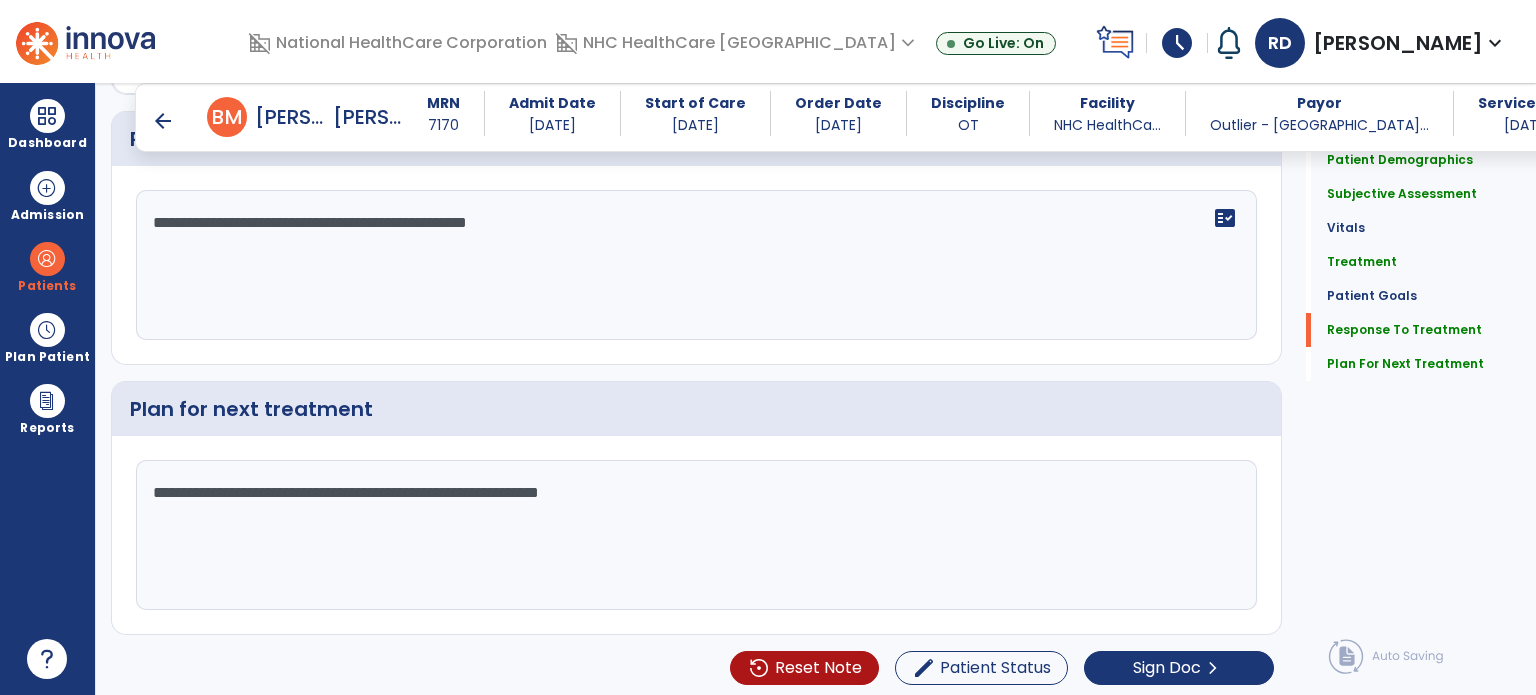 type on "**********" 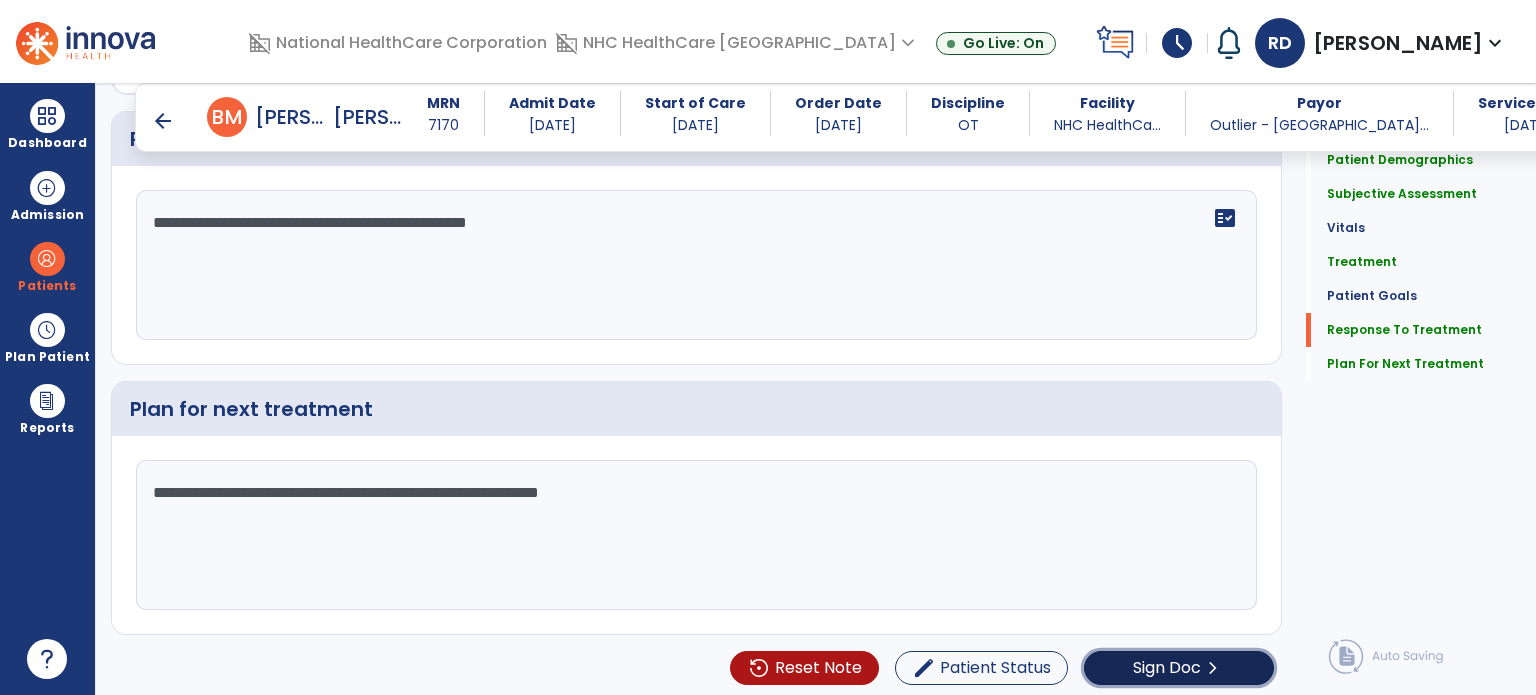 click on "chevron_right" 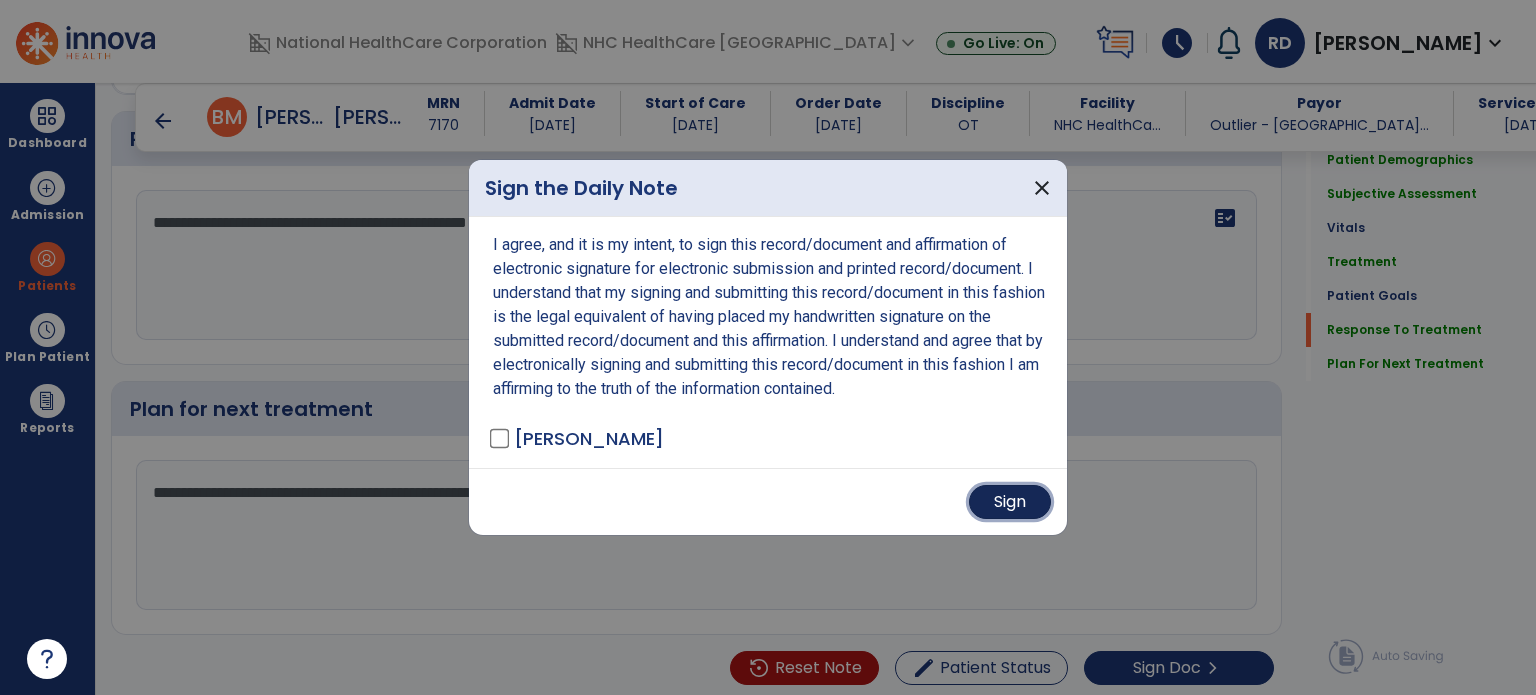 click on "Sign" at bounding box center [1010, 502] 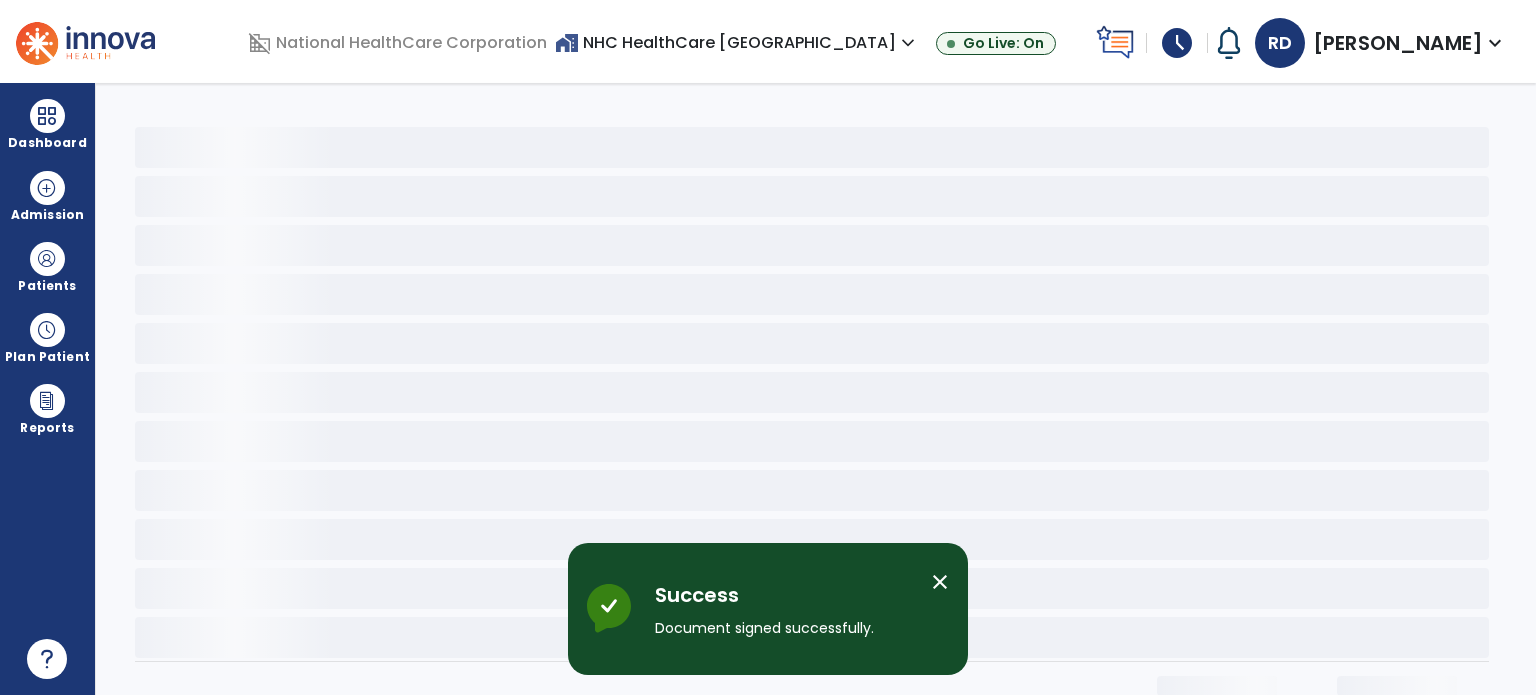 scroll, scrollTop: 0, scrollLeft: 0, axis: both 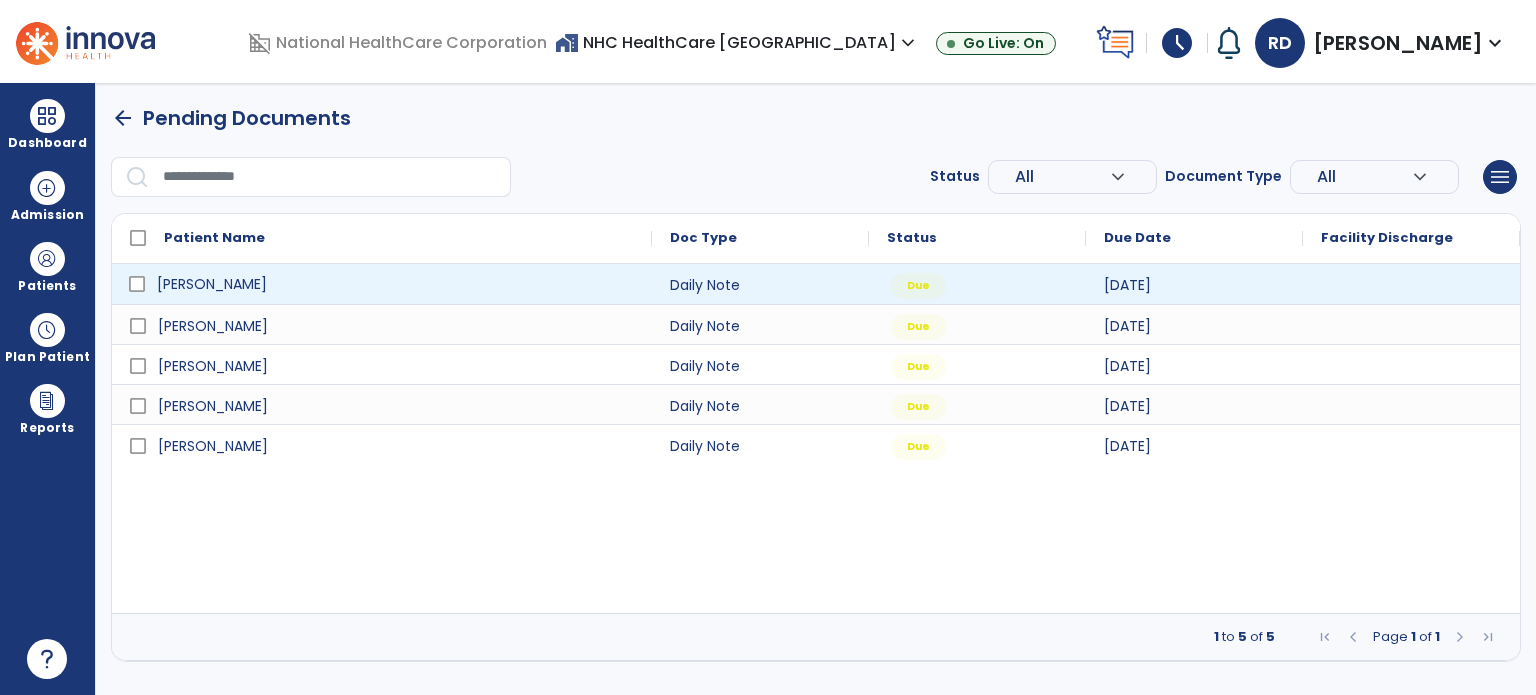 click on "[PERSON_NAME]" at bounding box center [212, 284] 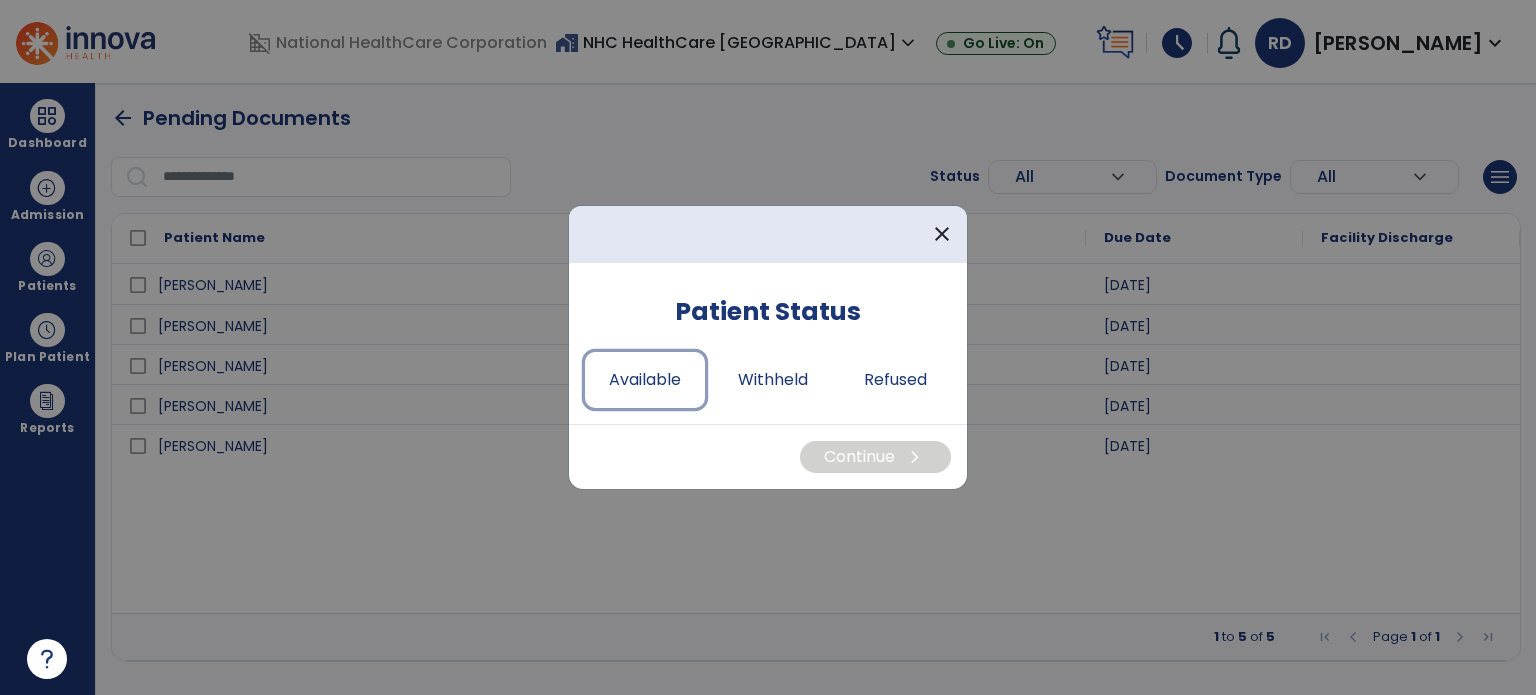 click on "Available" at bounding box center [645, 380] 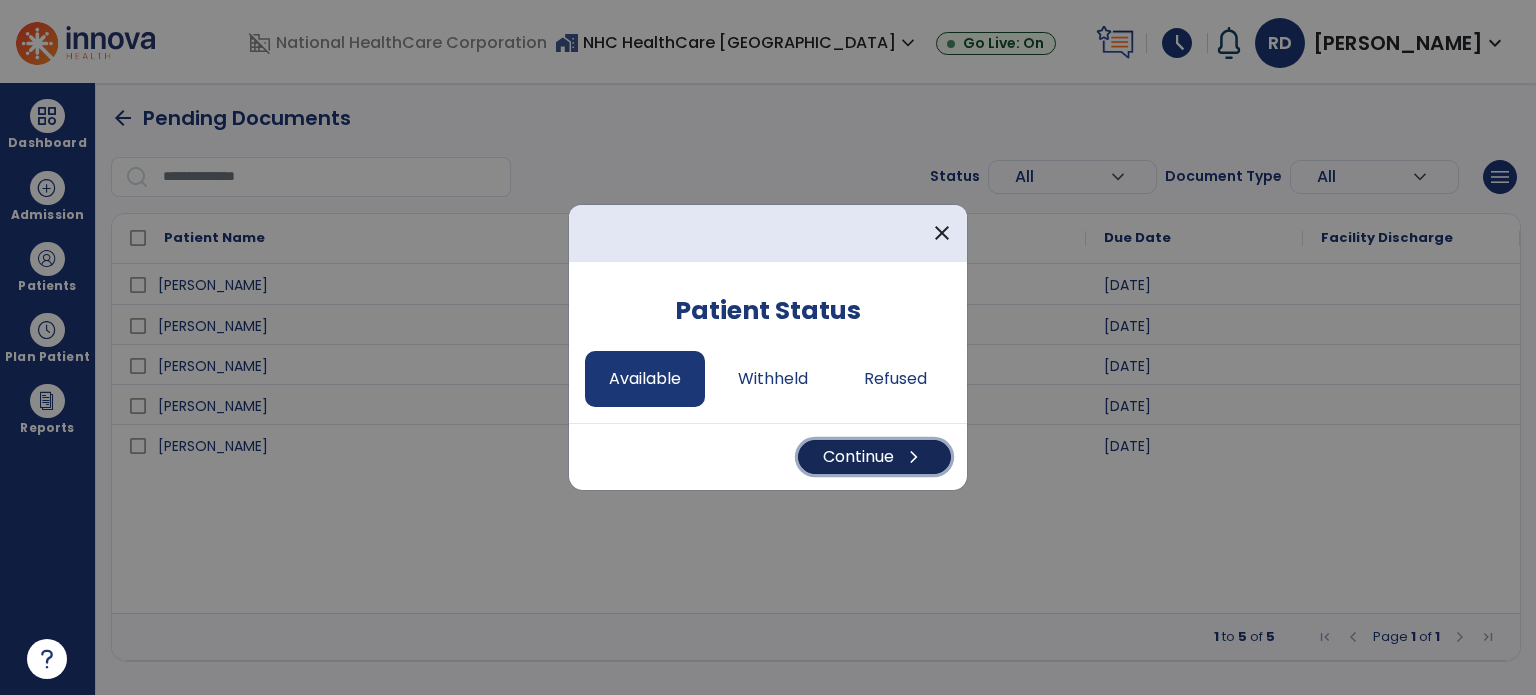 click on "Continue   chevron_right" at bounding box center [874, 457] 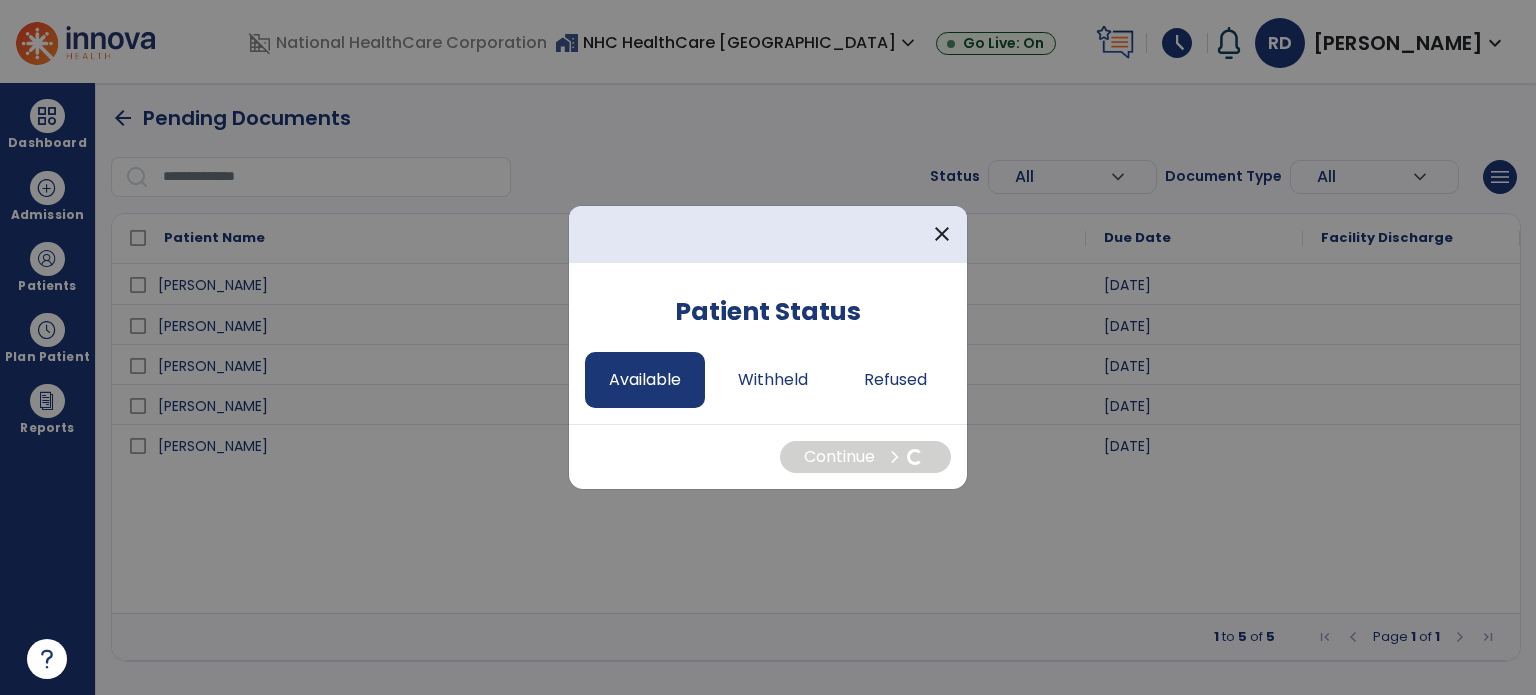 select on "*" 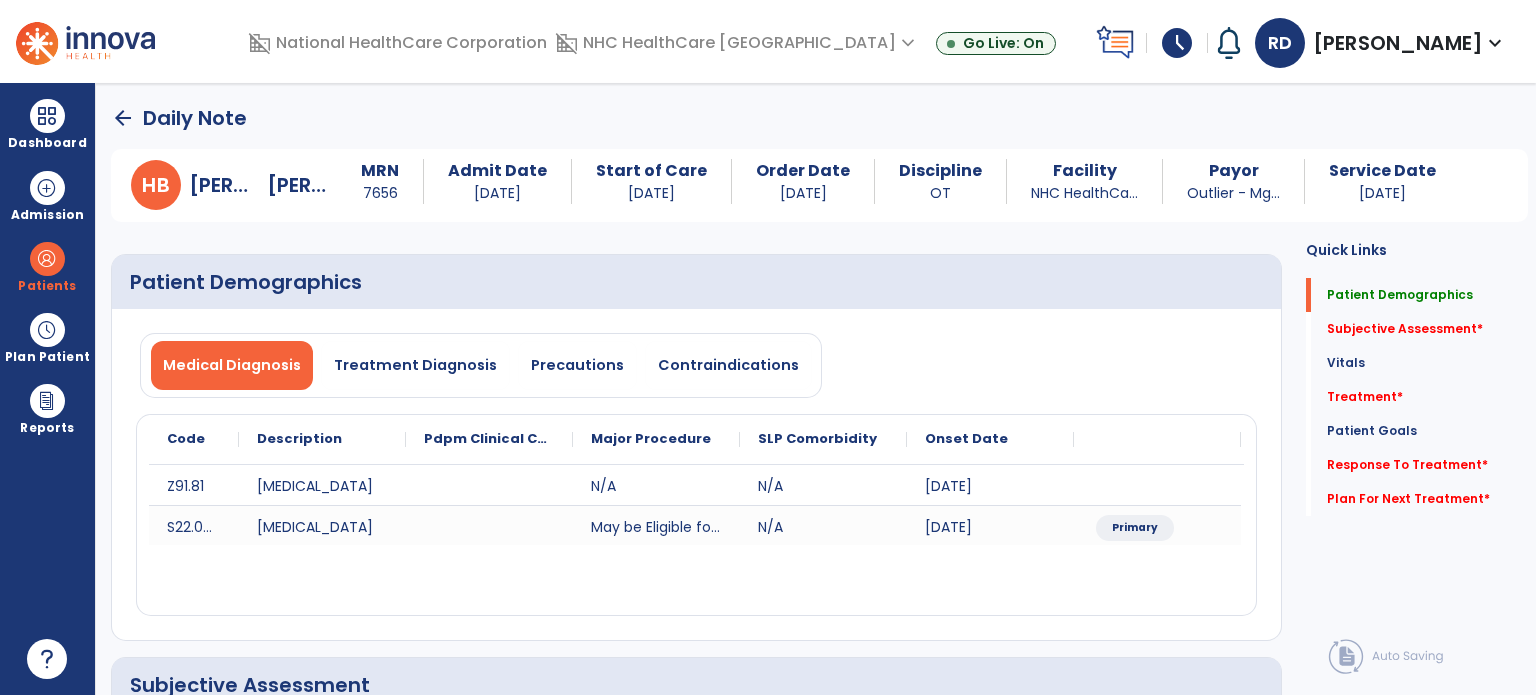 click on "Subjective Assessment   *" 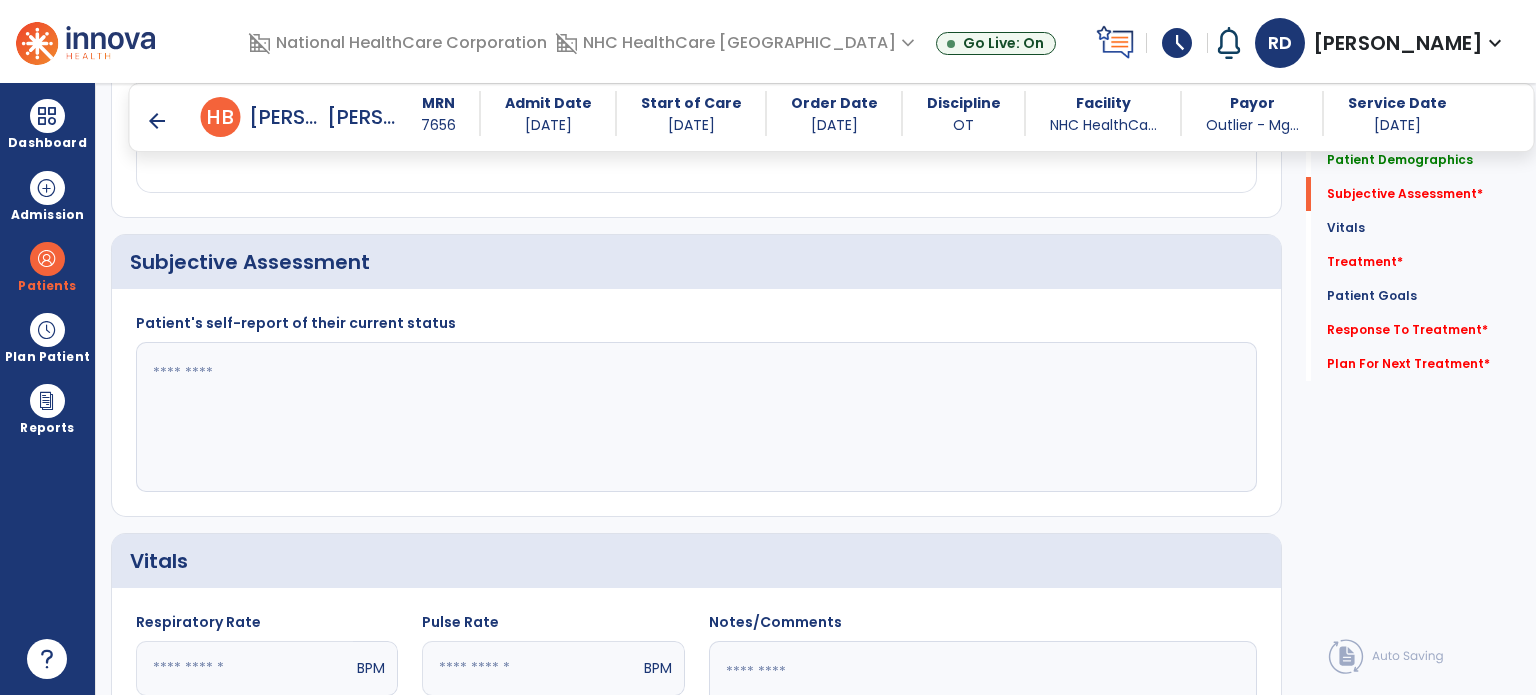 scroll, scrollTop: 408, scrollLeft: 0, axis: vertical 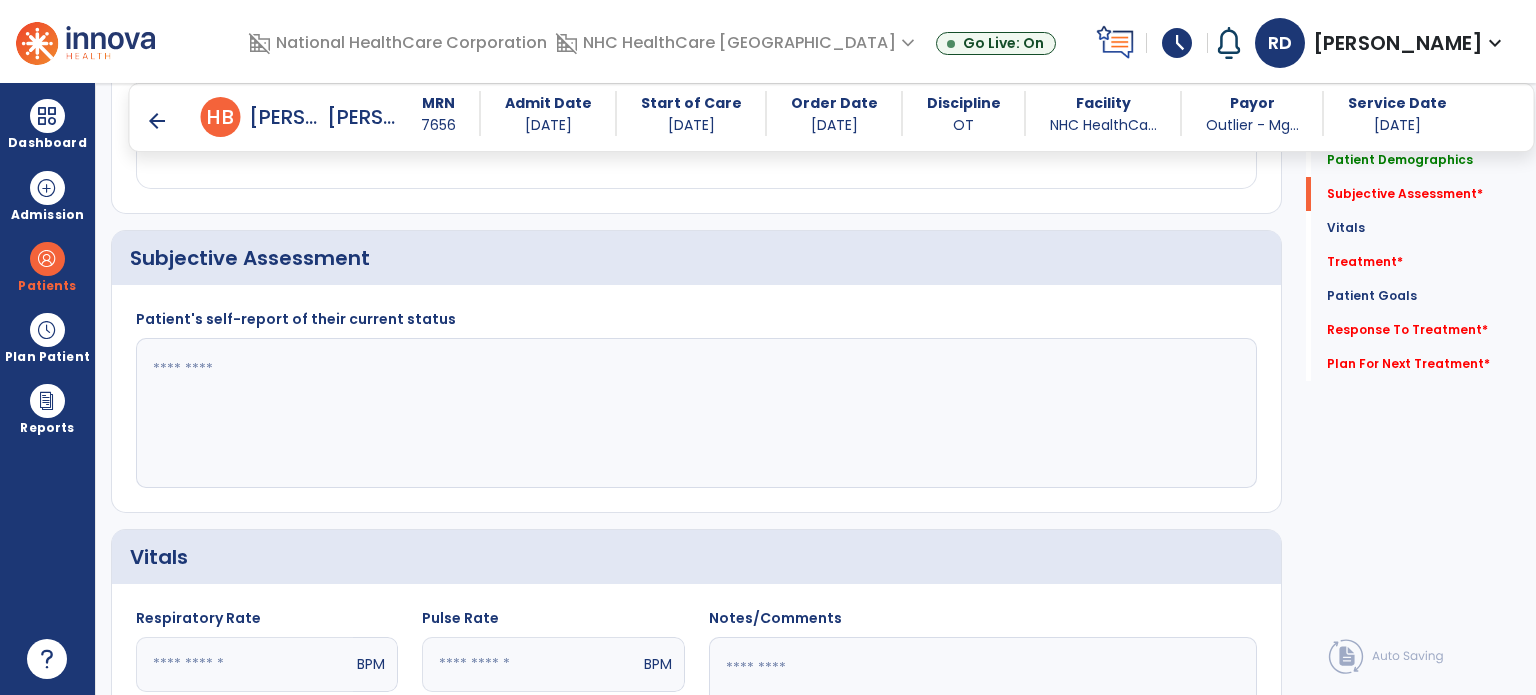 click 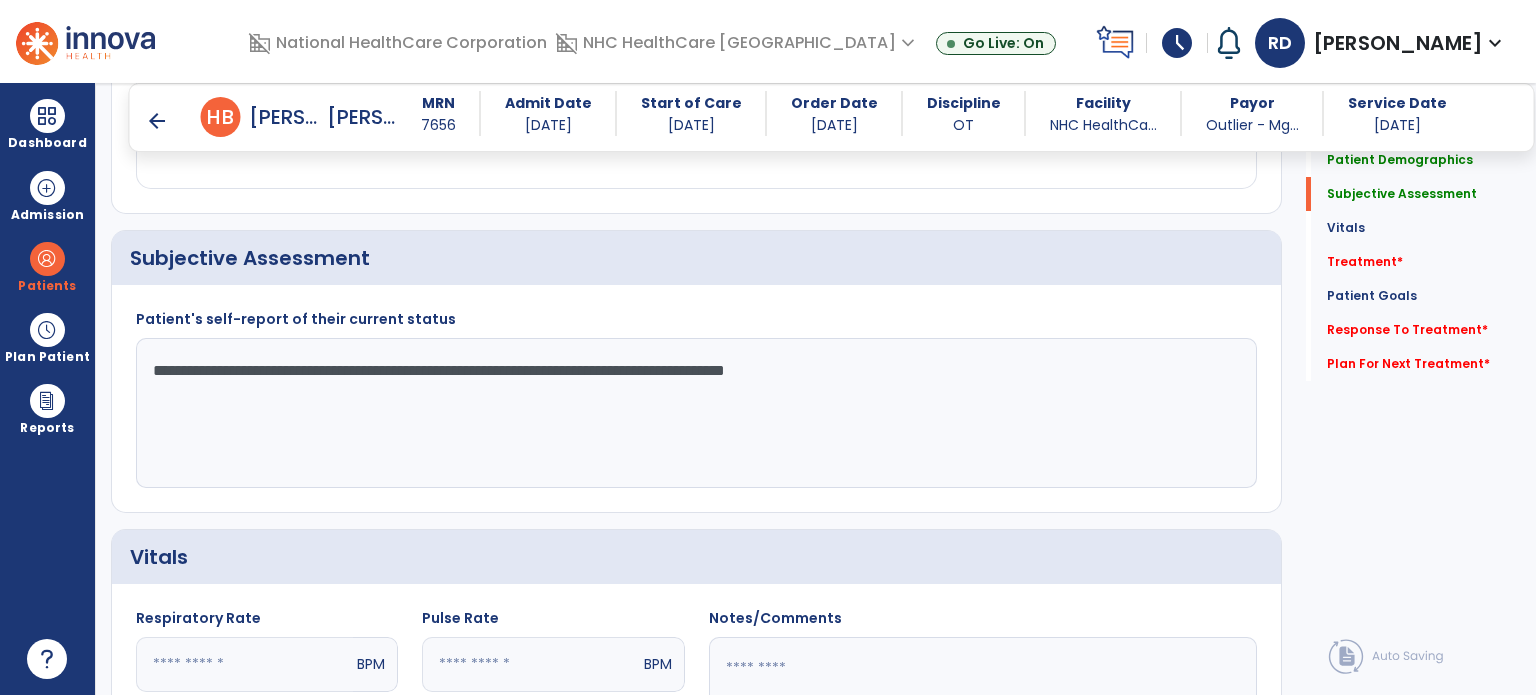 type on "**********" 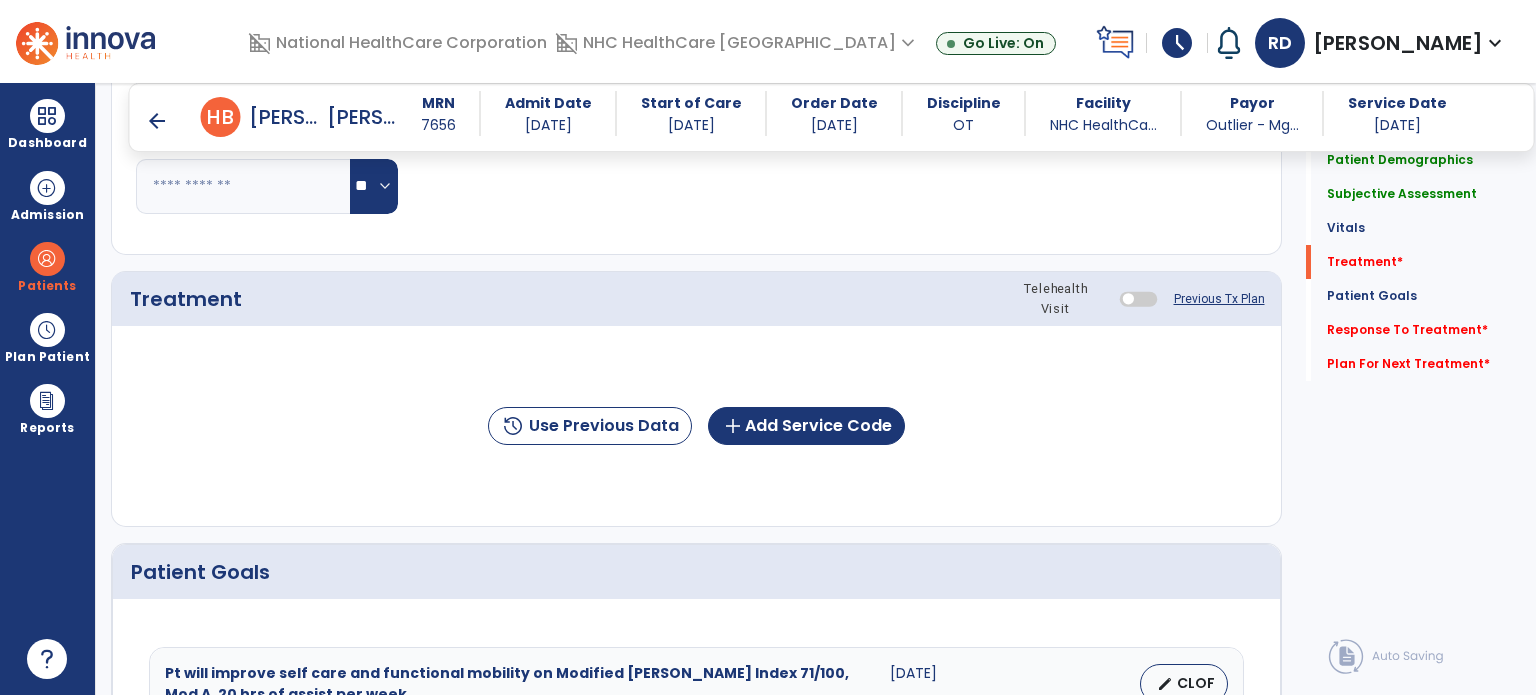 scroll, scrollTop: 1096, scrollLeft: 0, axis: vertical 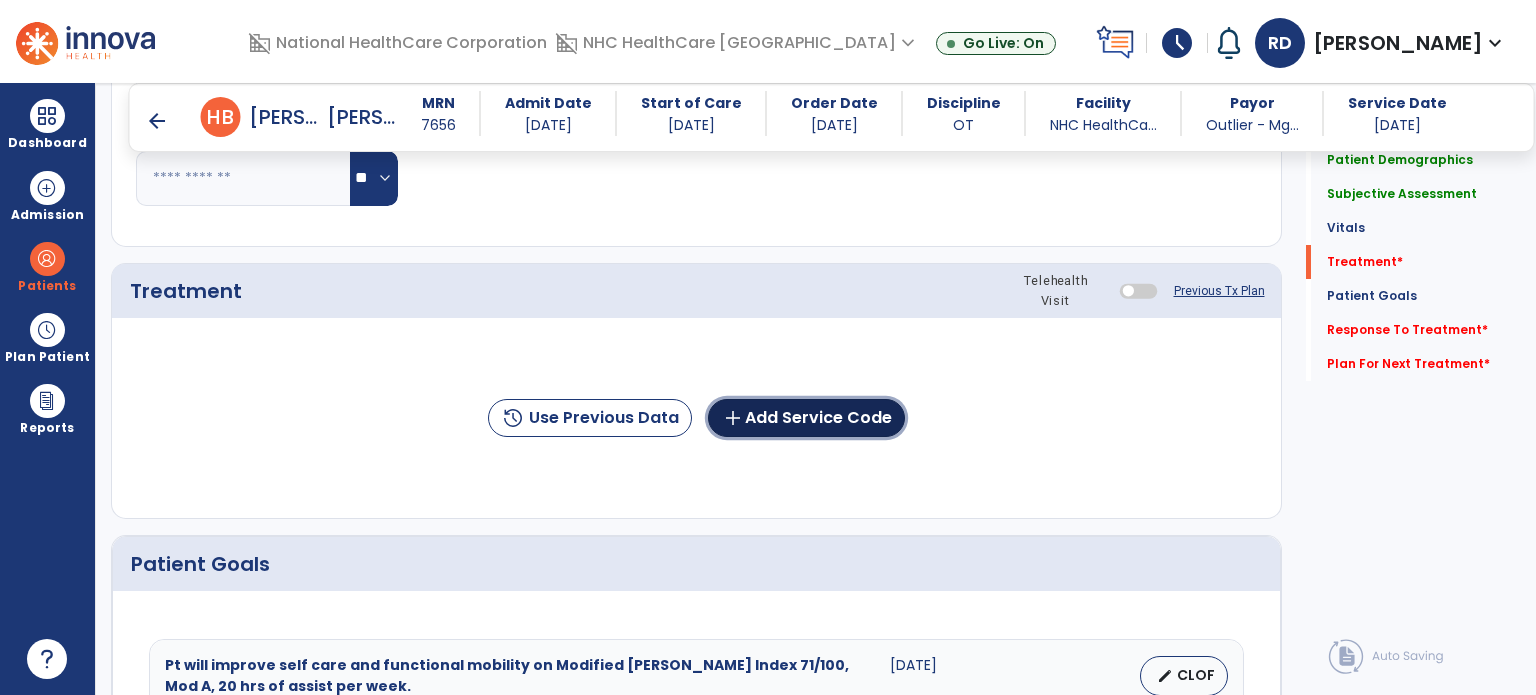 click on "add  Add Service Code" 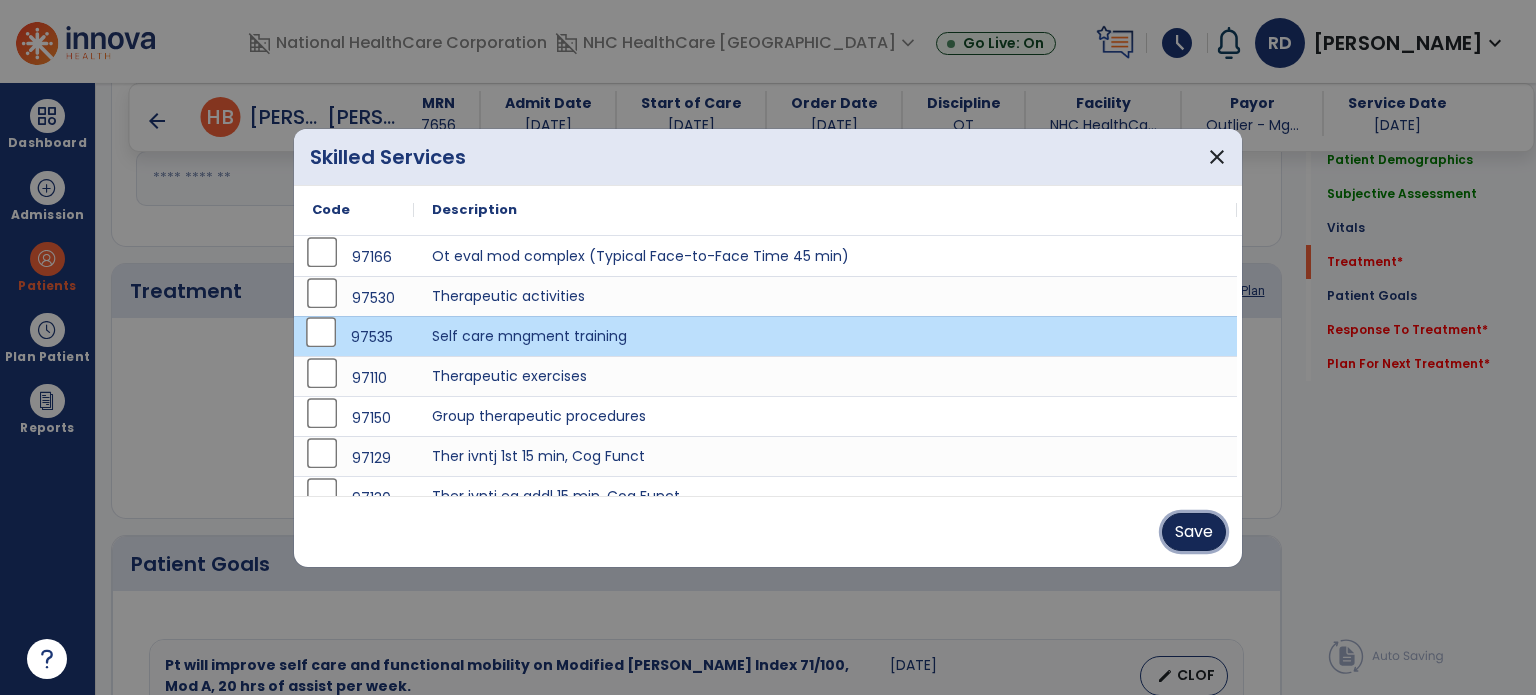 click on "Save" at bounding box center (1194, 532) 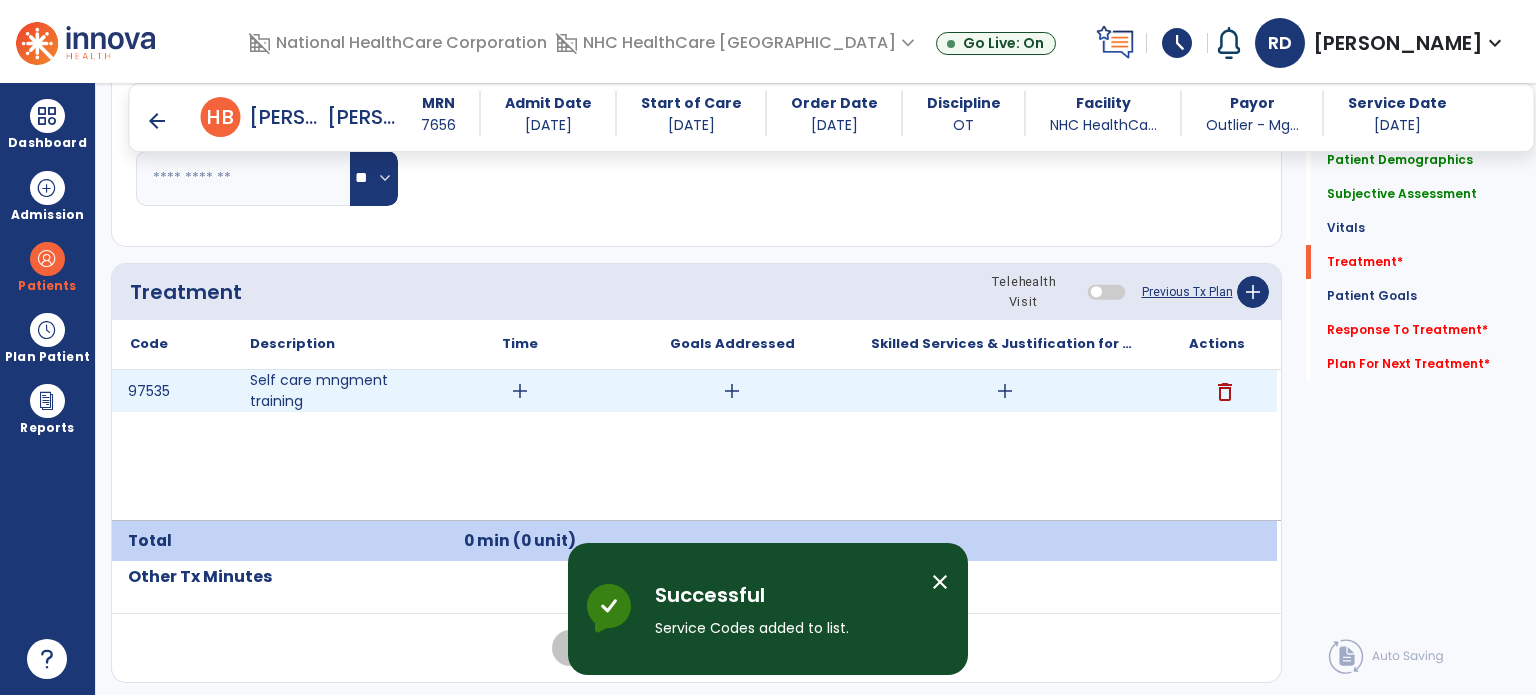 click on "add" at bounding box center (520, 391) 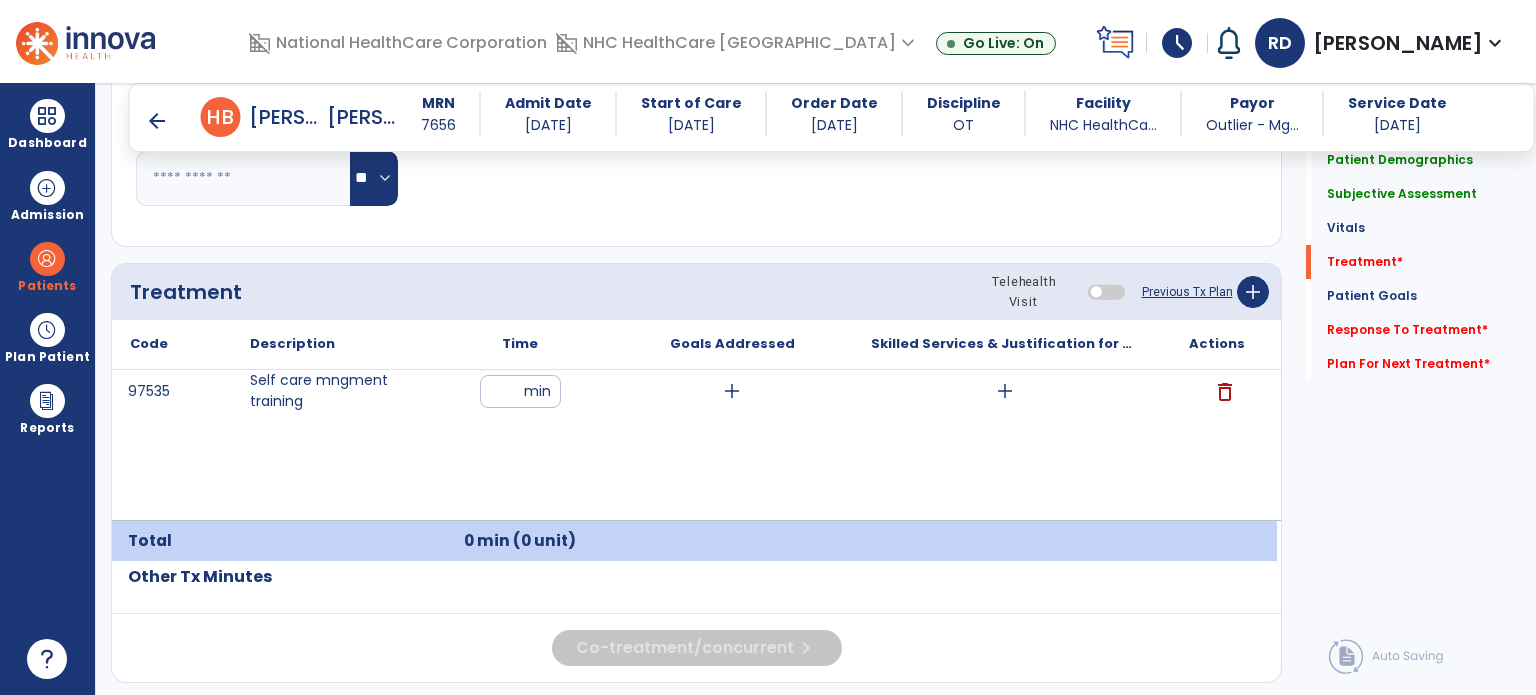type on "**" 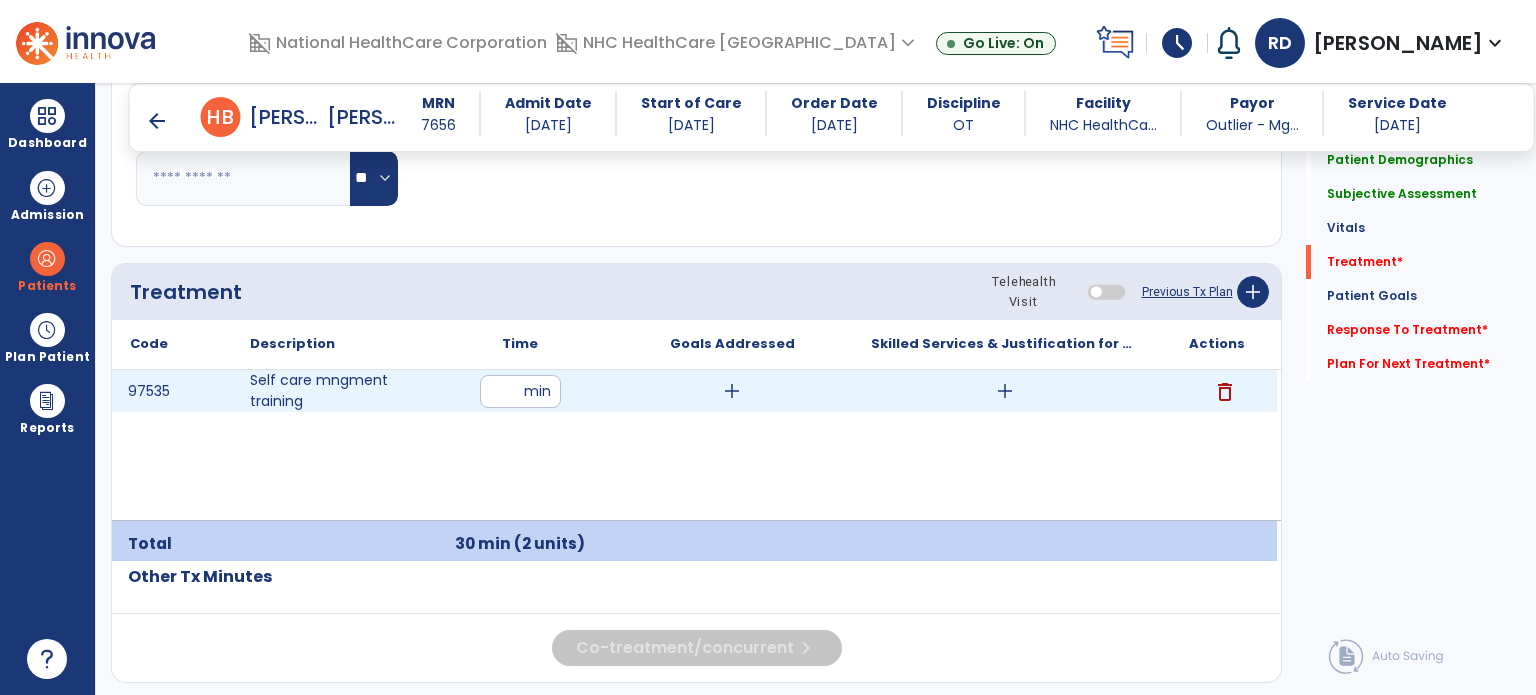 click on "add" at bounding box center (732, 391) 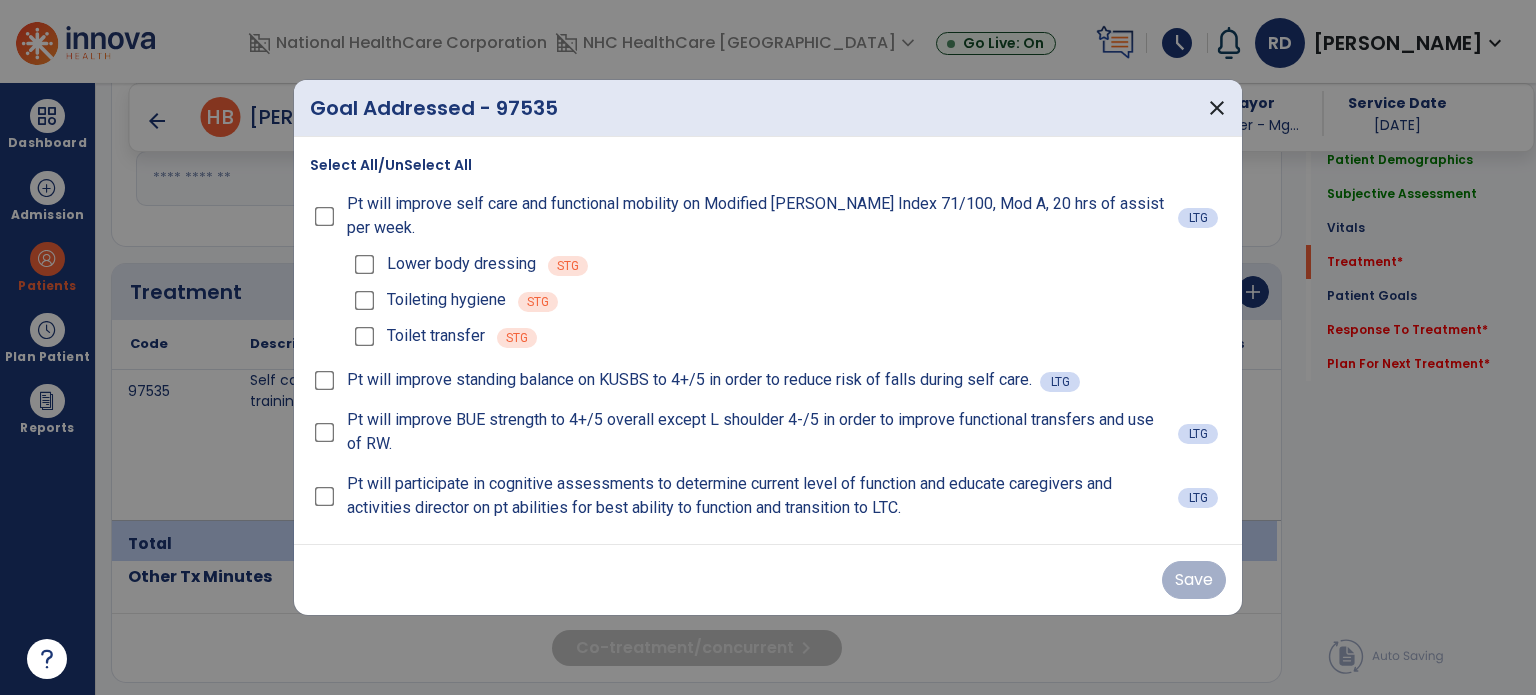 click on "Pt will improve self care and functional mobility on Modified [PERSON_NAME] Index 71/100, Mod A, 20 hrs of assist per week." at bounding box center [744, 216] 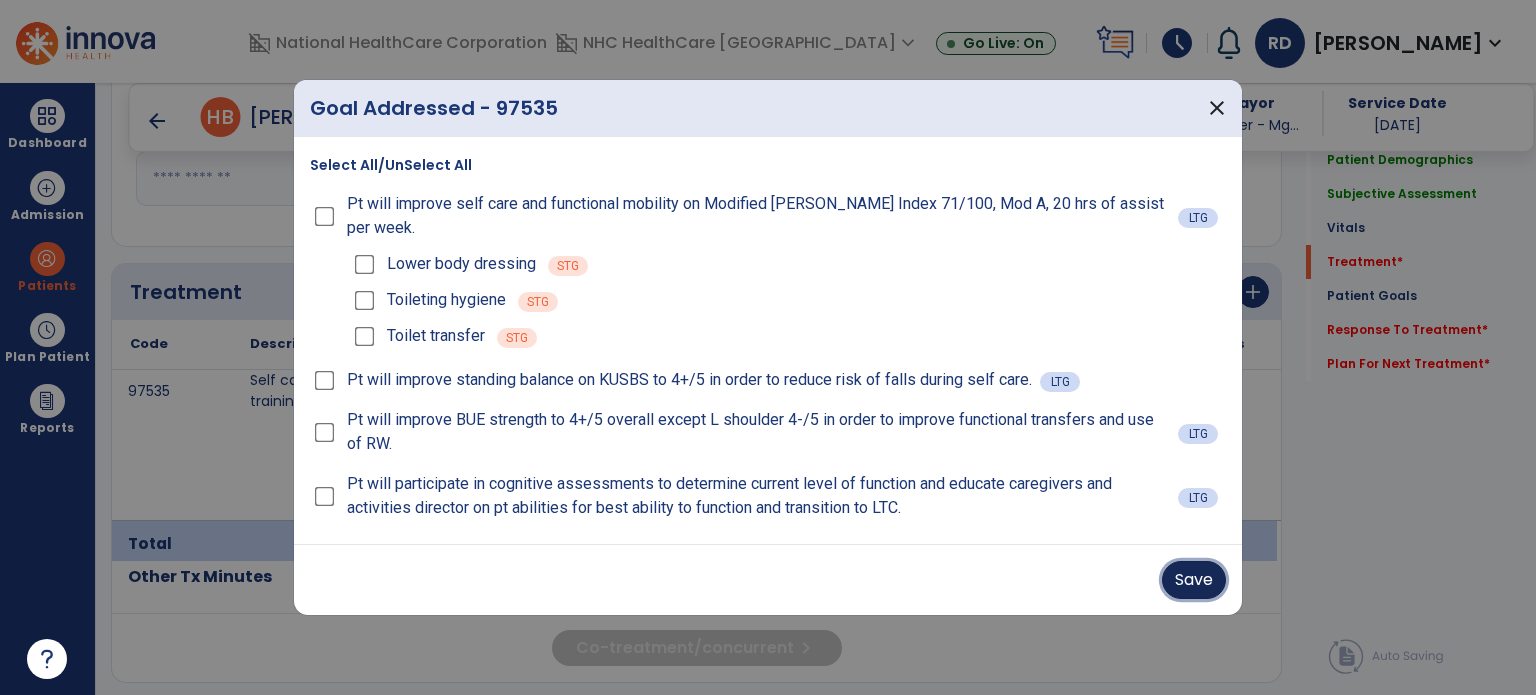 click on "Save" at bounding box center [1194, 580] 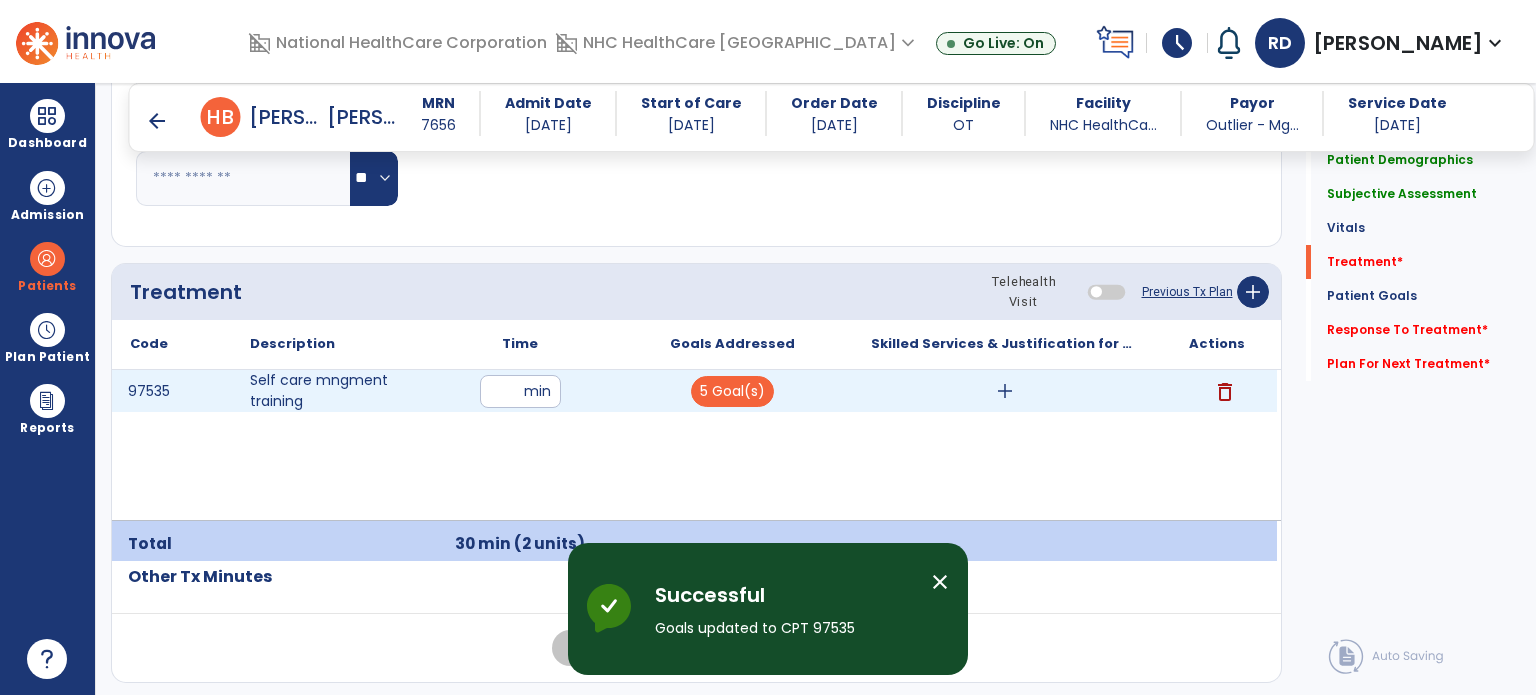 click on "add" at bounding box center (1005, 391) 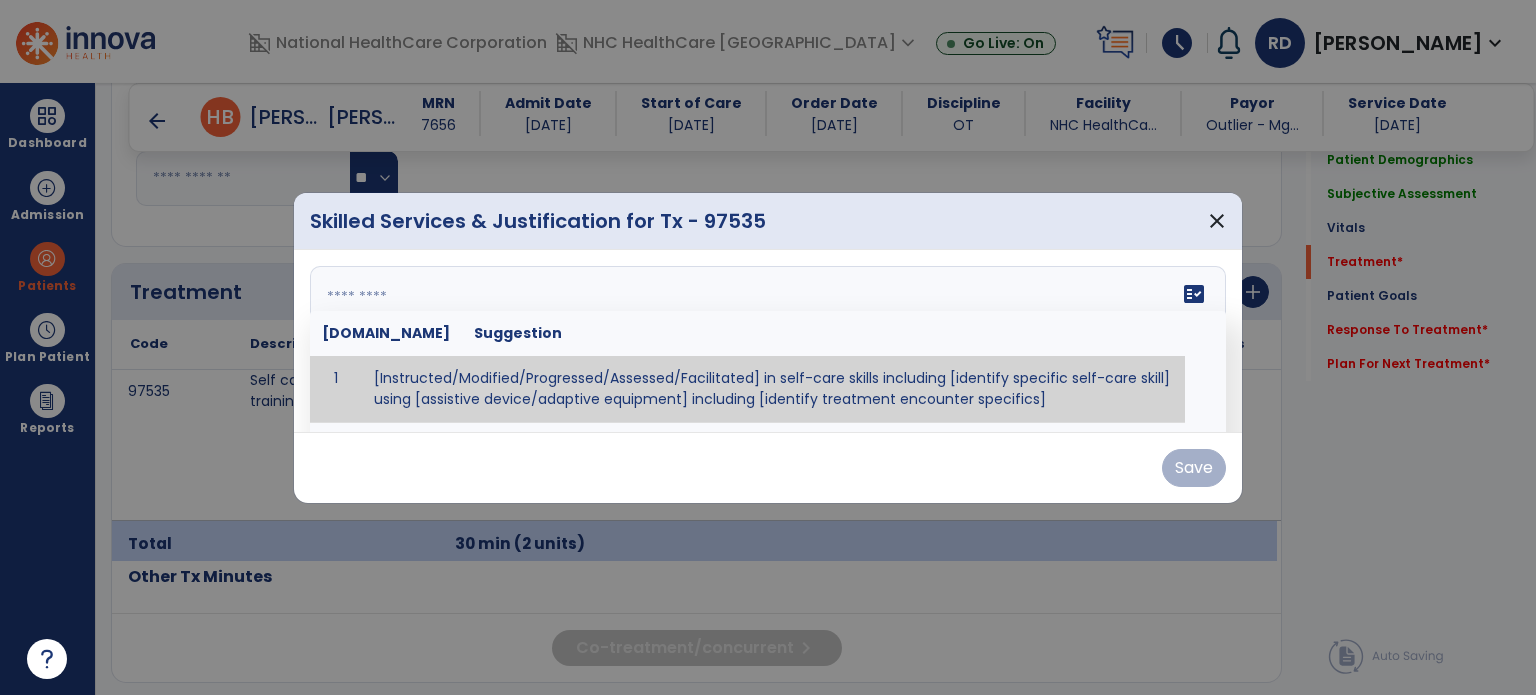 click at bounding box center (766, 341) 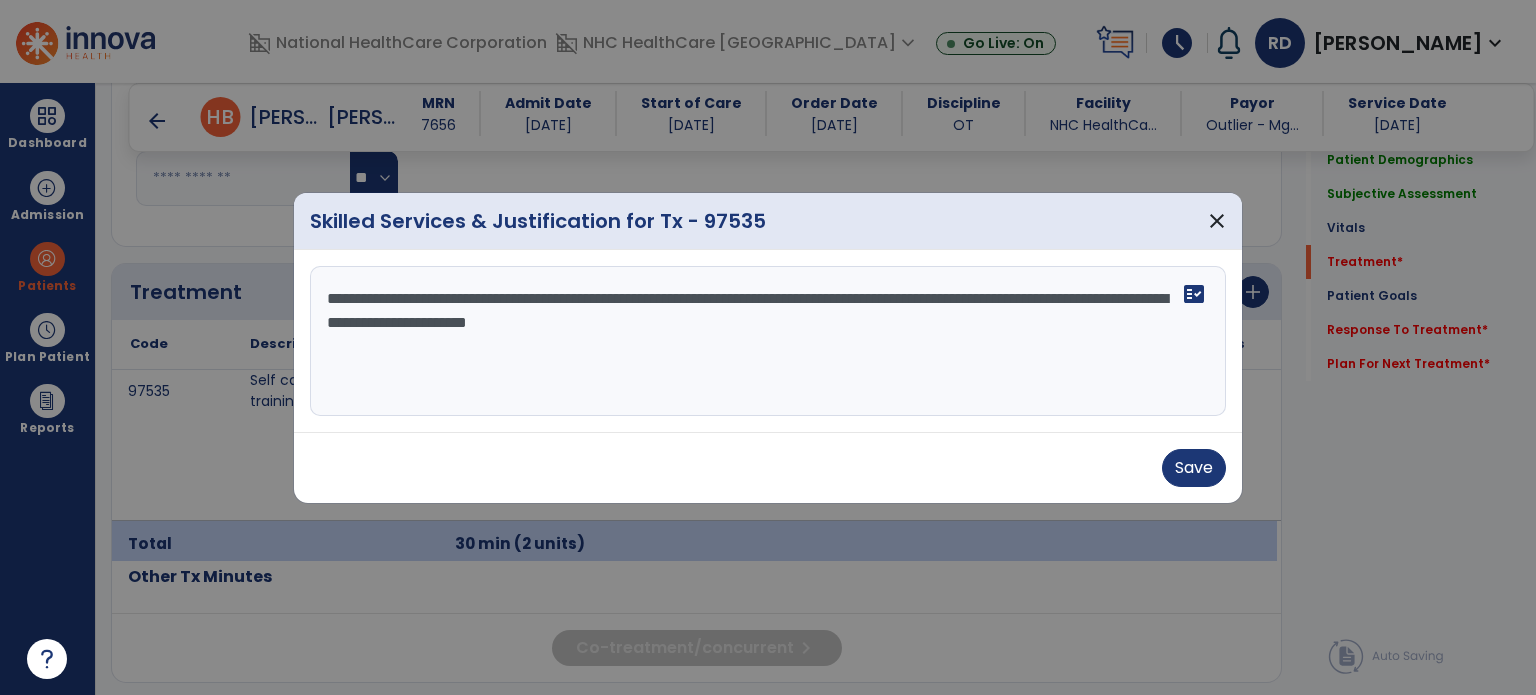 click on "**********" at bounding box center (768, 341) 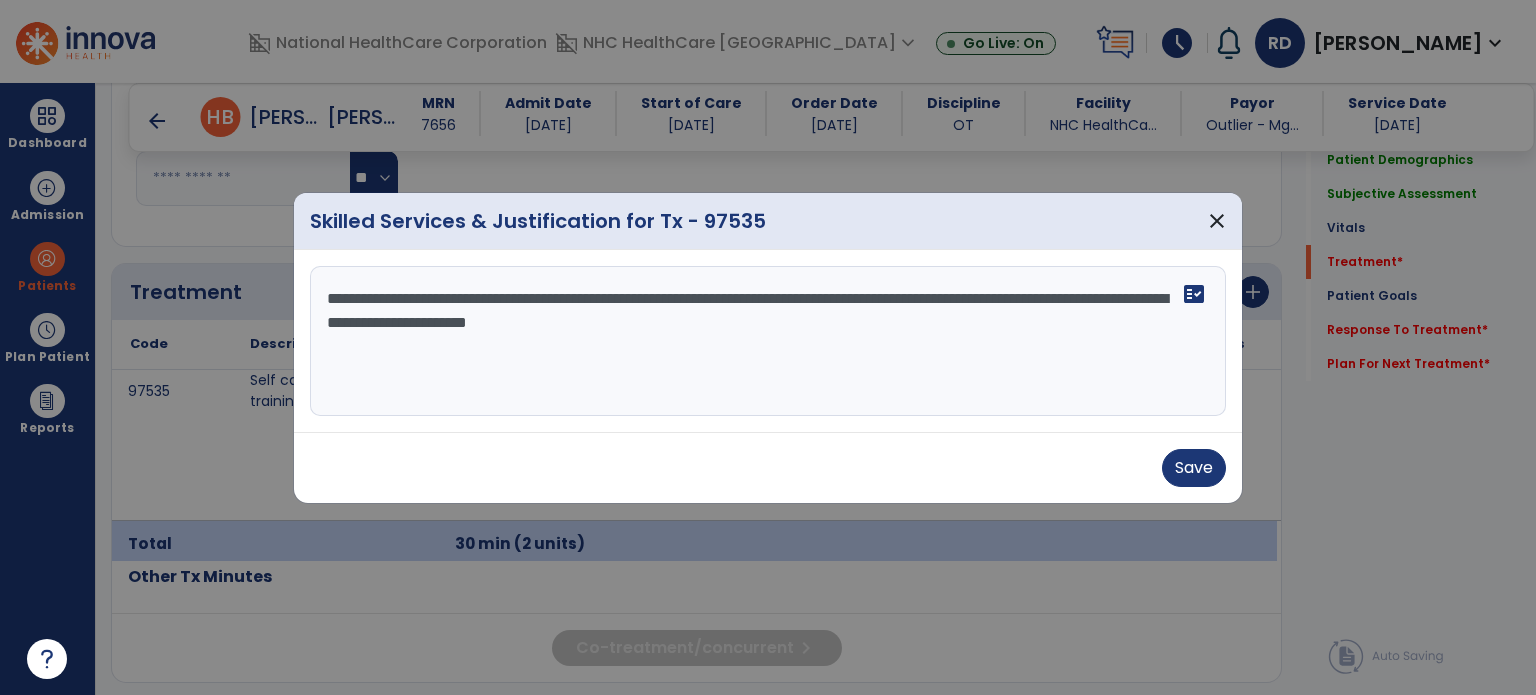 click on "**********" at bounding box center [768, 341] 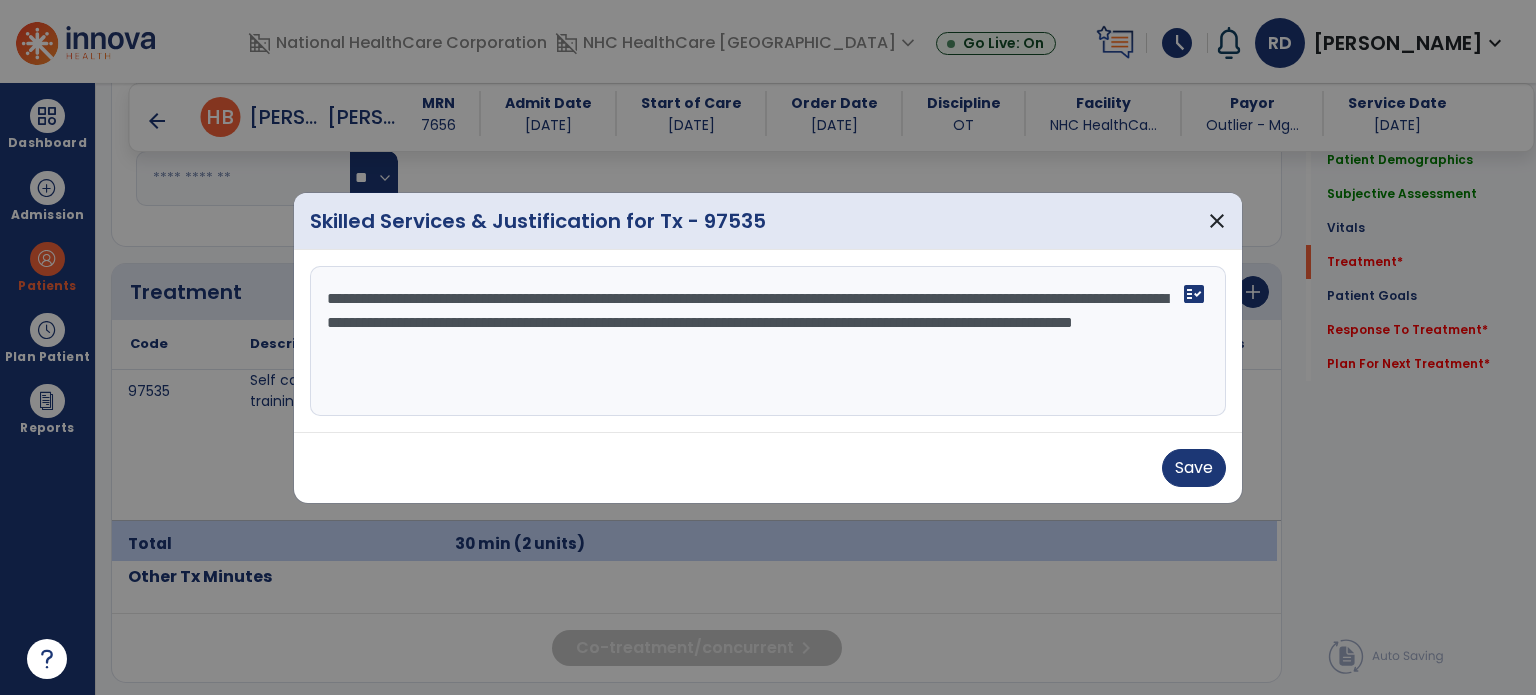 click on "**********" at bounding box center (768, 341) 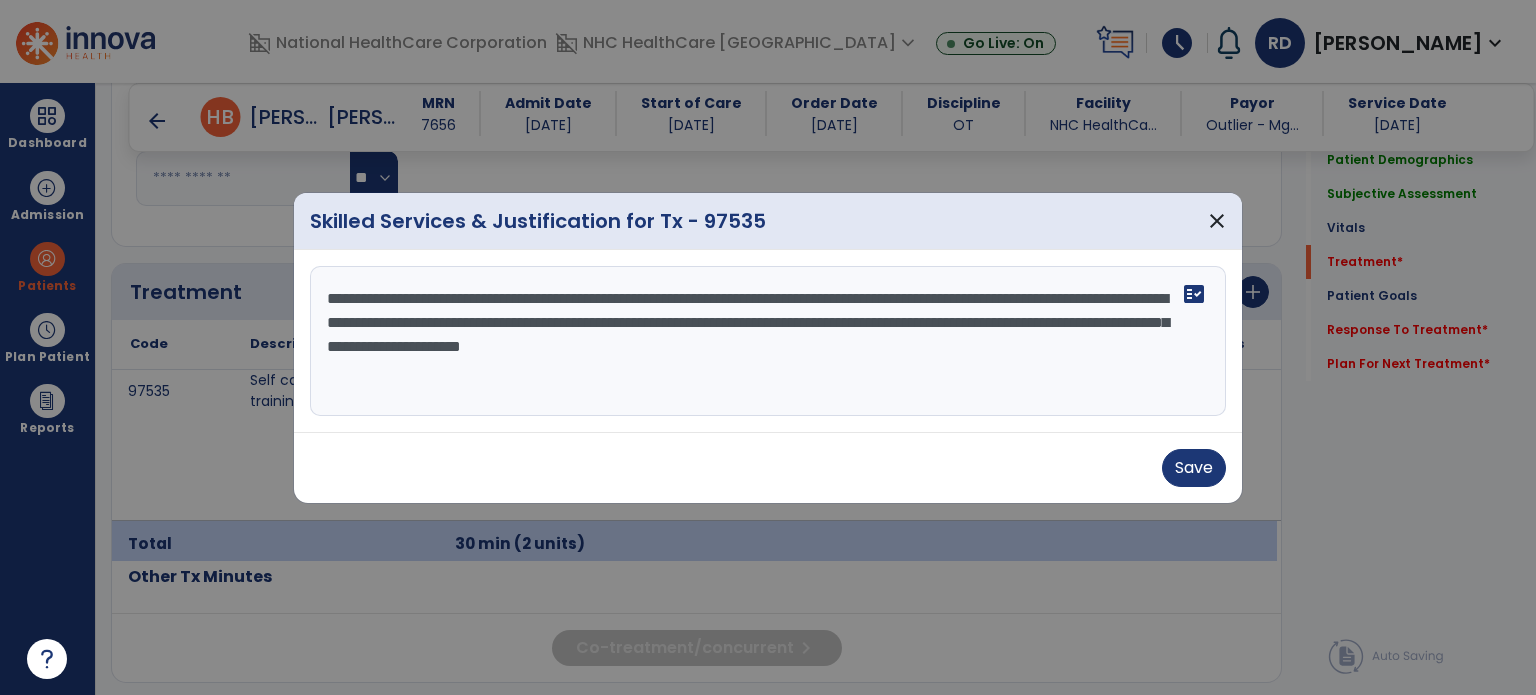 click on "**********" at bounding box center (768, 341) 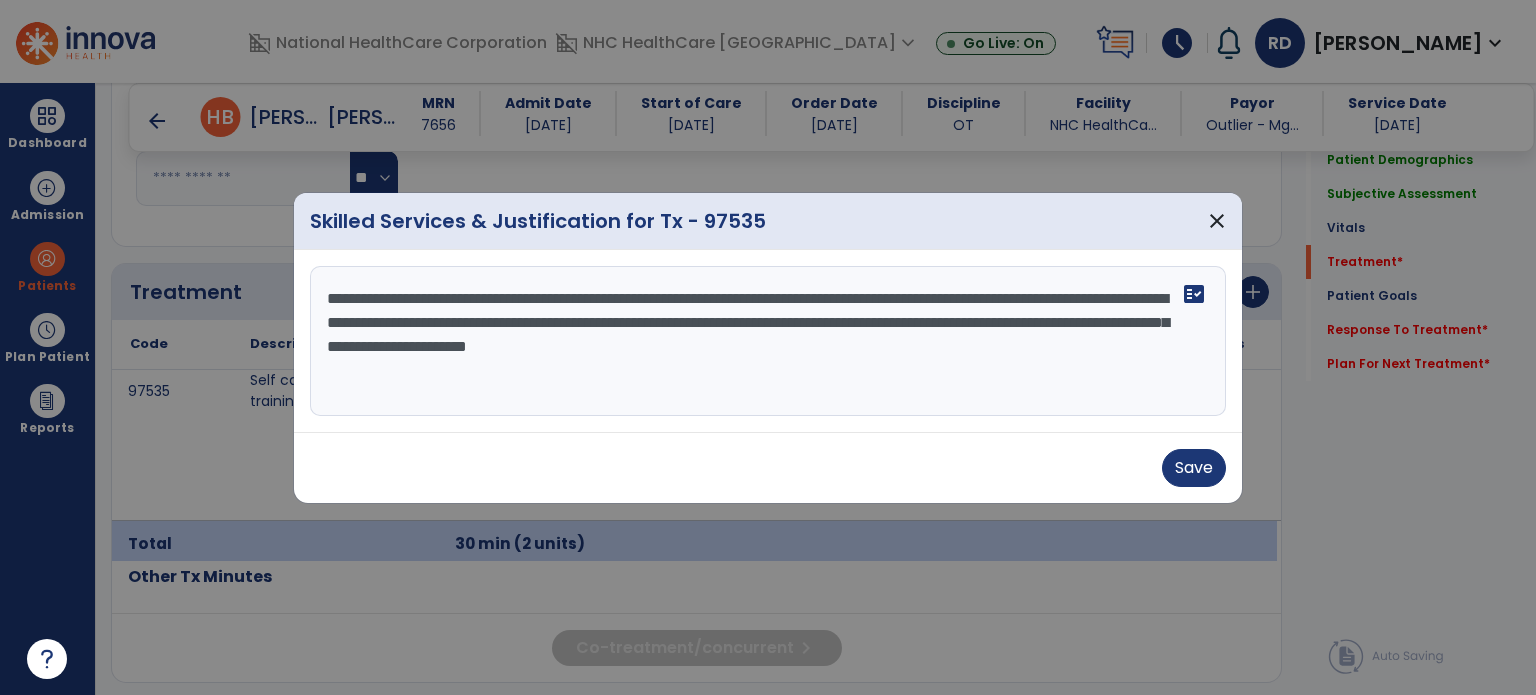 click on "**********" at bounding box center [768, 341] 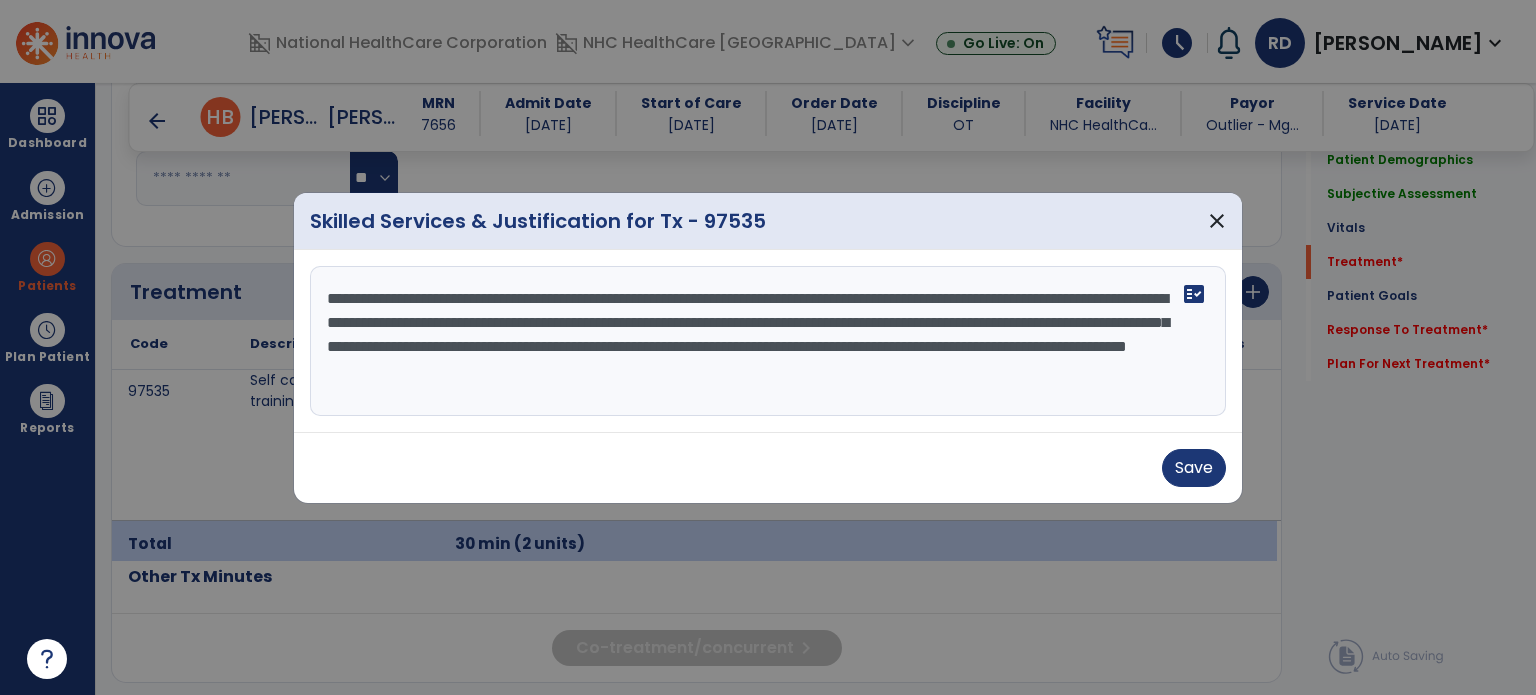 click on "**********" at bounding box center (768, 341) 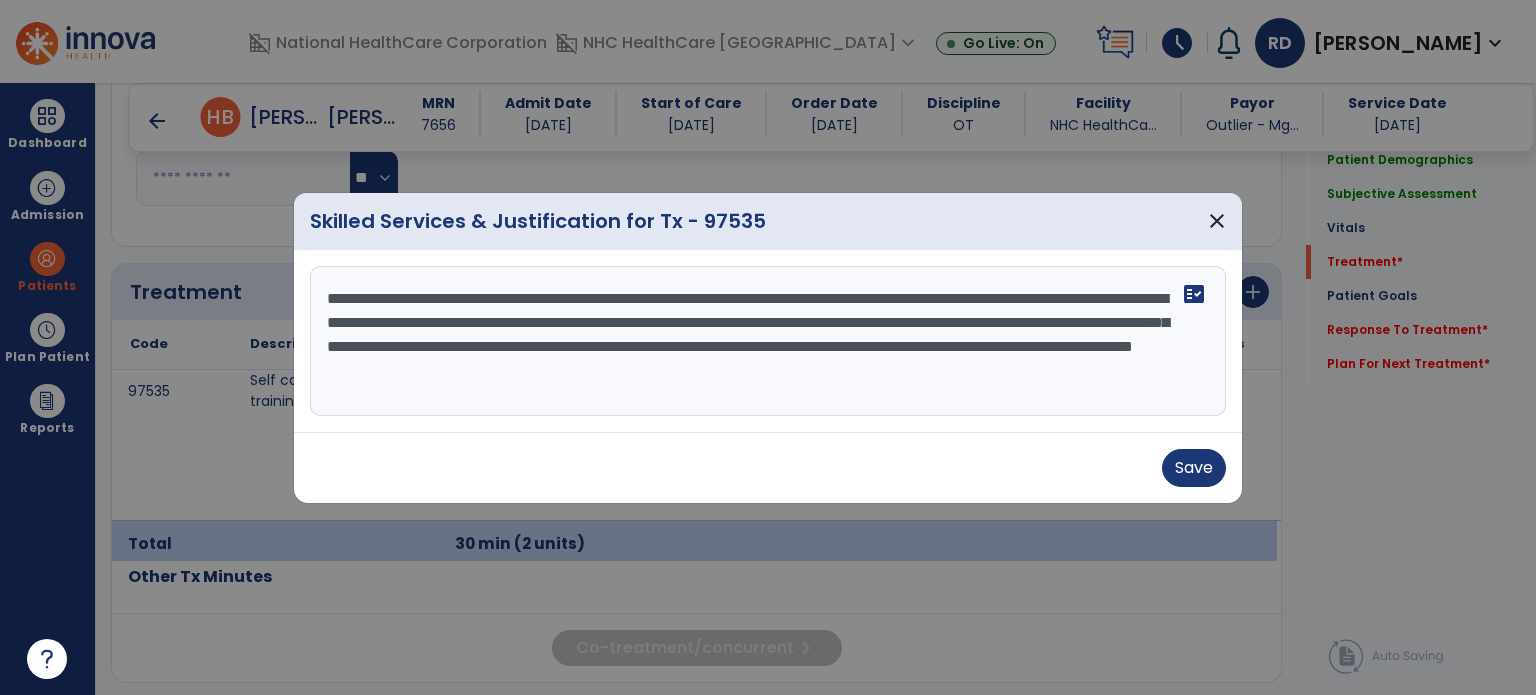 click on "**********" at bounding box center (768, 341) 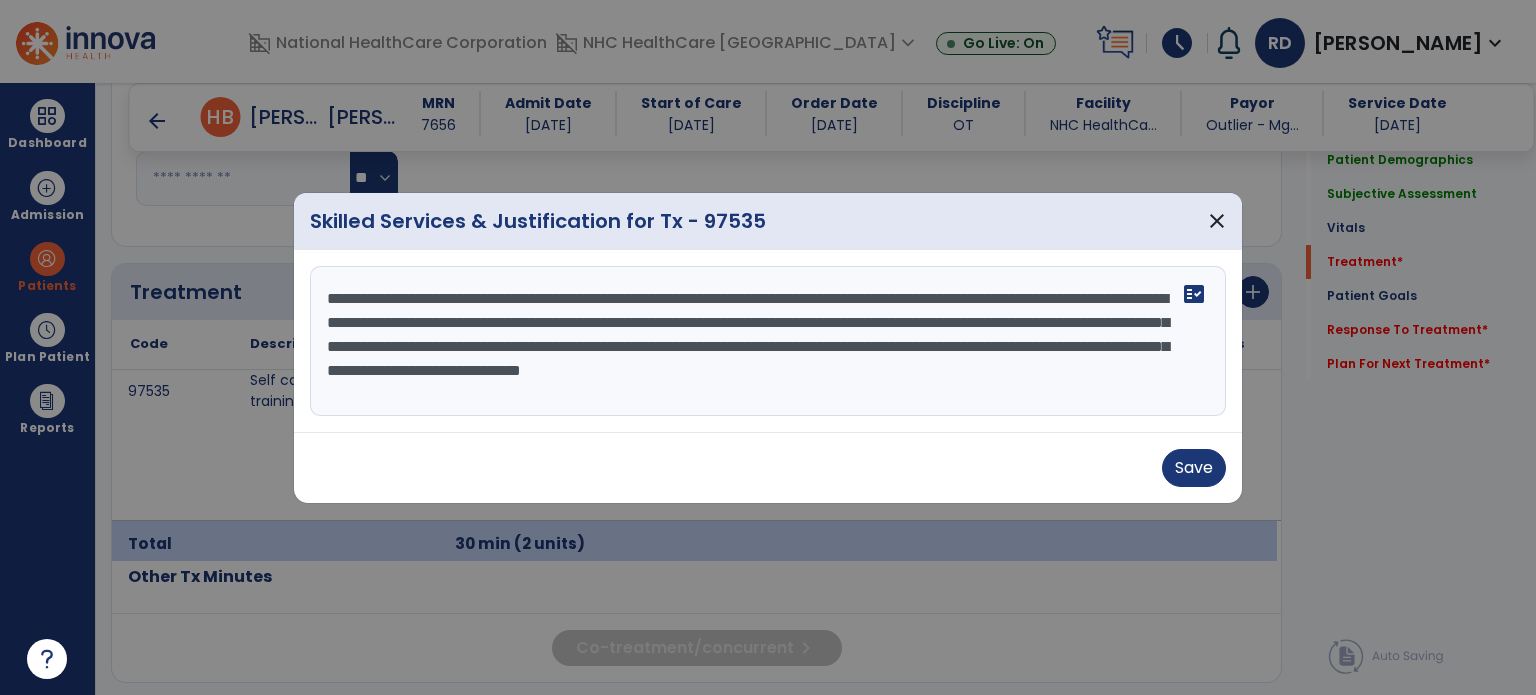 click on "**********" at bounding box center [768, 341] 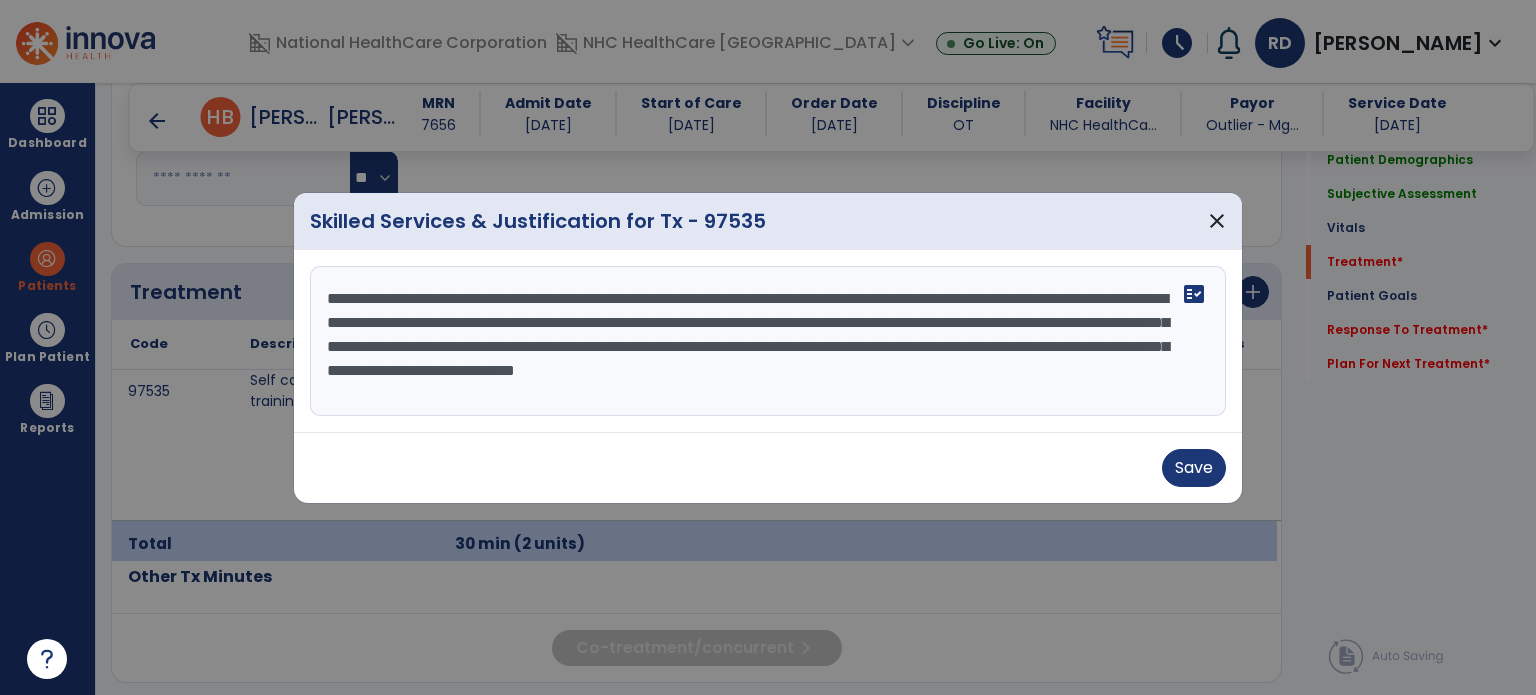 click on "**********" at bounding box center (768, 341) 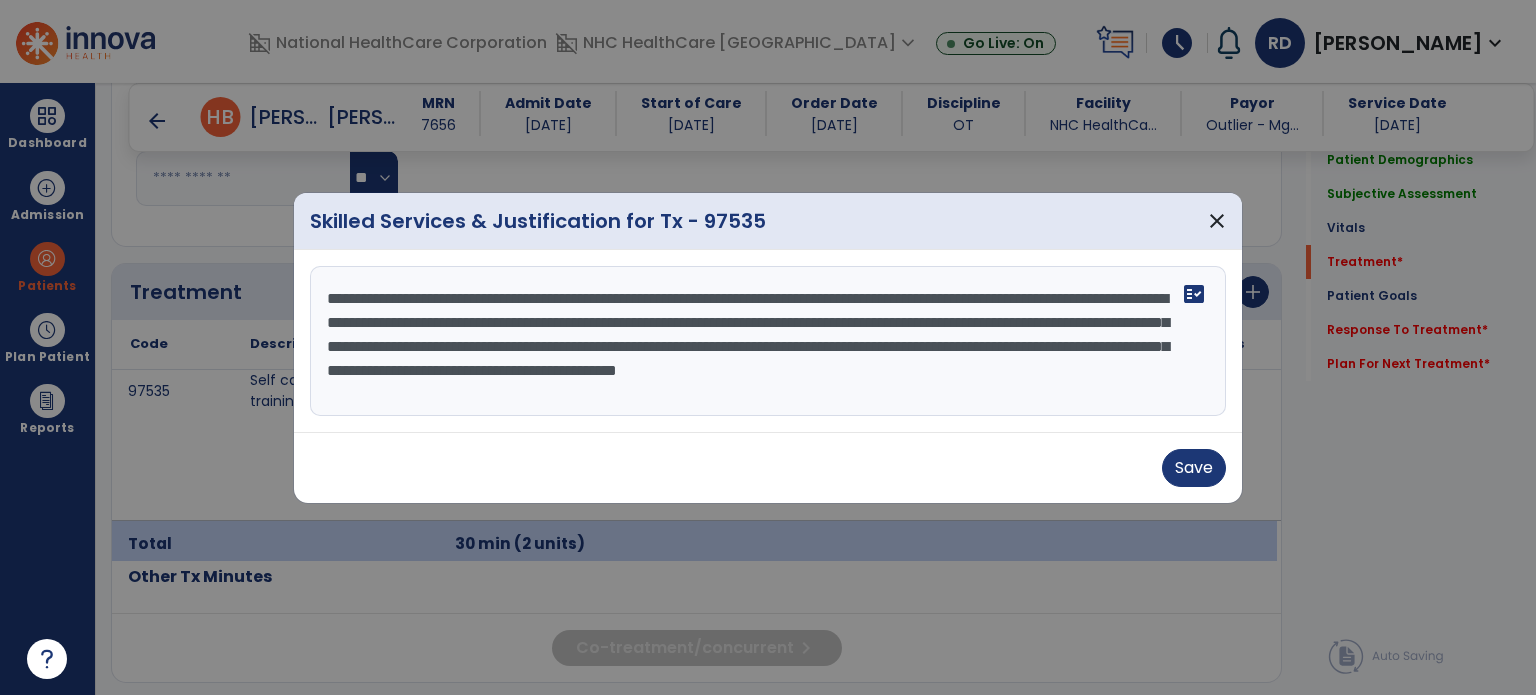 type on "**********" 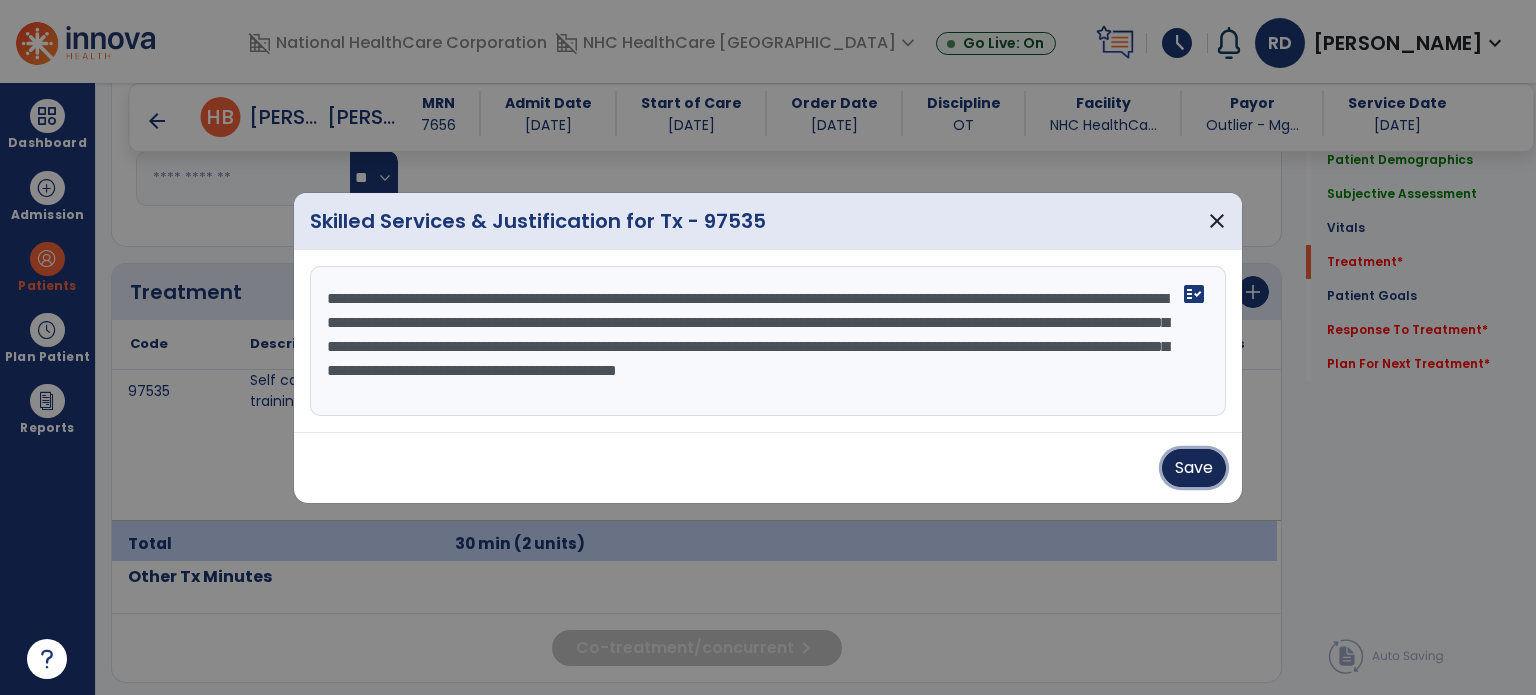 click on "Save" at bounding box center (1194, 468) 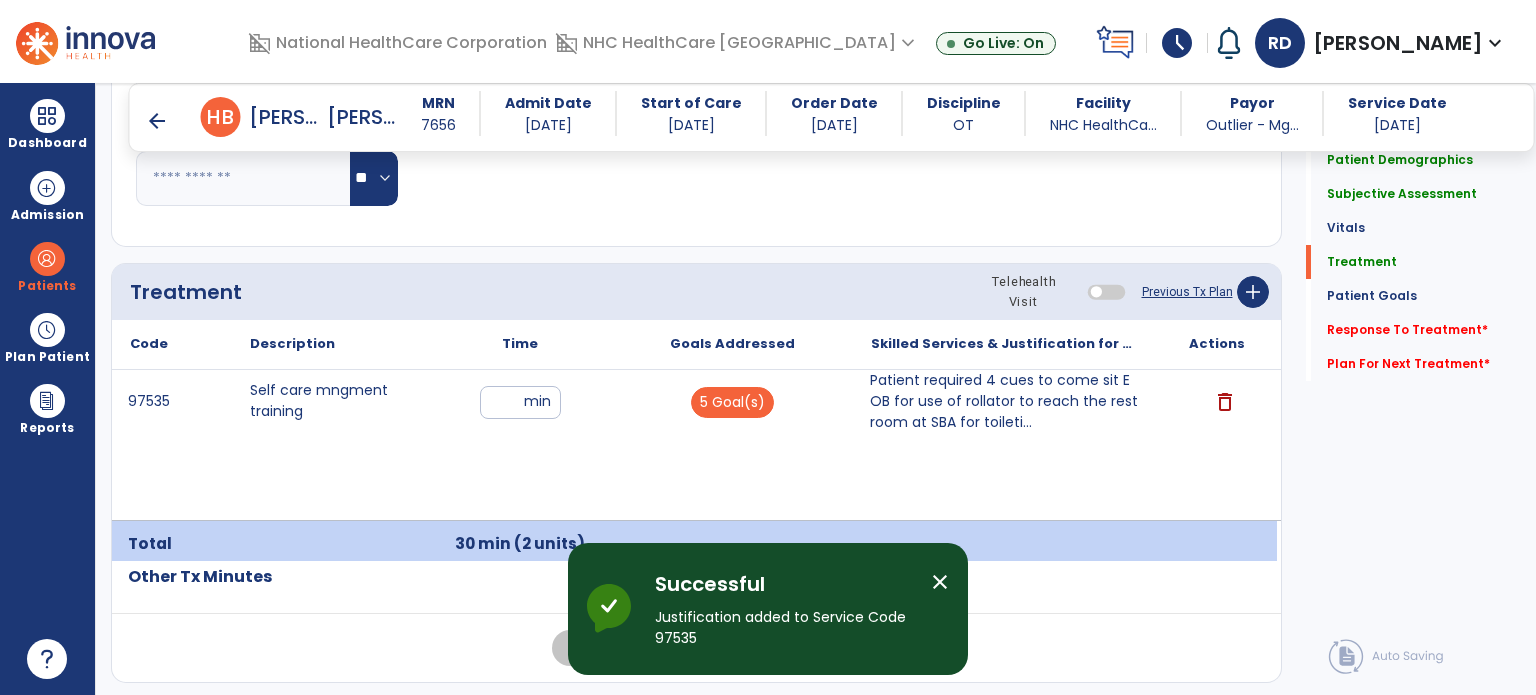 click on "Response To Treatment   *" 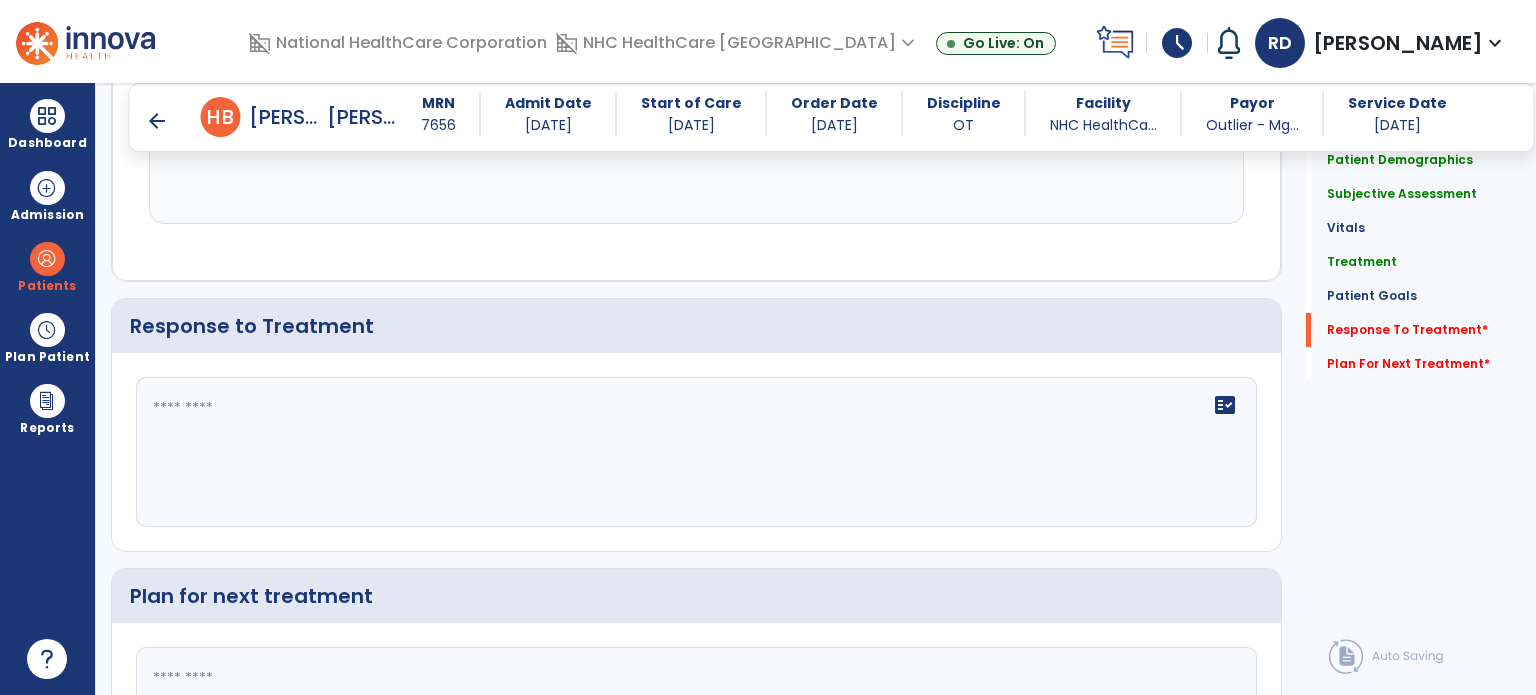 scroll, scrollTop: 2875, scrollLeft: 0, axis: vertical 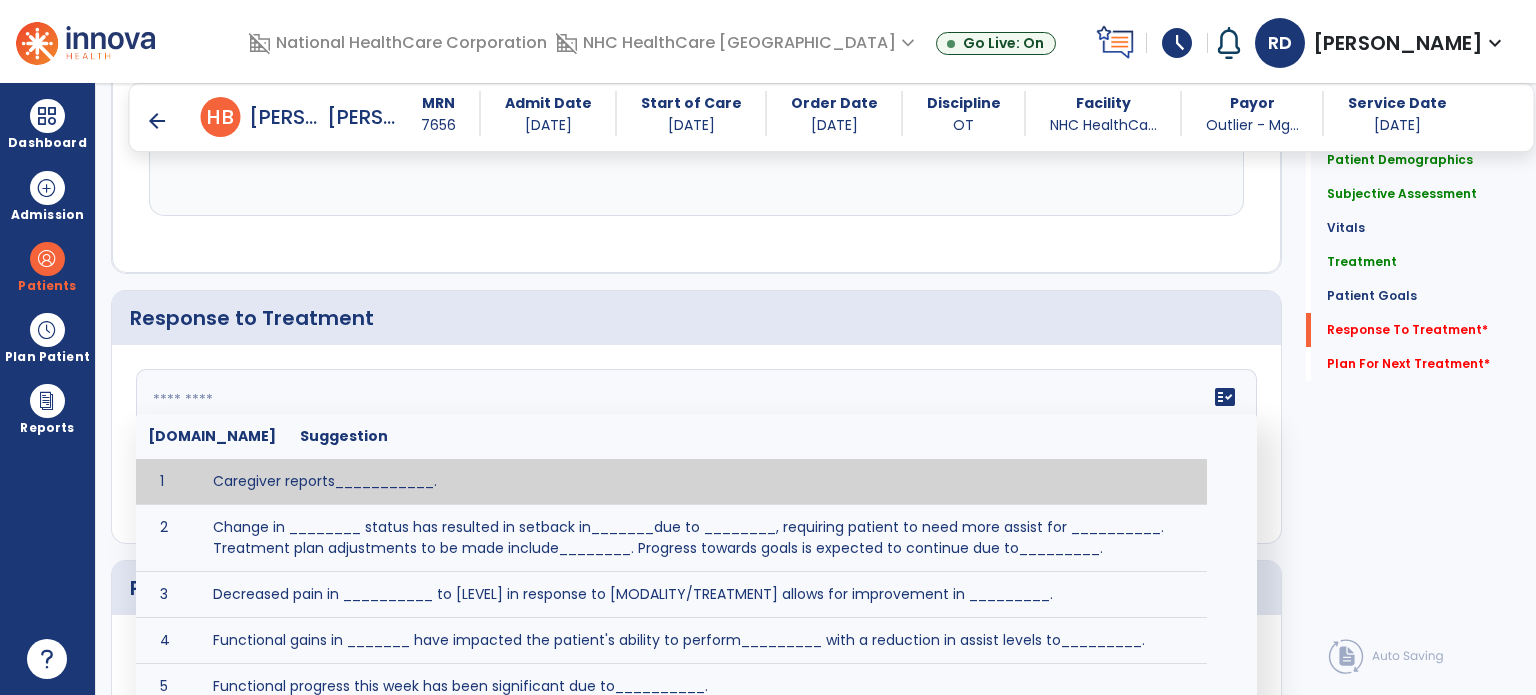 click on "fact_check  [DOMAIN_NAME] Suggestion 1 Caregiver reports___________. 2 Change in ________ status has resulted in setback in_______due to ________, requiring patient to need more assist for __________.   Treatment plan adjustments to be made include________.  Progress towards goals is expected to continue due to_________. 3 Decreased pain in __________ to [LEVEL] in response to [MODALITY/TREATMENT] allows for improvement in _________. 4 Functional gains in _______ have impacted the patient's ability to perform_________ with a reduction in assist levels to_________. 5 Functional progress this week has been significant due to__________. 6 Gains in ________ have improved the patient's ability to perform ______with decreased levels of assist to___________. 7 Improvement in ________allows patient to tolerate higher levels of challenges in_________. 8 Pain in [AREA] has decreased to [LEVEL] in response to [TREATMENT/MODALITY], allowing fore ease in completing__________. 9 10 11 12 13 14 15 16 17 18 19 20 21" 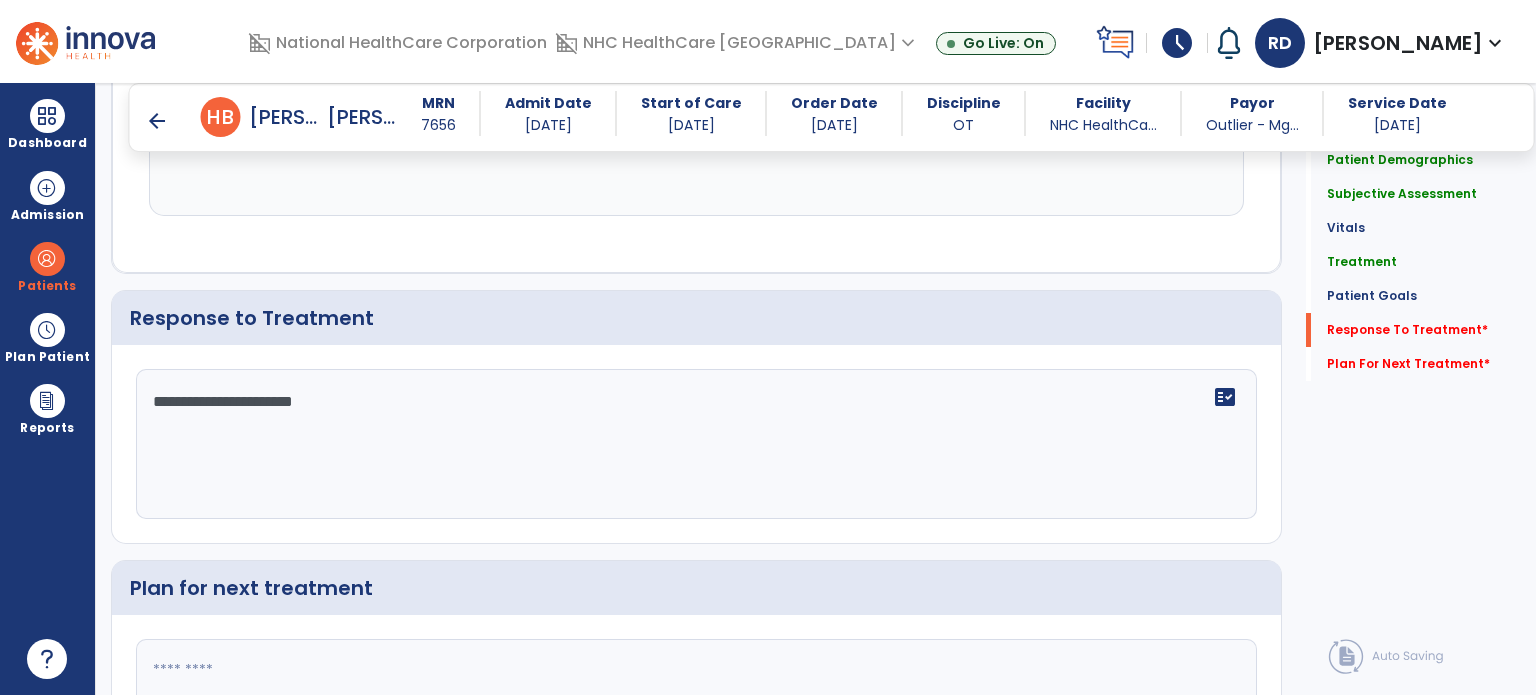 click on "**********" 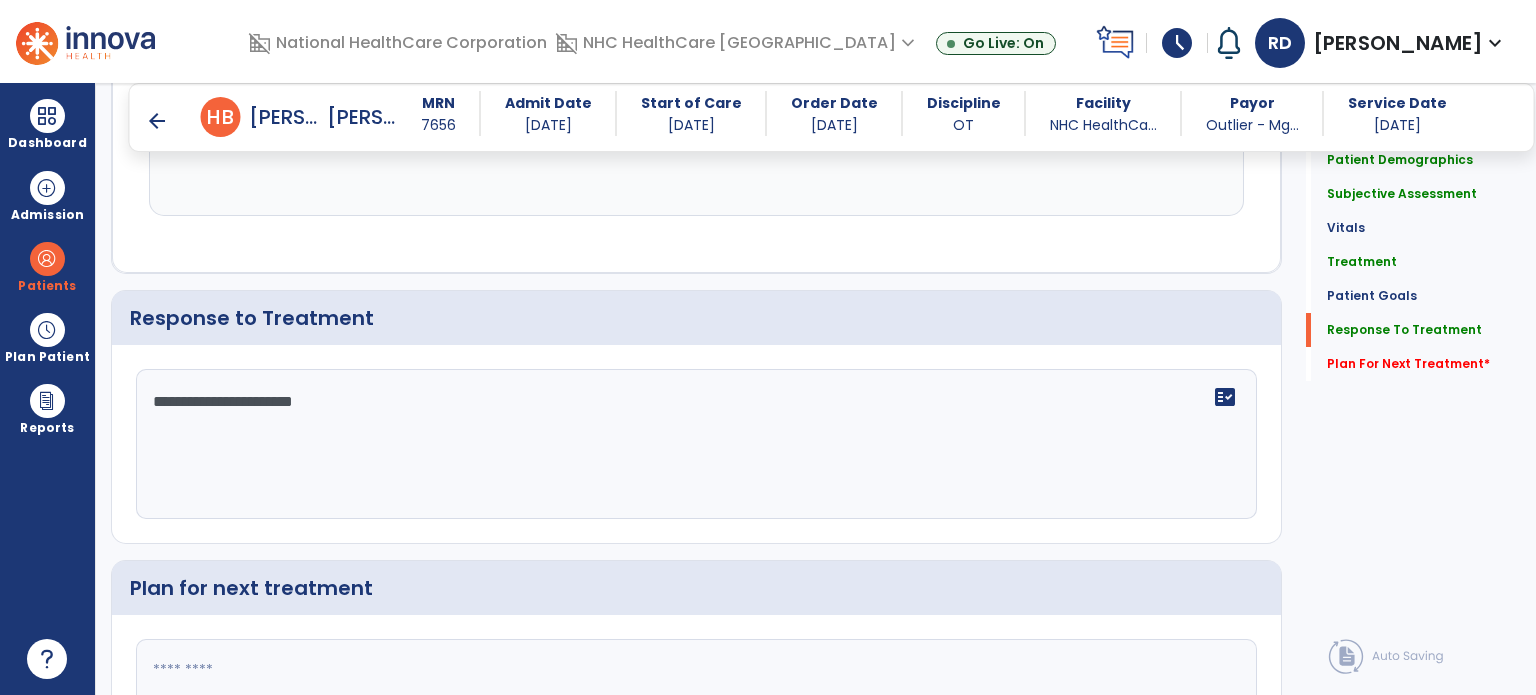 click on "**********" 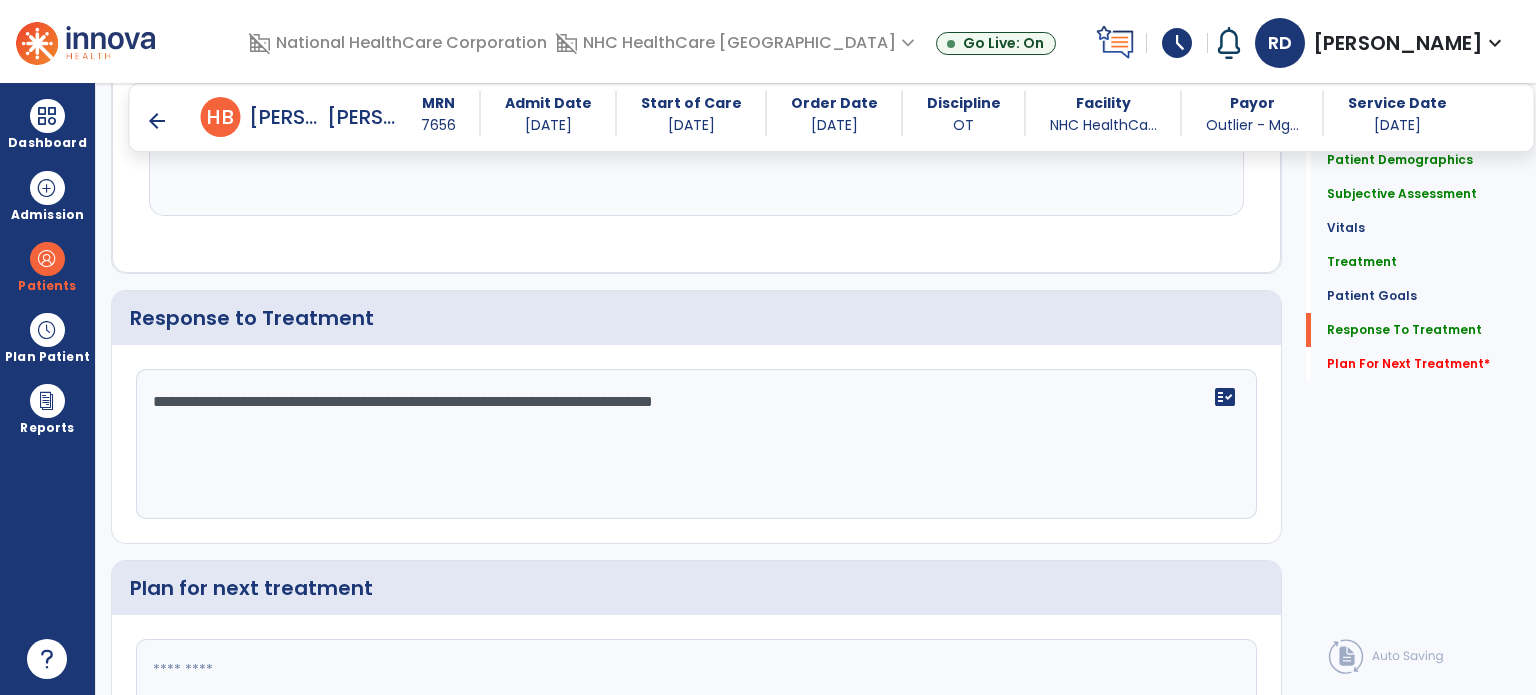 type on "**********" 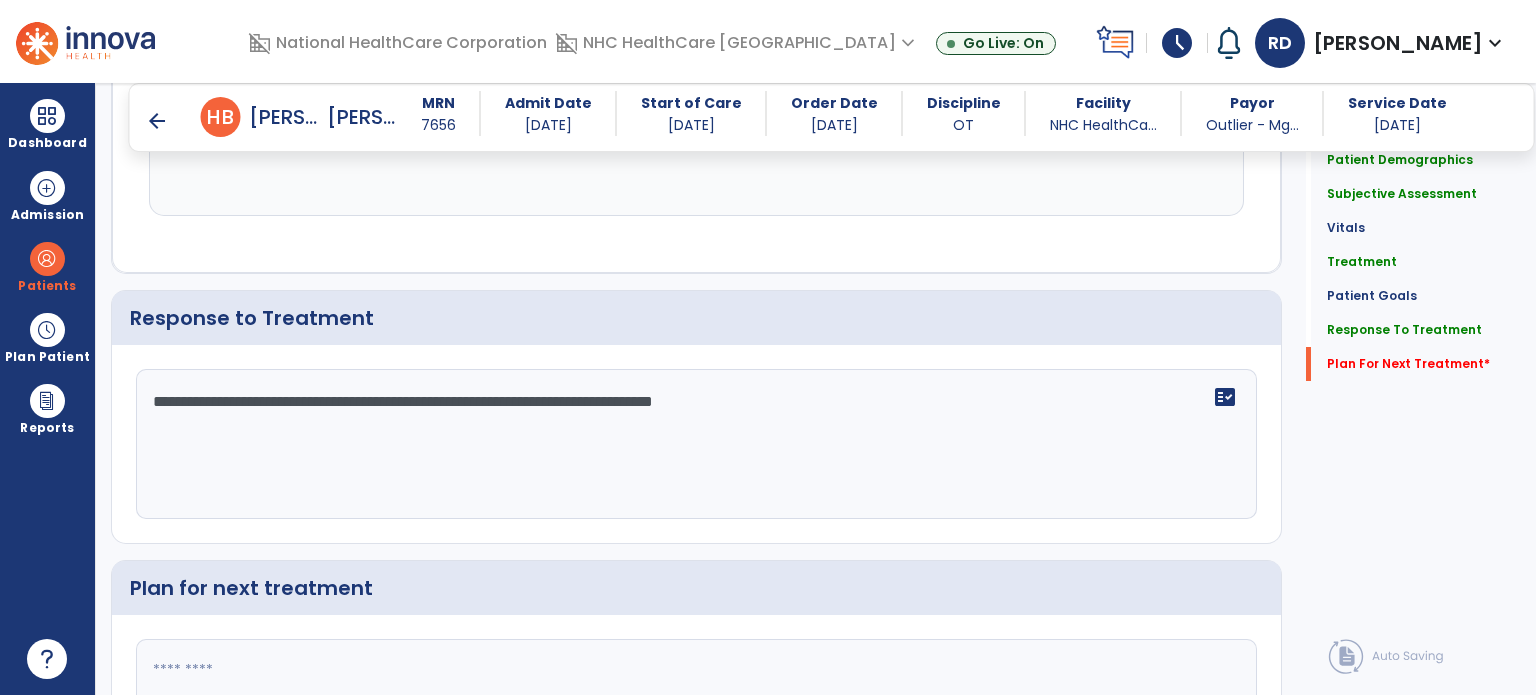 scroll, scrollTop: 3030, scrollLeft: 0, axis: vertical 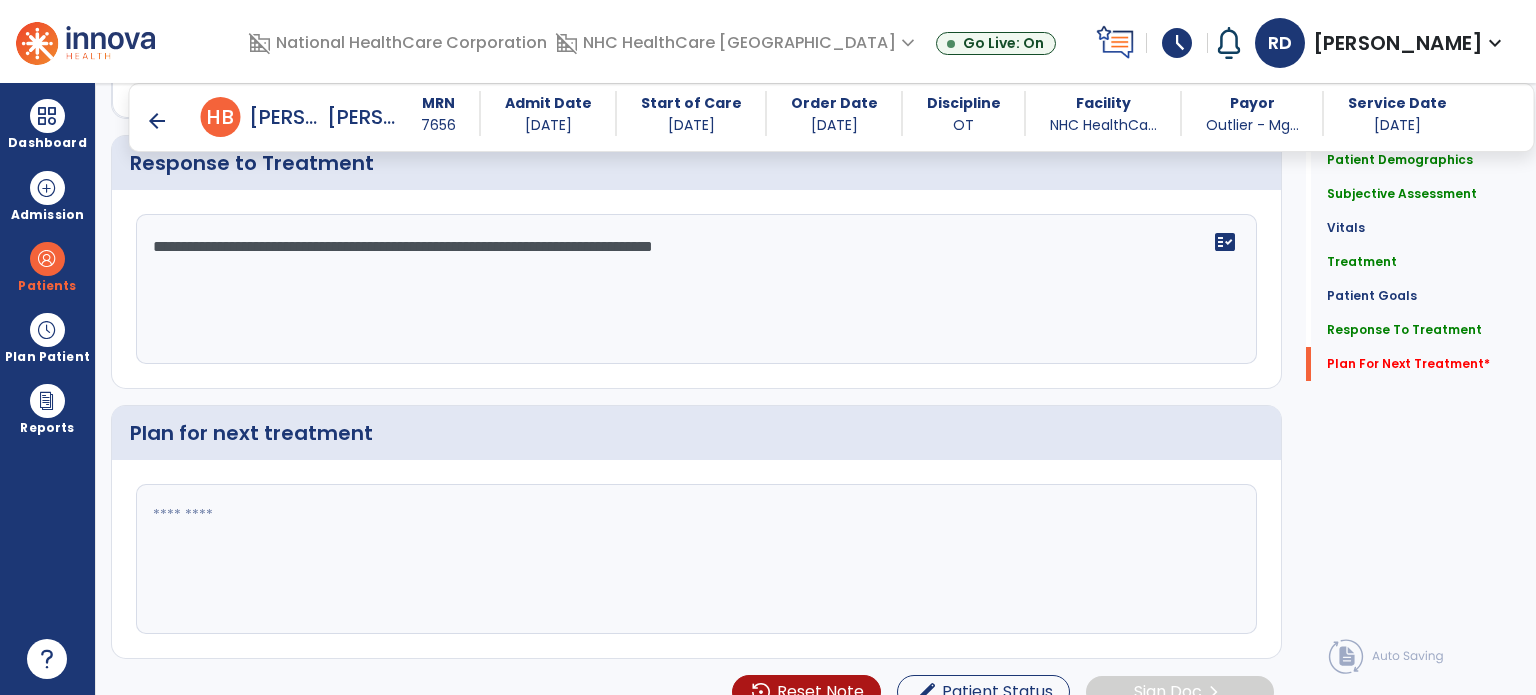 click 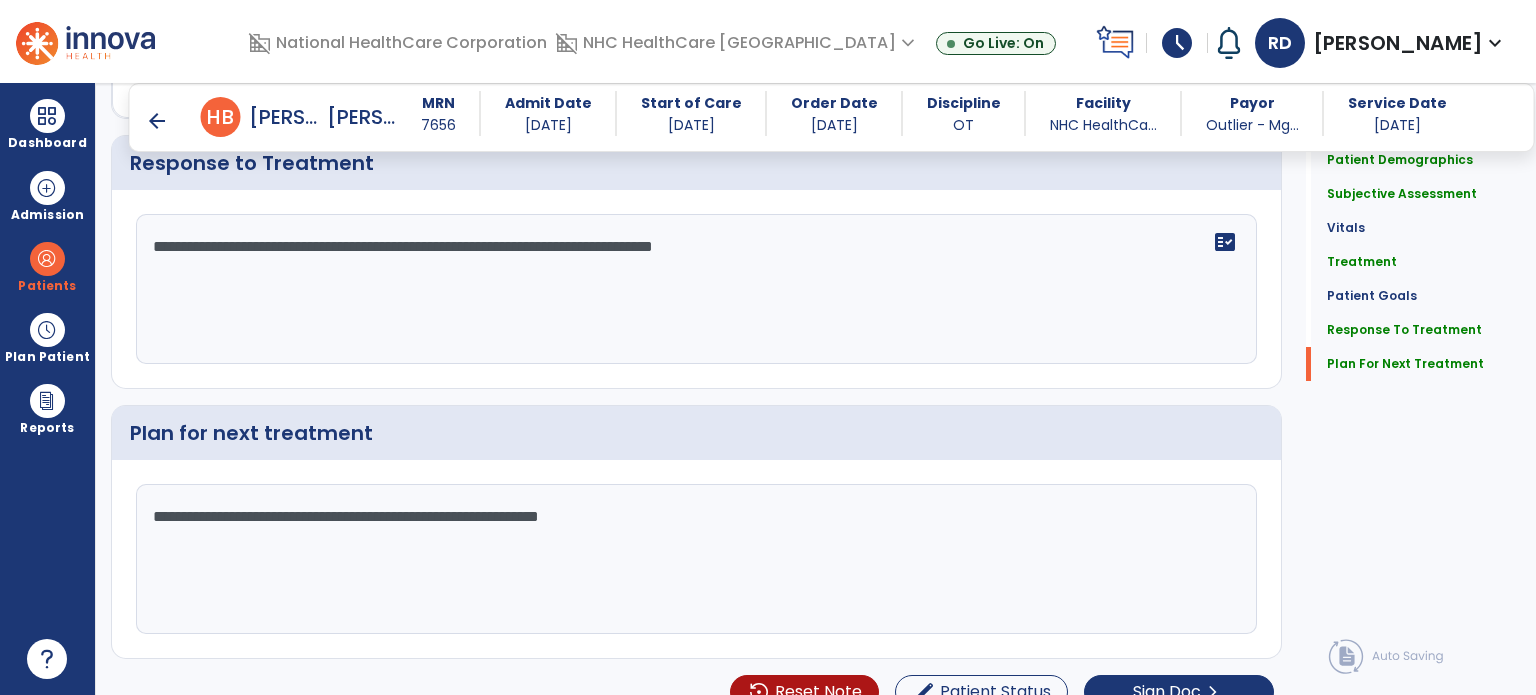 click on "**********" 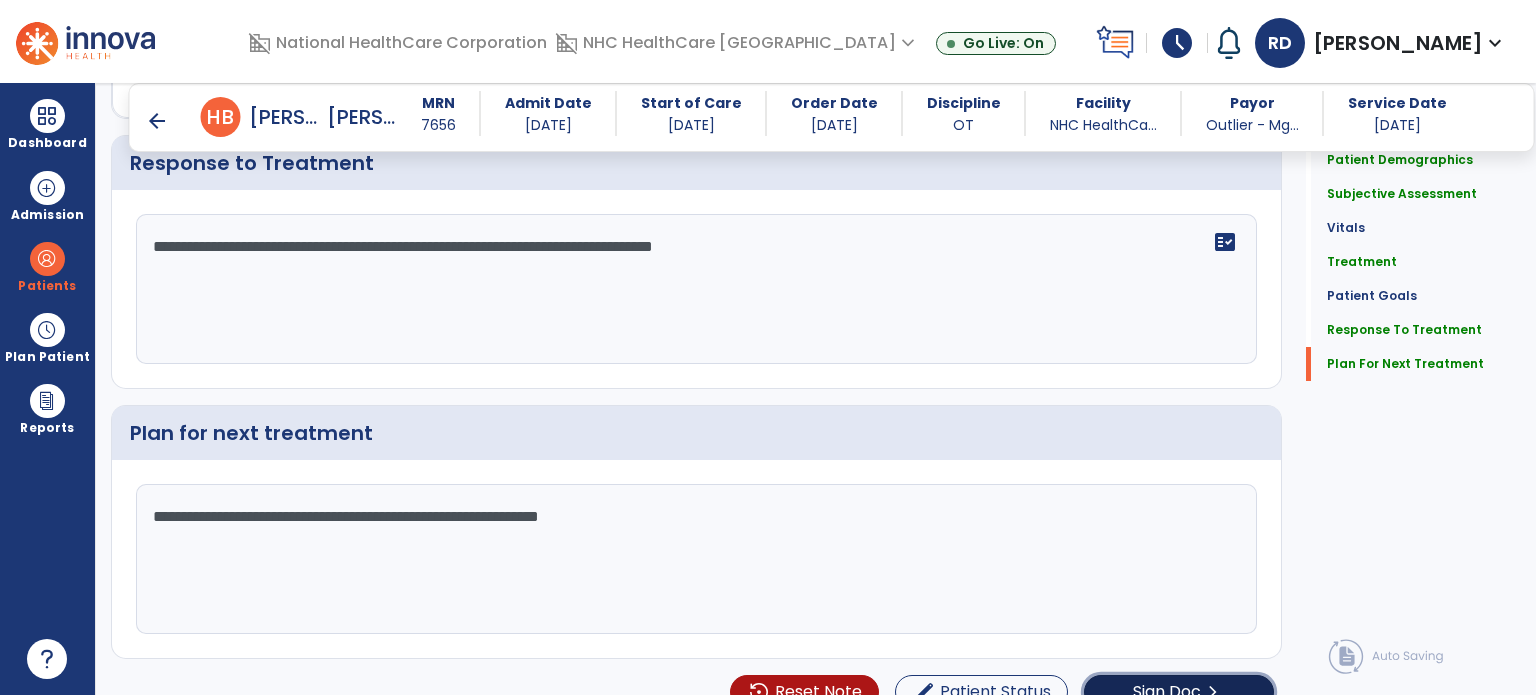 click on "Sign Doc" 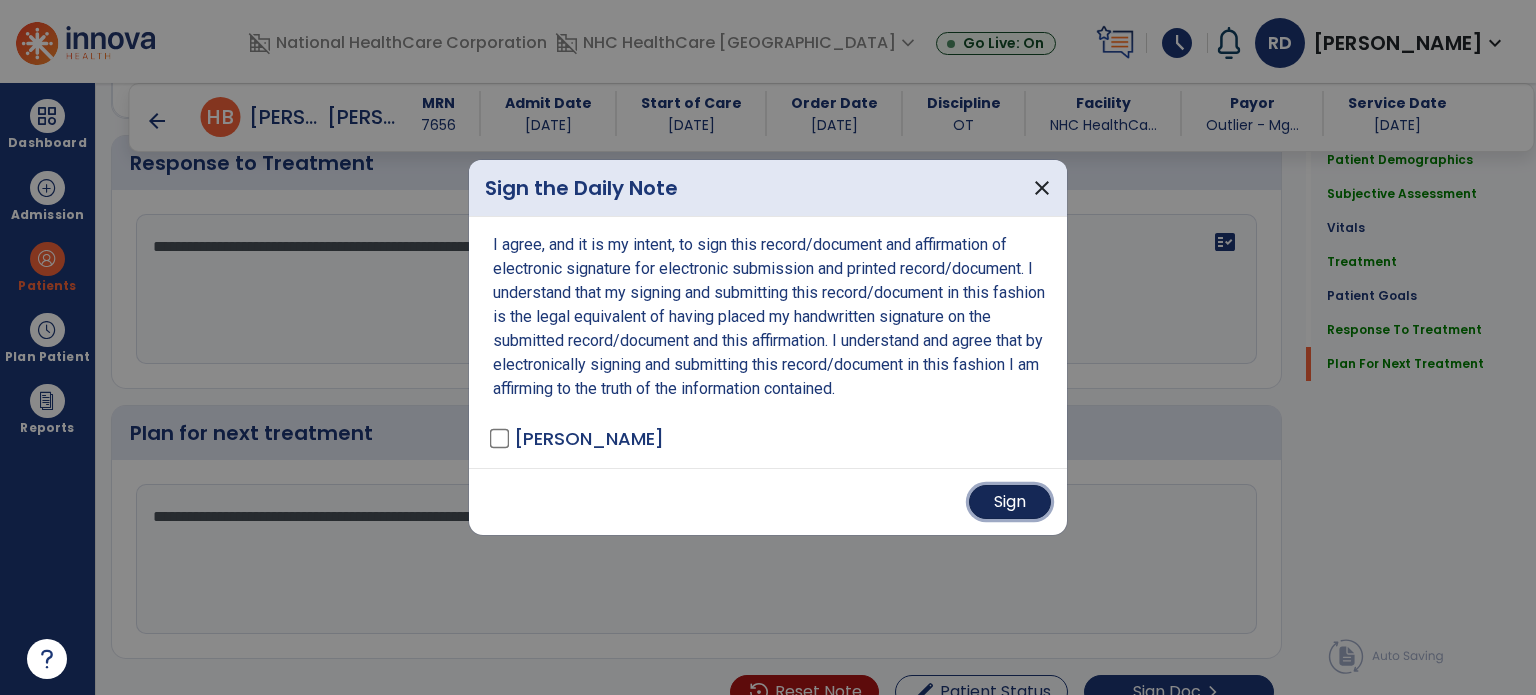 click on "Sign" at bounding box center [1010, 502] 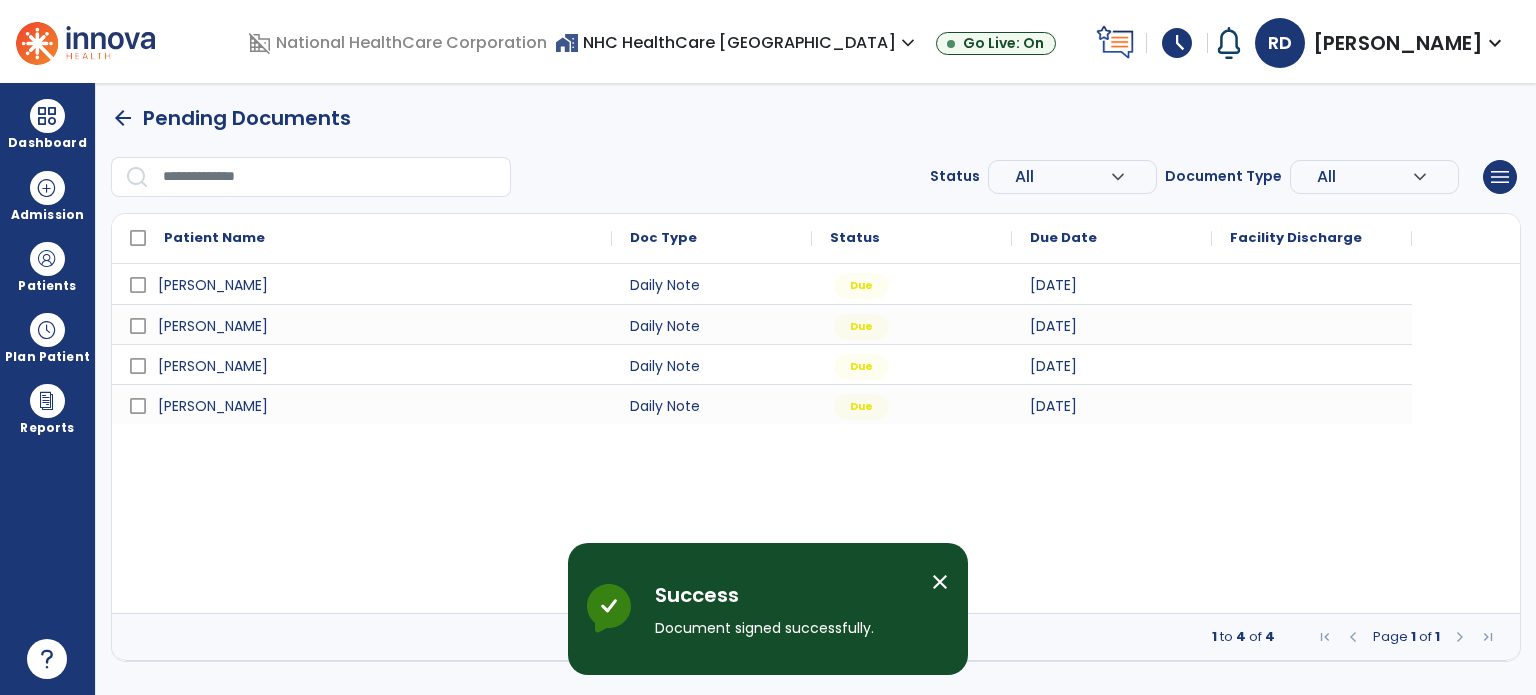 scroll, scrollTop: 0, scrollLeft: 0, axis: both 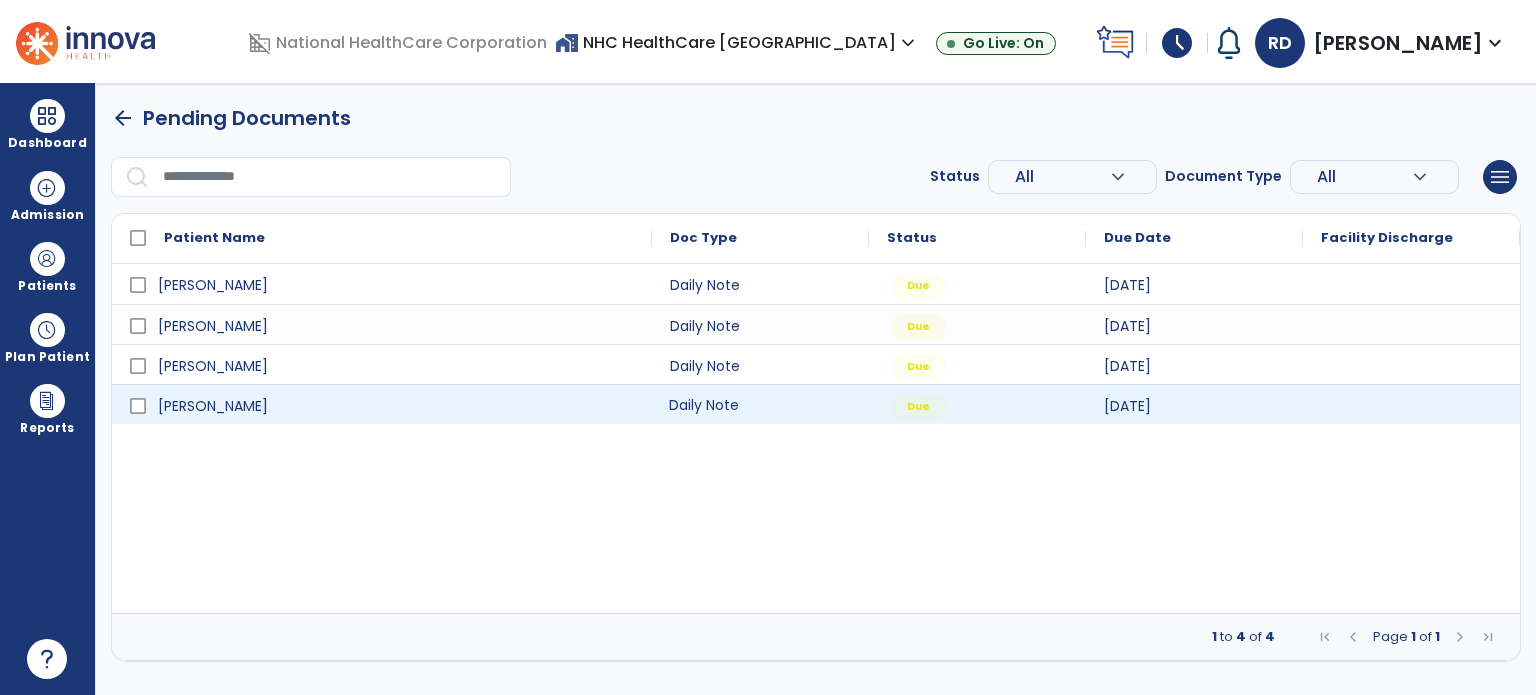 click on "Daily Note" at bounding box center (760, 404) 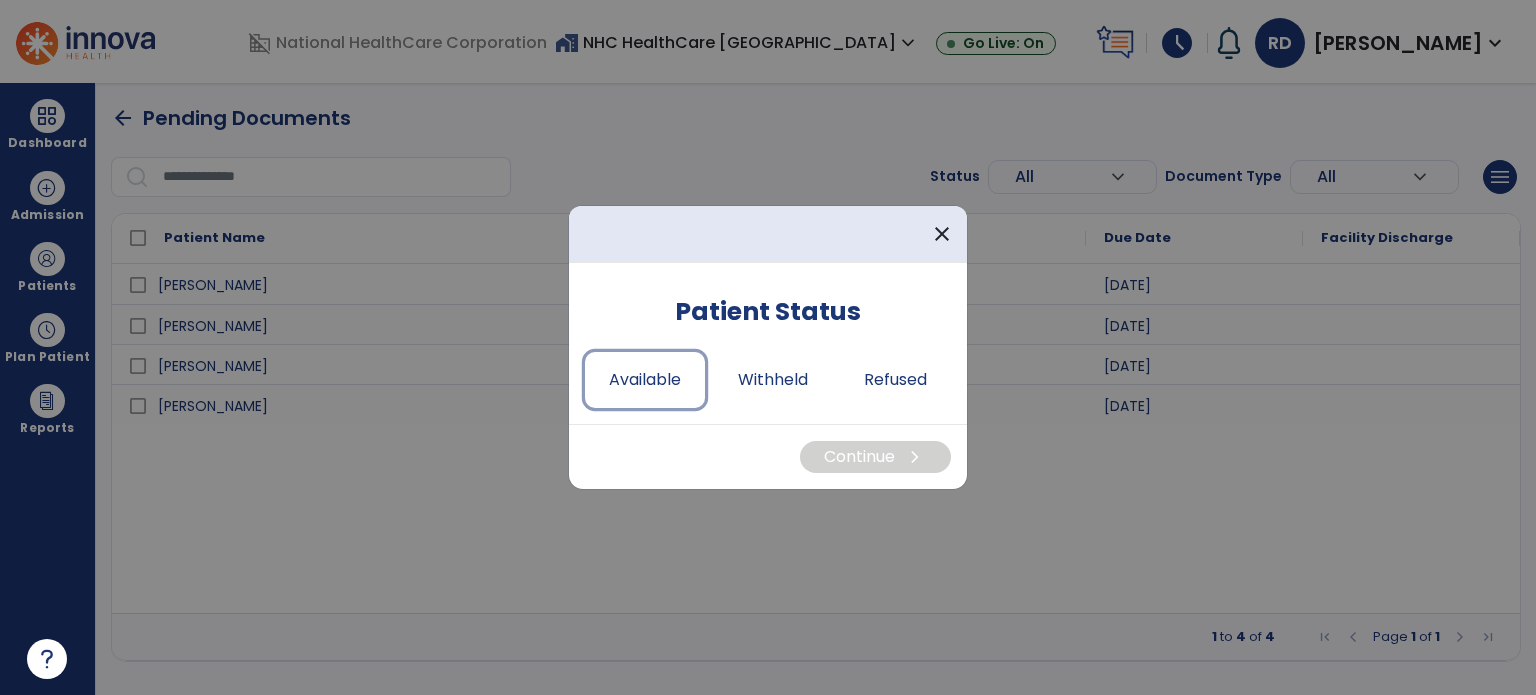 click on "Available" at bounding box center [645, 380] 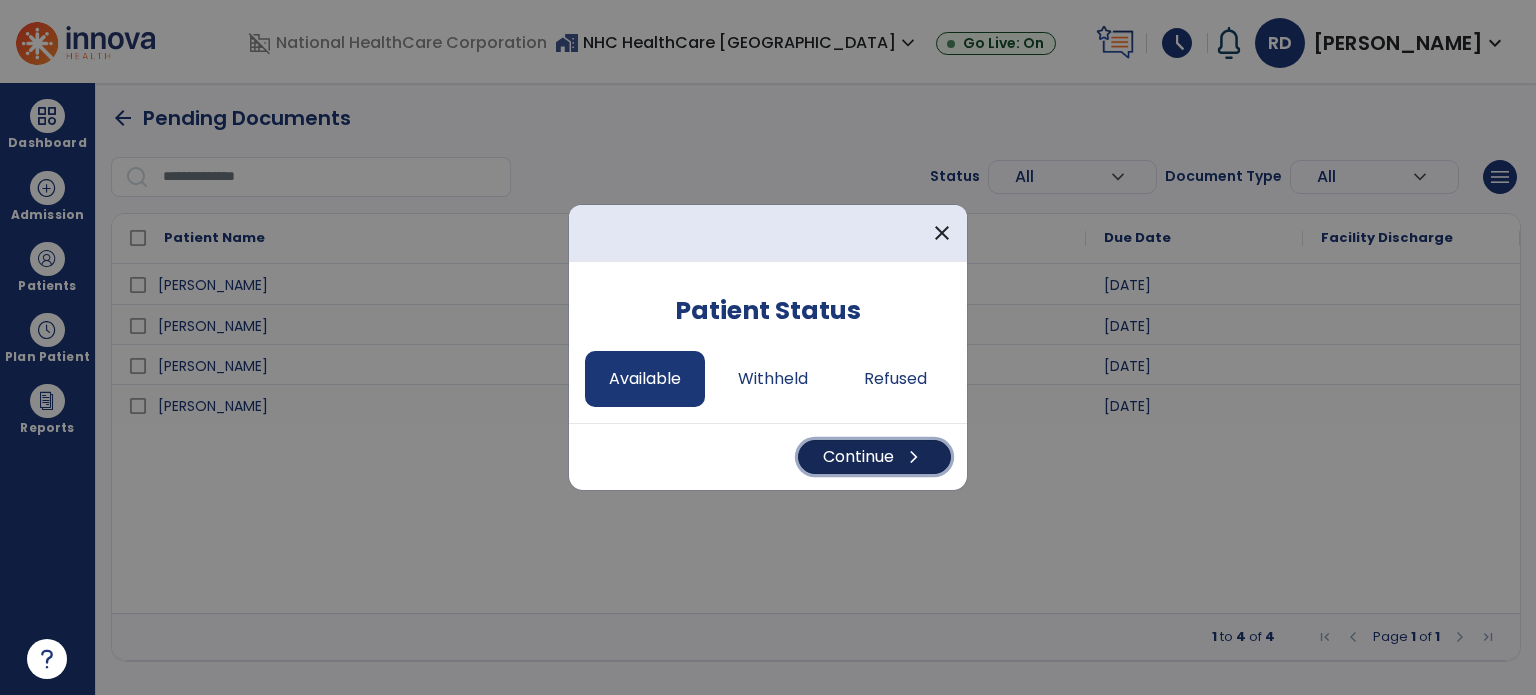 click on "Continue   chevron_right" at bounding box center (874, 457) 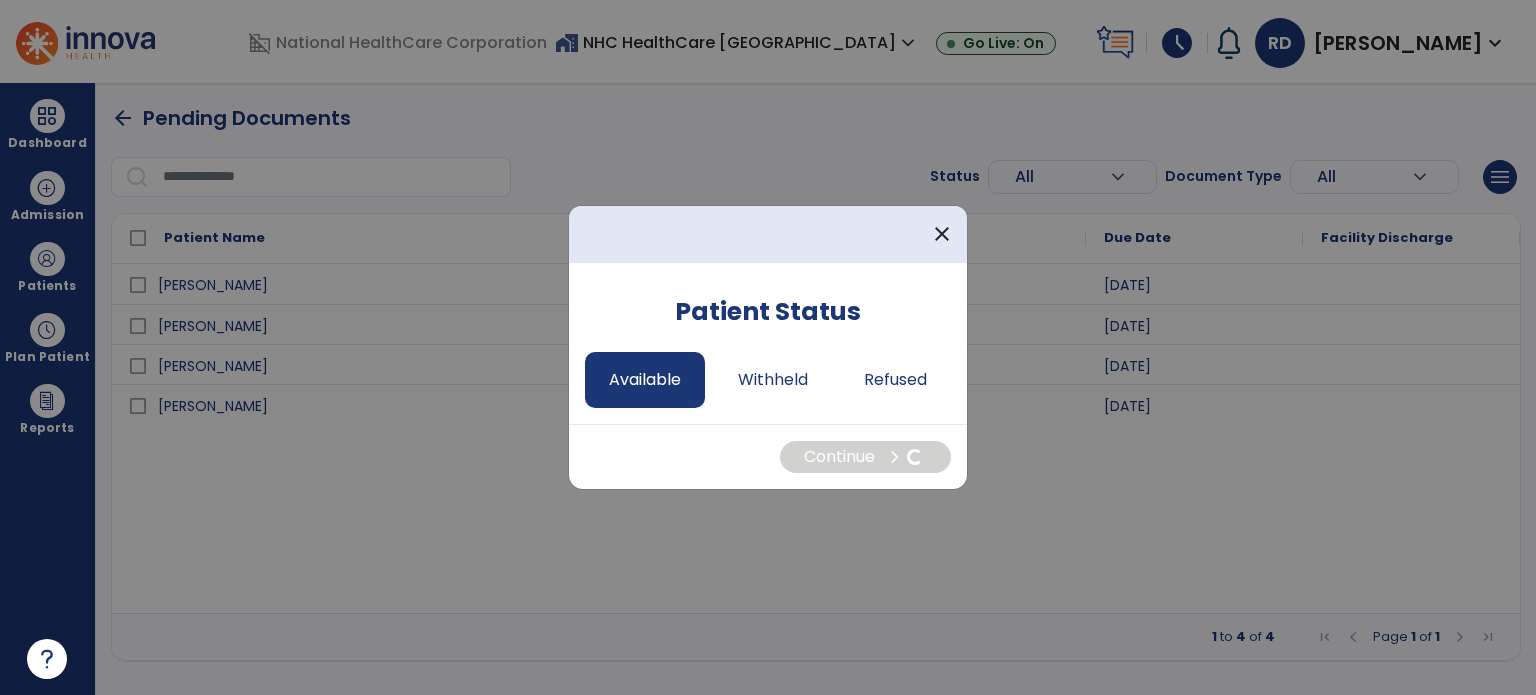 select on "*" 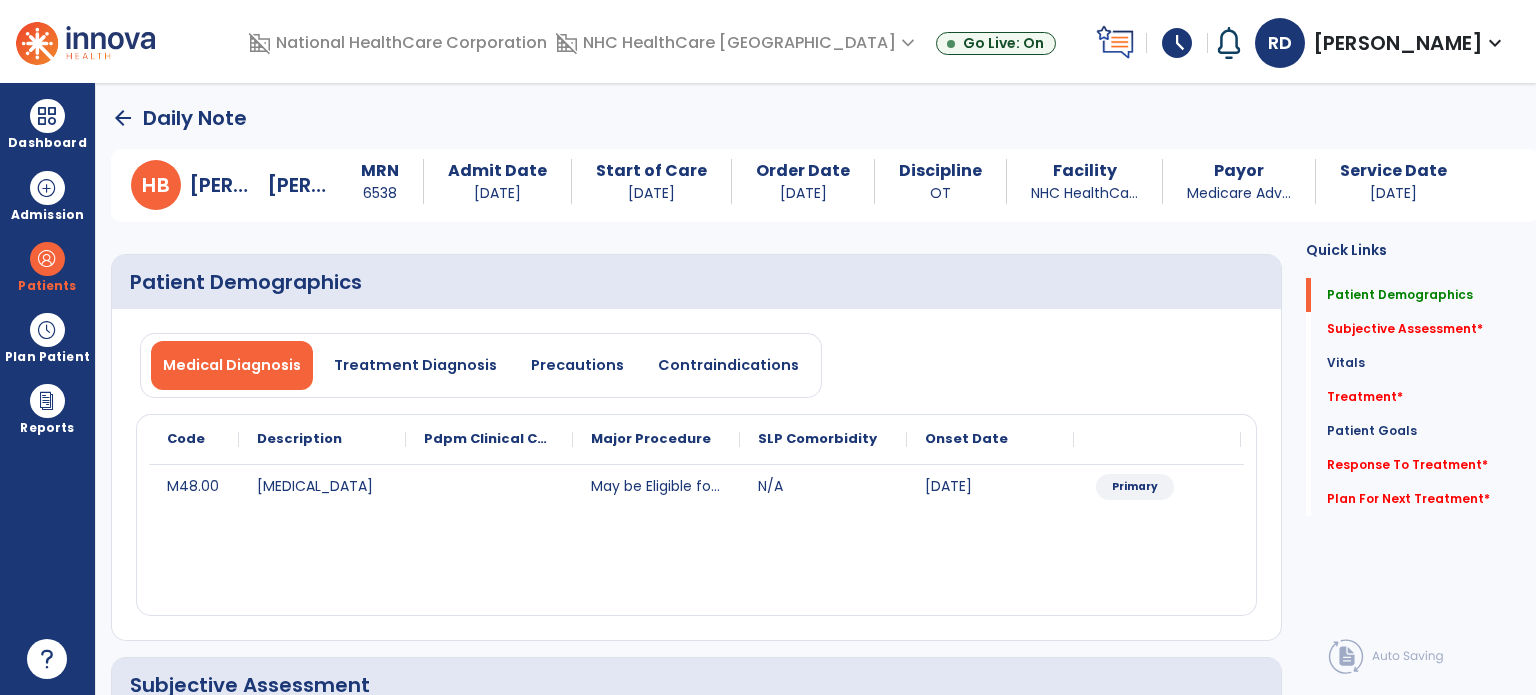 click on "Subjective Assessment   *" 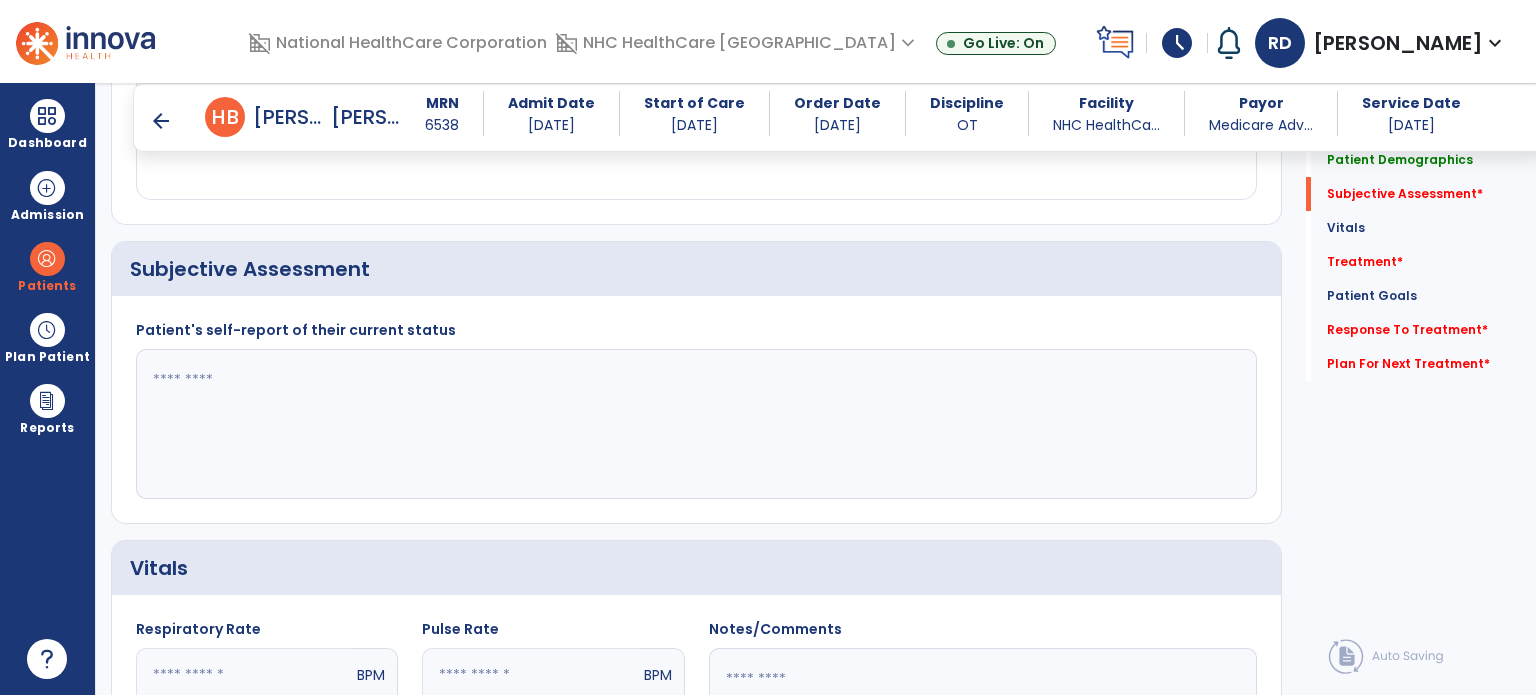 scroll, scrollTop: 408, scrollLeft: 0, axis: vertical 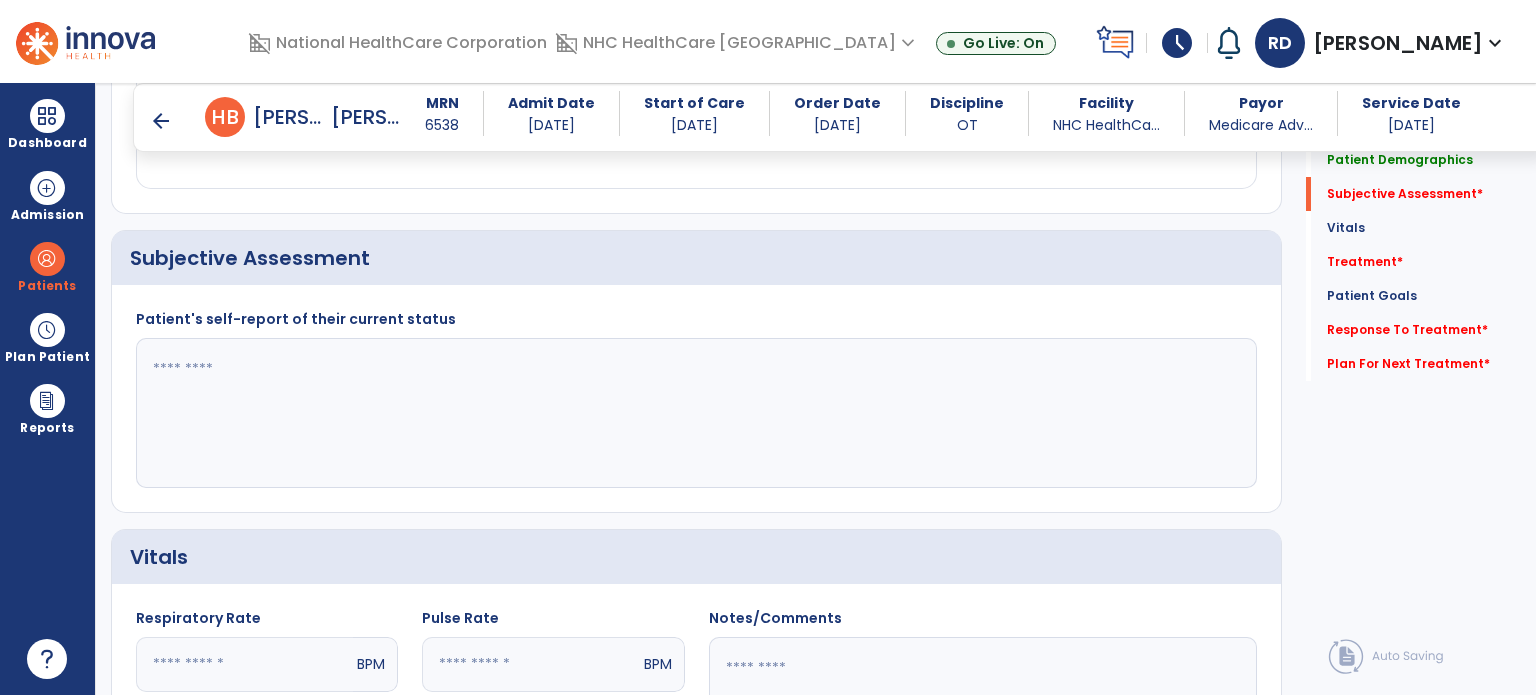 click 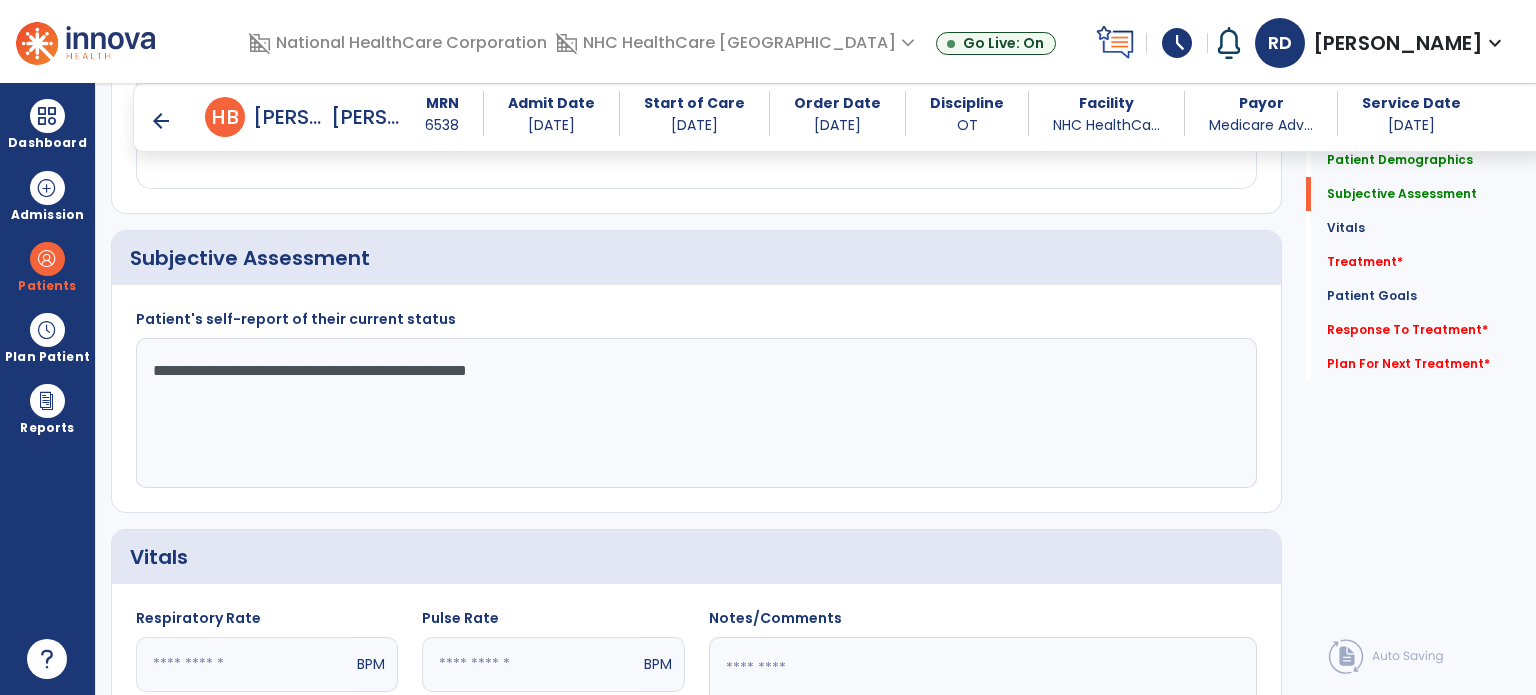 click on "**********" 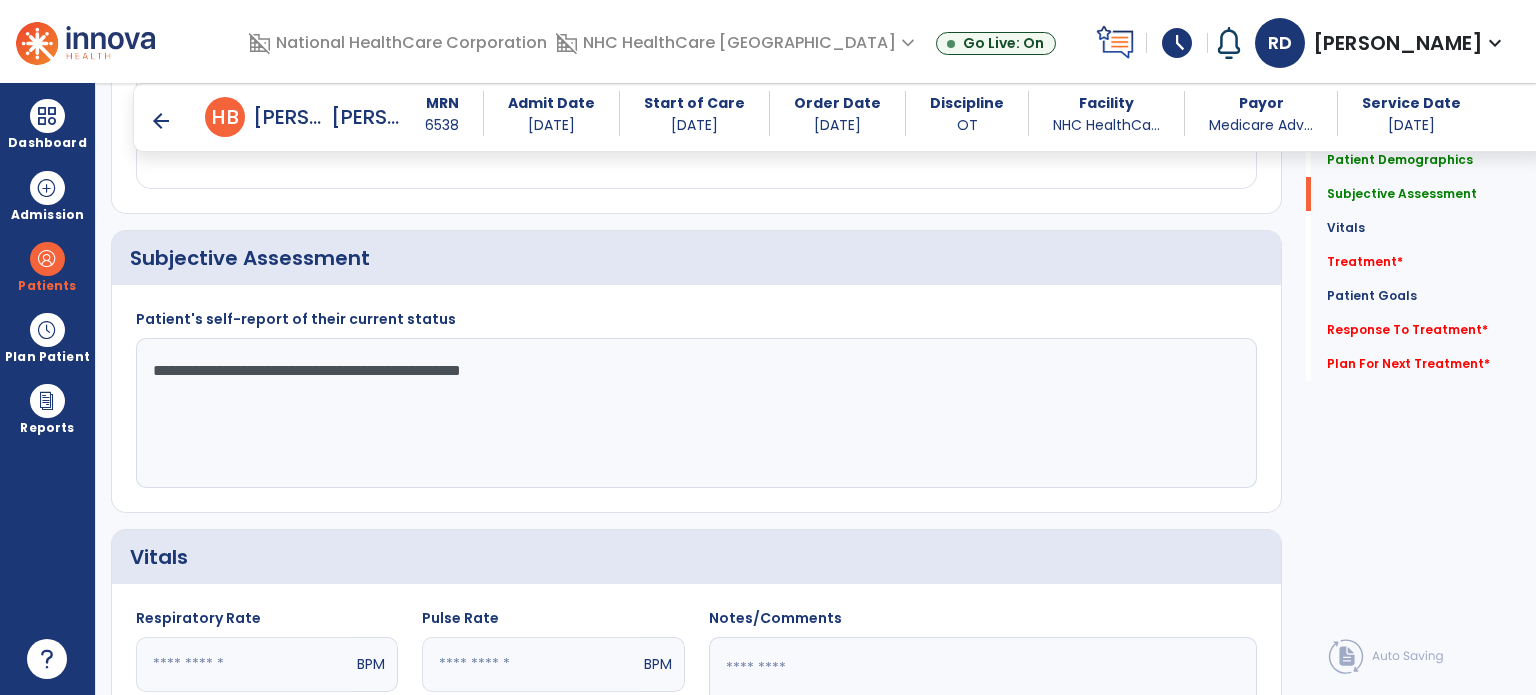 drag, startPoint x: 646, startPoint y: 402, endPoint x: 1213, endPoint y: 392, distance: 567.0882 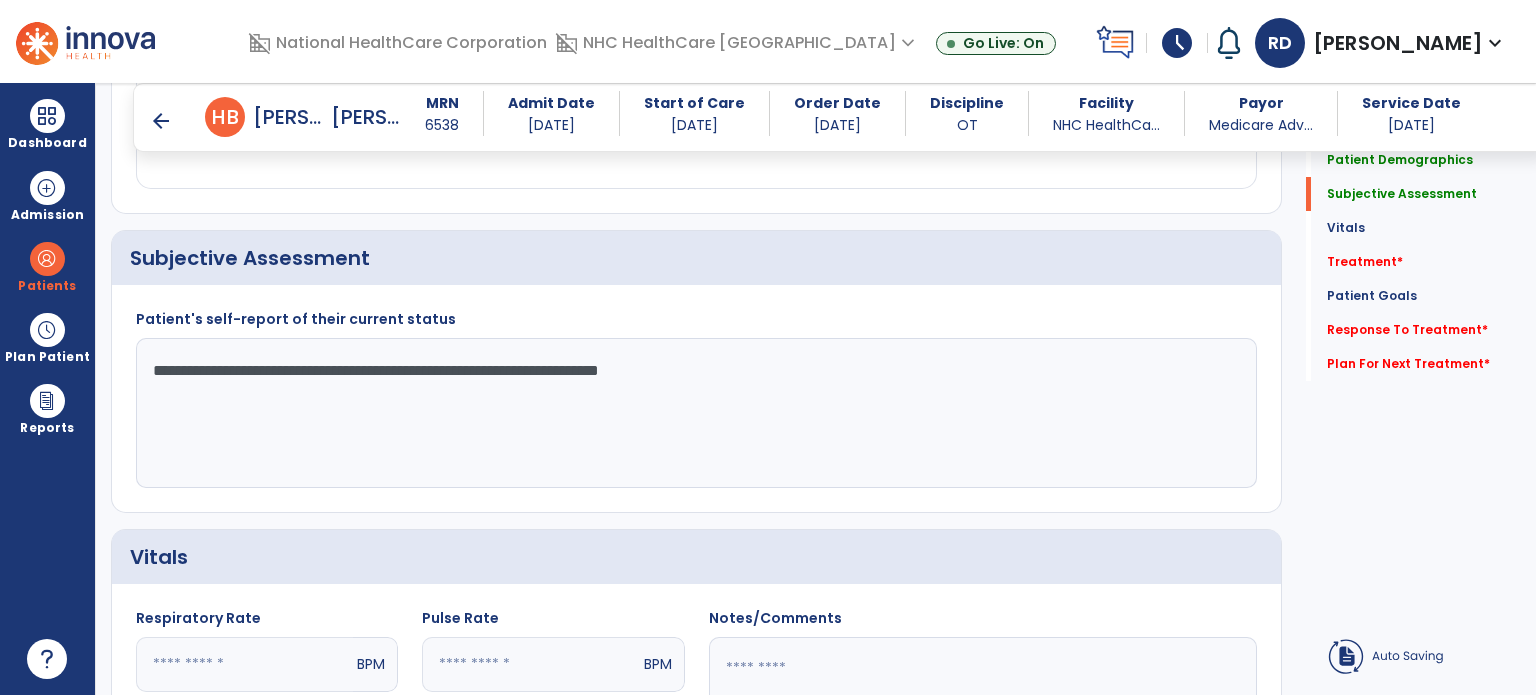 type on "**********" 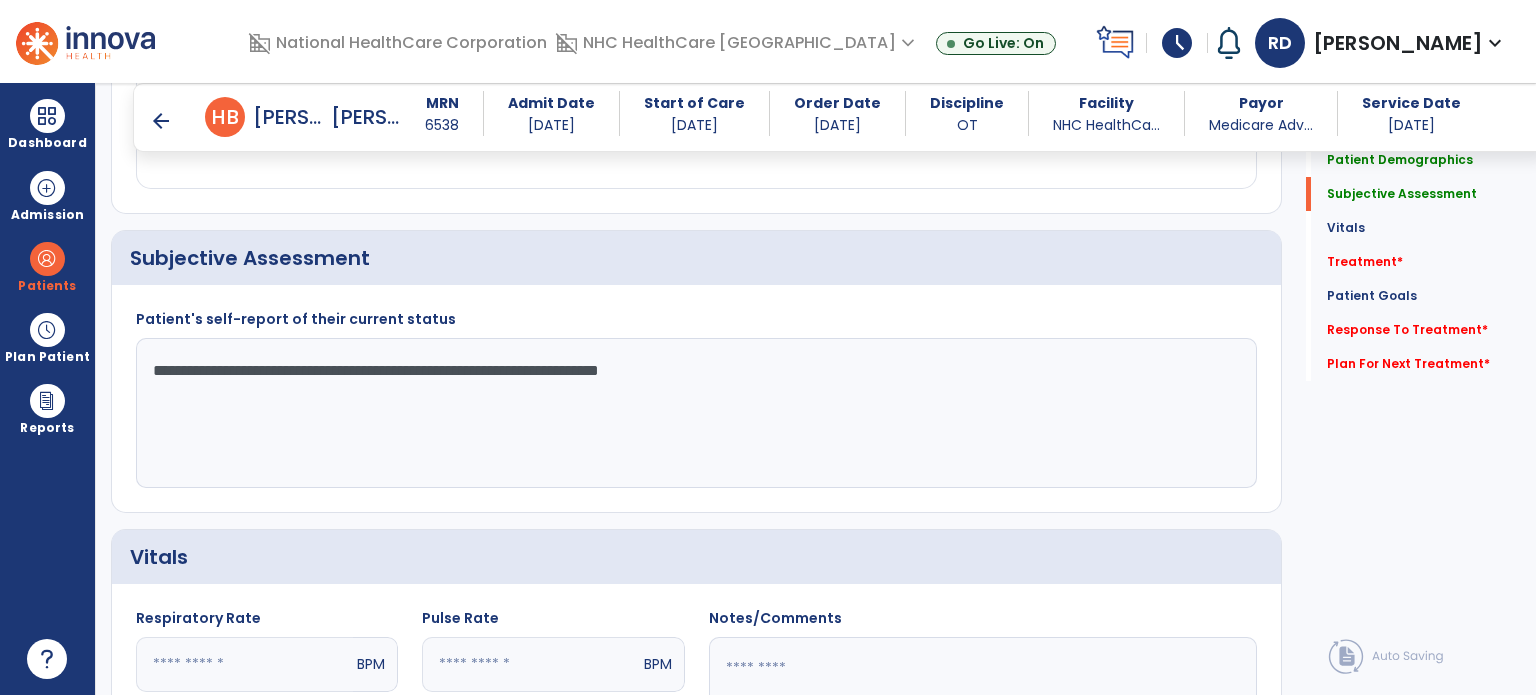 click on "Treatment   *" 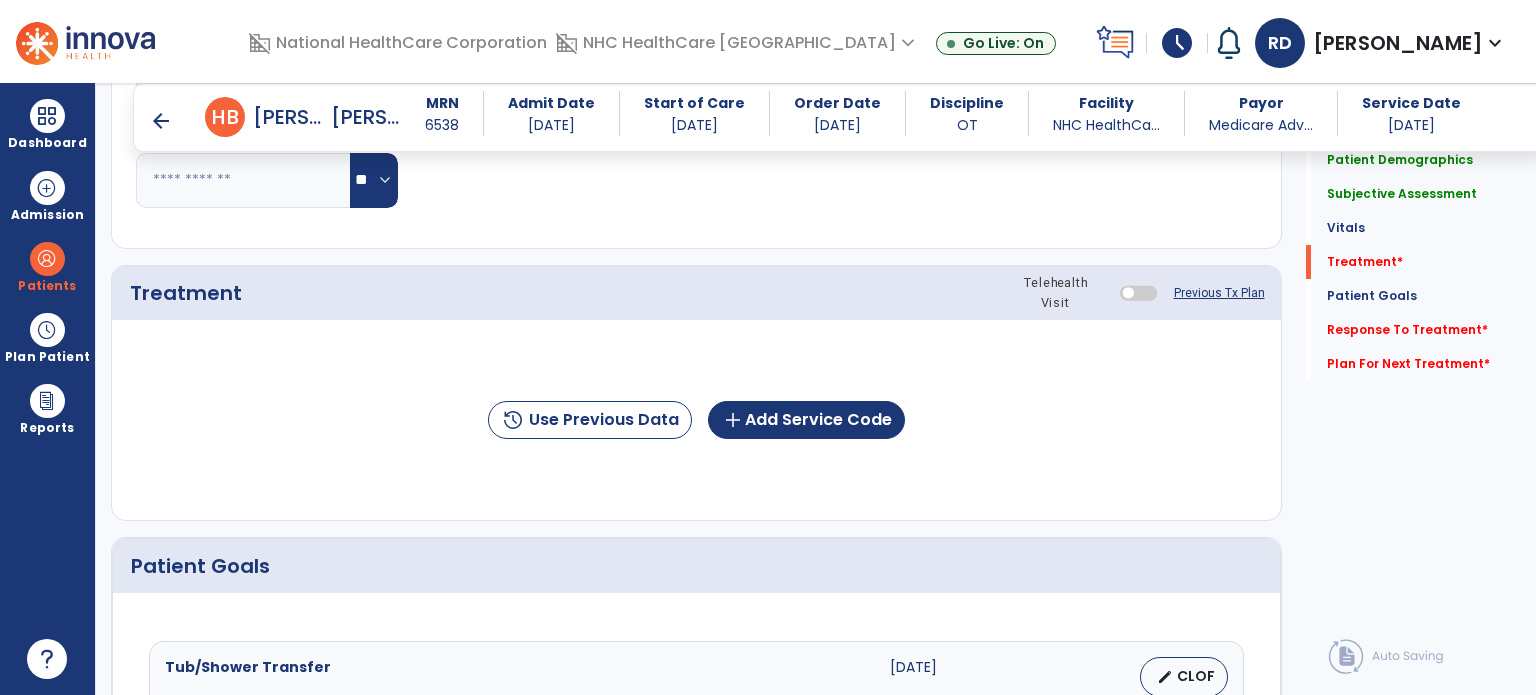 scroll, scrollTop: 1096, scrollLeft: 0, axis: vertical 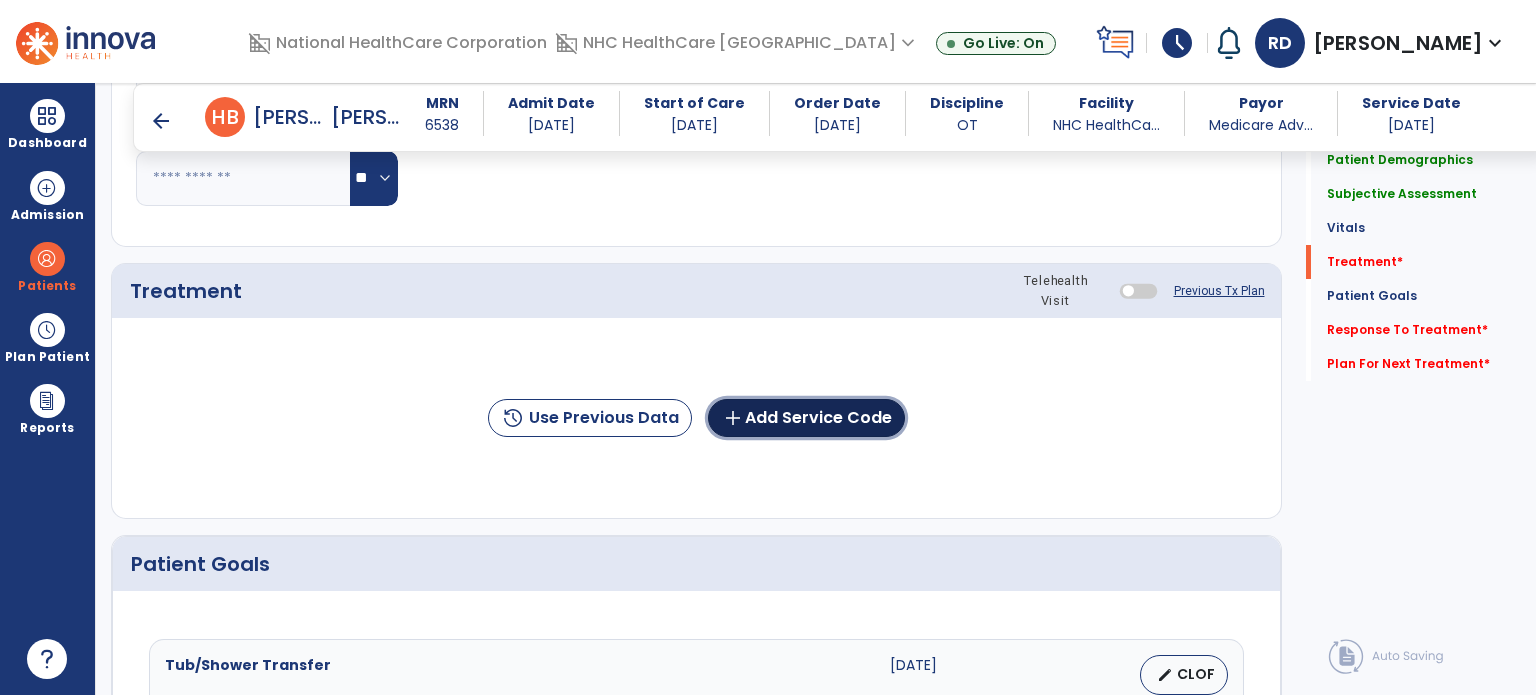 click on "add  Add Service Code" 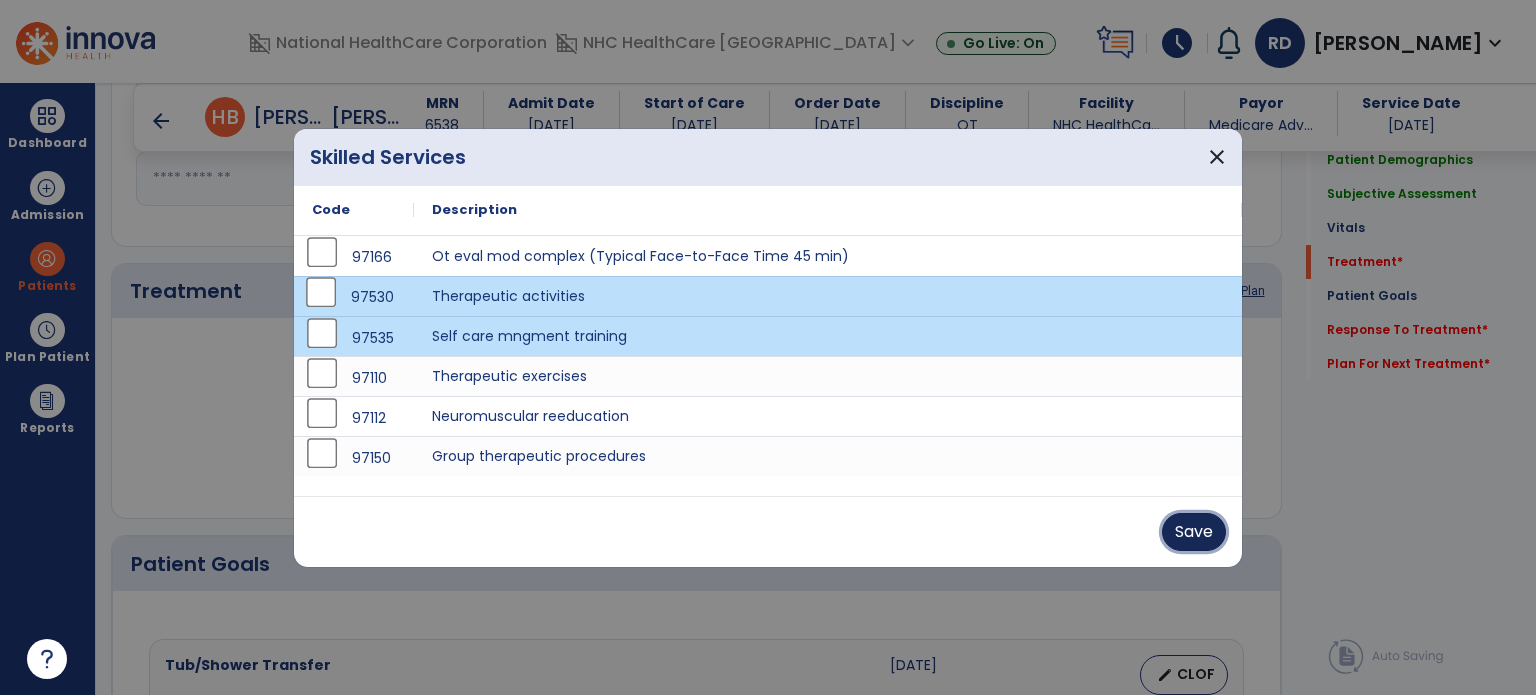 click on "Save" at bounding box center (1194, 532) 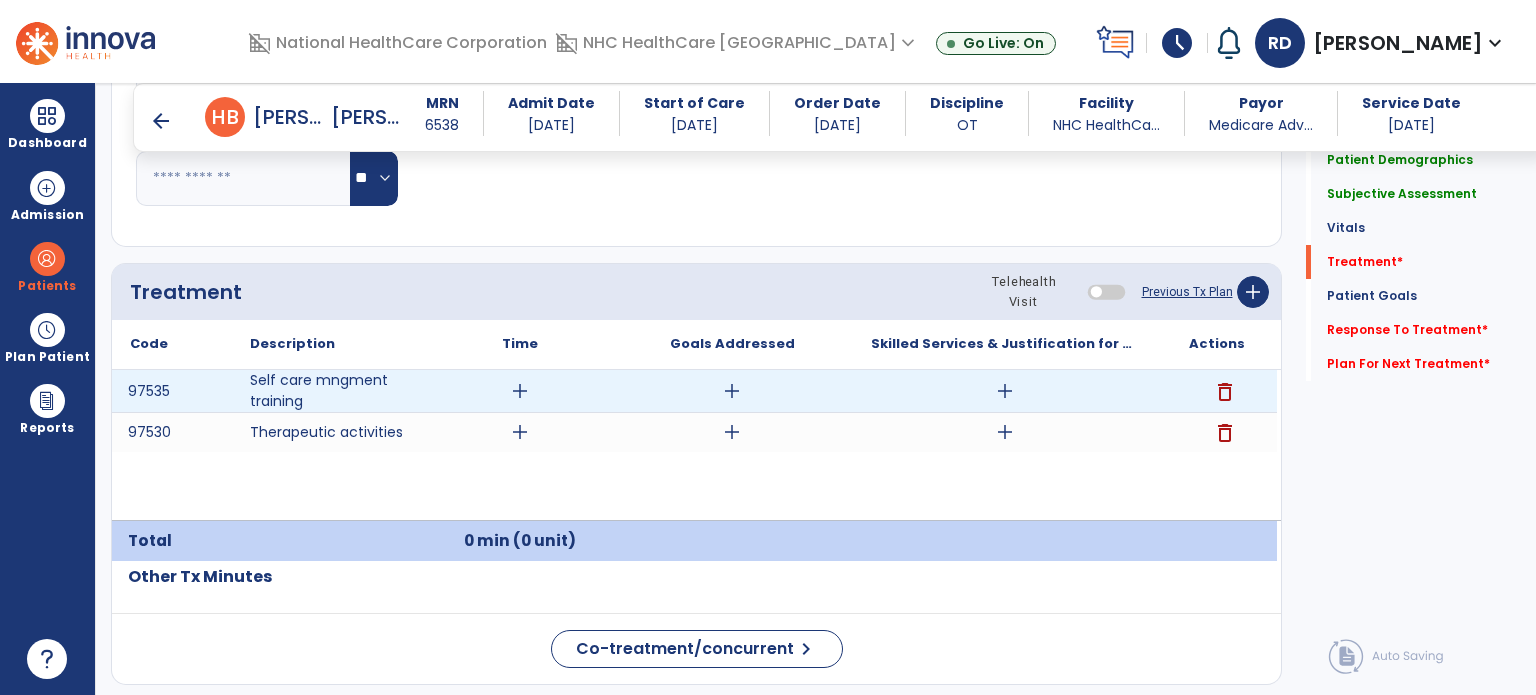 click on "add" at bounding box center (520, 391) 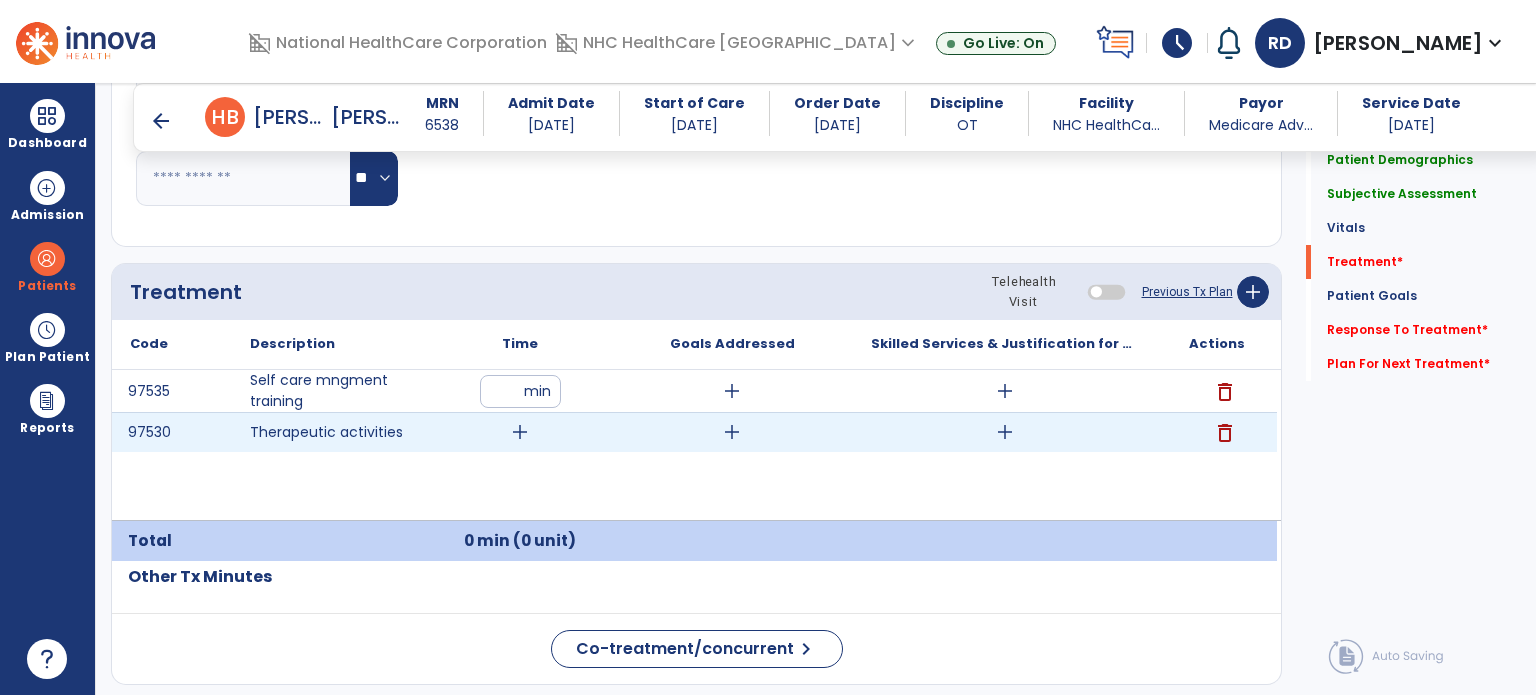 type on "**" 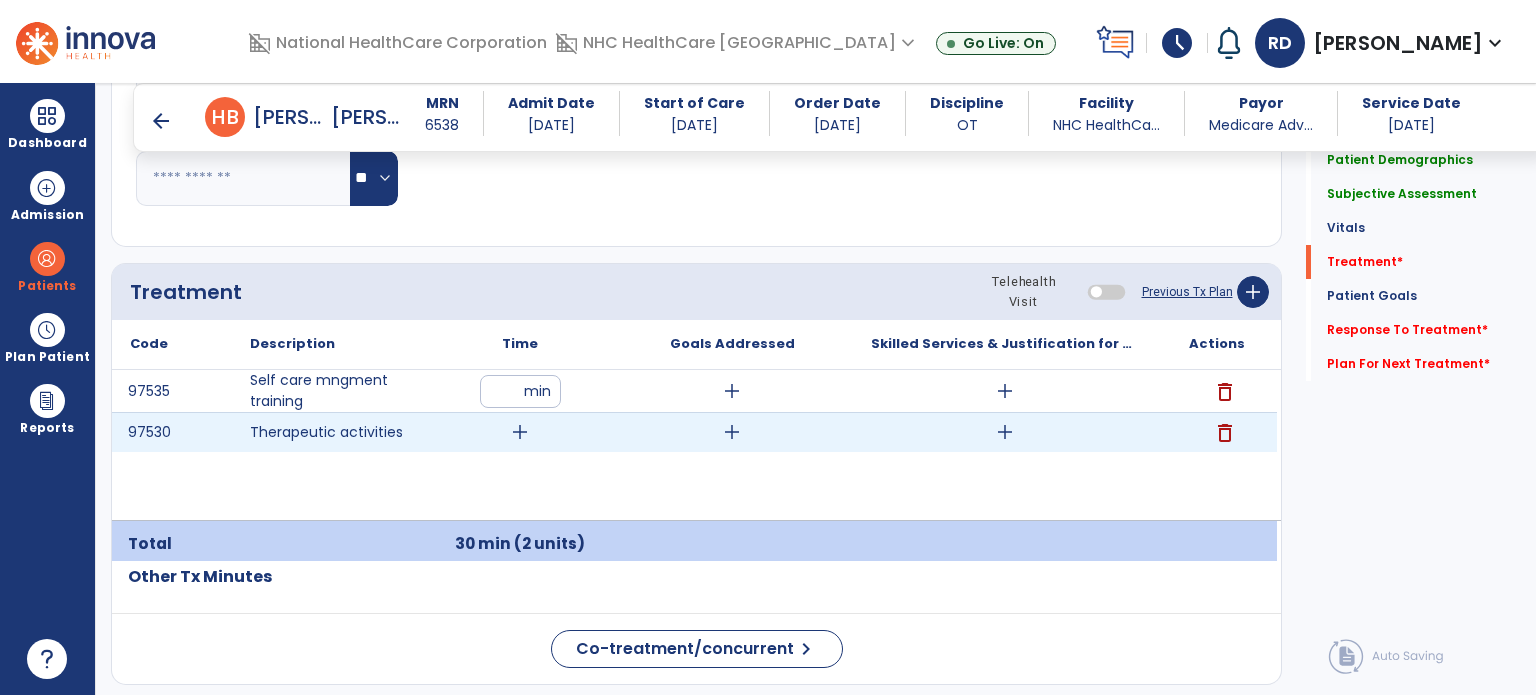 click on "add" at bounding box center (520, 432) 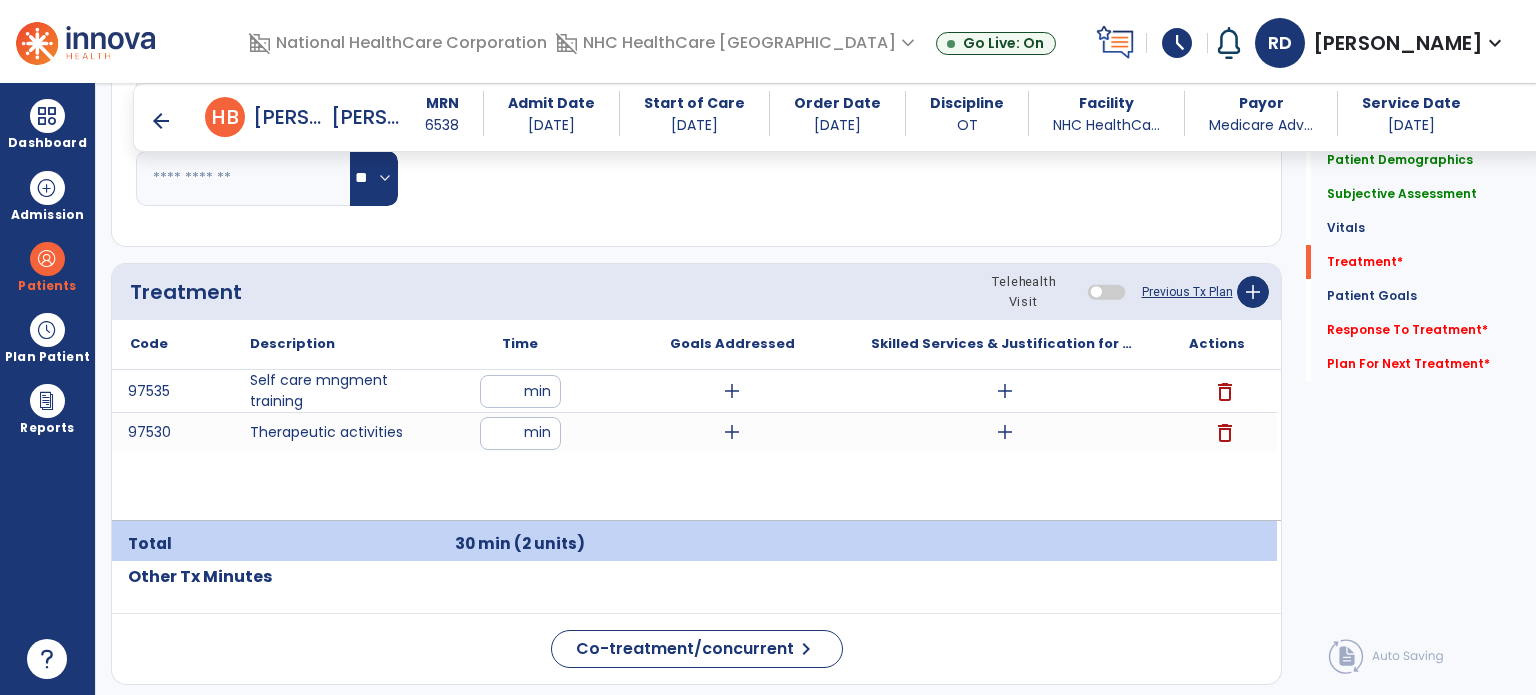 type on "**" 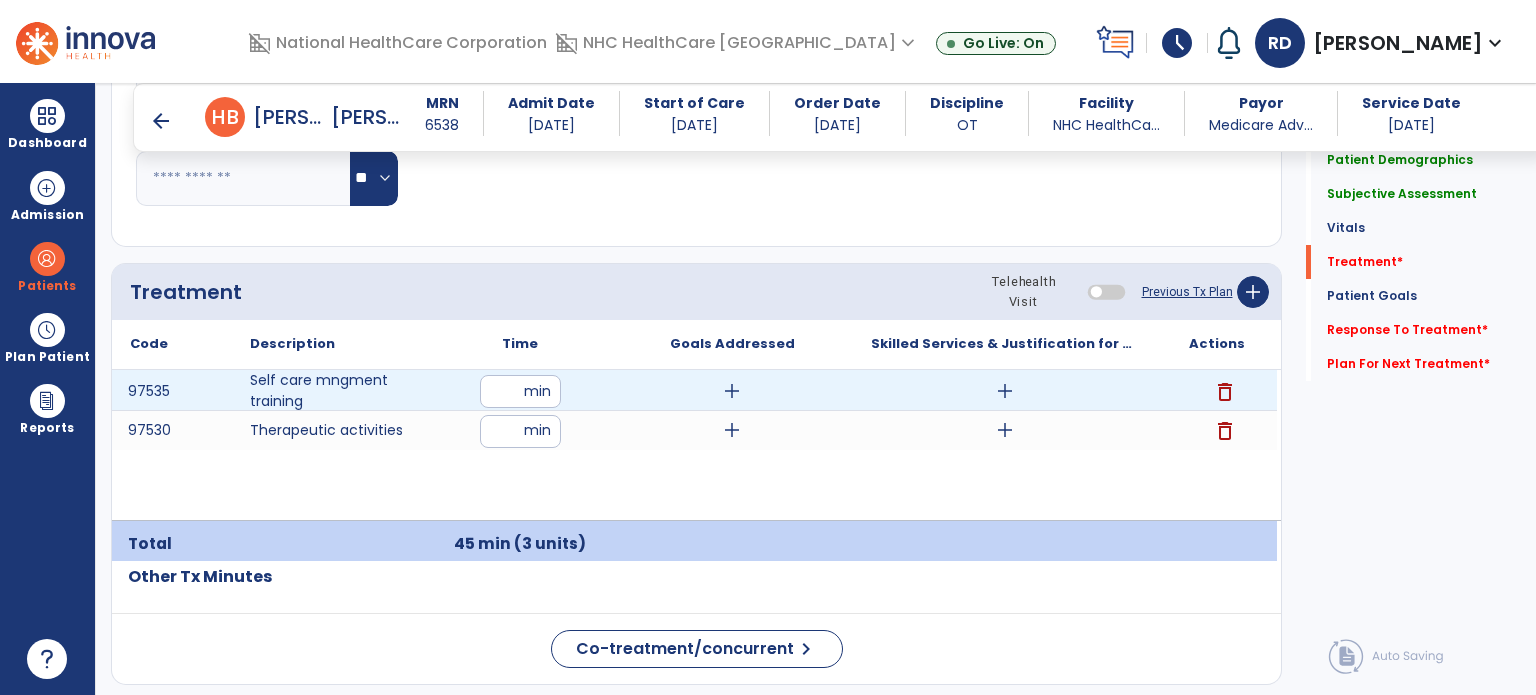 click on "add" at bounding box center [732, 391] 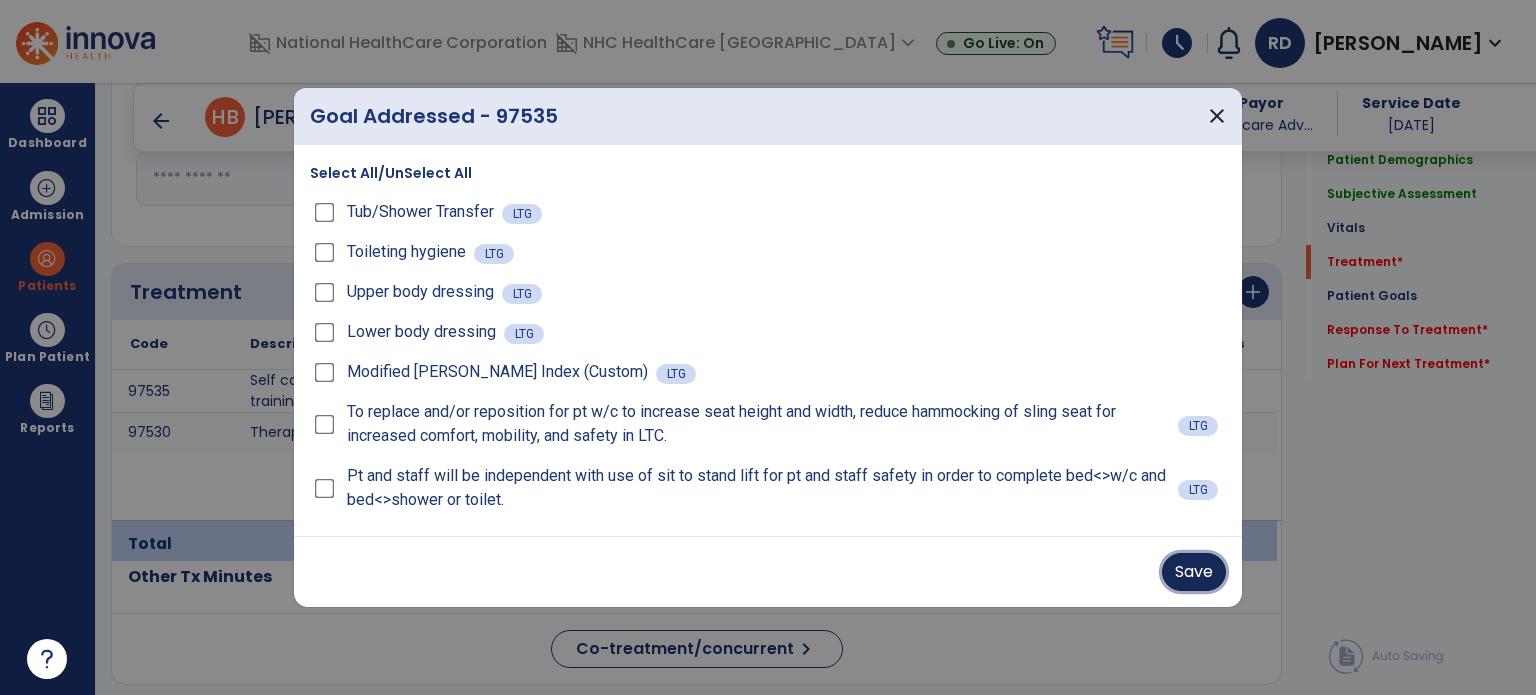 click on "Save" at bounding box center (1194, 572) 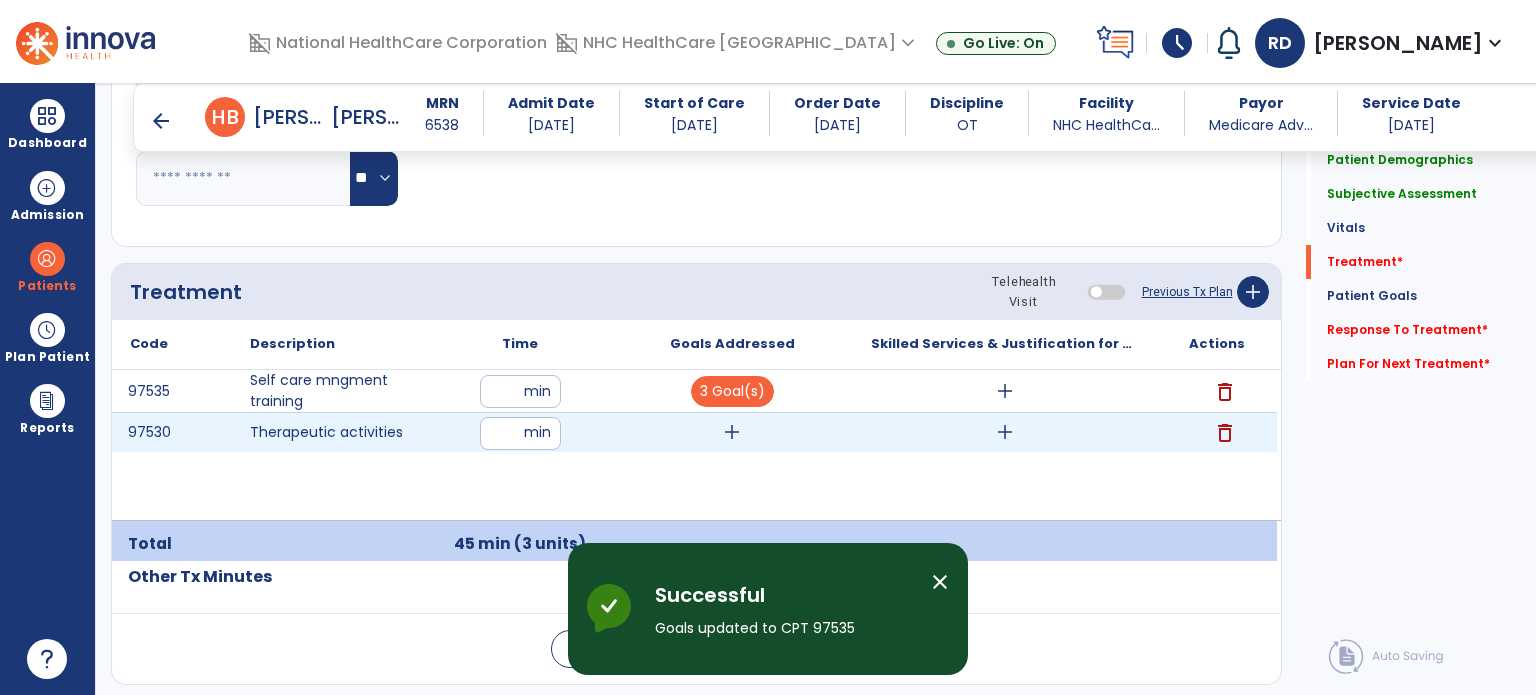 click on "add" at bounding box center (732, 432) 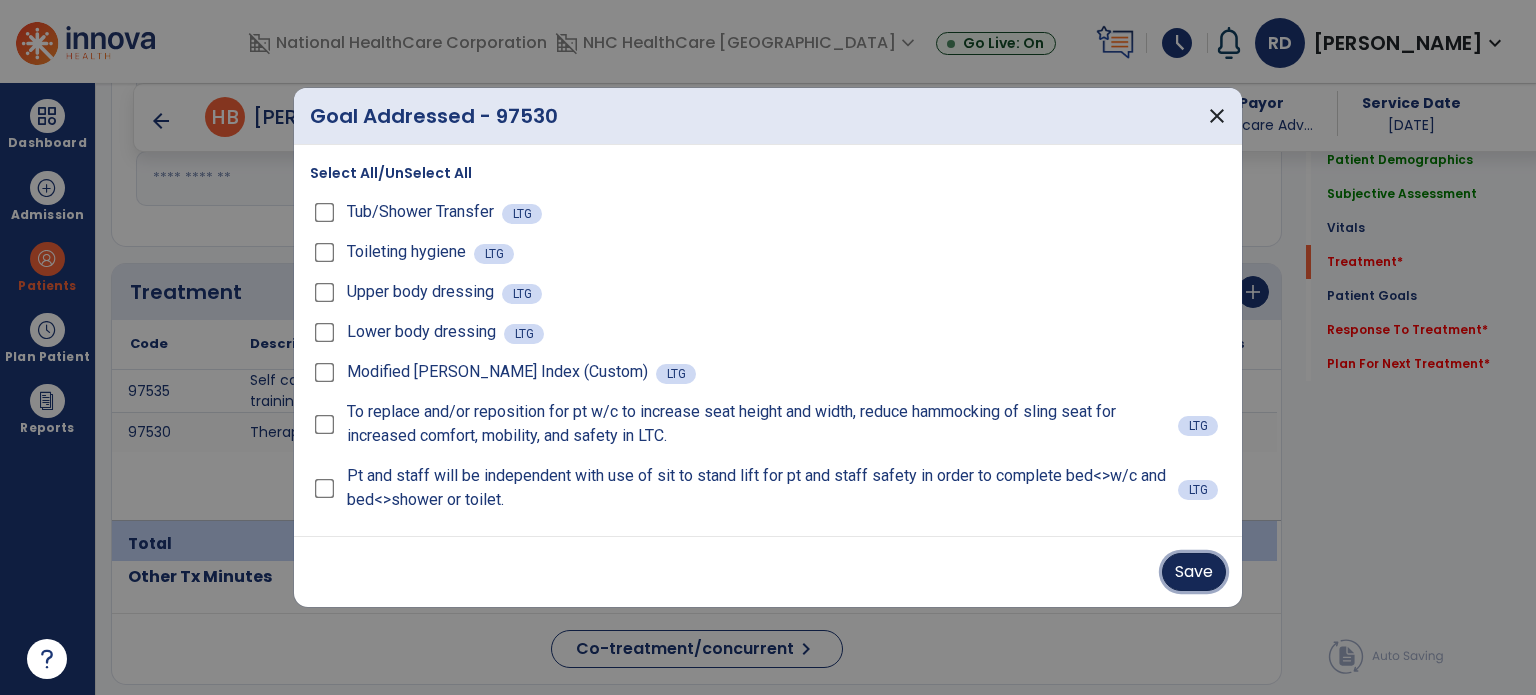 click on "Save" at bounding box center [1194, 572] 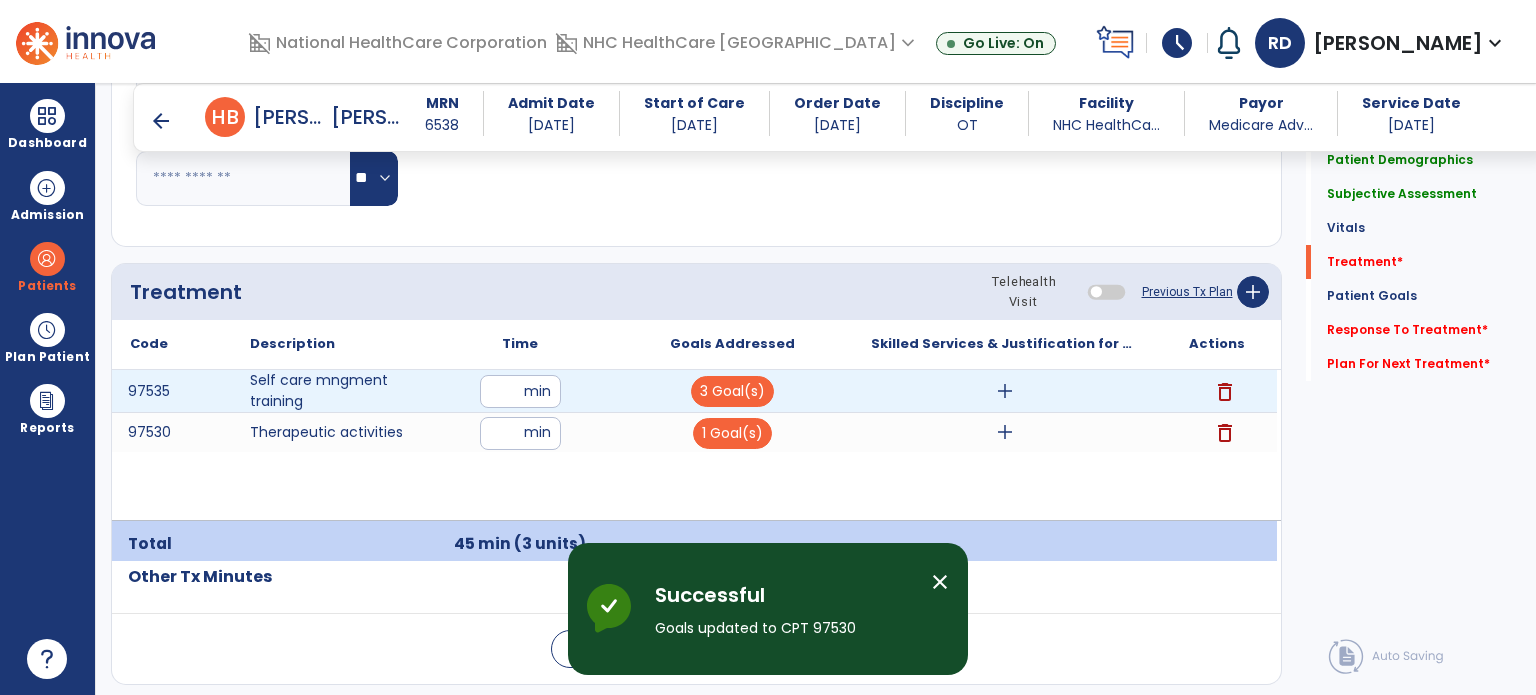 click on "add" at bounding box center (1005, 391) 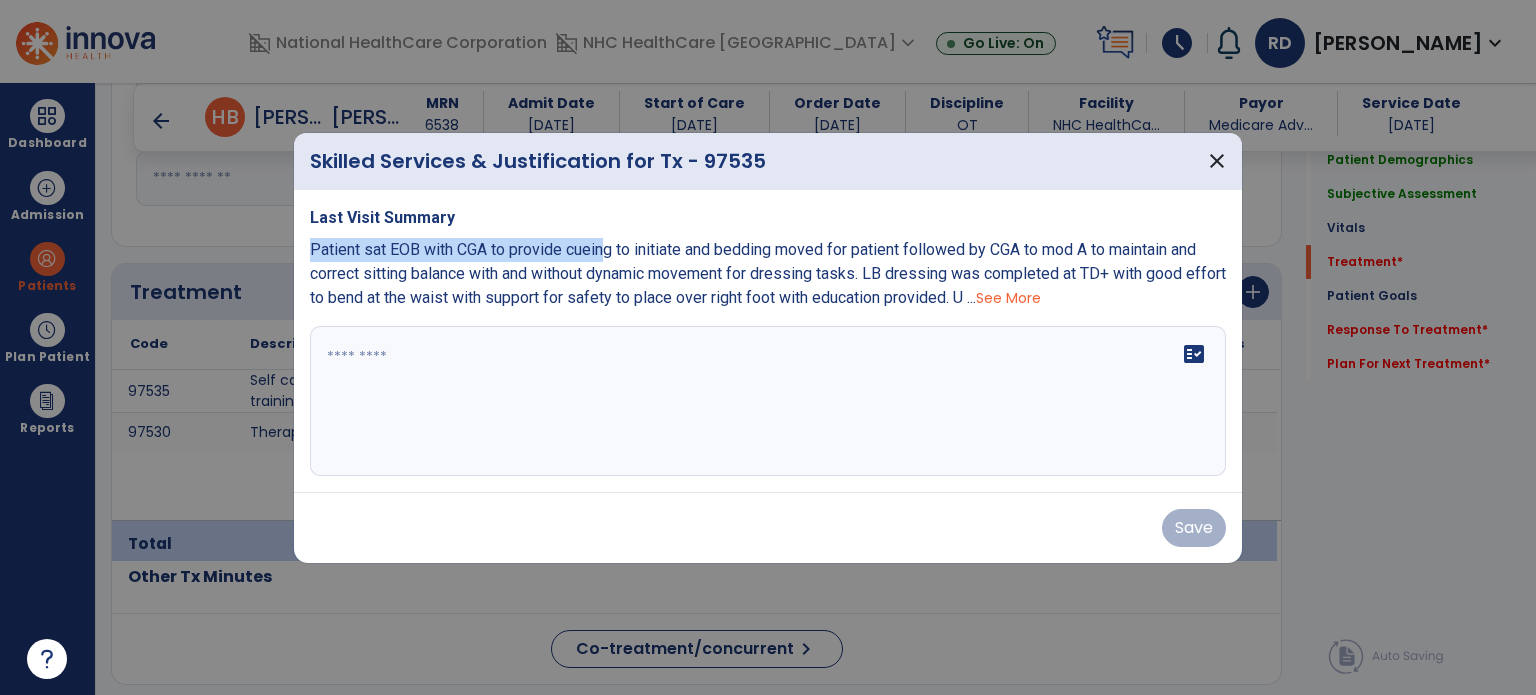 drag, startPoint x: 310, startPoint y: 247, endPoint x: 604, endPoint y: 241, distance: 294.06122 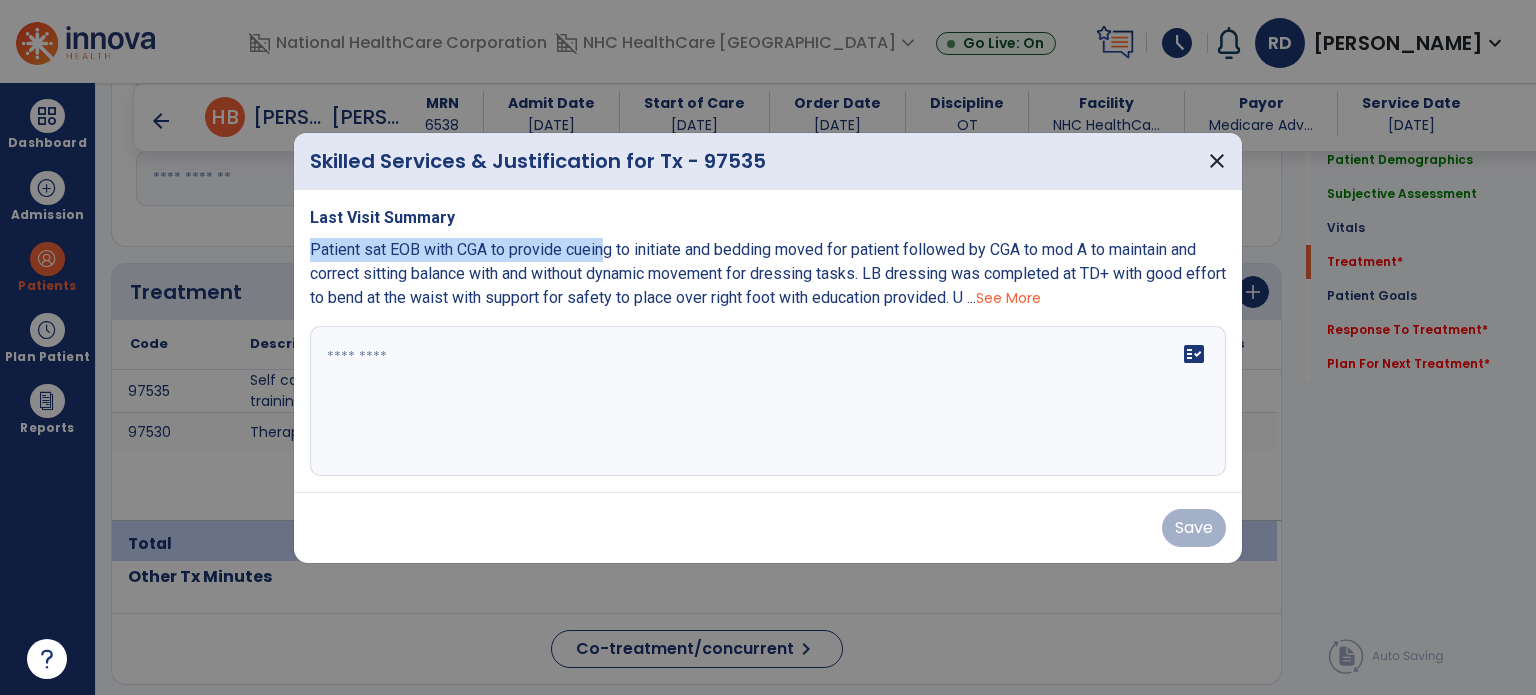 click on "Patient sat EOB with CGA to provide cueing to initiate and bedding moved for patient followed by CGA to mod A to maintain and correct sitting balance with and without dynamic movement for dressing tasks. LB dressing was completed at TD+ with good effort to bend at the waist with support for safety to place over right foot with education provided. U ..." at bounding box center [768, 273] 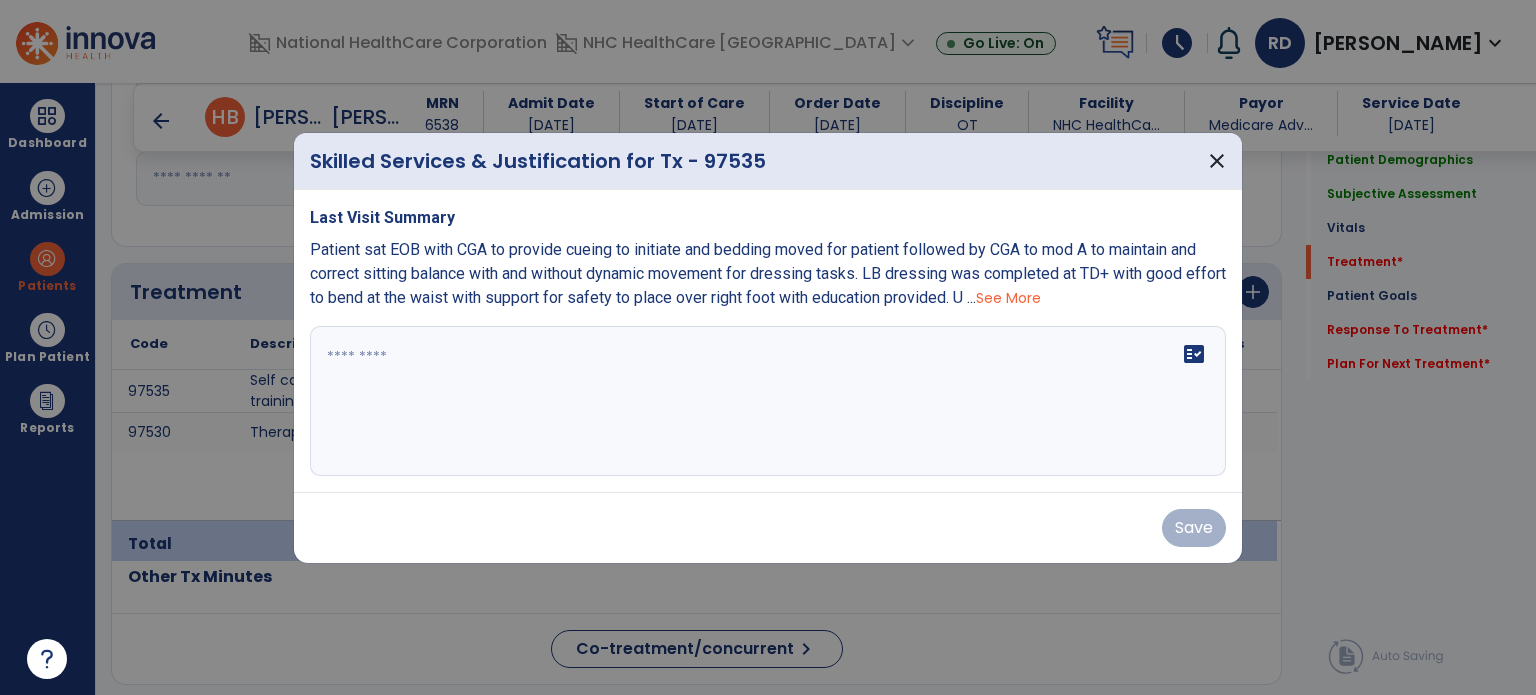click on "See More" at bounding box center (1008, 298) 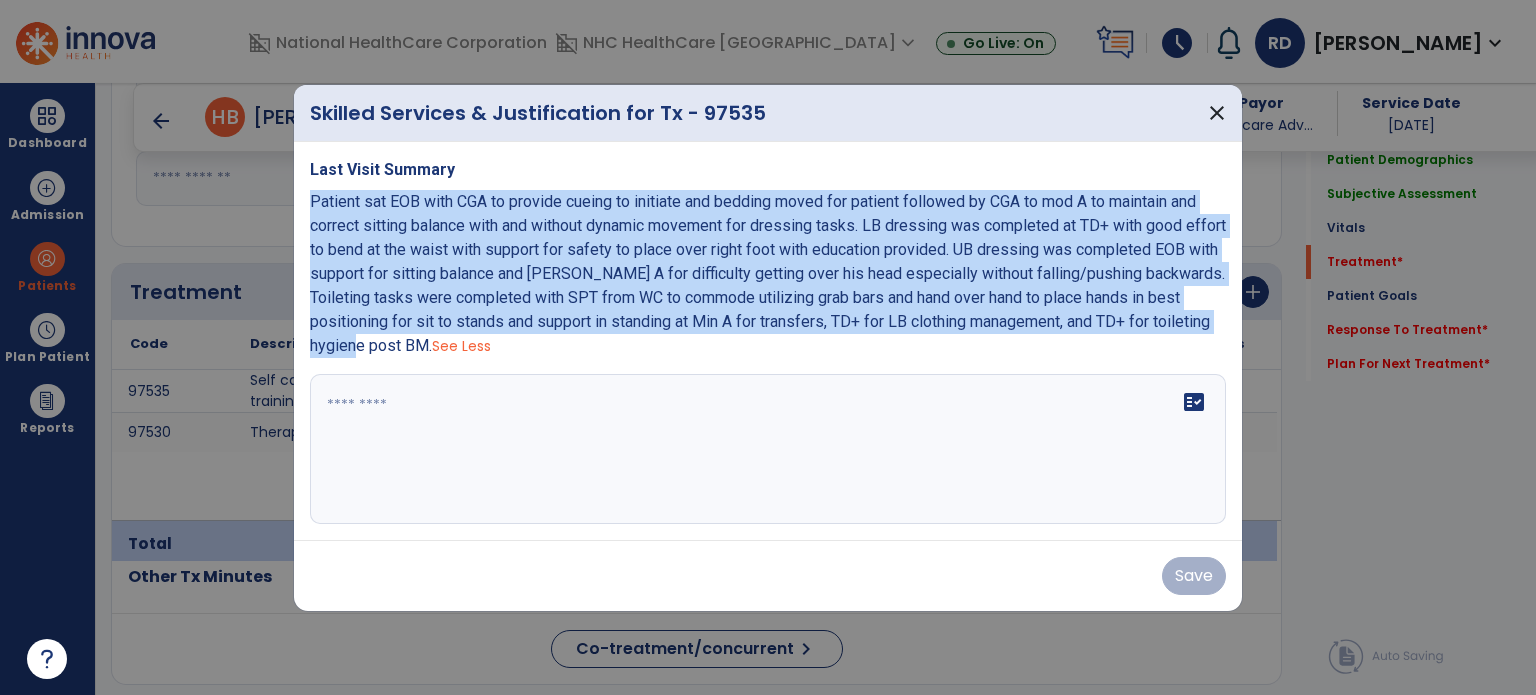 drag, startPoint x: 310, startPoint y: 198, endPoint x: 495, endPoint y: 354, distance: 241.9938 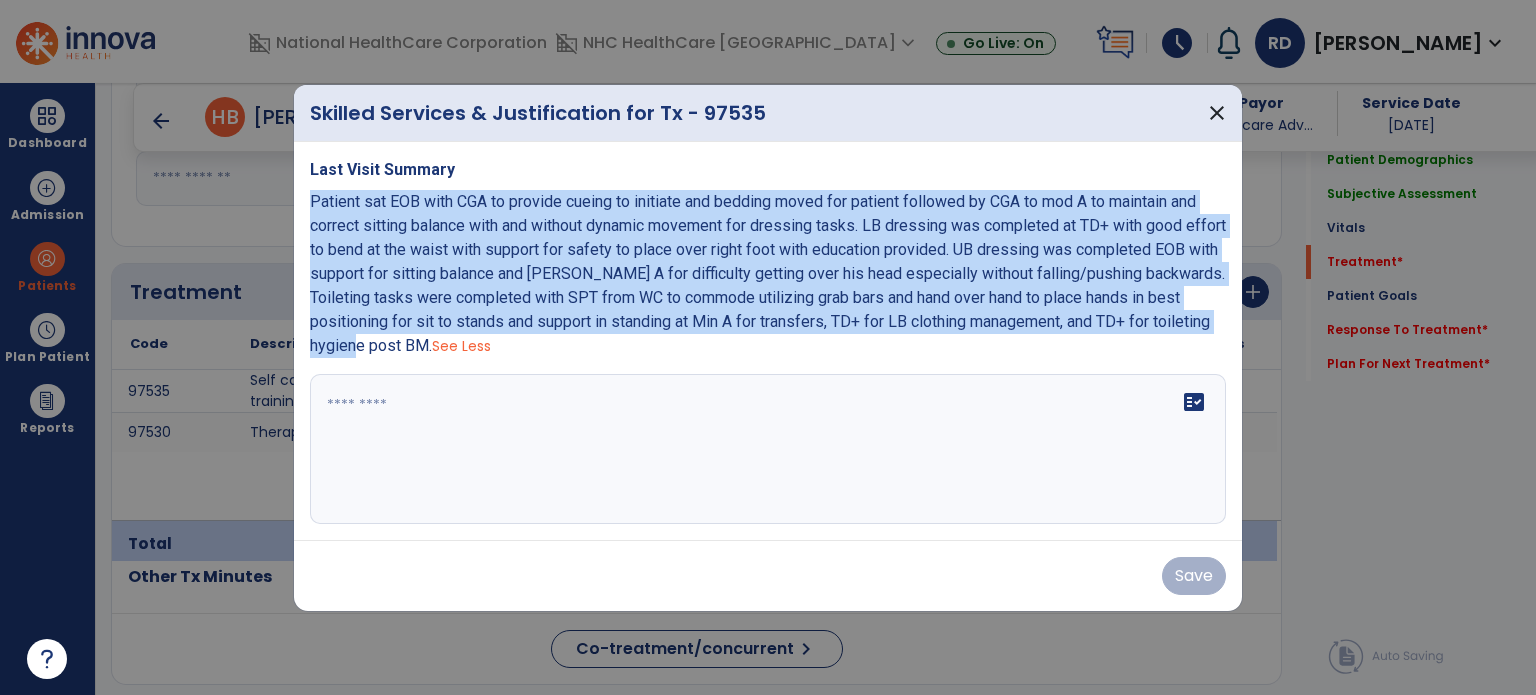 click on "Patient sat EOB with CGA to provide cueing to initiate and bedding moved for patient followed by CGA to mod A to maintain and correct sitting balance with and without dynamic movement for dressing tasks. LB dressing was completed at TD+ with good effort to bend at the waist with support for safety to place over right foot with education provided. UB dressing was completed EOB with support for sitting balance and [PERSON_NAME] A for difficulty getting over his head especially without falling/pushing backwards. Toileting tasks were completed with SPT from WC to commode utilizing grab bars and hand over hand to place hands in best positioning for sit to stands and support in standing at Min A for transfers, TD+ for LB clothing management, and TD+ for toileting hygiene post BM.  See Less" at bounding box center [768, 274] 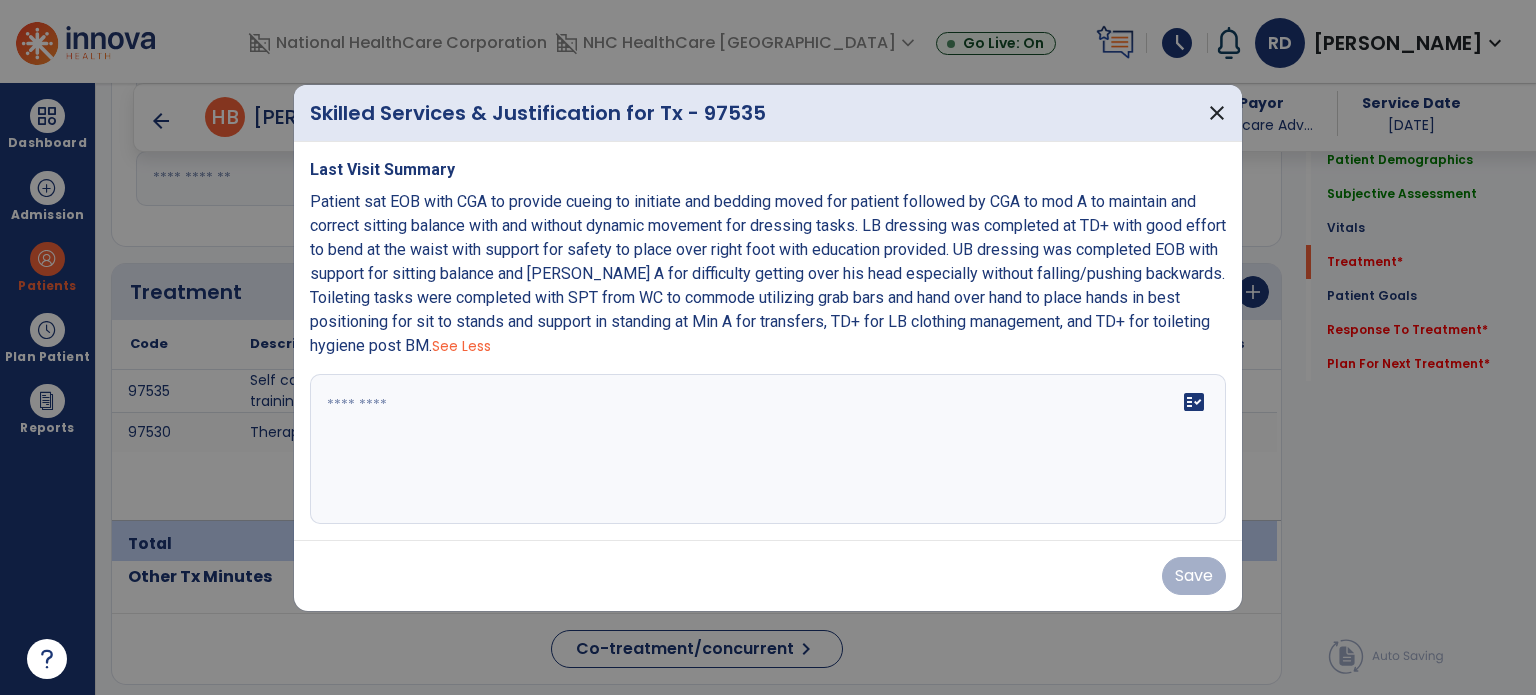 click at bounding box center (768, 449) 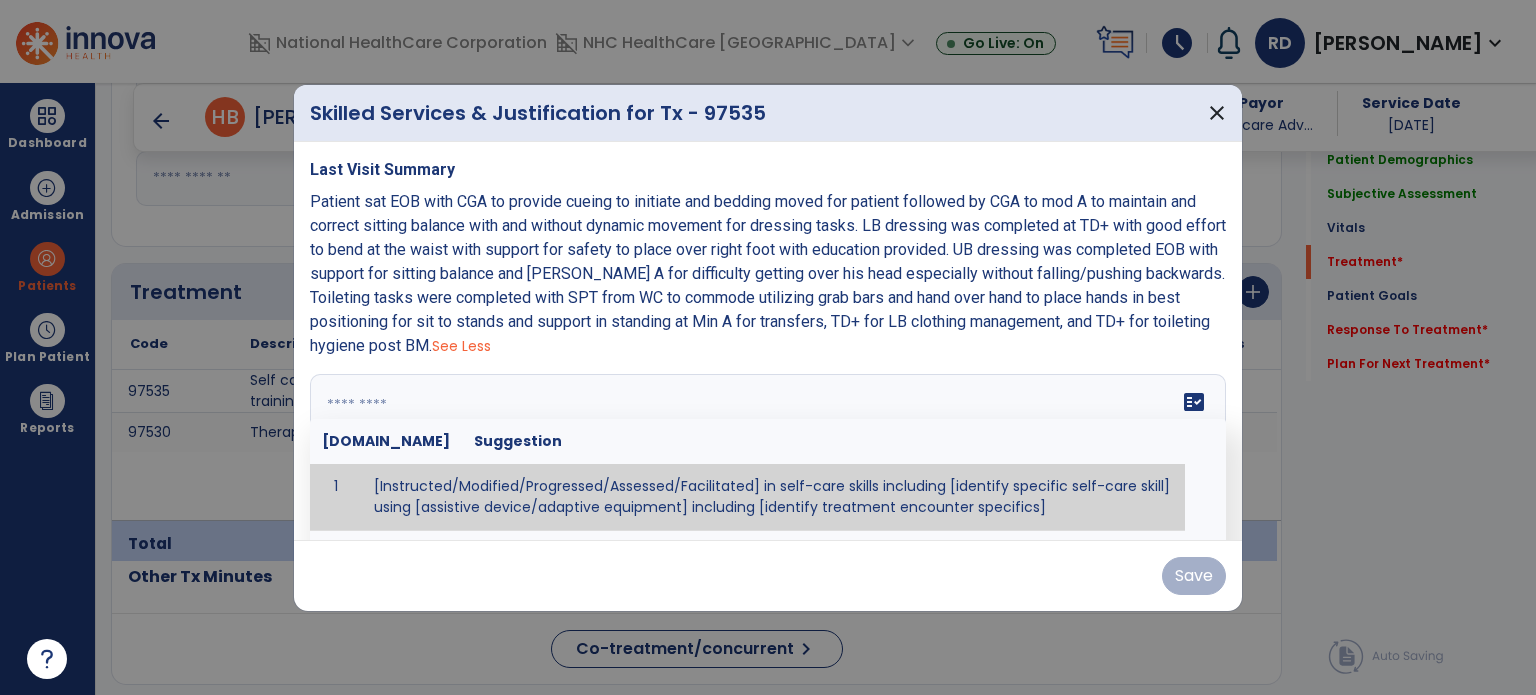 paste on "**********" 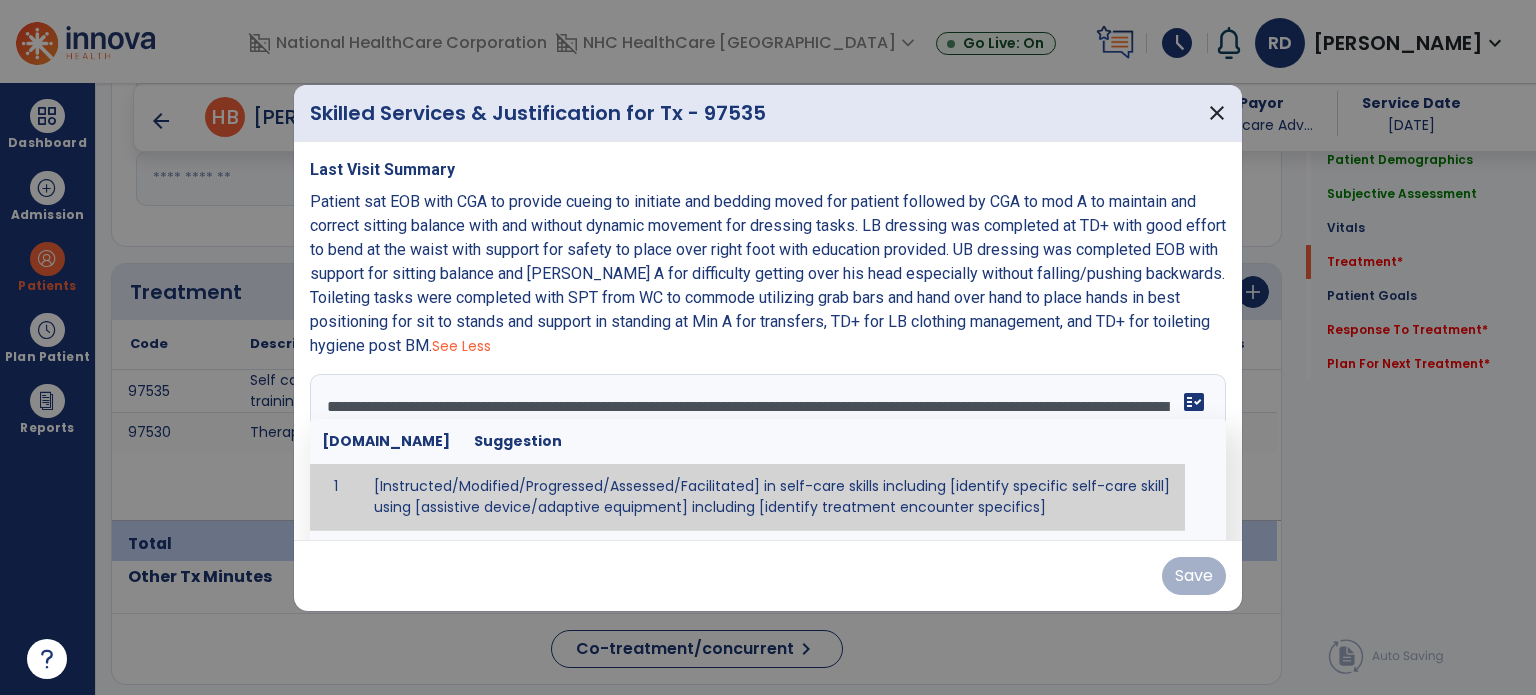 scroll, scrollTop: 63, scrollLeft: 0, axis: vertical 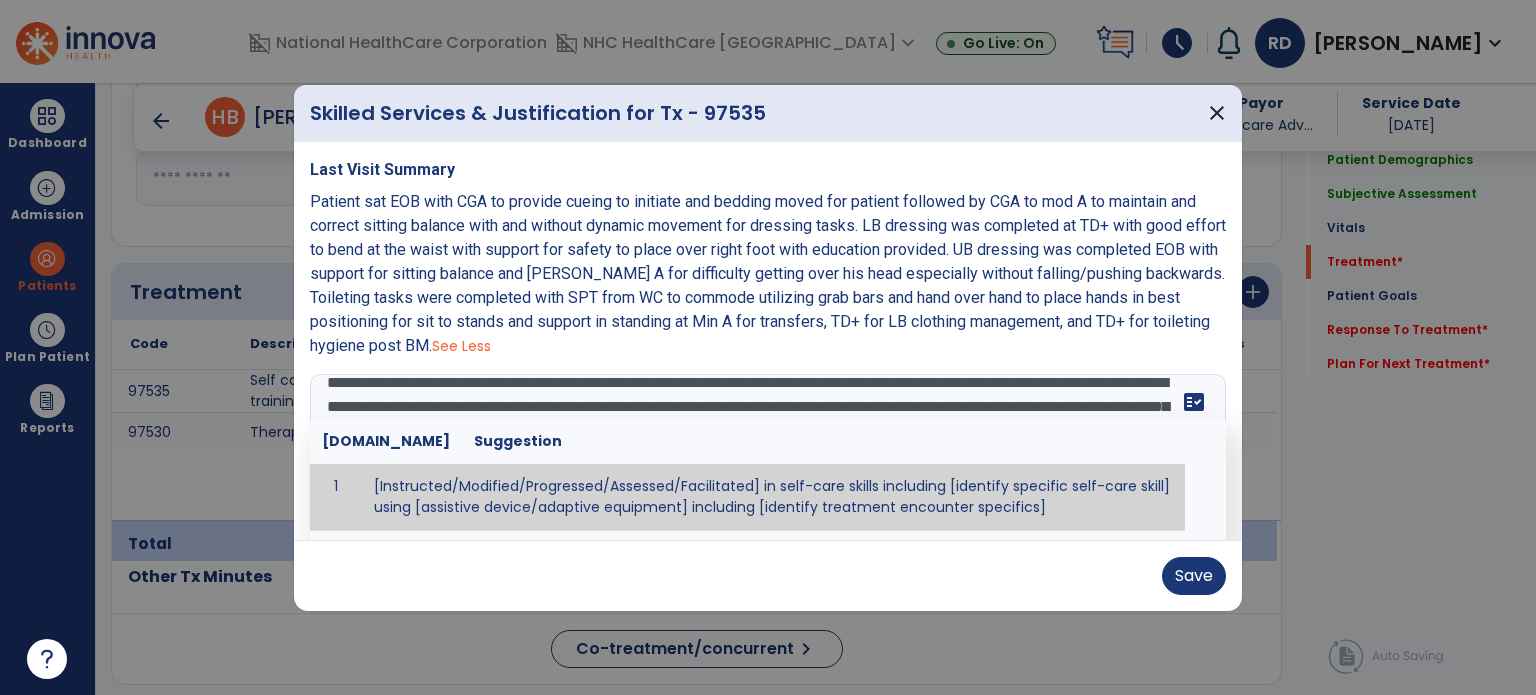 click on "**********" at bounding box center [766, 449] 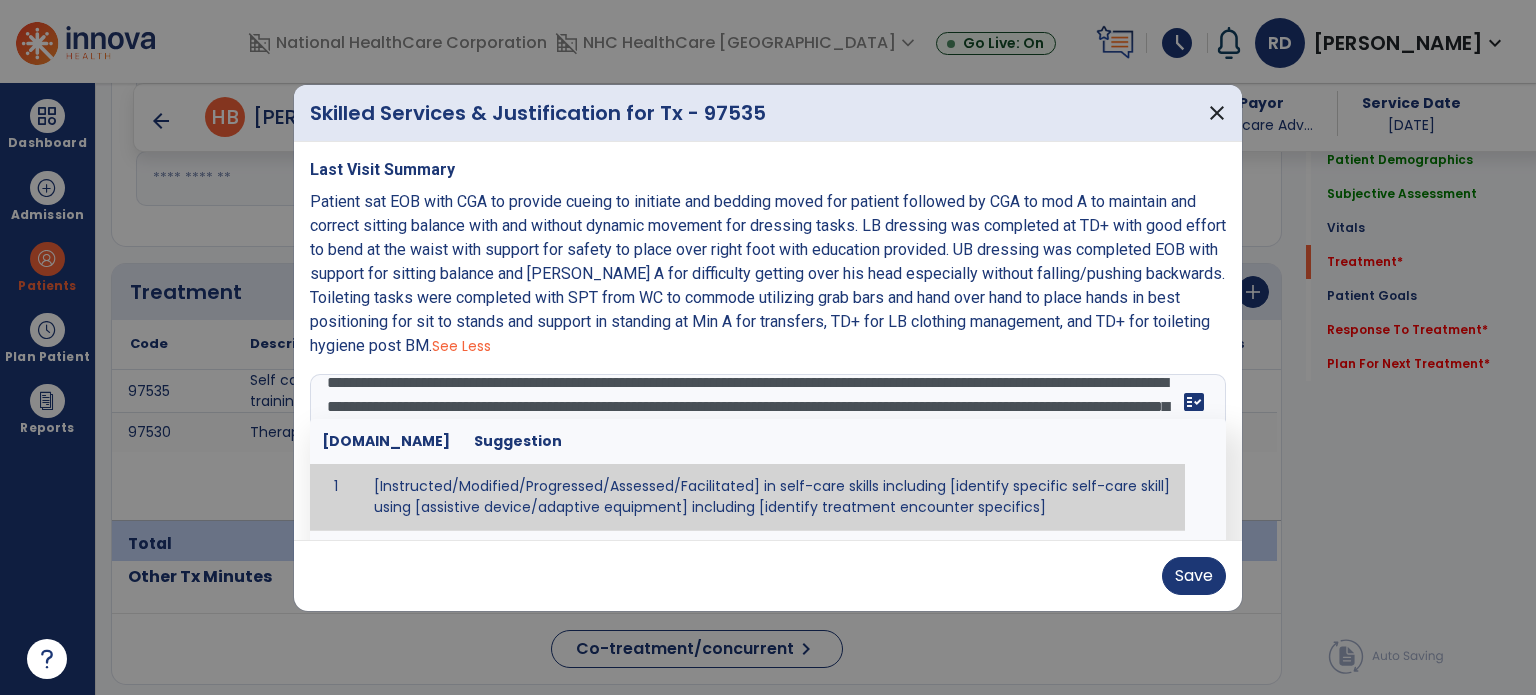 scroll, scrollTop: 44, scrollLeft: 0, axis: vertical 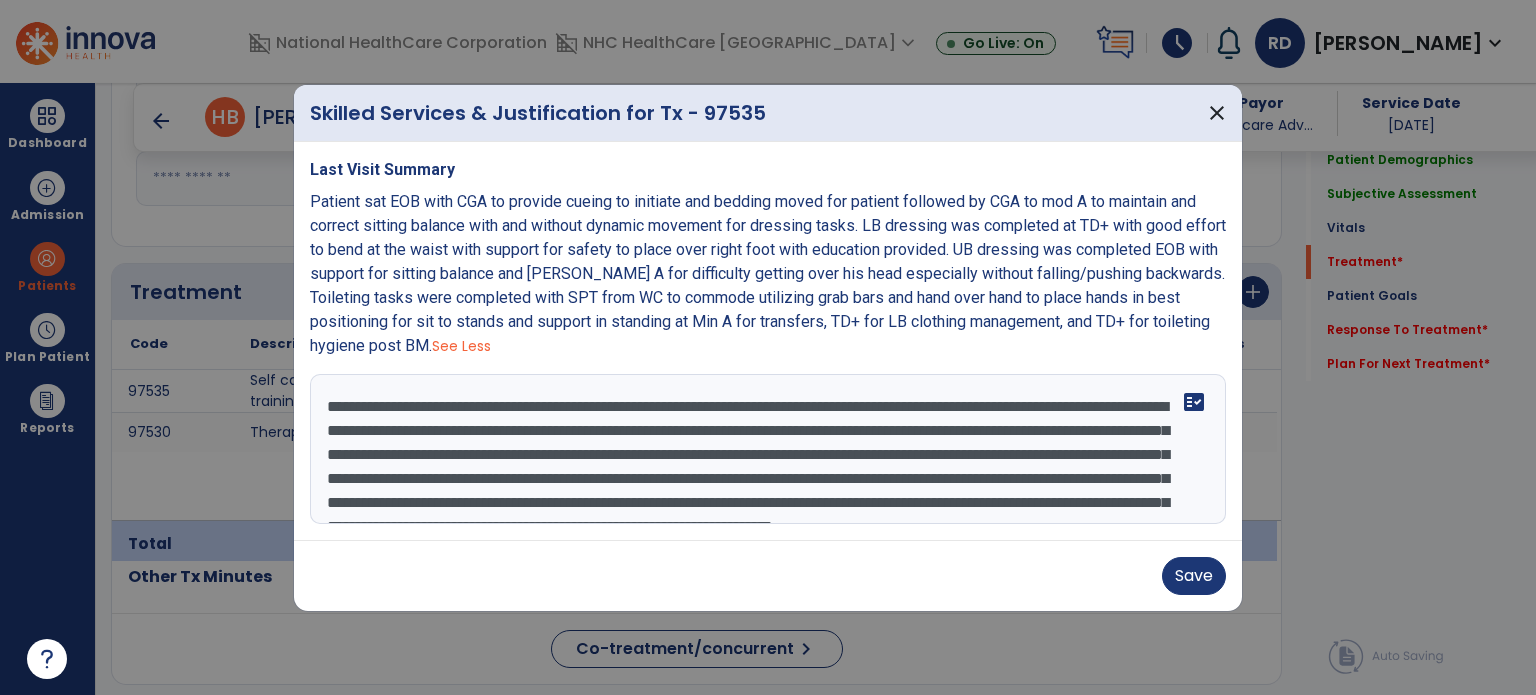 drag, startPoint x: 513, startPoint y: 387, endPoint x: 493, endPoint y: 391, distance: 20.396078 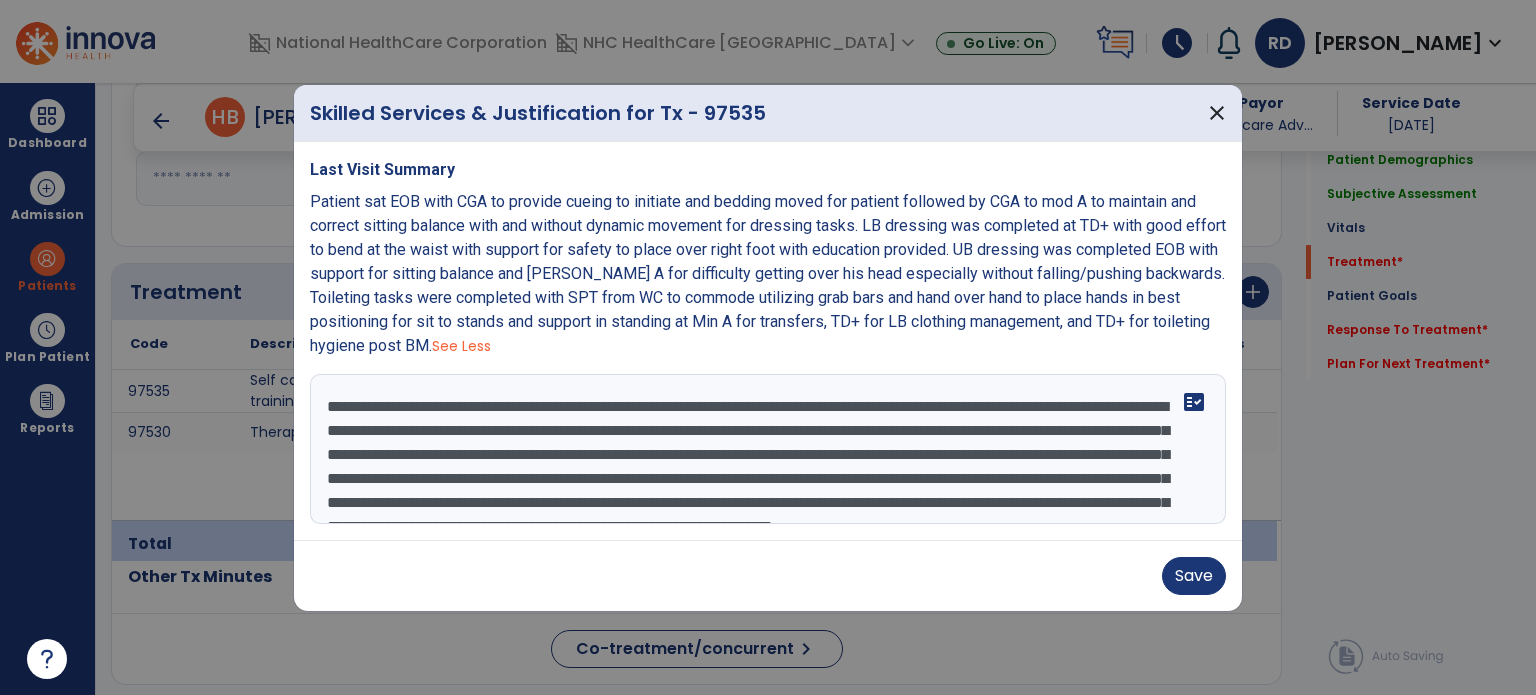 click on "**********" at bounding box center [768, 449] 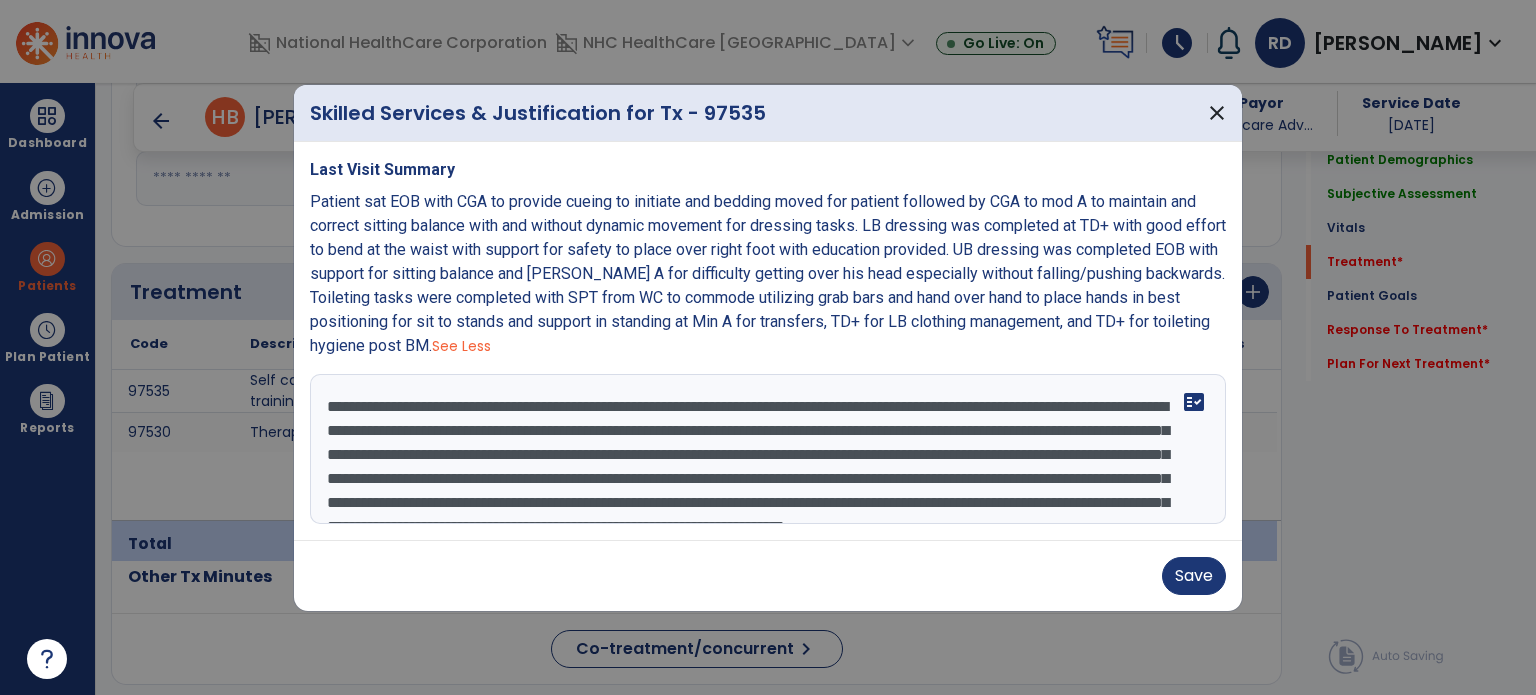 drag, startPoint x: 564, startPoint y: 407, endPoint x: 759, endPoint y: 411, distance: 195.04102 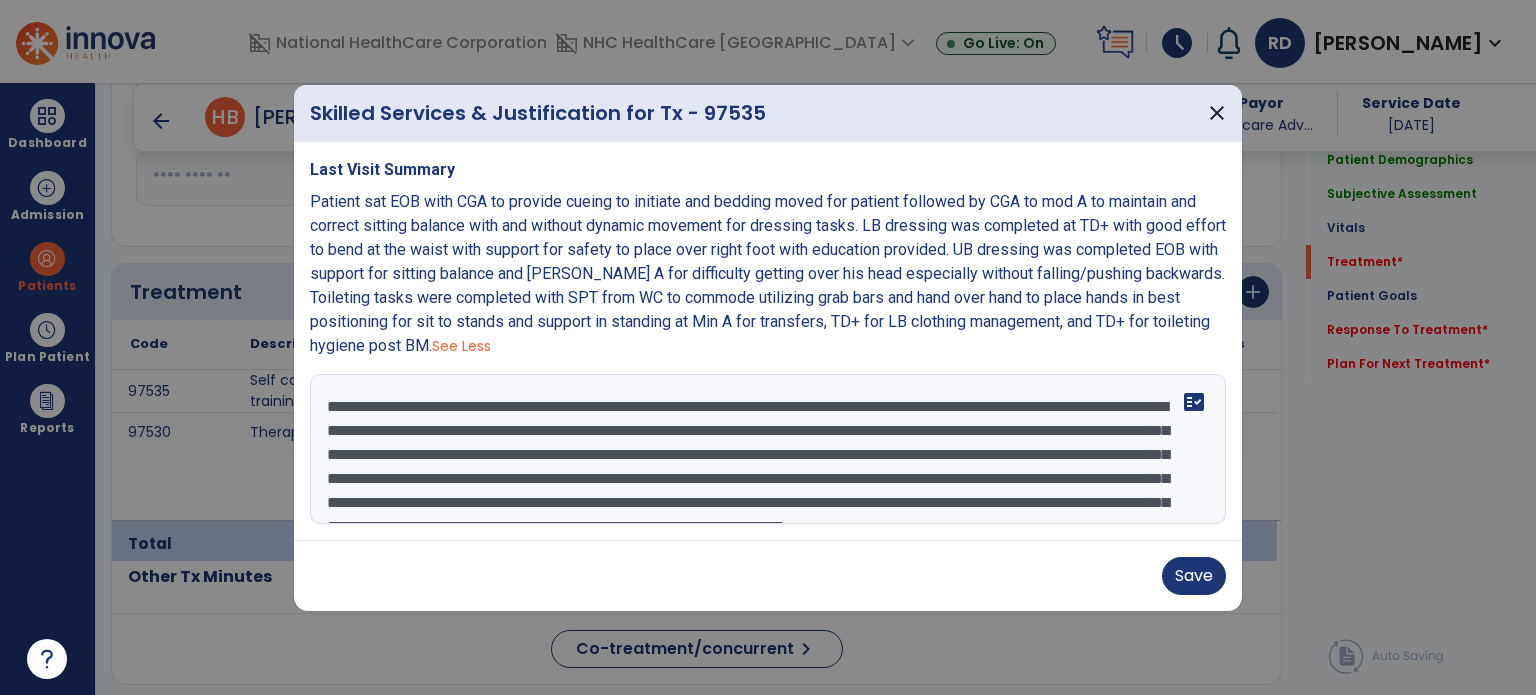 click on "**********" at bounding box center [768, 449] 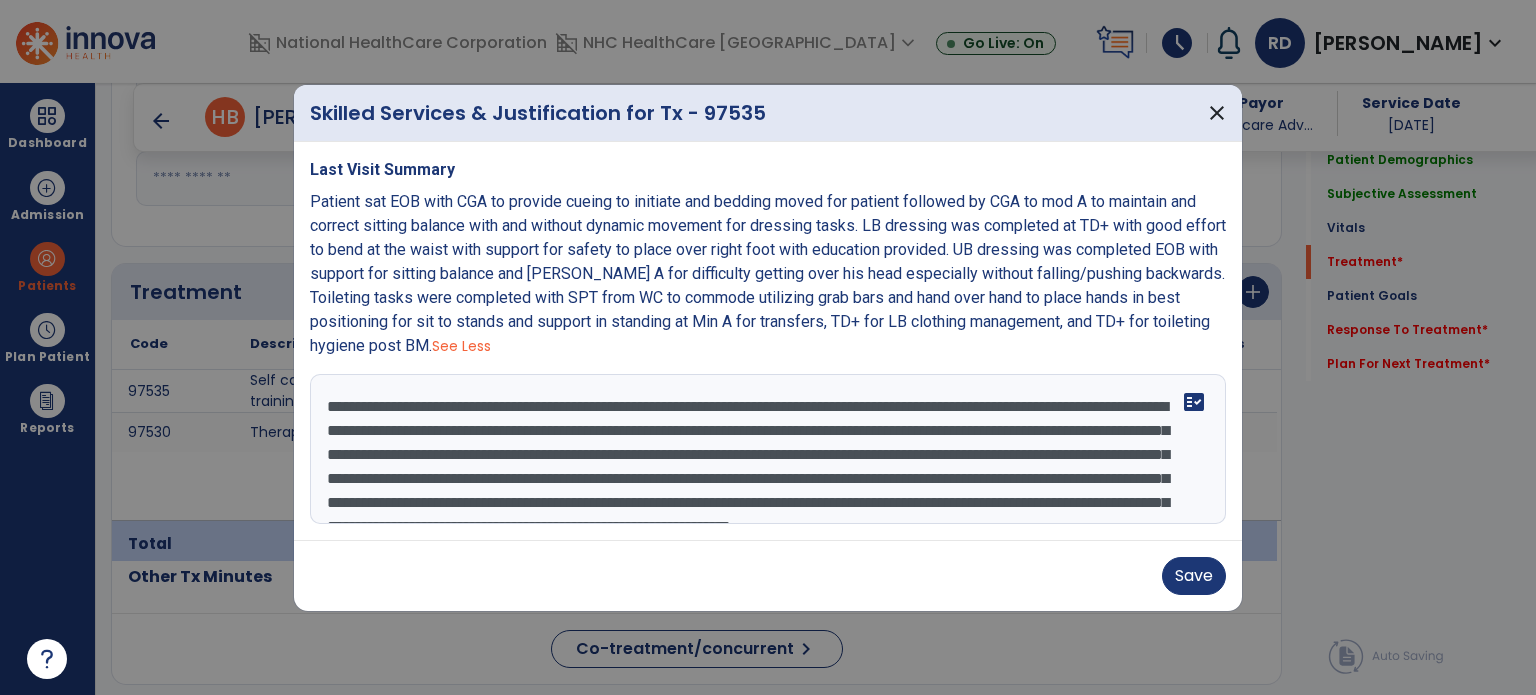 click on "**********" at bounding box center [768, 449] 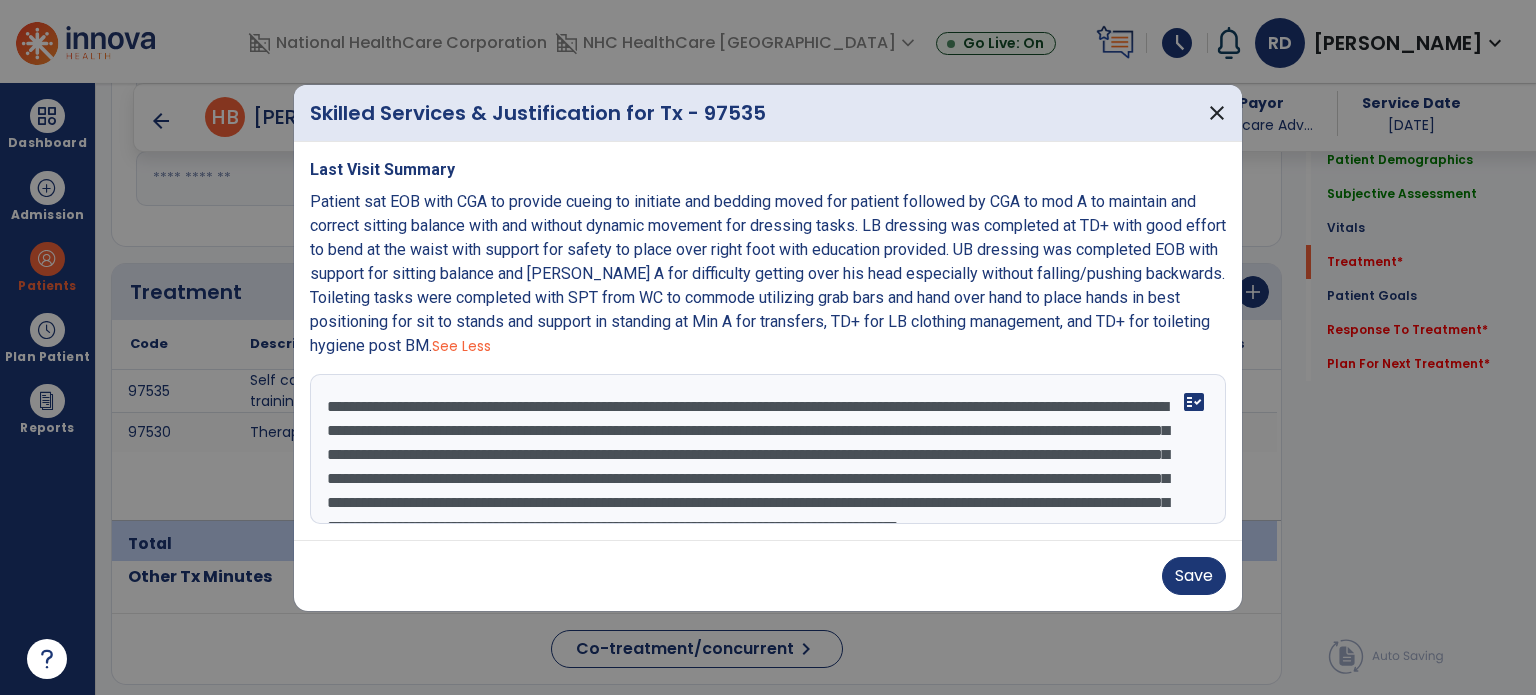 drag, startPoint x: 914, startPoint y: 433, endPoint x: 561, endPoint y: 459, distance: 353.9562 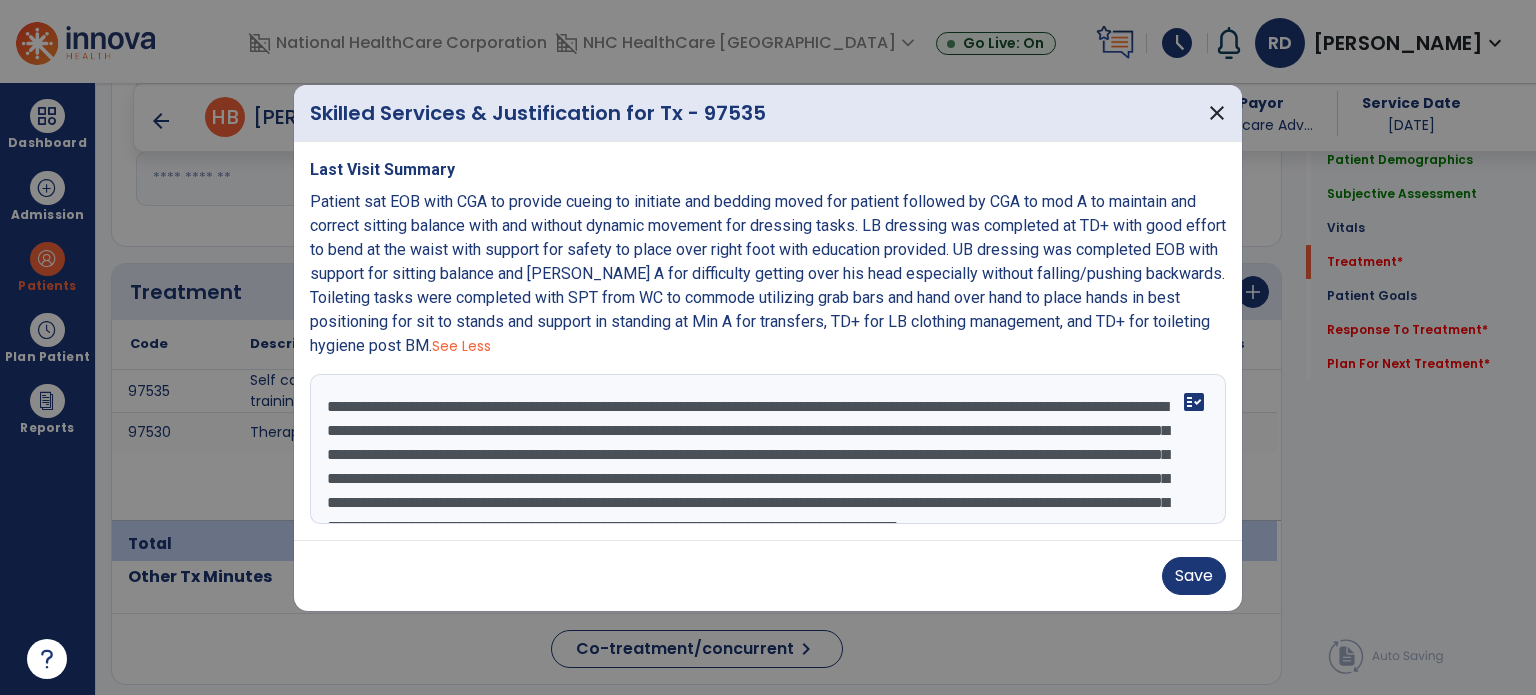 click on "**********" at bounding box center [768, 449] 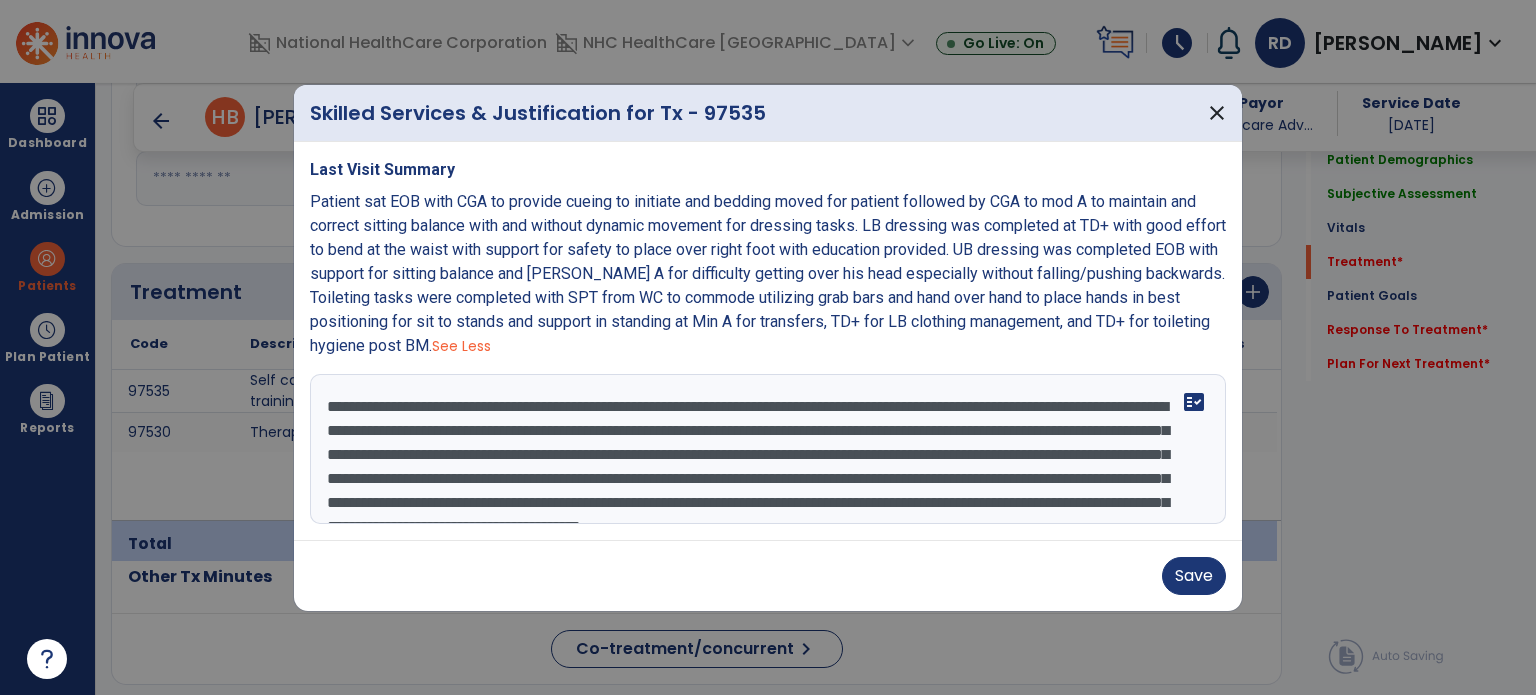 drag, startPoint x: 353, startPoint y: 454, endPoint x: 328, endPoint y: 452, distance: 25.079872 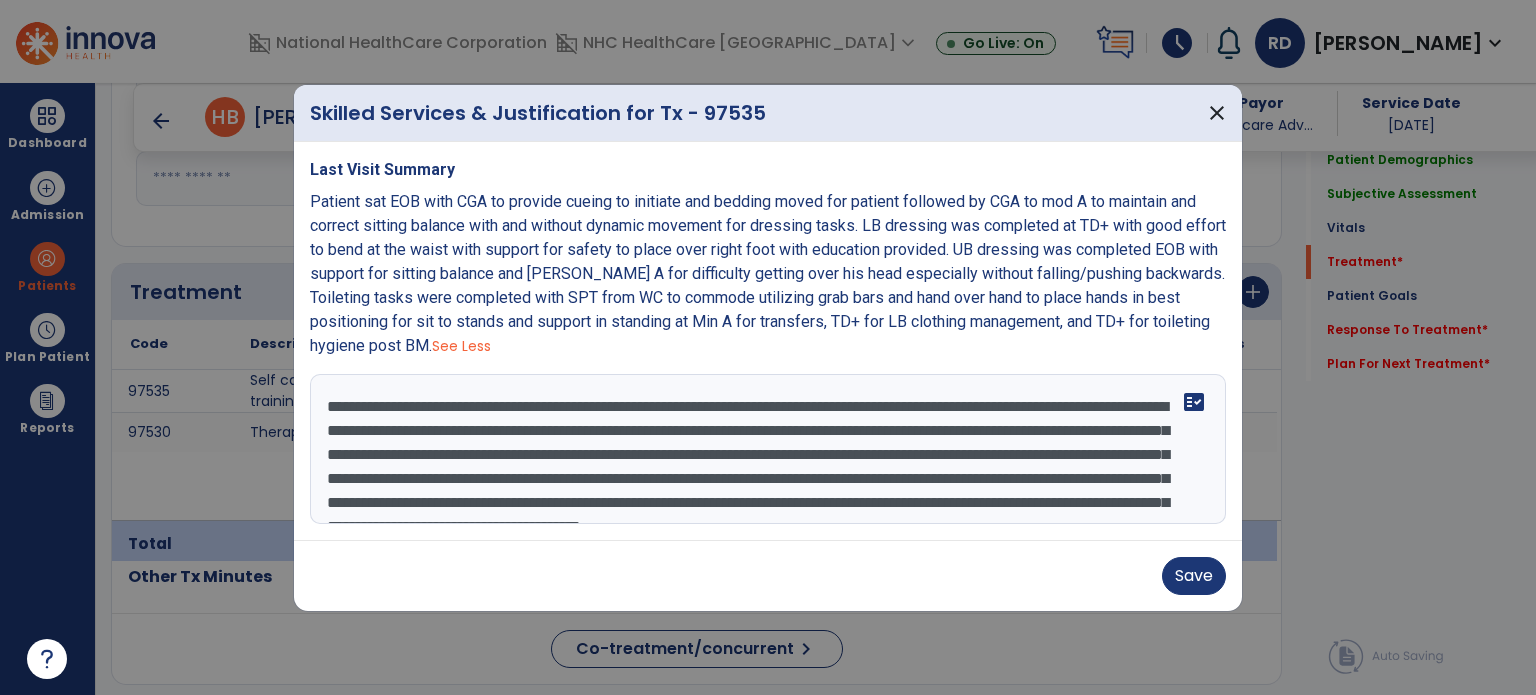 click on "**********" at bounding box center (768, 449) 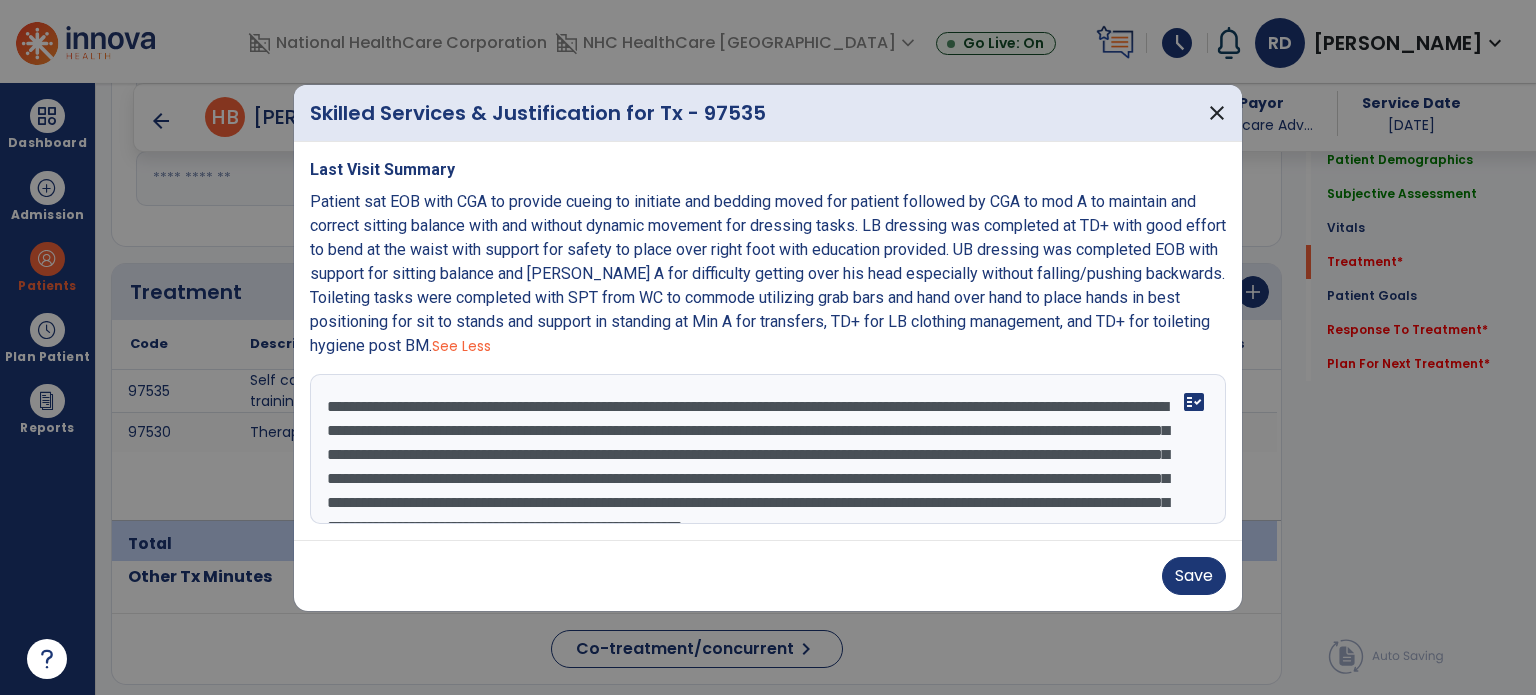 click on "**********" at bounding box center (768, 449) 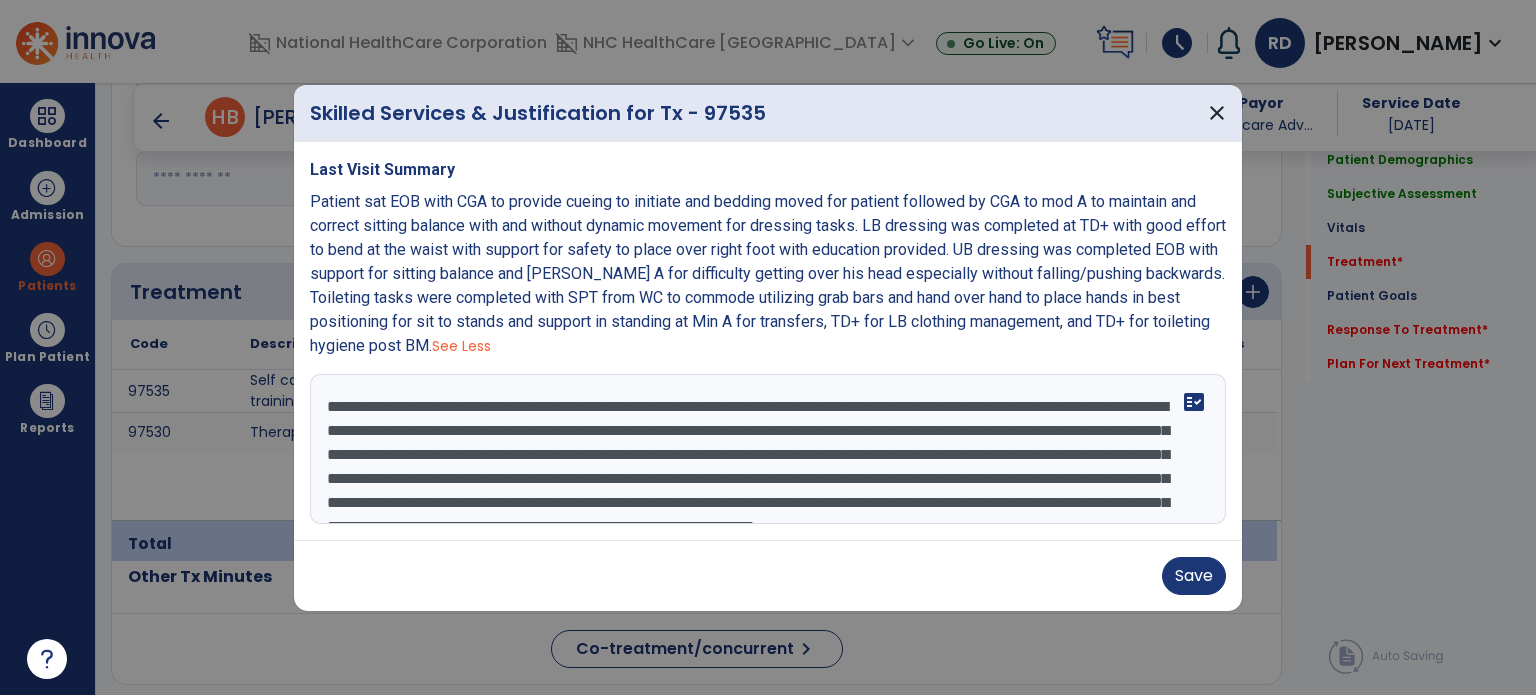 drag, startPoint x: 1100, startPoint y: 454, endPoint x: 443, endPoint y: 482, distance: 657.5964 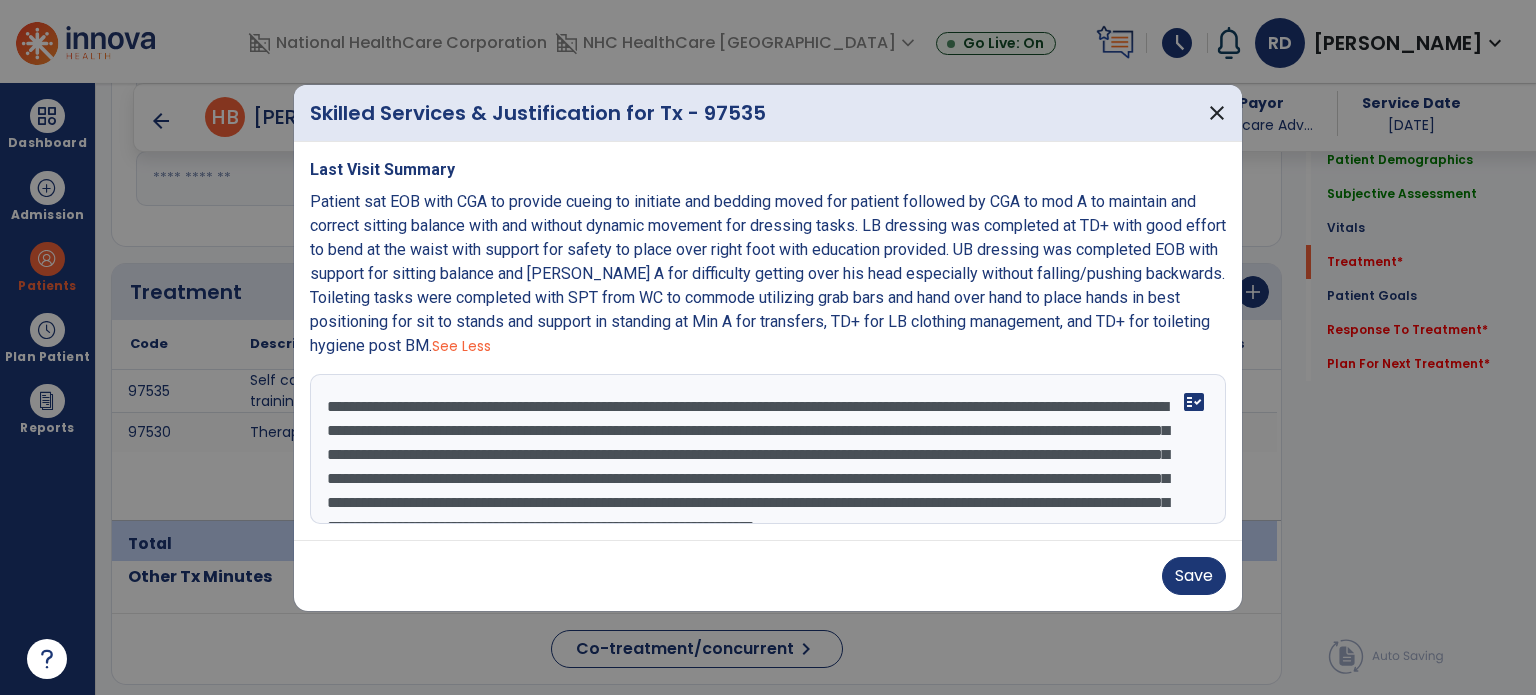 click on "**********" at bounding box center (768, 449) 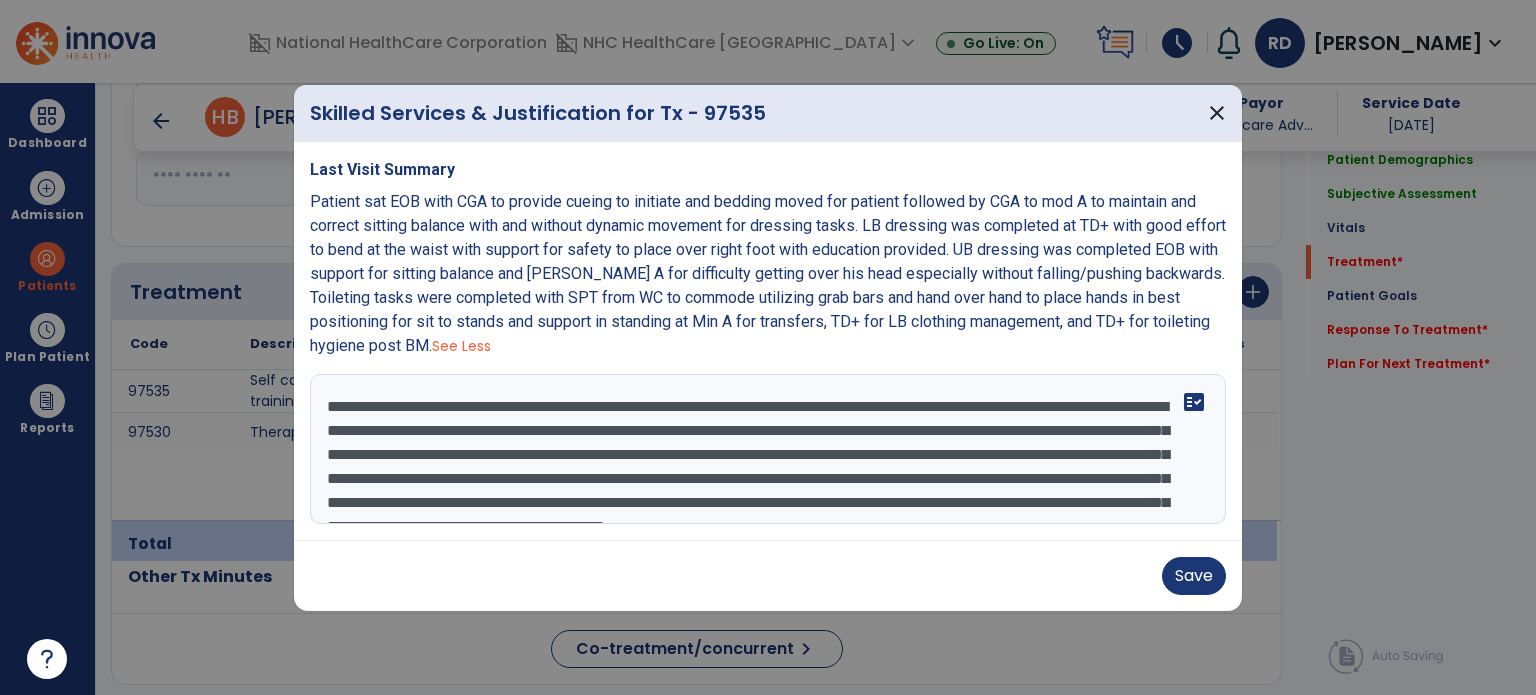 drag, startPoint x: 492, startPoint y: 475, endPoint x: 1140, endPoint y: 506, distance: 648.7411 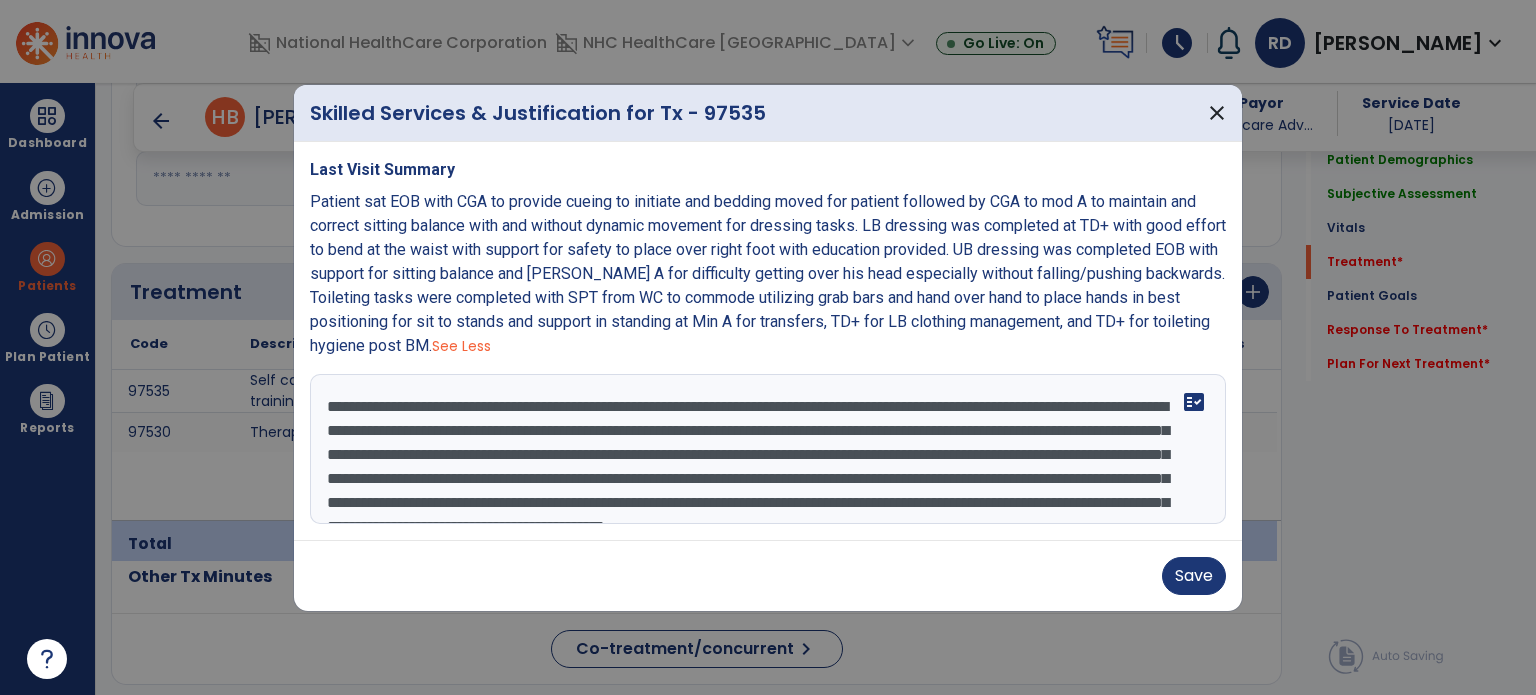 click on "**********" at bounding box center (768, 449) 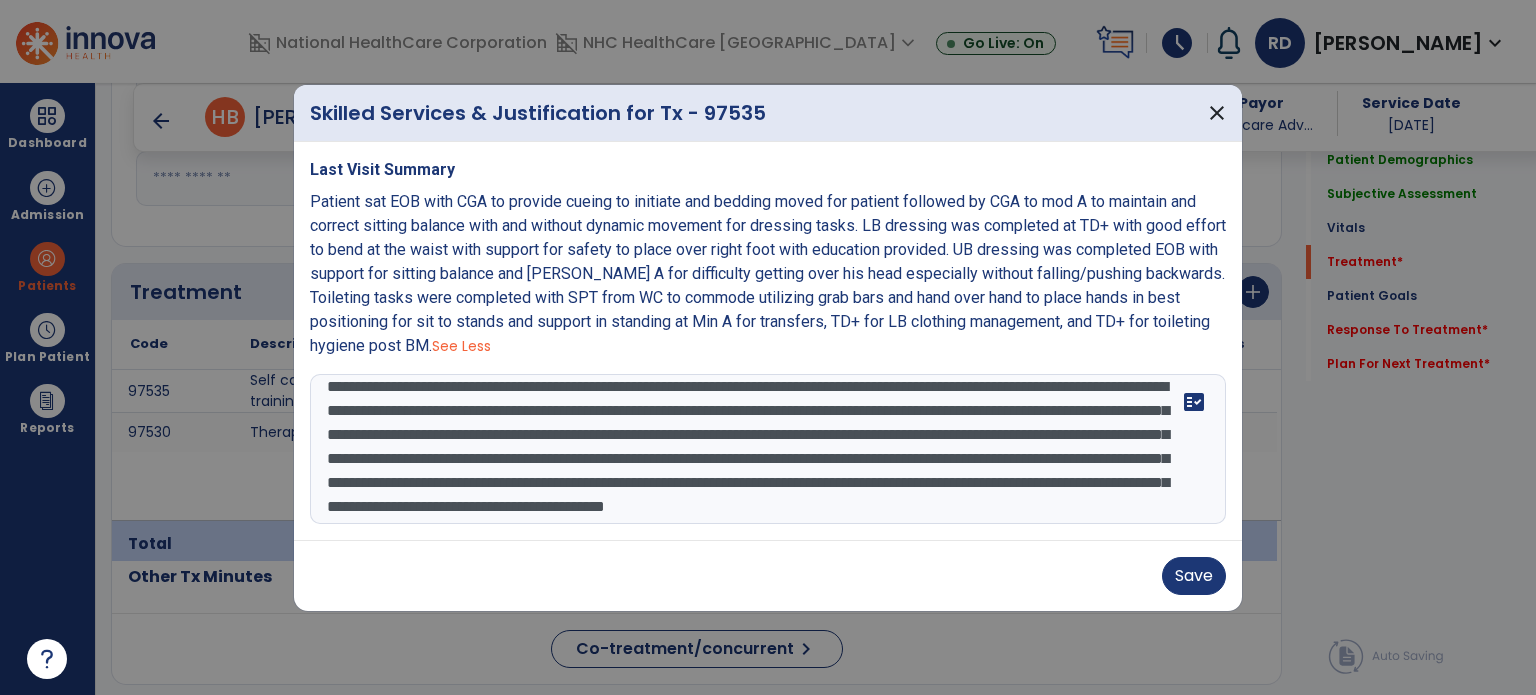 scroll, scrollTop: 72, scrollLeft: 0, axis: vertical 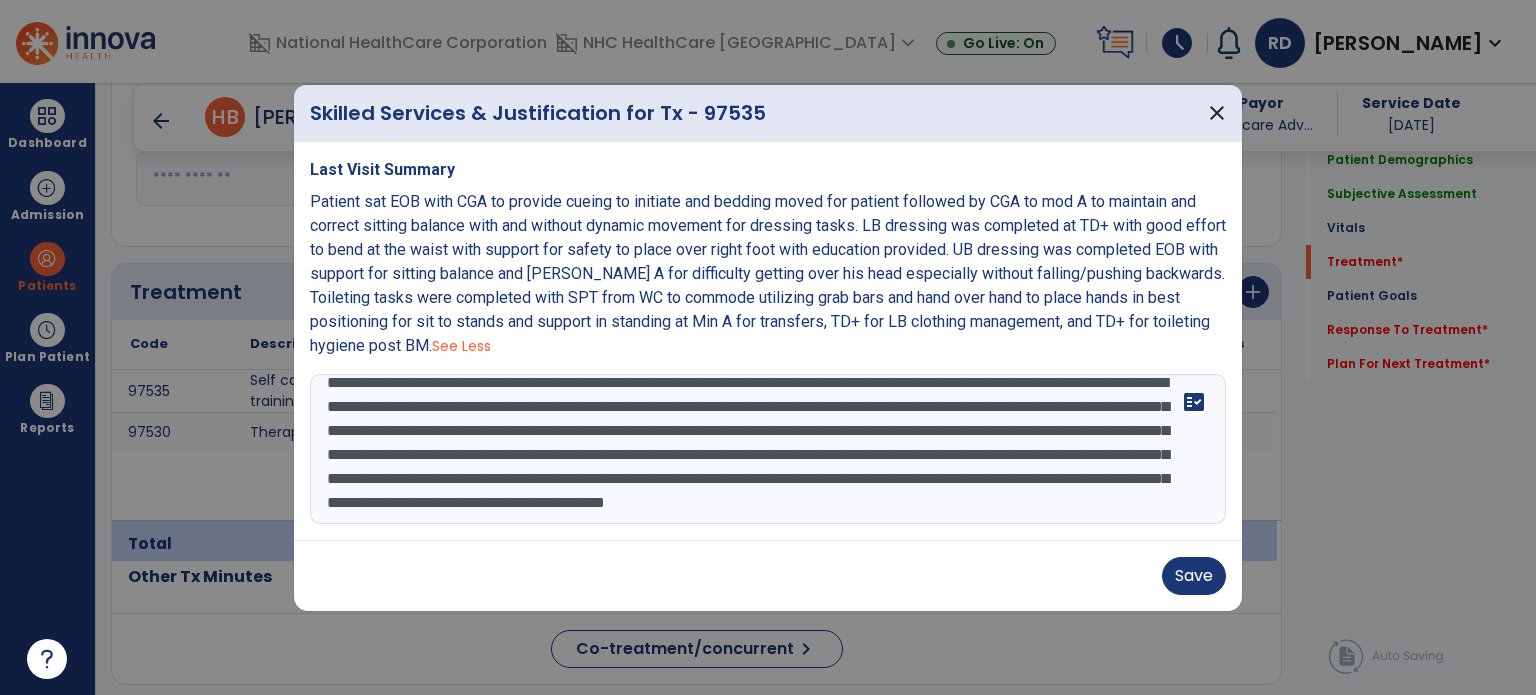 drag, startPoint x: 496, startPoint y: 475, endPoint x: 936, endPoint y: 426, distance: 442.72 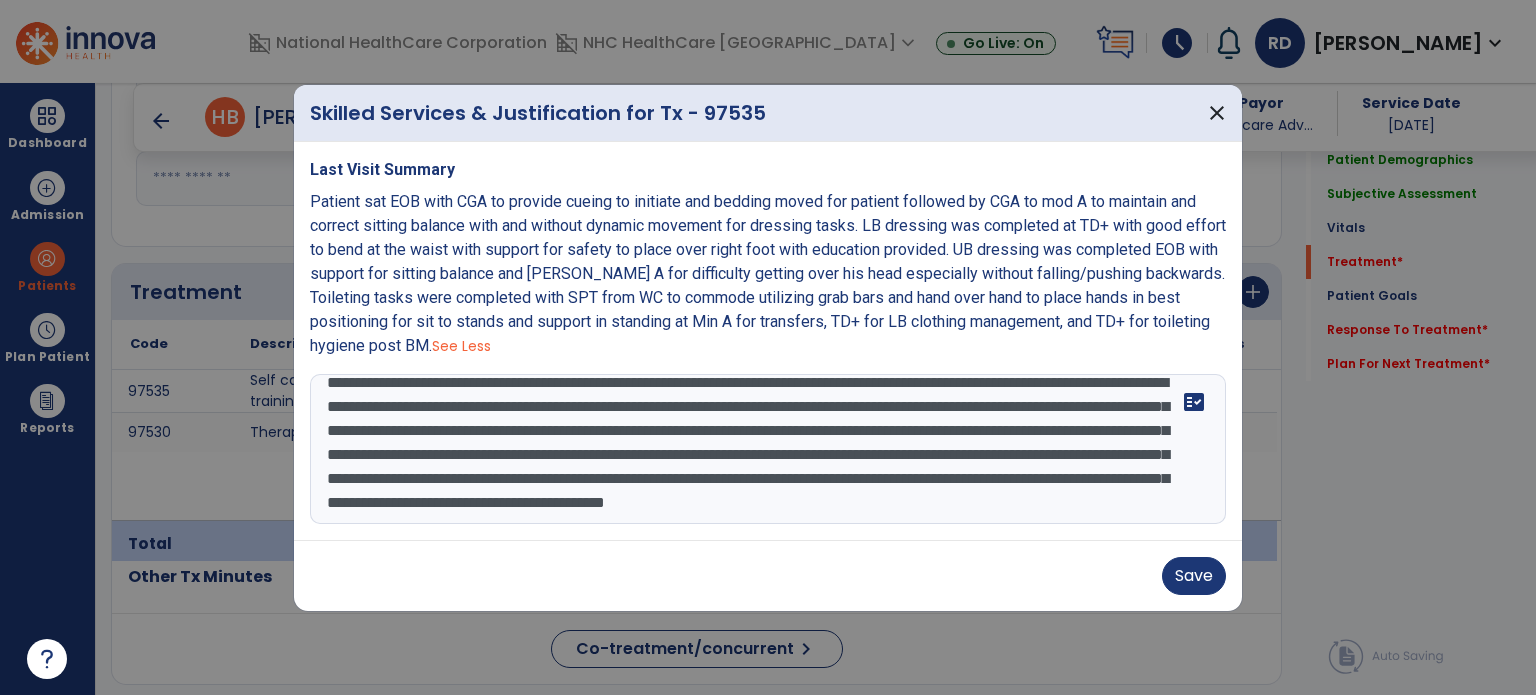 click on "**********" at bounding box center (768, 449) 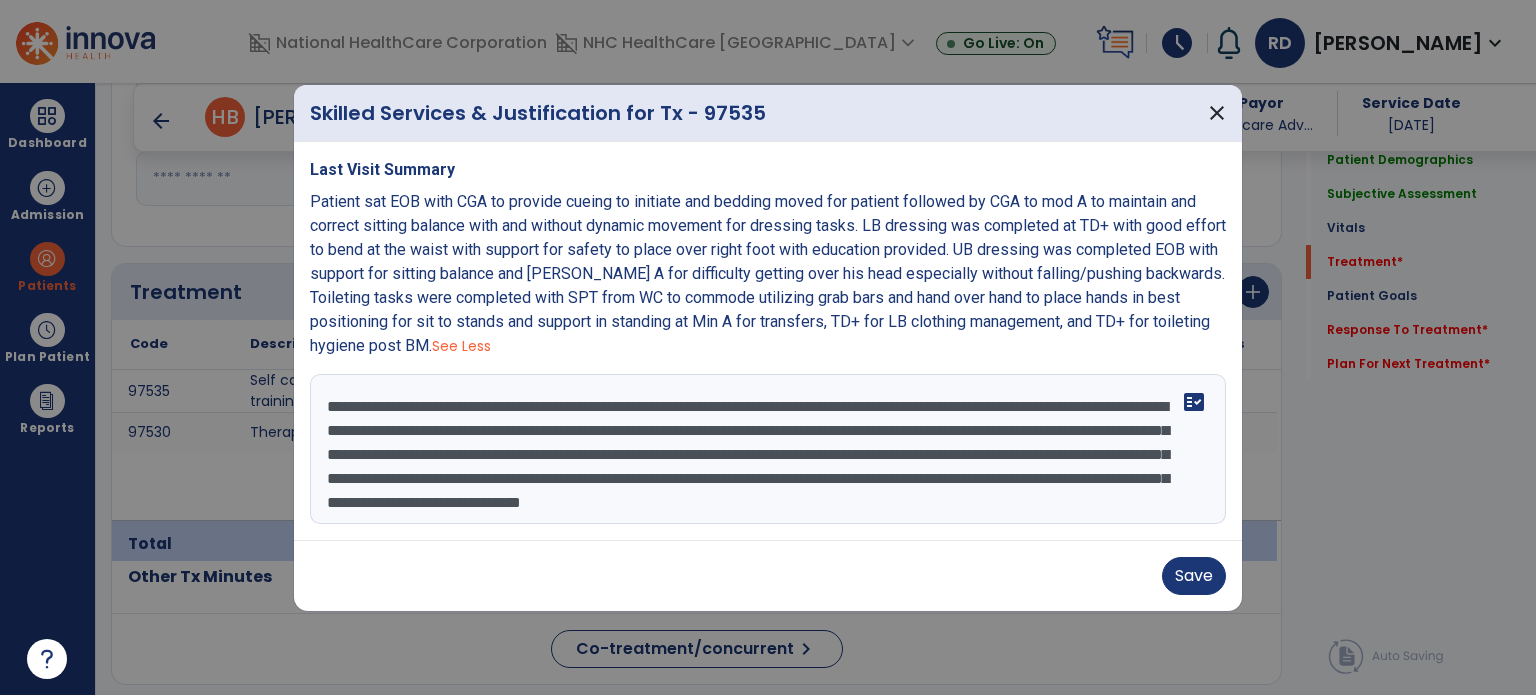 scroll, scrollTop: 24, scrollLeft: 0, axis: vertical 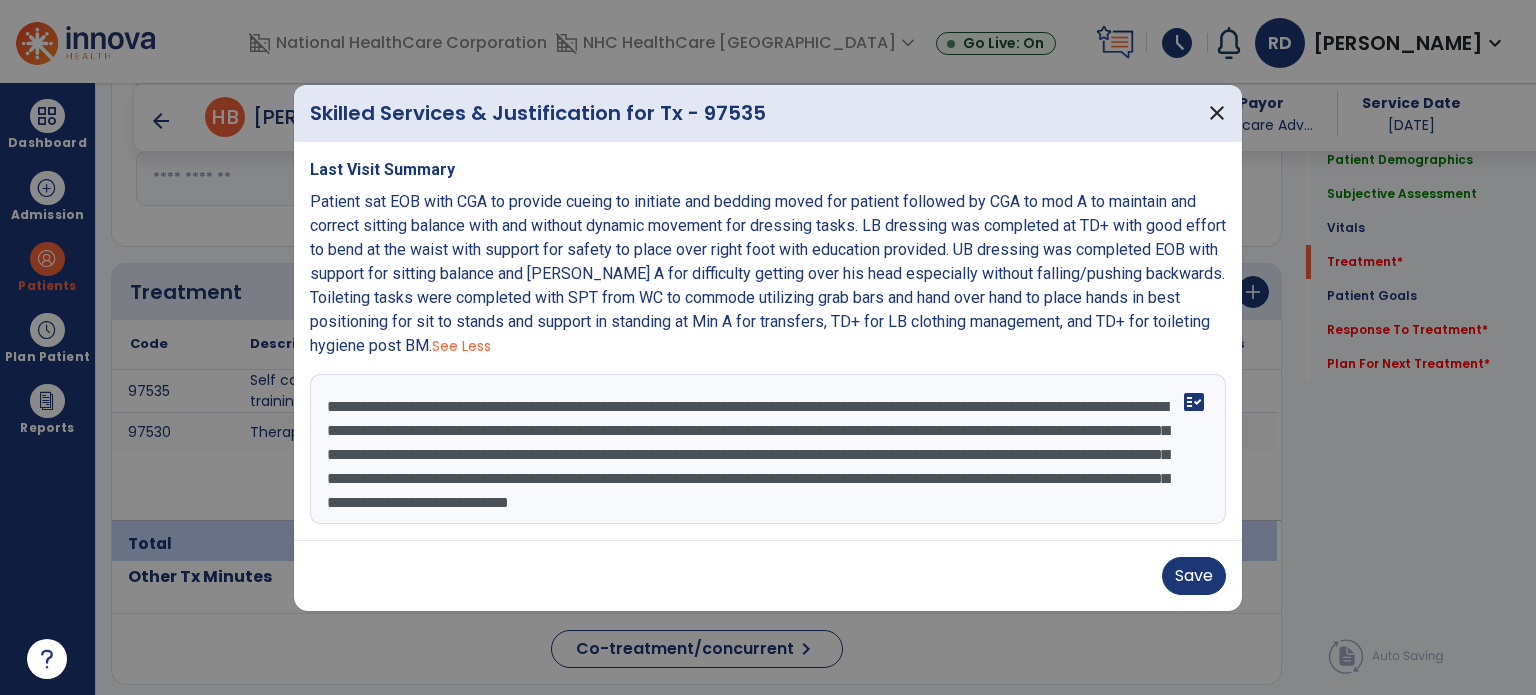 click on "**********" at bounding box center (768, 449) 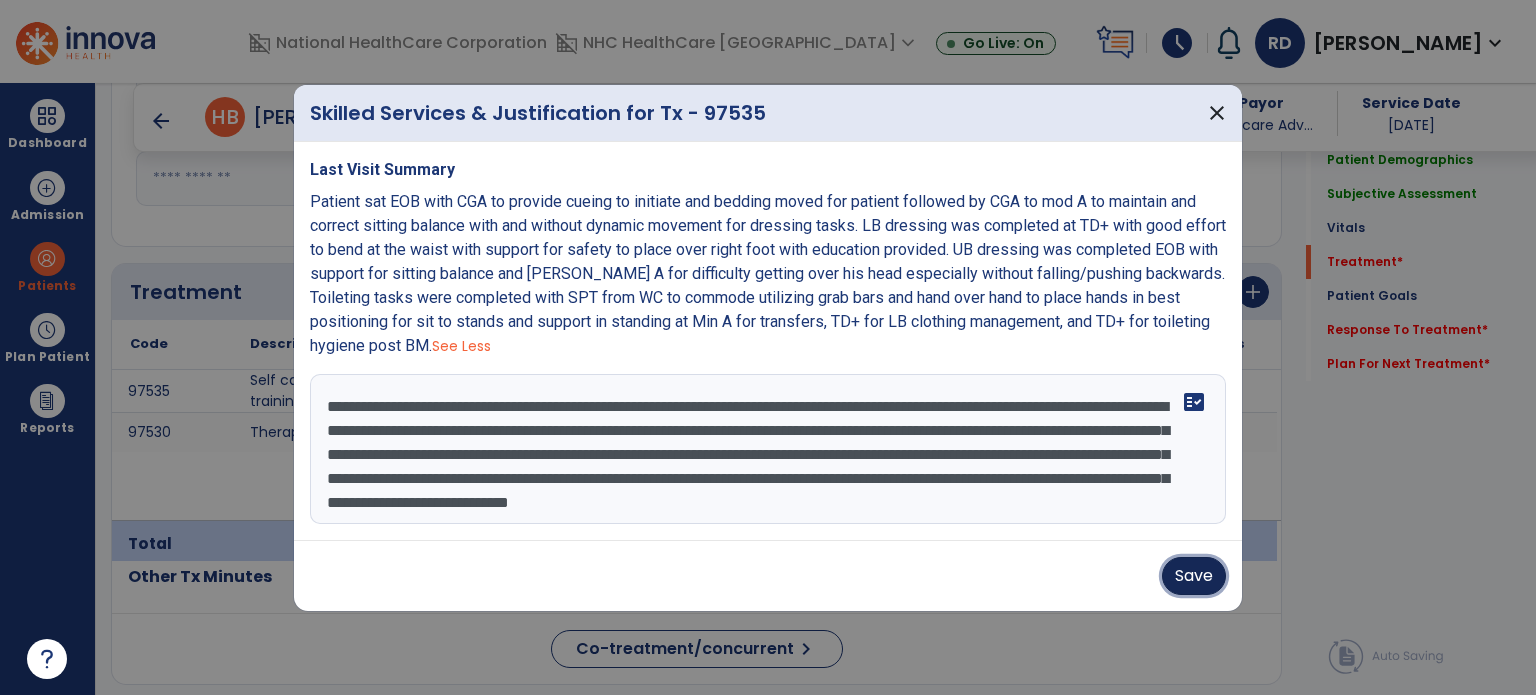click on "Save" at bounding box center [1194, 576] 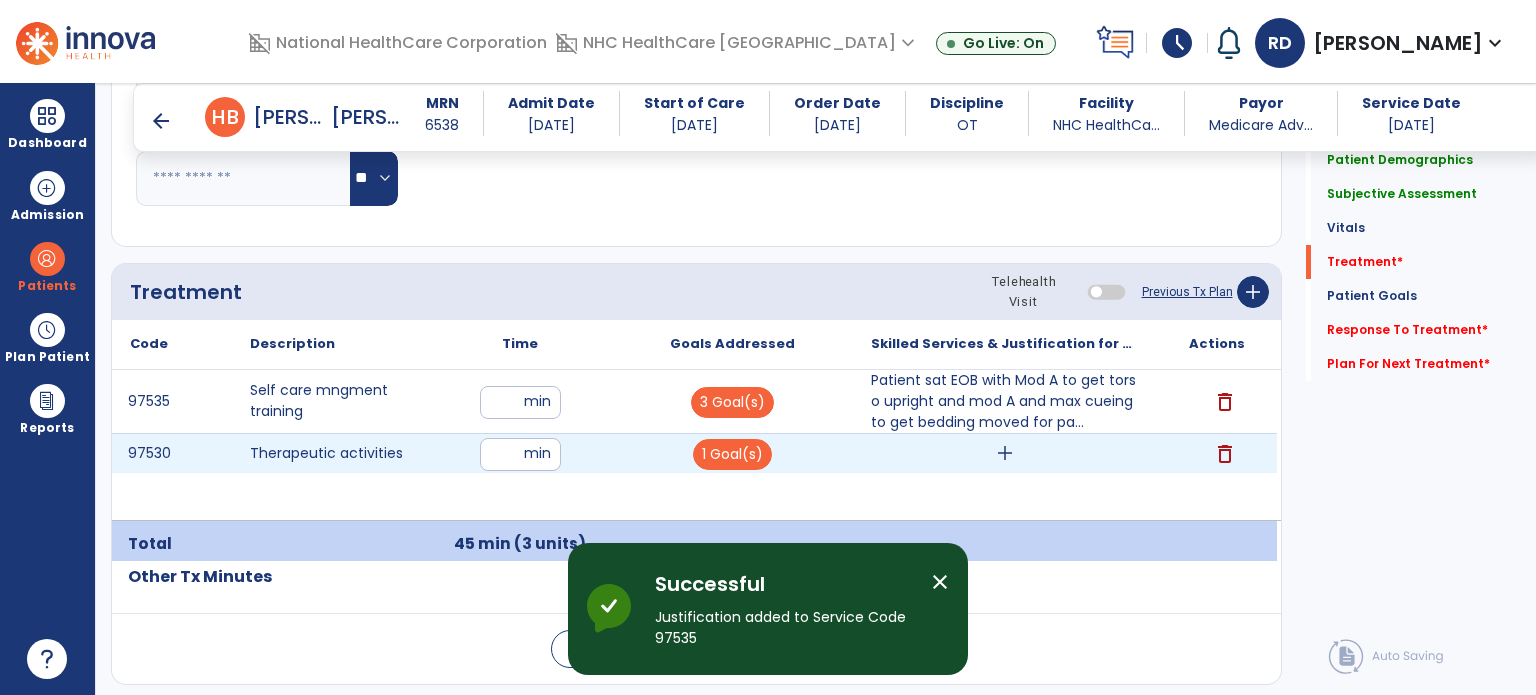 click on "add" at bounding box center [1005, 453] 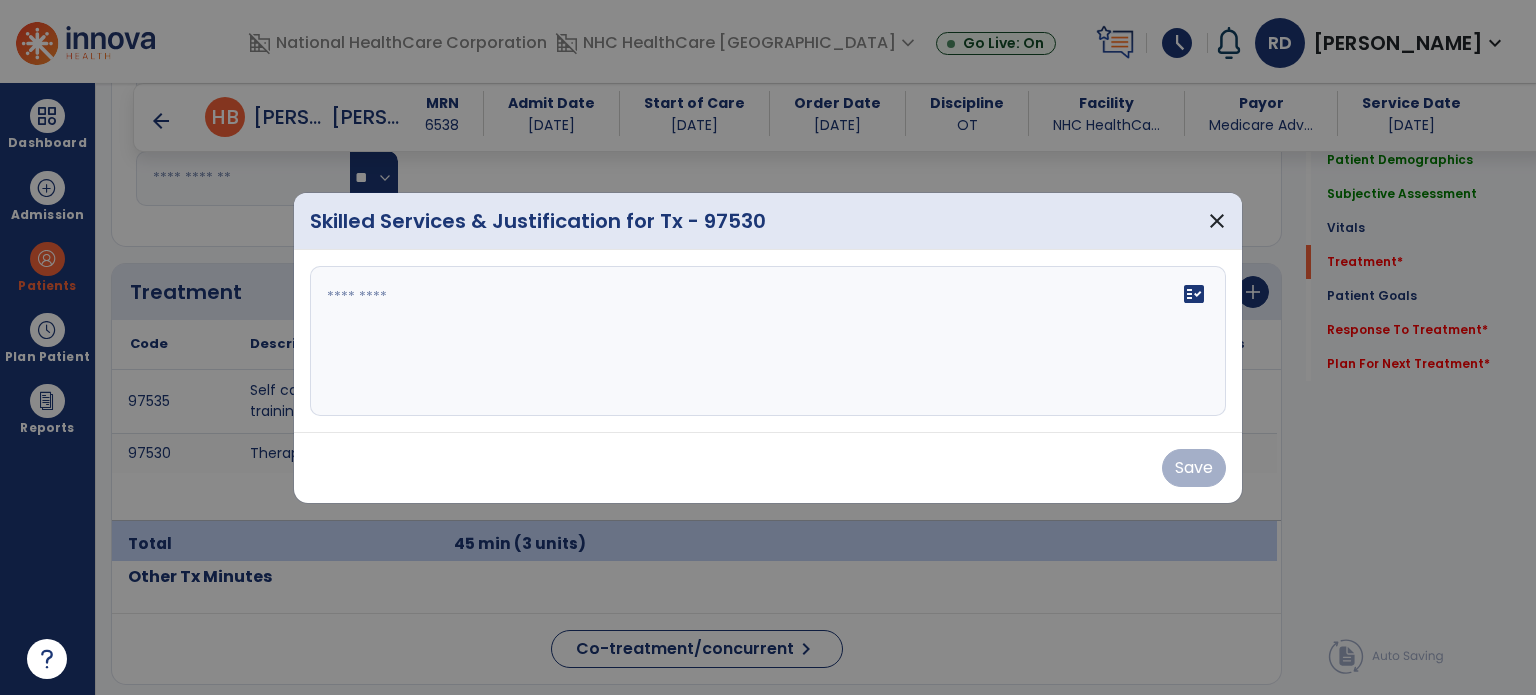 drag, startPoint x: 476, startPoint y: 290, endPoint x: 466, endPoint y: 295, distance: 11.18034 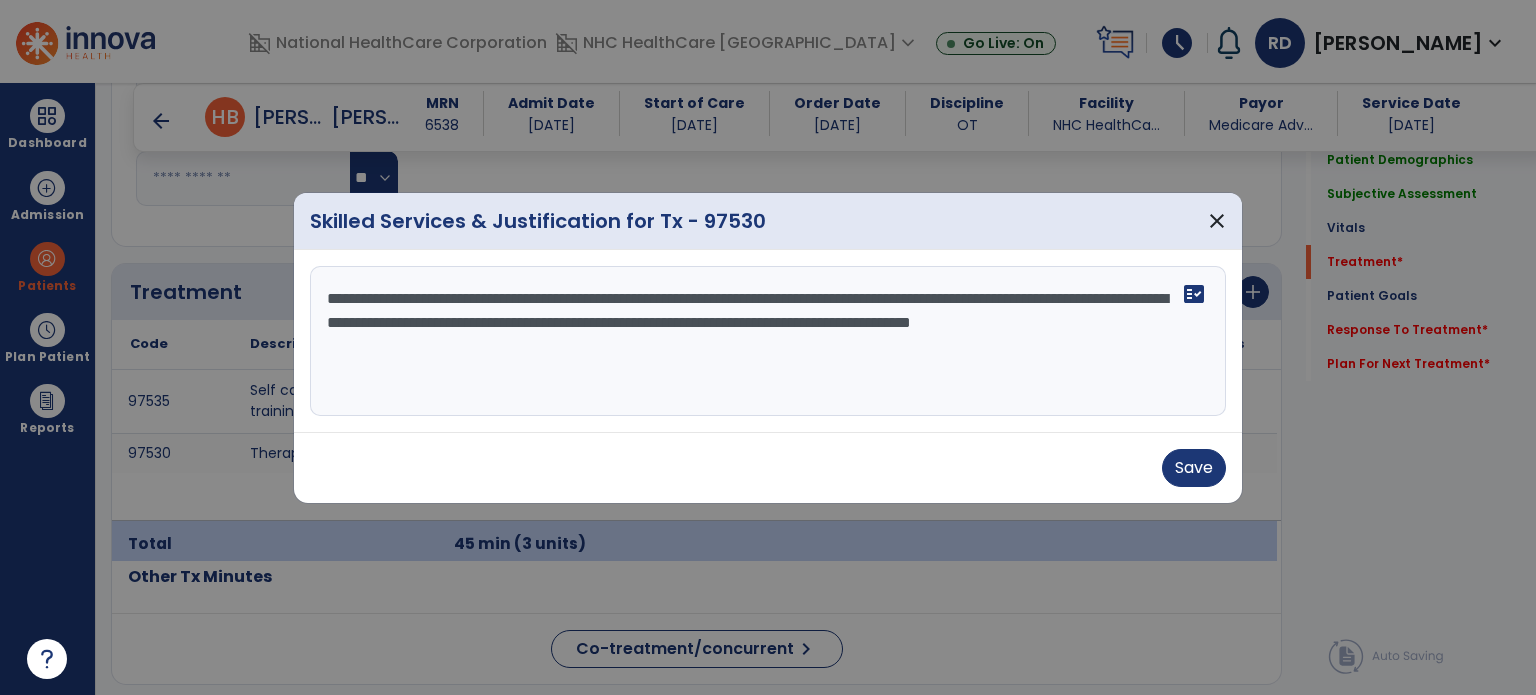 drag, startPoint x: 446, startPoint y: 347, endPoint x: 804, endPoint y: 451, distance: 372.8002 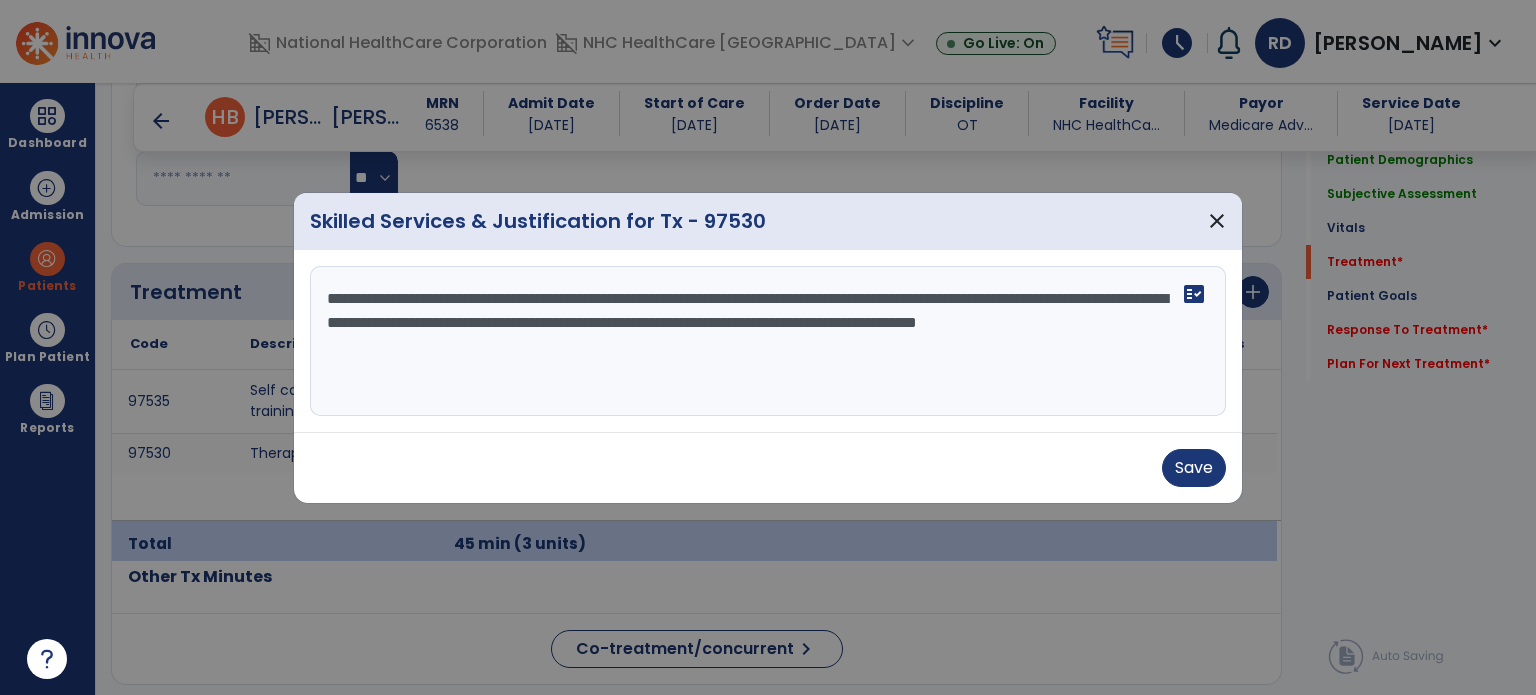 click on "**********" at bounding box center (768, 341) 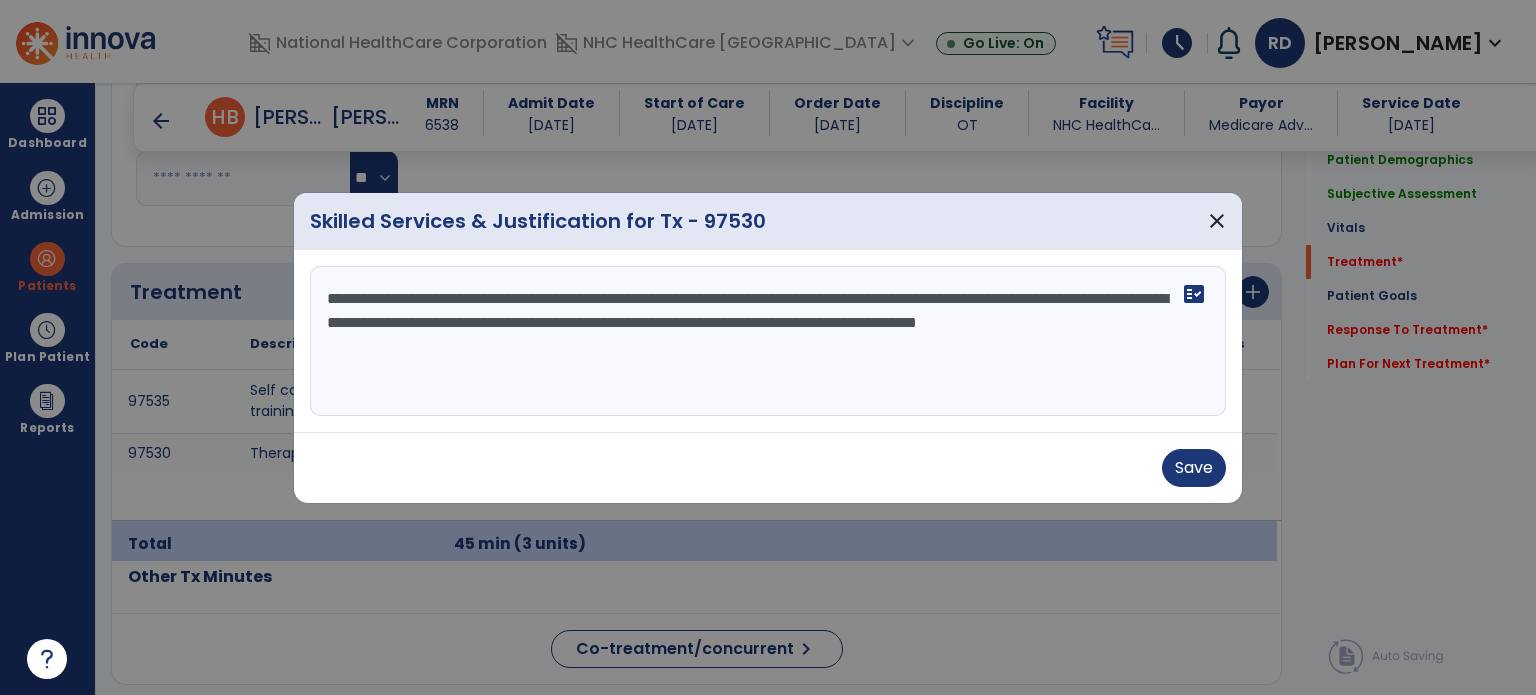 type on "**********" 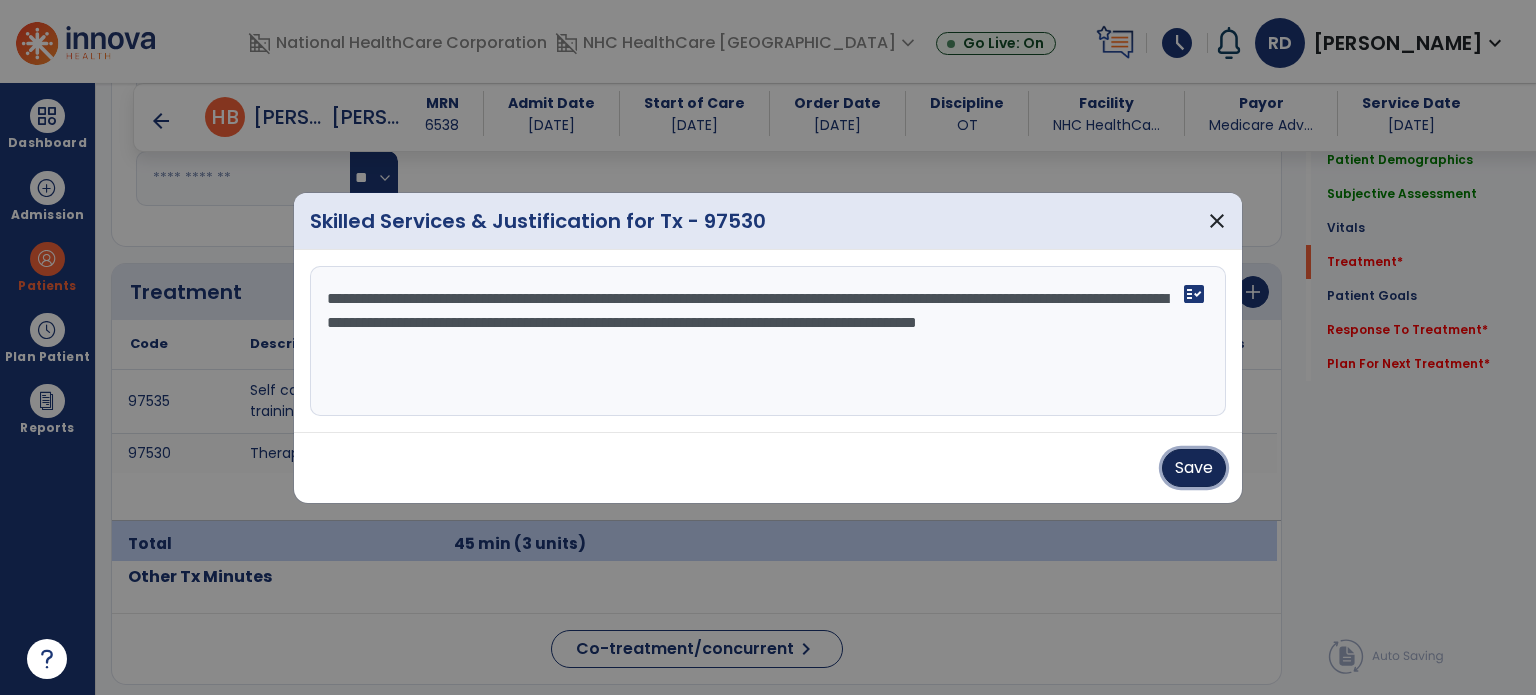 click on "Save" at bounding box center [1194, 468] 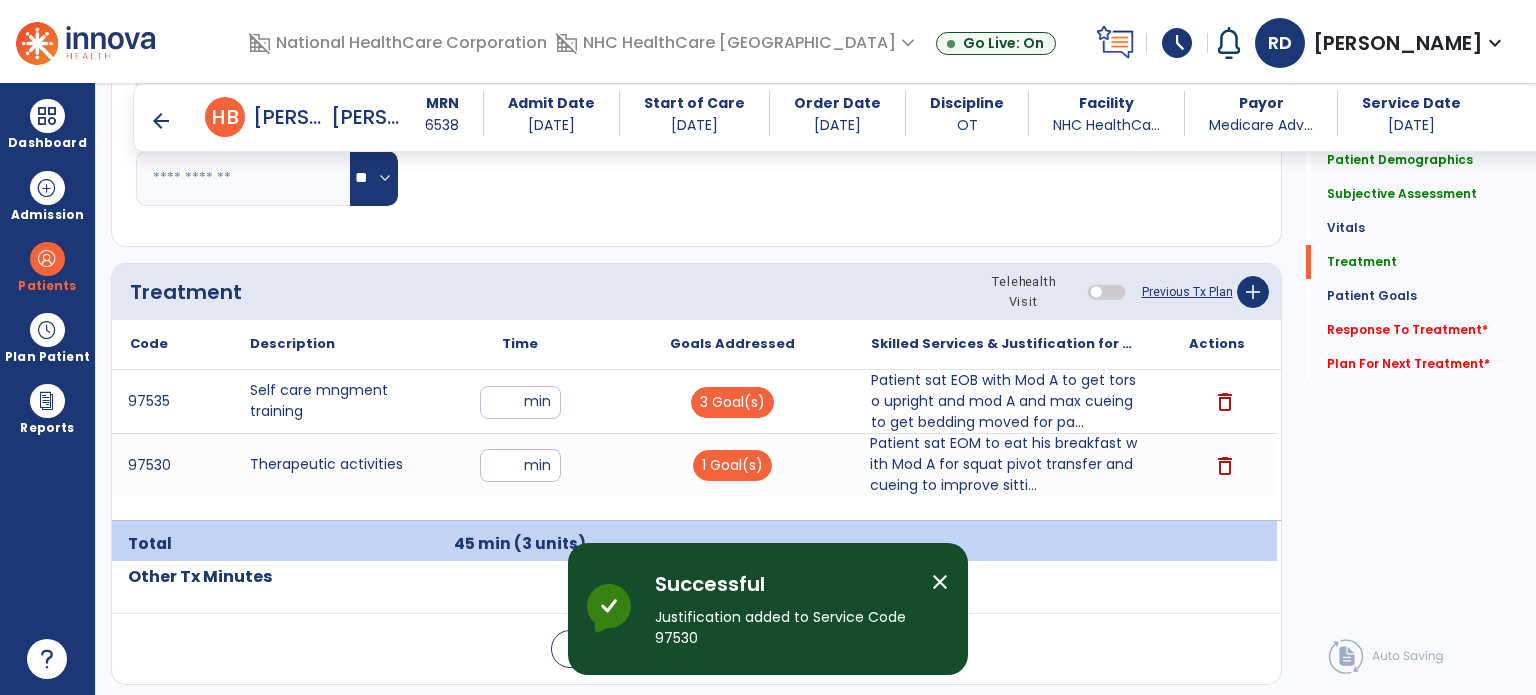 click on "Response To Treatment   *" 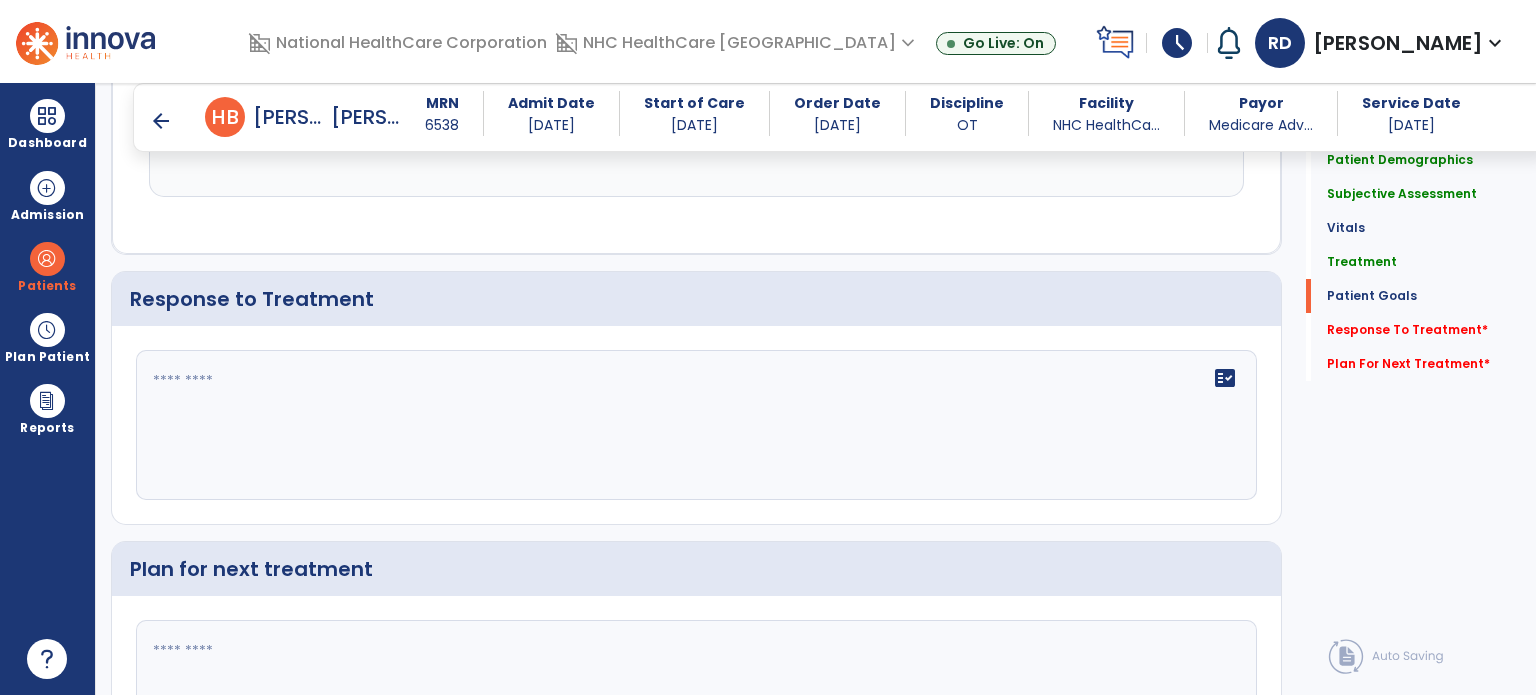 scroll, scrollTop: 3040, scrollLeft: 0, axis: vertical 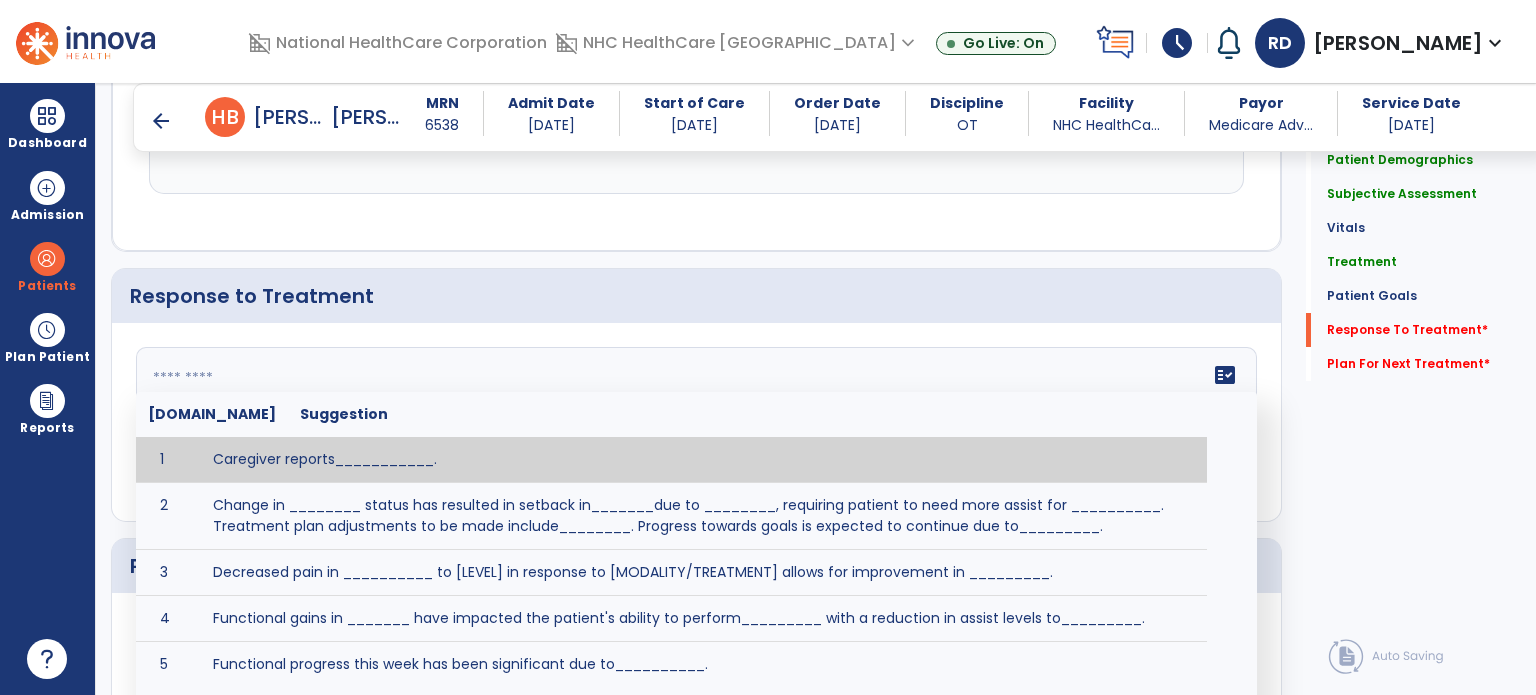 click on "fact_check  [DOMAIN_NAME] Suggestion 1 Caregiver reports___________. 2 Change in ________ status has resulted in setback in_______due to ________, requiring patient to need more assist for __________.   Treatment plan adjustments to be made include________.  Progress towards goals is expected to continue due to_________. 3 Decreased pain in __________ to [LEVEL] in response to [MODALITY/TREATMENT] allows for improvement in _________. 4 Functional gains in _______ have impacted the patient's ability to perform_________ with a reduction in assist levels to_________. 5 Functional progress this week has been significant due to__________. 6 Gains in ________ have improved the patient's ability to perform ______with decreased levels of assist to___________. 7 Improvement in ________allows patient to tolerate higher levels of challenges in_________. 8 Pain in [AREA] has decreased to [LEVEL] in response to [TREATMENT/MODALITY], allowing fore ease in completing__________. 9 10 11 12 13 14 15 16 17 18 19 20 21" 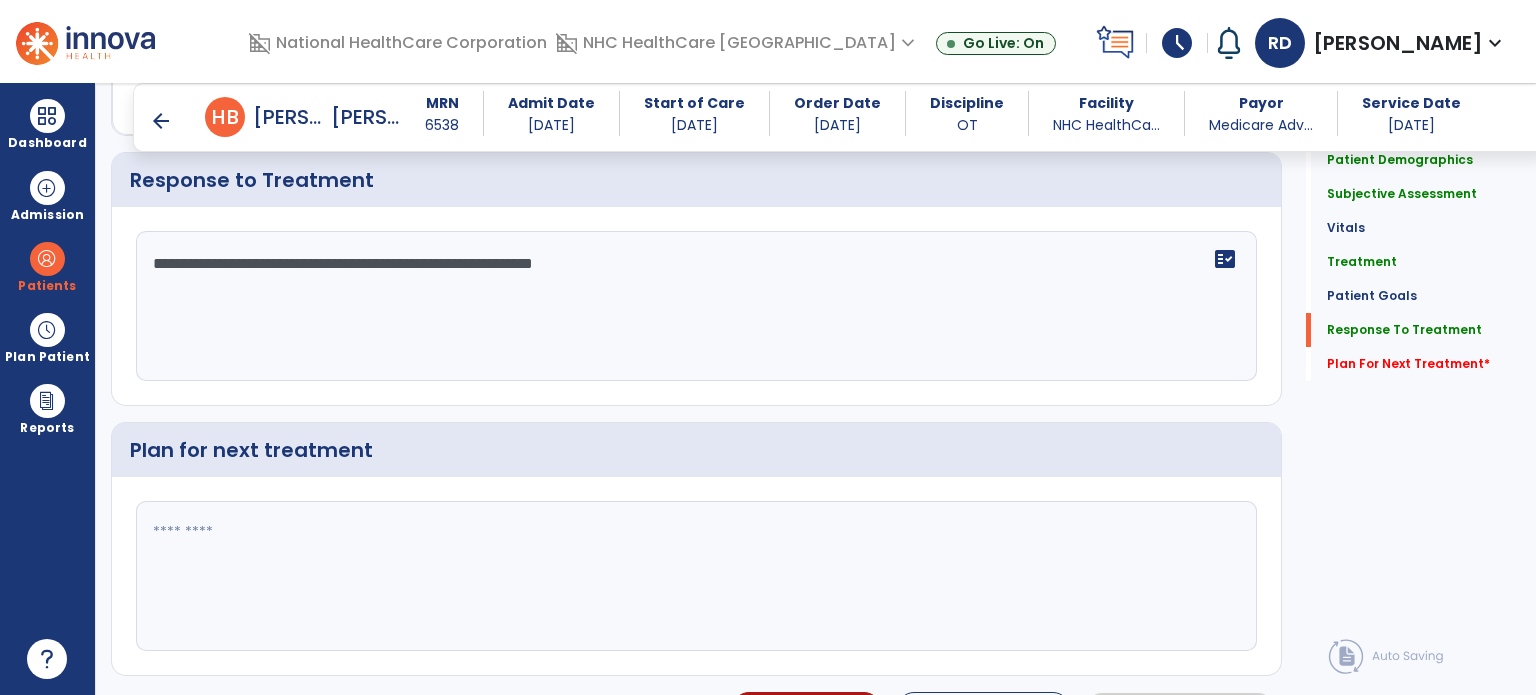 scroll, scrollTop: 3195, scrollLeft: 0, axis: vertical 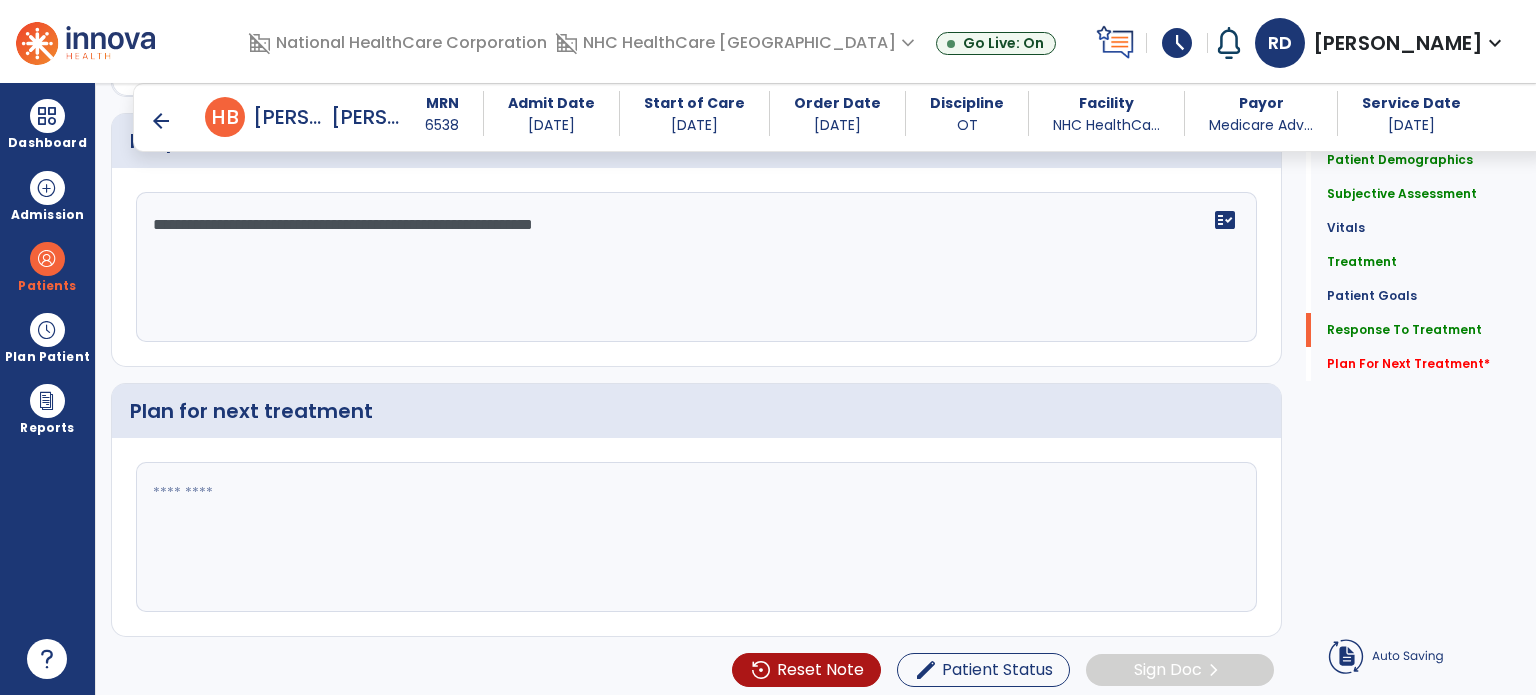 type on "**********" 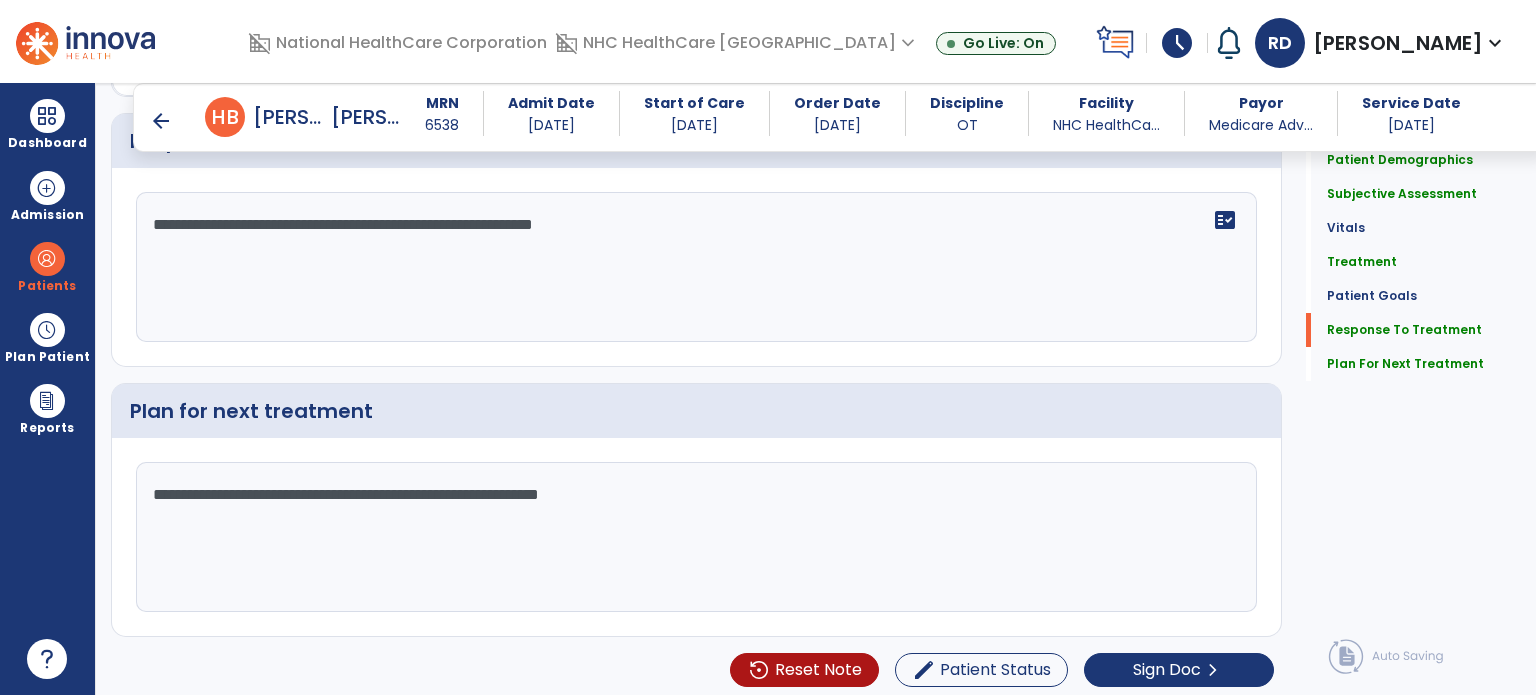 type on "**********" 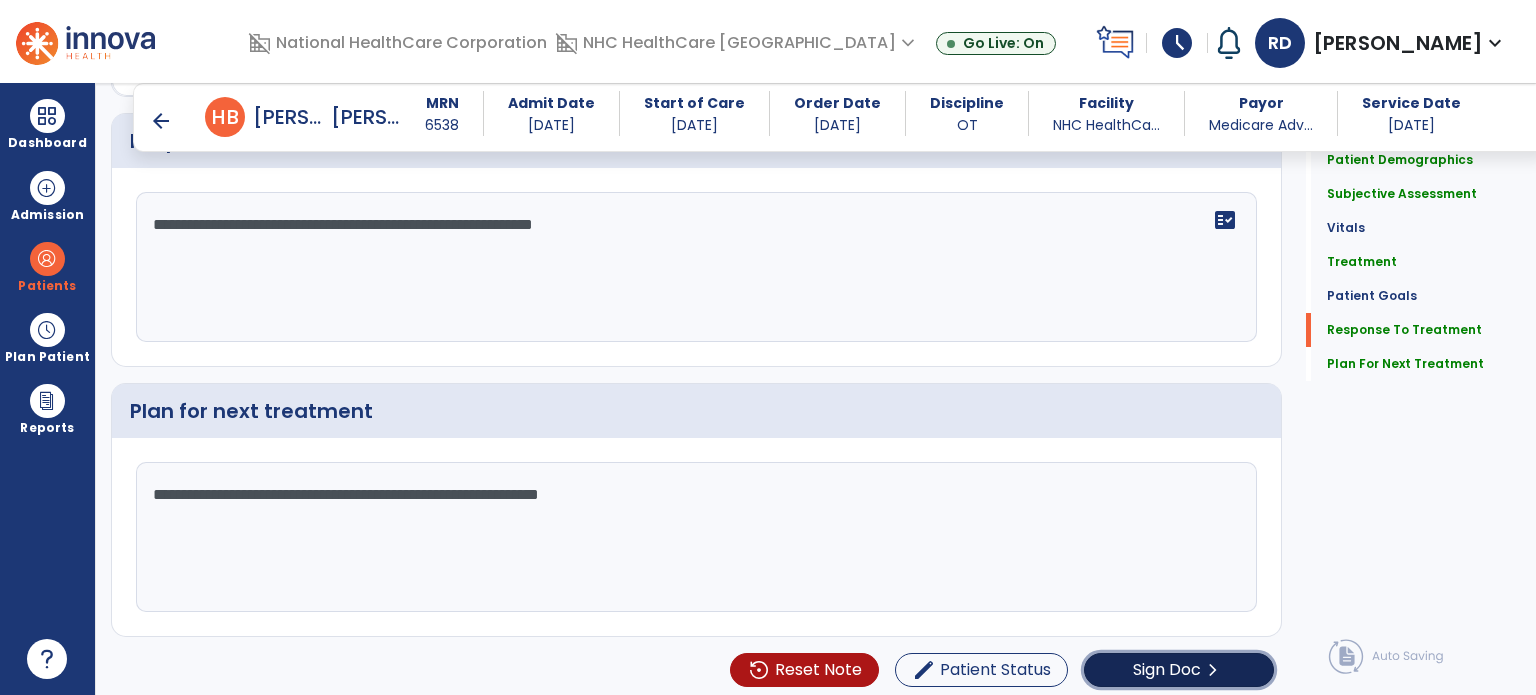 click on "Sign Doc" 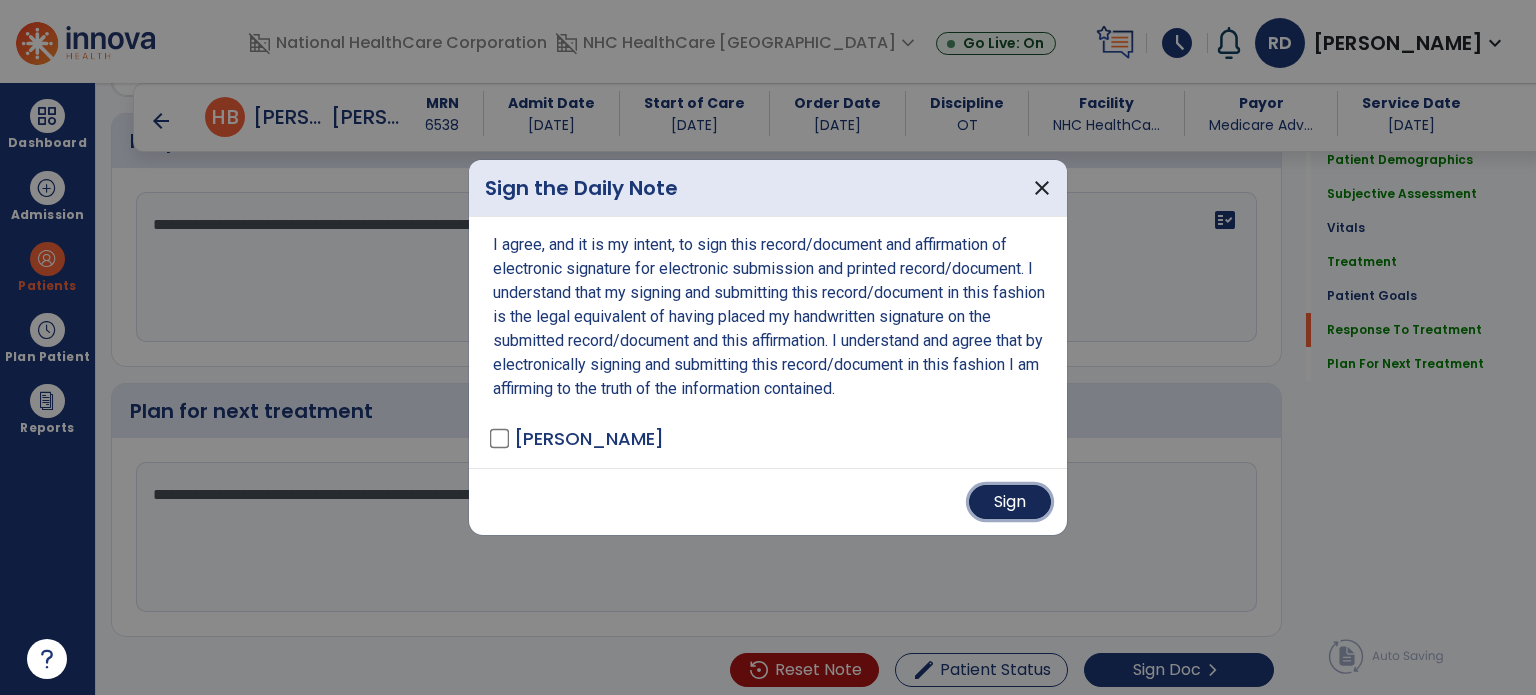 click on "Sign" at bounding box center (1010, 502) 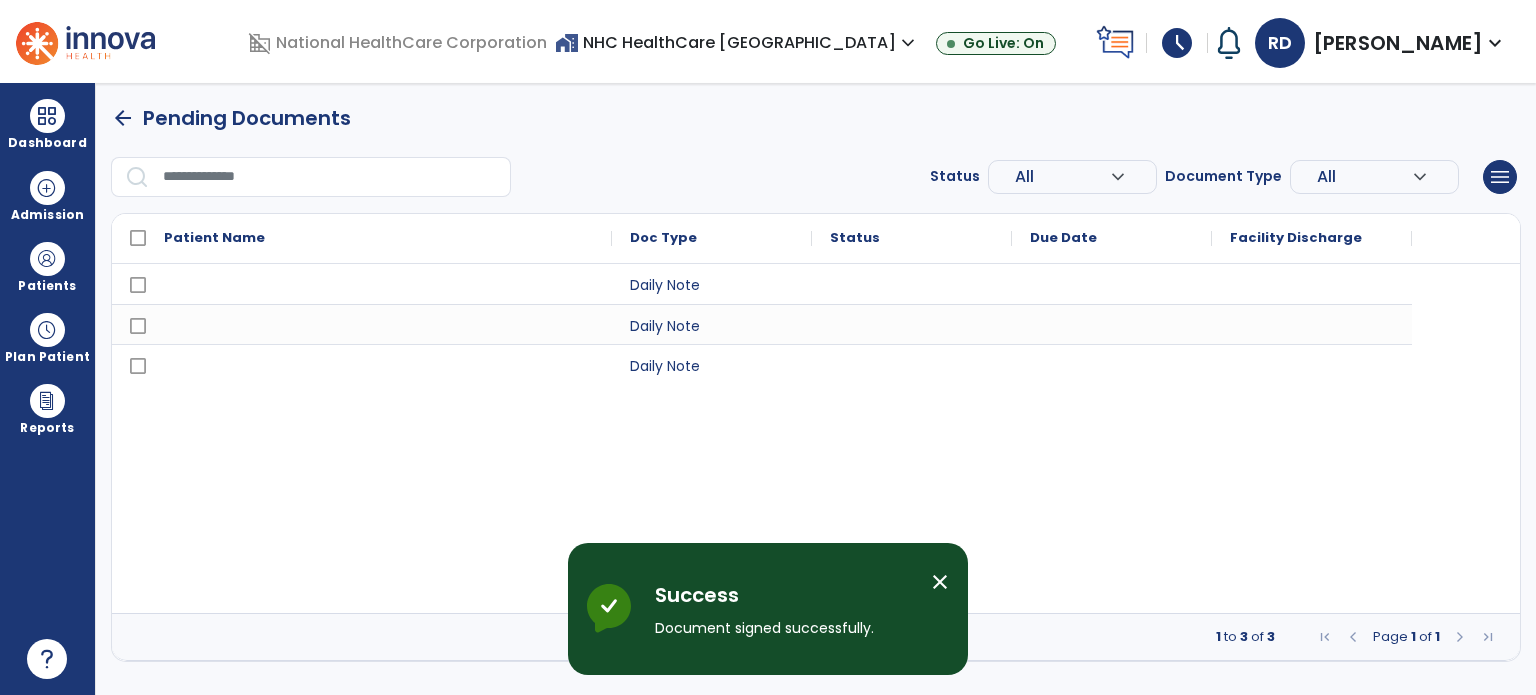 scroll, scrollTop: 0, scrollLeft: 0, axis: both 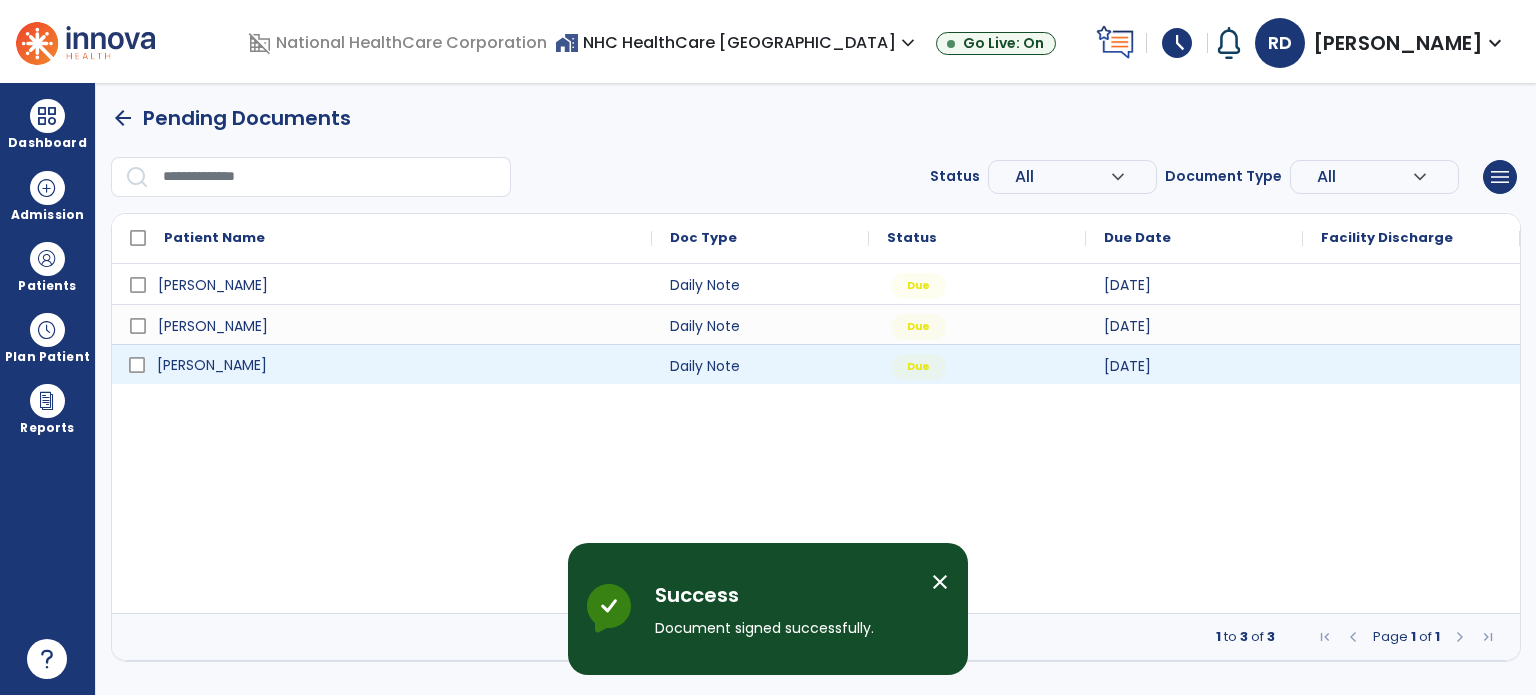 click on "[PERSON_NAME]" at bounding box center [396, 365] 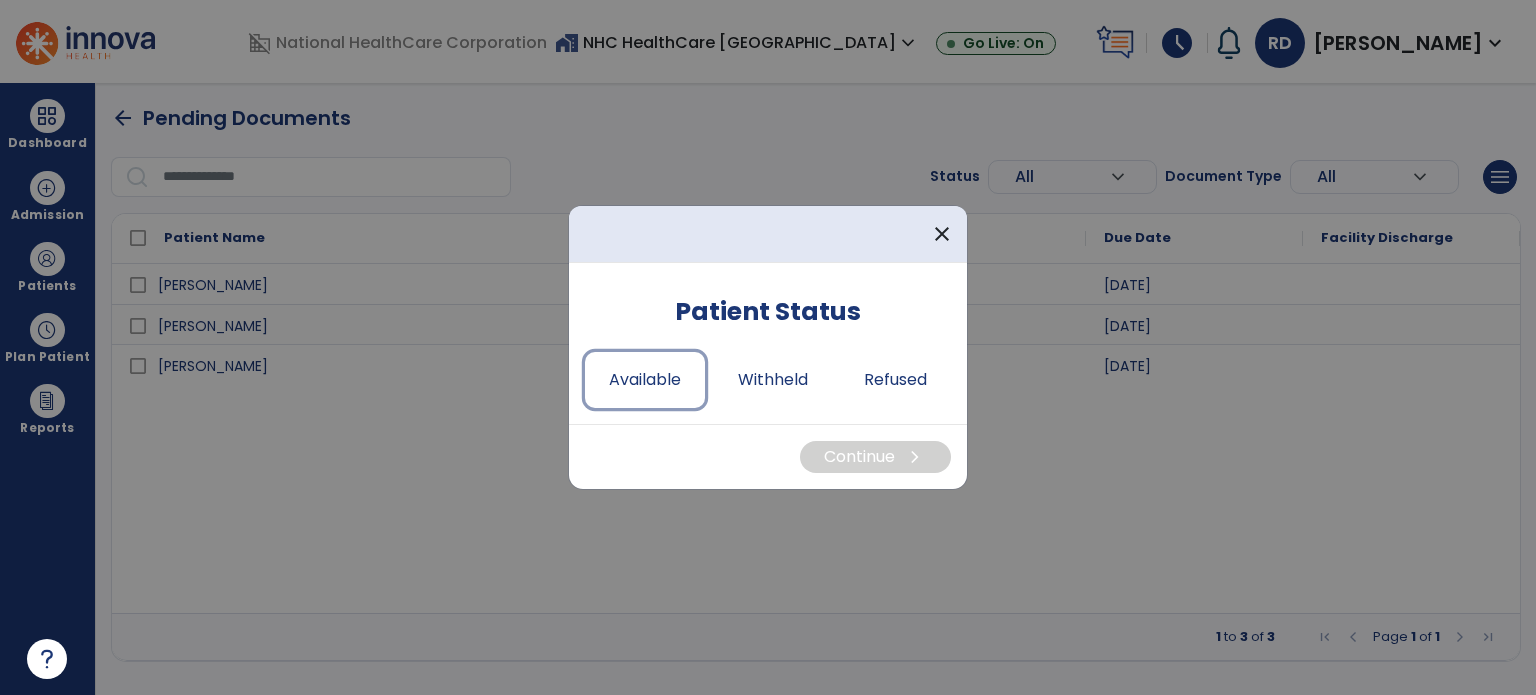 click on "Available" at bounding box center [645, 380] 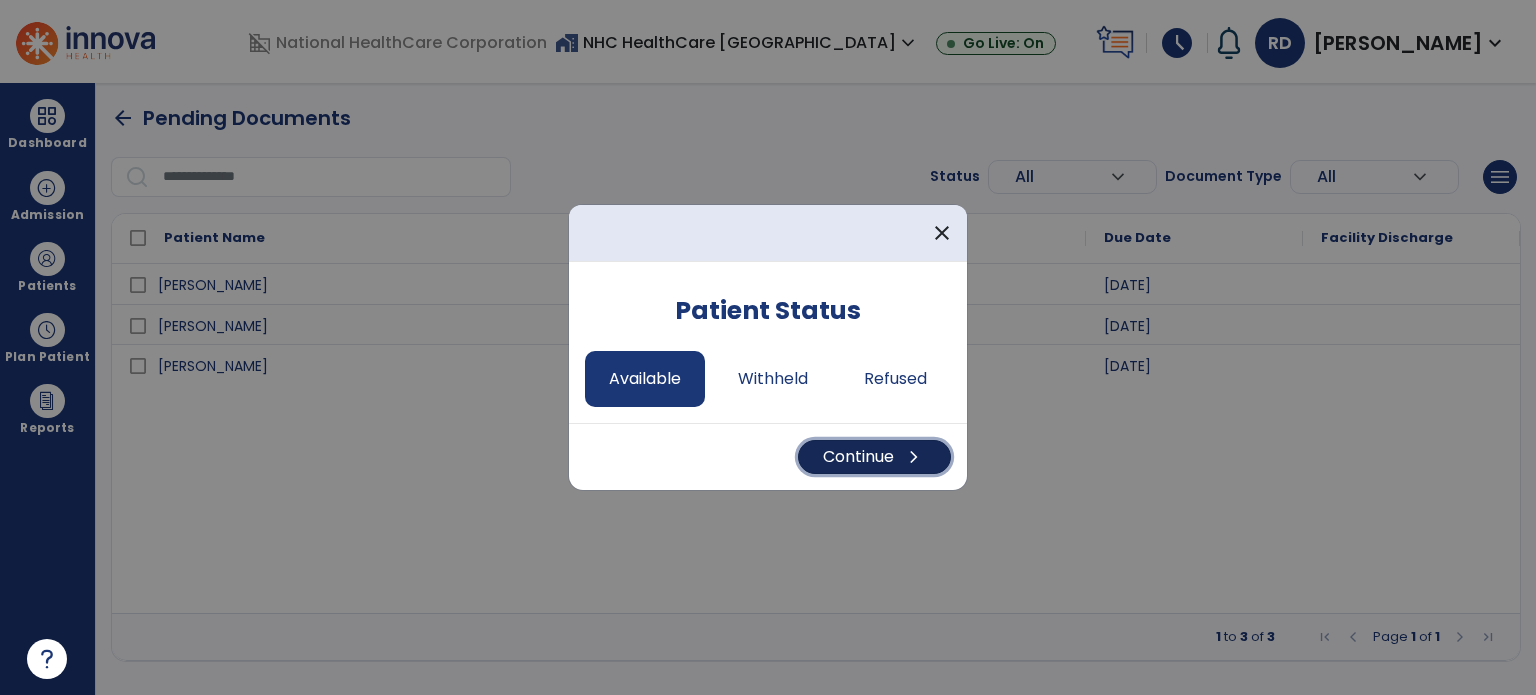 click on "Continue   chevron_right" at bounding box center [874, 457] 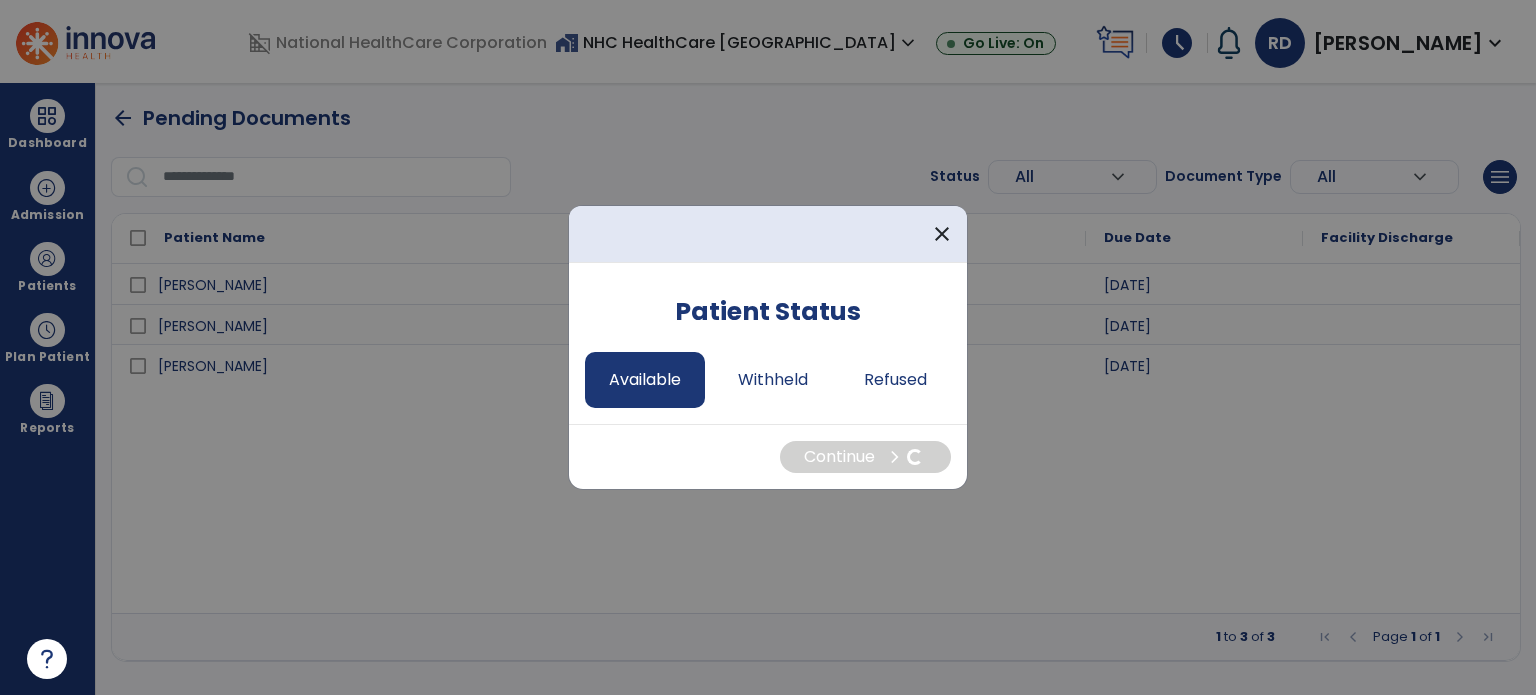 select on "*" 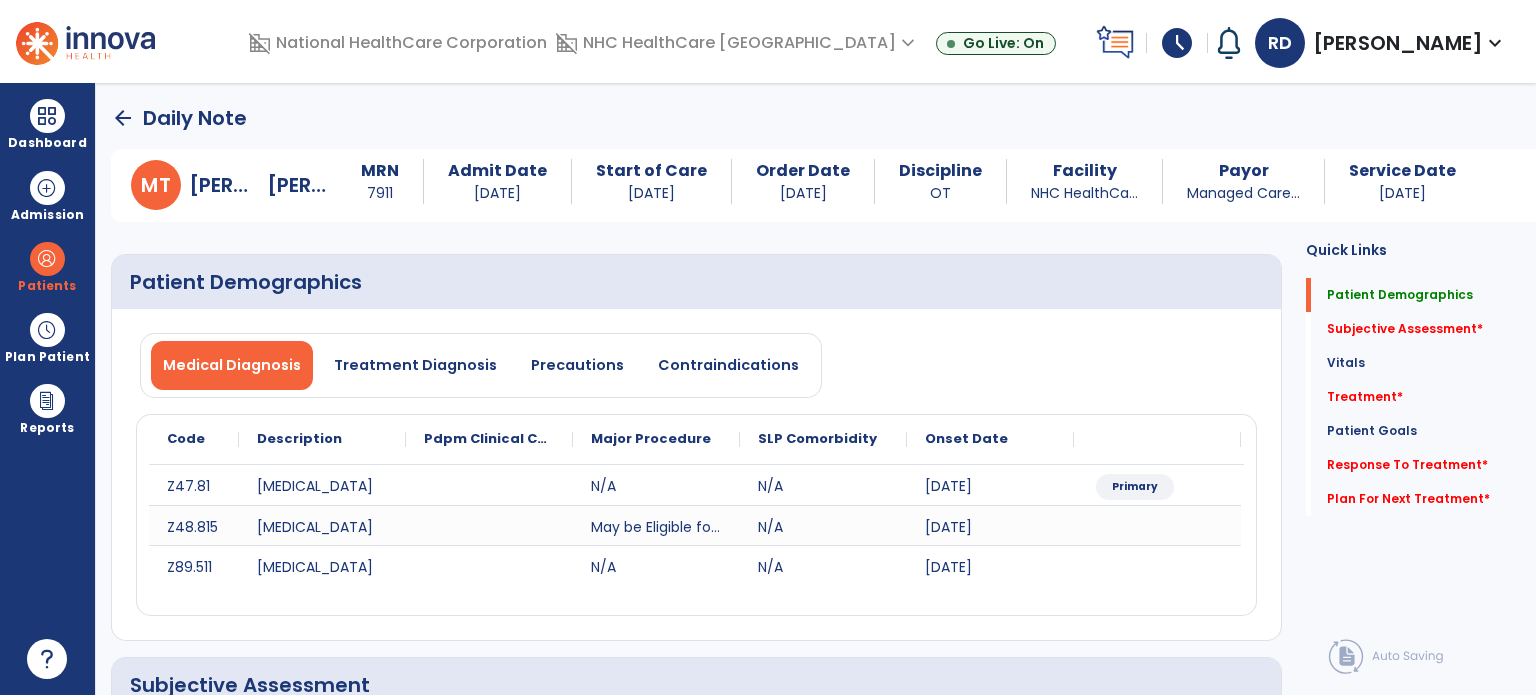 click on "Subjective Assessment   *" 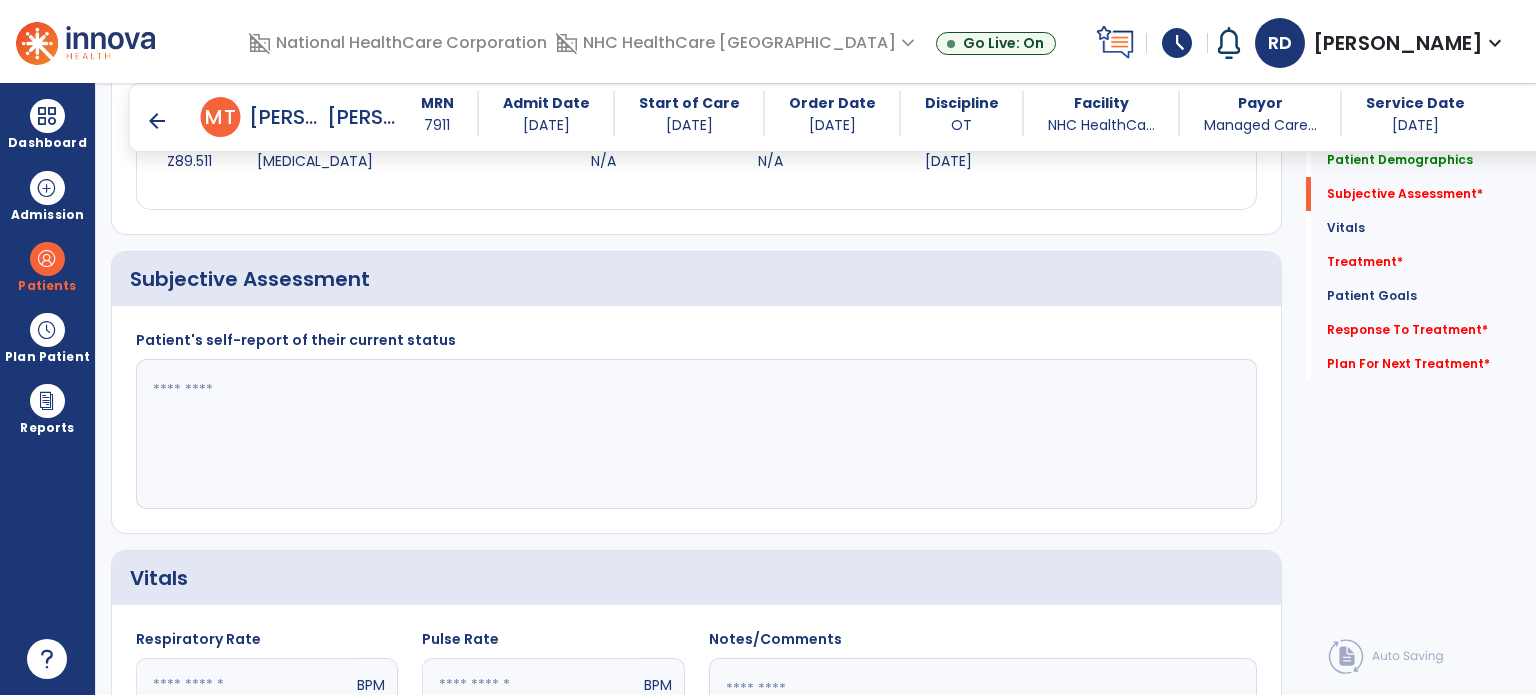 scroll, scrollTop: 408, scrollLeft: 0, axis: vertical 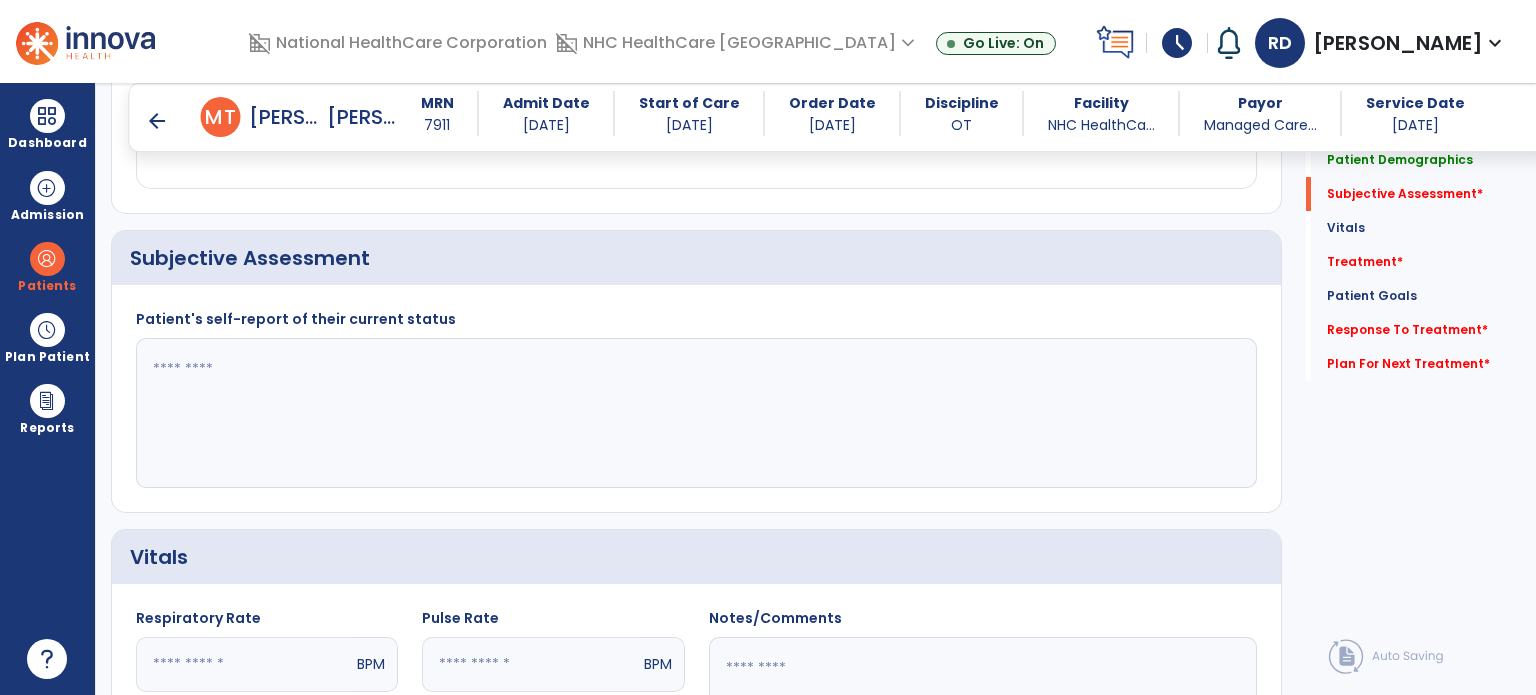 click 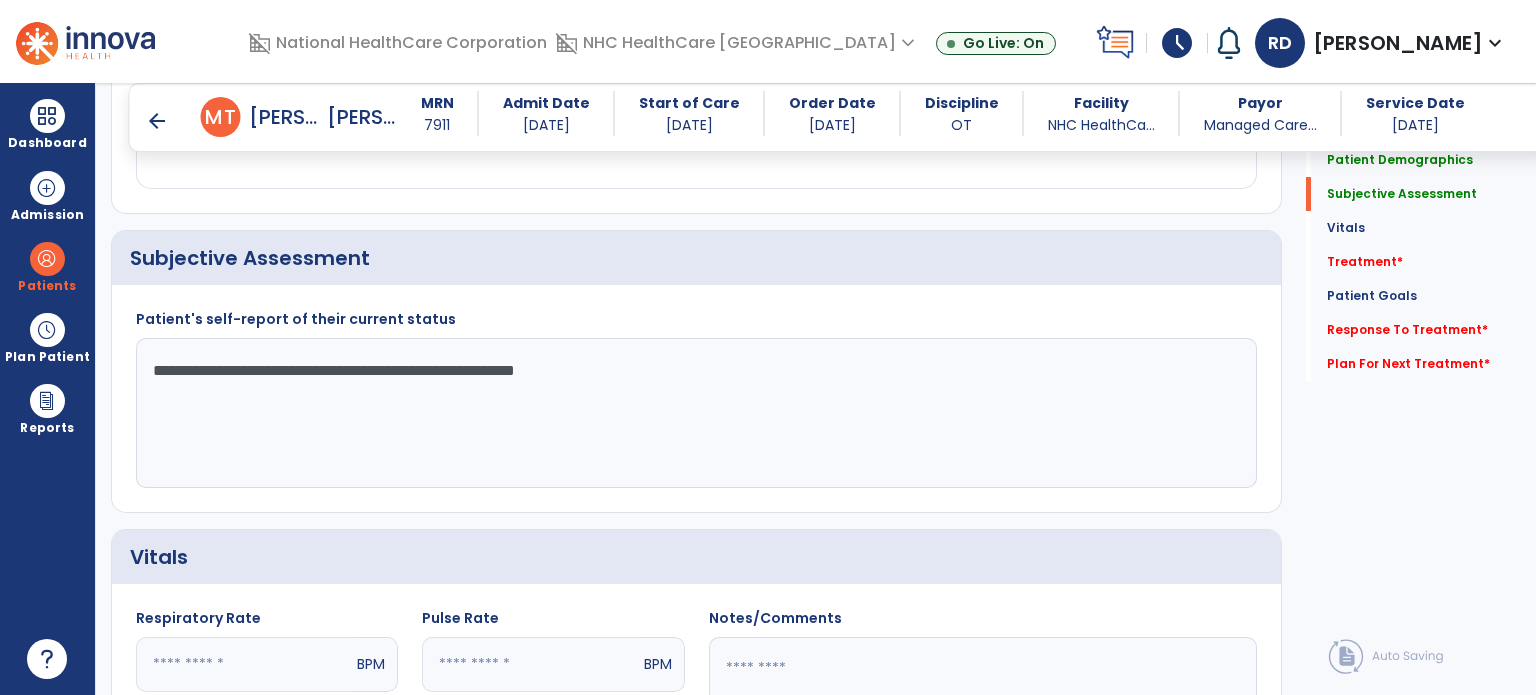 type on "**********" 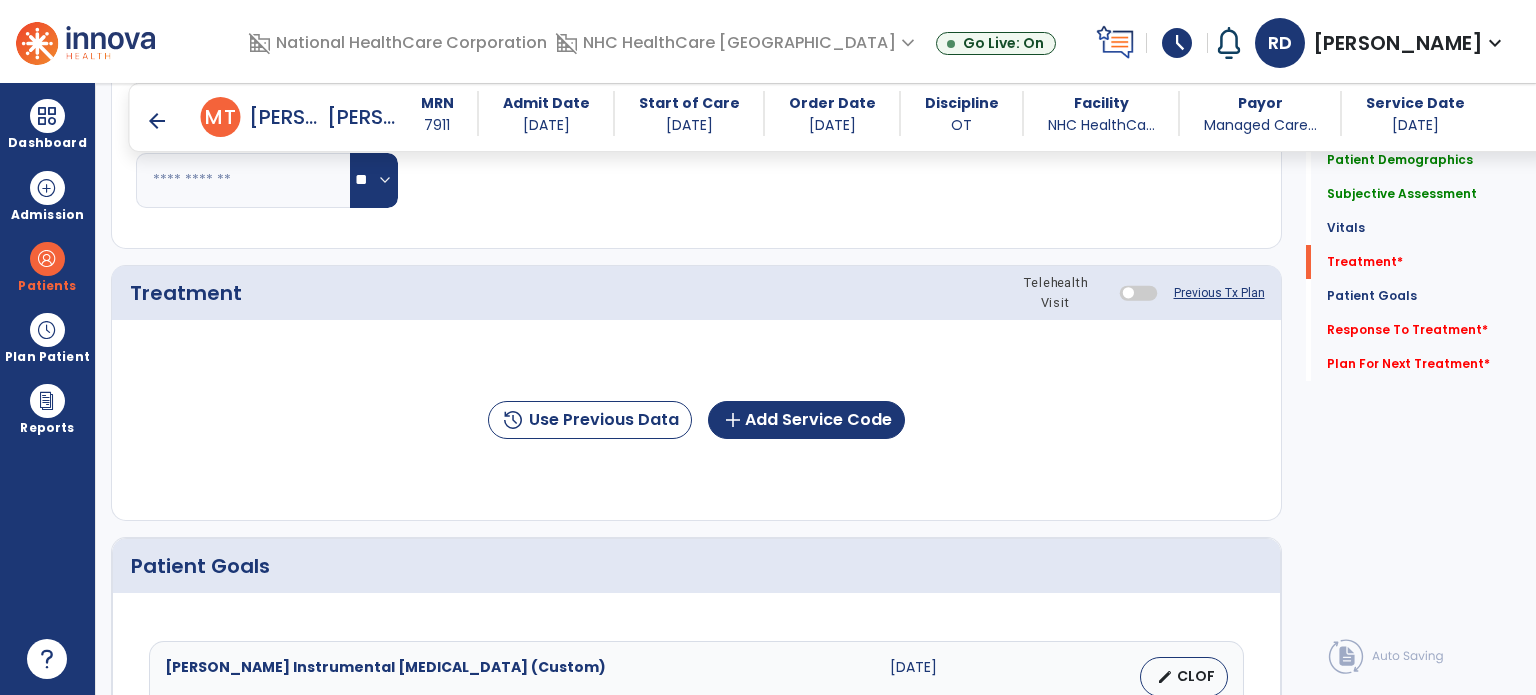 scroll, scrollTop: 1096, scrollLeft: 0, axis: vertical 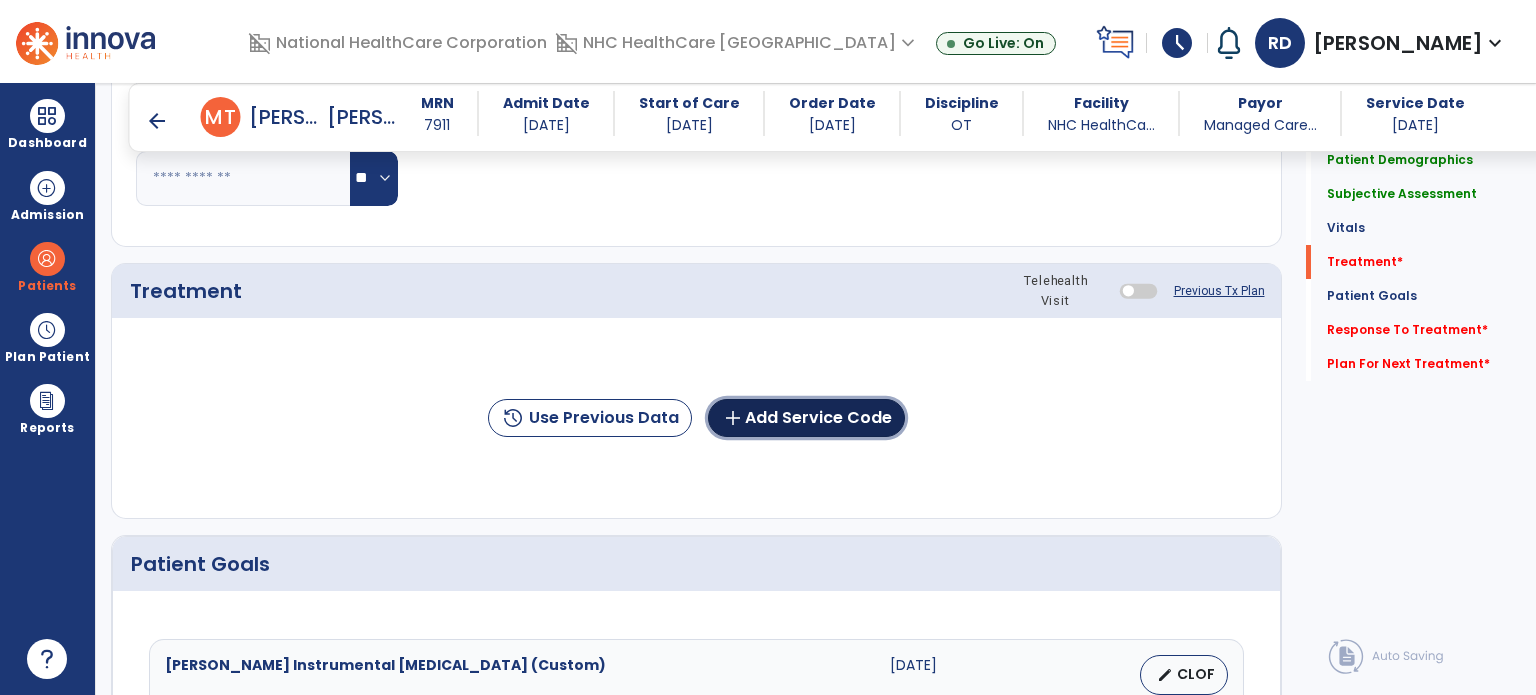 click on "add  Add Service Code" 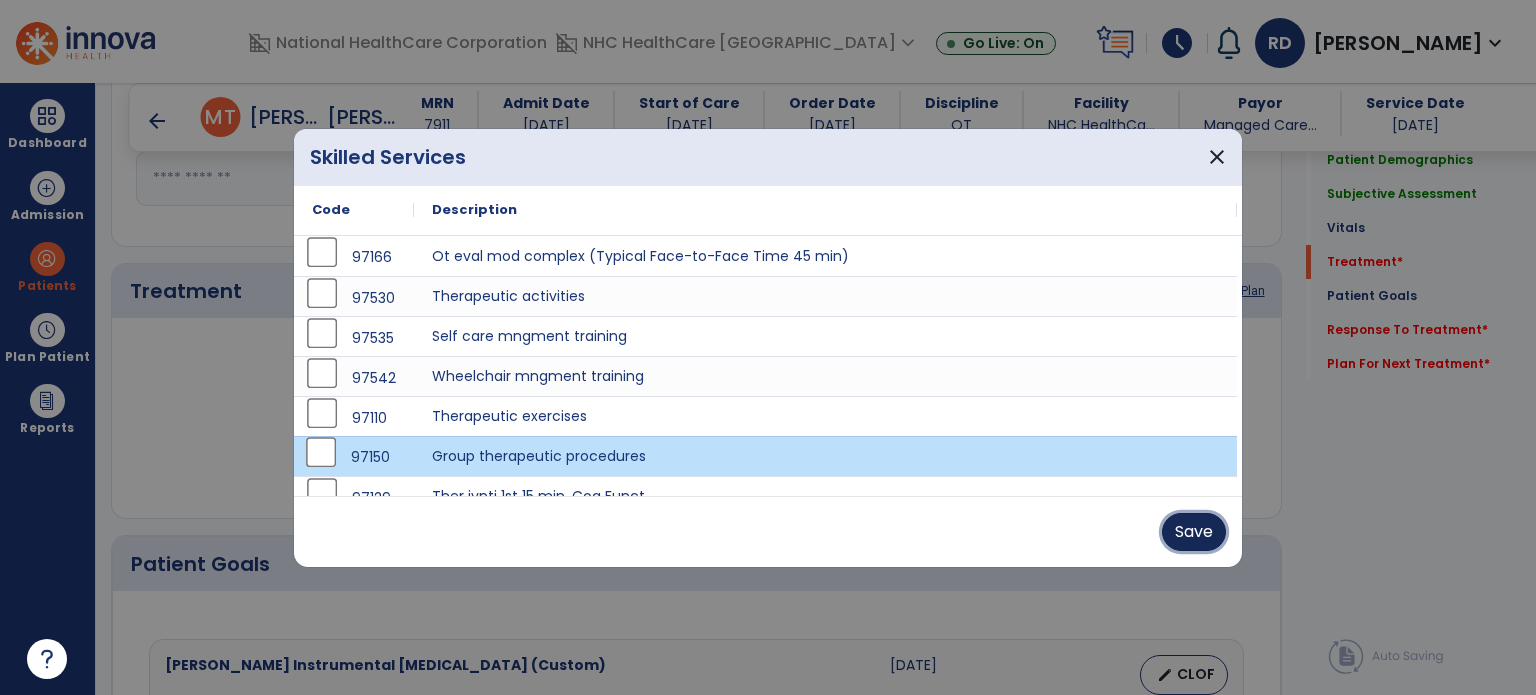 click on "Save" at bounding box center [1194, 532] 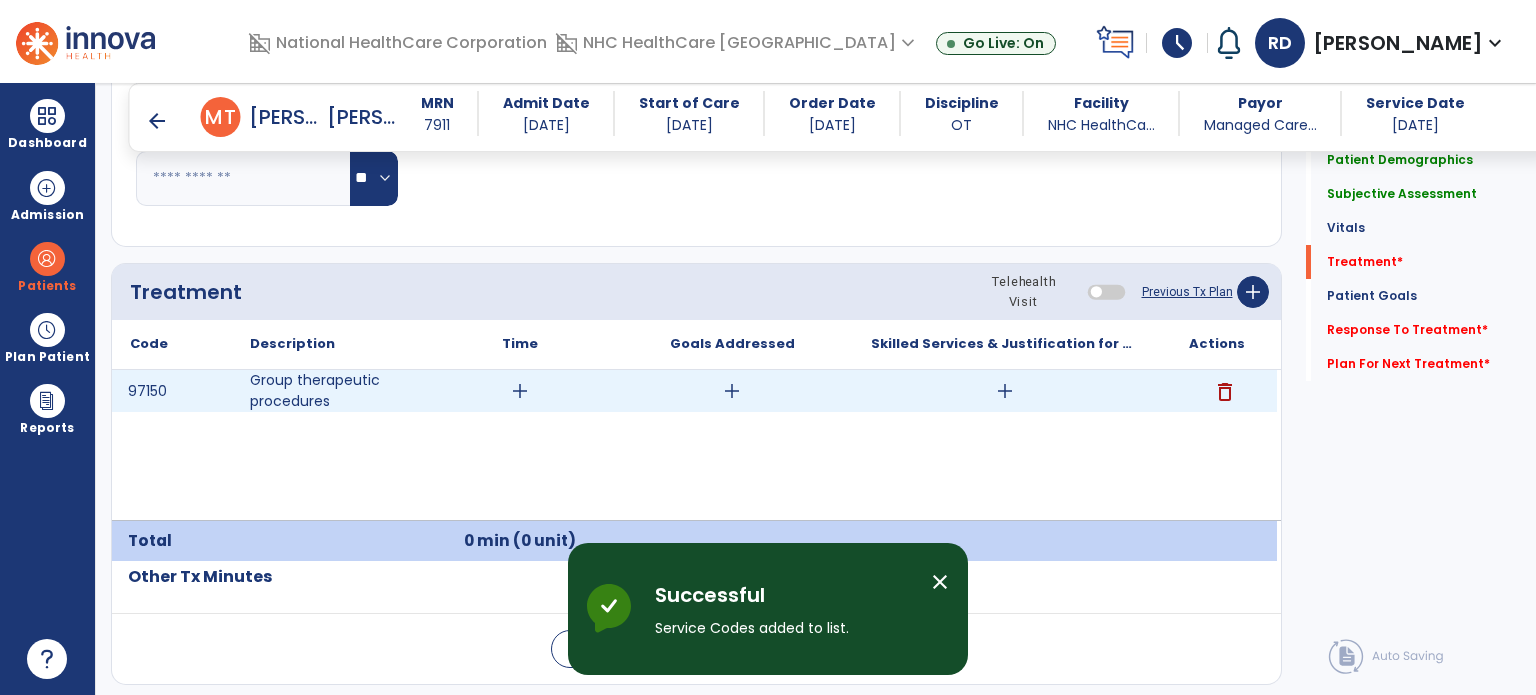 click on "add" at bounding box center (520, 391) 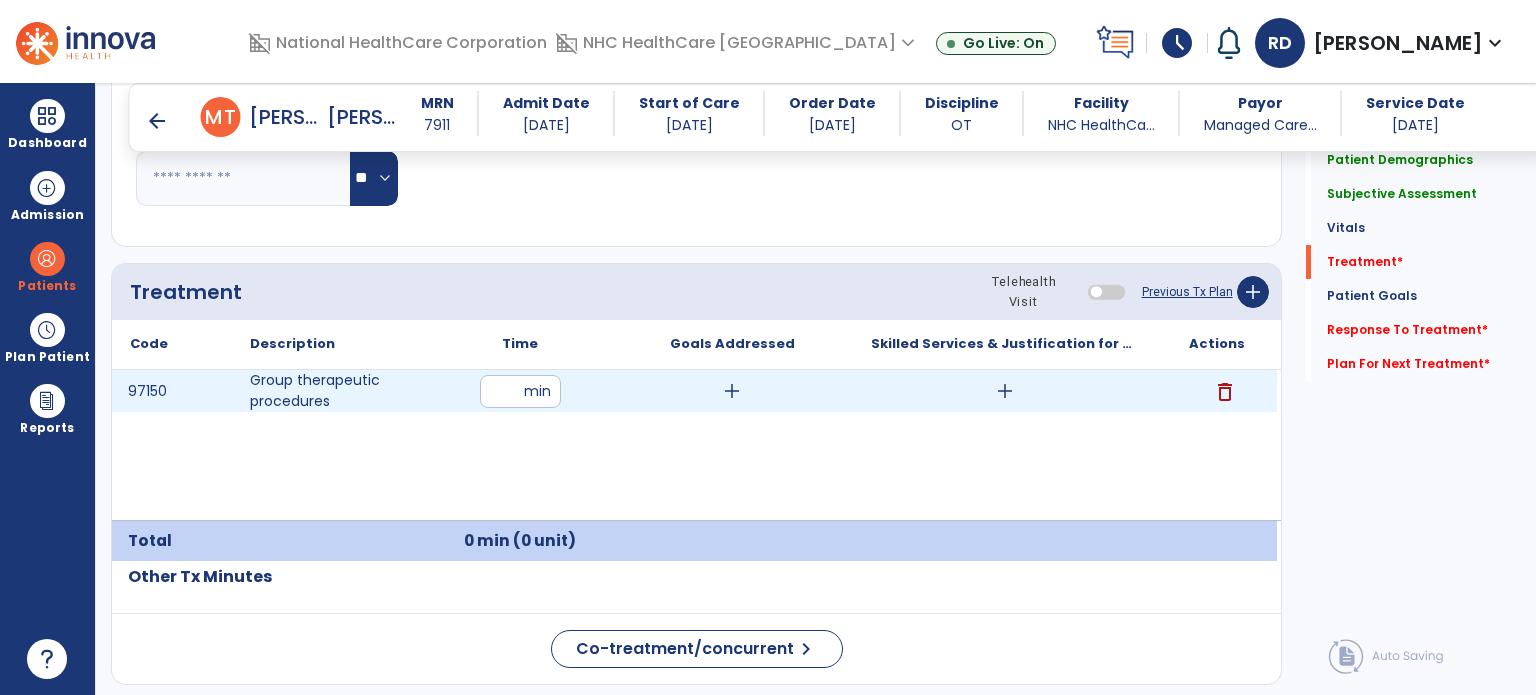 type on "**" 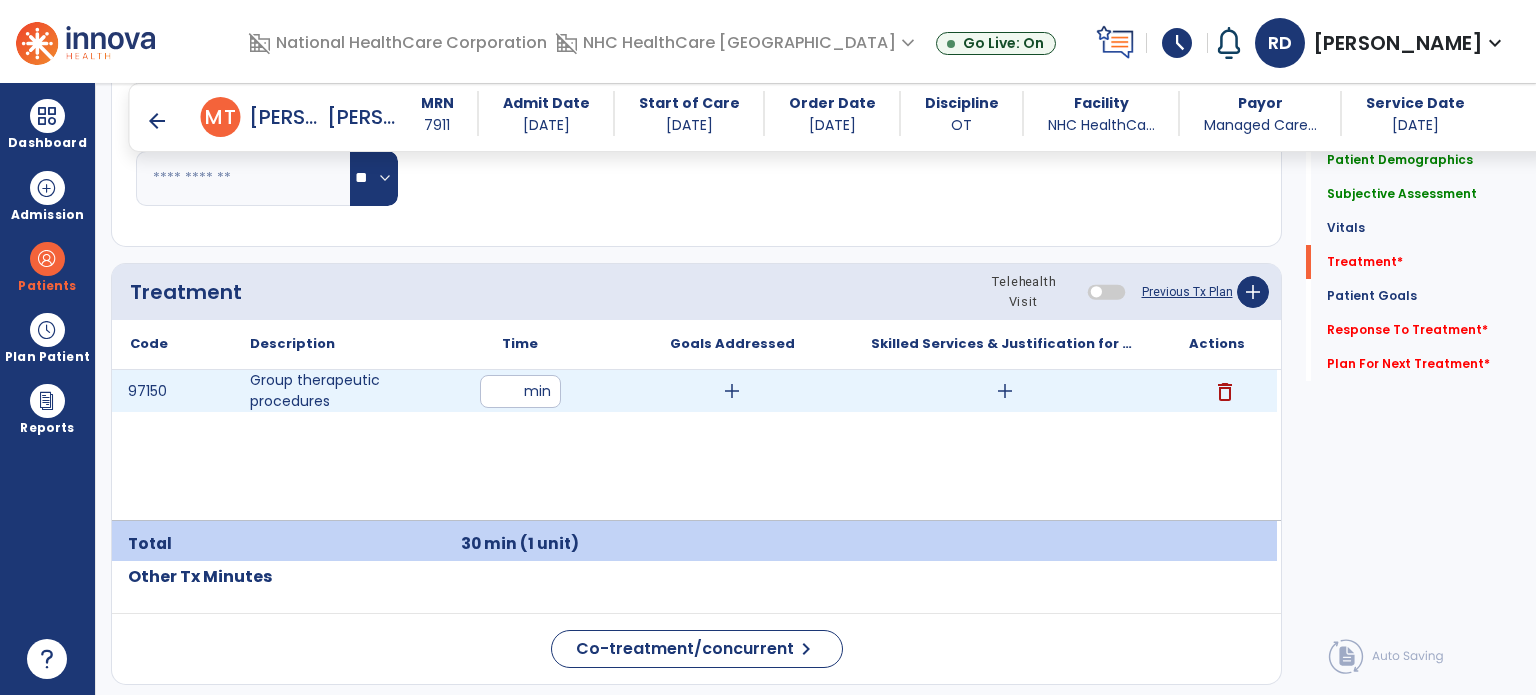 click on "add" at bounding box center [732, 391] 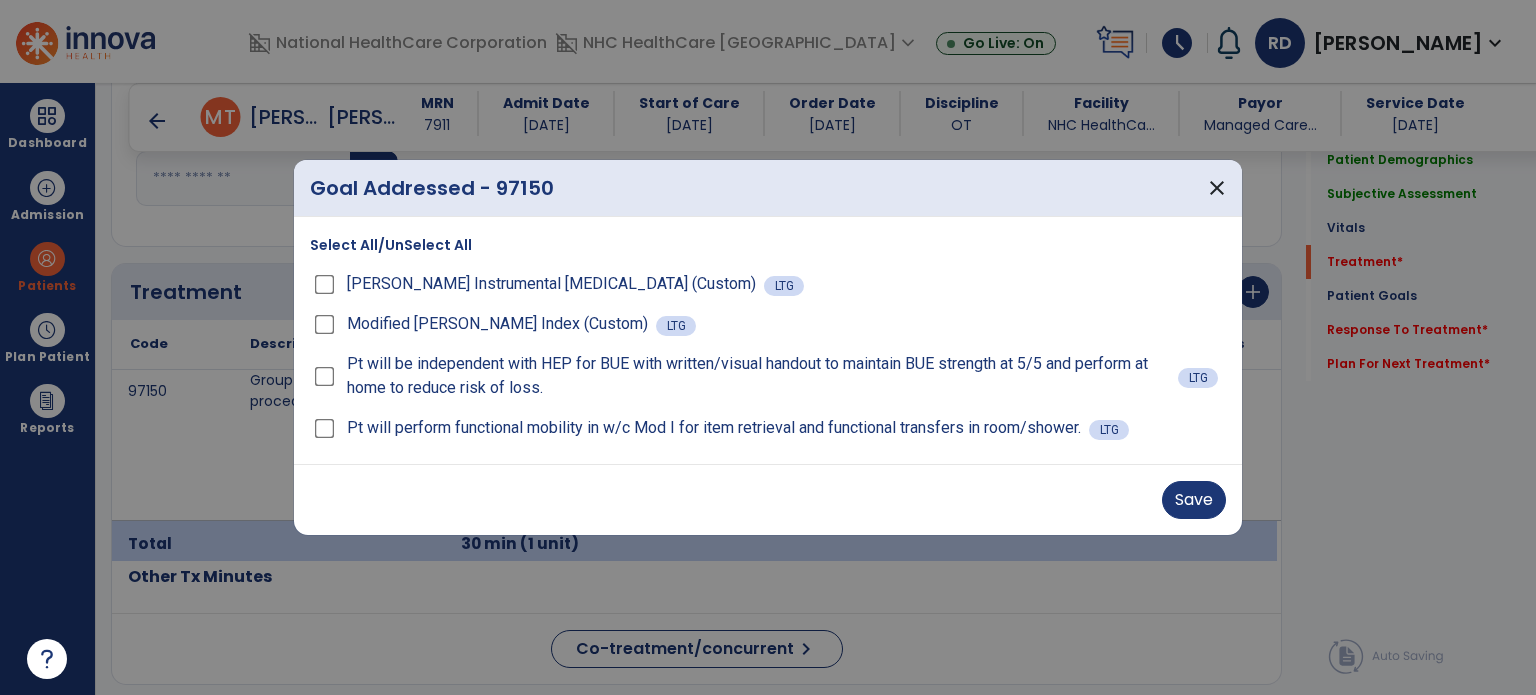 click on "Pt will be independent with HEP for BUE with written/visual handout to maintain BUE strength at 5/5 and perform at home to reduce risk of loss." at bounding box center [744, 376] 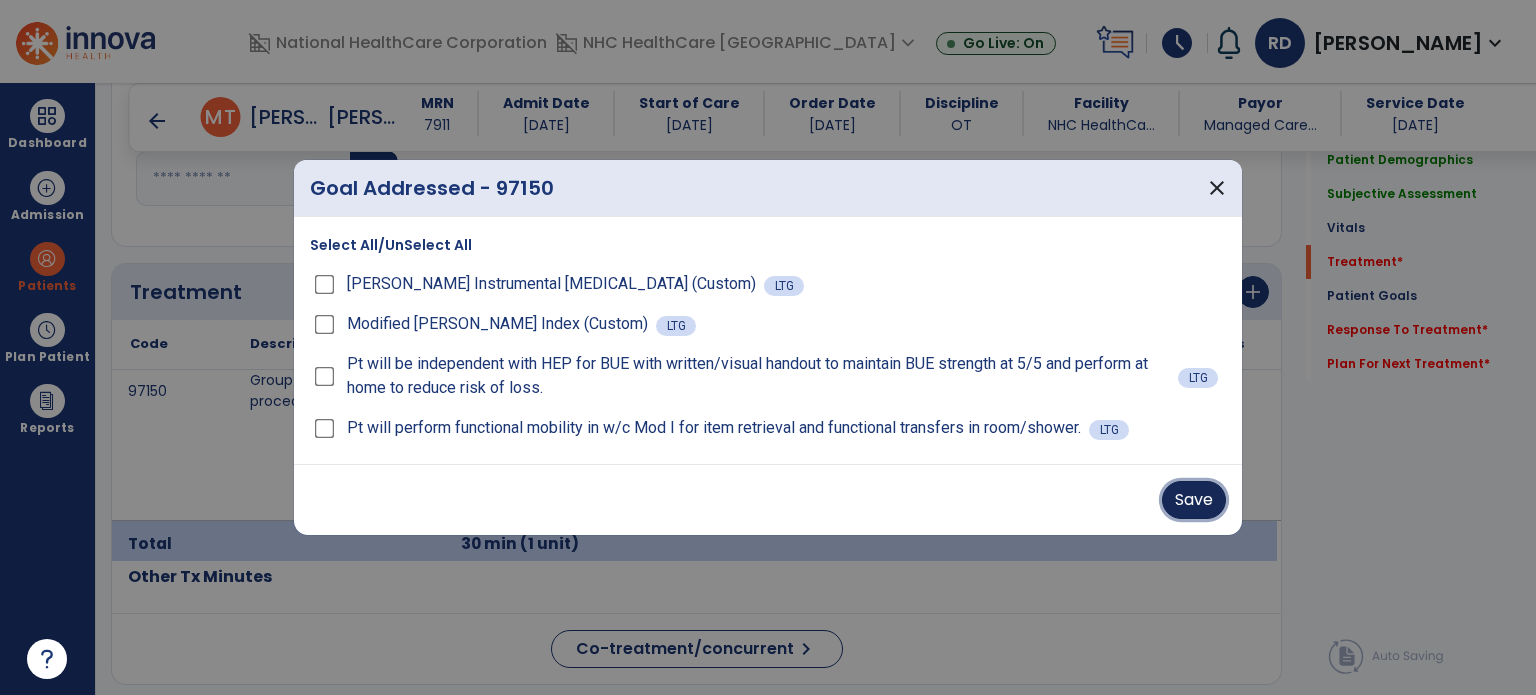 click on "Save" at bounding box center (1194, 500) 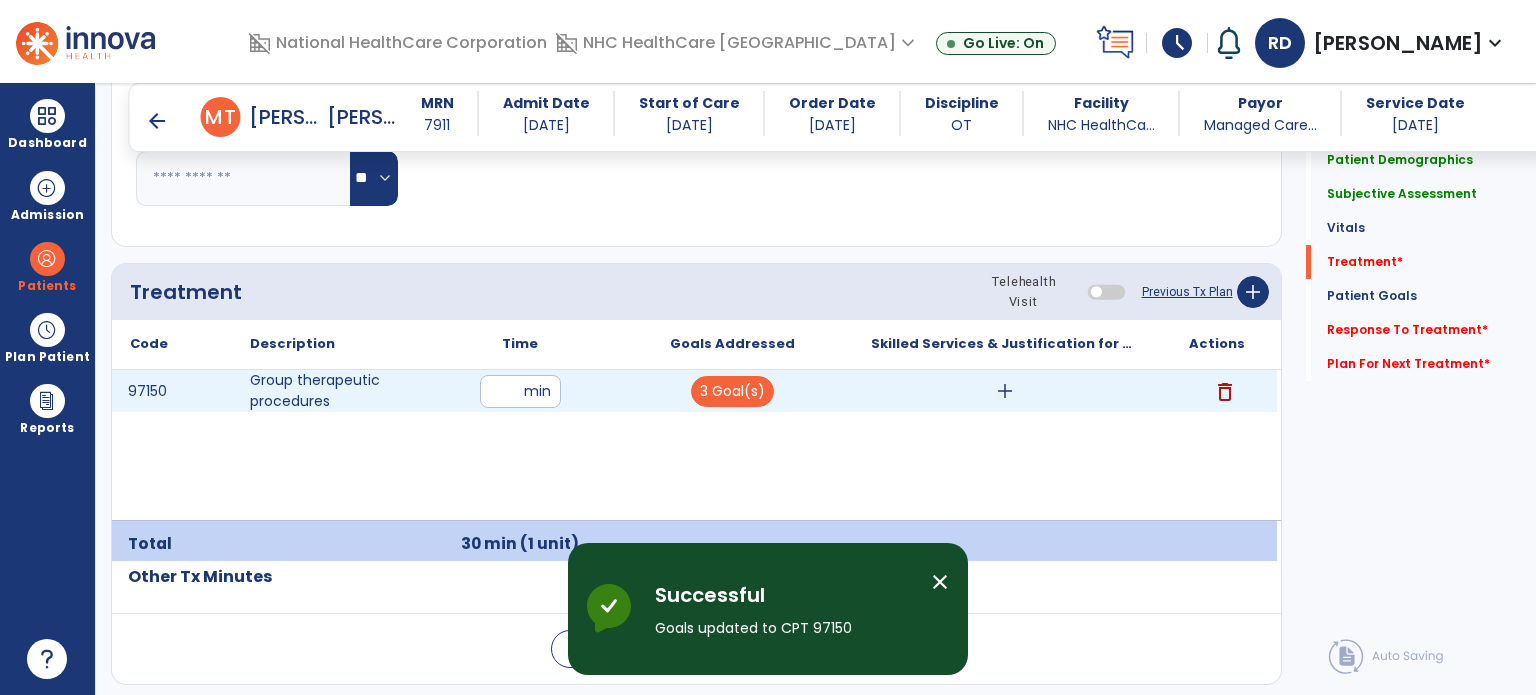 click on "add" at bounding box center (1005, 391) 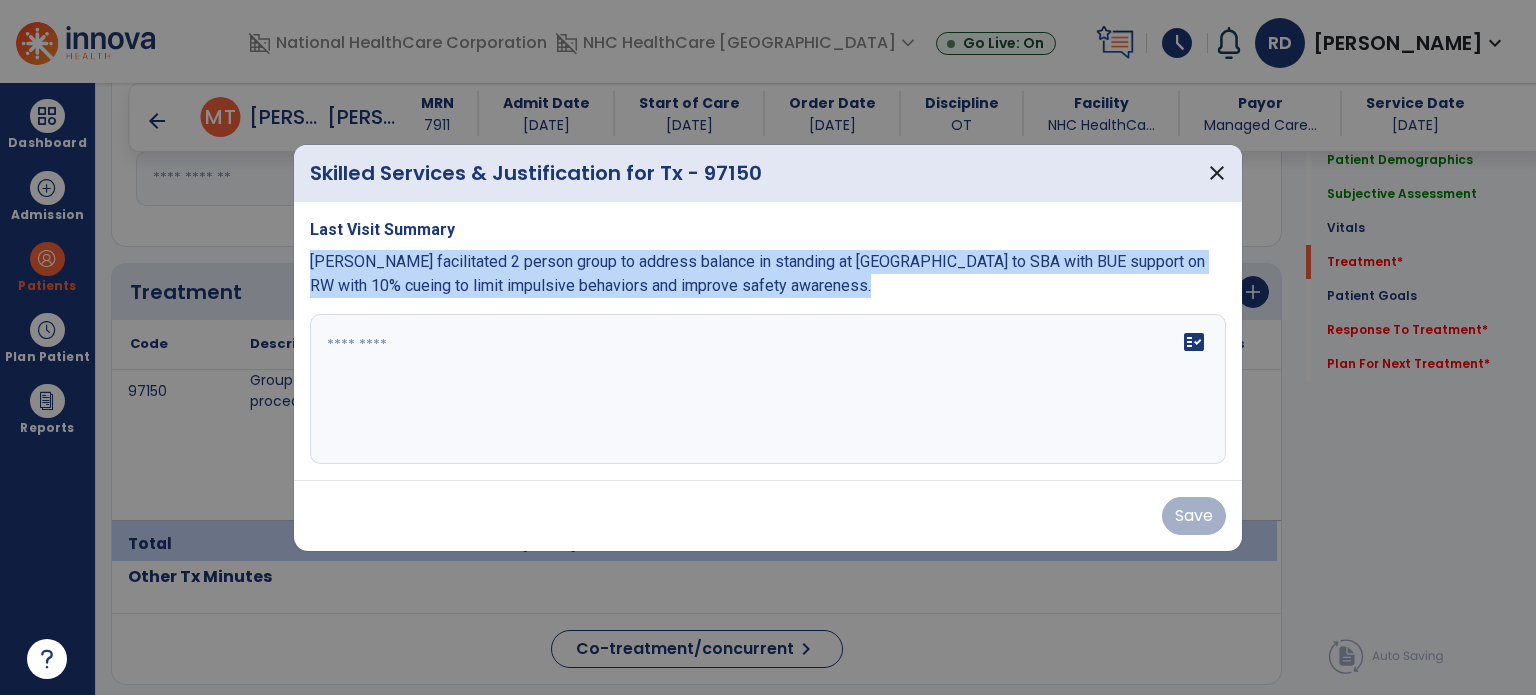 drag, startPoint x: 312, startPoint y: 263, endPoint x: 787, endPoint y: 355, distance: 483.82745 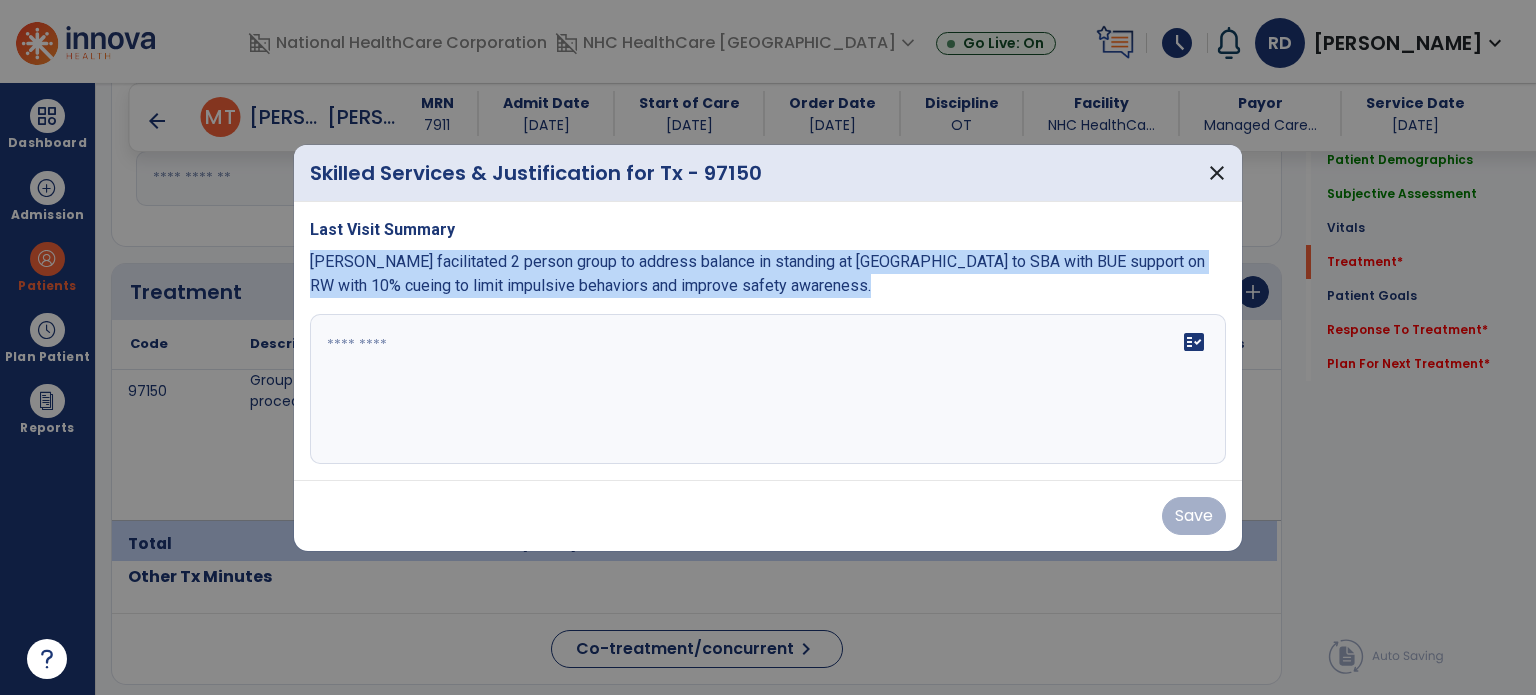 click on "Last Visit Summary [PERSON_NAME] facilitated 2 person group to address balance in standing at [GEOGRAPHIC_DATA] to SBA with BUE support on RW with 10% cueing to limit impulsive behaviors and improve safety awareness.   fact_check" at bounding box center (768, 341) 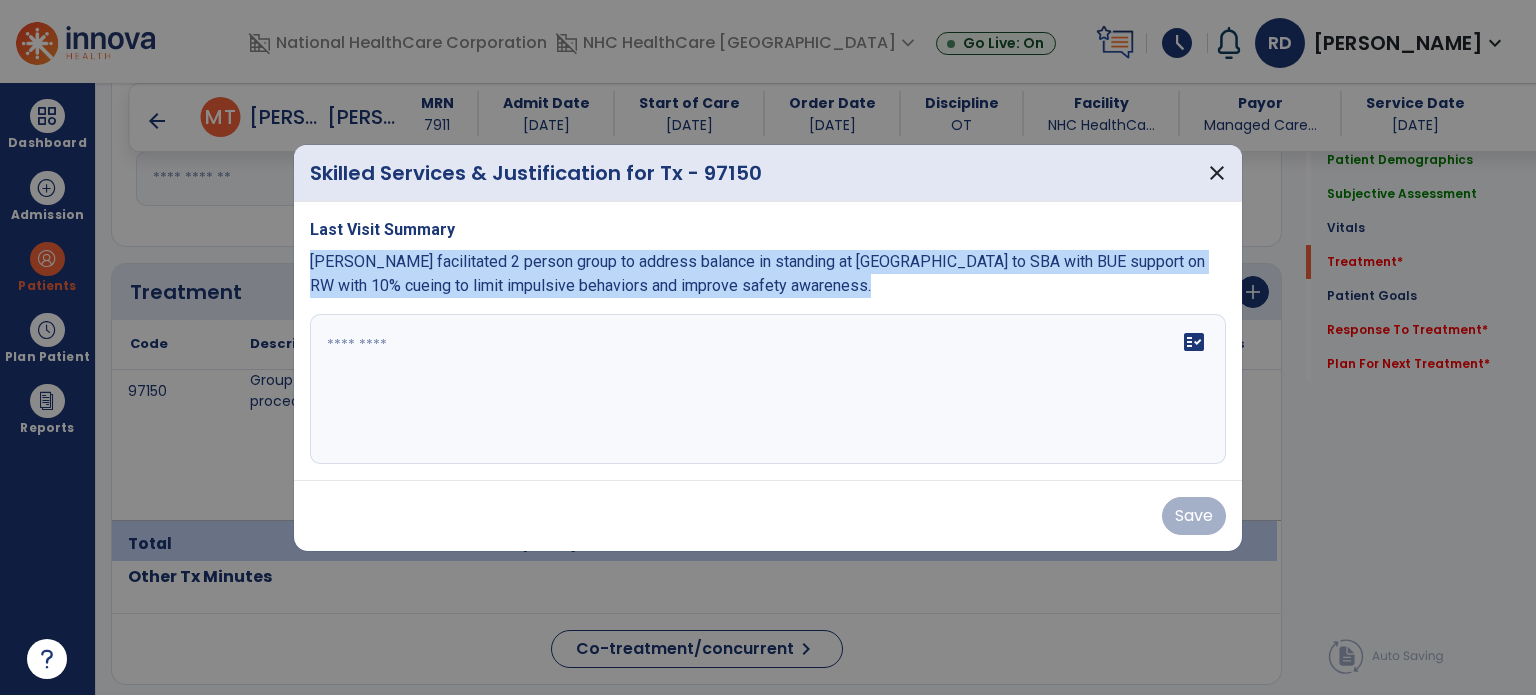 copy on "[PERSON_NAME] facilitated 2 person group to address balance in standing at [GEOGRAPHIC_DATA] to SBA with BUE support on RW with 10% cueing to limit impulsive behaviors and improve safety awareness." 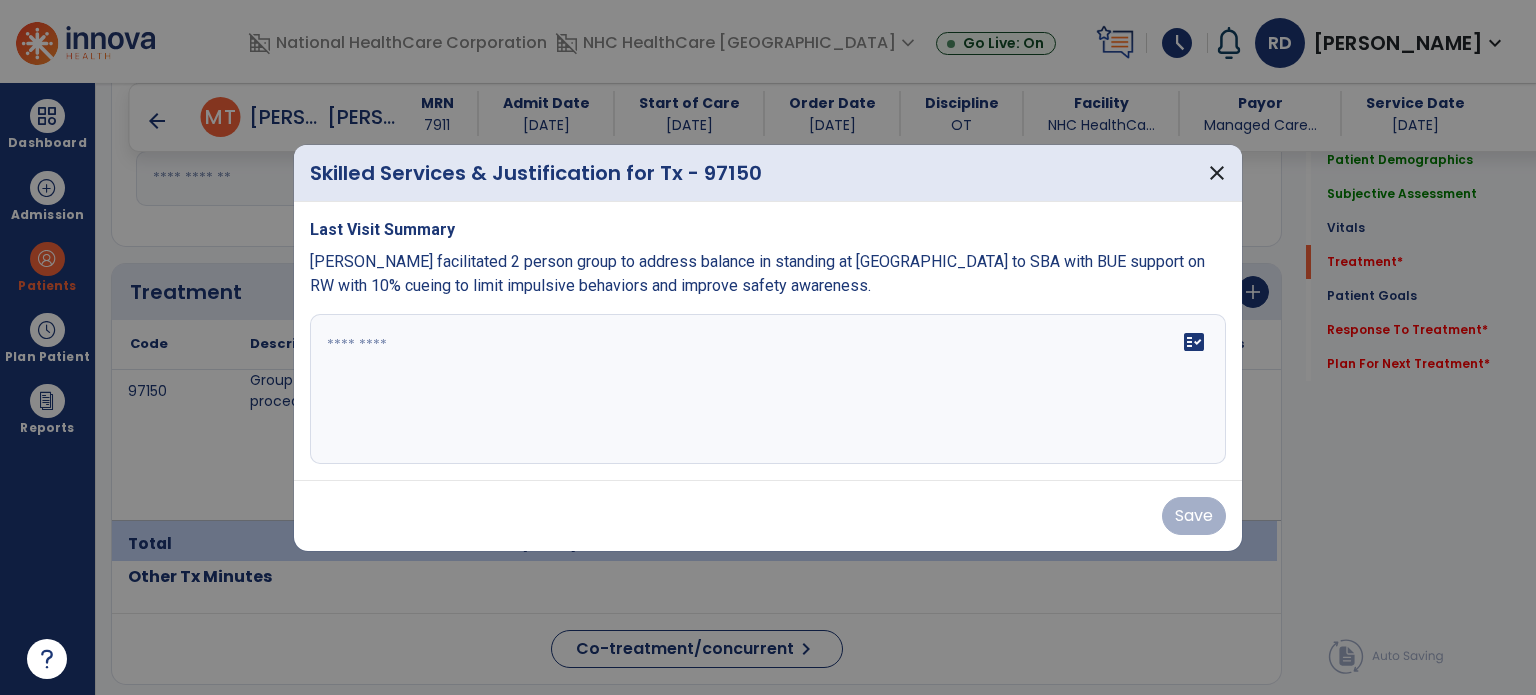click at bounding box center [768, 389] 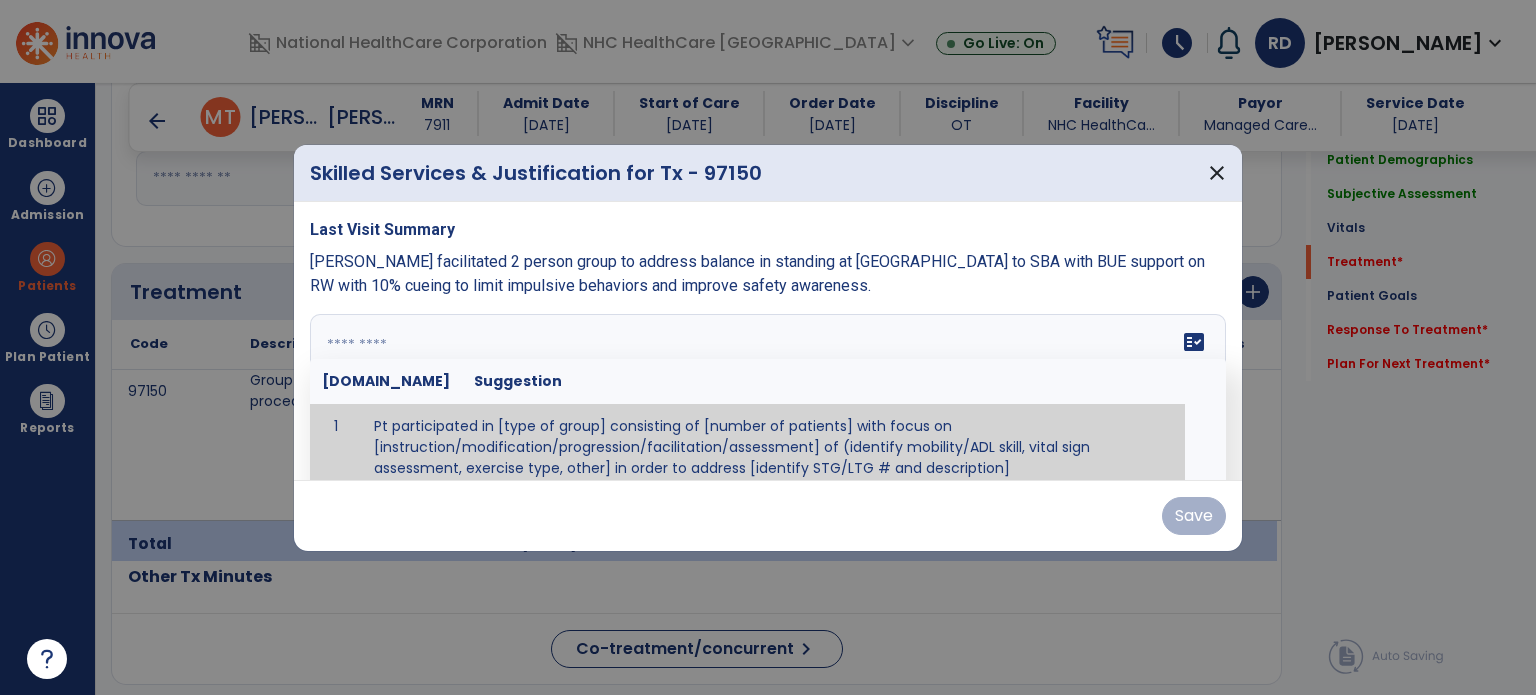 drag, startPoint x: 448, startPoint y: 345, endPoint x: 458, endPoint y: 348, distance: 10.440307 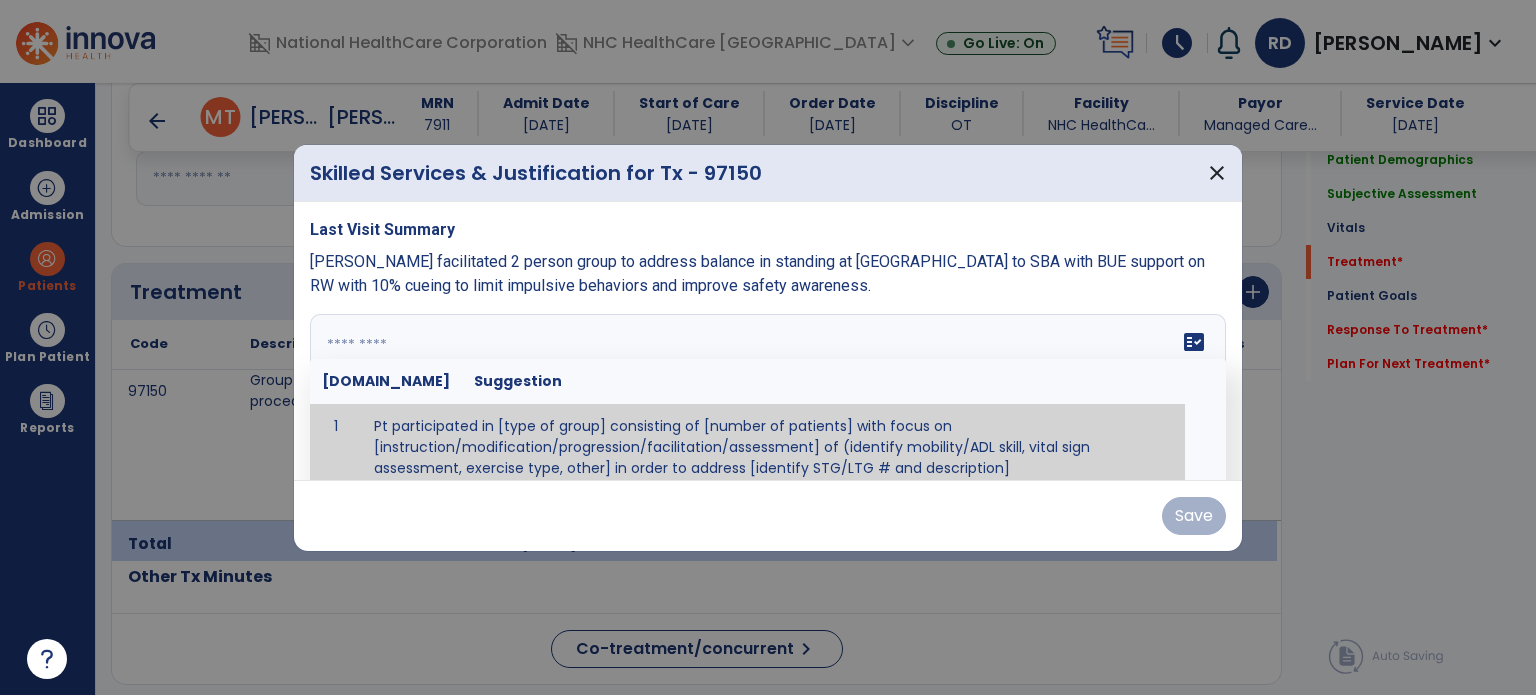 drag, startPoint x: 458, startPoint y: 348, endPoint x: 400, endPoint y: 346, distance: 58.034473 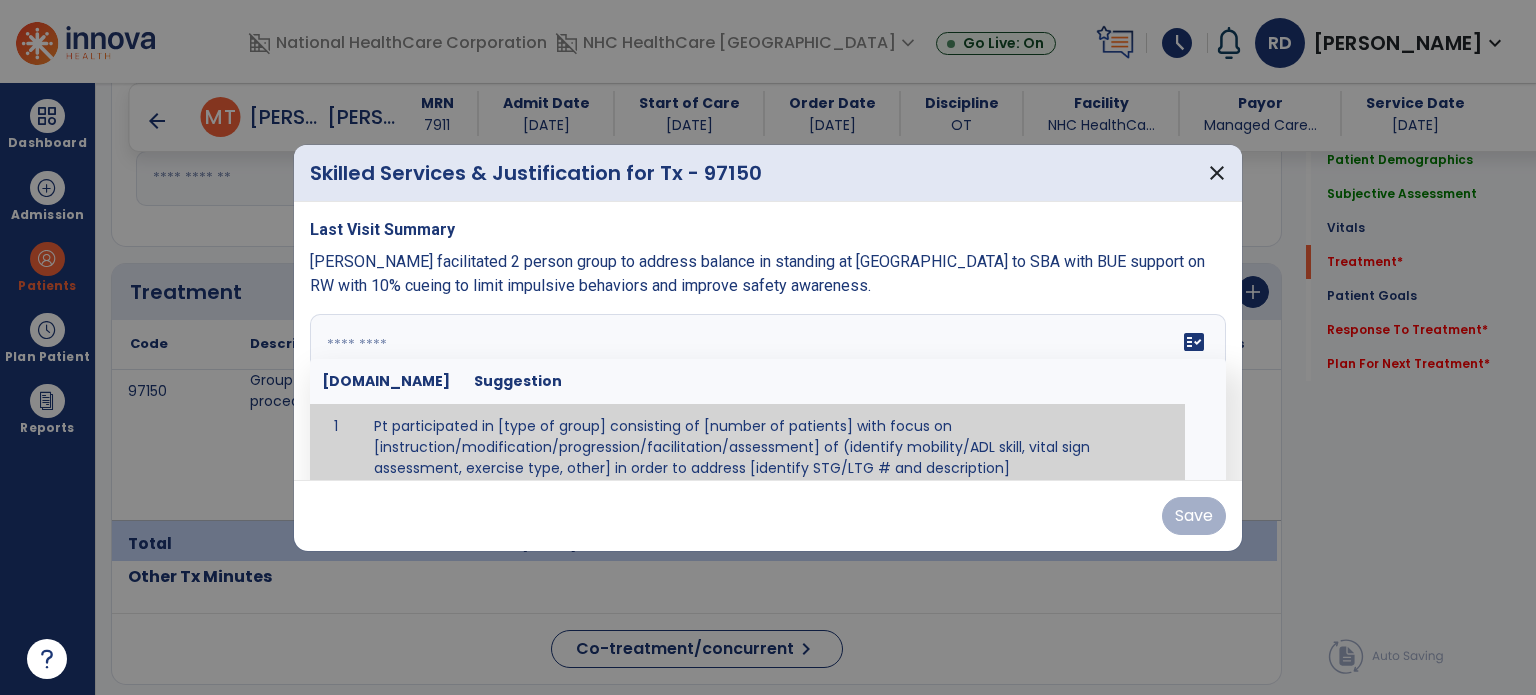 paste on "**********" 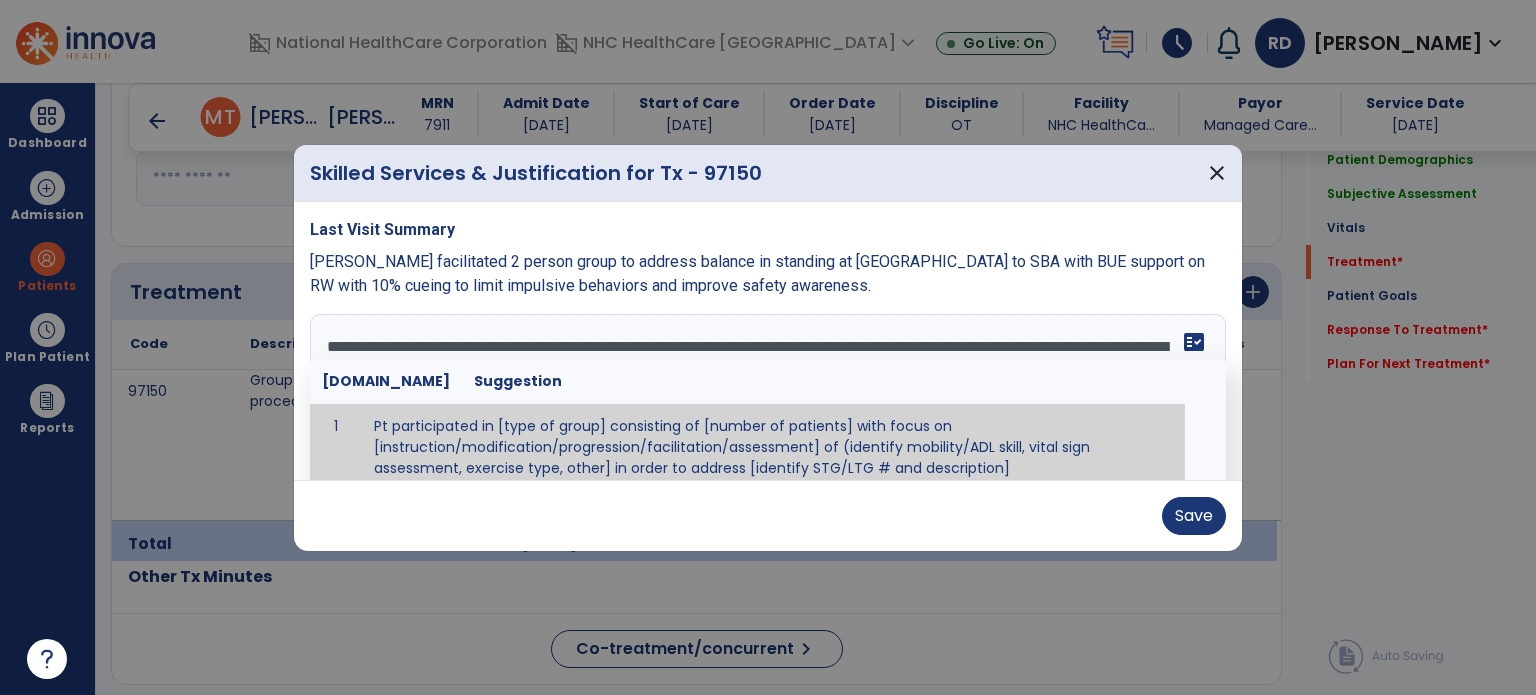 click on "**********" at bounding box center [766, 389] 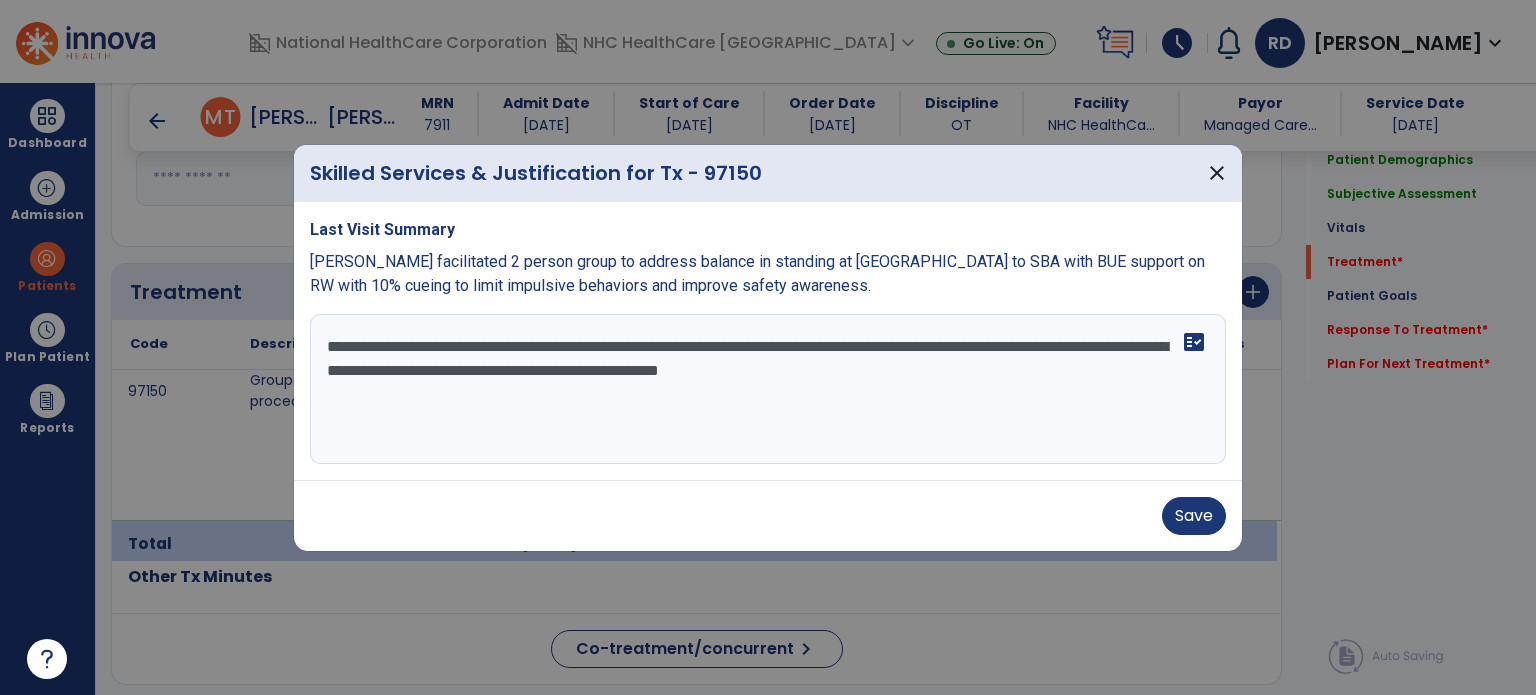 click on "**********" at bounding box center (768, 389) 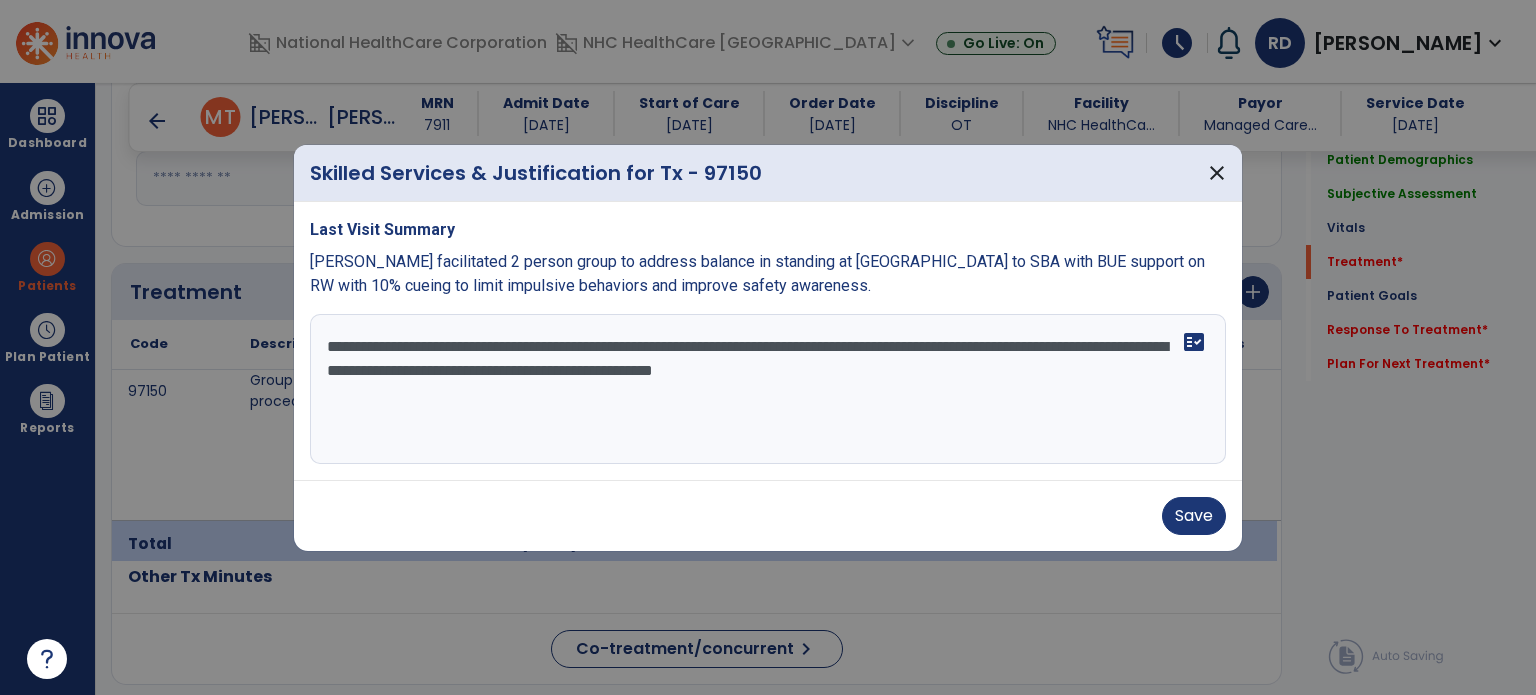 click on "**********" at bounding box center [768, 389] 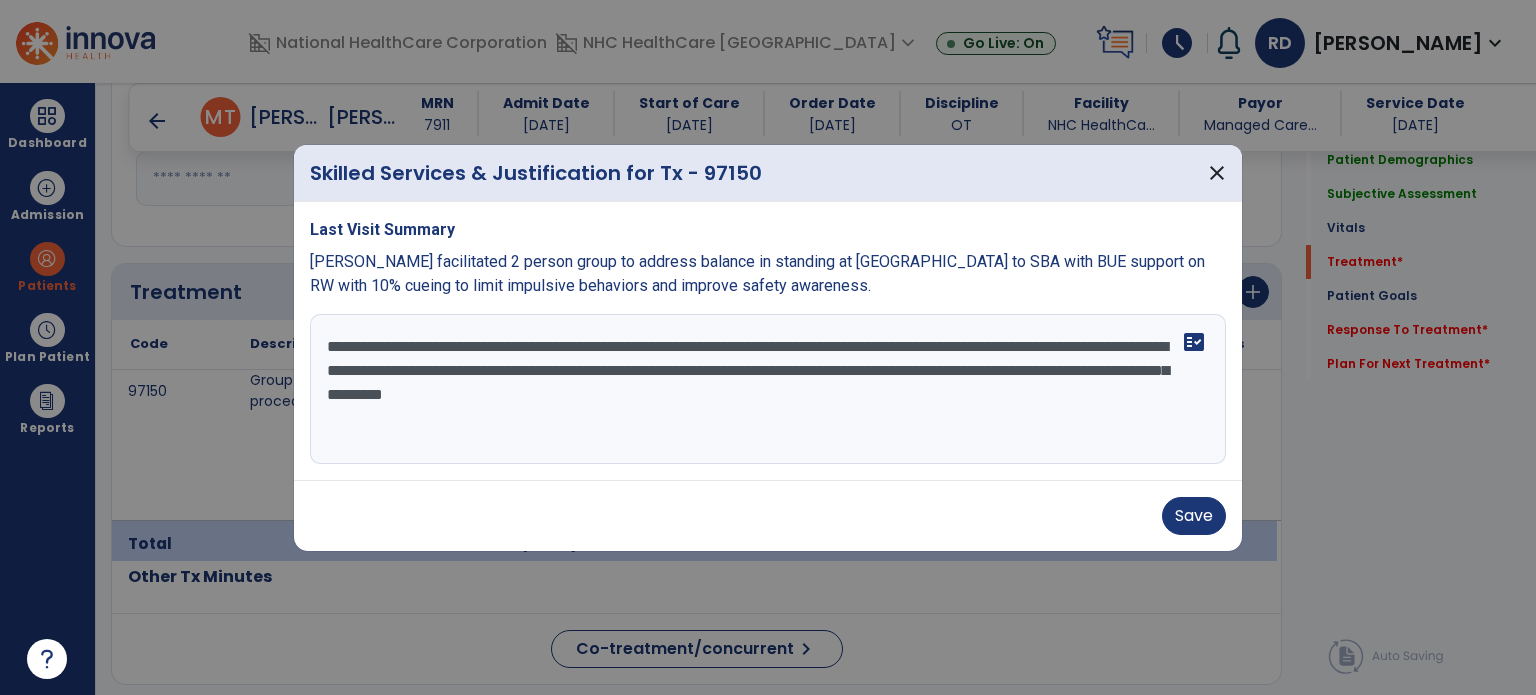 click on "**********" at bounding box center (768, 389) 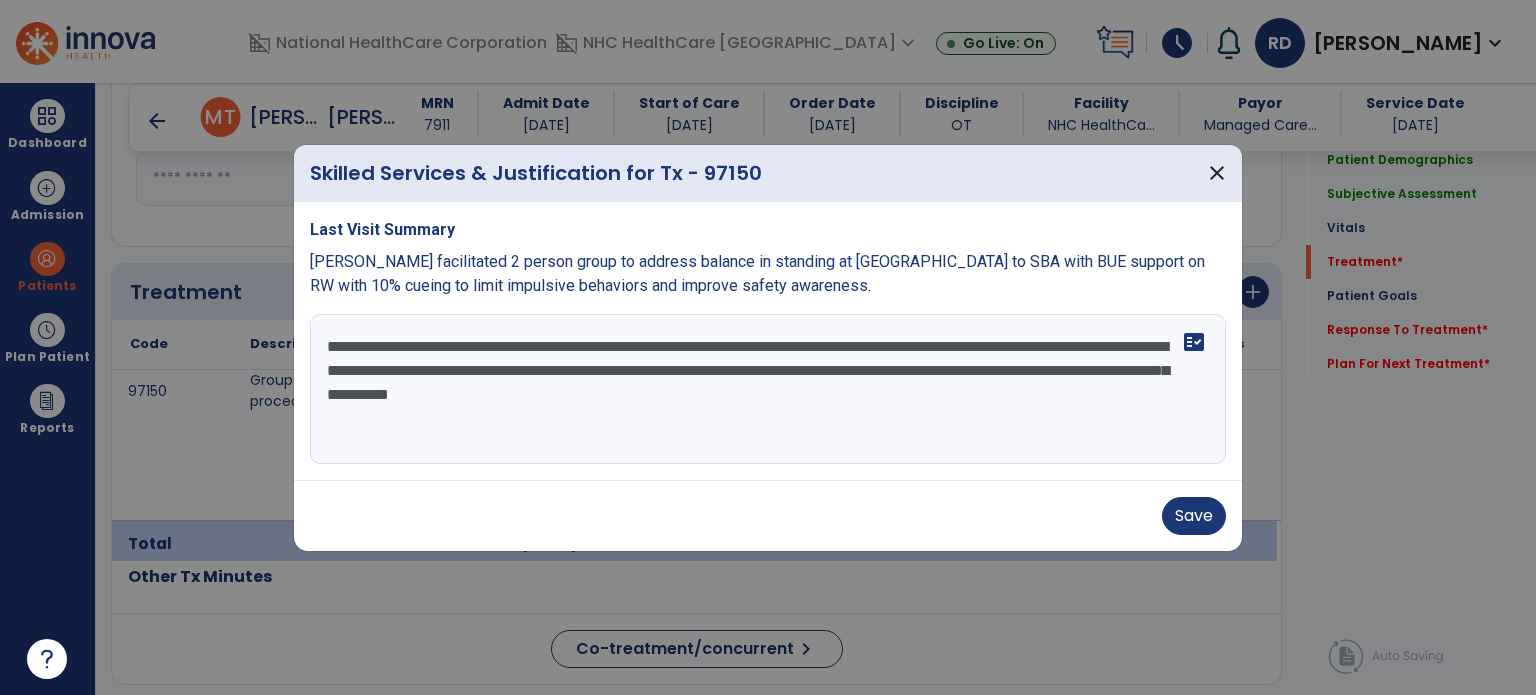 click on "**********" at bounding box center (768, 389) 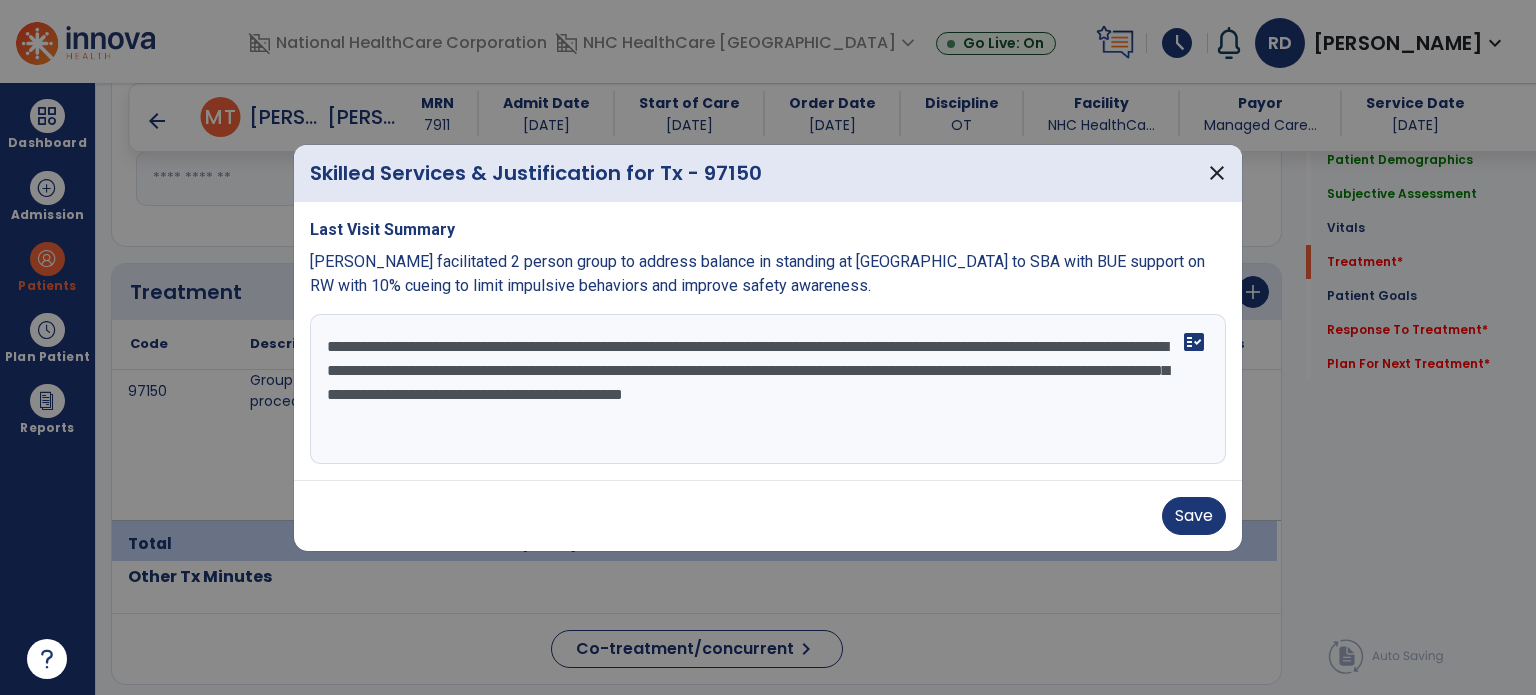 click on "**********" at bounding box center (768, 389) 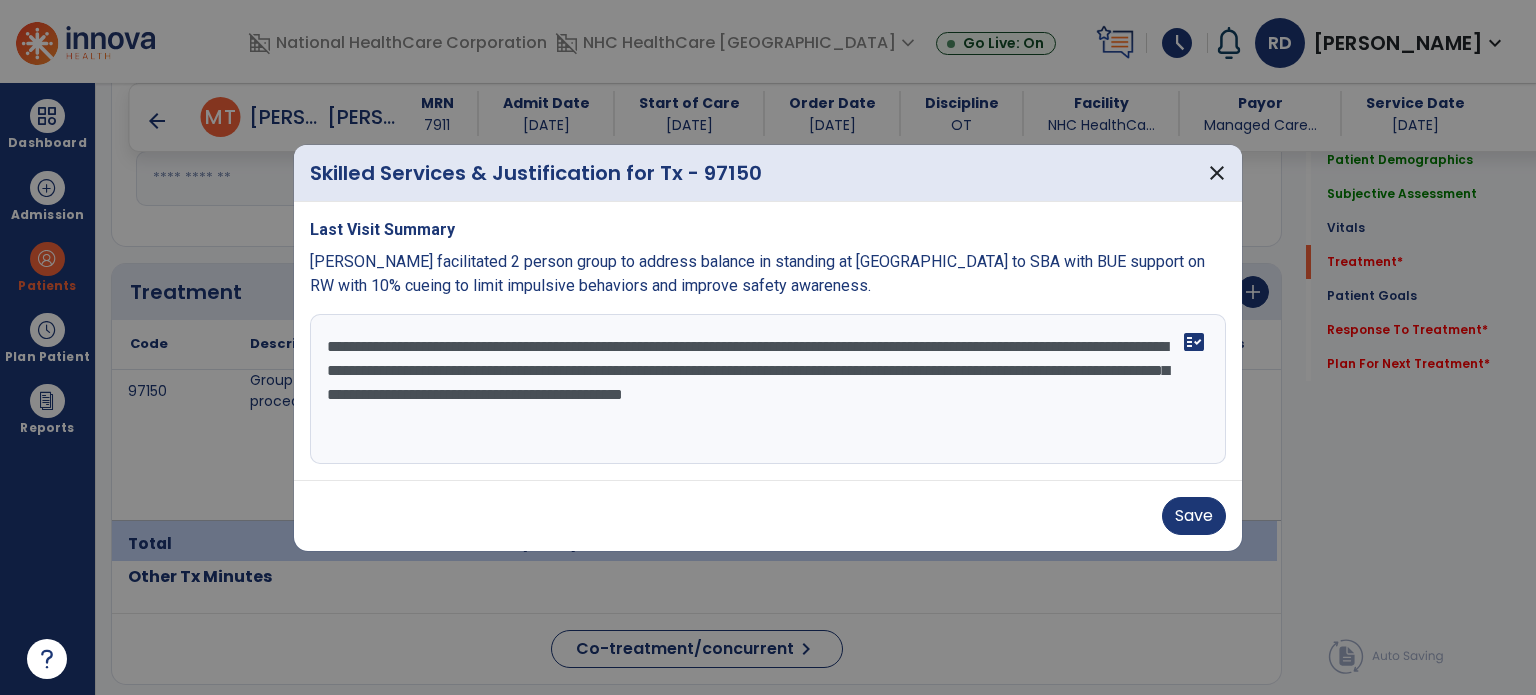click on "**********" at bounding box center [768, 389] 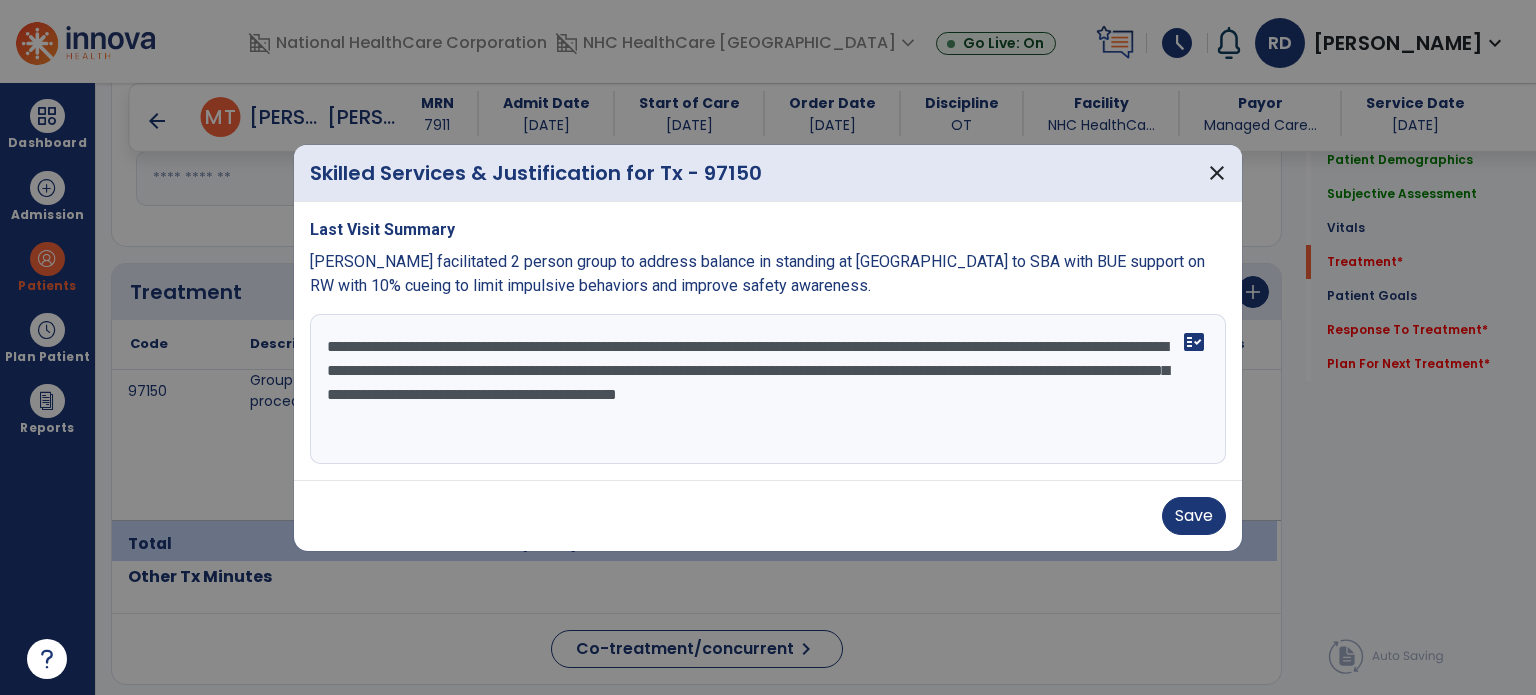 drag, startPoint x: 538, startPoint y: 418, endPoint x: 342, endPoint y: 339, distance: 211.32204 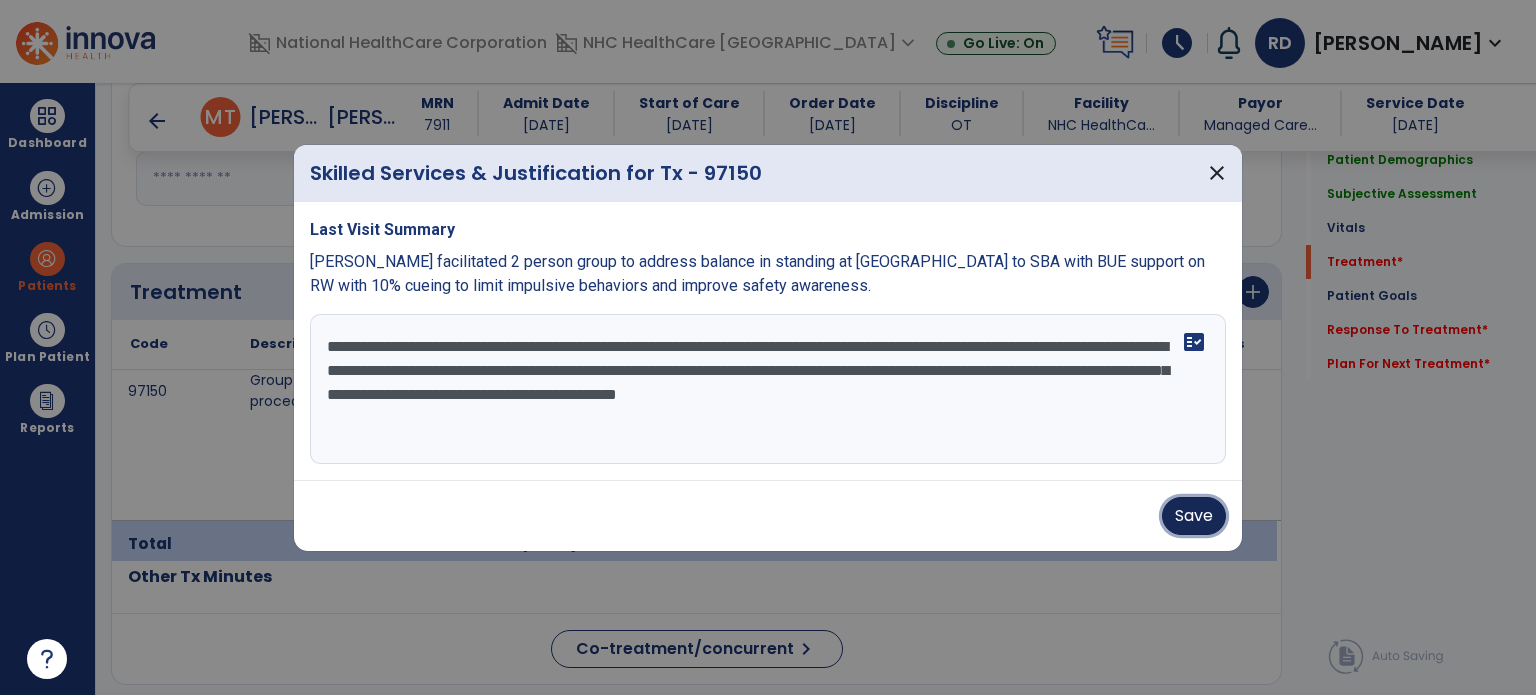 click on "Save" at bounding box center [1194, 516] 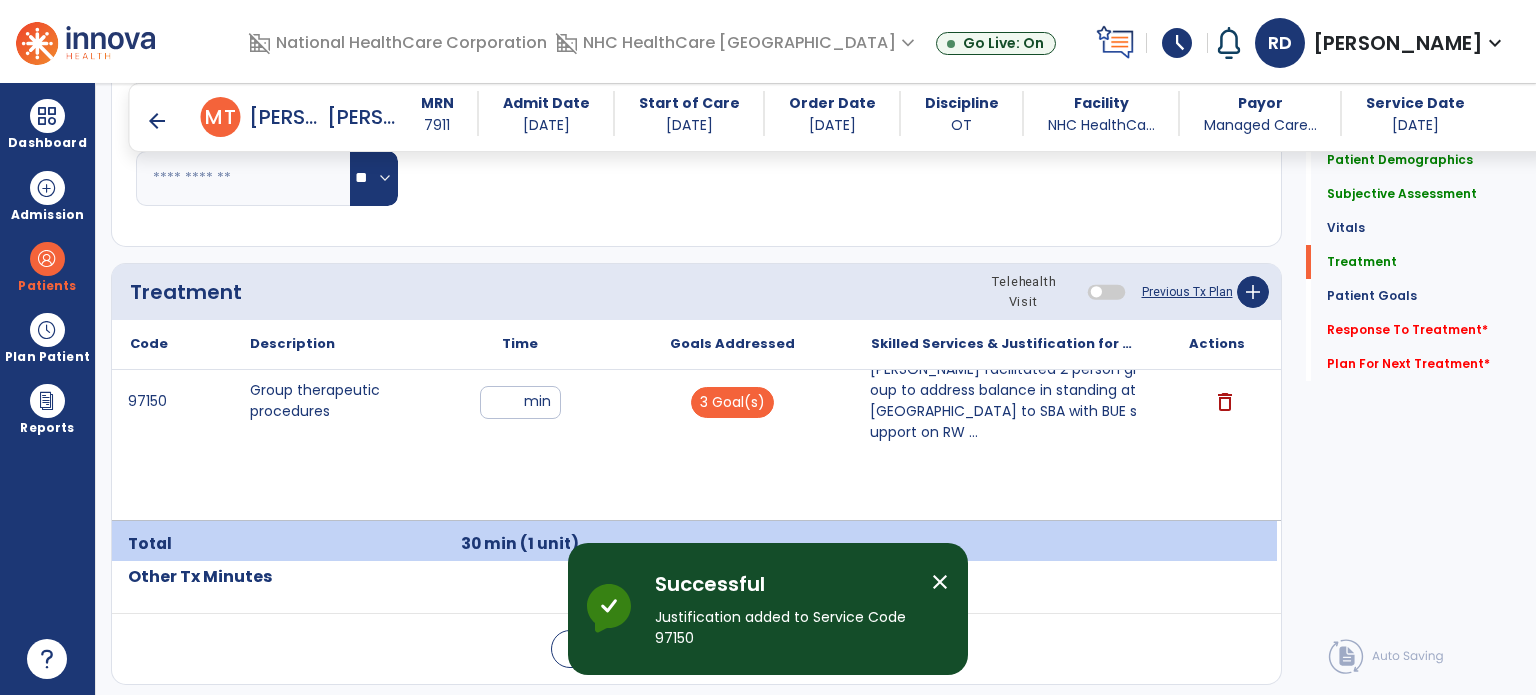 click on "Response To Treatment   *" 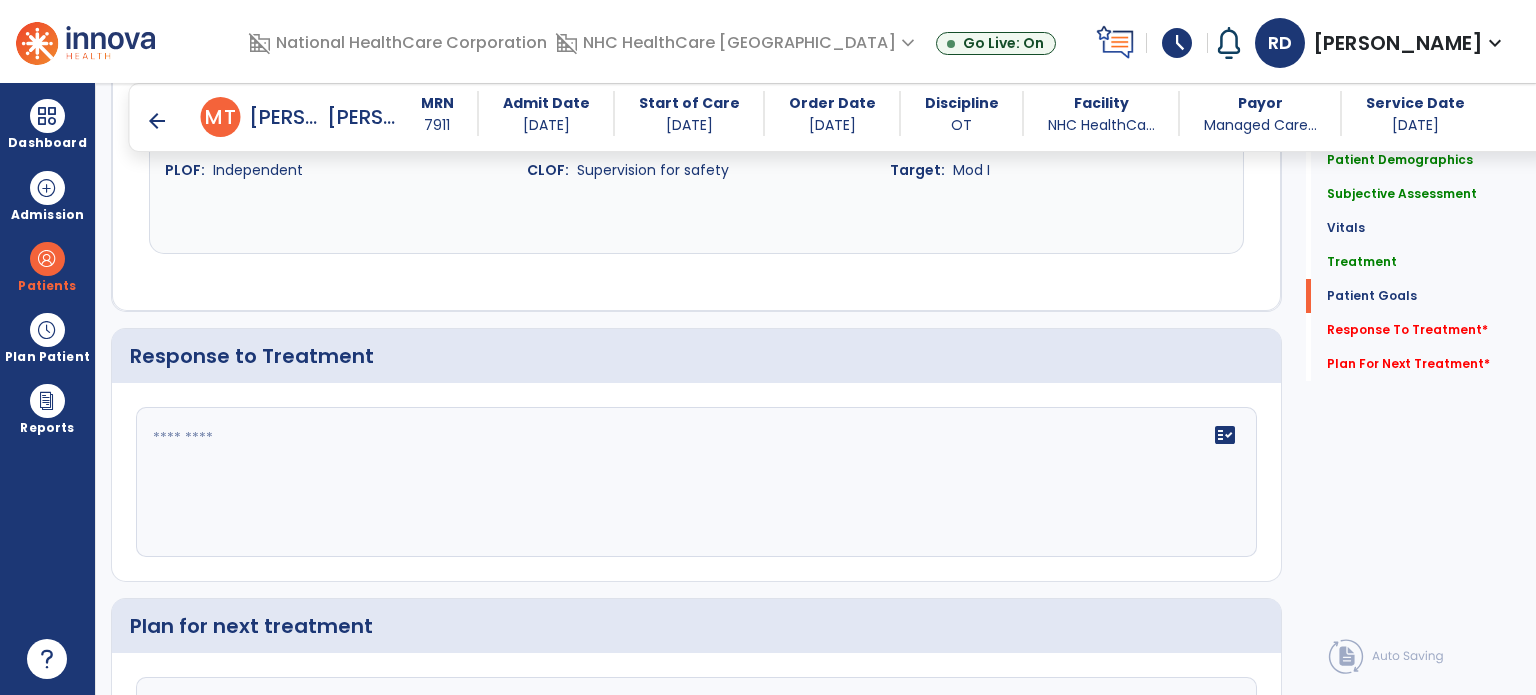 scroll, scrollTop: 2453, scrollLeft: 0, axis: vertical 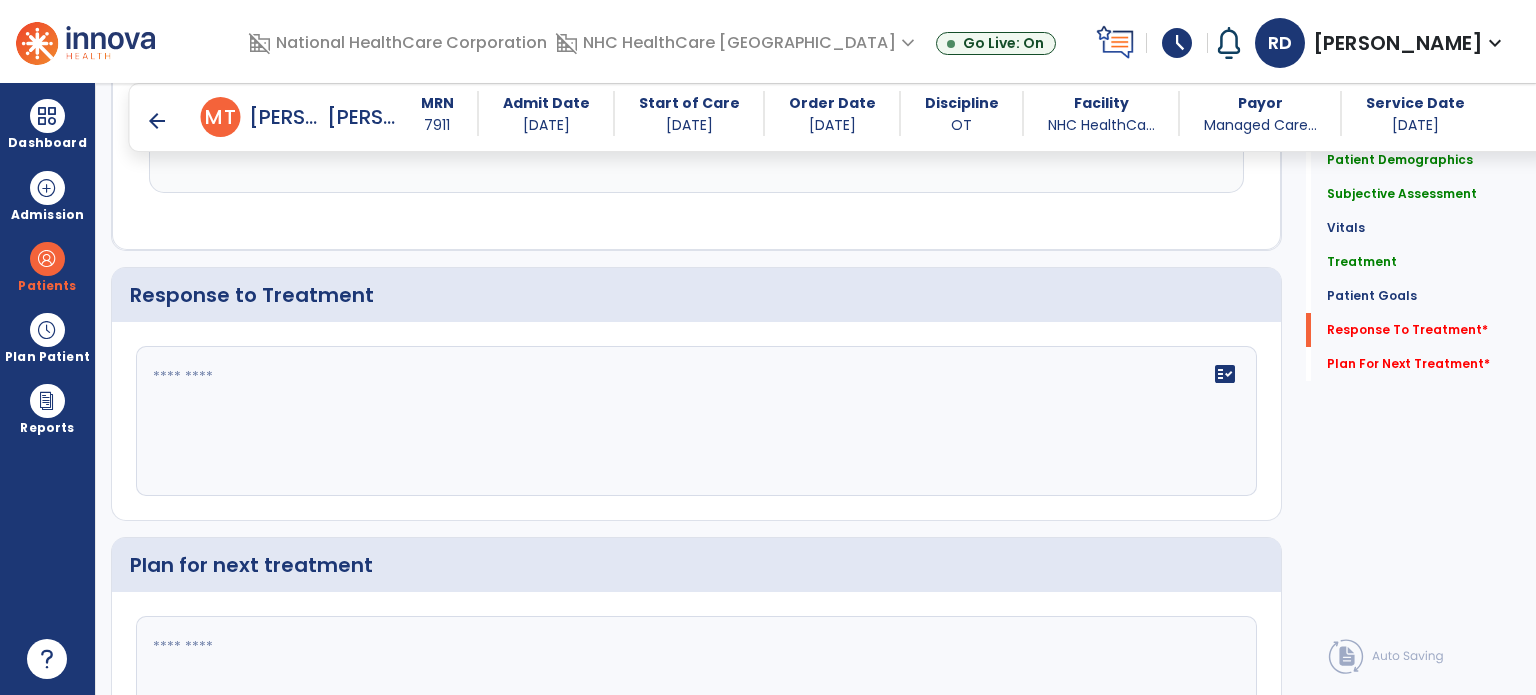 click on "fact_check" 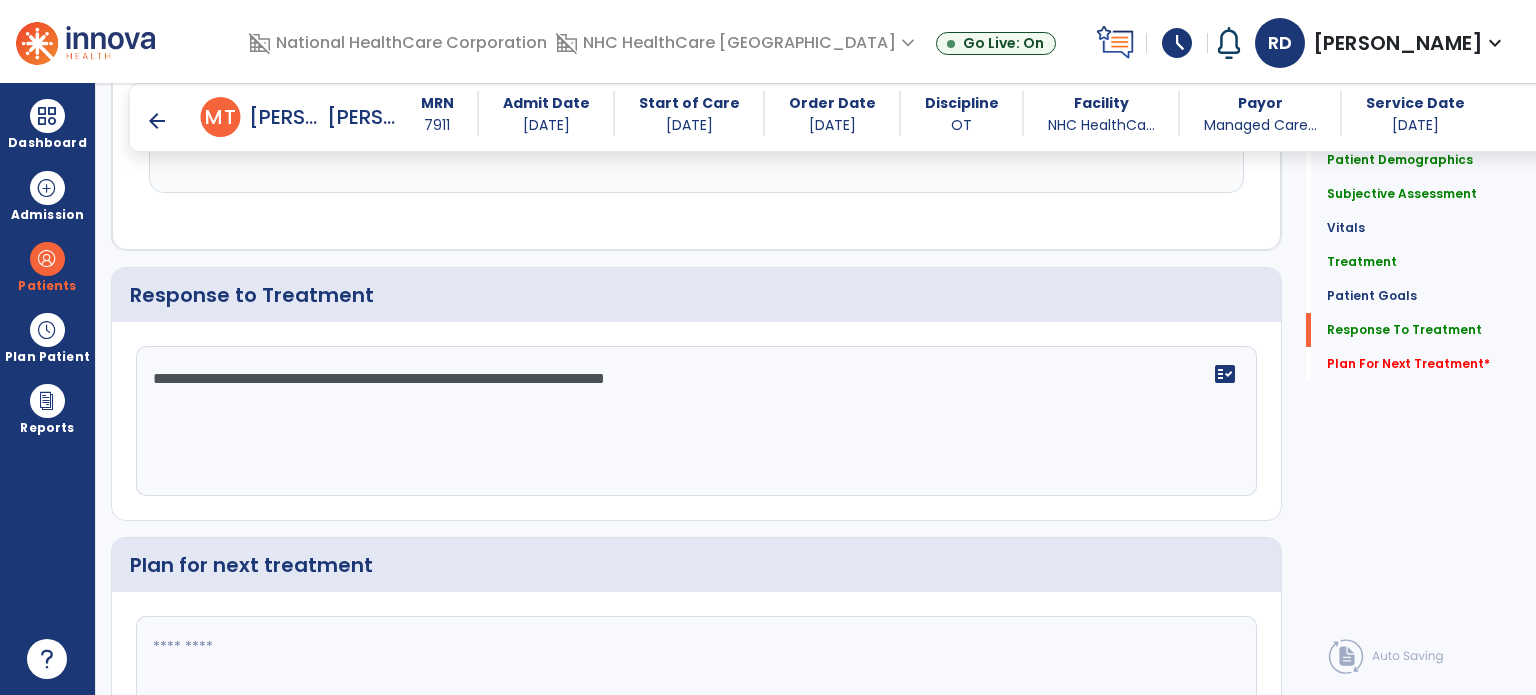 type on "**********" 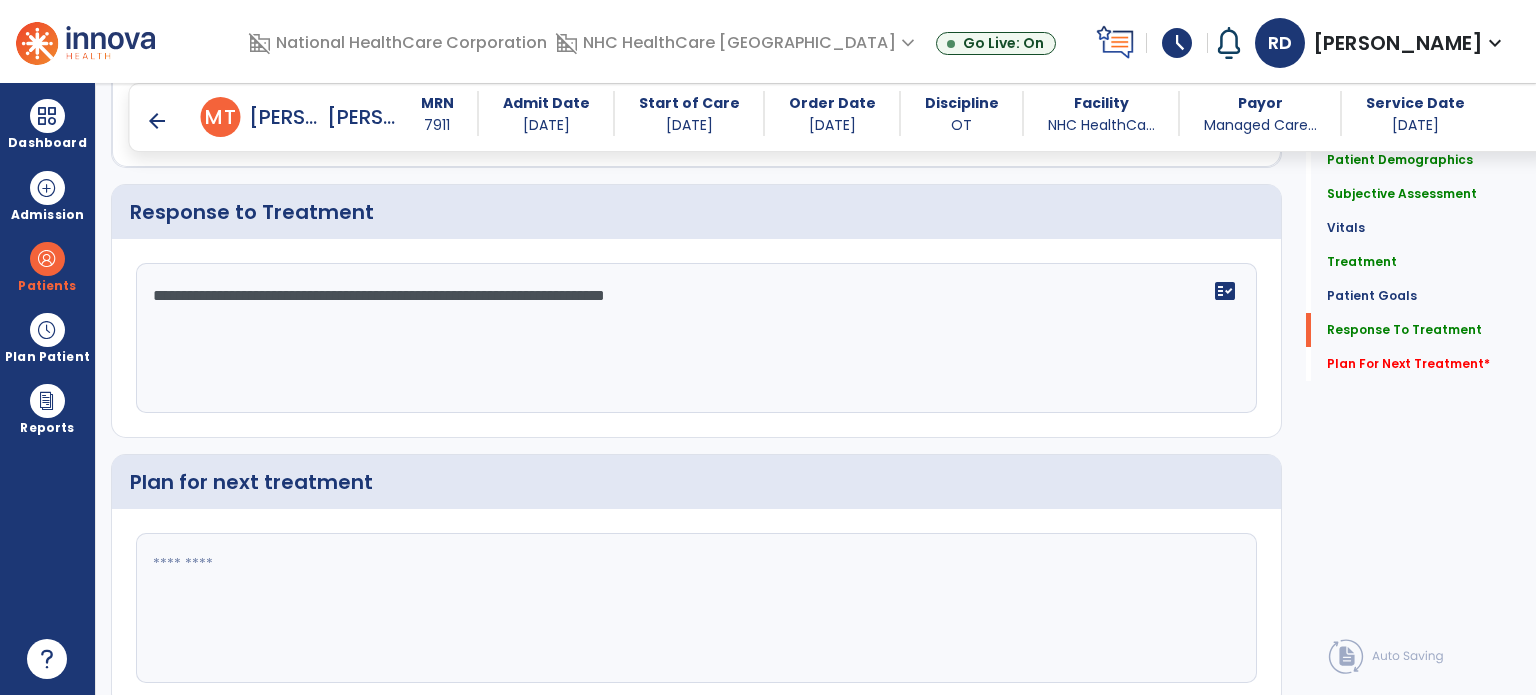 scroll, scrollTop: 2608, scrollLeft: 0, axis: vertical 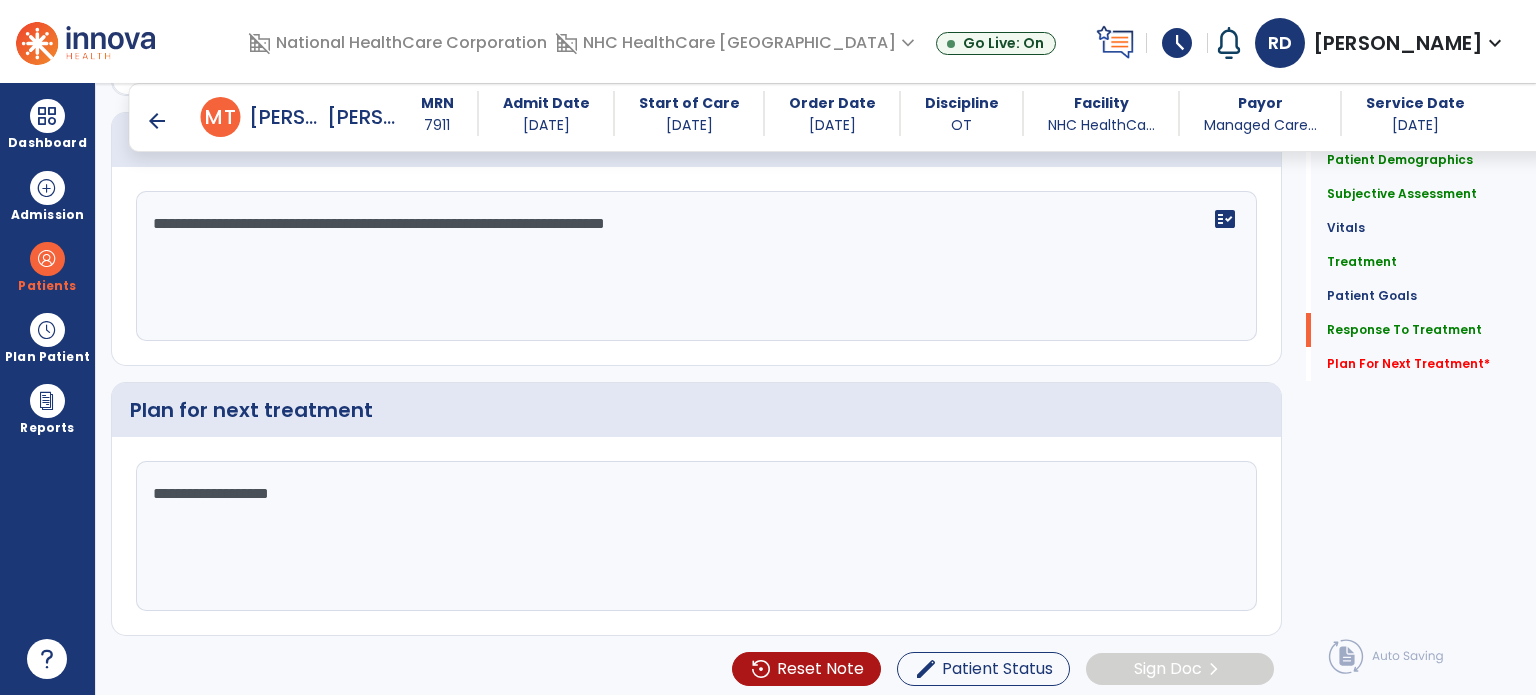 click on "**********" 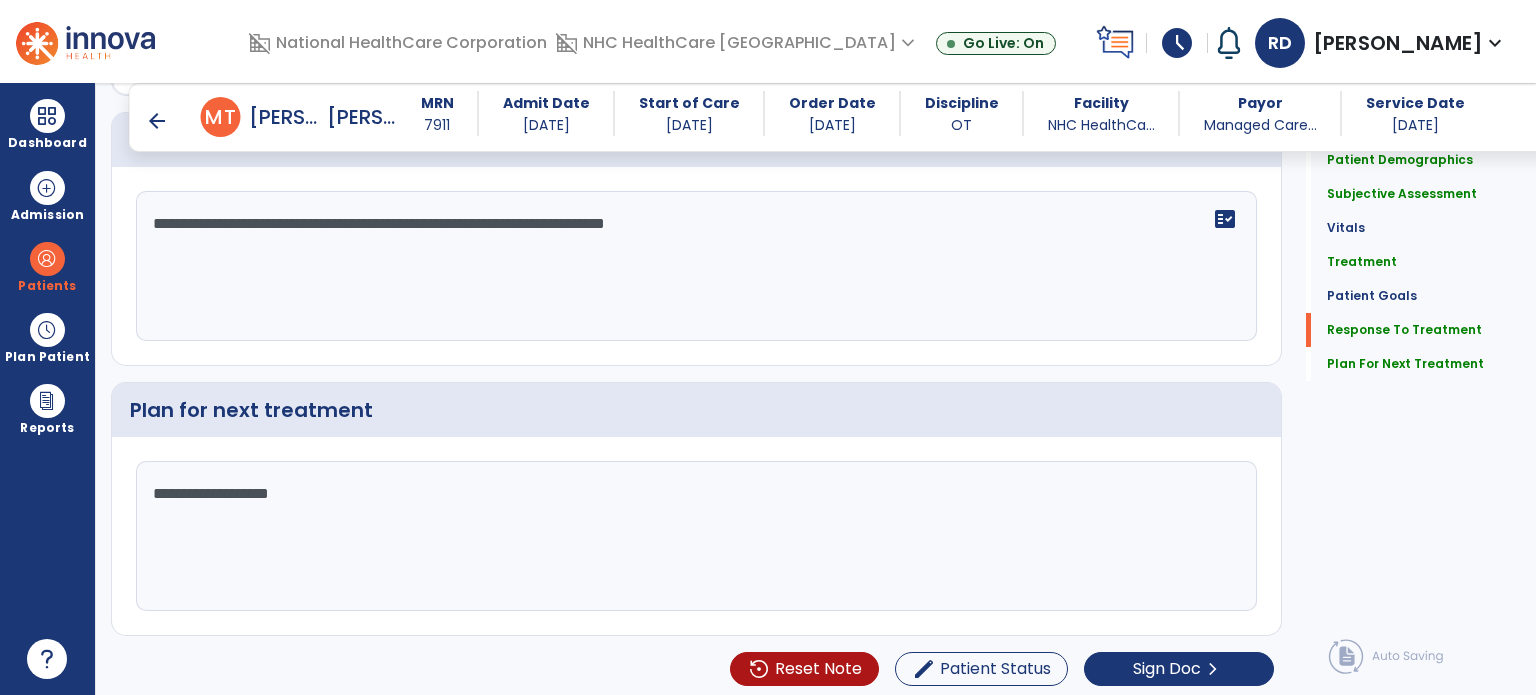 click on "**********" 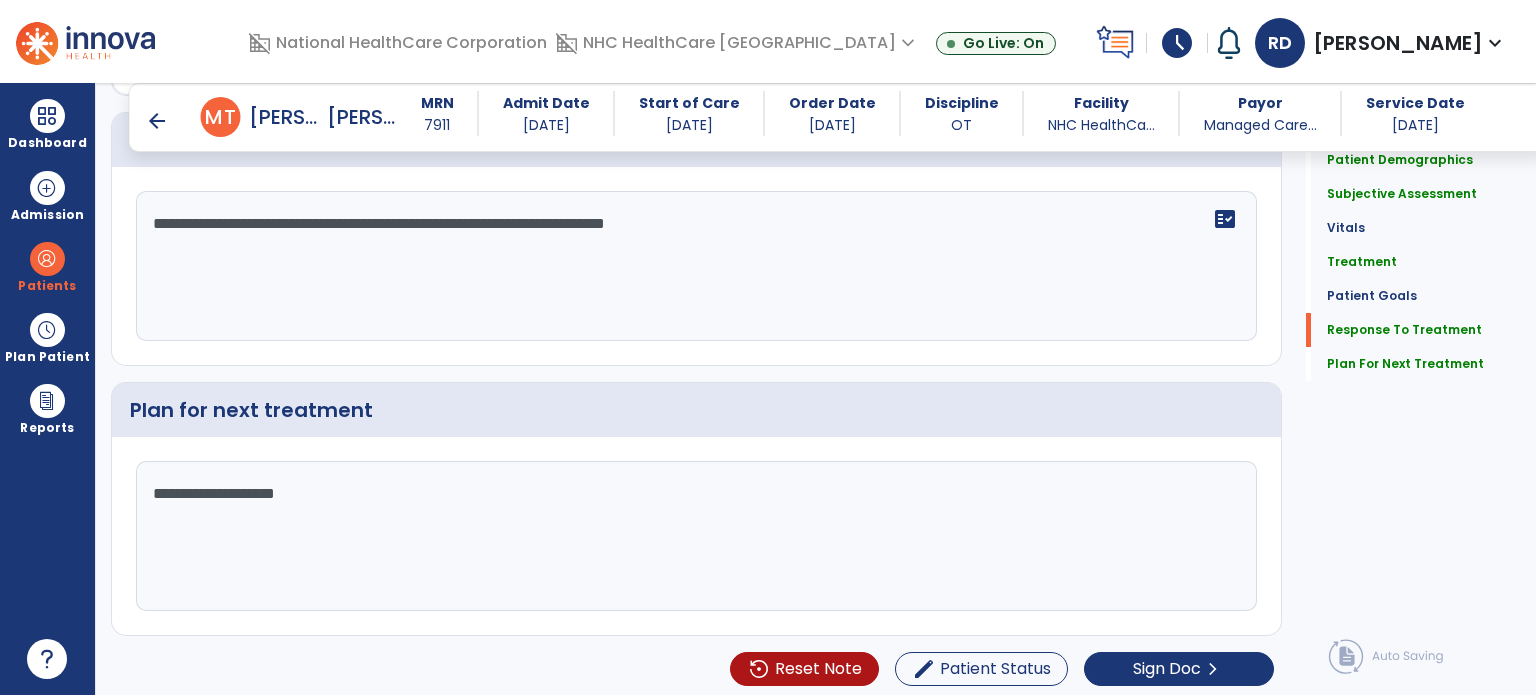click on "**********" 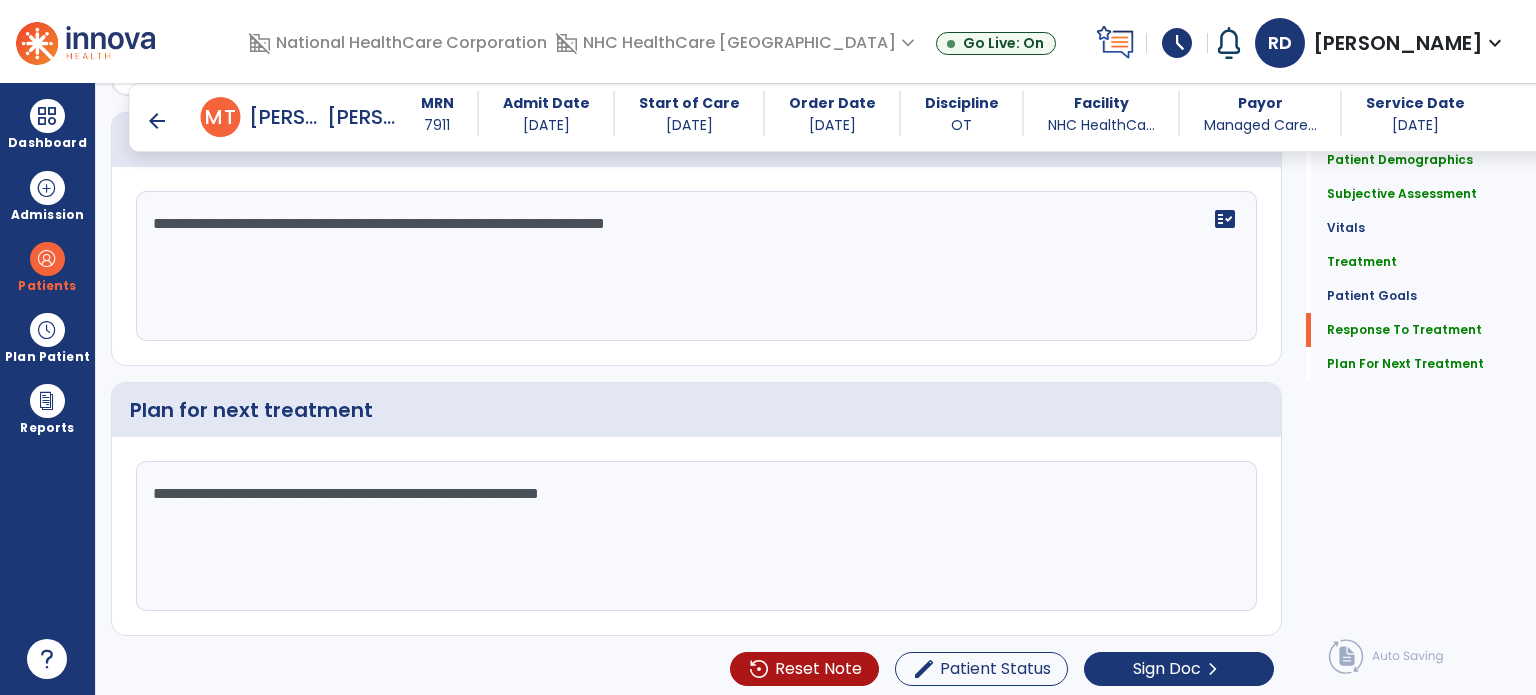type on "**********" 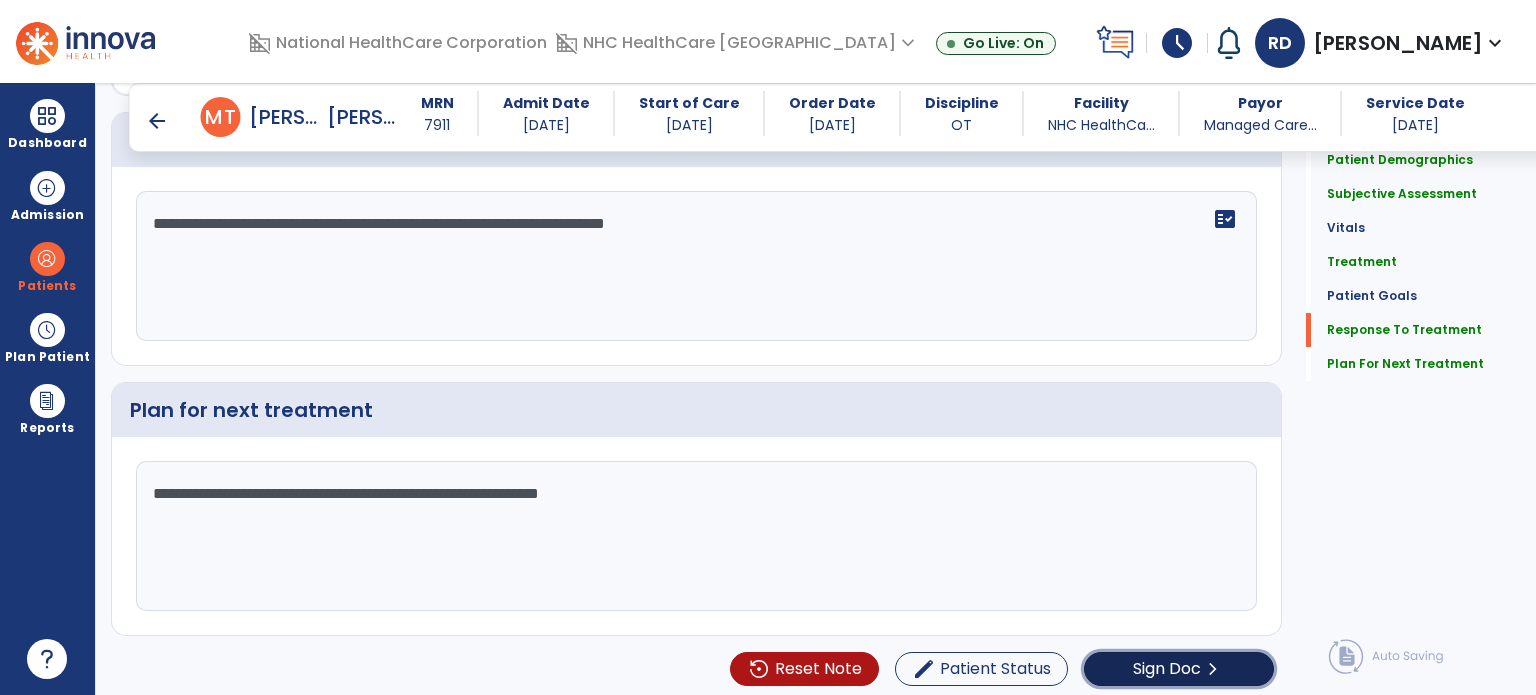 click on "Sign Doc" 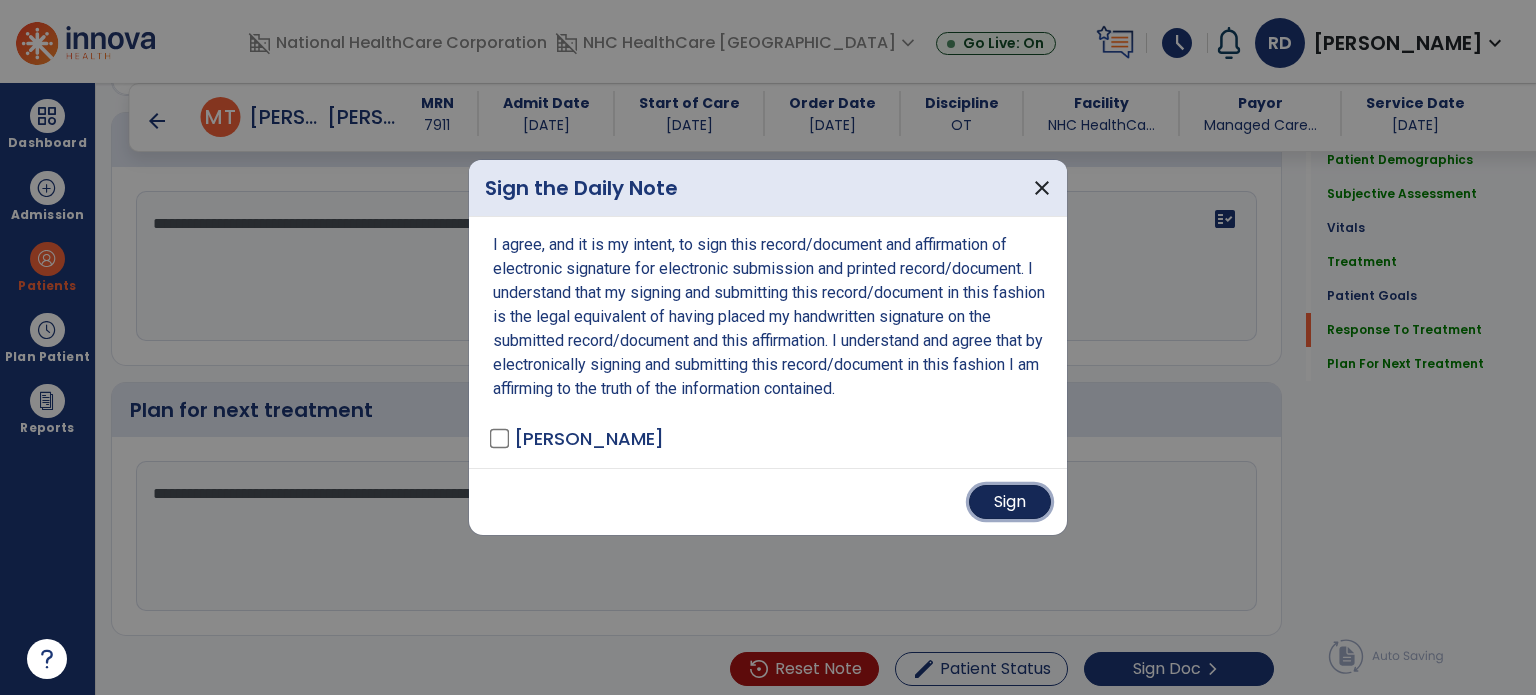 click on "Sign" at bounding box center (1010, 502) 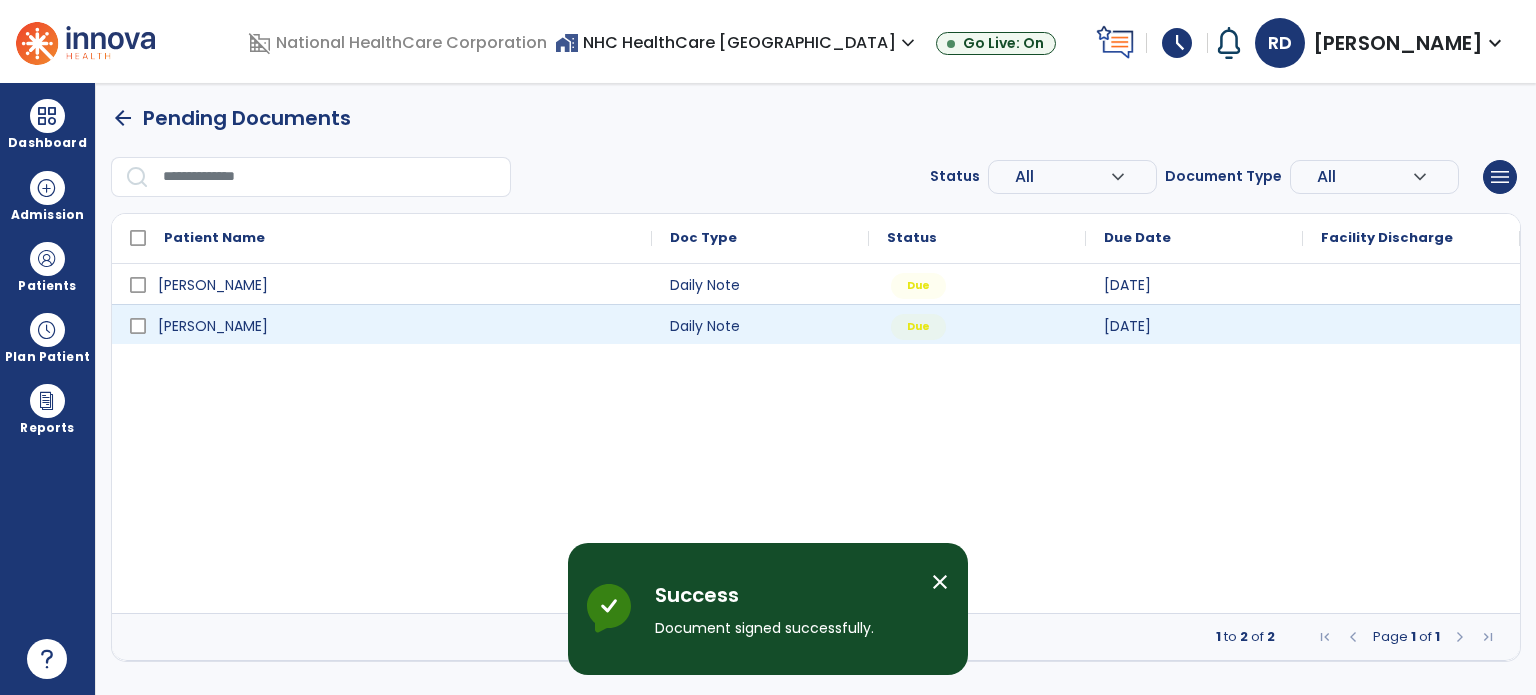 scroll, scrollTop: 0, scrollLeft: 0, axis: both 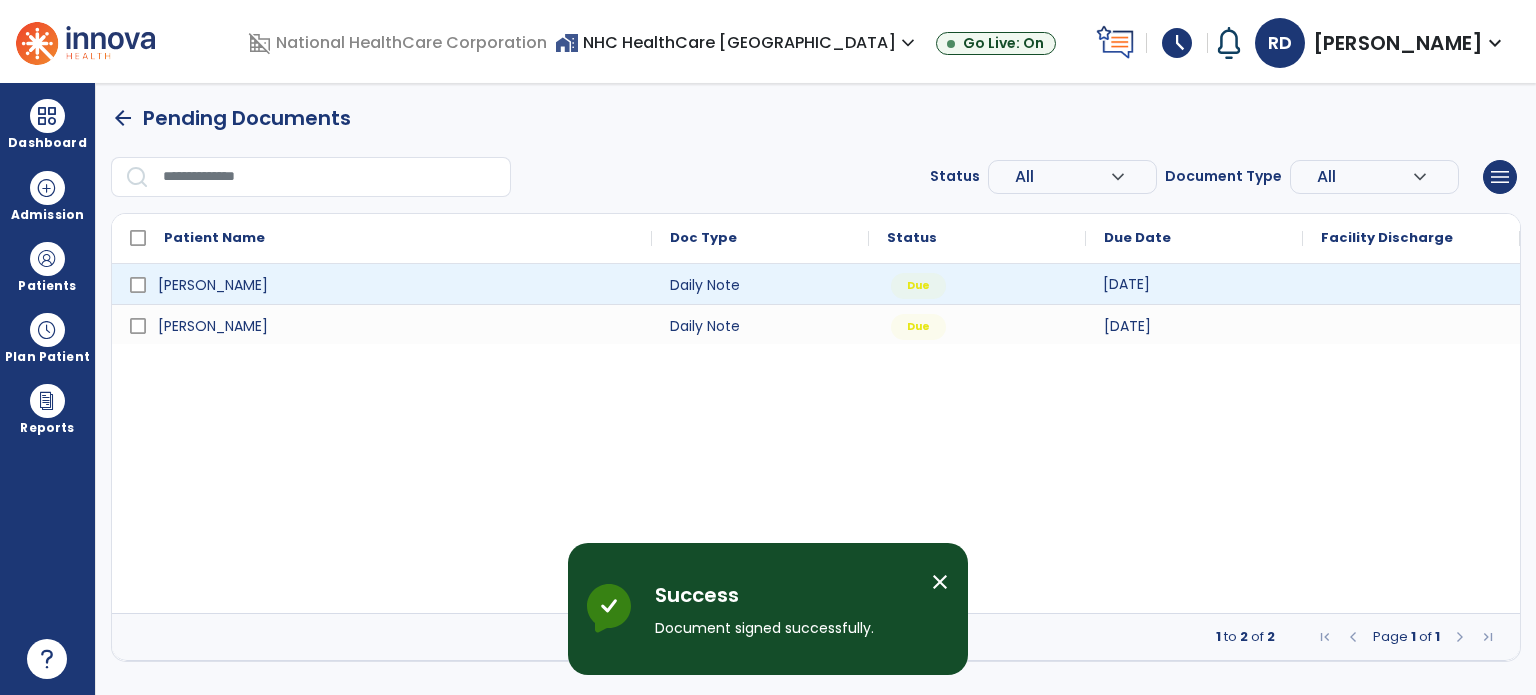 click on "[DATE]" at bounding box center [1126, 284] 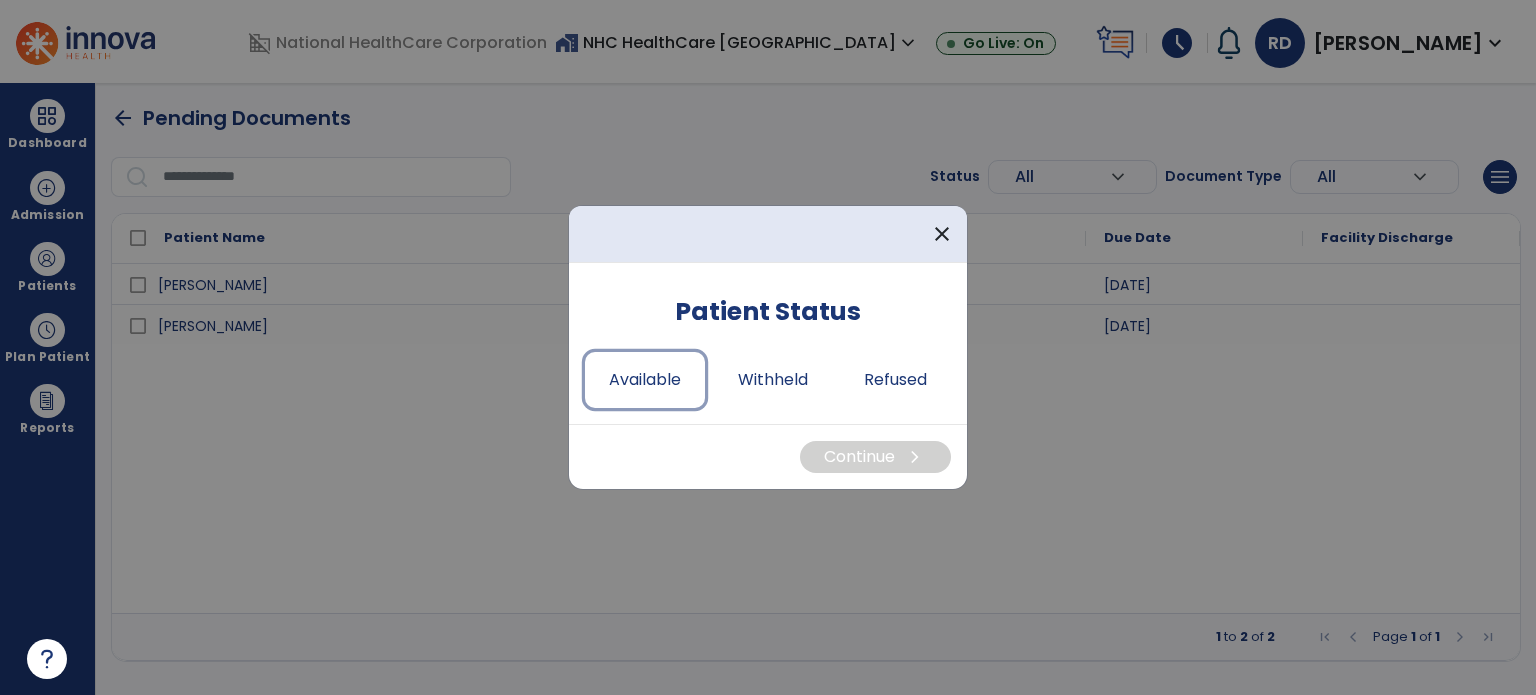 click on "Available" at bounding box center (645, 380) 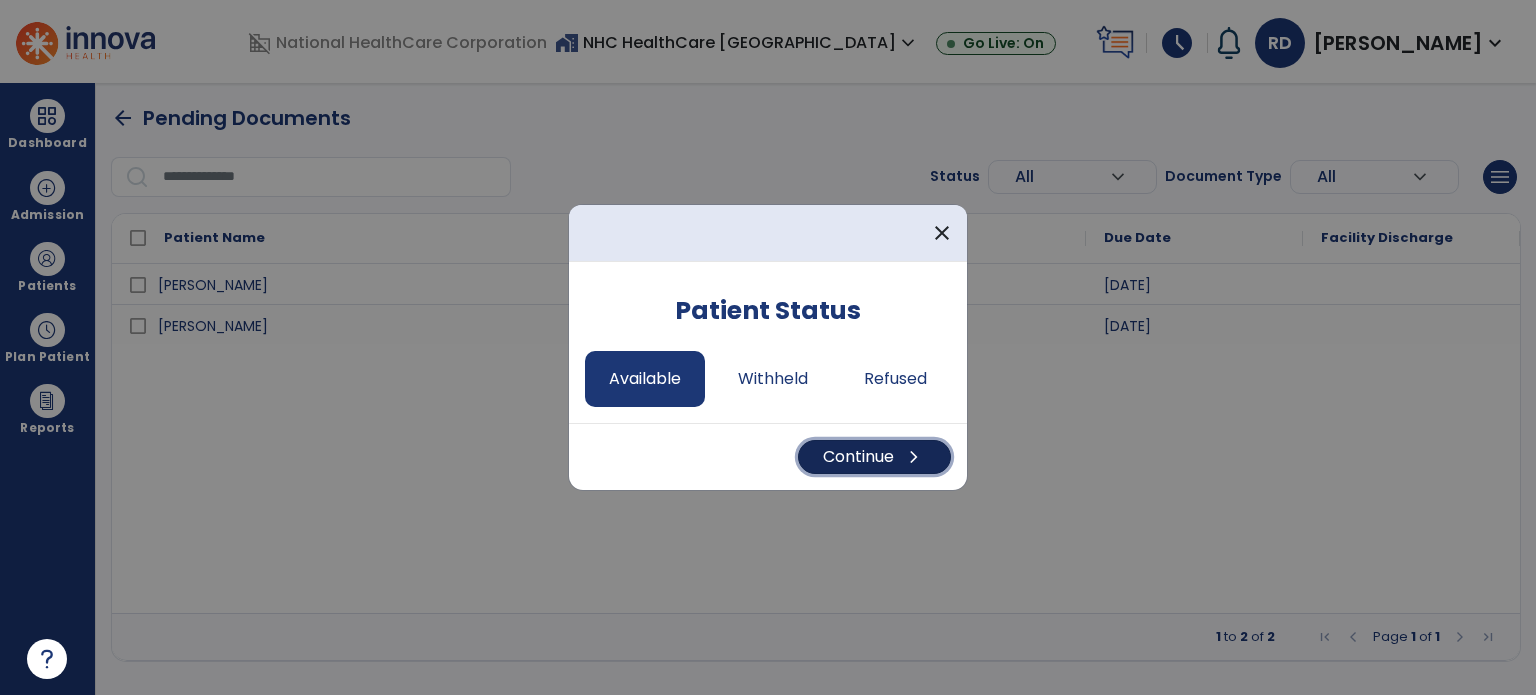 click on "Continue   chevron_right" at bounding box center [874, 457] 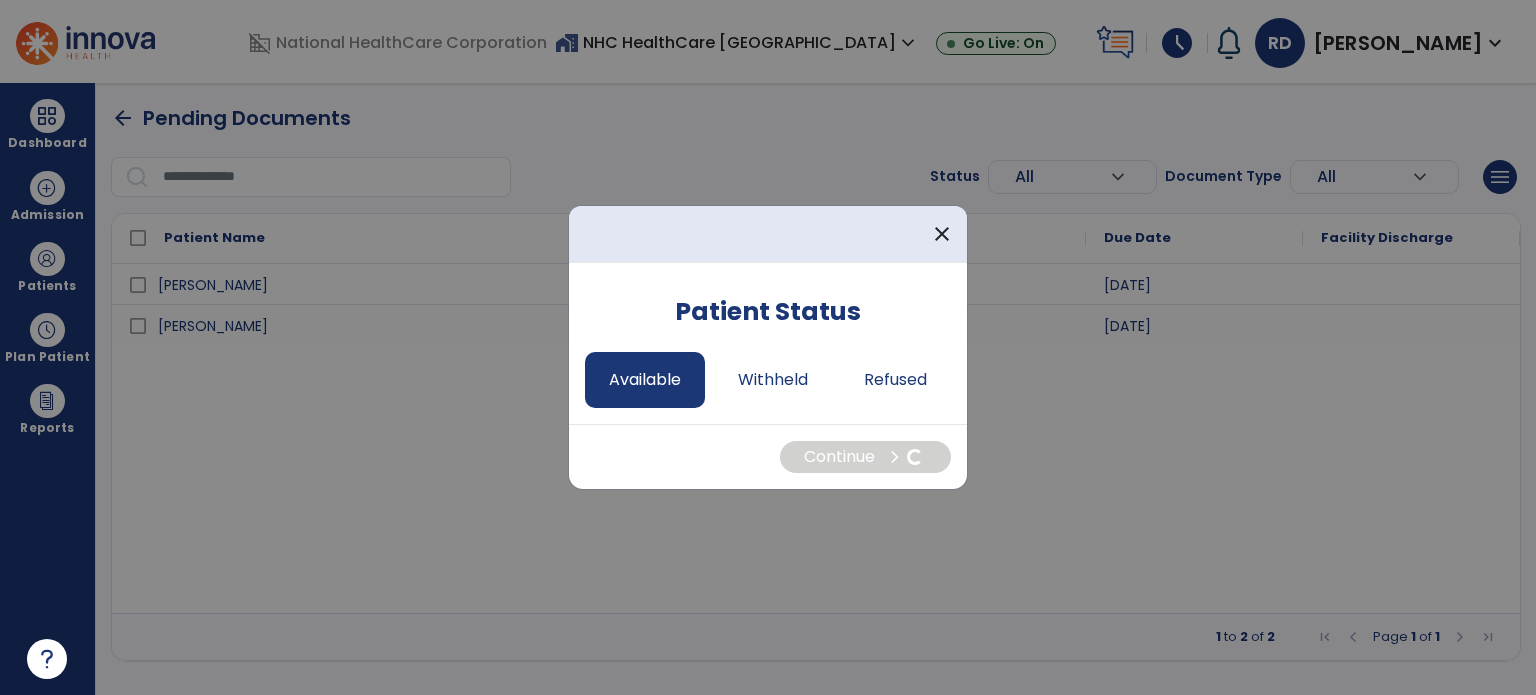 select on "*" 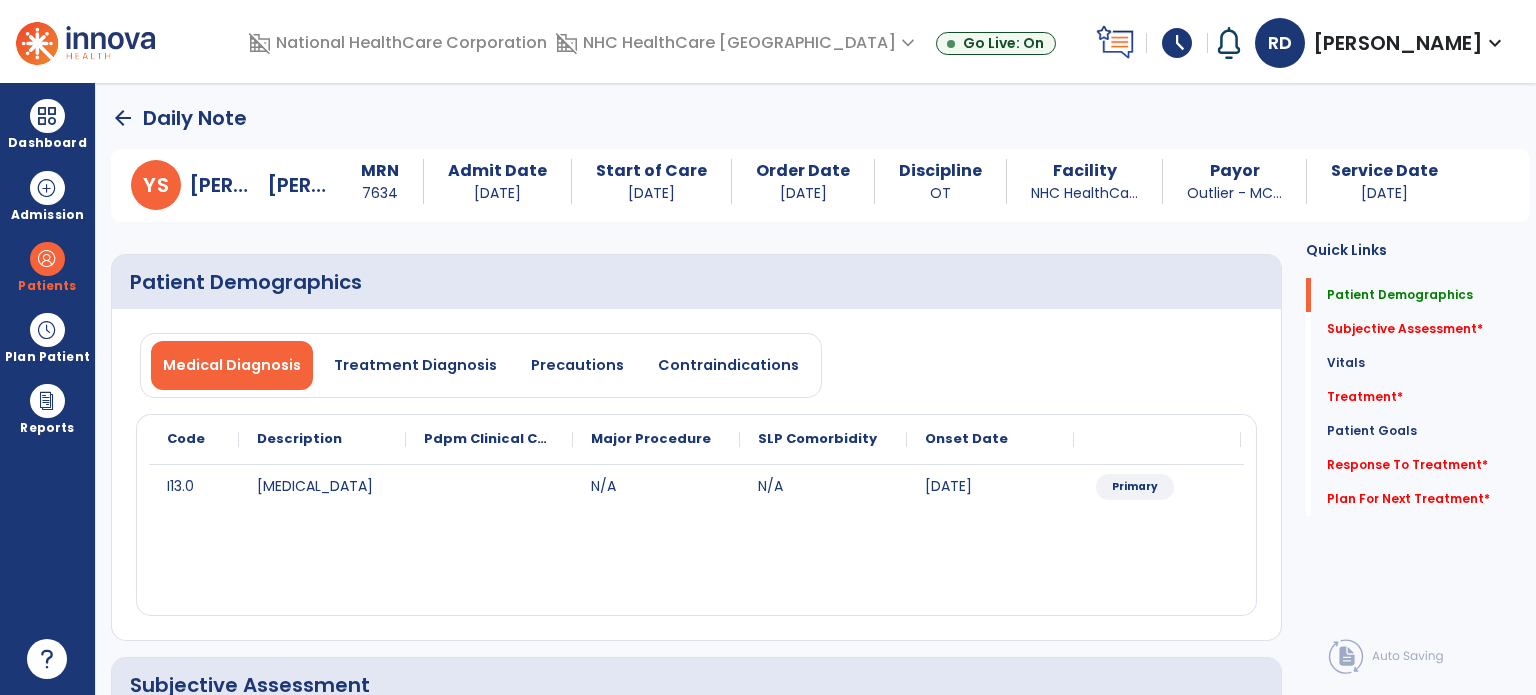 click on "Subjective Assessment   *  Subjective Assessment   *" 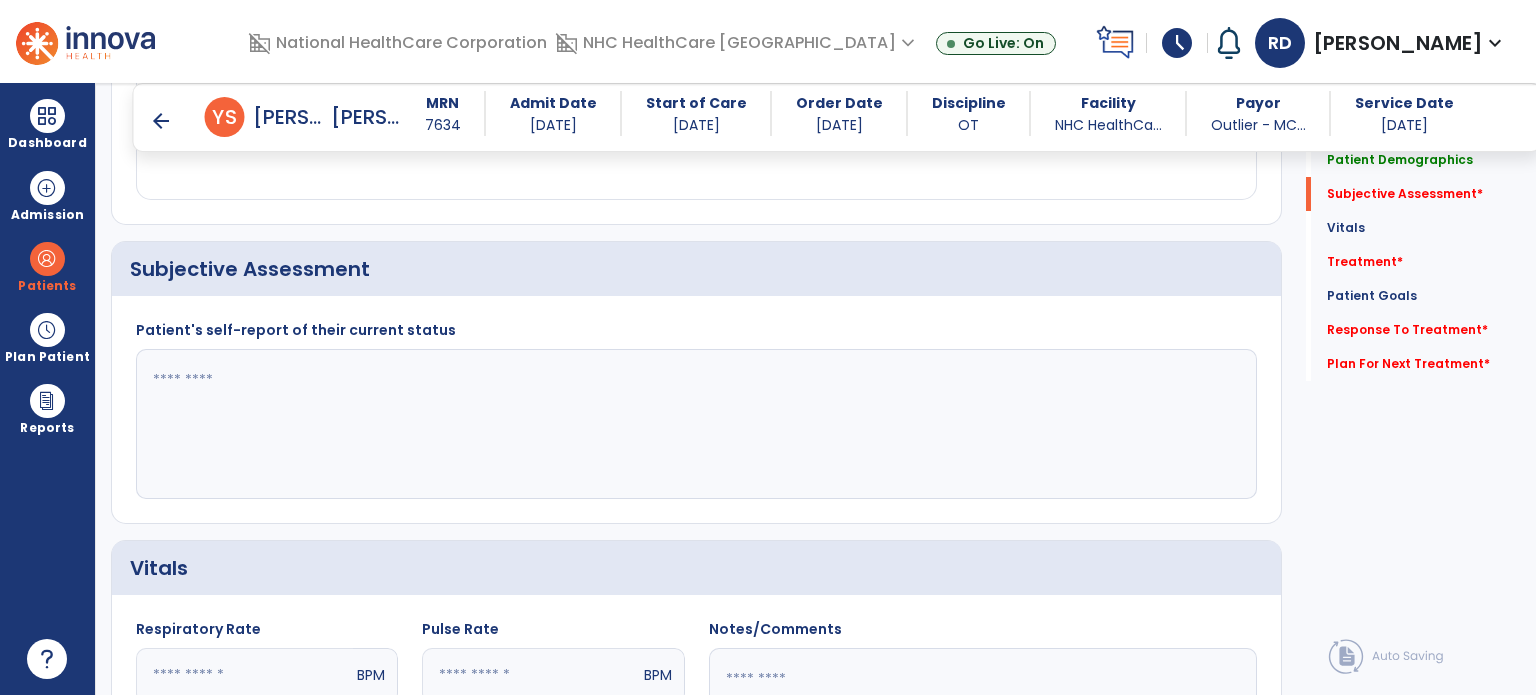 scroll, scrollTop: 408, scrollLeft: 0, axis: vertical 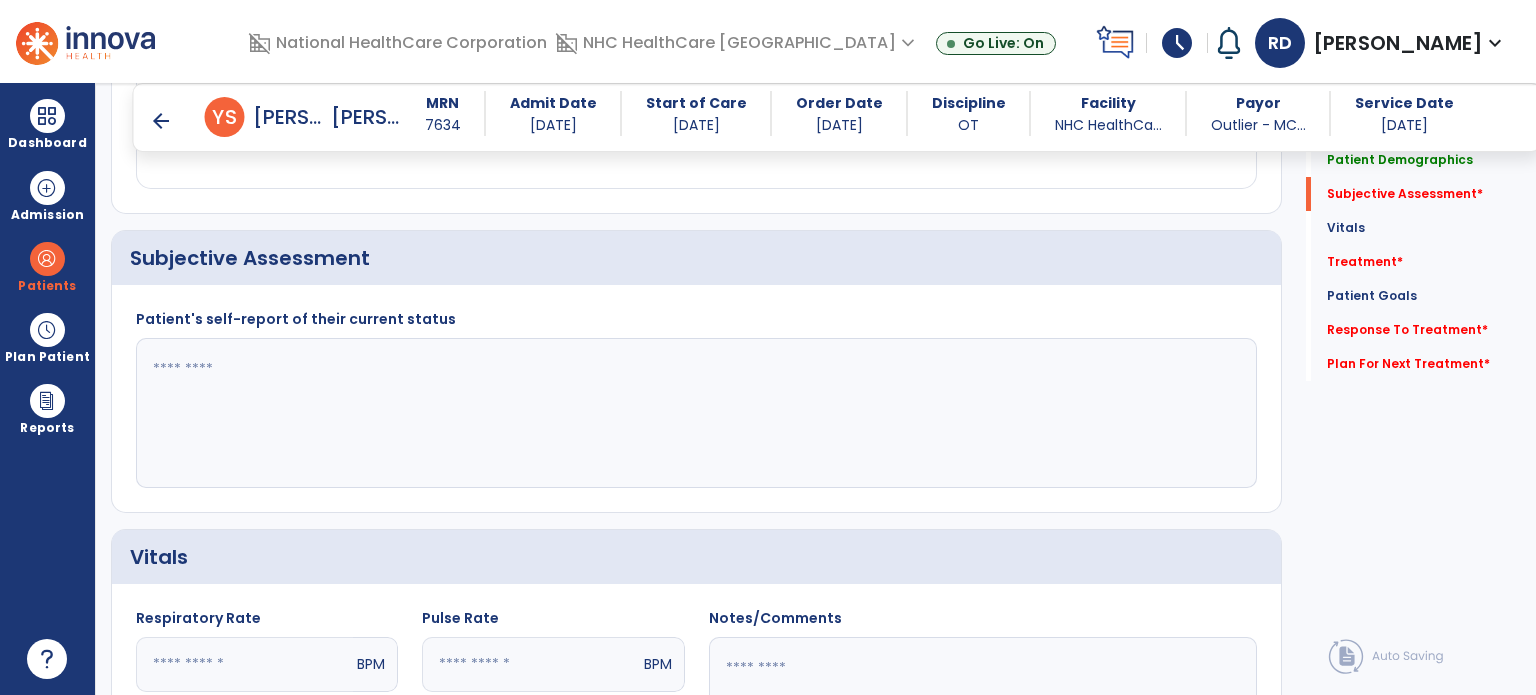 click 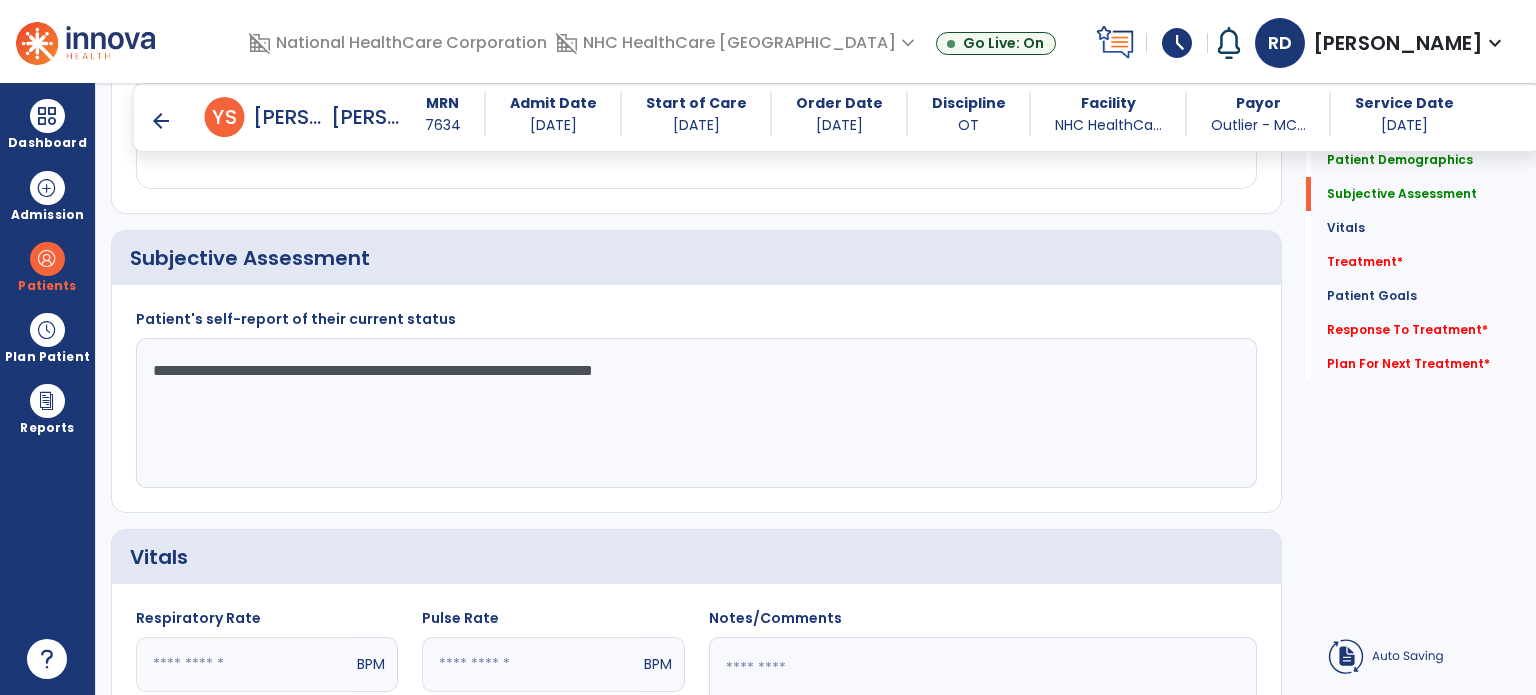 type on "**********" 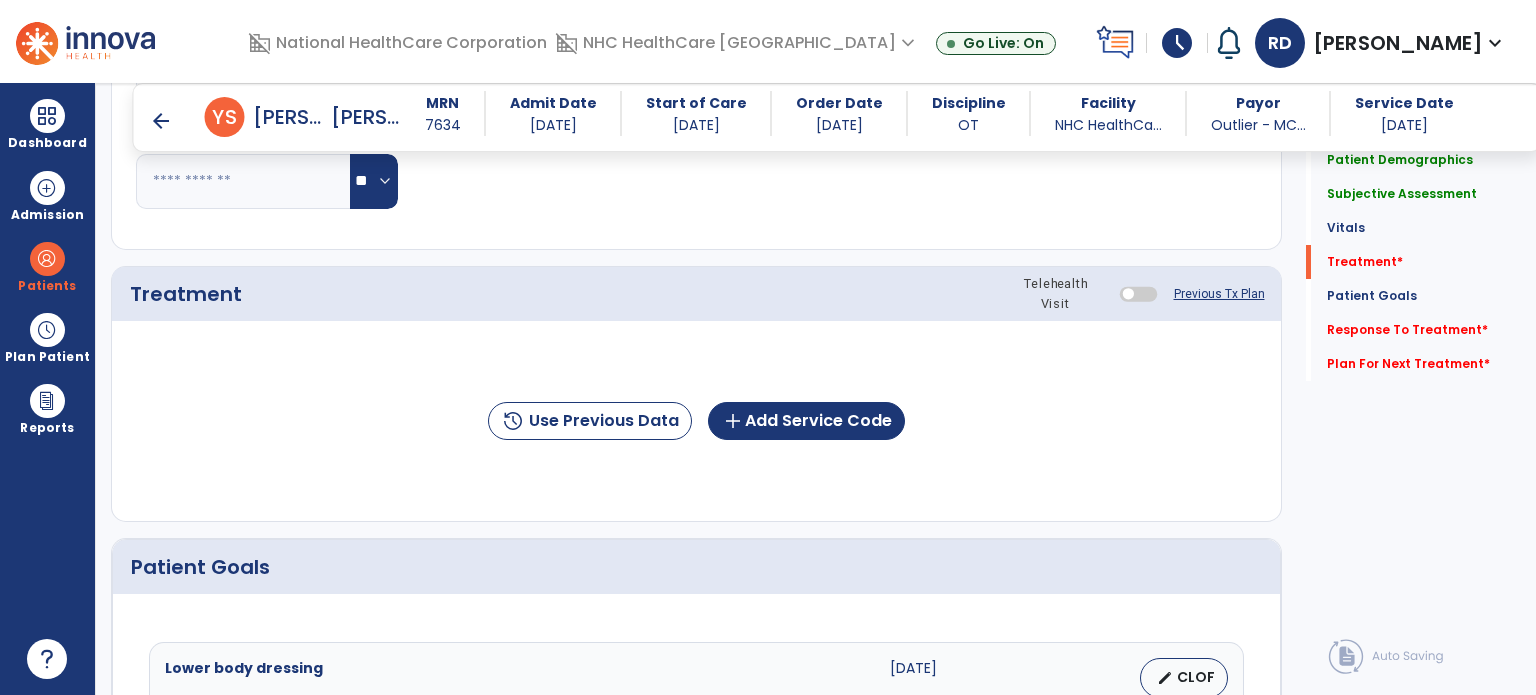 scroll, scrollTop: 1096, scrollLeft: 0, axis: vertical 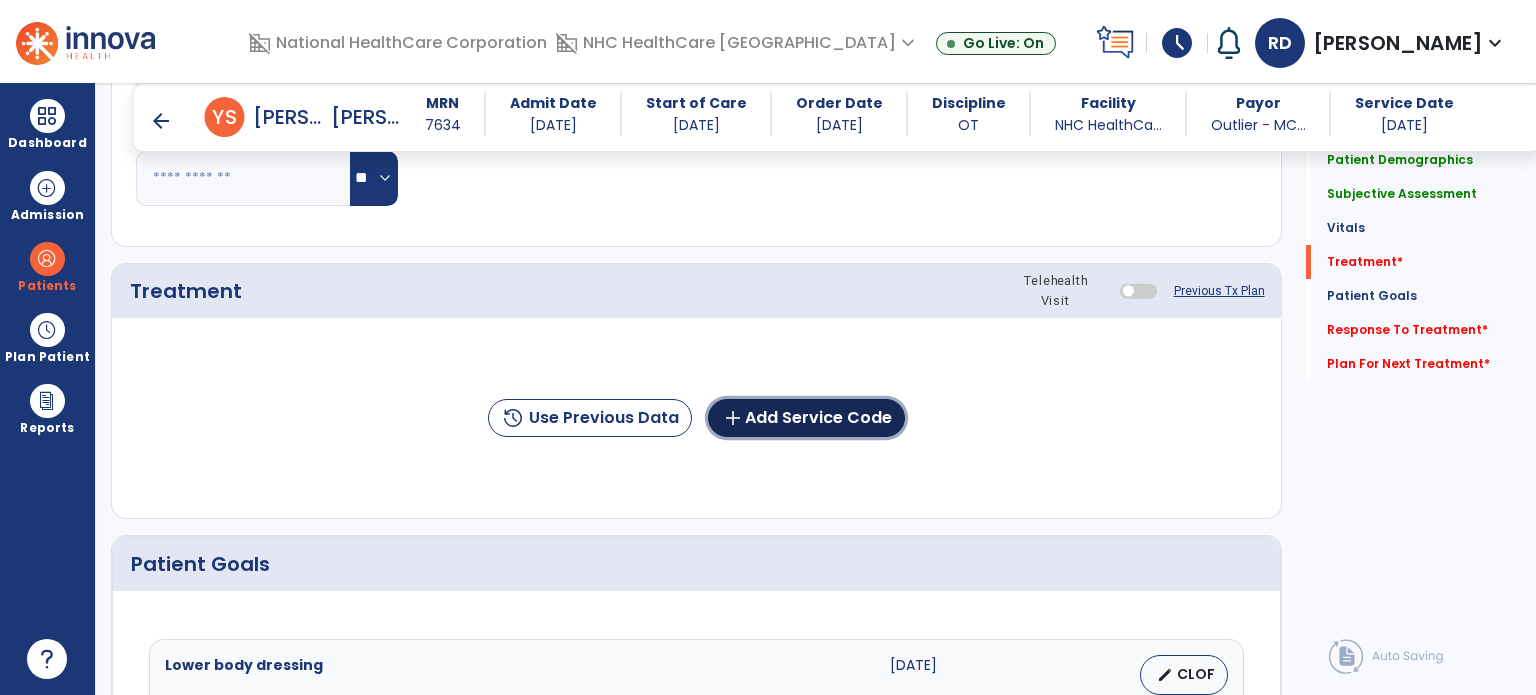 click on "add  Add Service Code" 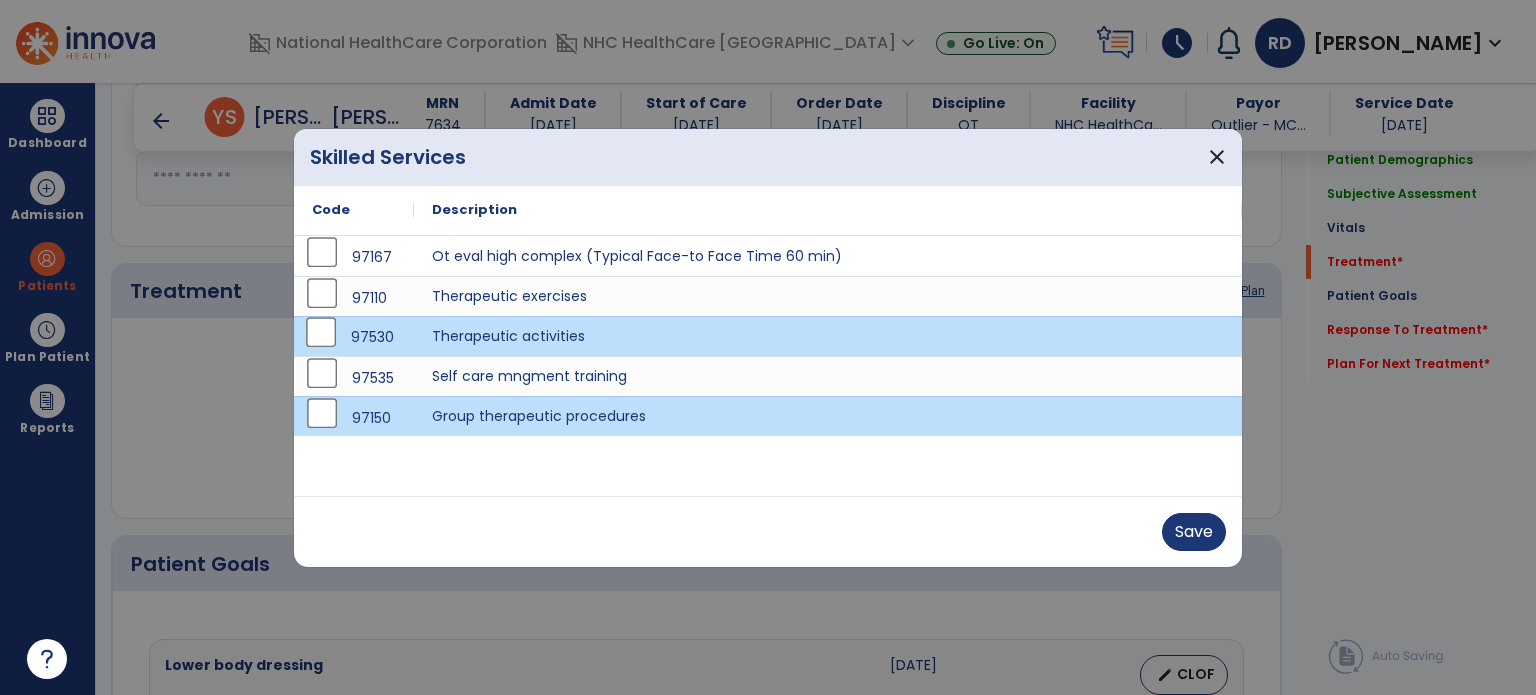 drag, startPoint x: 1178, startPoint y: 511, endPoint x: 1192, endPoint y: 527, distance: 21.260292 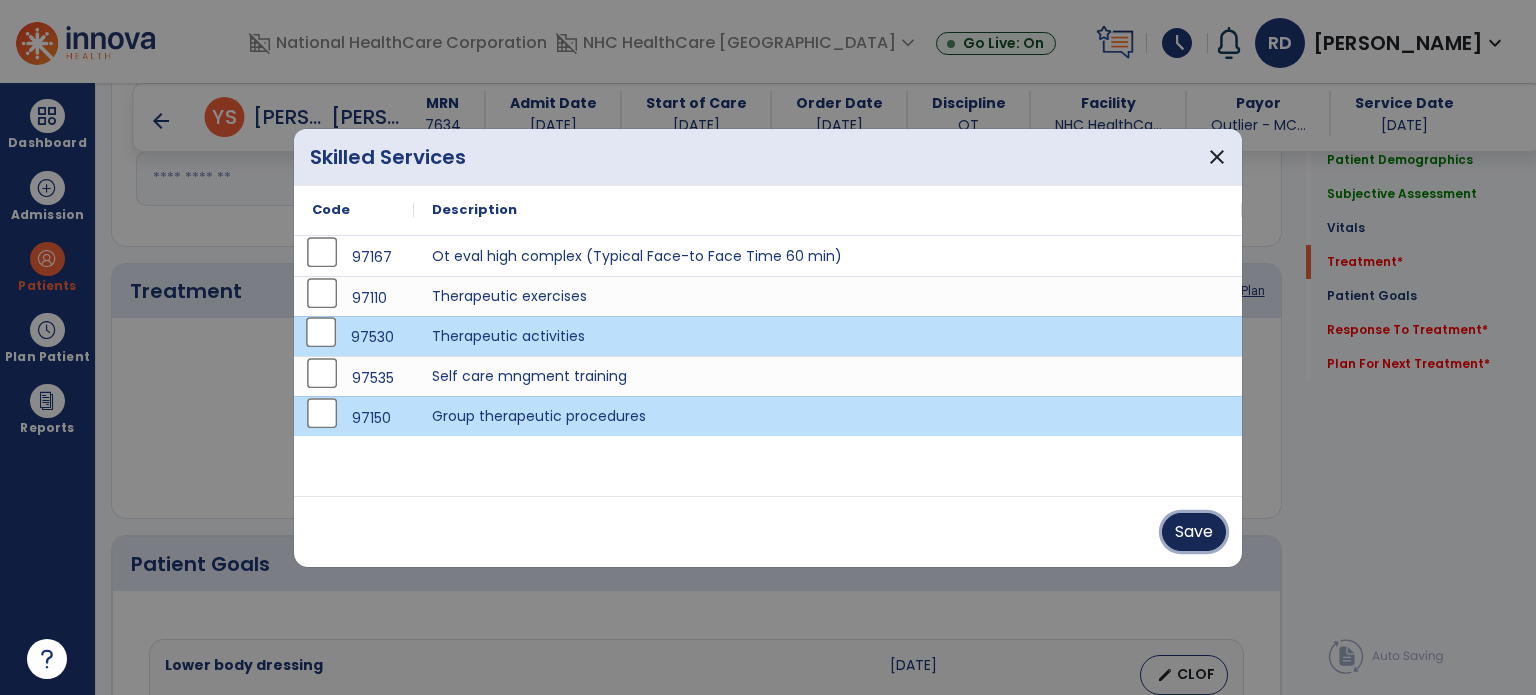 click on "Save" at bounding box center (1194, 532) 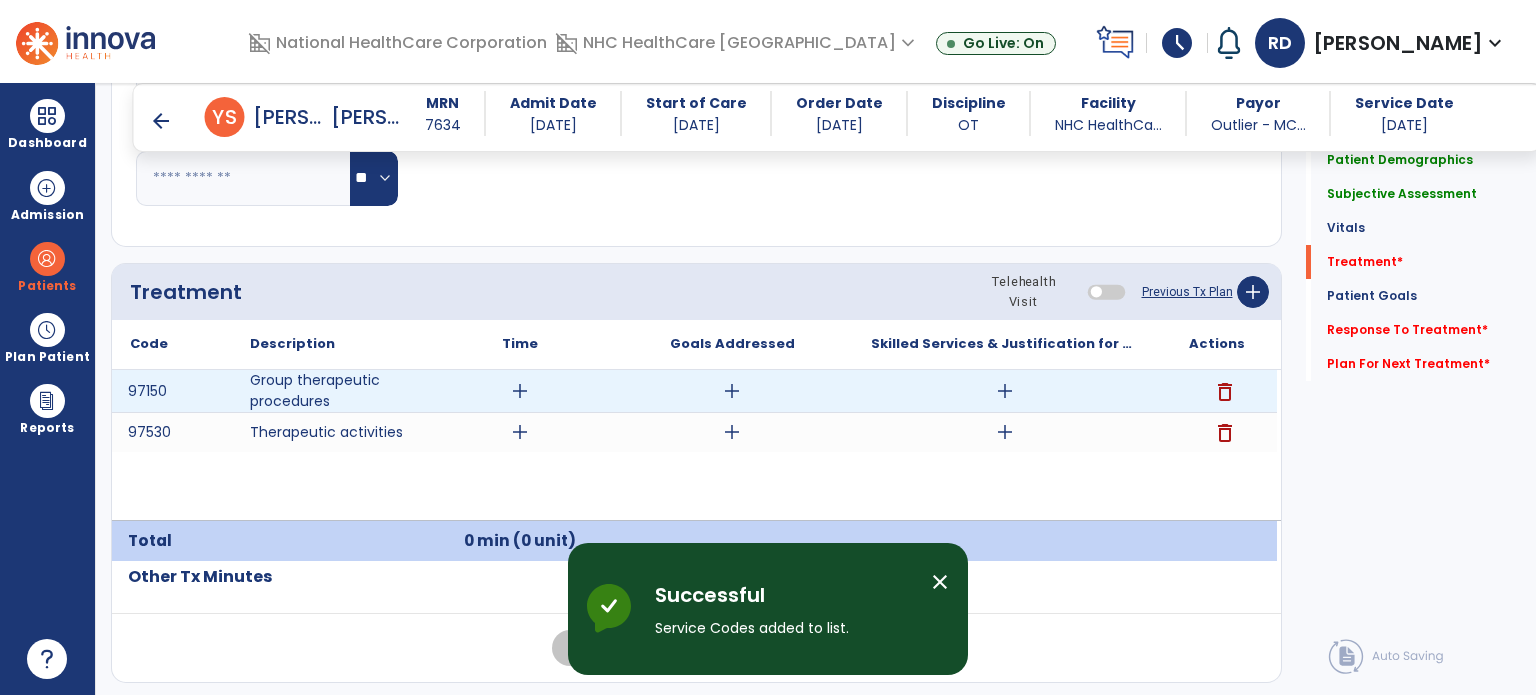 click on "add" at bounding box center (520, 391) 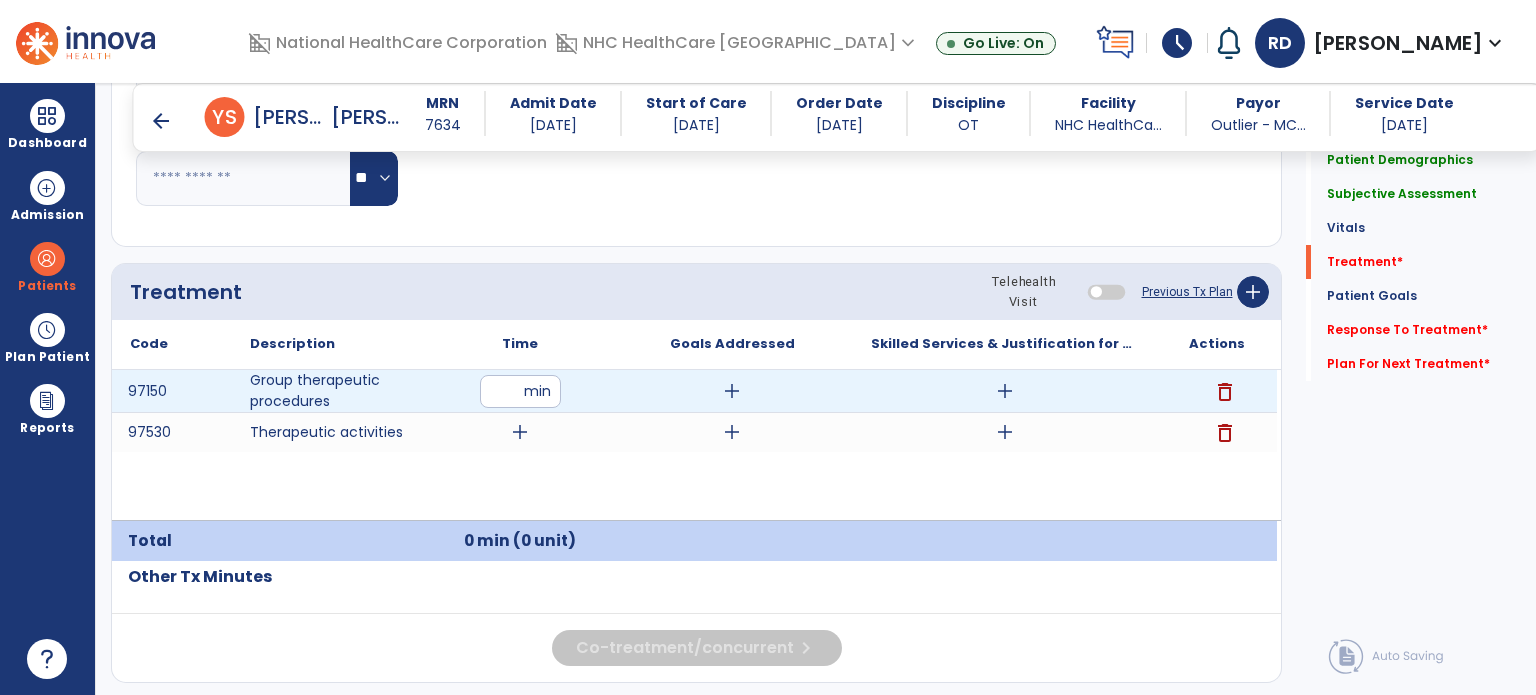 type on "**" 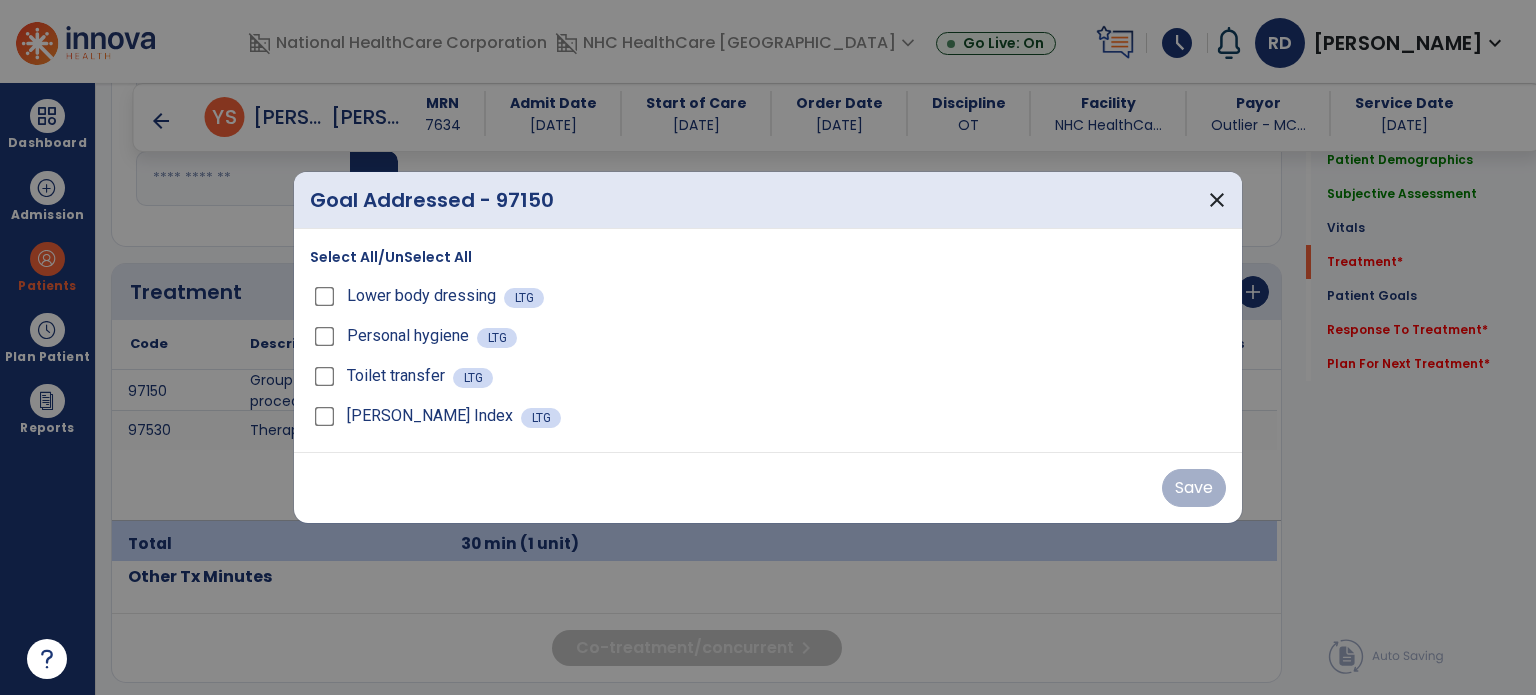 click on "Toilet transfer  LTG" at bounding box center (768, 376) 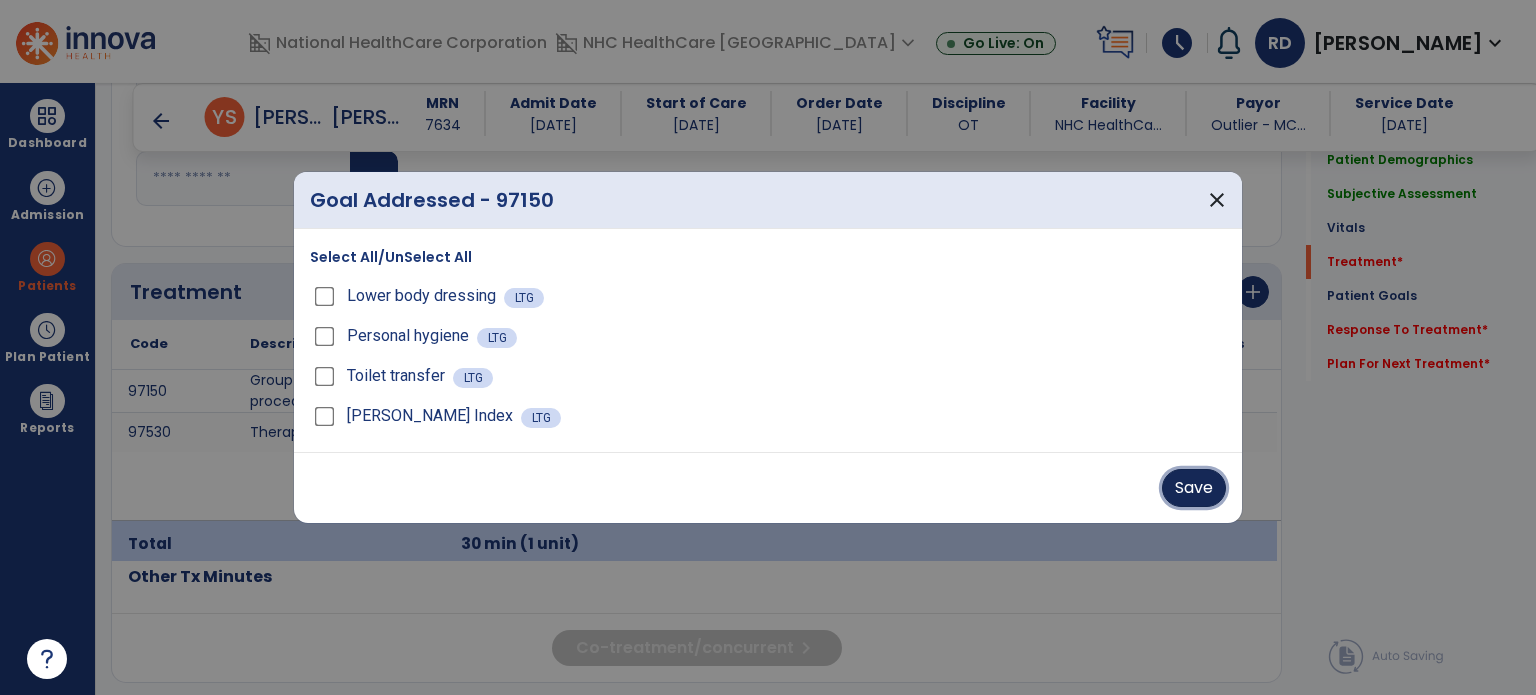 click on "Save" at bounding box center [1194, 488] 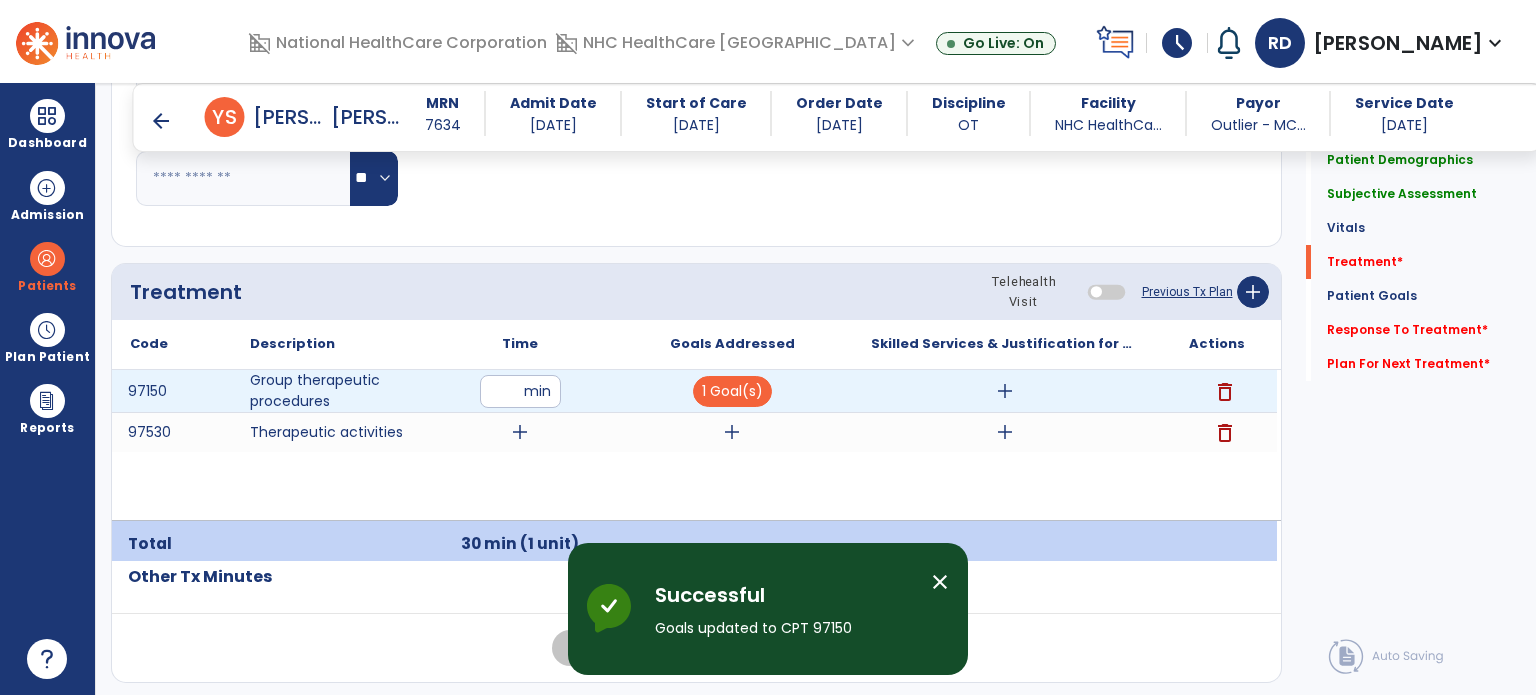 click on "add" at bounding box center (1005, 391) 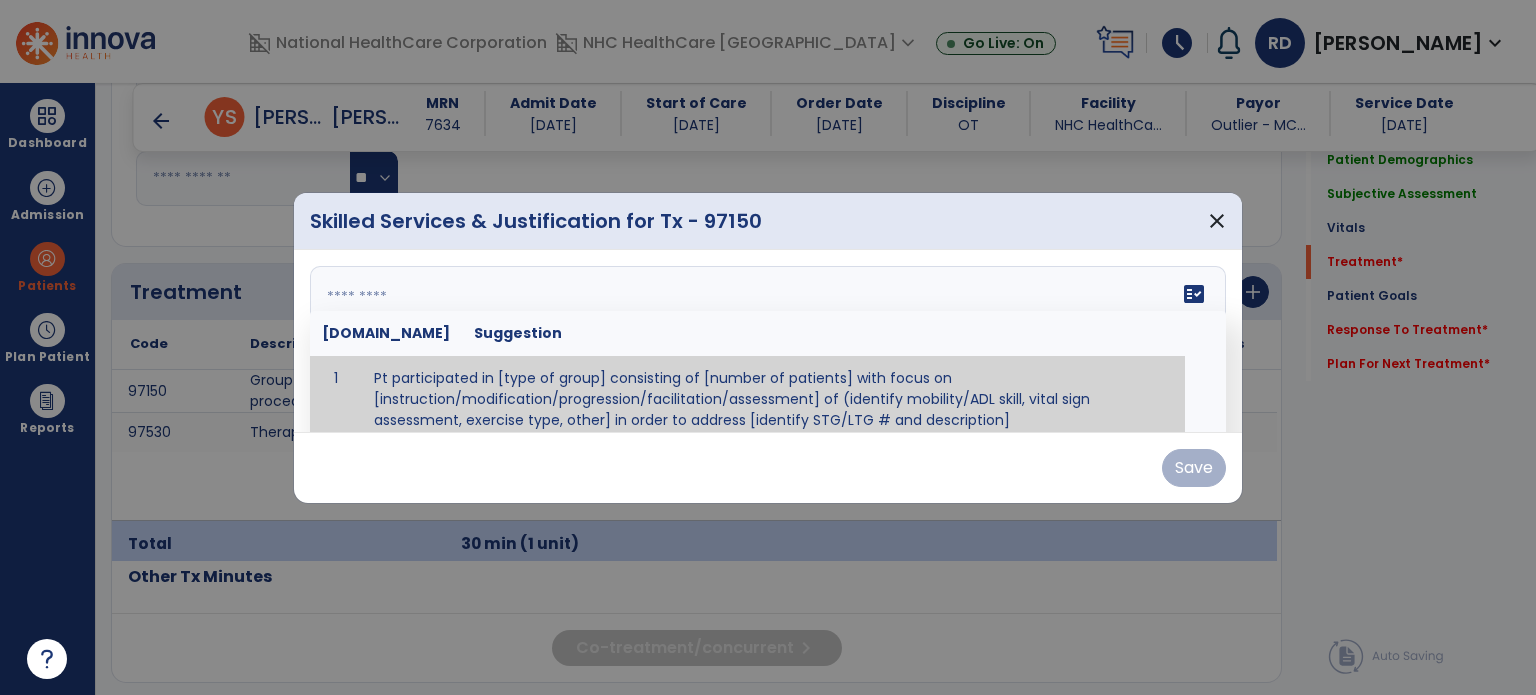 drag, startPoint x: 538, startPoint y: 341, endPoint x: 333, endPoint y: 292, distance: 210.77477 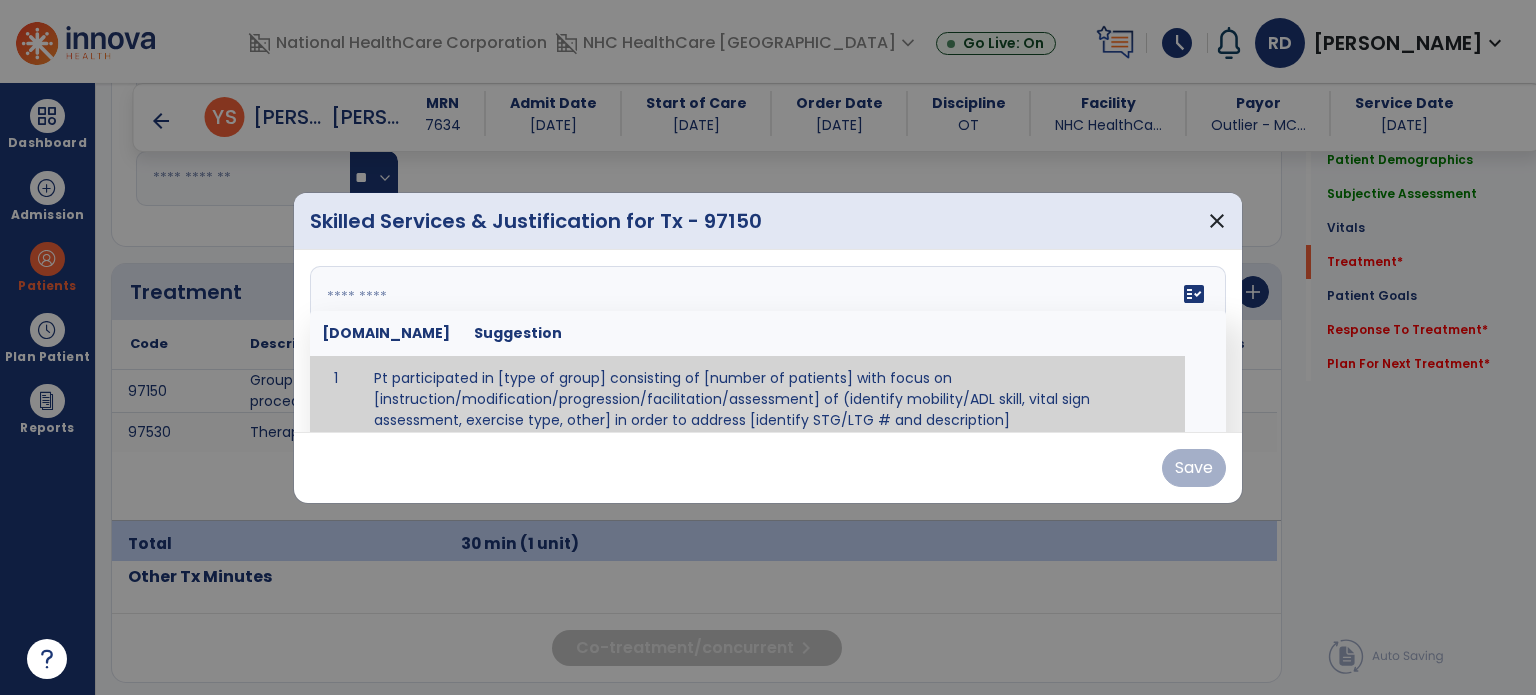 paste on "**********" 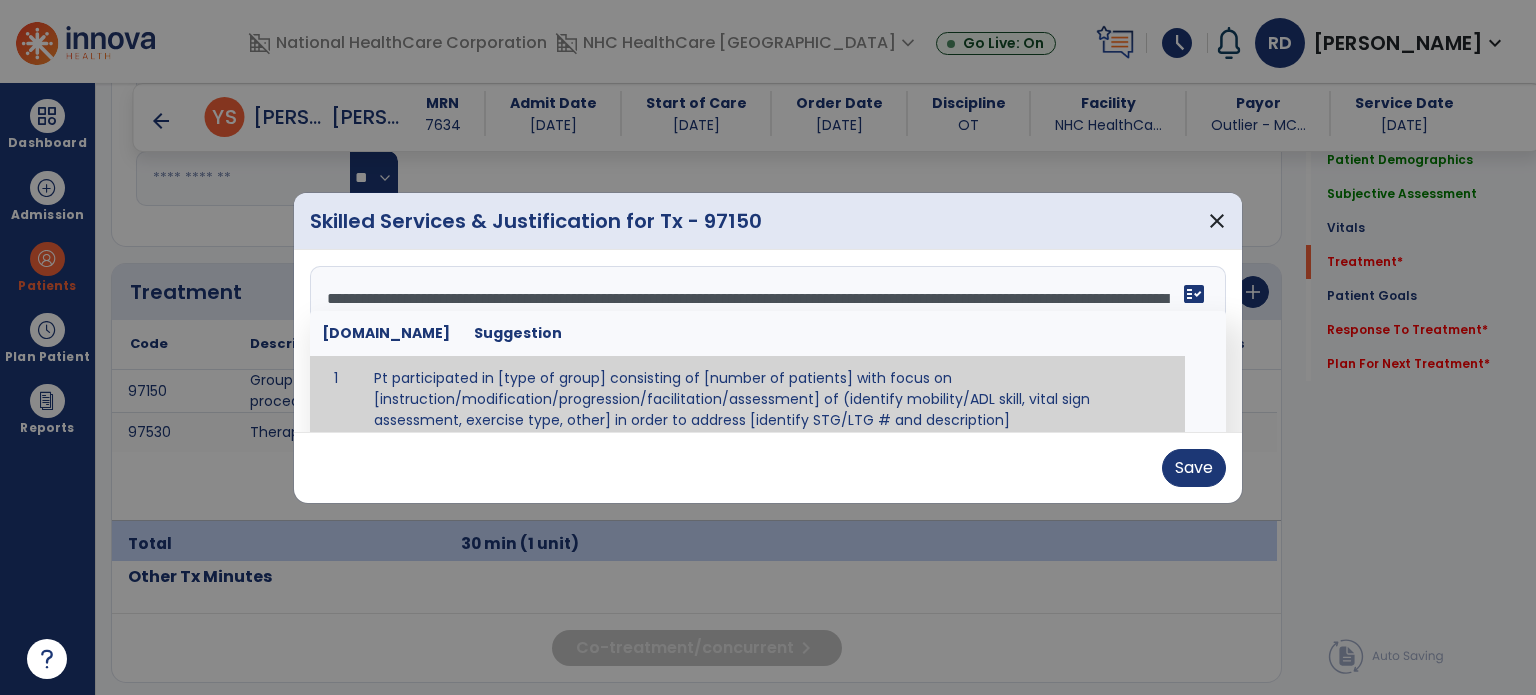 drag, startPoint x: 861, startPoint y: 291, endPoint x: 960, endPoint y: 291, distance: 99 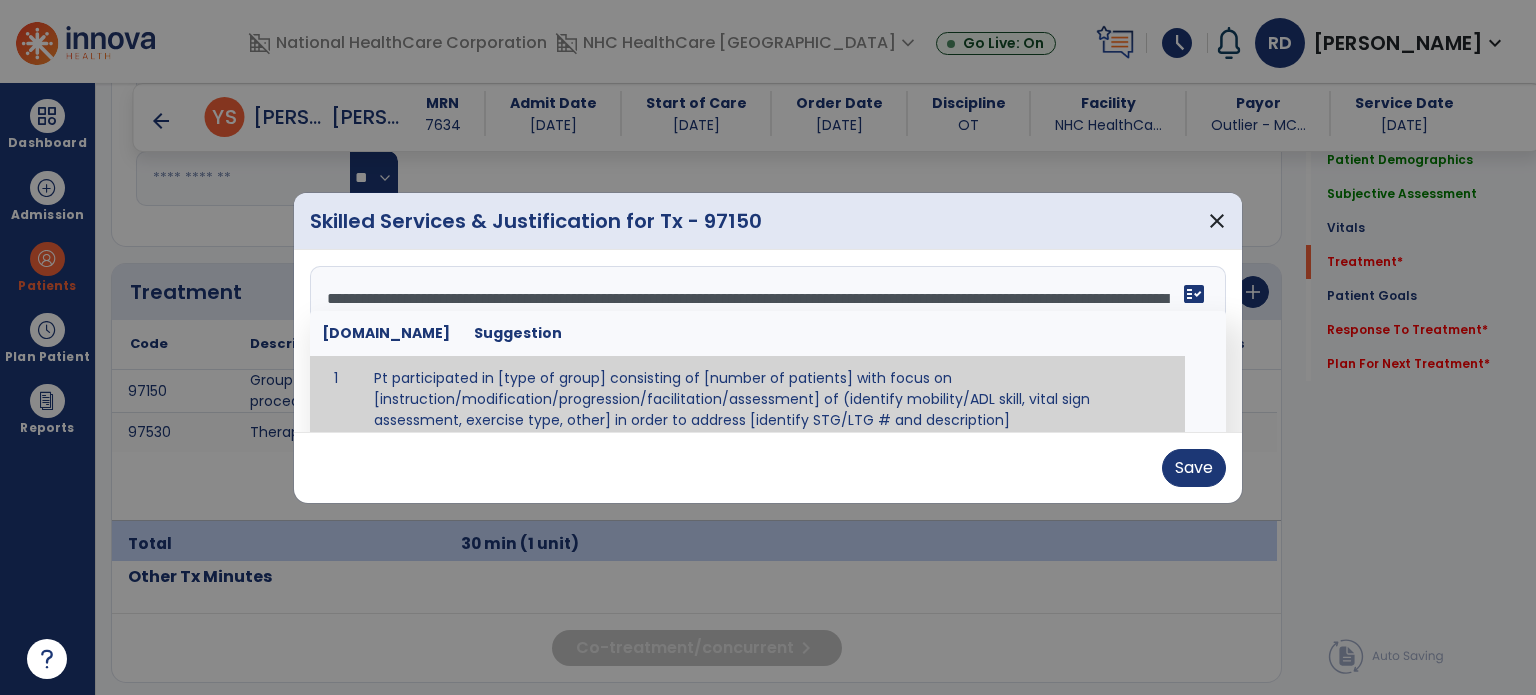 click on "**********" at bounding box center [766, 341] 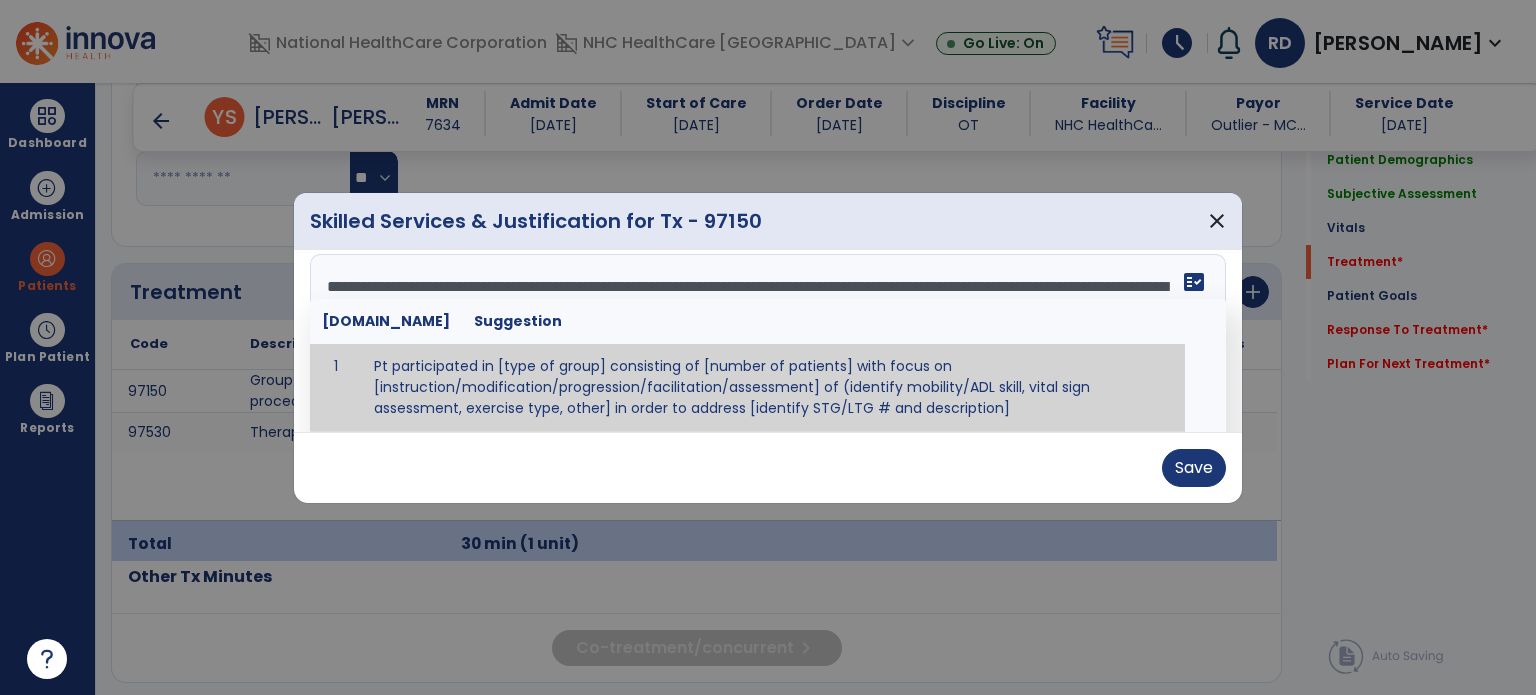 scroll, scrollTop: 0, scrollLeft: 0, axis: both 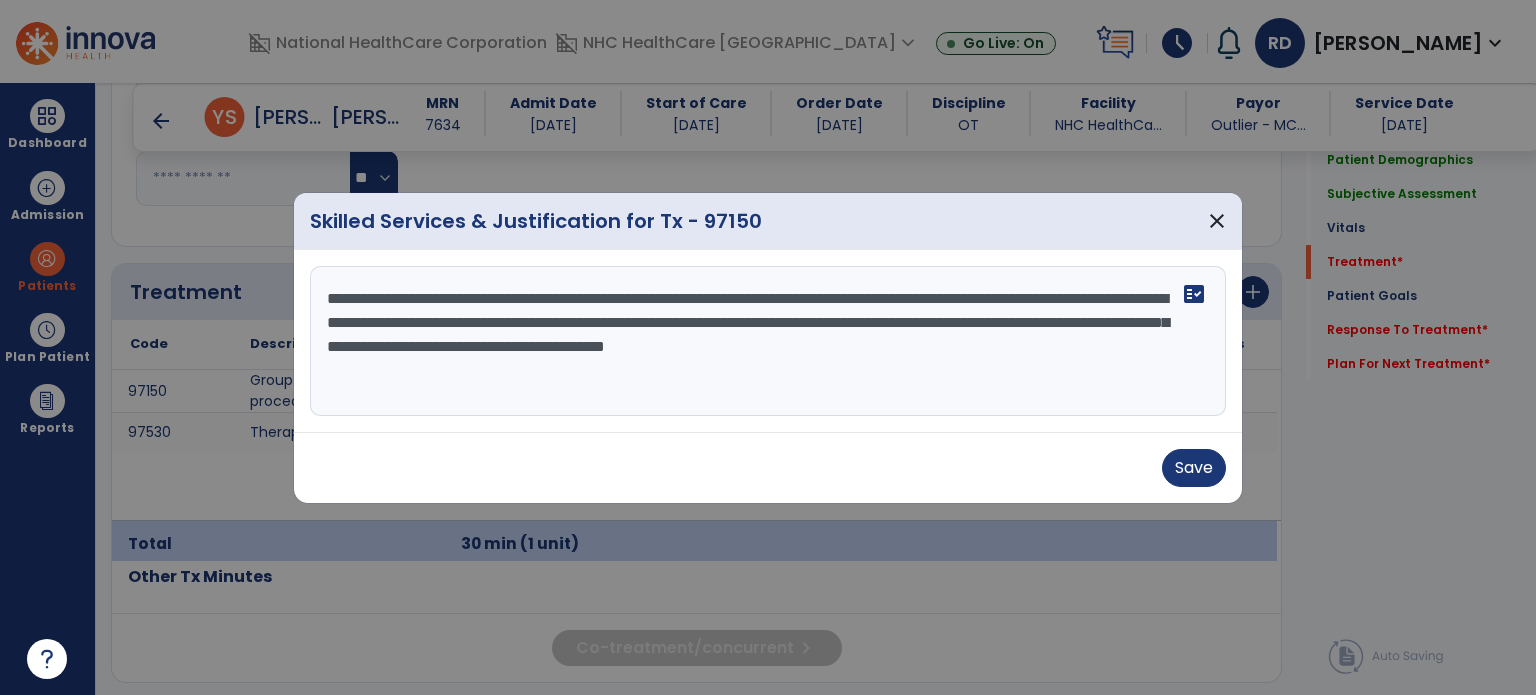 drag, startPoint x: 1096, startPoint y: 295, endPoint x: 1112, endPoint y: 296, distance: 16.03122 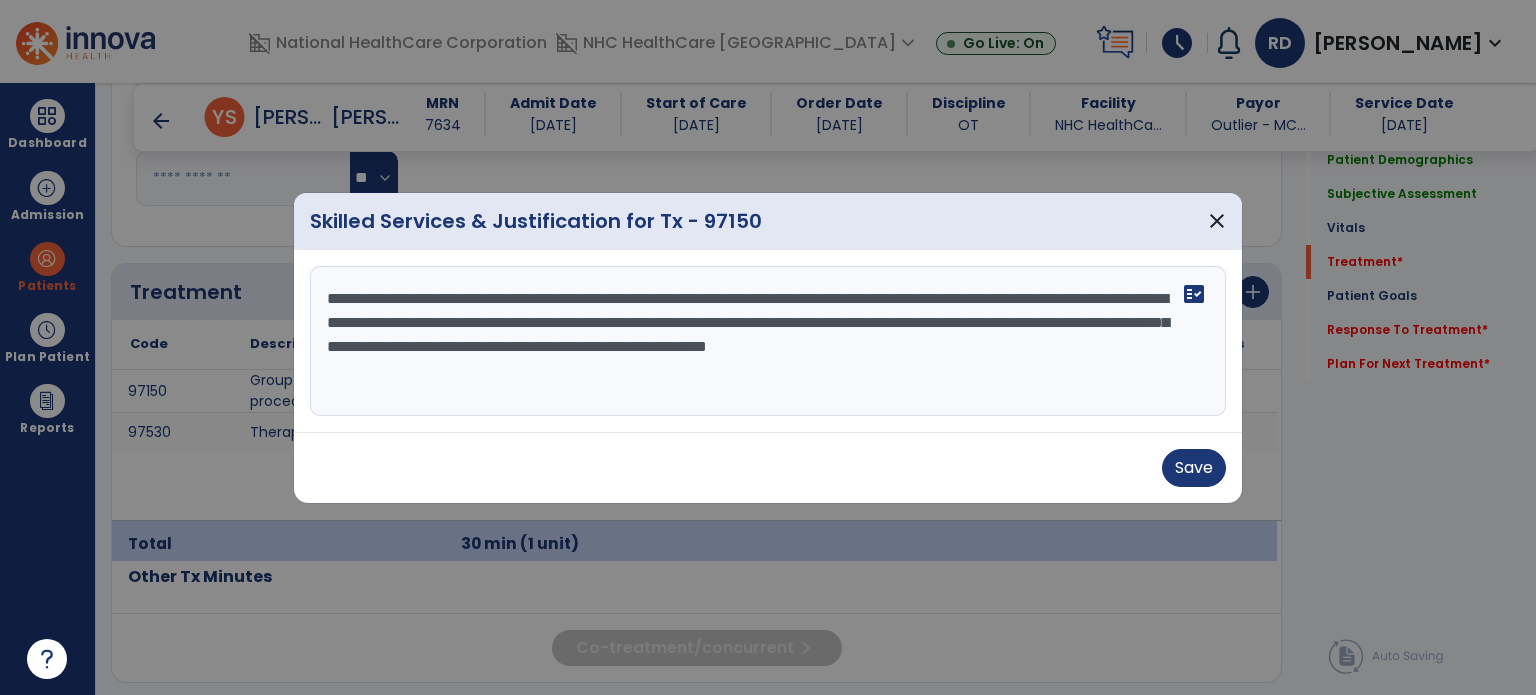 drag, startPoint x: 574, startPoint y: 319, endPoint x: 804, endPoint y: 323, distance: 230.03477 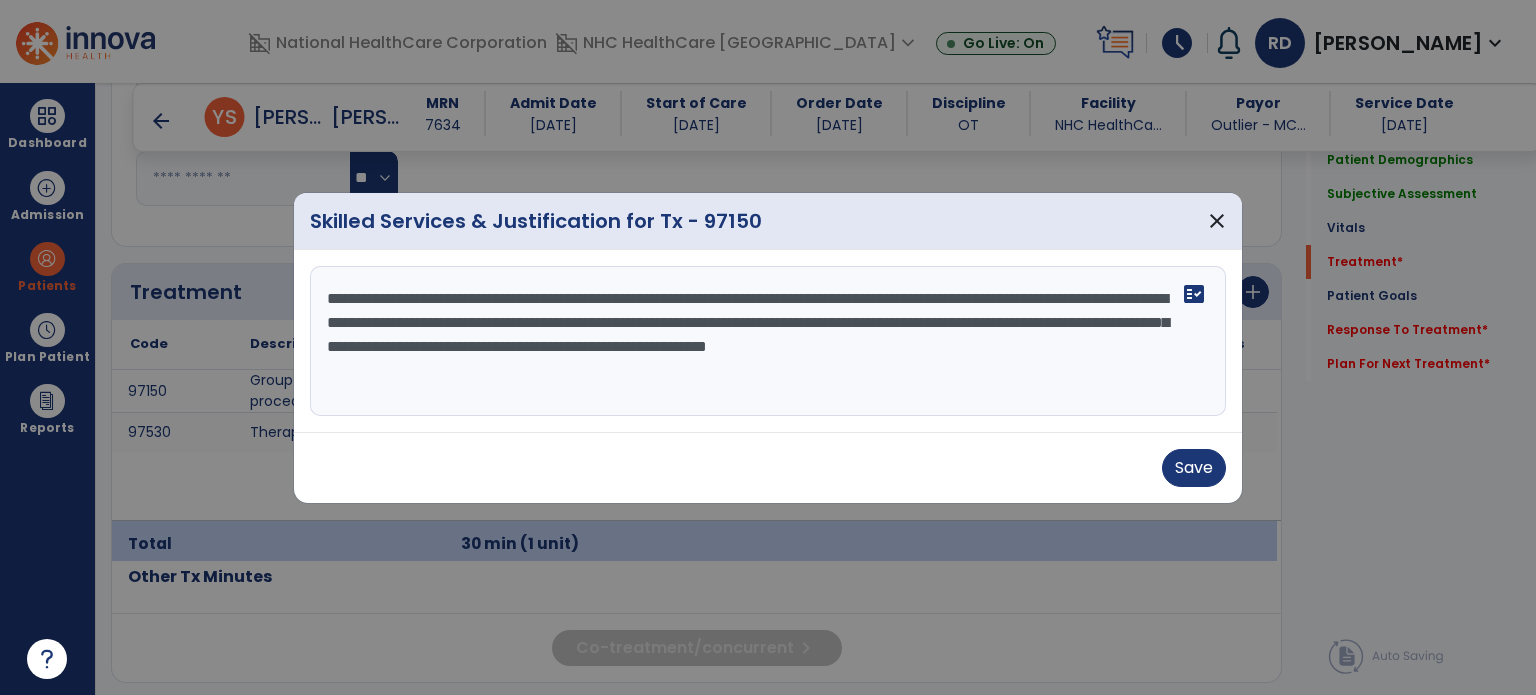 click on "**********" at bounding box center (768, 341) 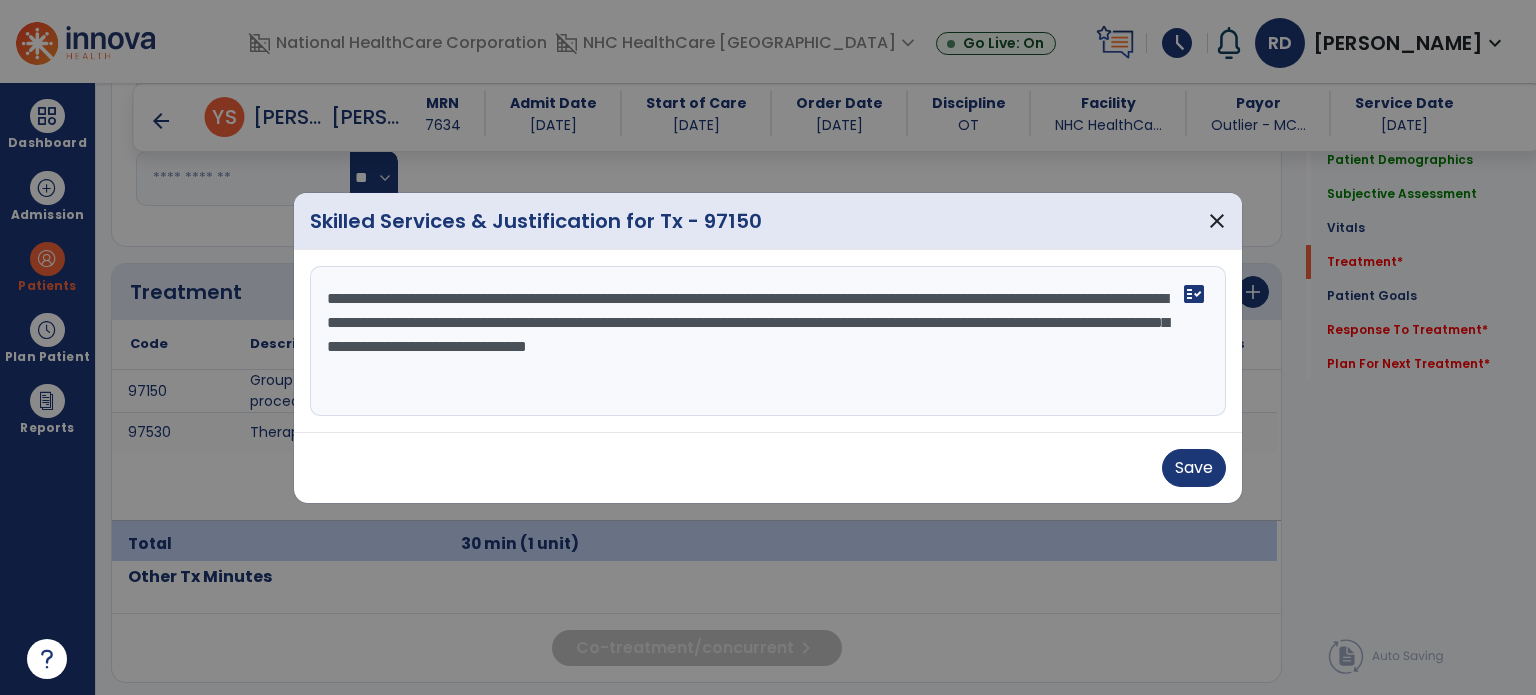 drag, startPoint x: 783, startPoint y: 321, endPoint x: 796, endPoint y: 322, distance: 13.038404 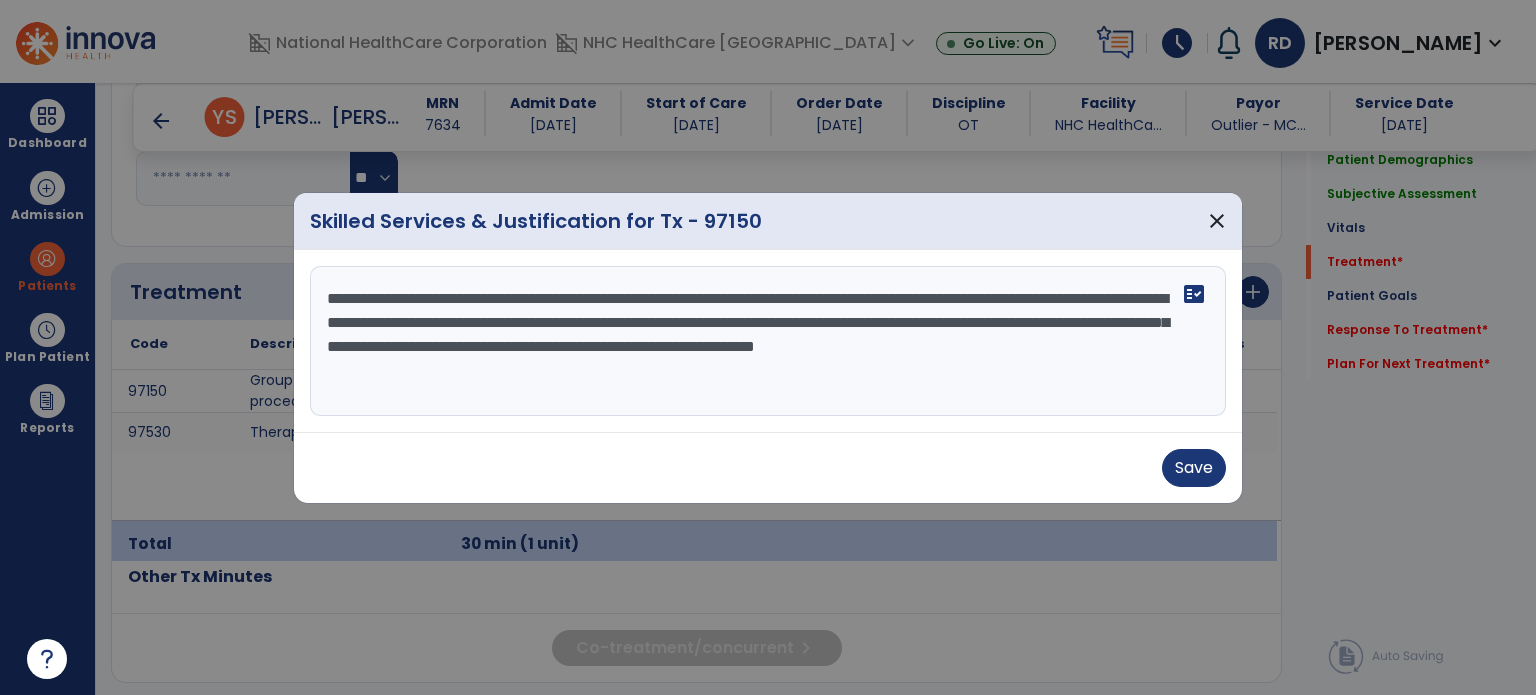 click on "**********" at bounding box center [768, 341] 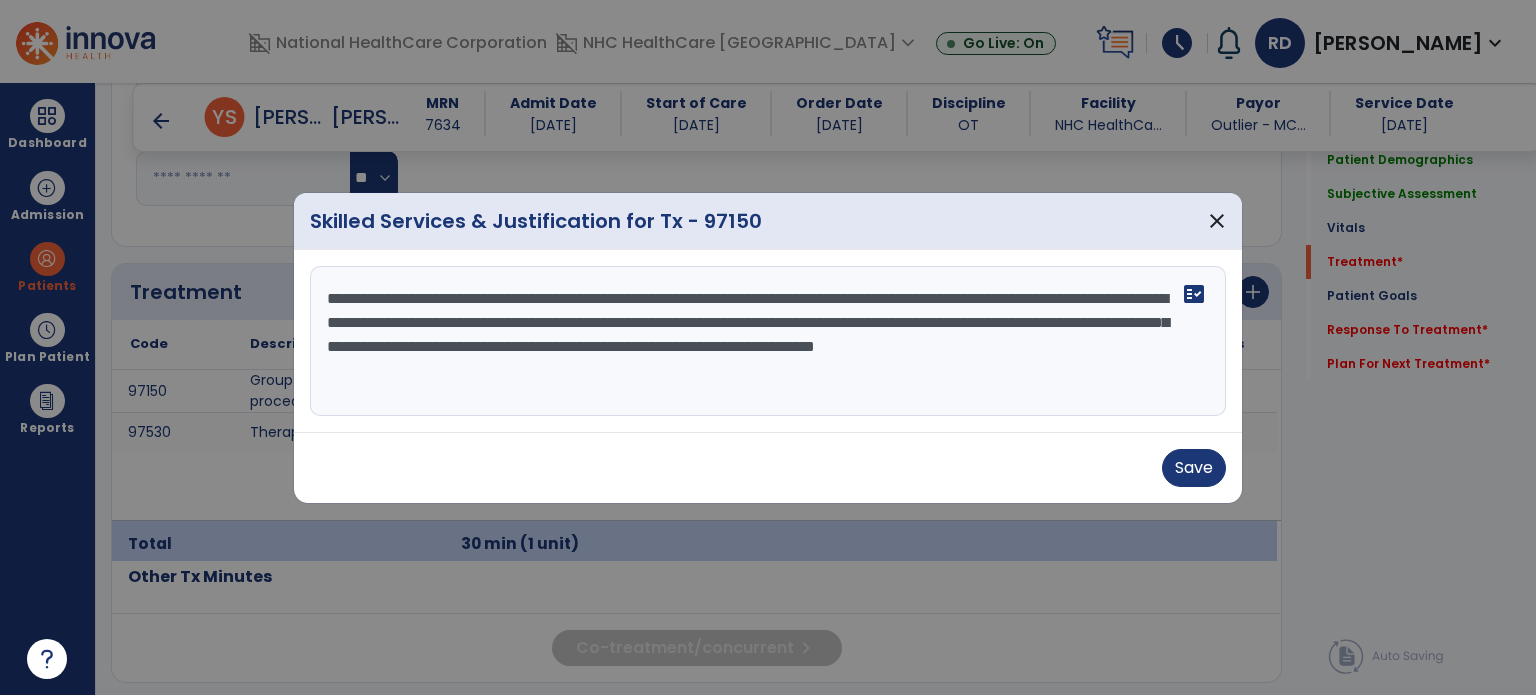 type on "**********" 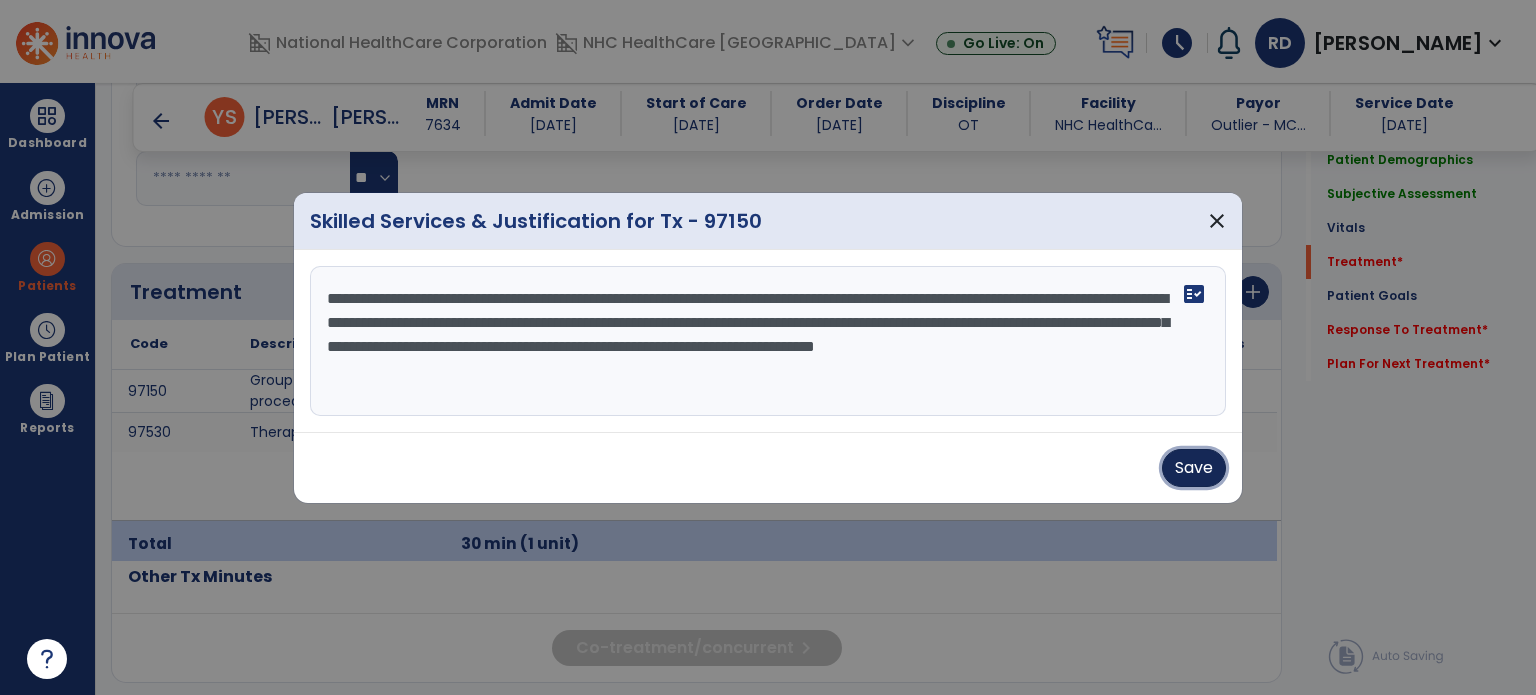 click on "Save" at bounding box center [1194, 468] 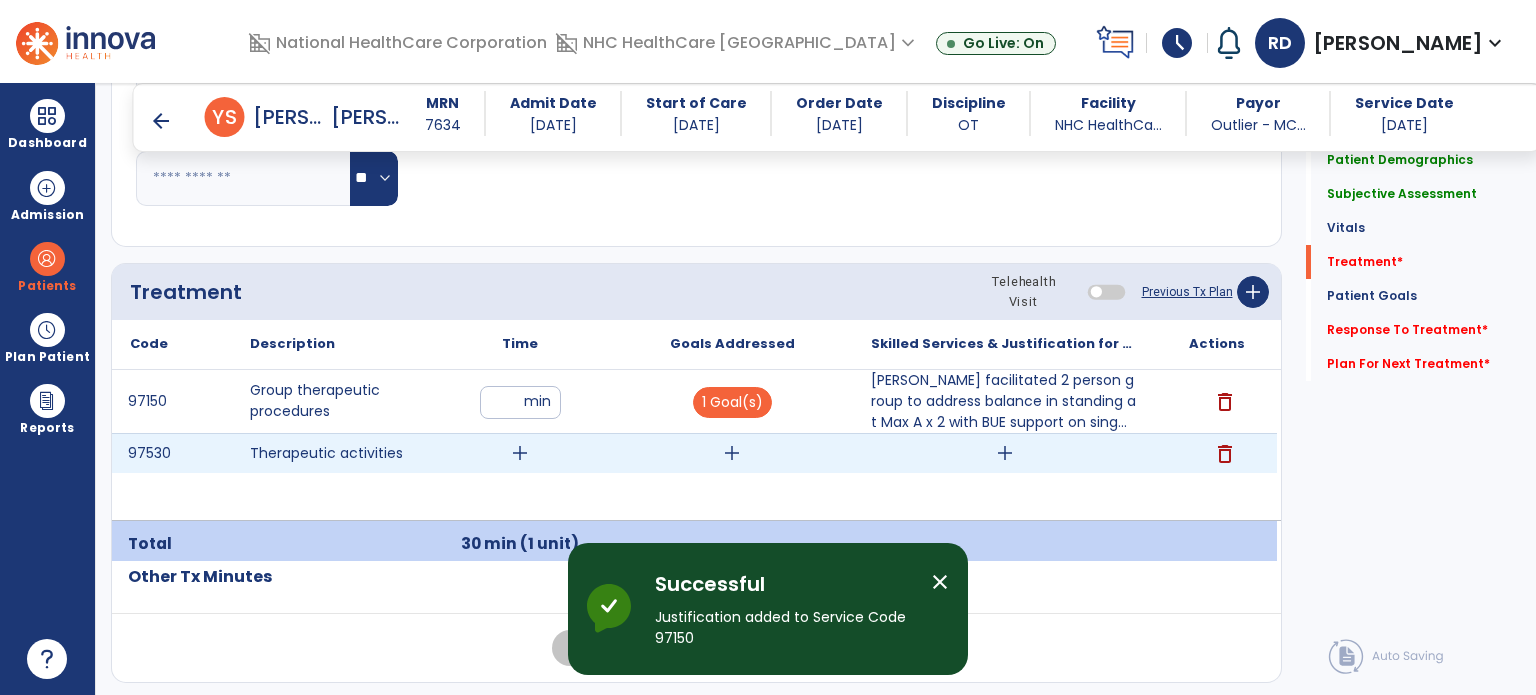 click on "add" at bounding box center [520, 453] 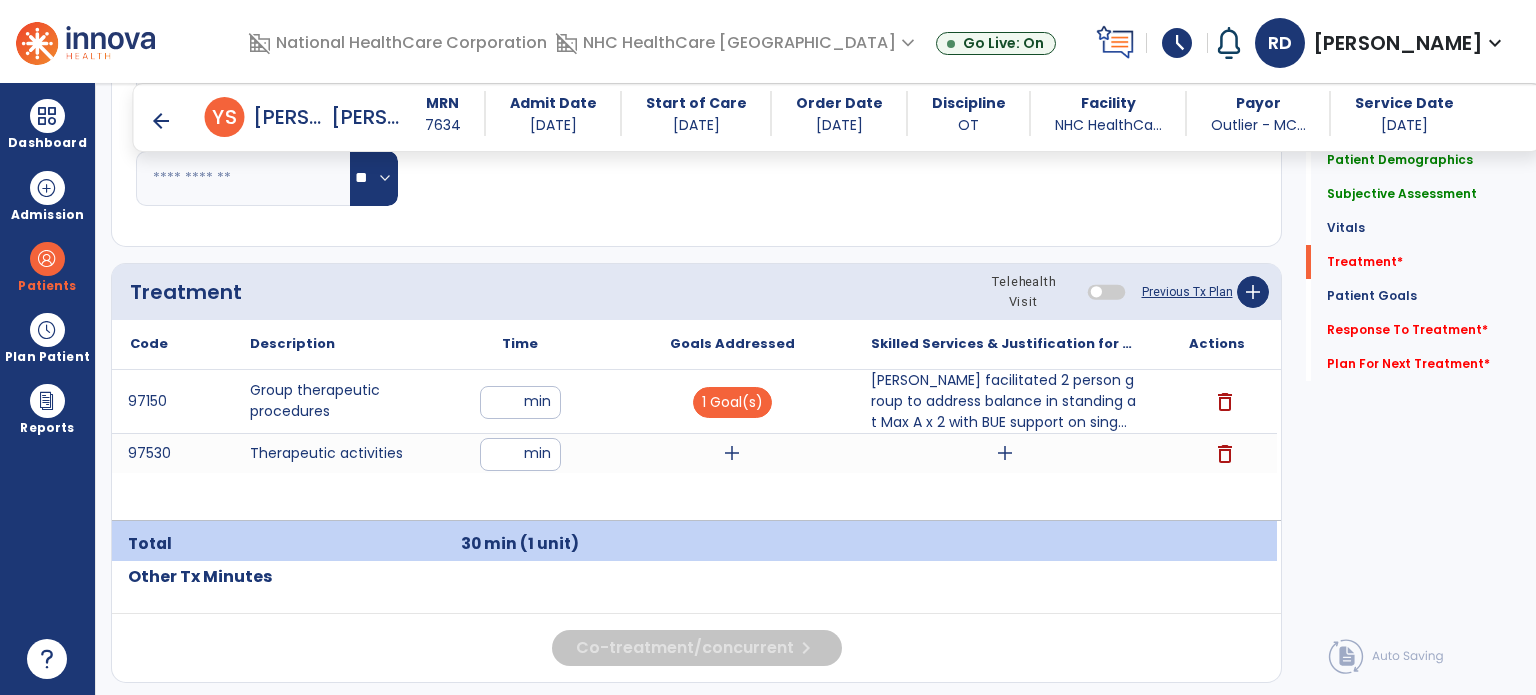 type on "**" 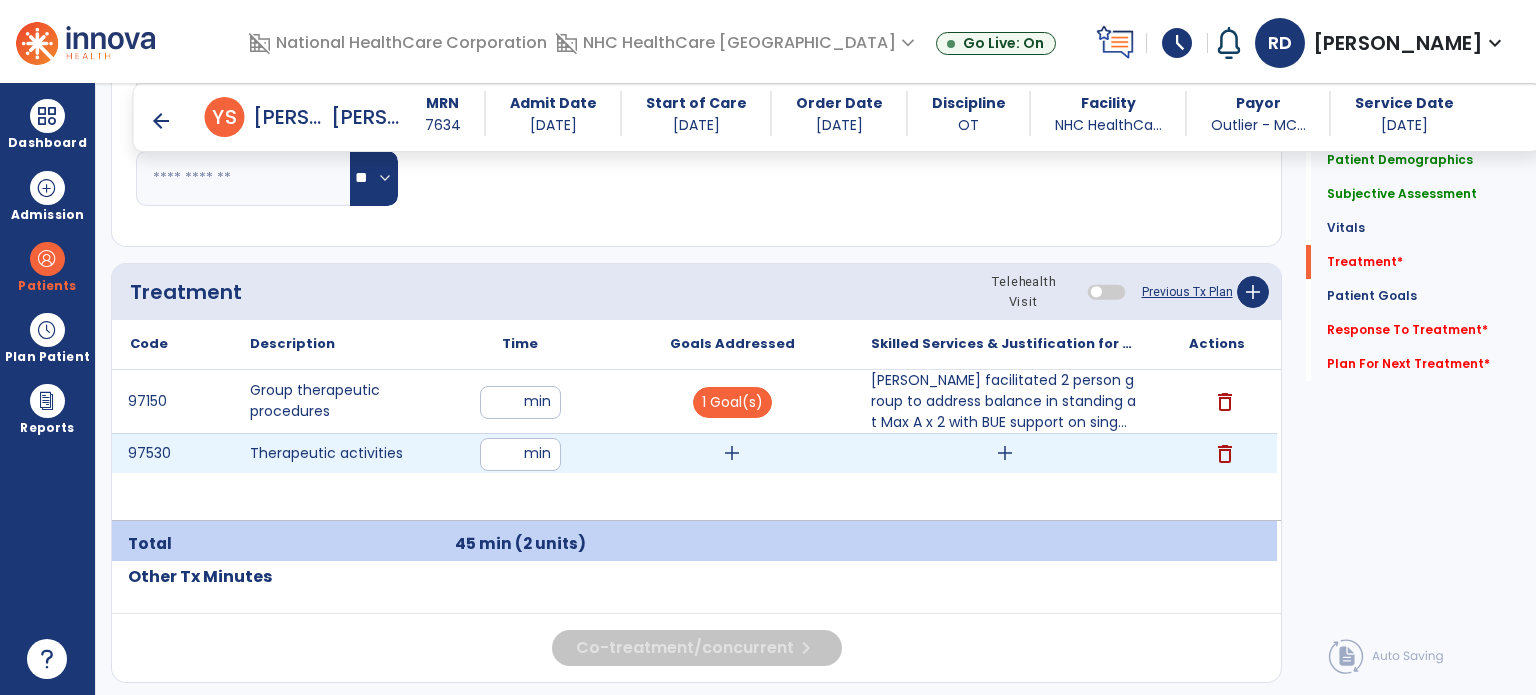 click on "add" at bounding box center (732, 453) 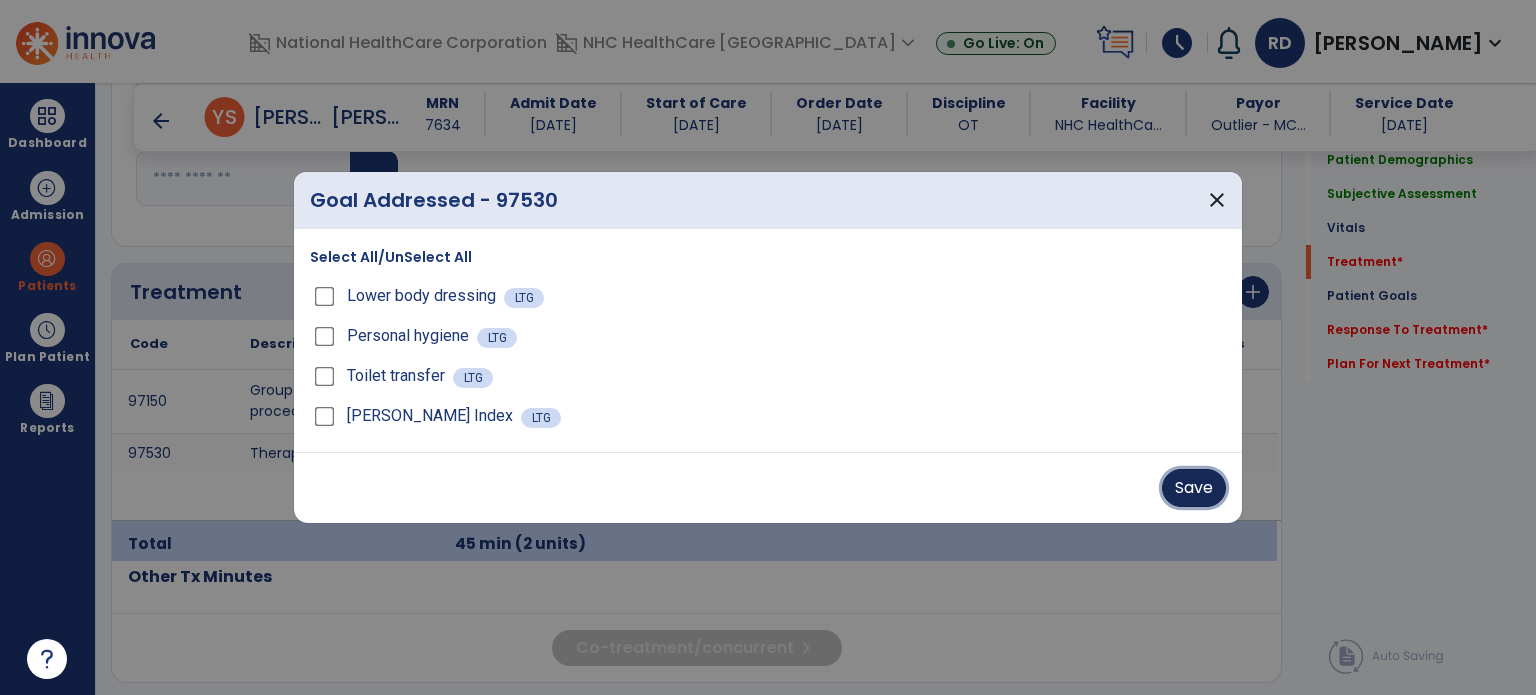 click on "Save" at bounding box center [1194, 488] 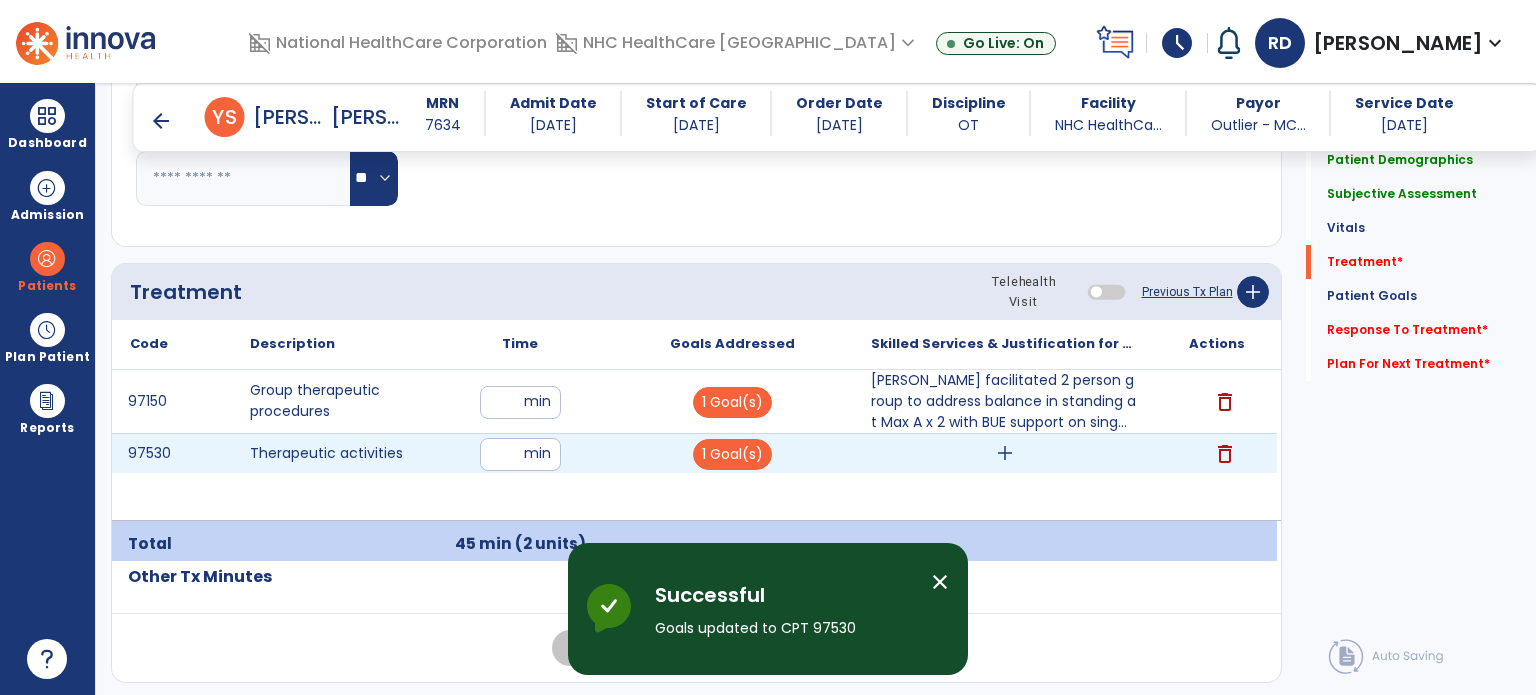 click on "add" at bounding box center (1005, 453) 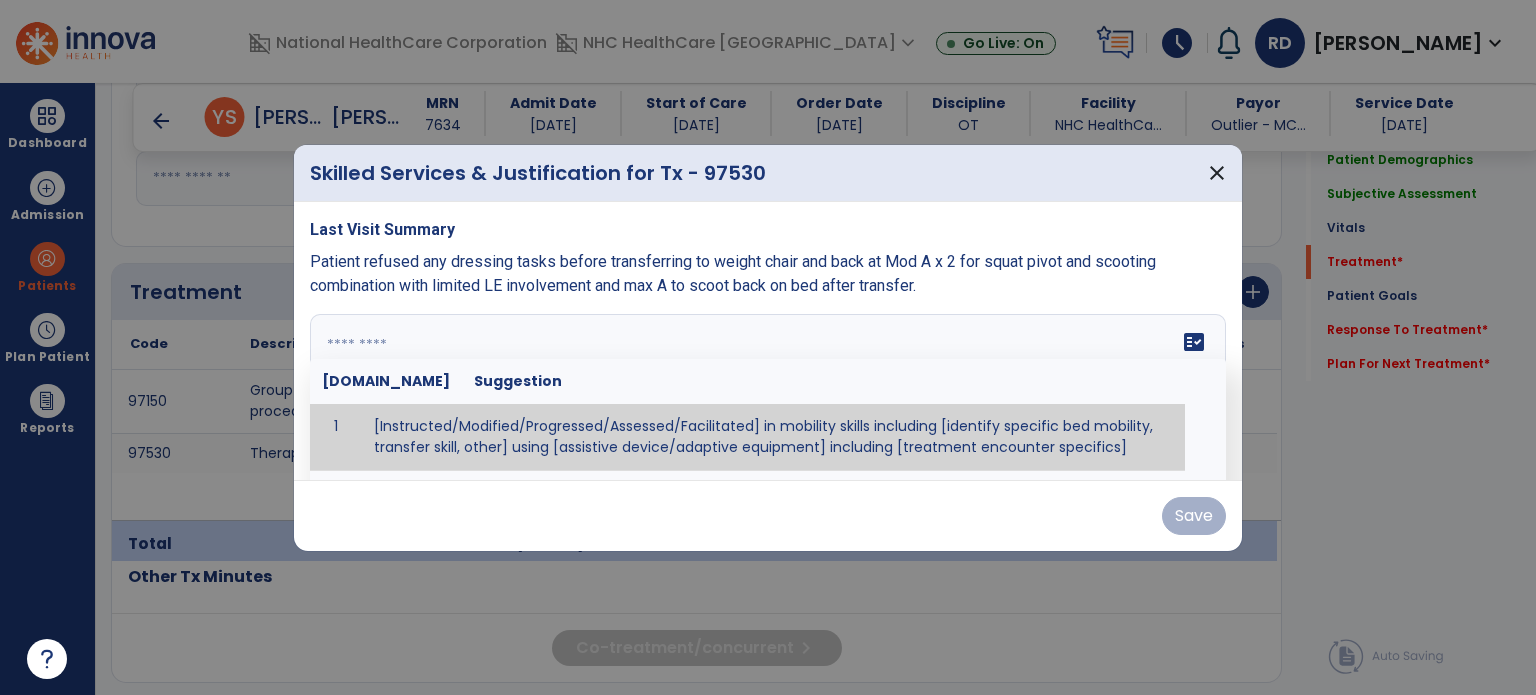 click on "fact_check  [DOMAIN_NAME] Suggestion 1 [Instructed/Modified/Progressed/Assessed/Facilitated] in mobility skills including [identify specific bed mobility, transfer skill, other] using [assistive device/adaptive equipment] including [treatment encounter specifics]" at bounding box center (768, 389) 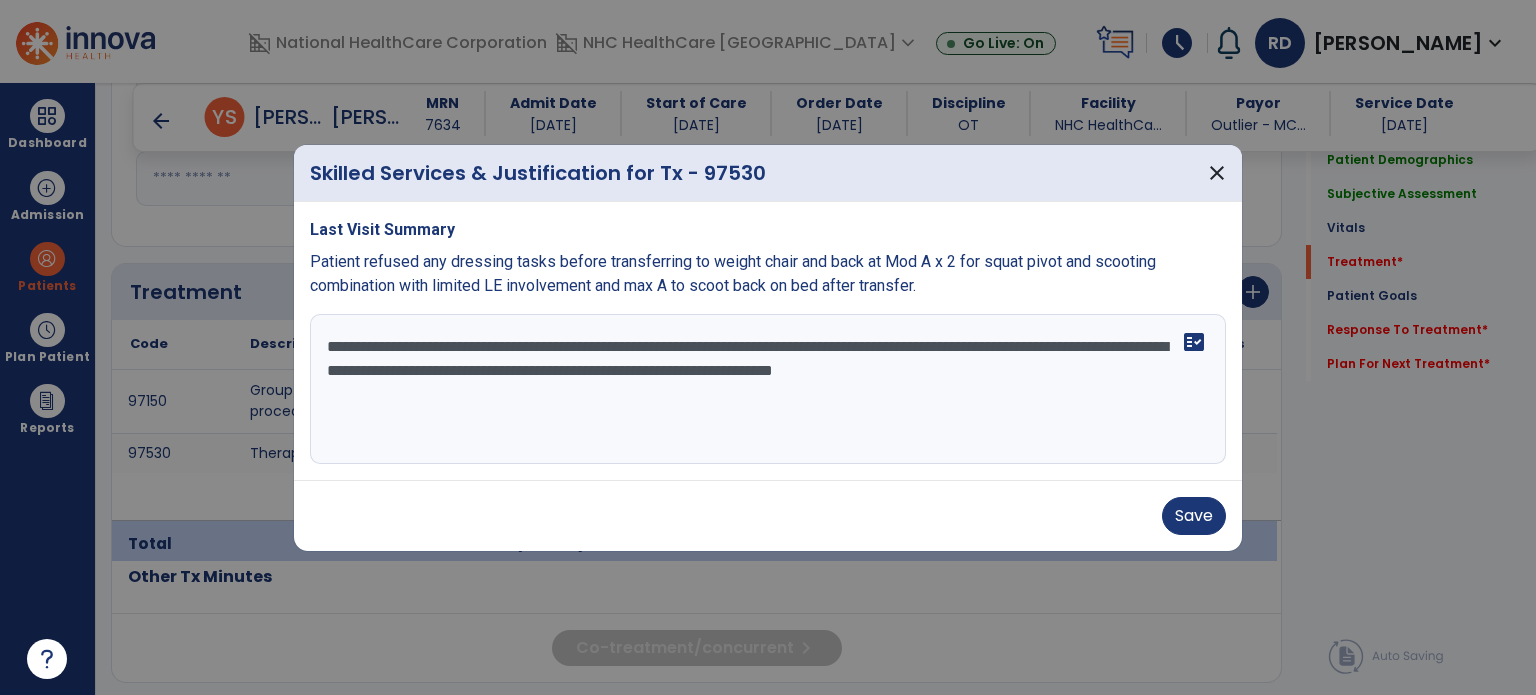 type on "**********" 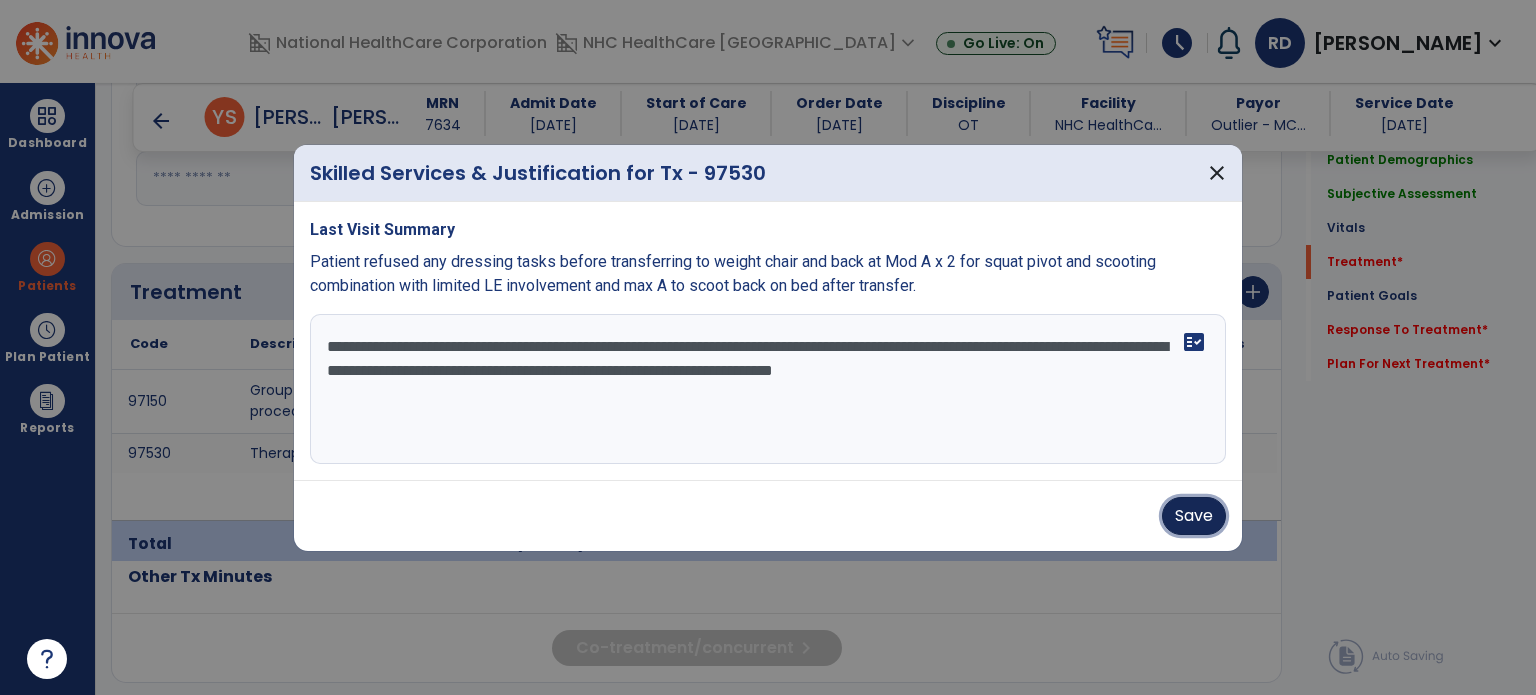 click on "Save" at bounding box center (1194, 516) 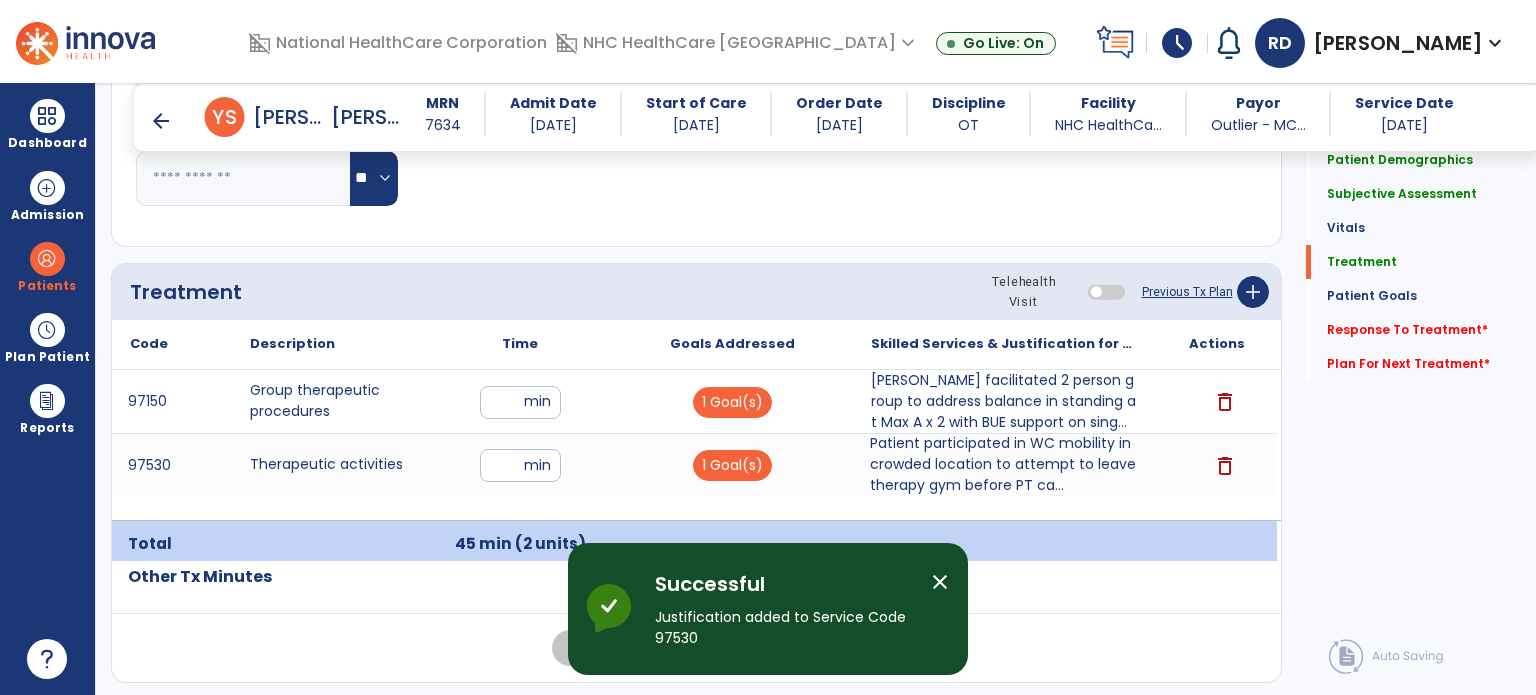click on "Response To Treatment   *" 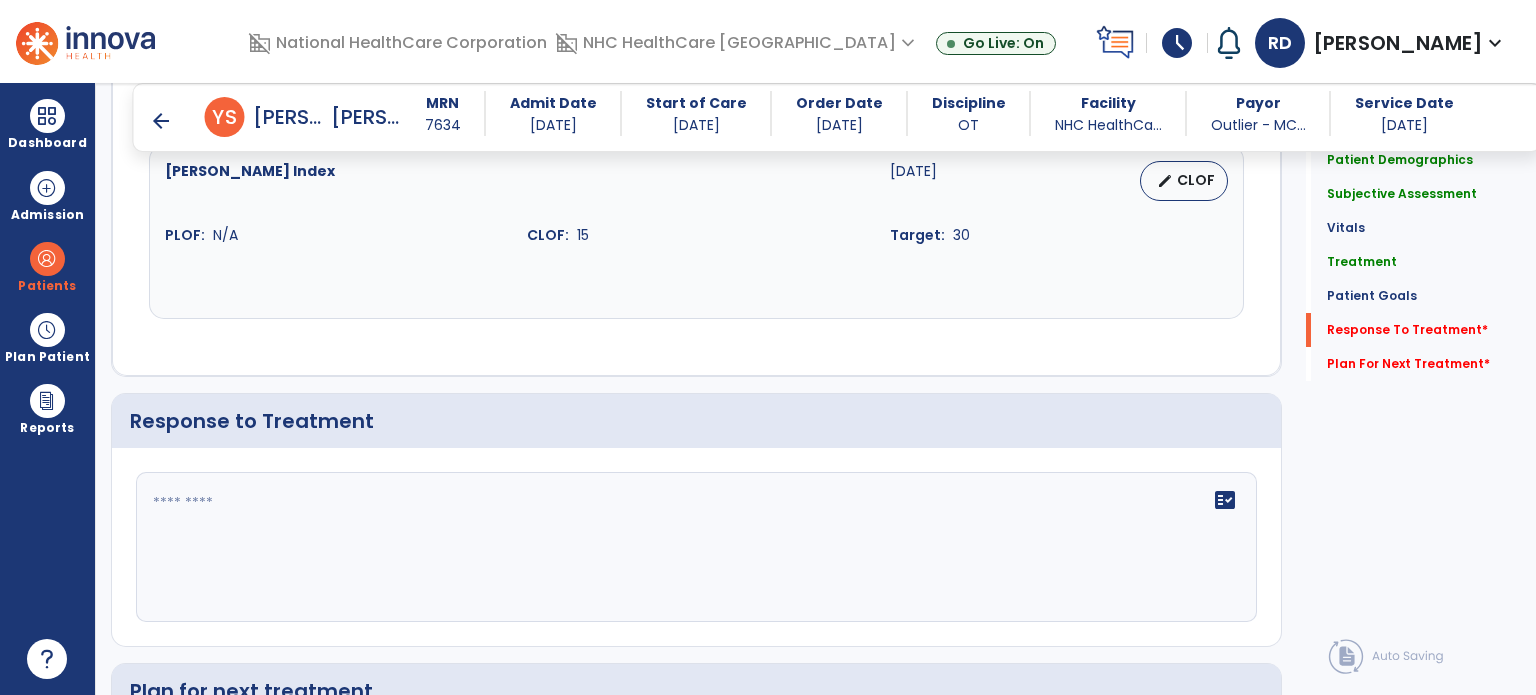 scroll, scrollTop: 2426, scrollLeft: 0, axis: vertical 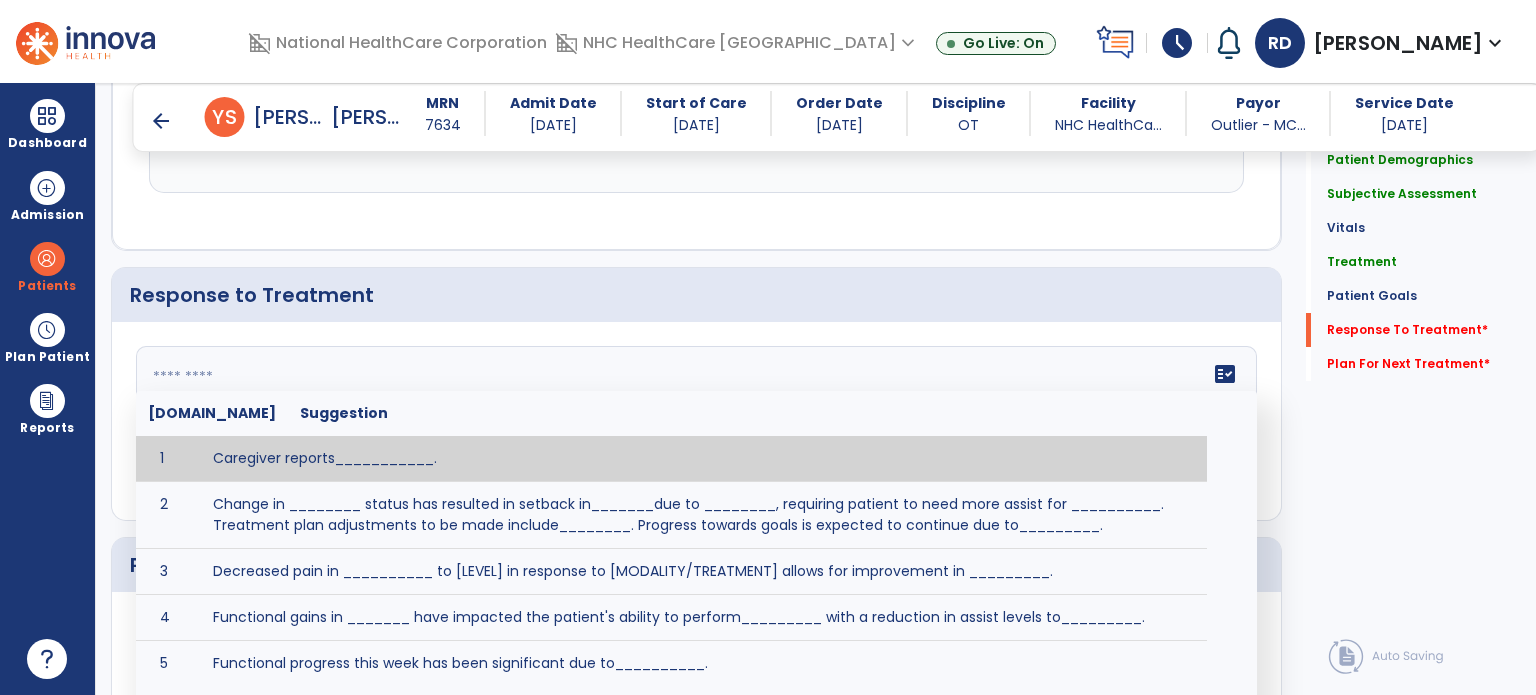 click on "fact_check  [DOMAIN_NAME] Suggestion 1 Caregiver reports___________. 2 Change in ________ status has resulted in setback in_______due to ________, requiring patient to need more assist for __________.   Treatment plan adjustments to be made include________.  Progress towards goals is expected to continue due to_________. 3 Decreased pain in __________ to [LEVEL] in response to [MODALITY/TREATMENT] allows for improvement in _________. 4 Functional gains in _______ have impacted the patient's ability to perform_________ with a reduction in assist levels to_________. 5 Functional progress this week has been significant due to__________. 6 Gains in ________ have improved the patient's ability to perform ______with decreased levels of assist to___________. 7 Improvement in ________allows patient to tolerate higher levels of challenges in_________. 8 Pain in [AREA] has decreased to [LEVEL] in response to [TREATMENT/MODALITY], allowing fore ease in completing__________. 9 10 11 12 13 14 15 16 17 18 19 20 21" 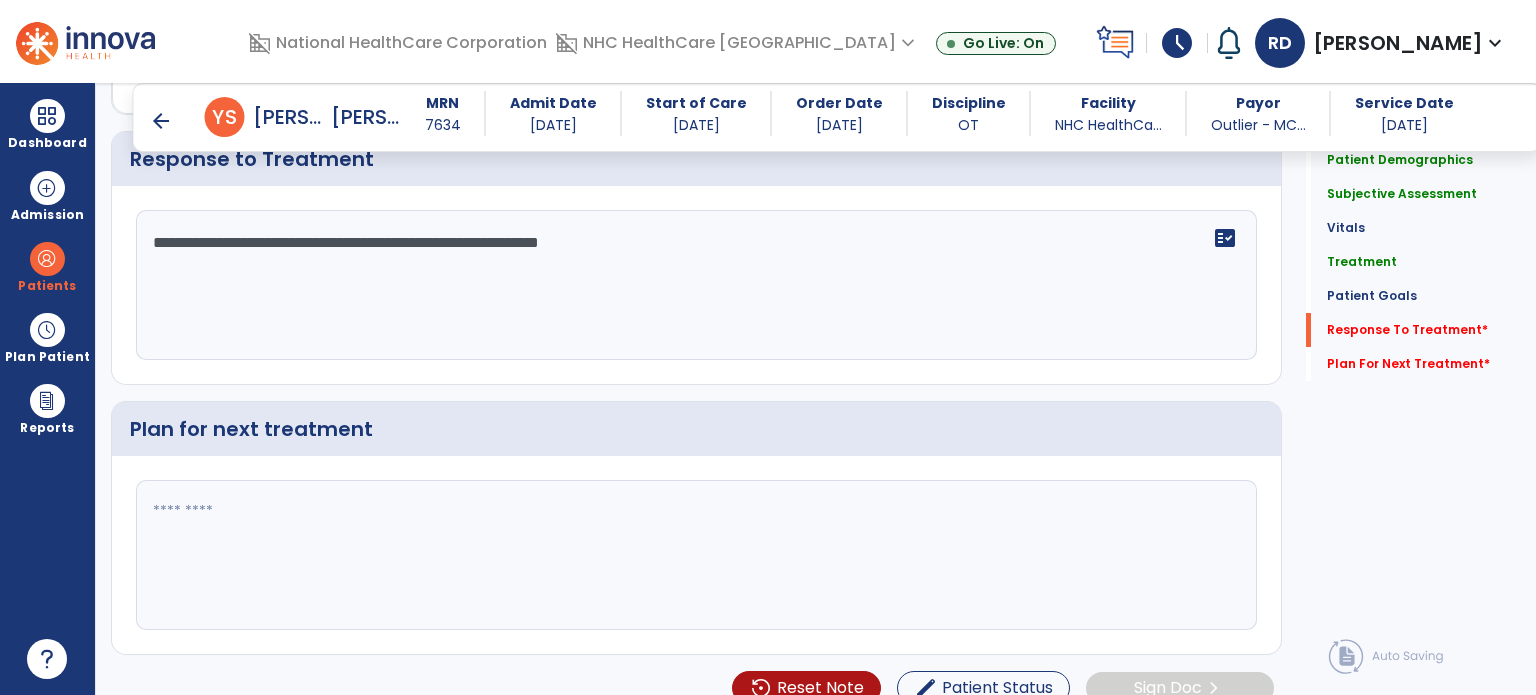scroll, scrollTop: 2581, scrollLeft: 0, axis: vertical 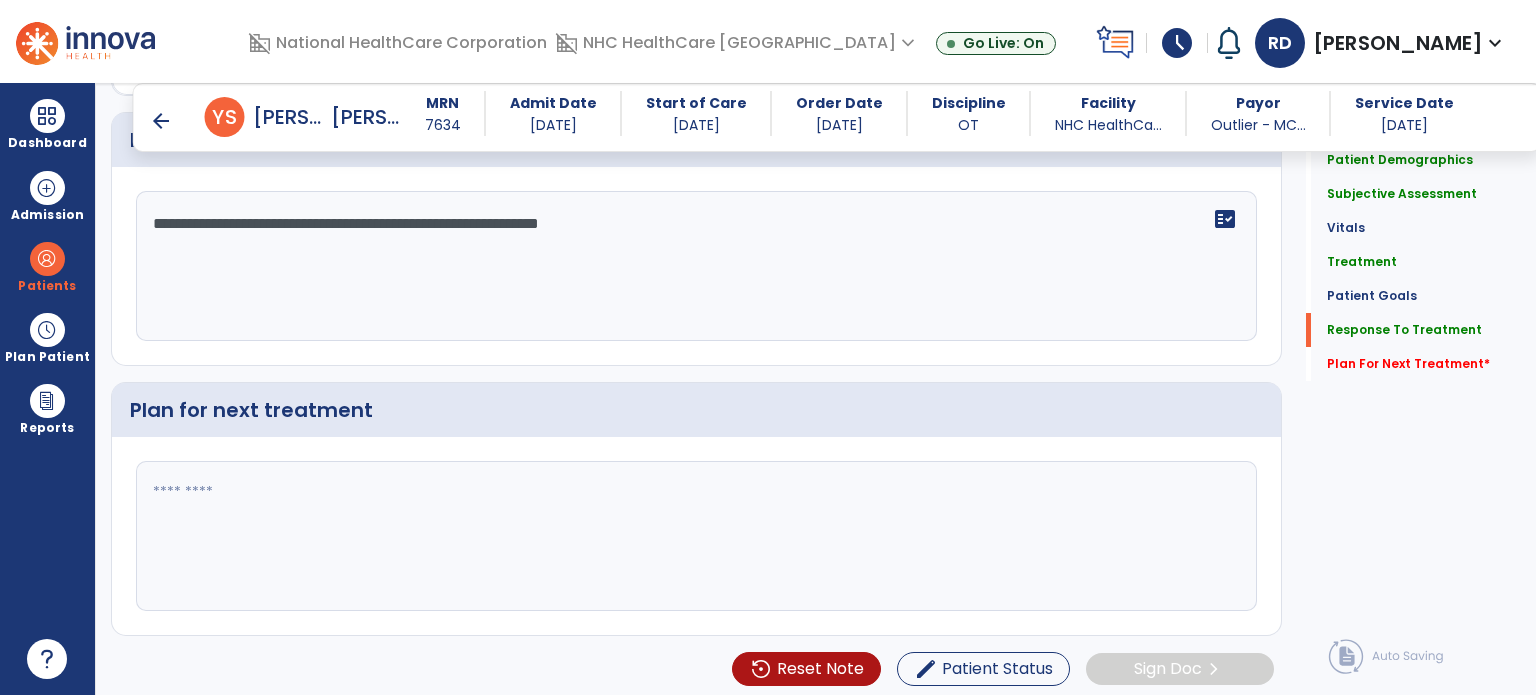 click 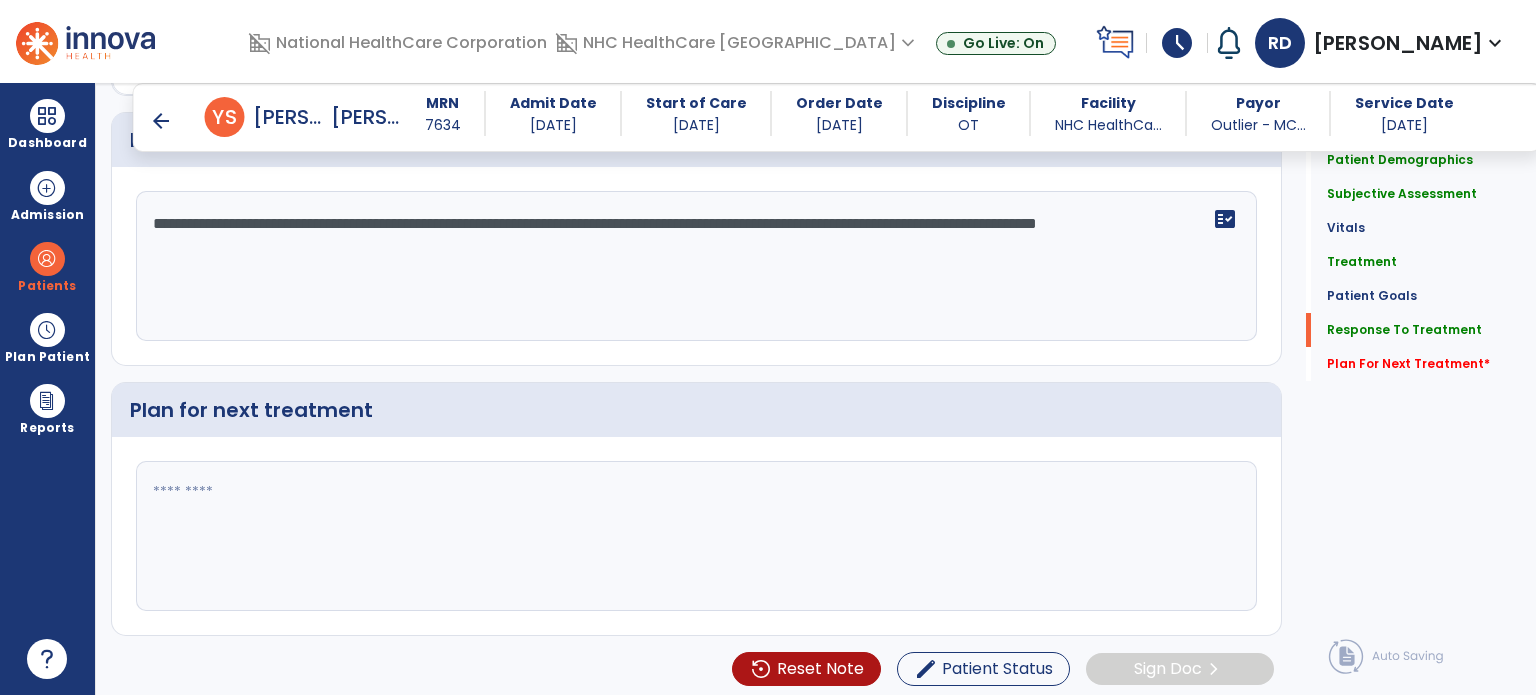 type on "**********" 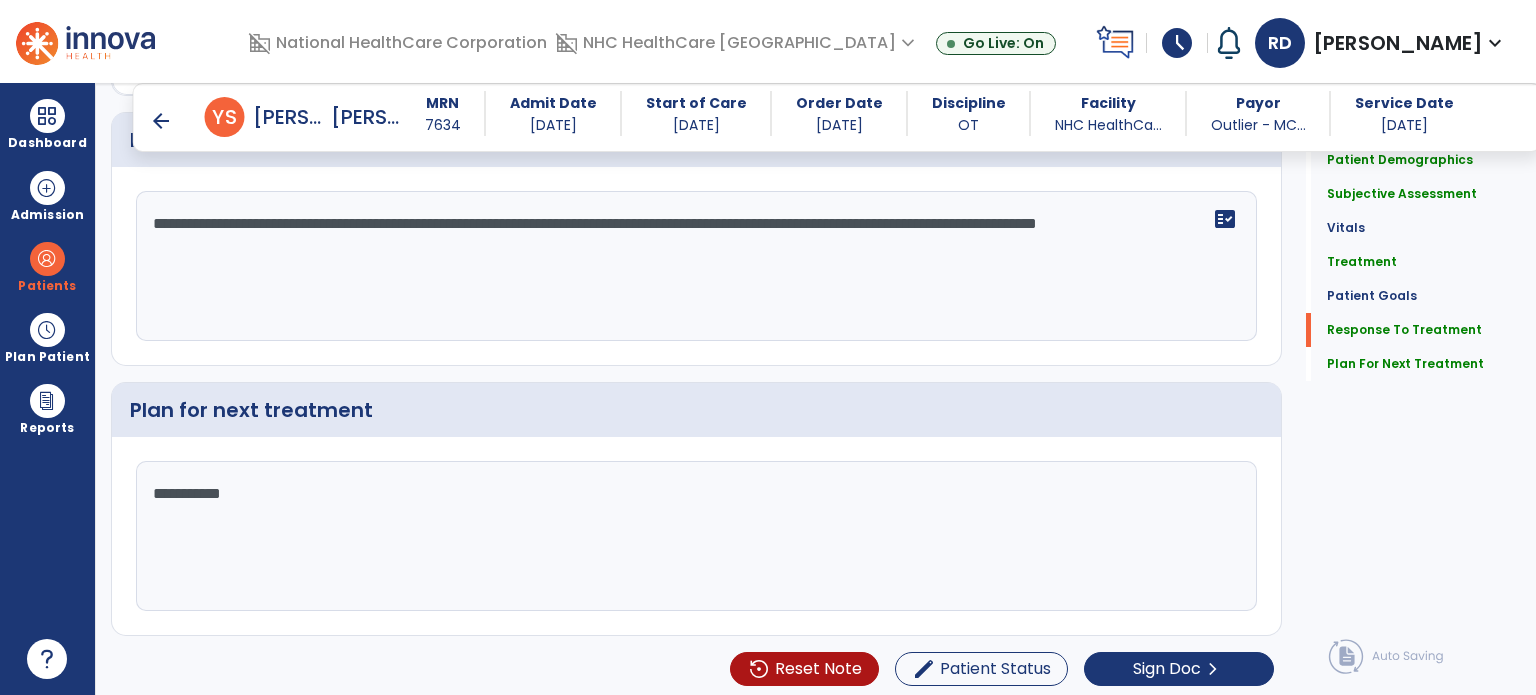 click on "**********" 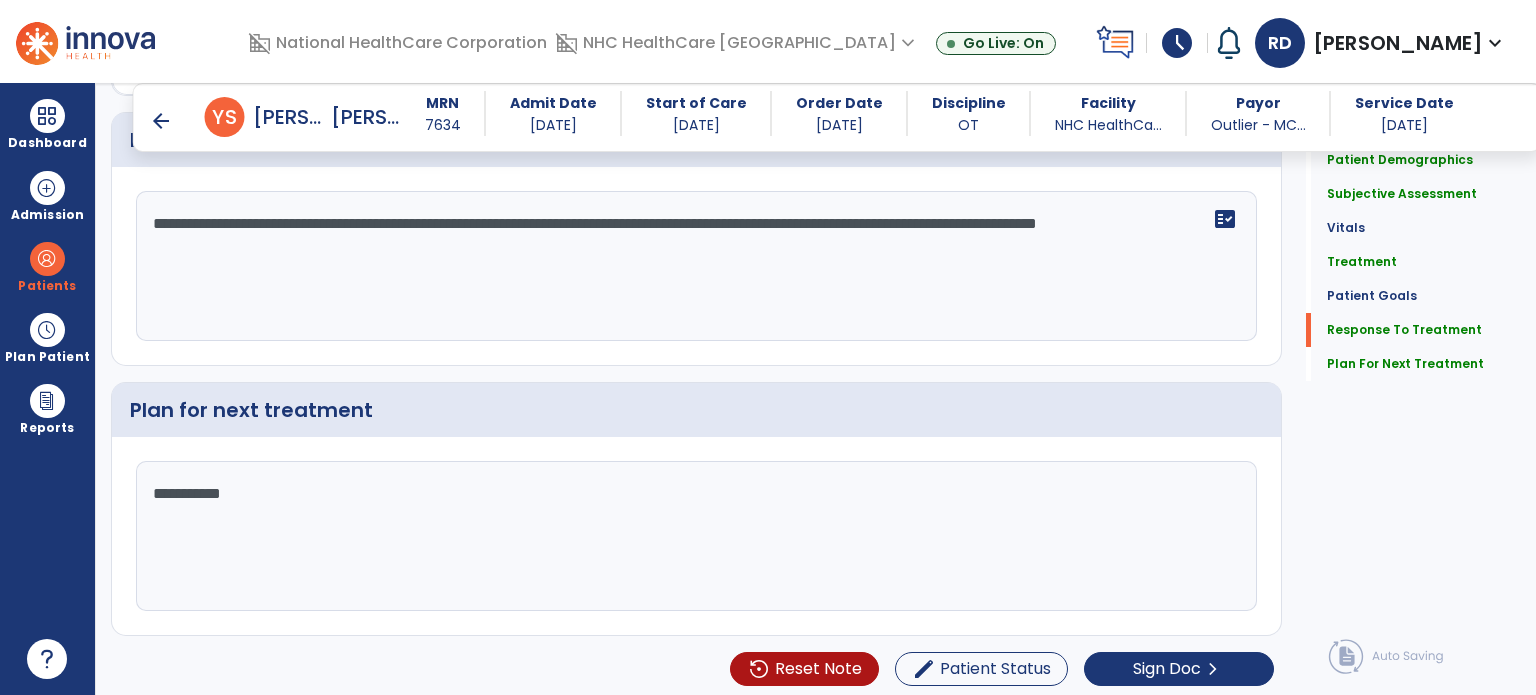click on "**********" 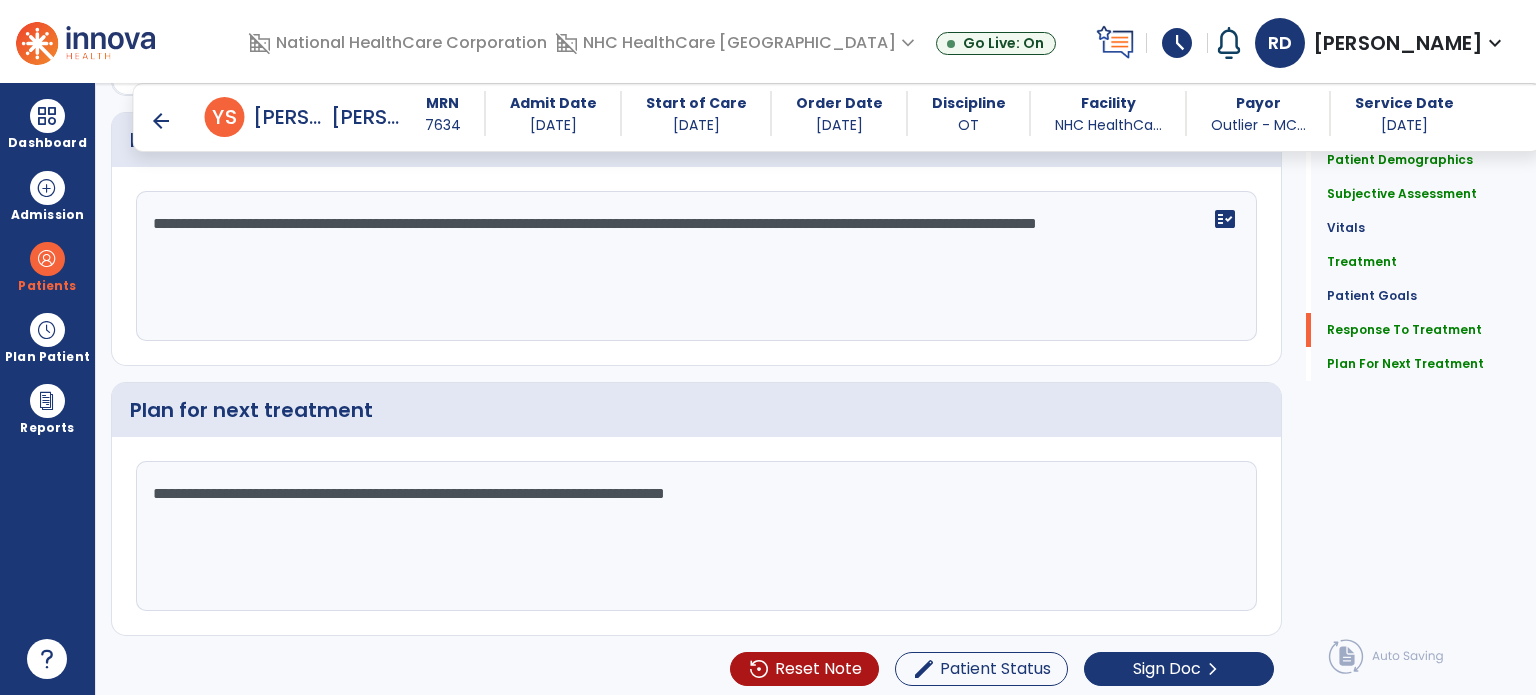 type on "**********" 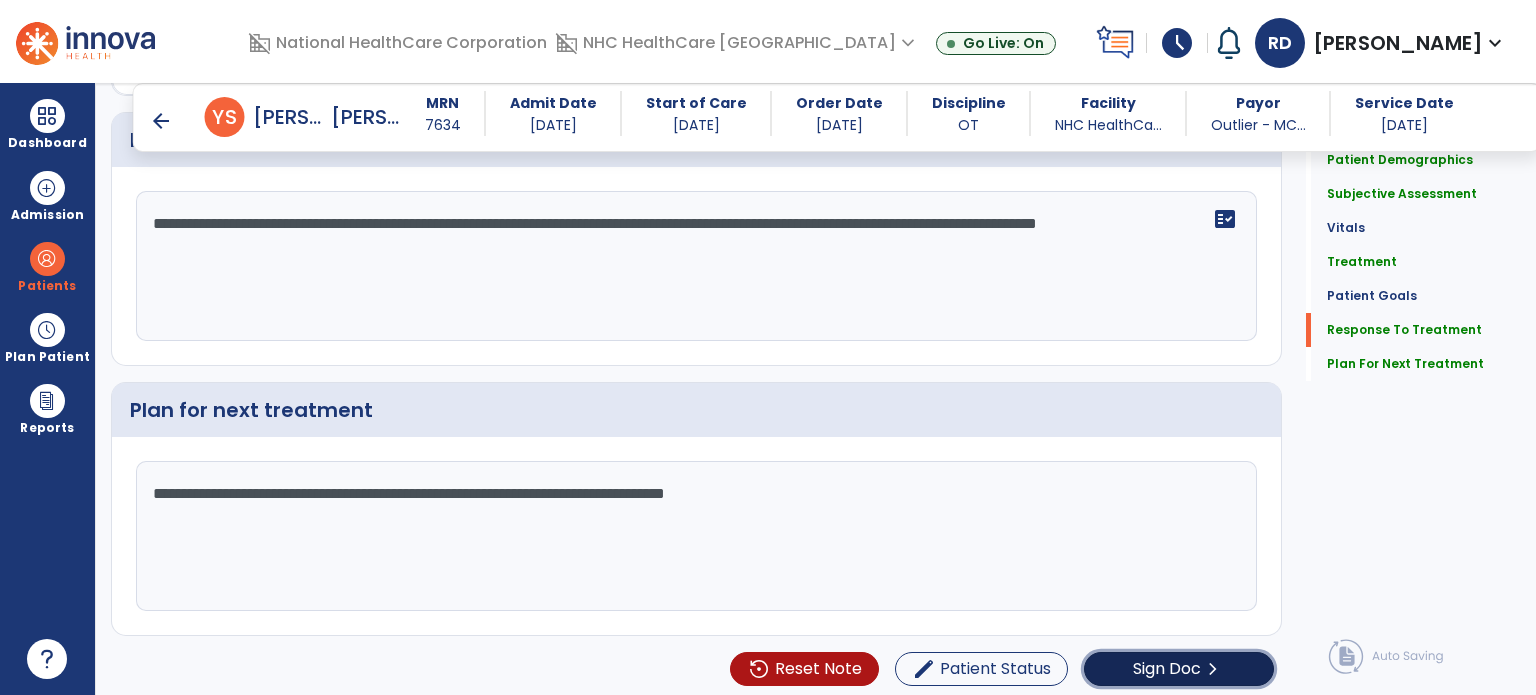 click on "Sign Doc  chevron_right" 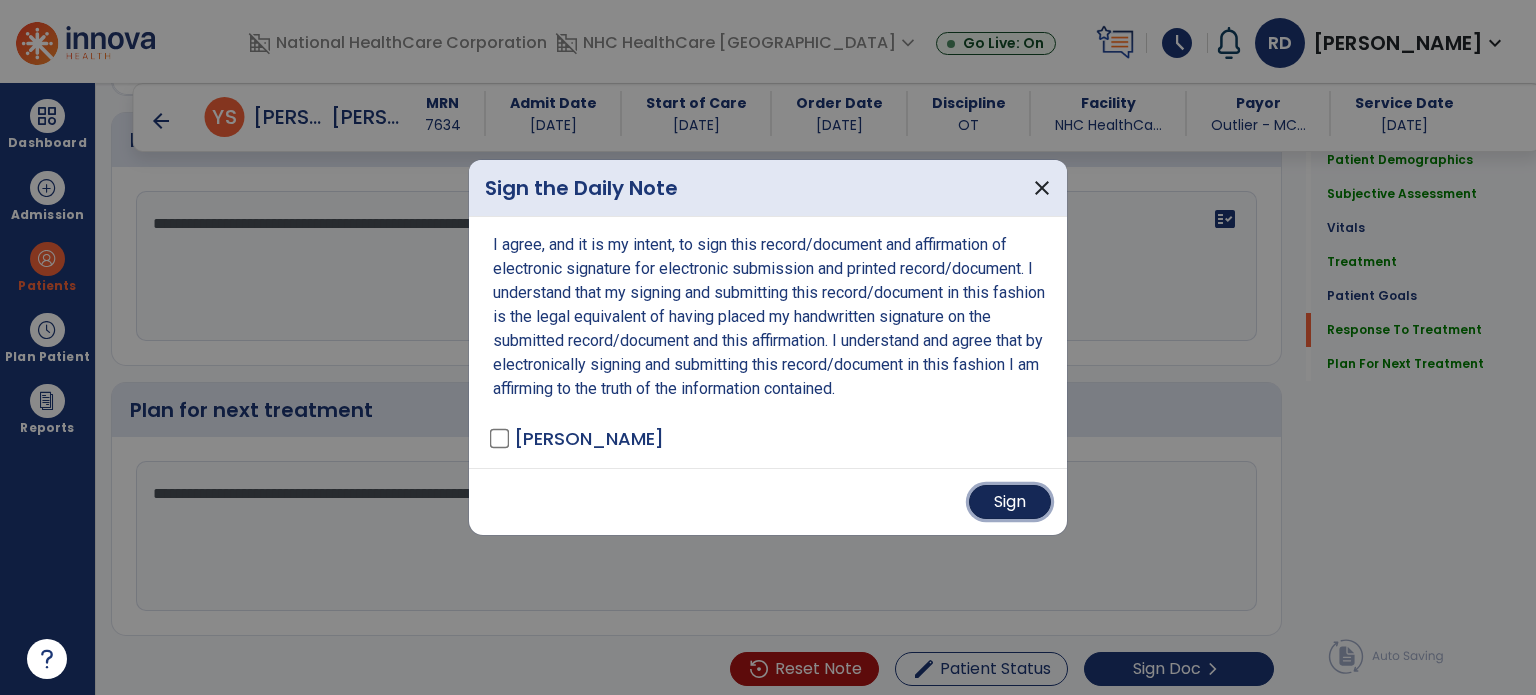 click on "Sign" at bounding box center (1010, 502) 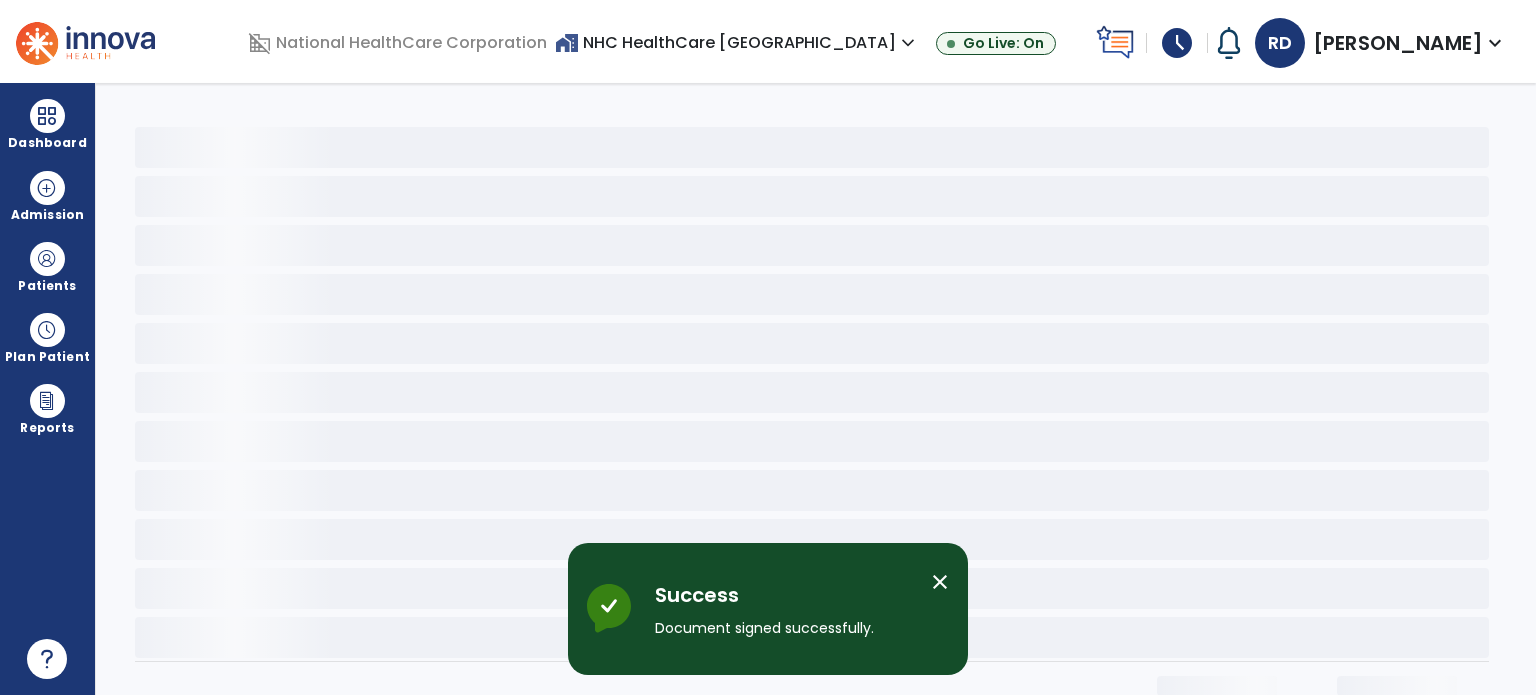 scroll, scrollTop: 0, scrollLeft: 0, axis: both 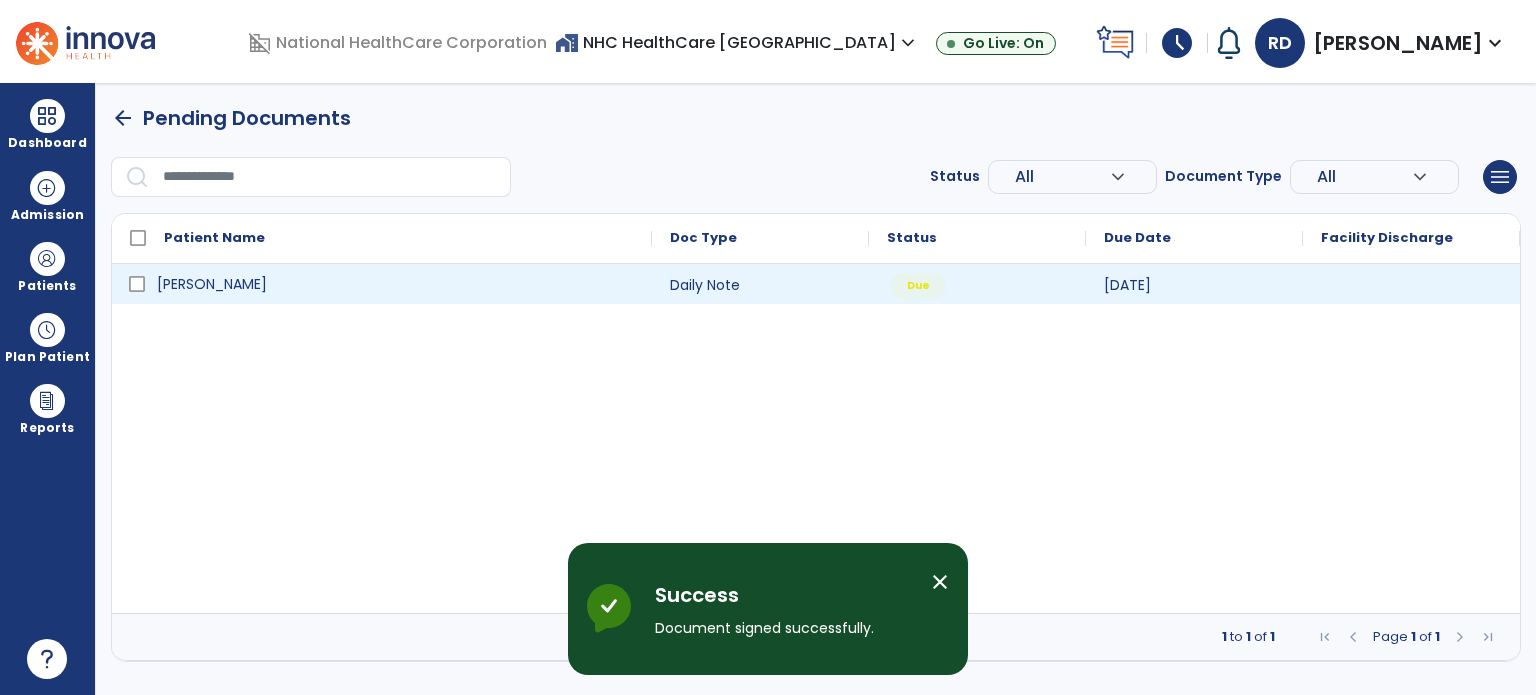 click on "[PERSON_NAME]" at bounding box center (396, 284) 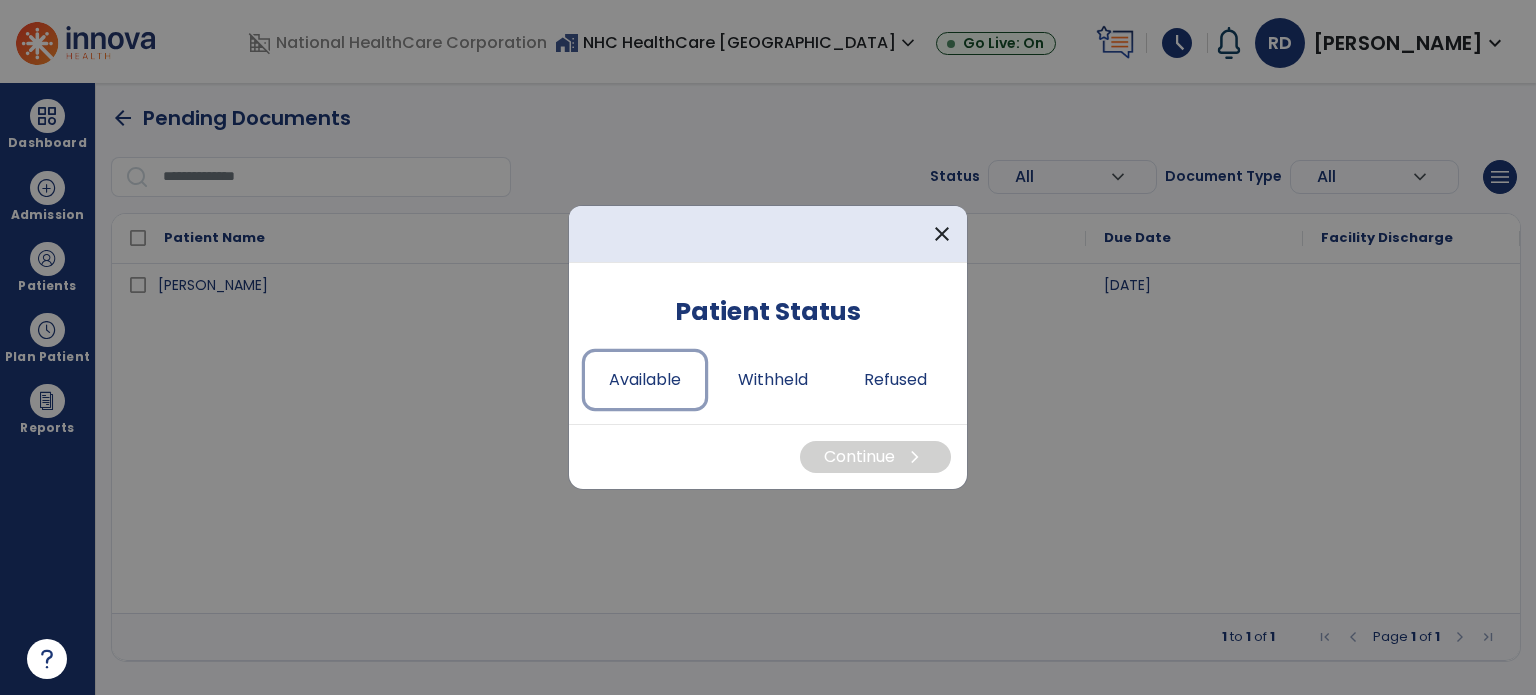 click on "Available" at bounding box center [645, 380] 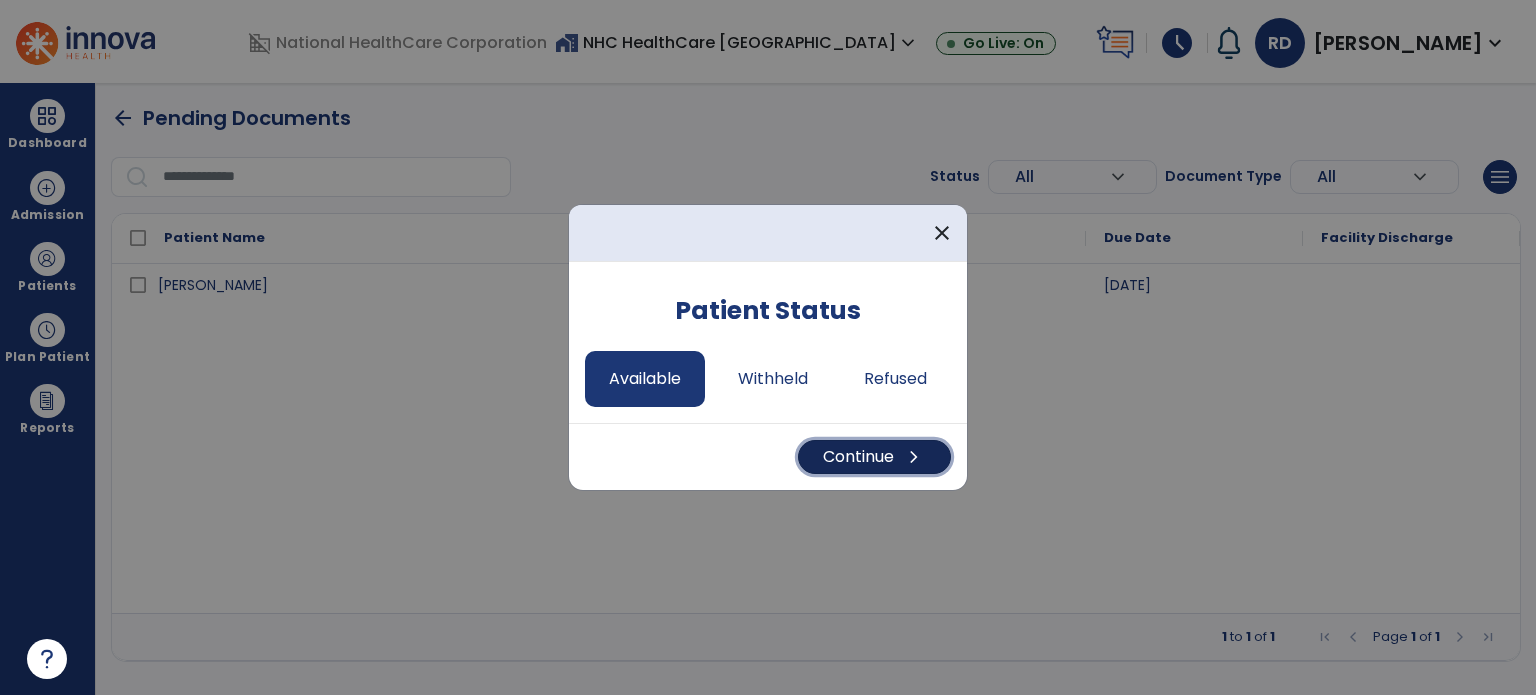 click on "chevron_right" at bounding box center [914, 457] 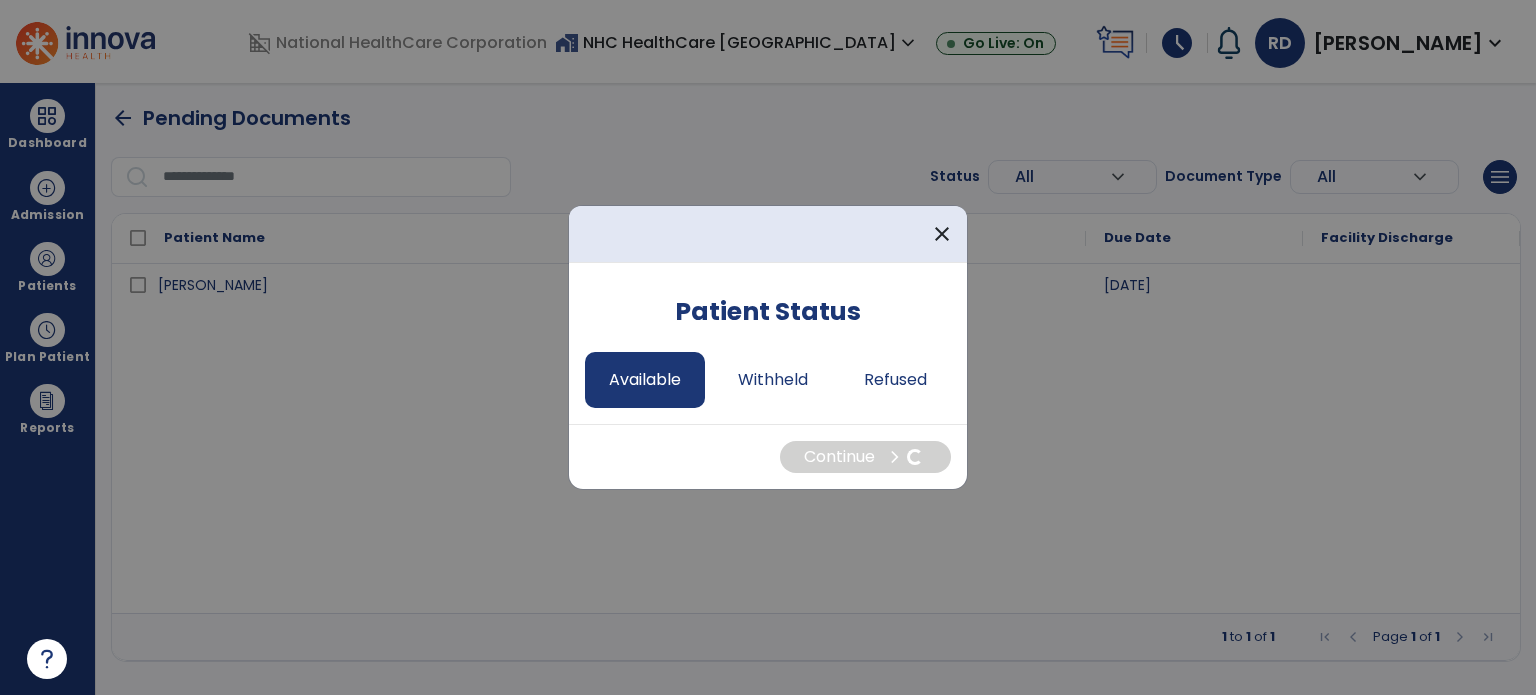 select on "*" 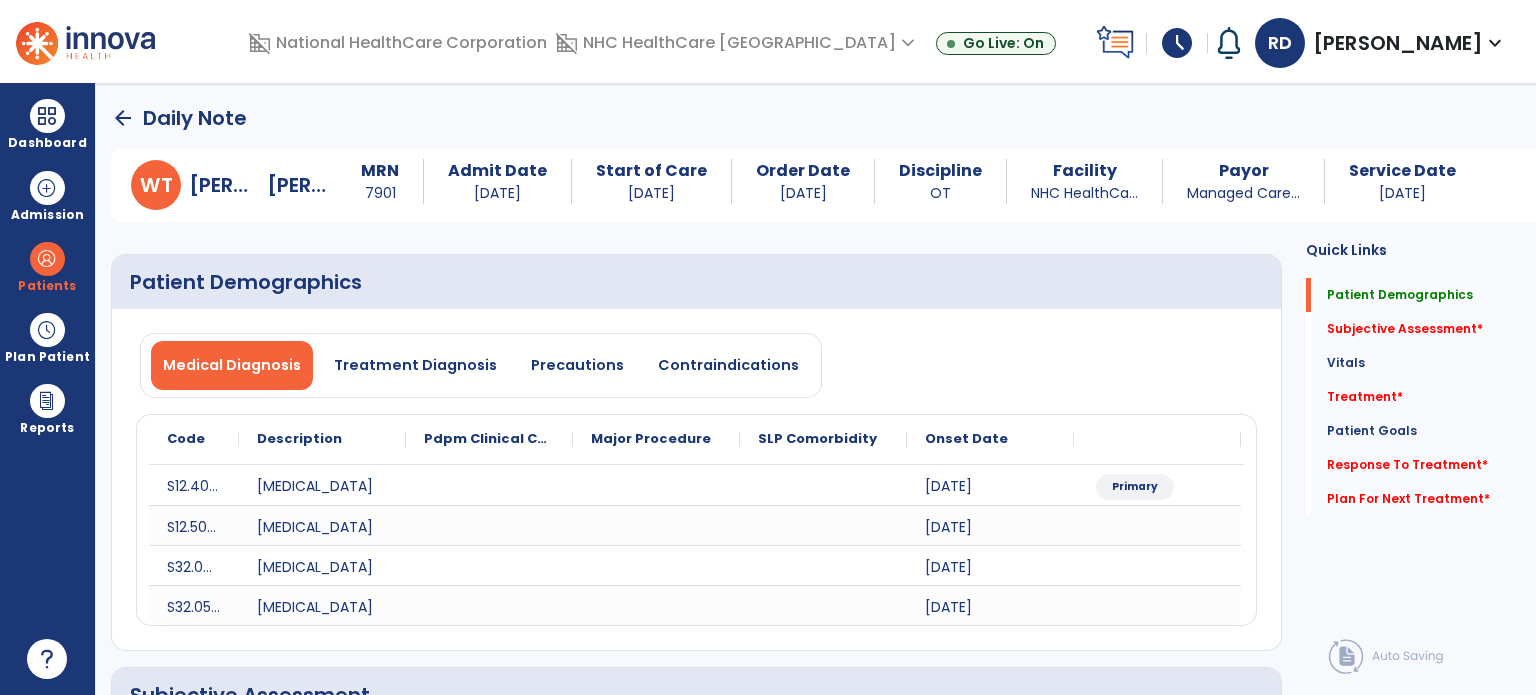click on "Subjective Assessment   *" 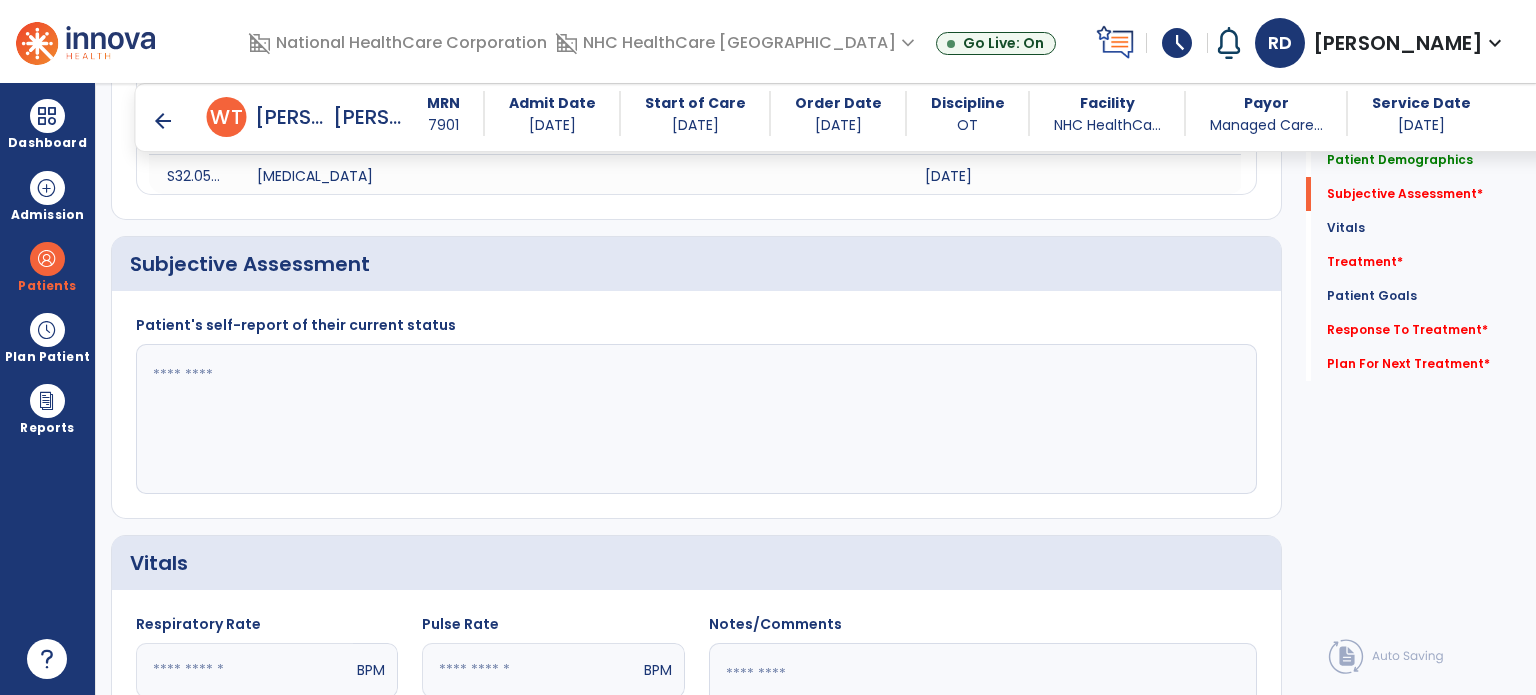 scroll, scrollTop: 418, scrollLeft: 0, axis: vertical 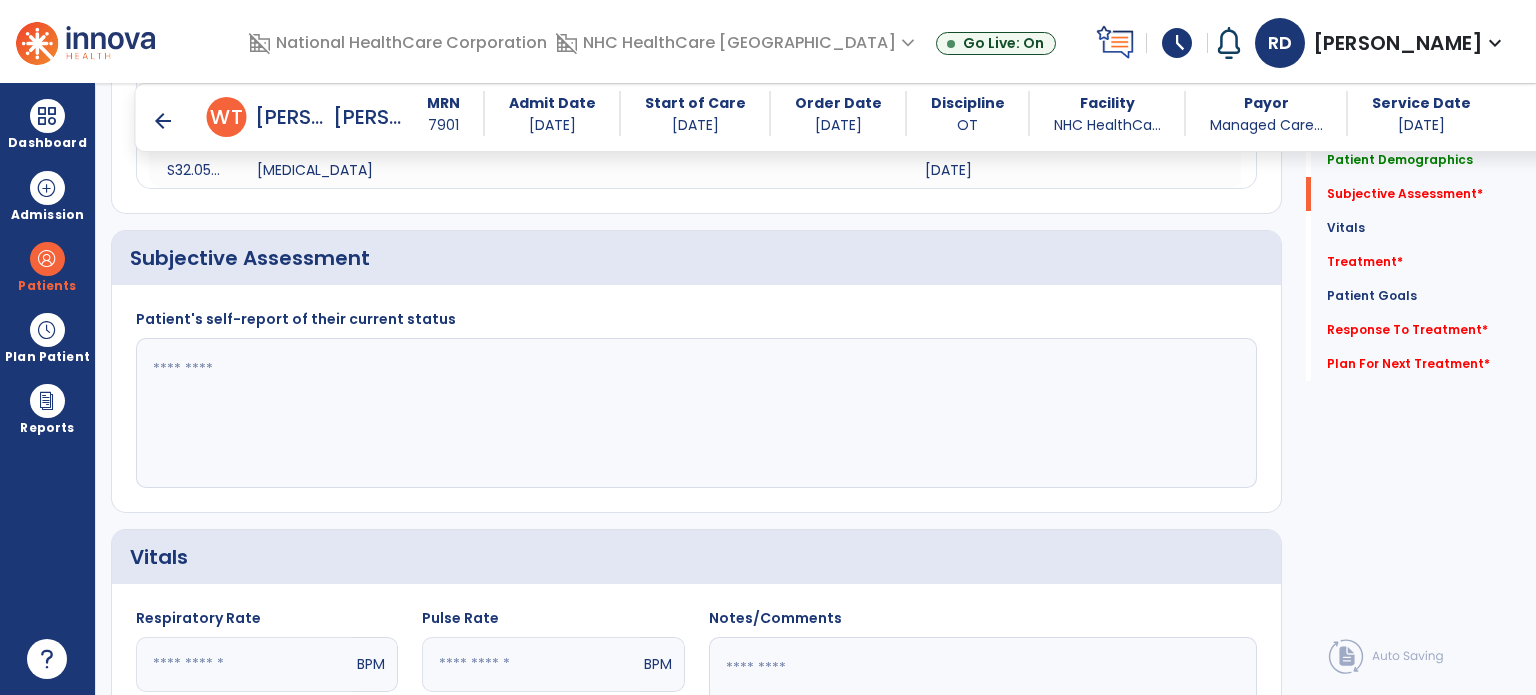 click 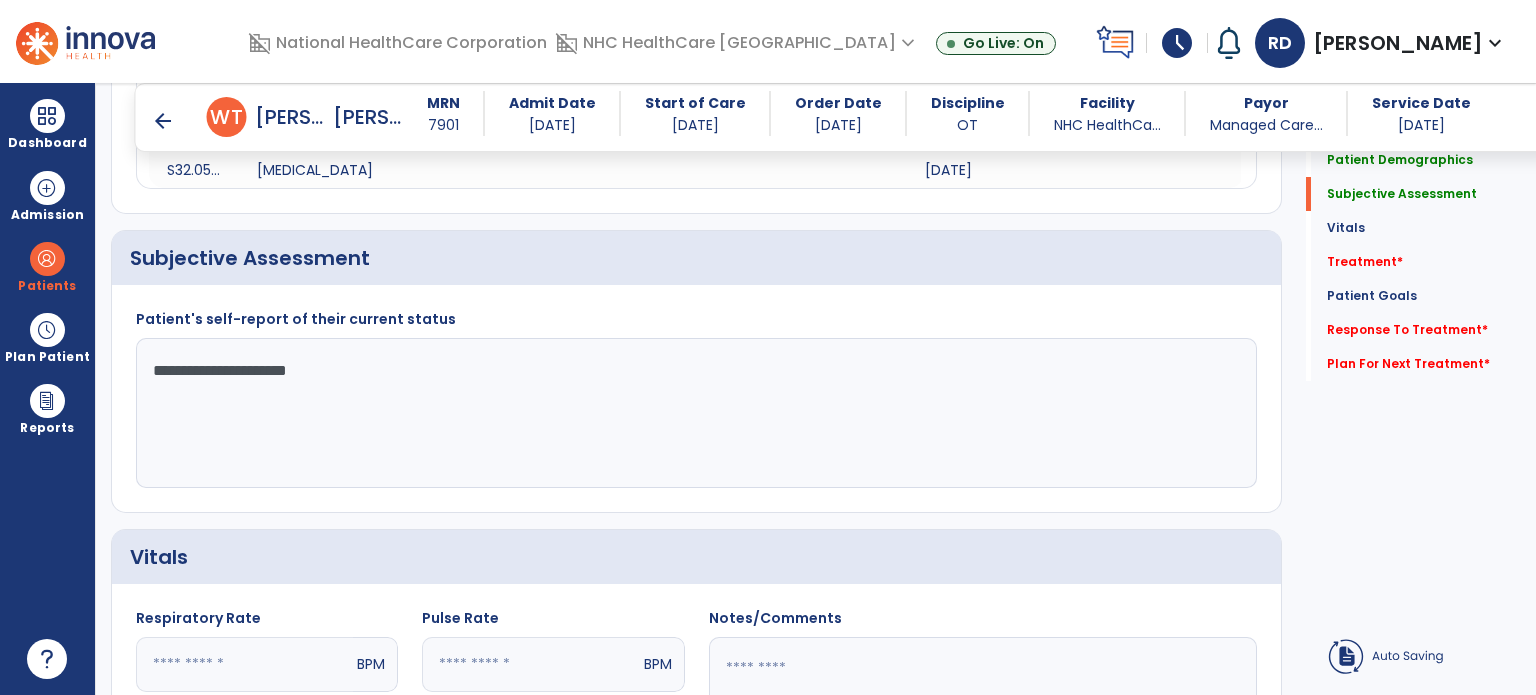 click on "**********" 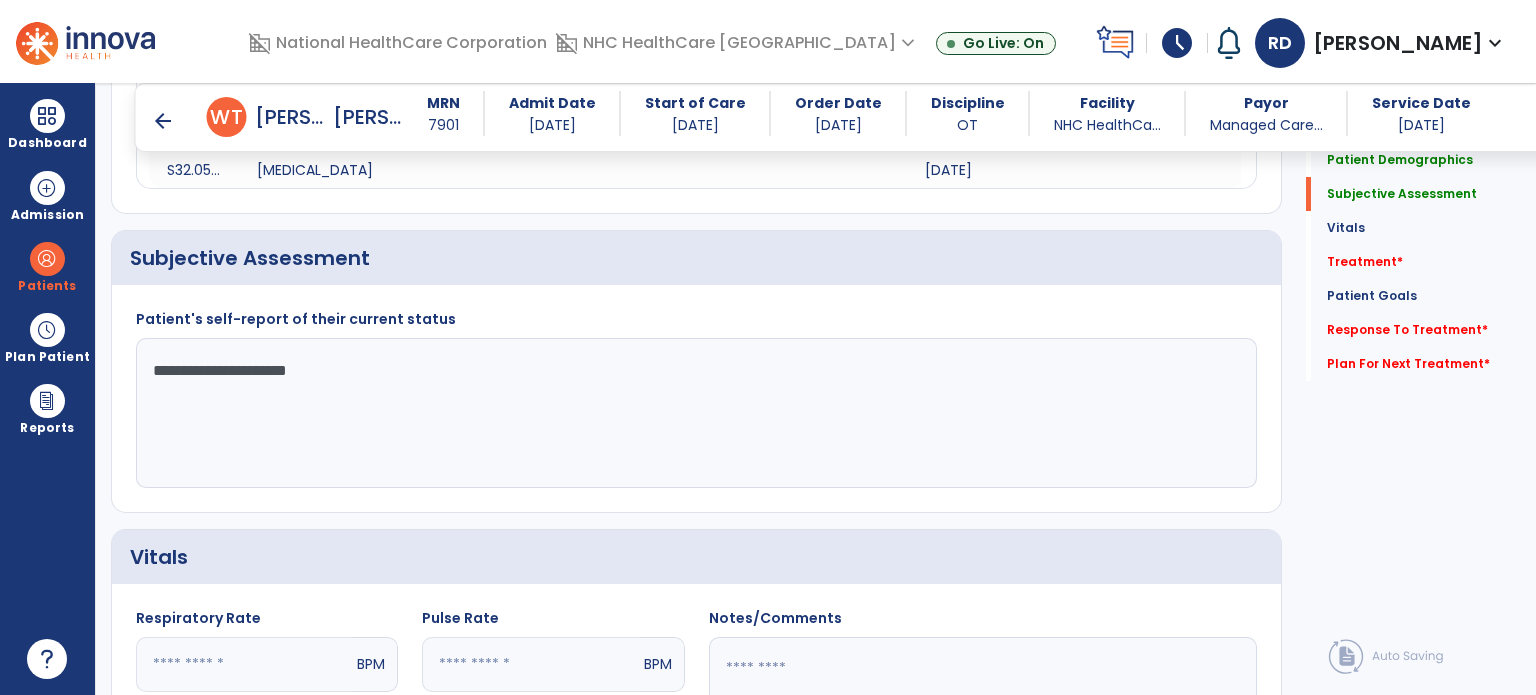 drag, startPoint x: 535, startPoint y: 343, endPoint x: 575, endPoint y: 365, distance: 45.65085 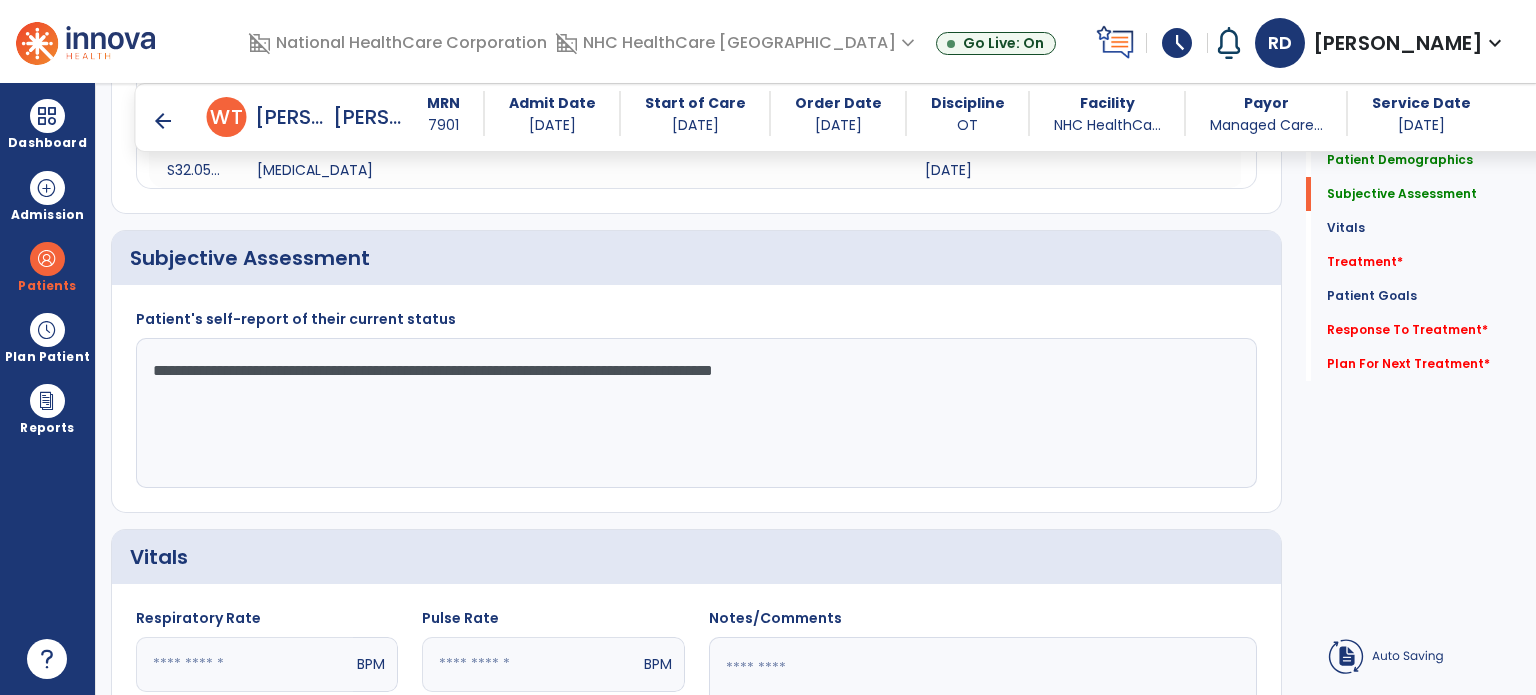 type on "**********" 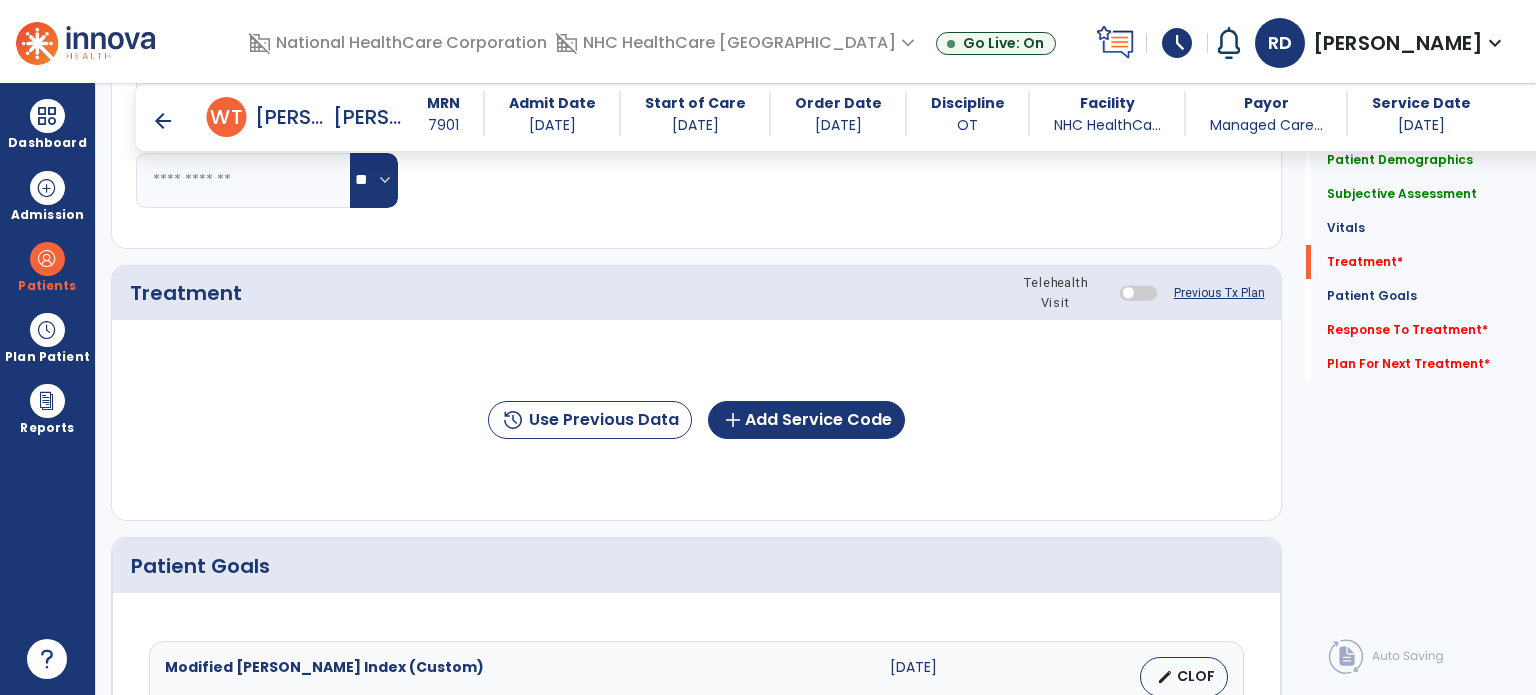 scroll, scrollTop: 1107, scrollLeft: 0, axis: vertical 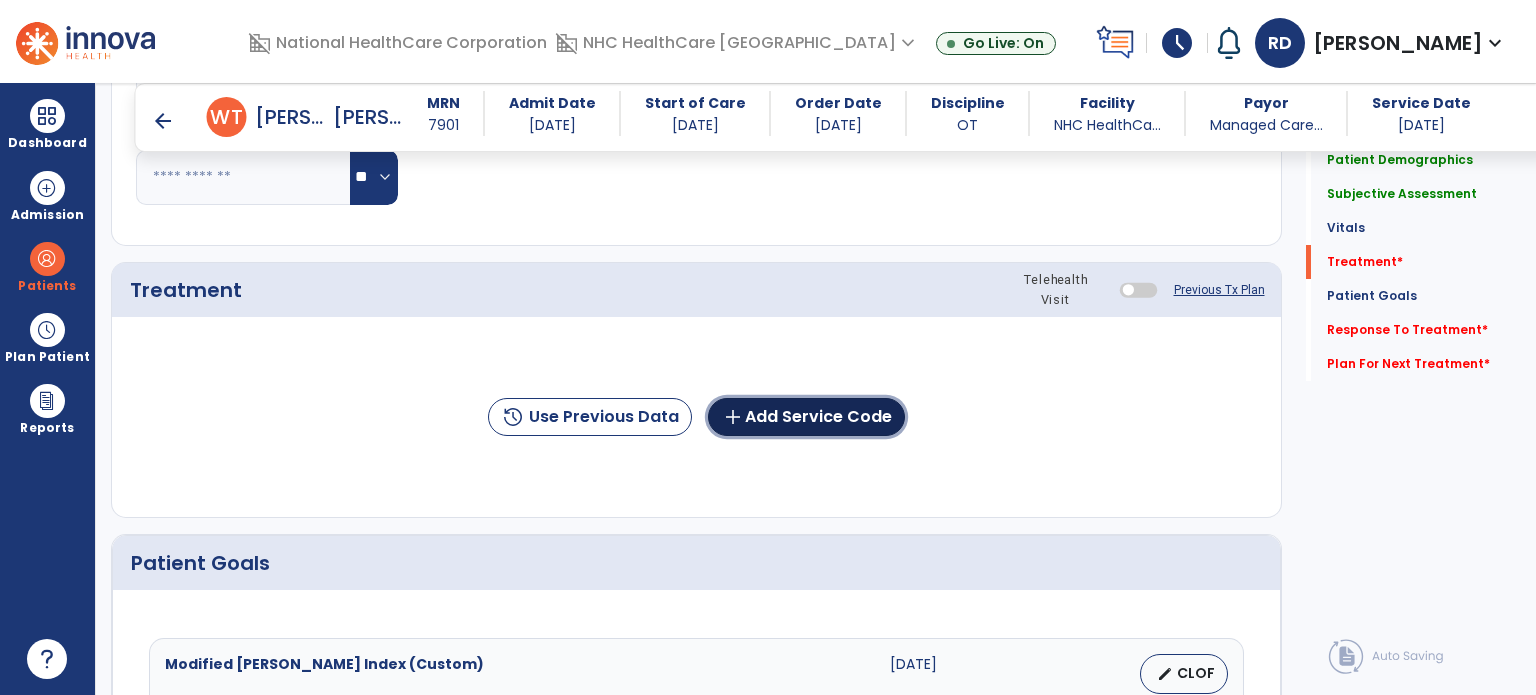 click on "add  Add Service Code" 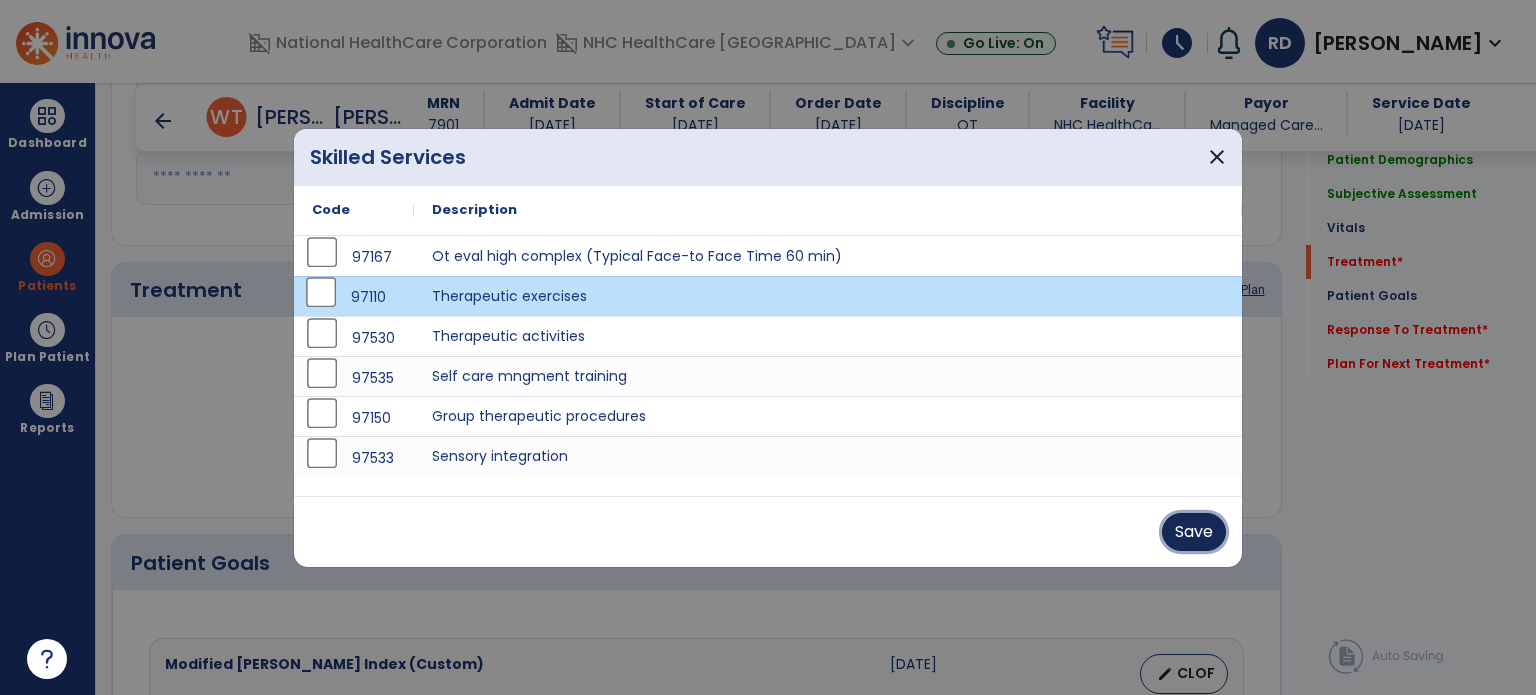 click on "Save" at bounding box center (1194, 532) 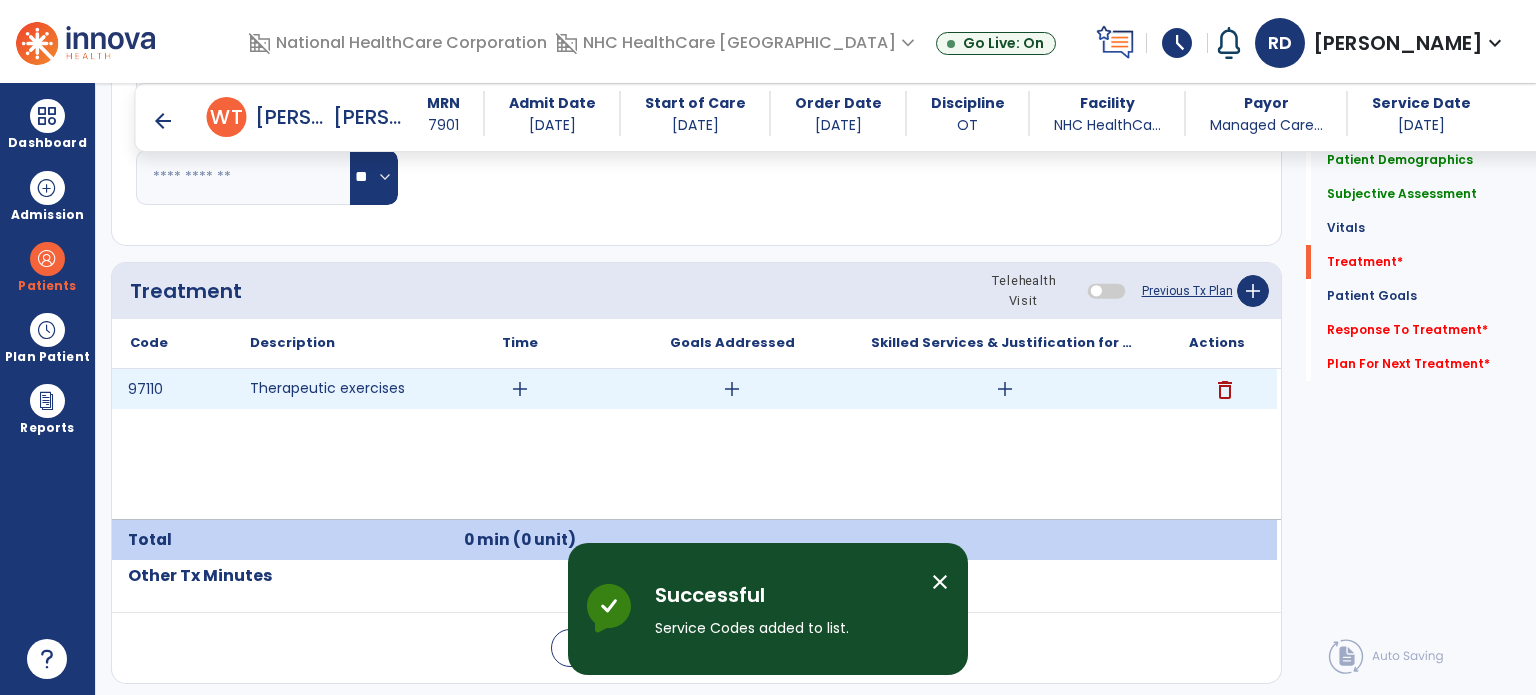 click on "add" at bounding box center [520, 389] 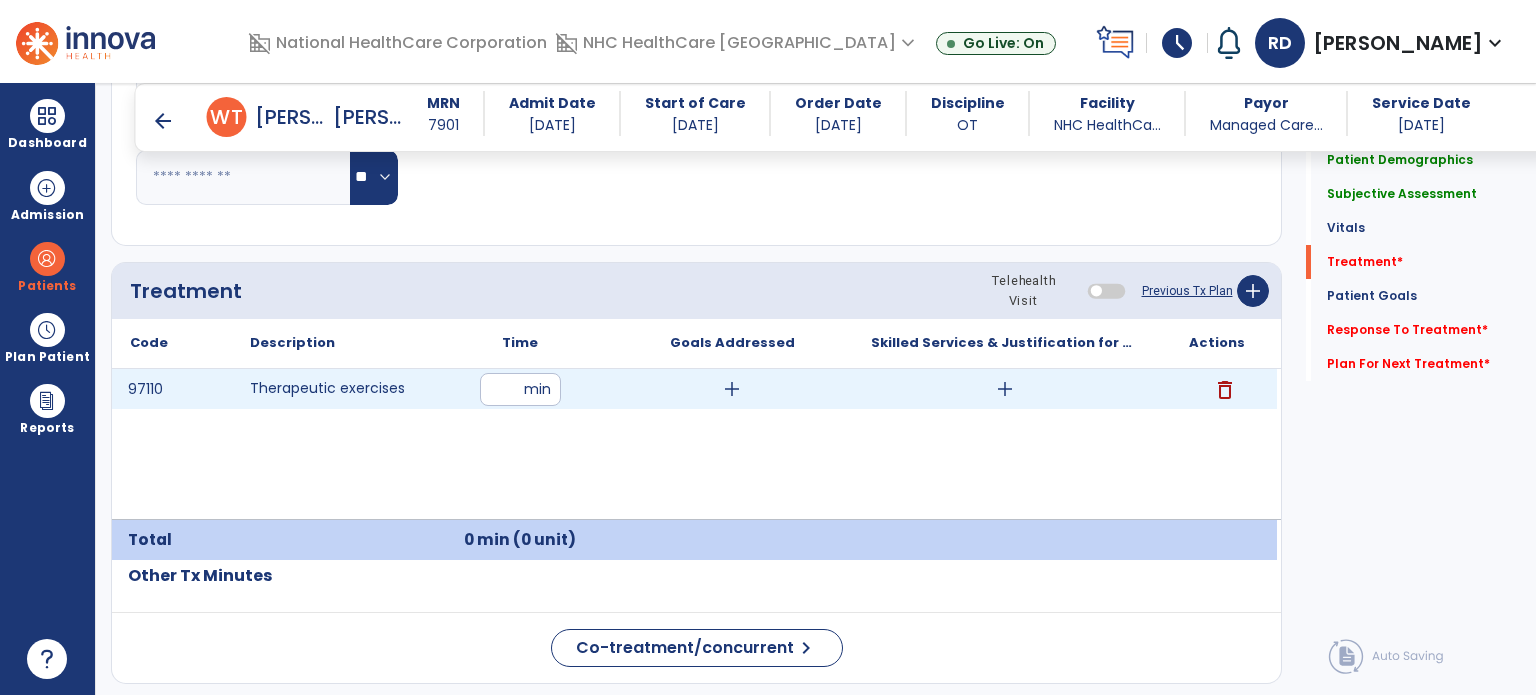 type on "**" 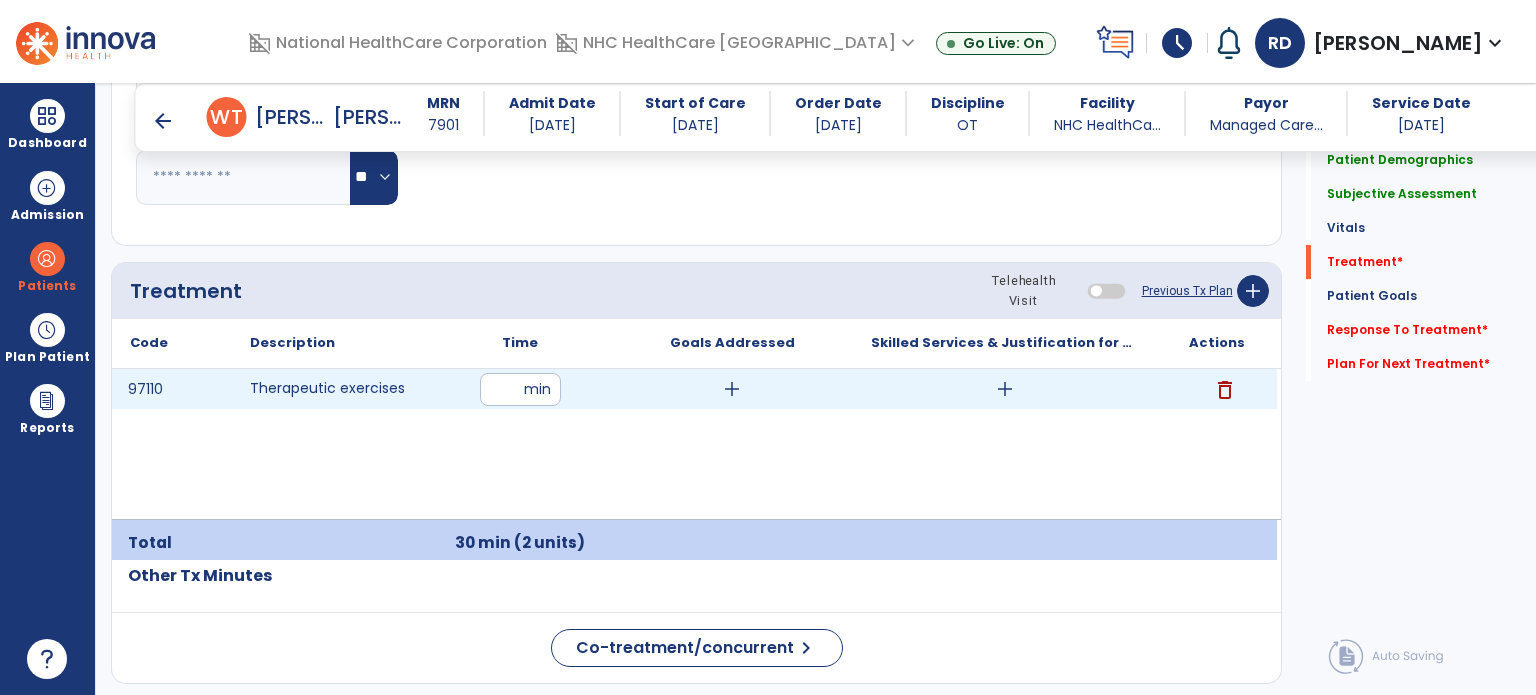 click on "add" at bounding box center [732, 389] 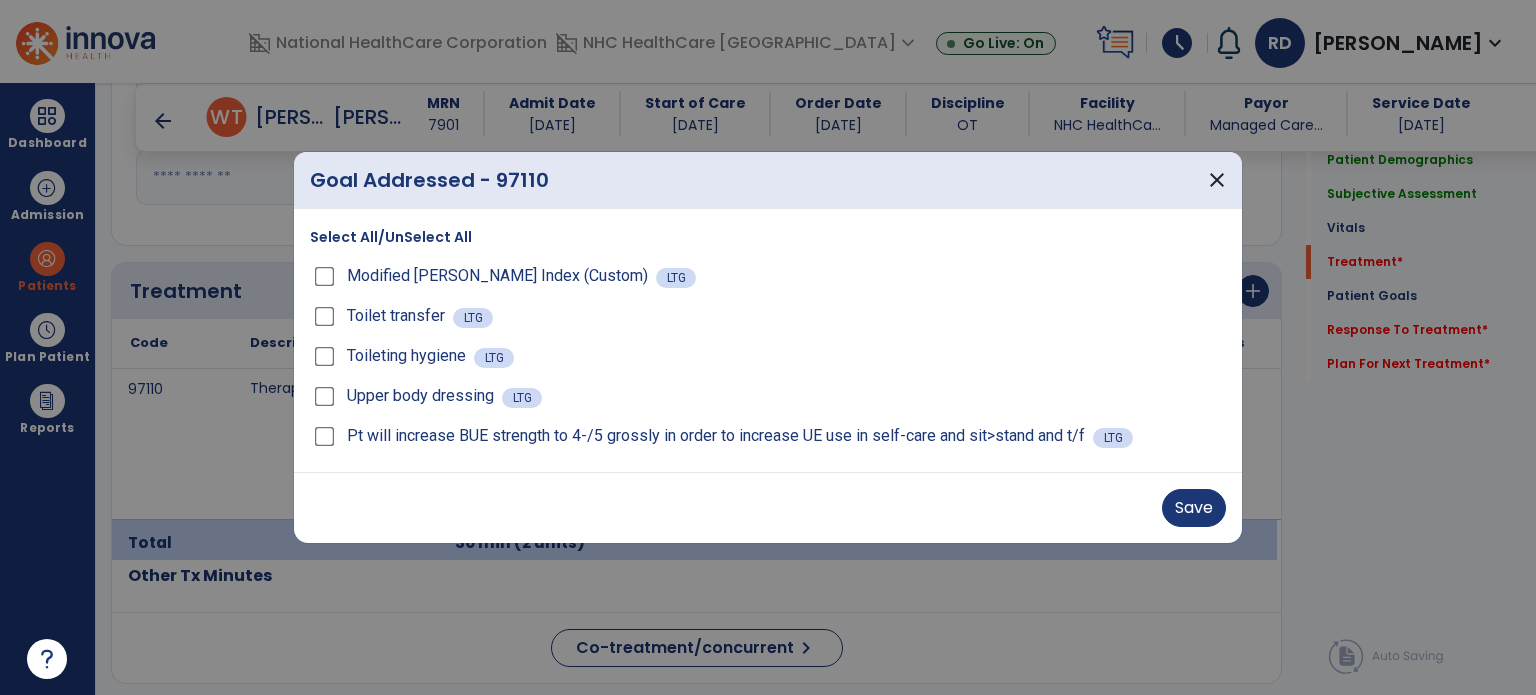 click on "Pt will increase BUE strength to 4-/5 grossly in order to increase UE use in self-care and sit>stand and t/f  LTG" at bounding box center [768, 436] 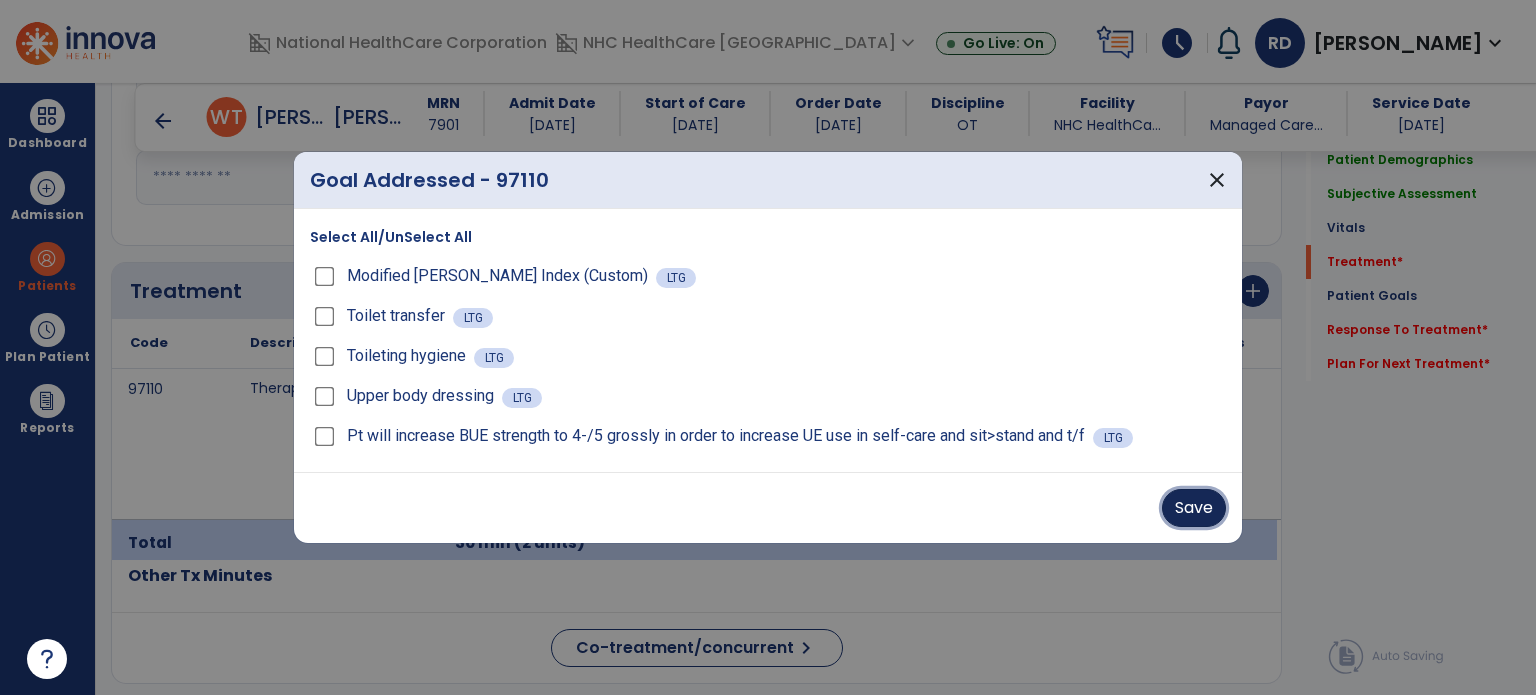click on "Save" at bounding box center [1194, 508] 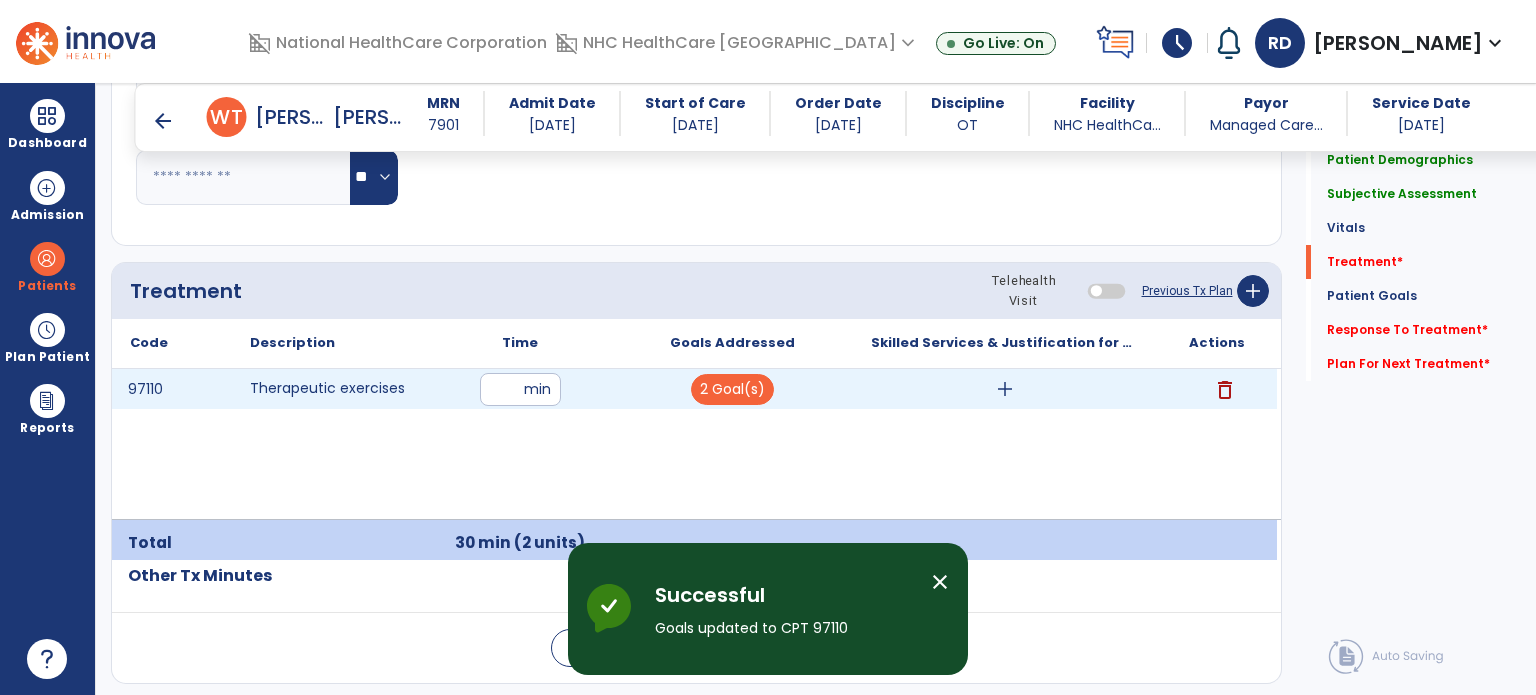 click on "add" at bounding box center (1005, 389) 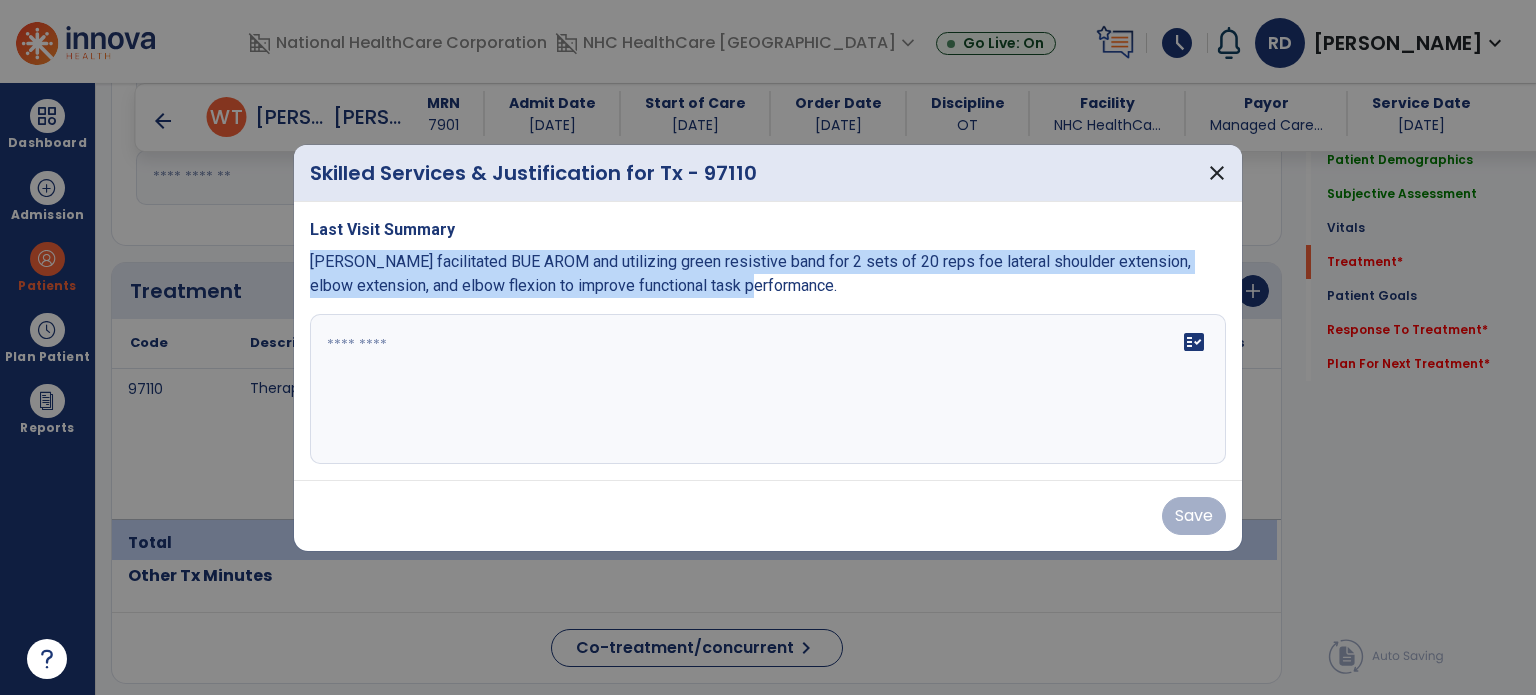 drag, startPoint x: 319, startPoint y: 263, endPoint x: 693, endPoint y: 291, distance: 375.04666 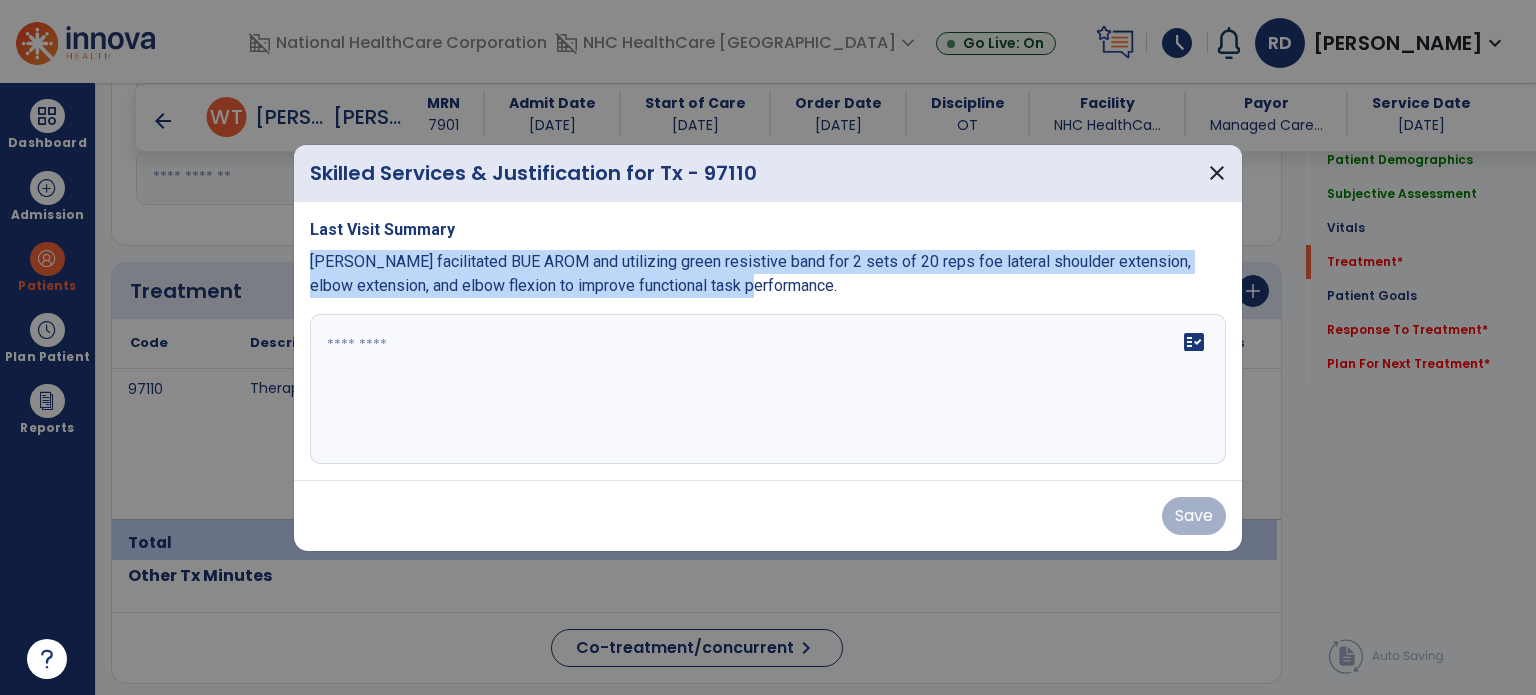 click on "[PERSON_NAME] facilitated BUE AROM and utilizing green resistive band for 2 sets of 20 reps foe lateral shoulder extension, elbow extension, and elbow flexion to improve functional task performance." at bounding box center (750, 273) 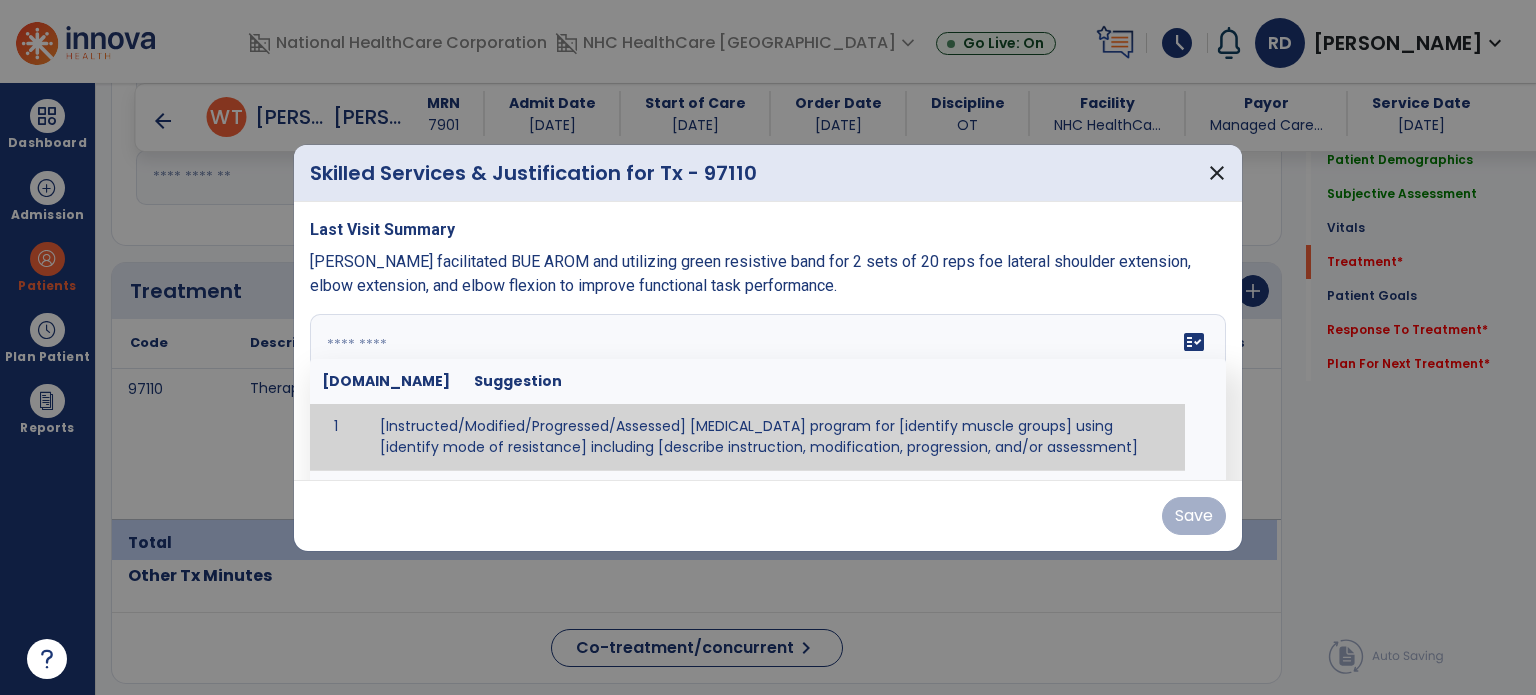 click at bounding box center [766, 389] 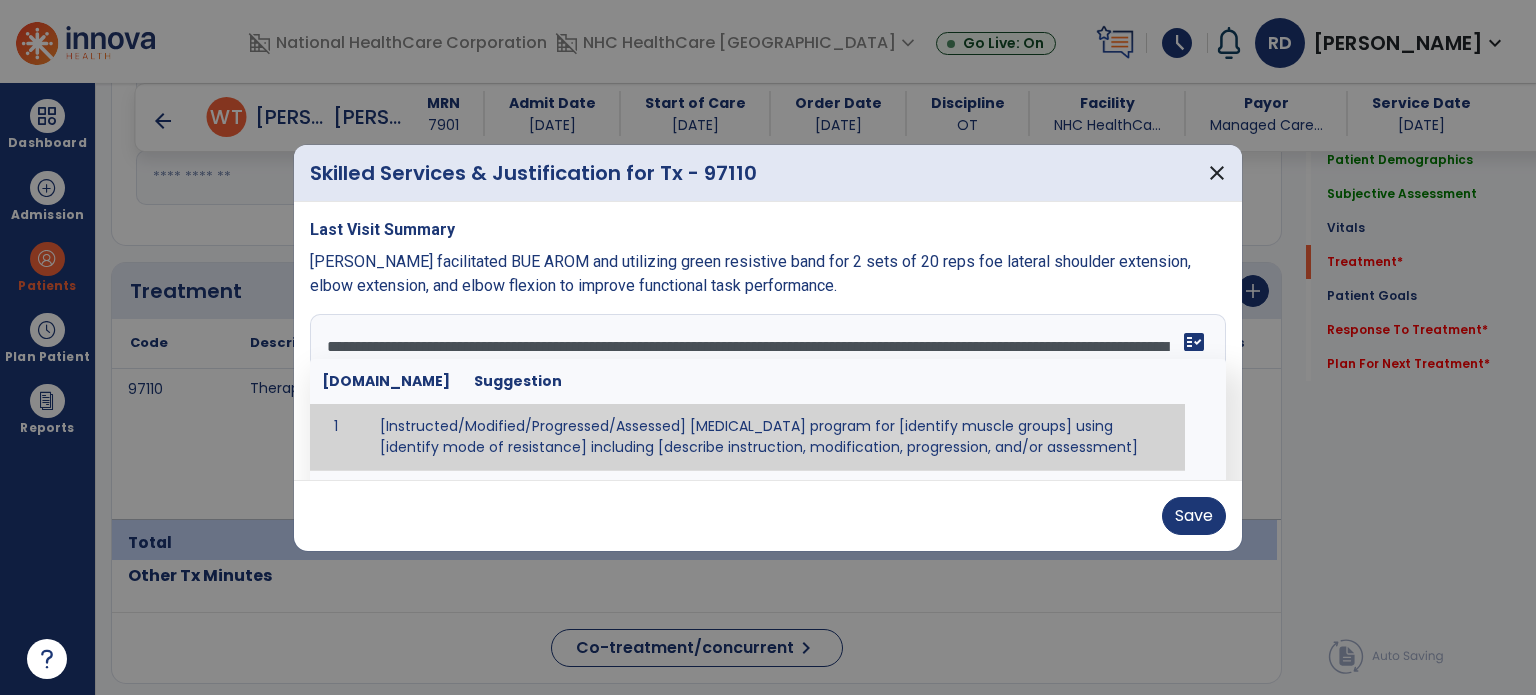 click on "**********" at bounding box center [766, 389] 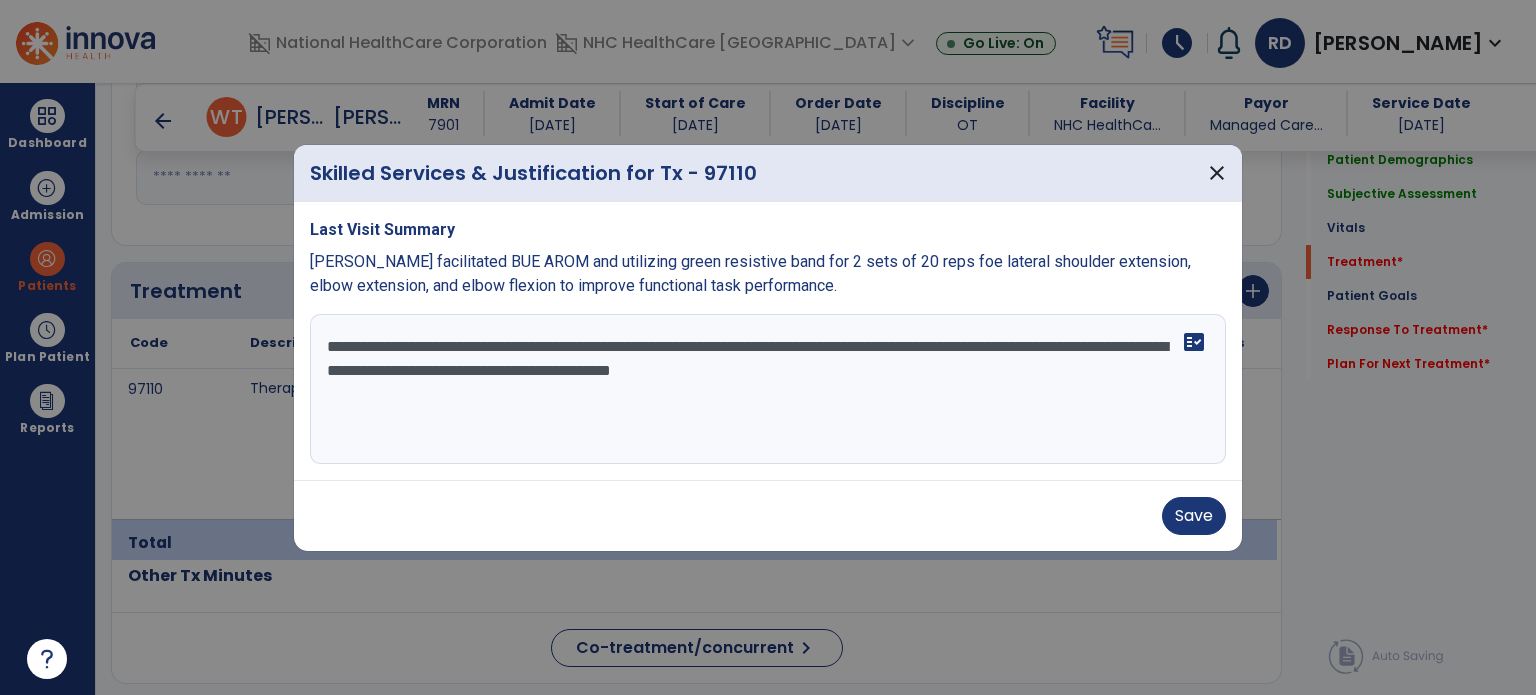 drag, startPoint x: 1004, startPoint y: 374, endPoint x: 1020, endPoint y: 383, distance: 18.35756 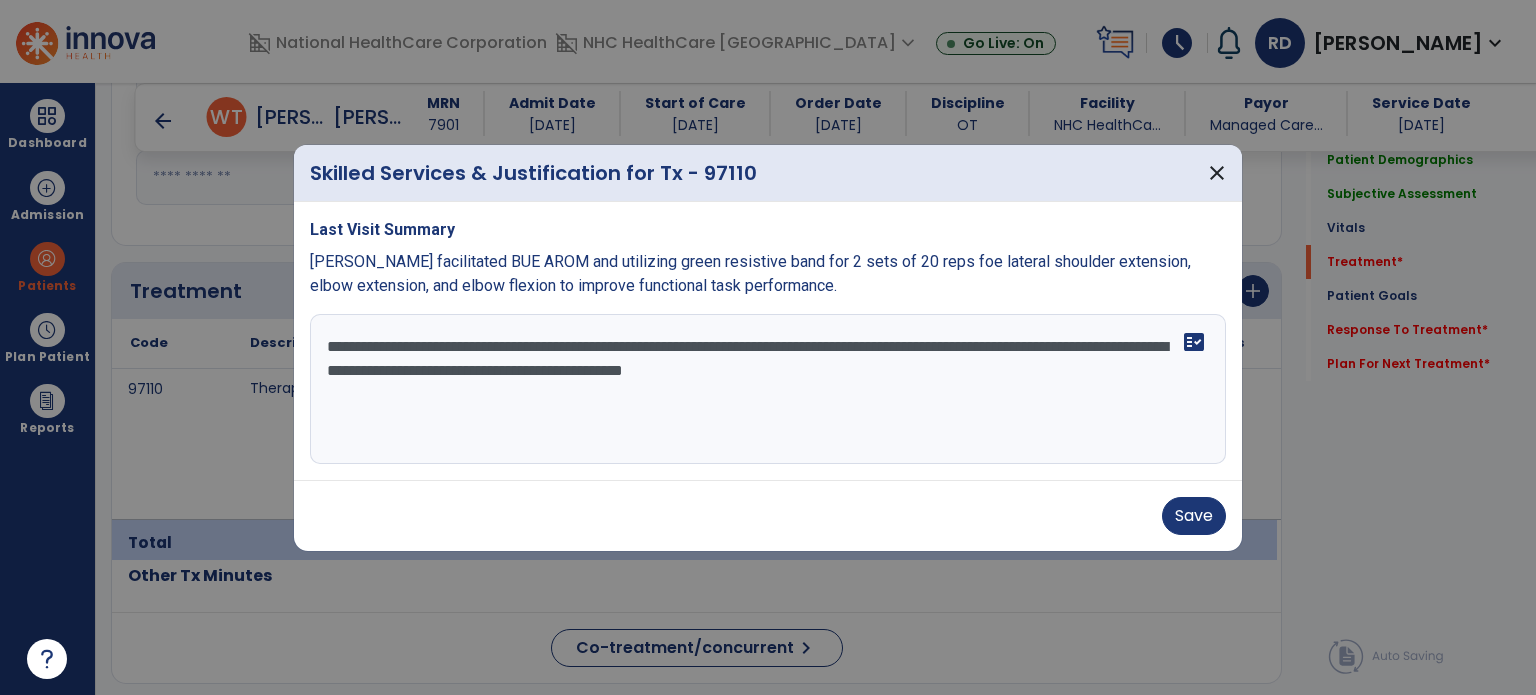 drag, startPoint x: 576, startPoint y: 346, endPoint x: 606, endPoint y: 355, distance: 31.320919 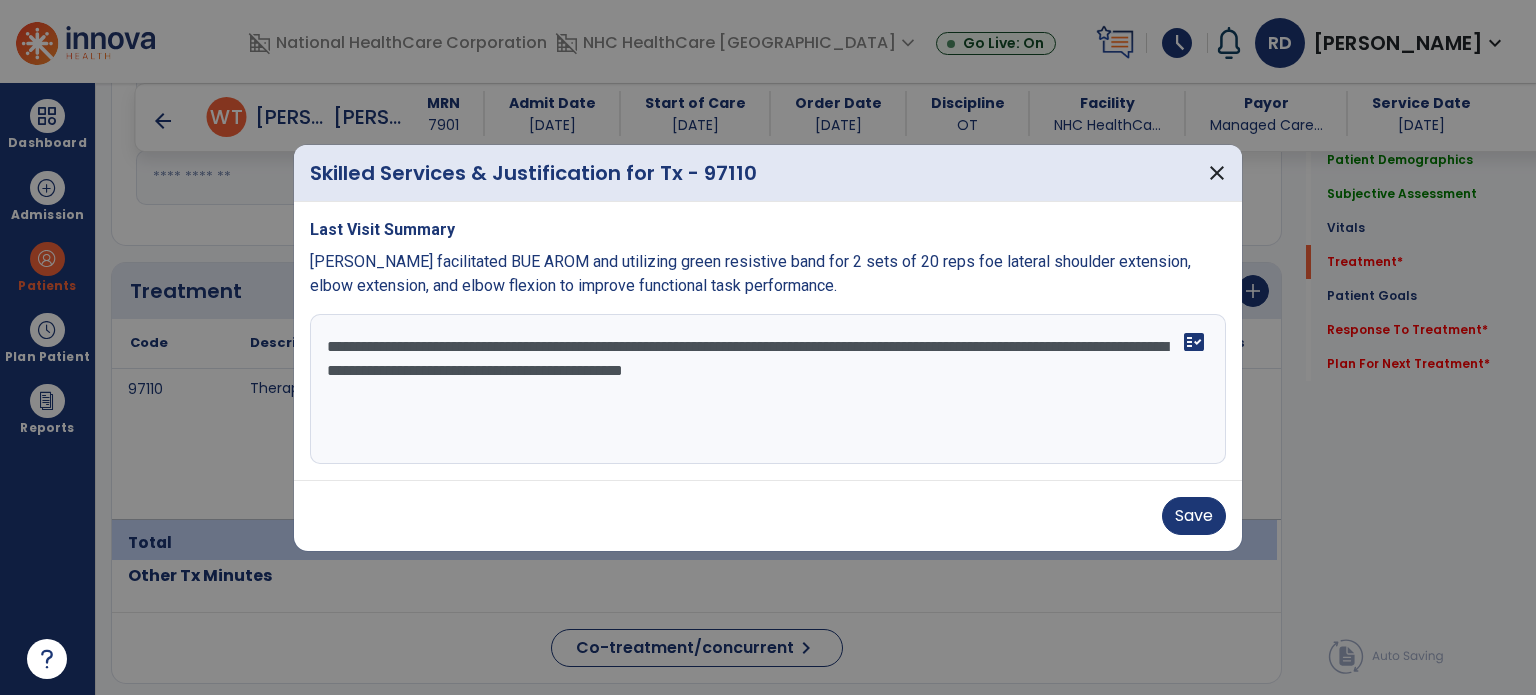 click on "**********" at bounding box center [768, 389] 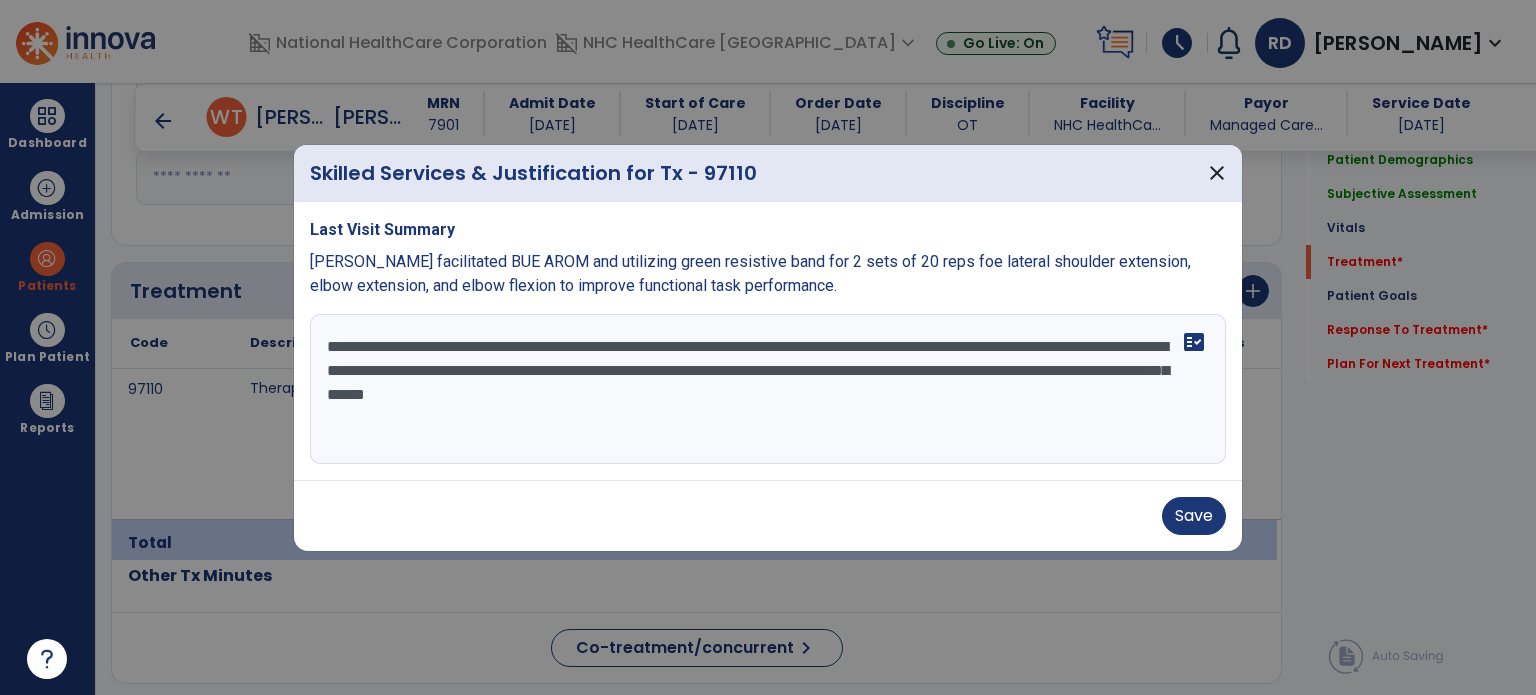 click on "**********" at bounding box center (768, 389) 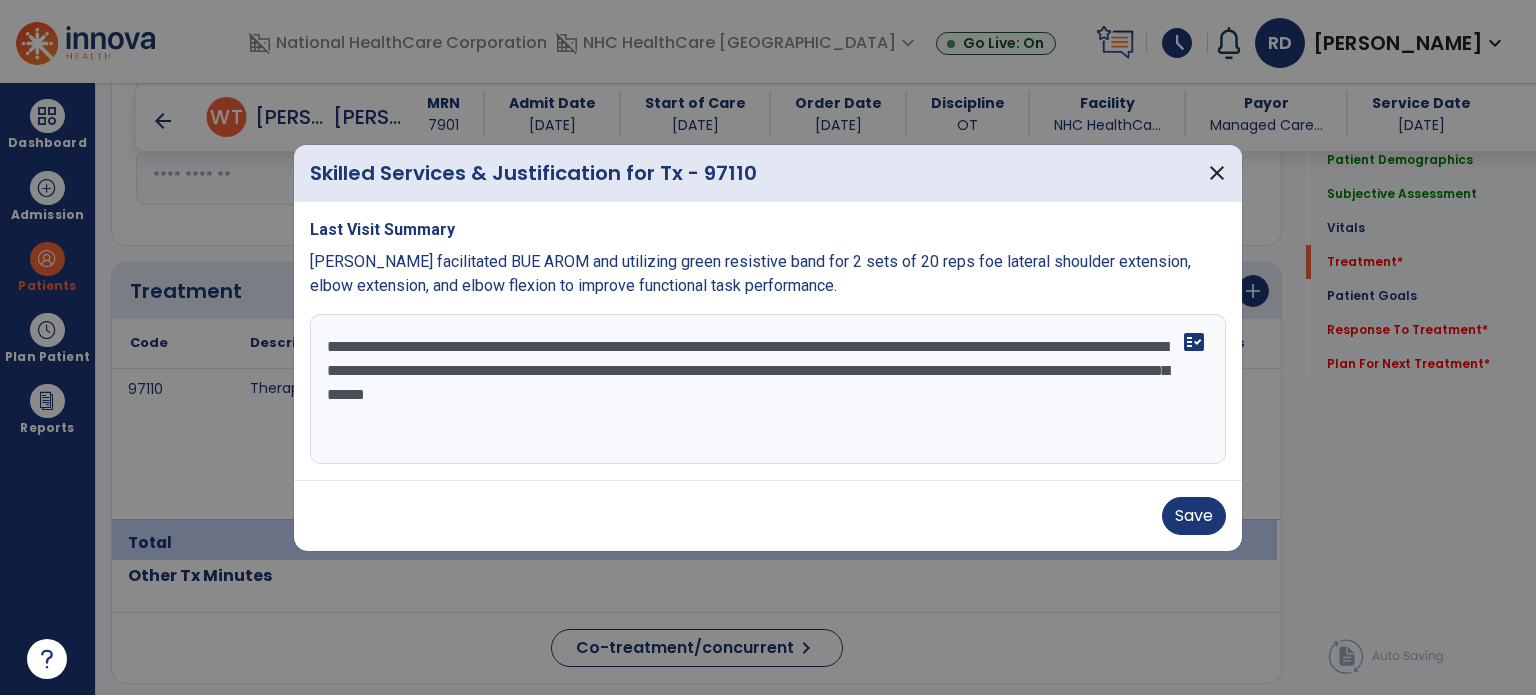 click on "**********" at bounding box center [768, 389] 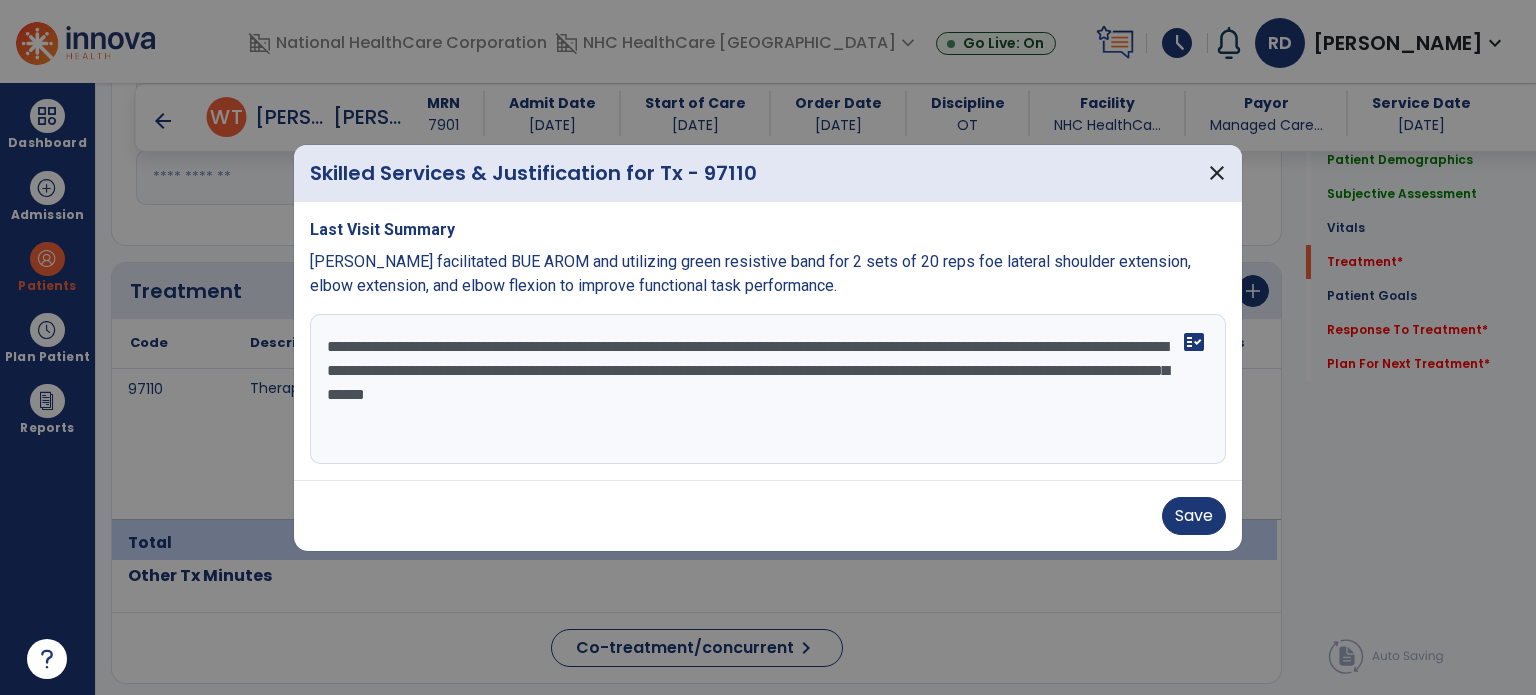 click on "**********" at bounding box center (768, 389) 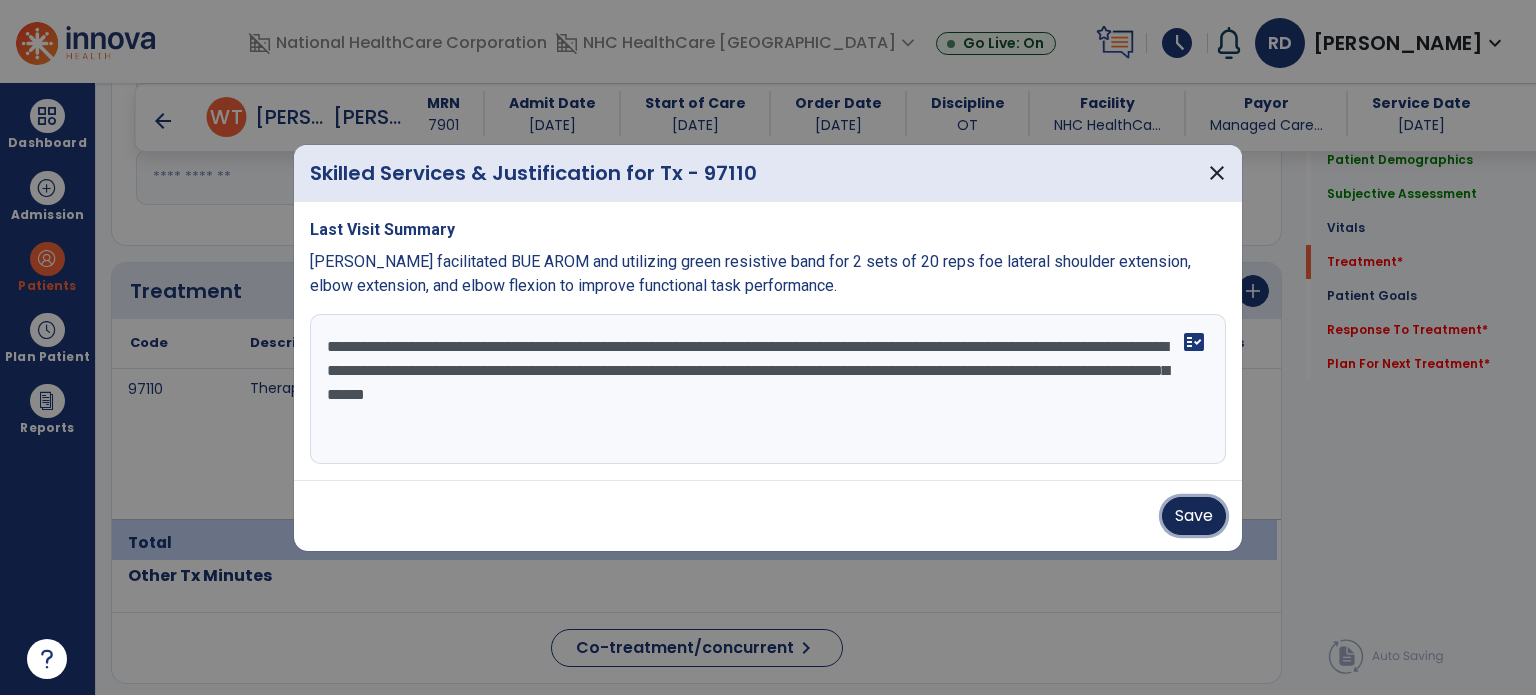 click on "Save" at bounding box center [1194, 516] 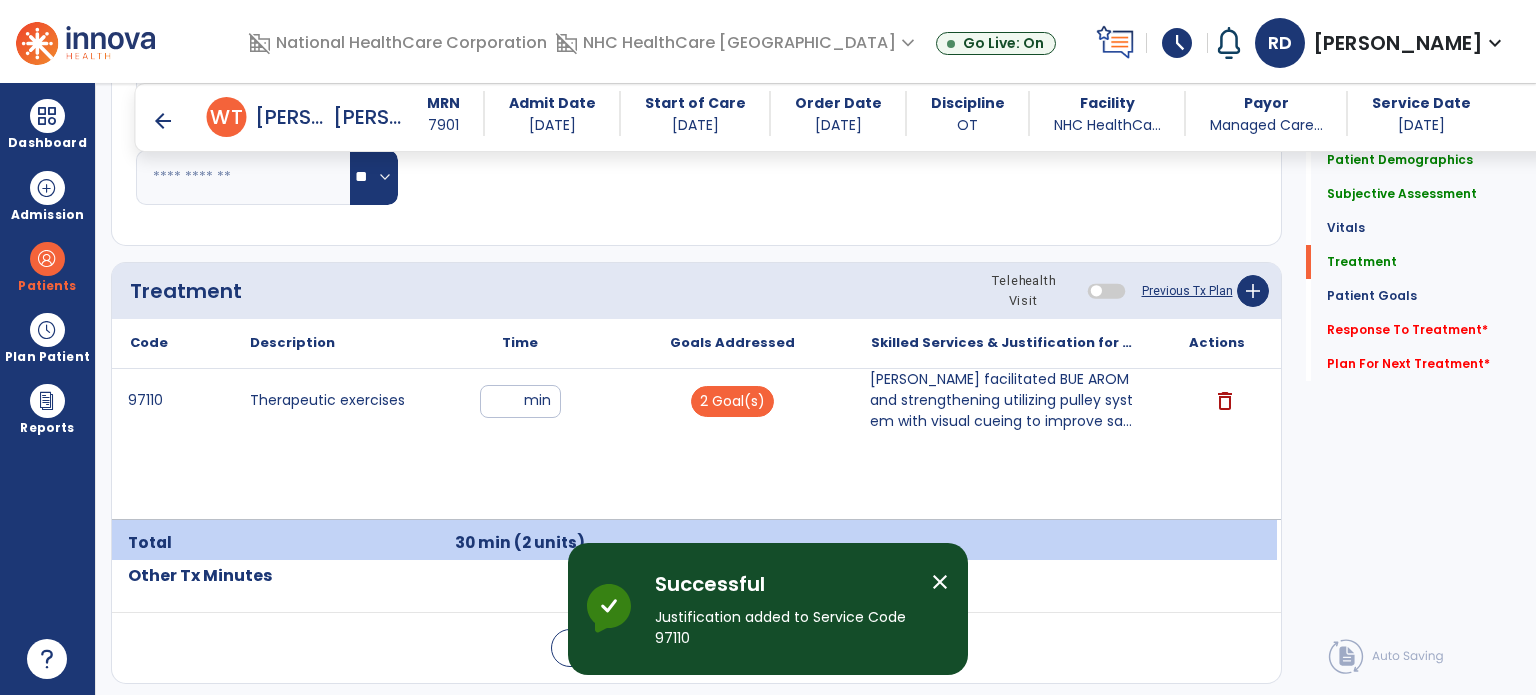 click on "Response To Treatment   *" 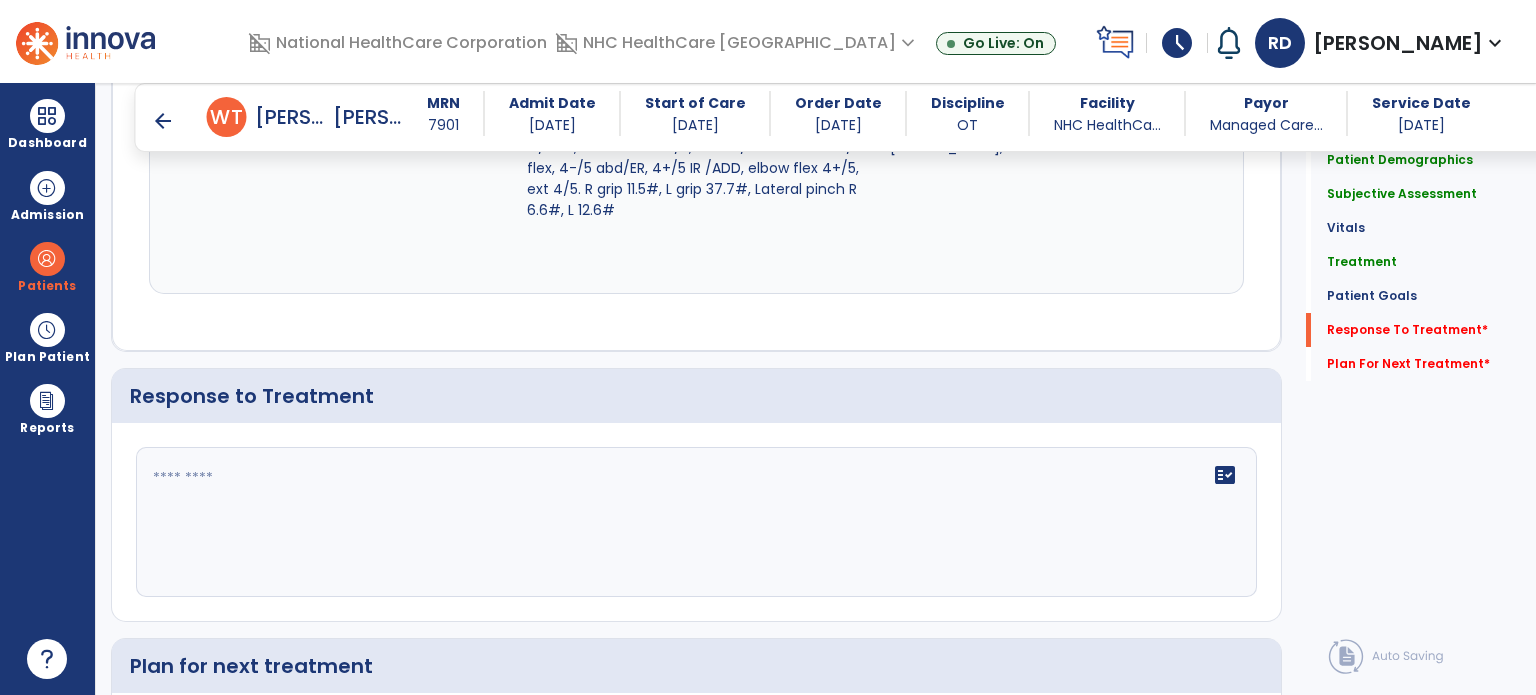 scroll, scrollTop: 2887, scrollLeft: 0, axis: vertical 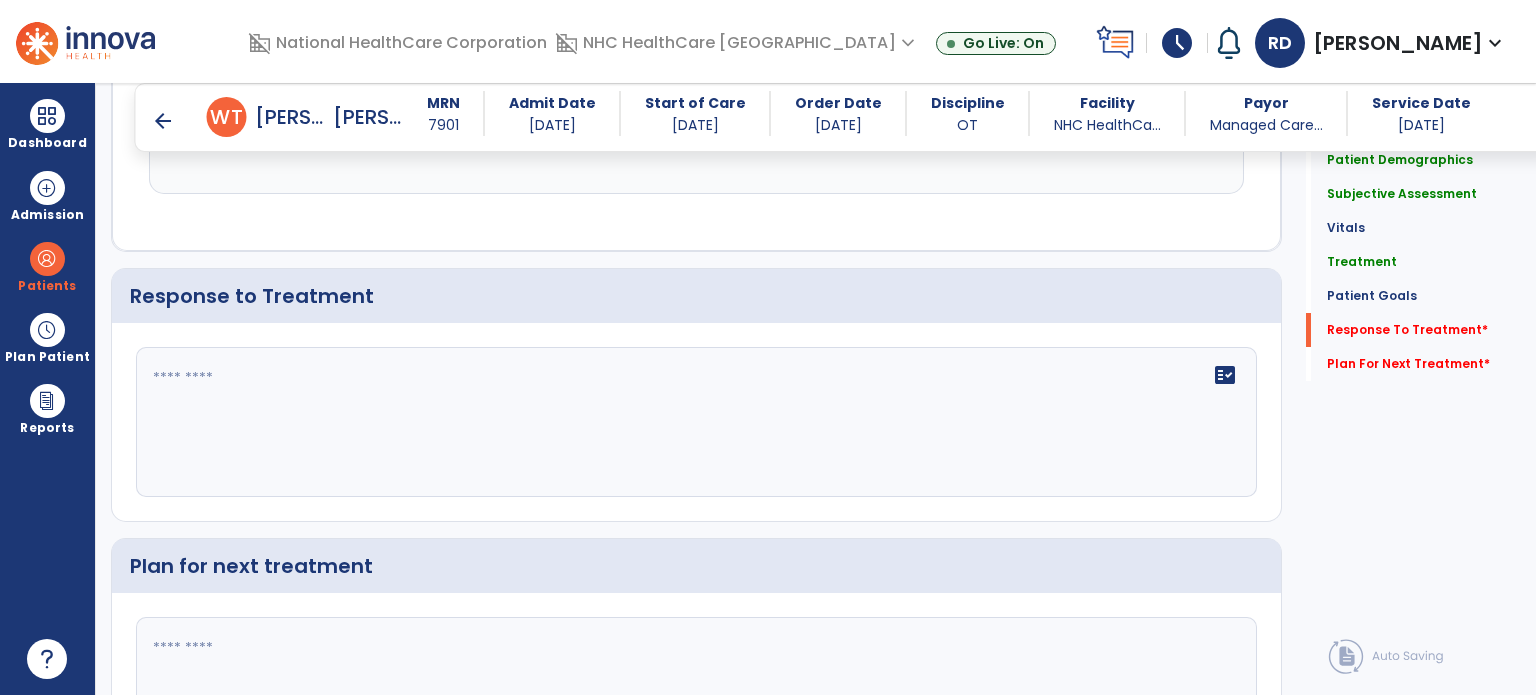 click on "fact_check" 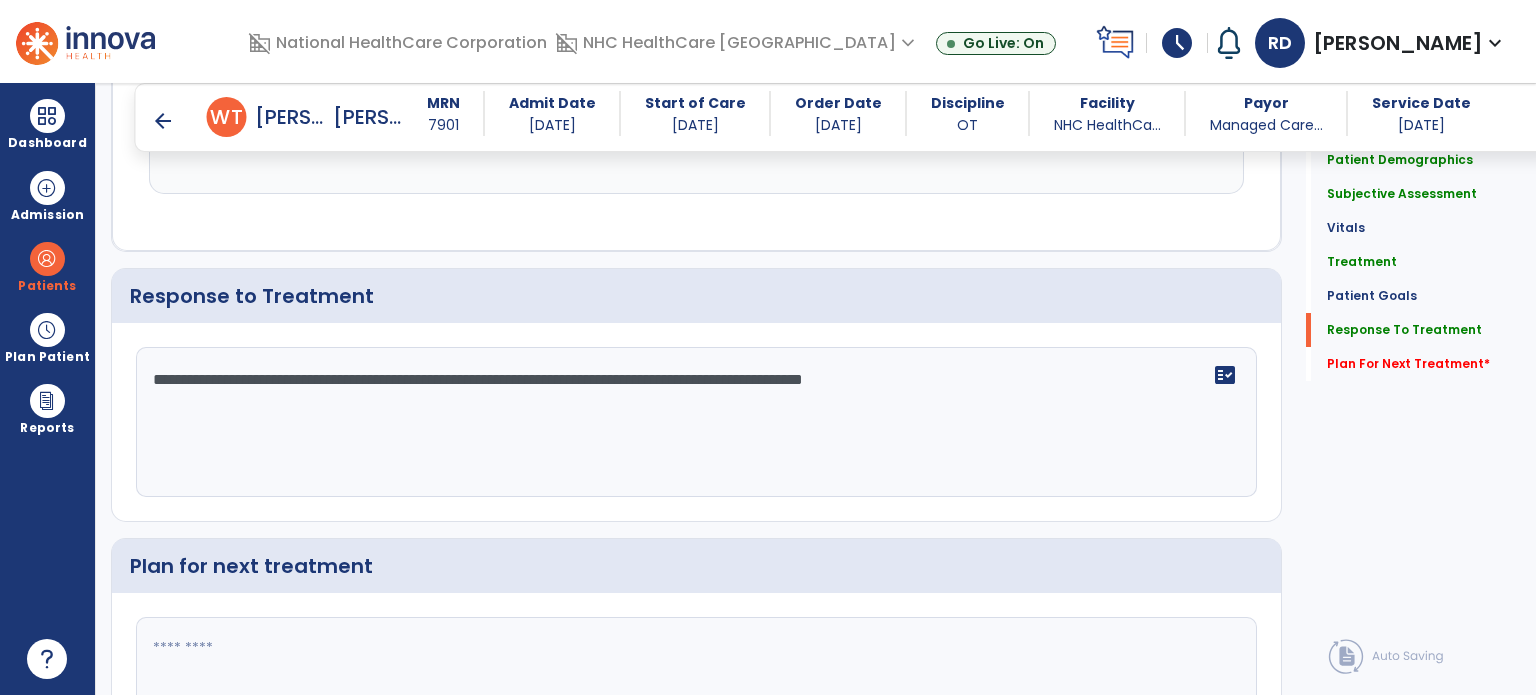 type on "**********" 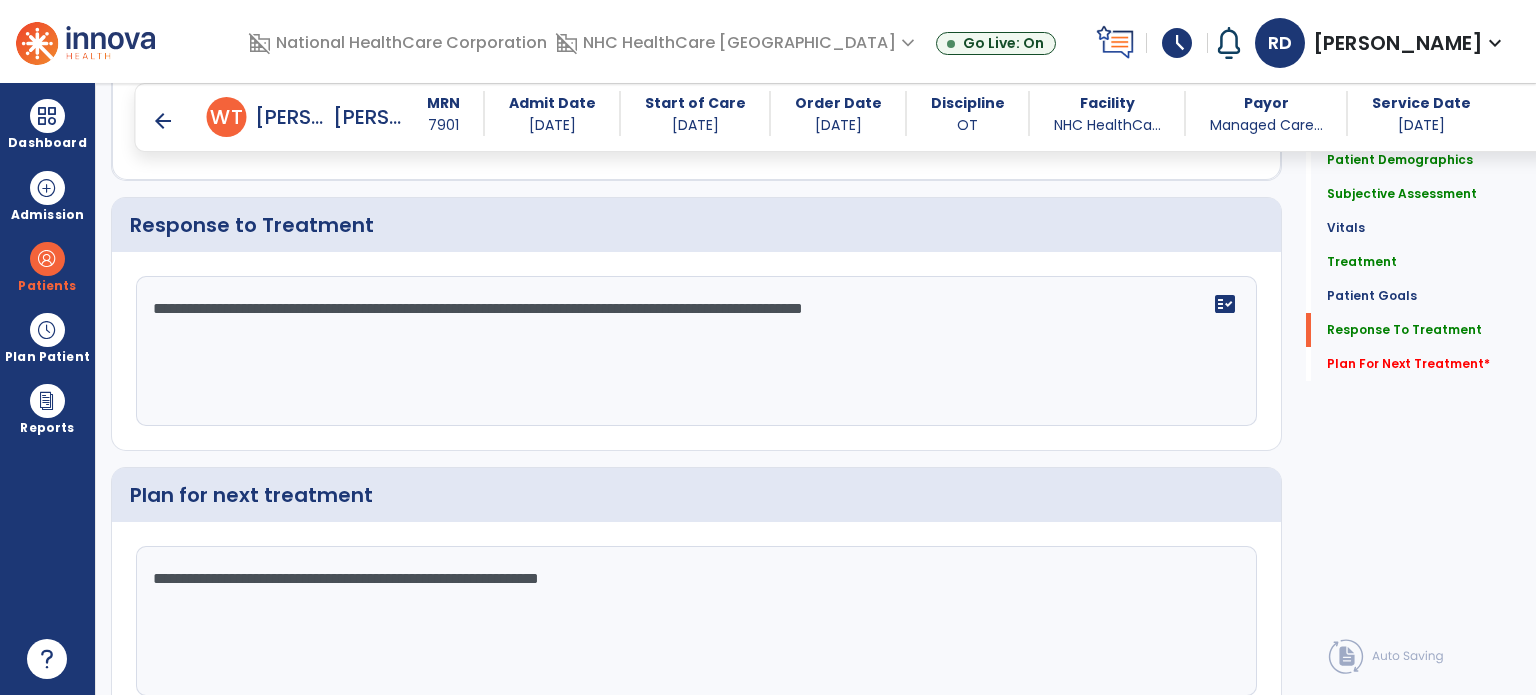 scroll, scrollTop: 3042, scrollLeft: 0, axis: vertical 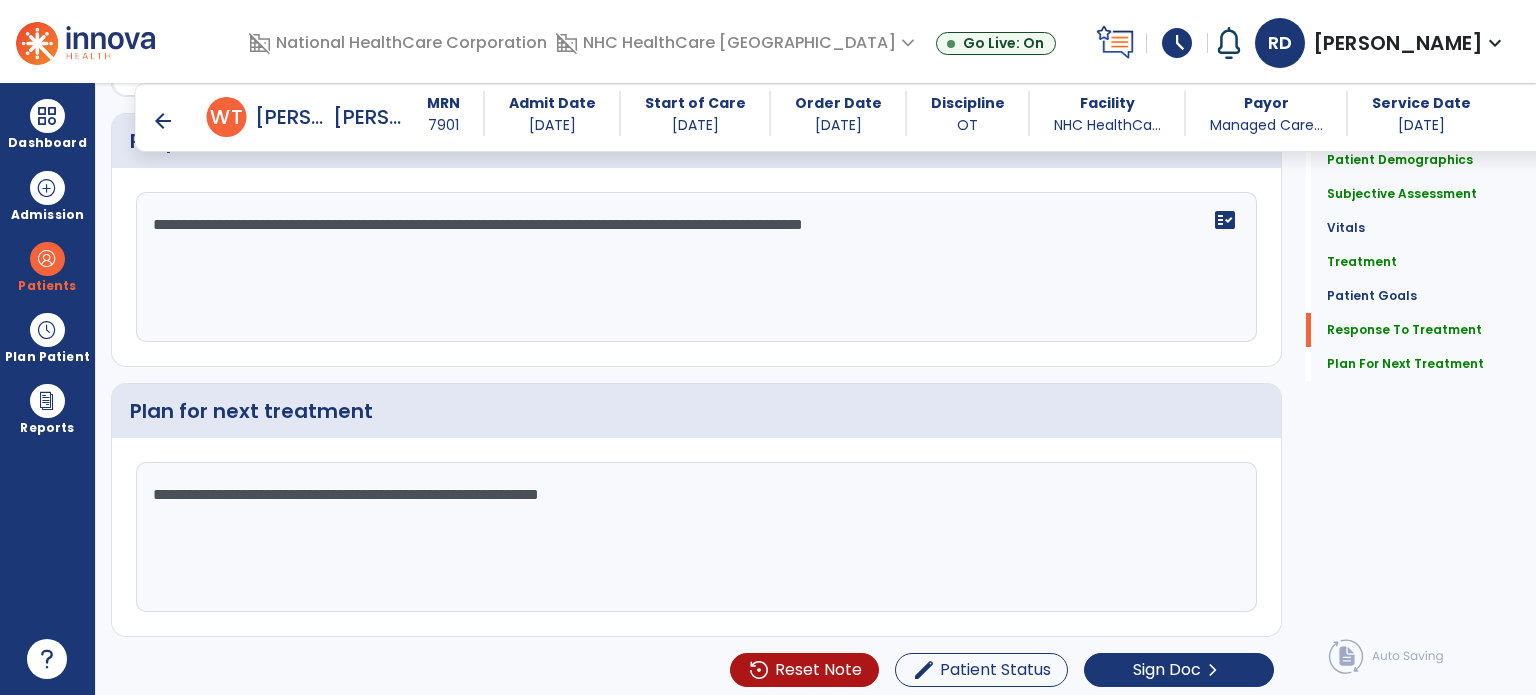 type on "**********" 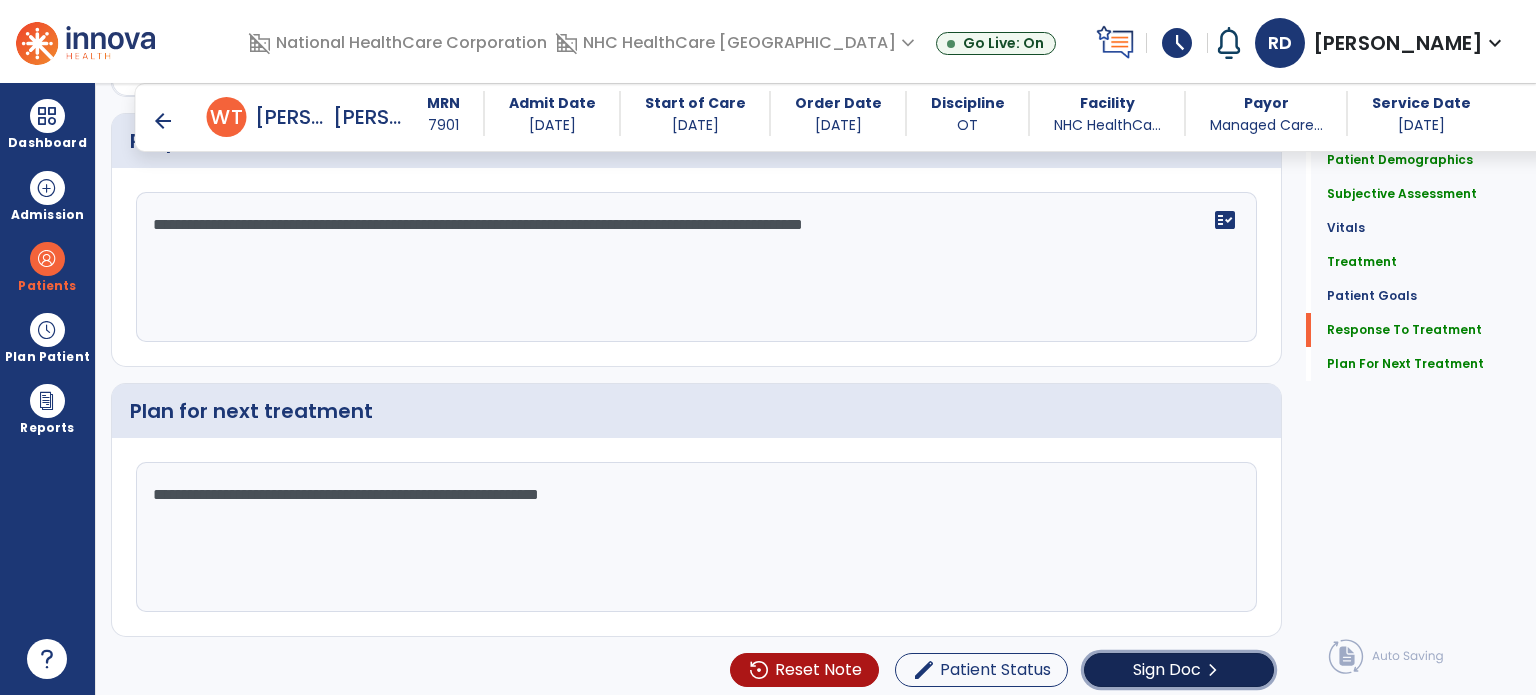 click on "Sign Doc" 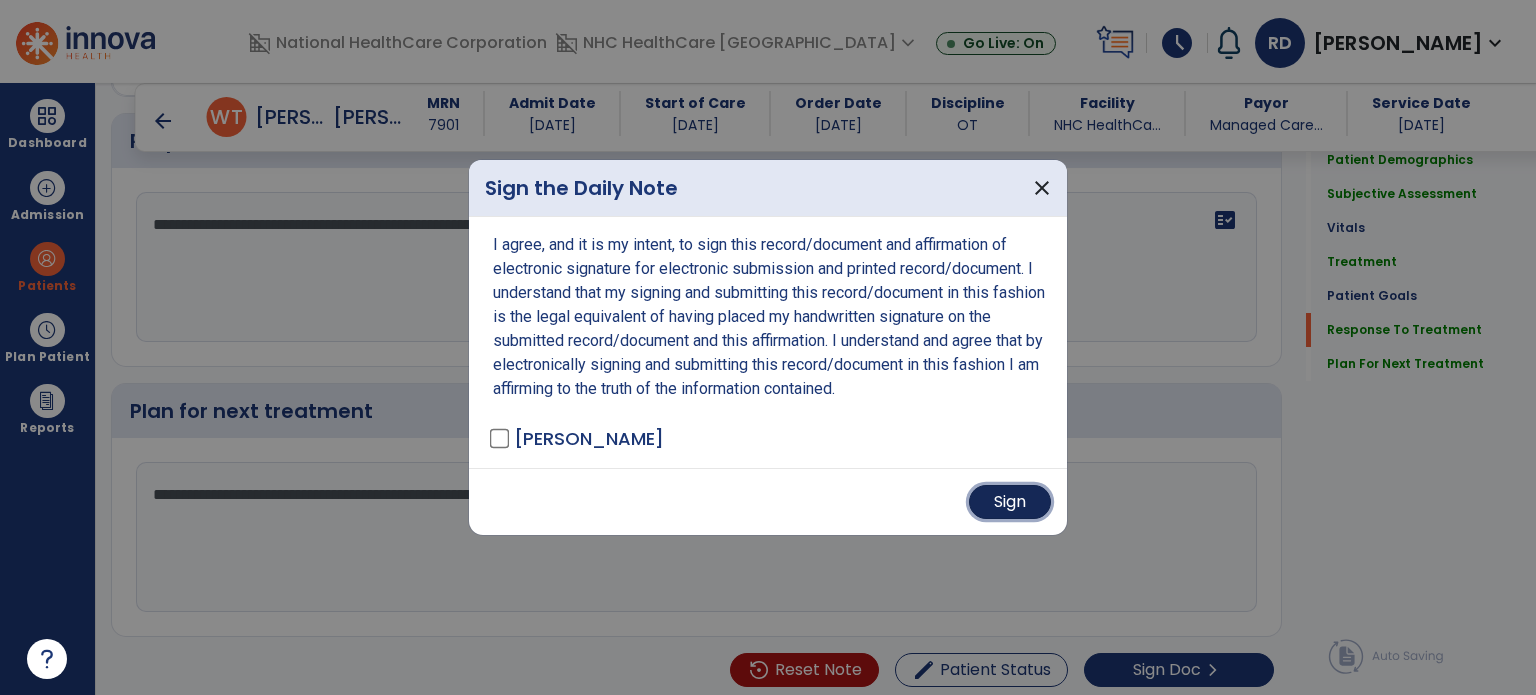 click on "Sign" at bounding box center [1010, 502] 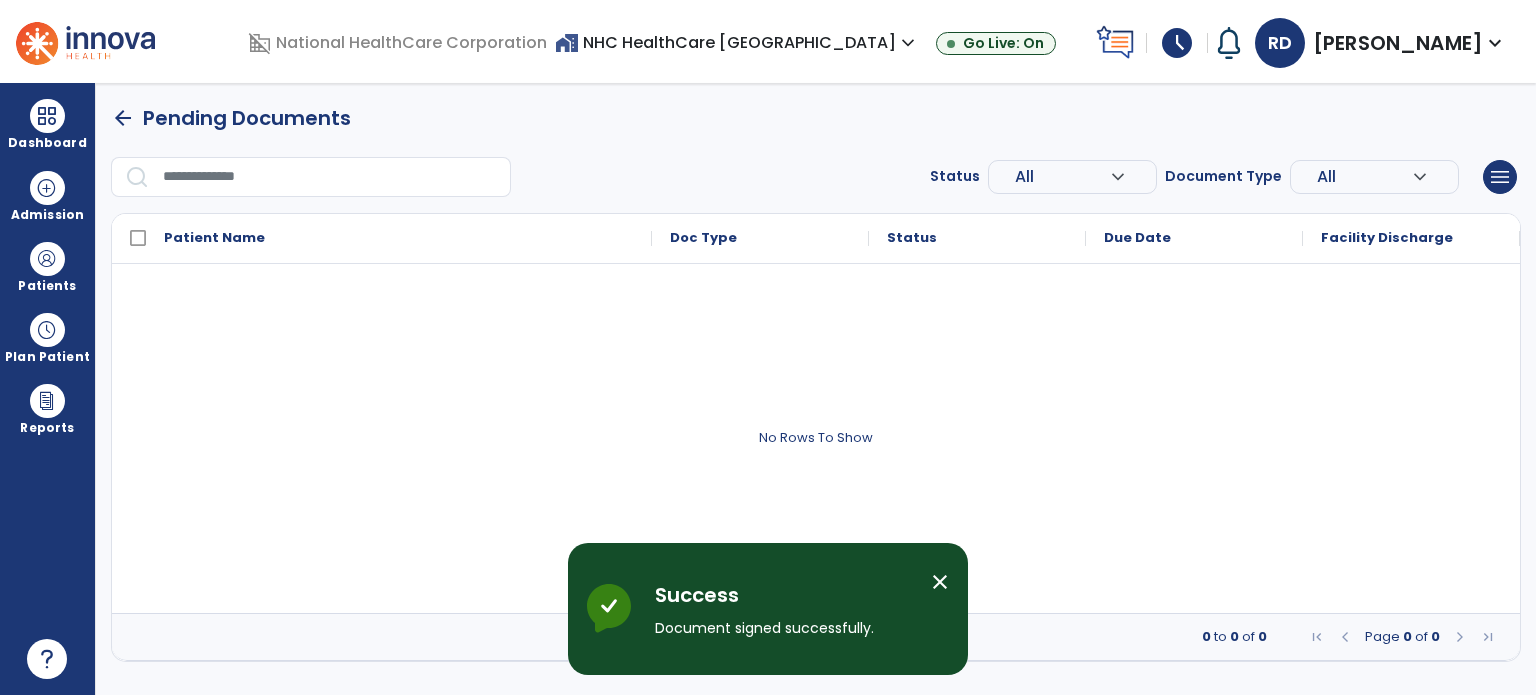 scroll, scrollTop: 0, scrollLeft: 0, axis: both 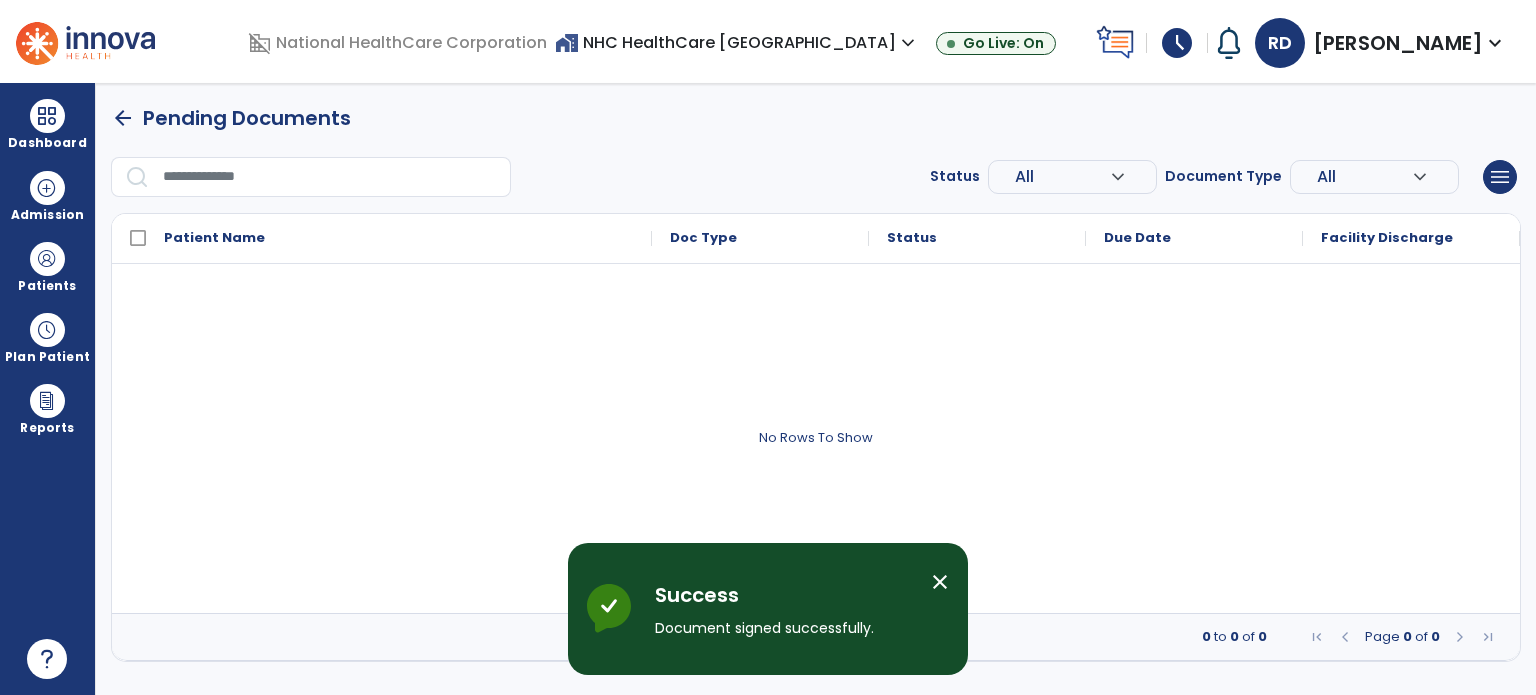 click on "Dashboard" at bounding box center (47, 124) 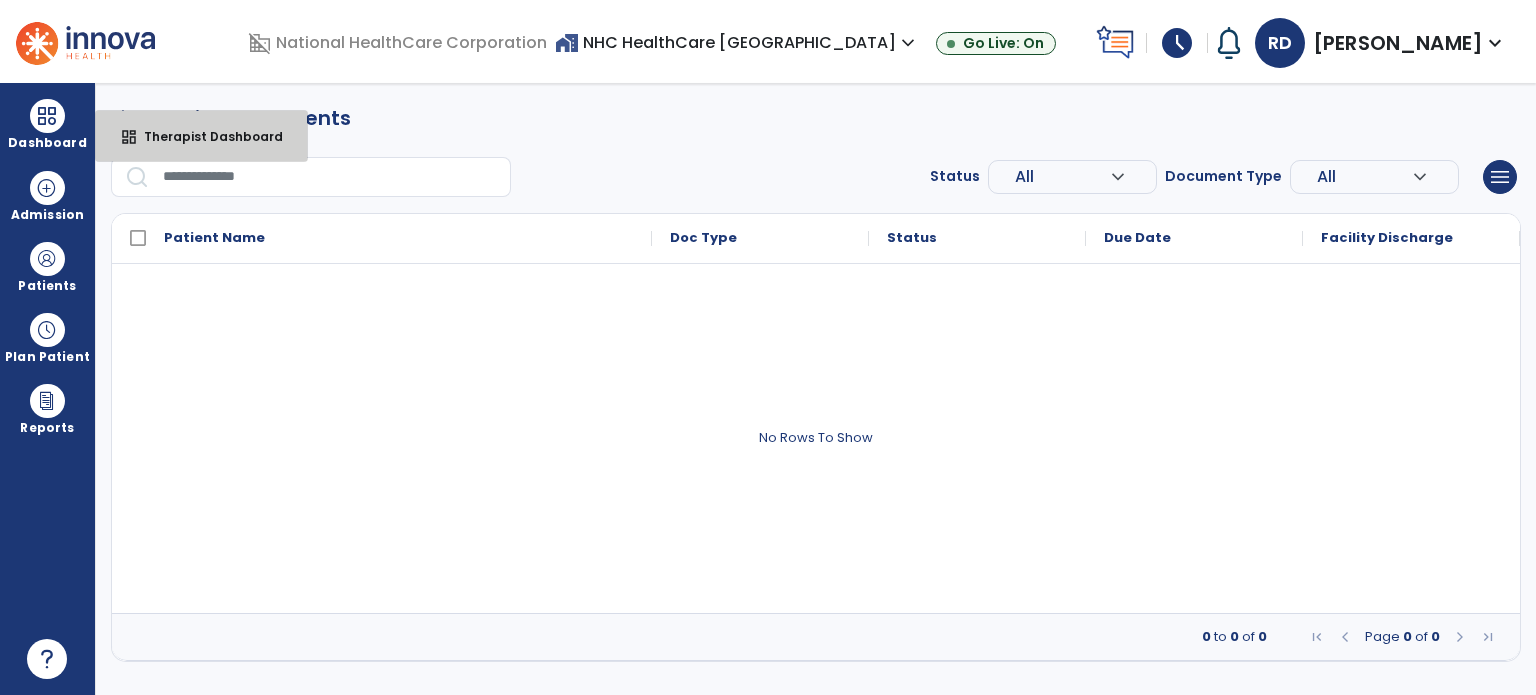 click on "dashboard" at bounding box center [129, 137] 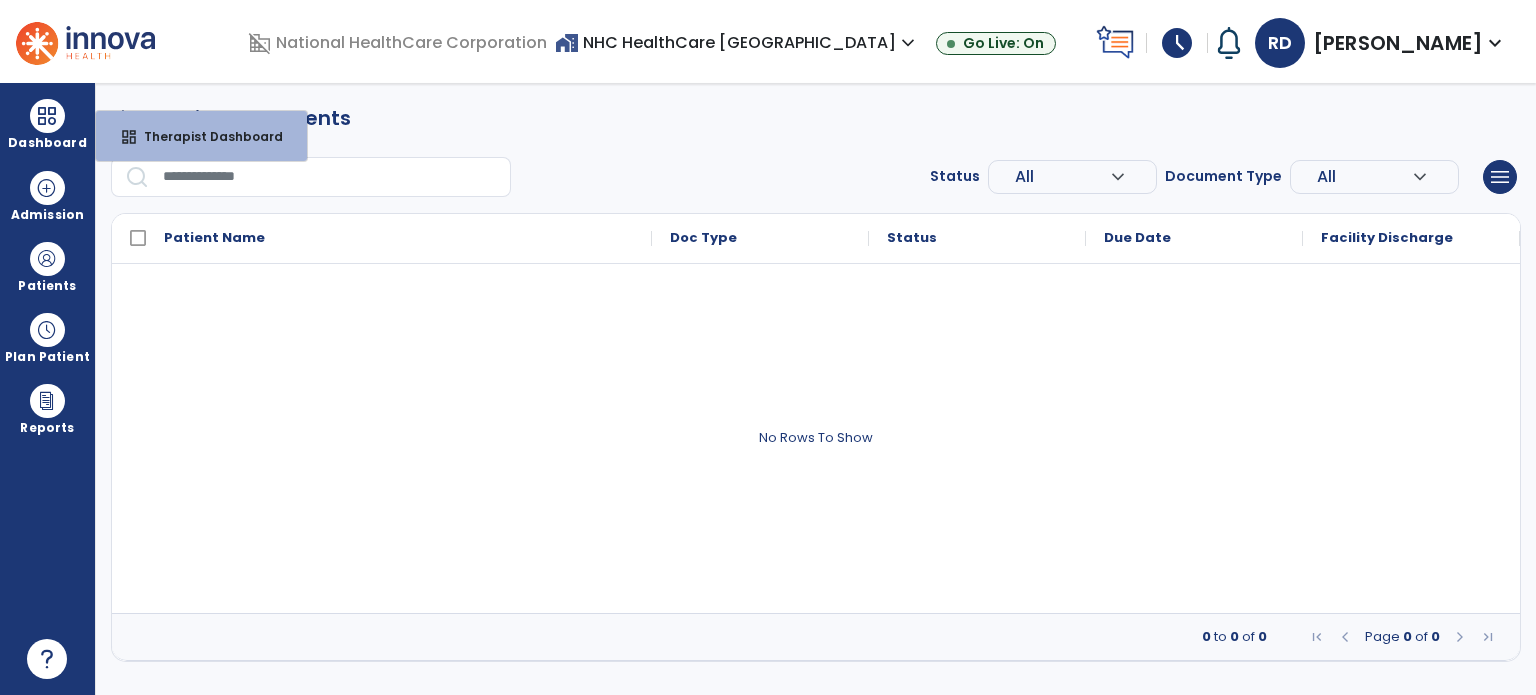 select on "****" 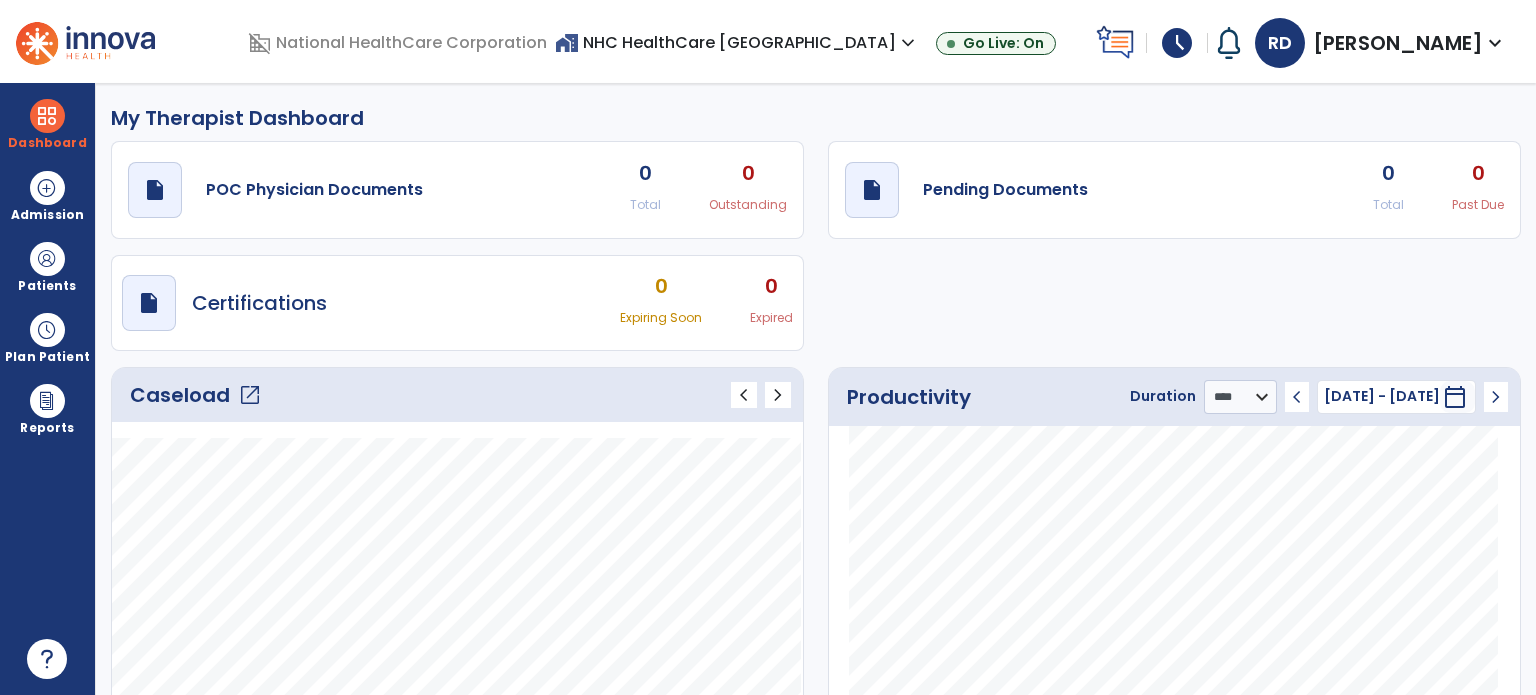 click on "schedule" at bounding box center [1177, 43] 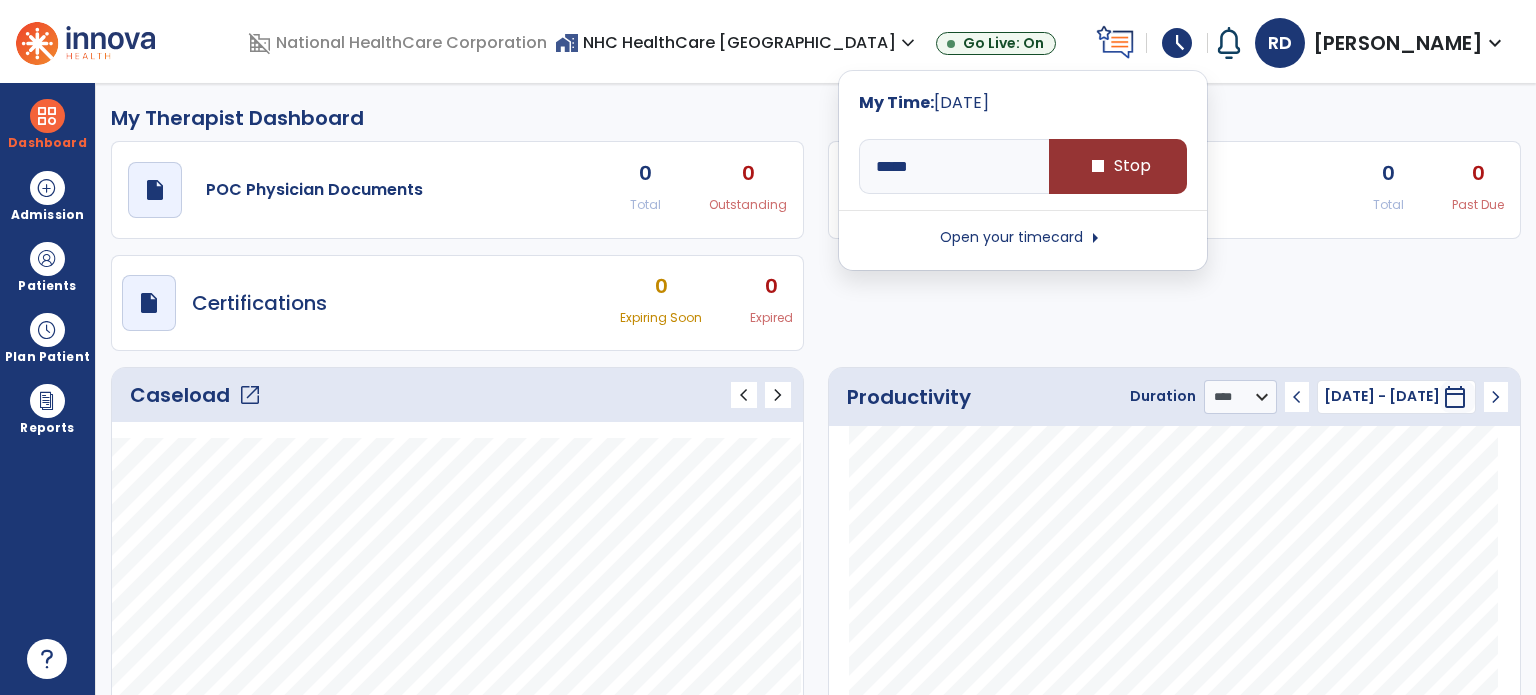 click on "stop  Stop" at bounding box center [1118, 166] 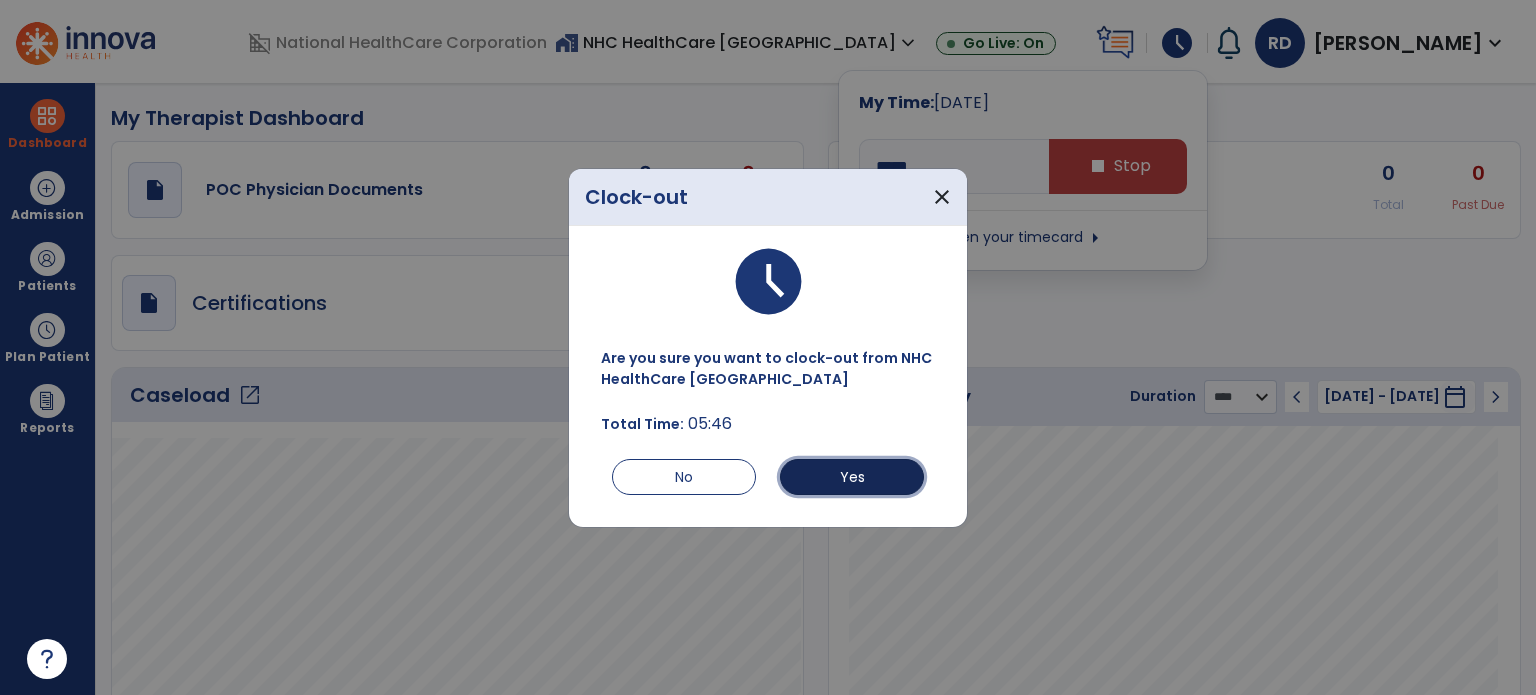 click on "Yes" at bounding box center (852, 477) 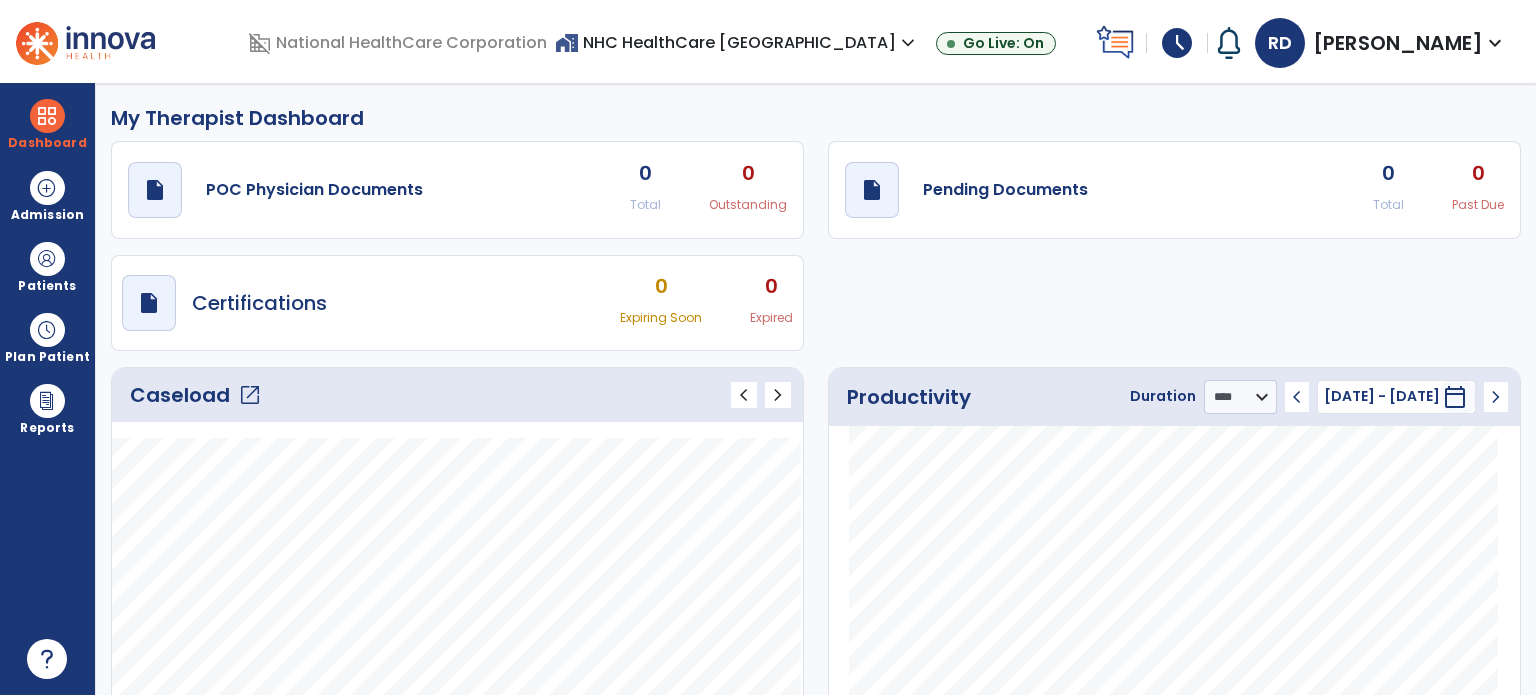 click on "schedule" at bounding box center (1177, 43) 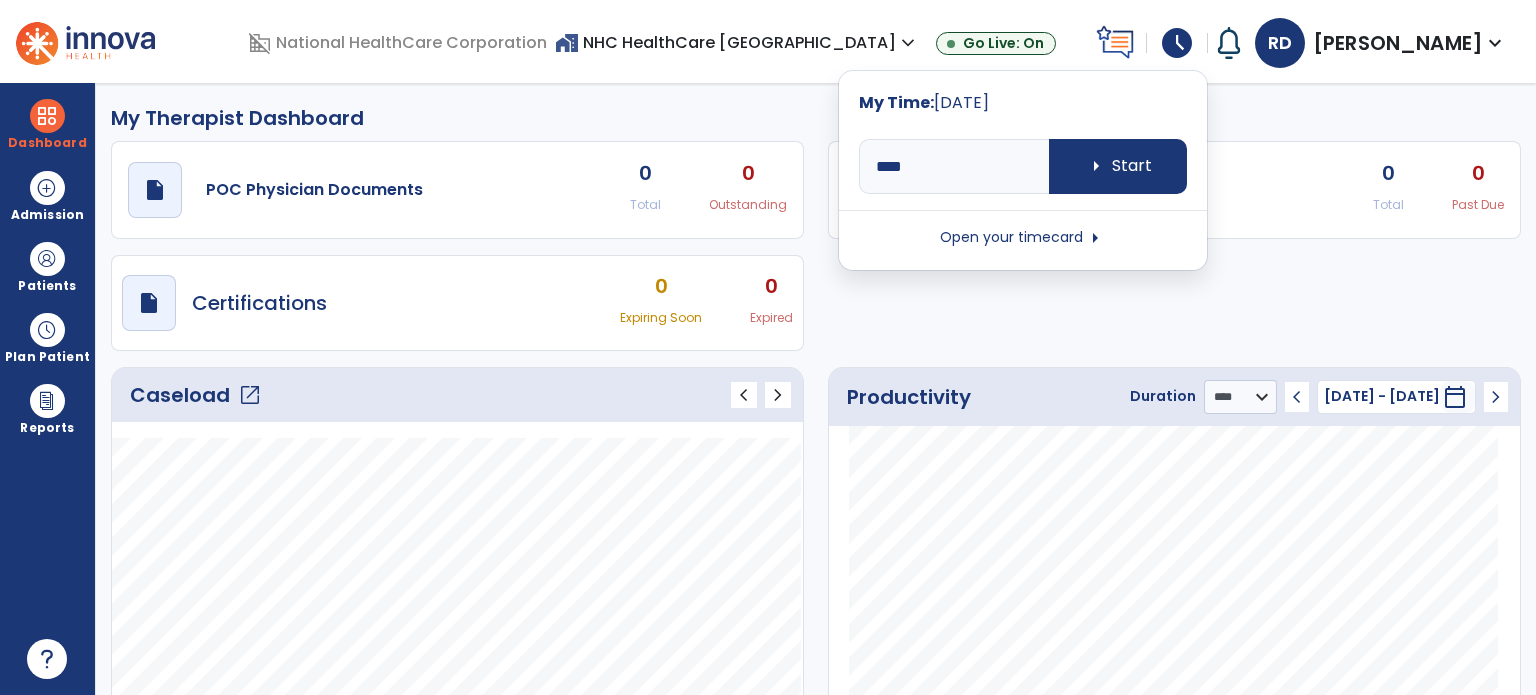 click on "Open your timecard  arrow_right" at bounding box center (1023, 238) 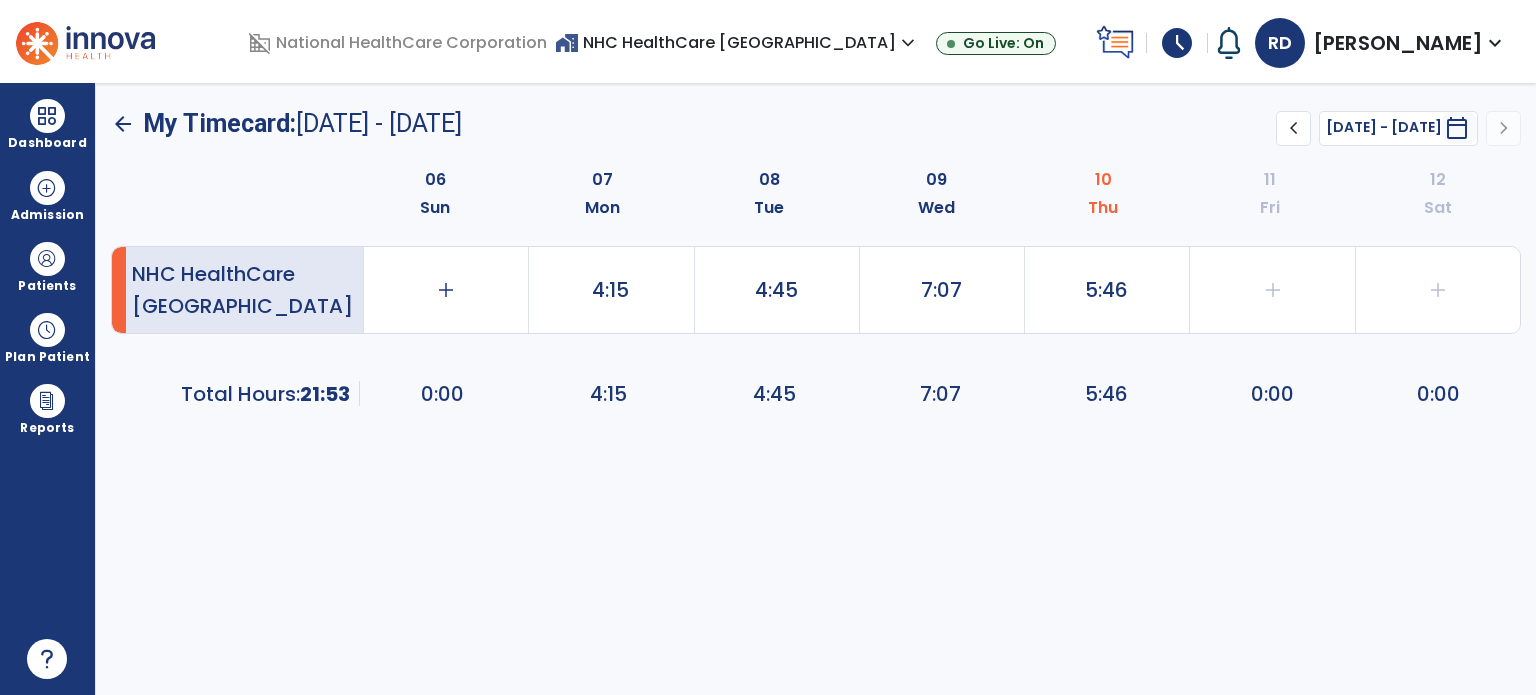 click on "5:46" 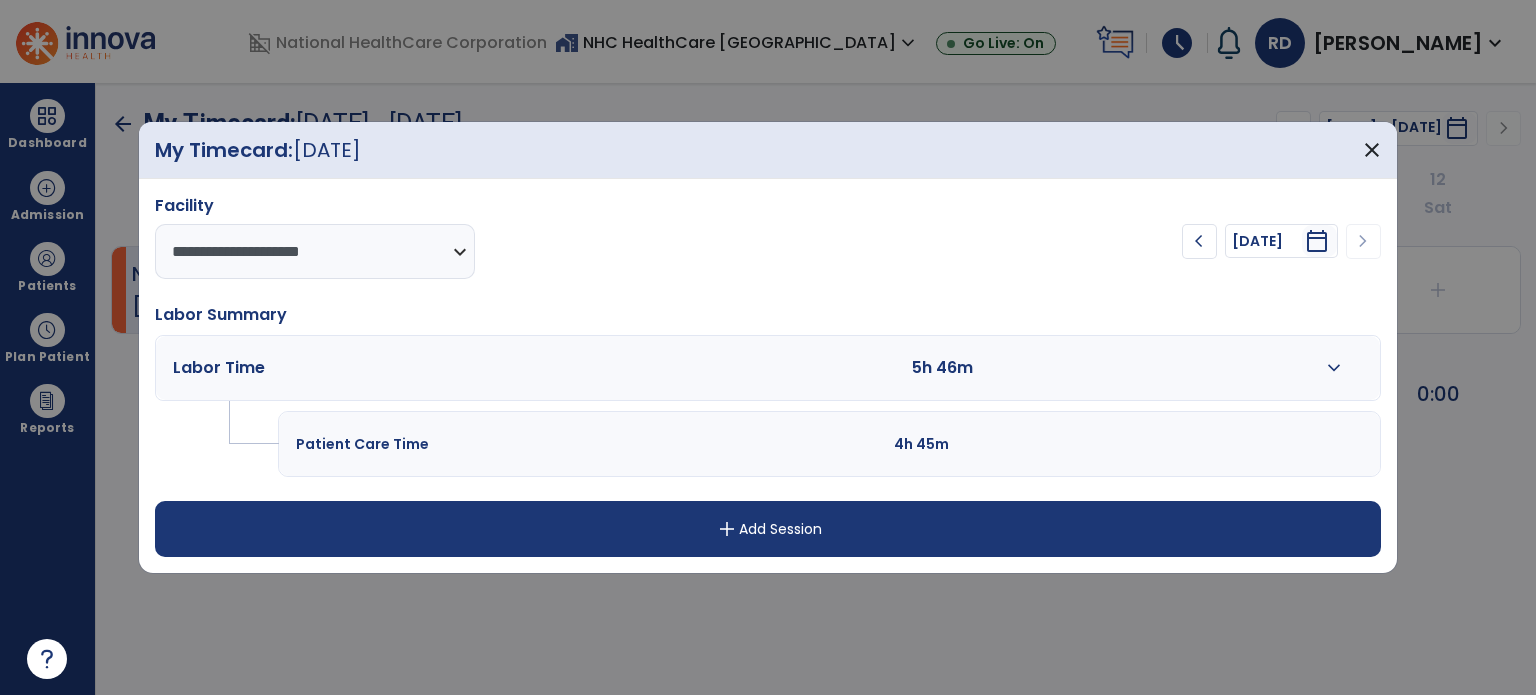 click at bounding box center (1155, 368) 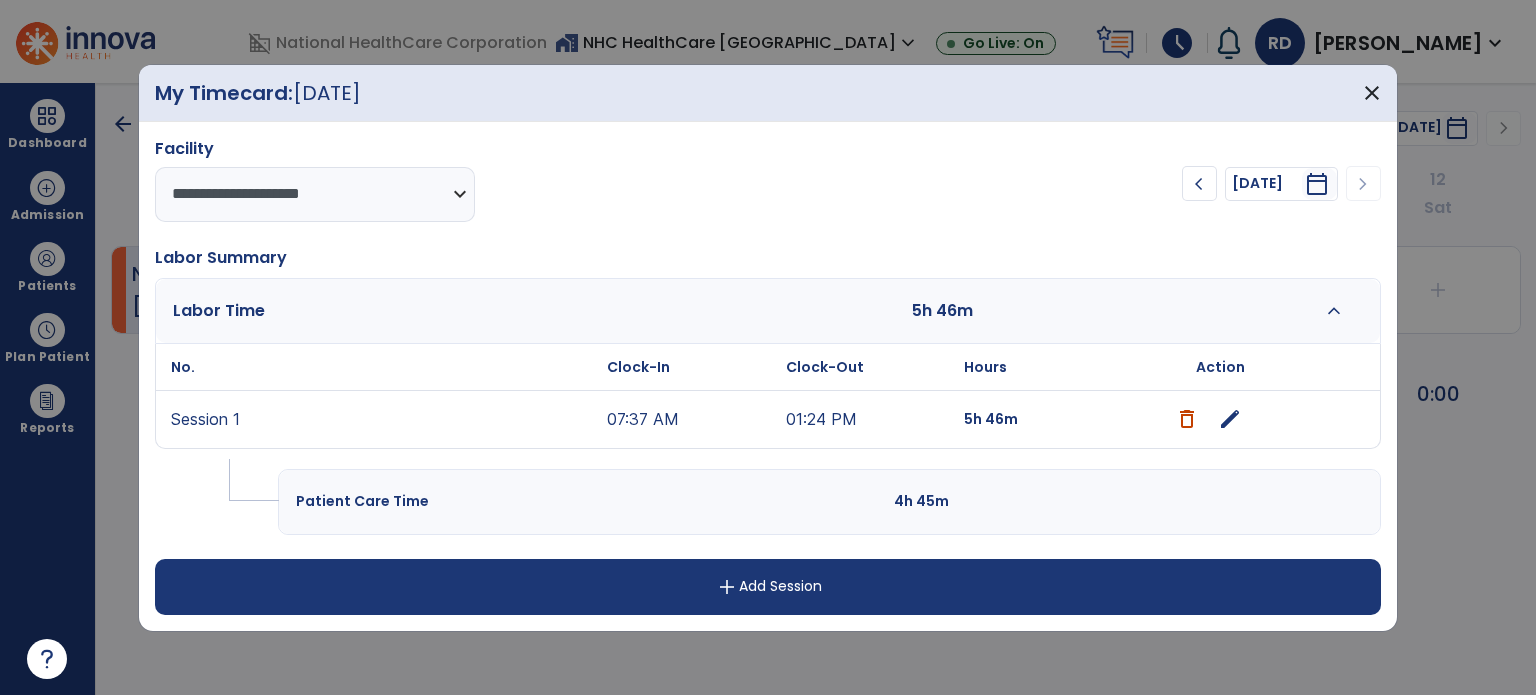 click on "edit" at bounding box center (1230, 419) 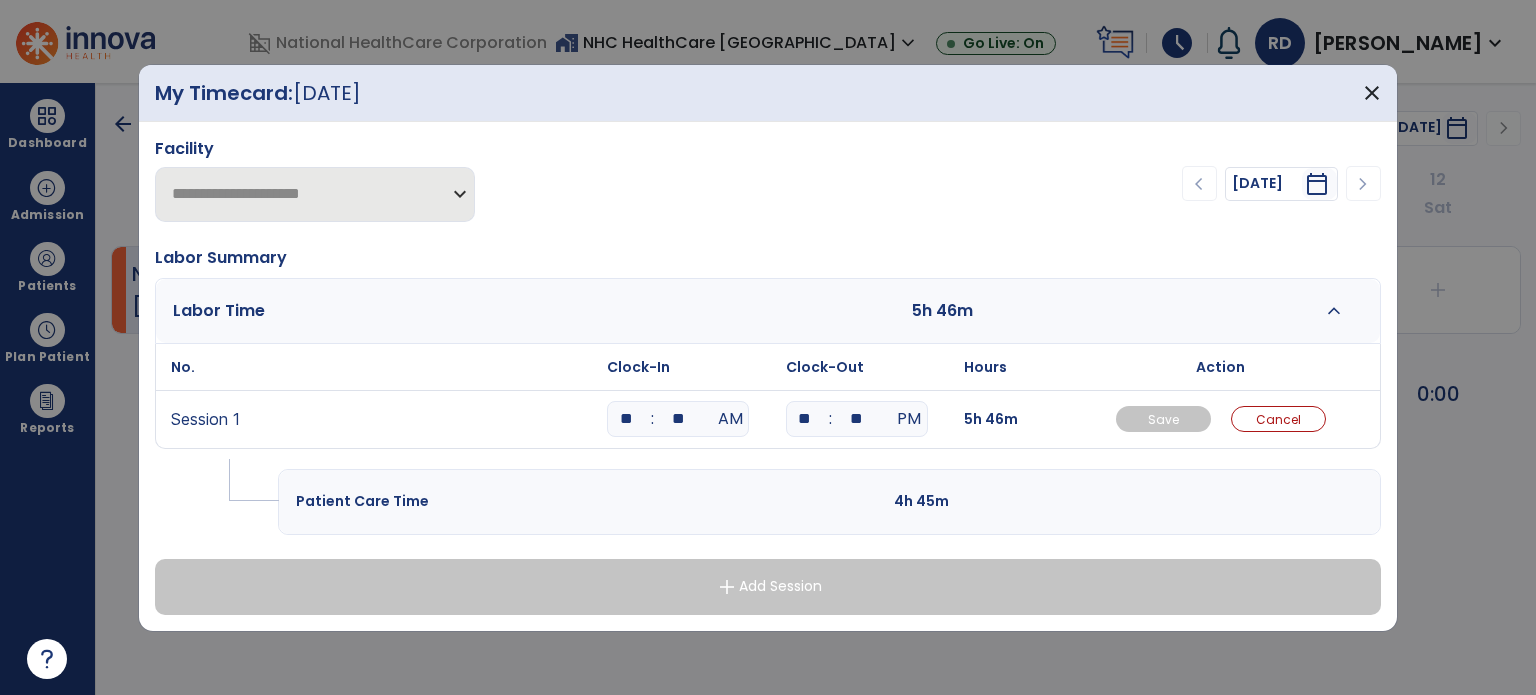 click on "**" at bounding box center (678, 419) 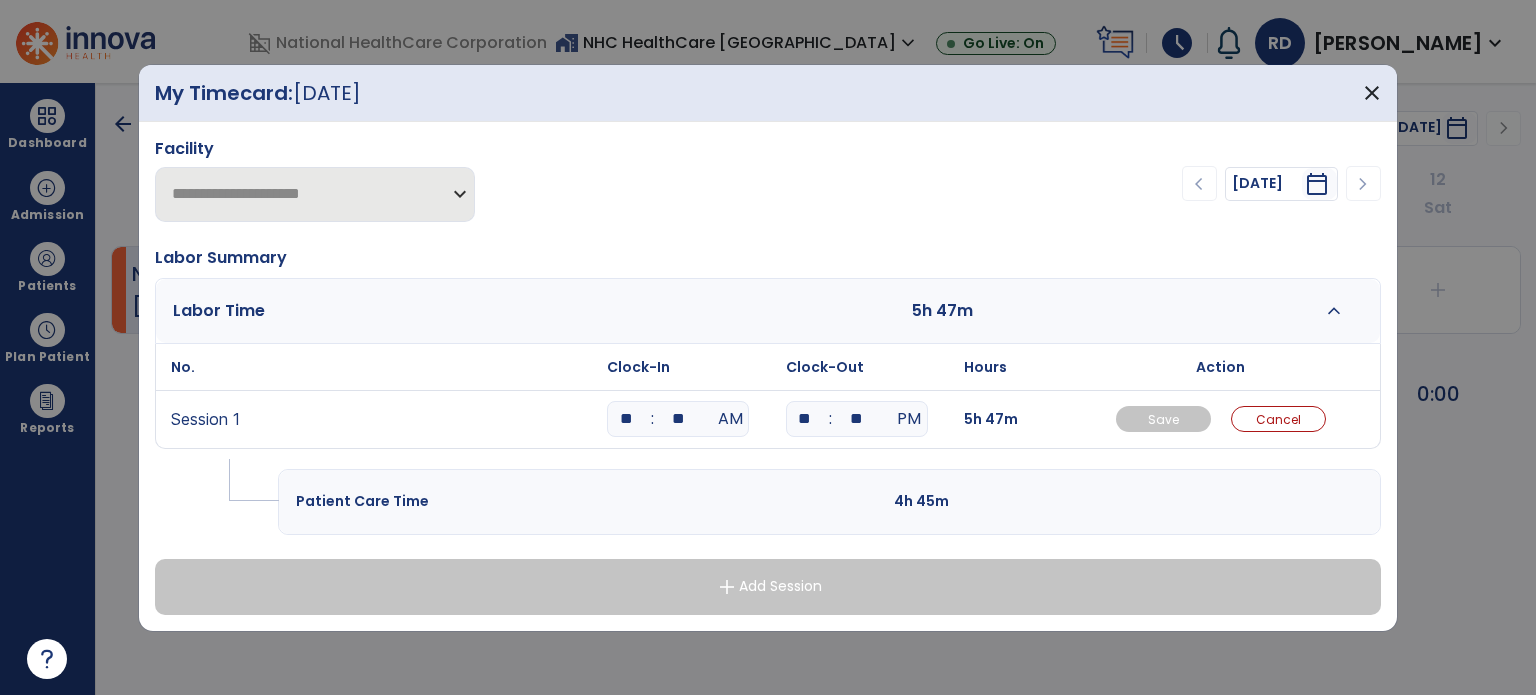 type on "**" 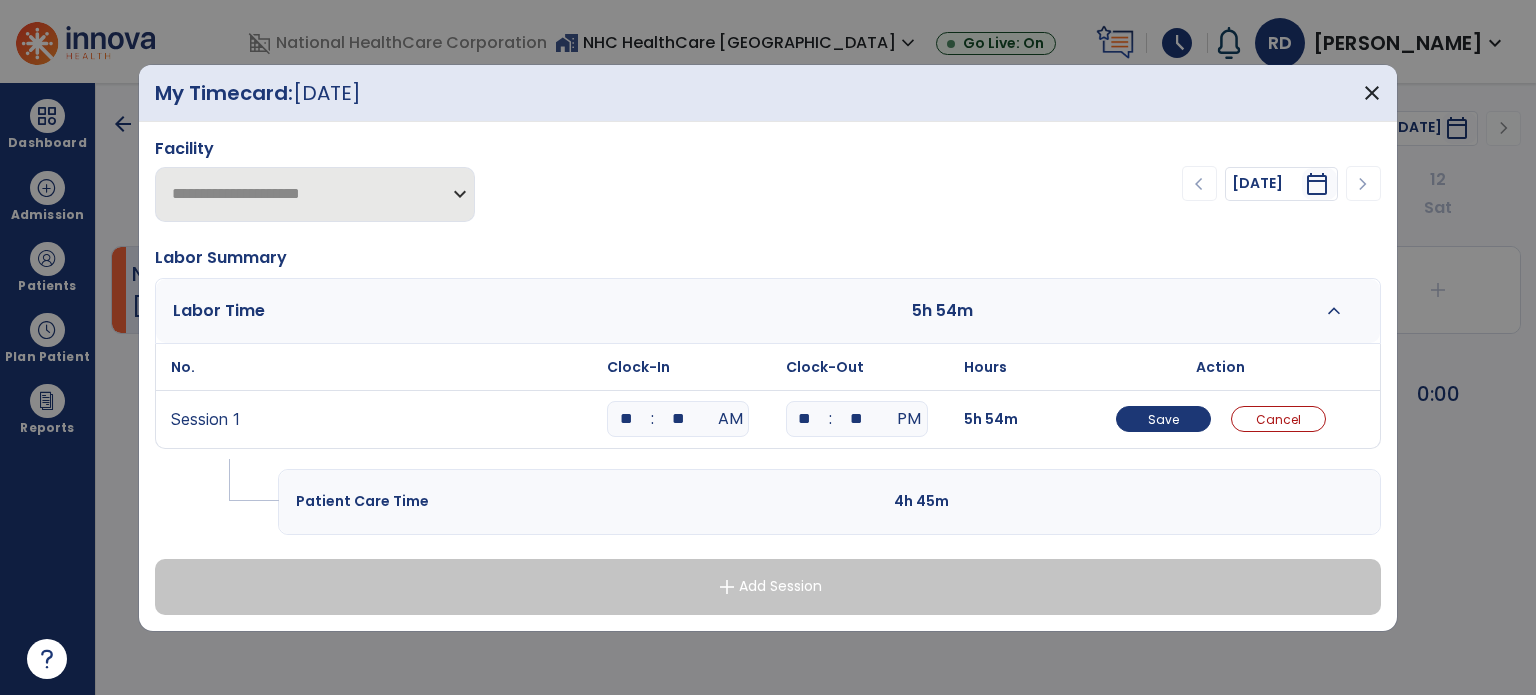 drag, startPoint x: 812, startPoint y: 409, endPoint x: 718, endPoint y: 427, distance: 95.707886 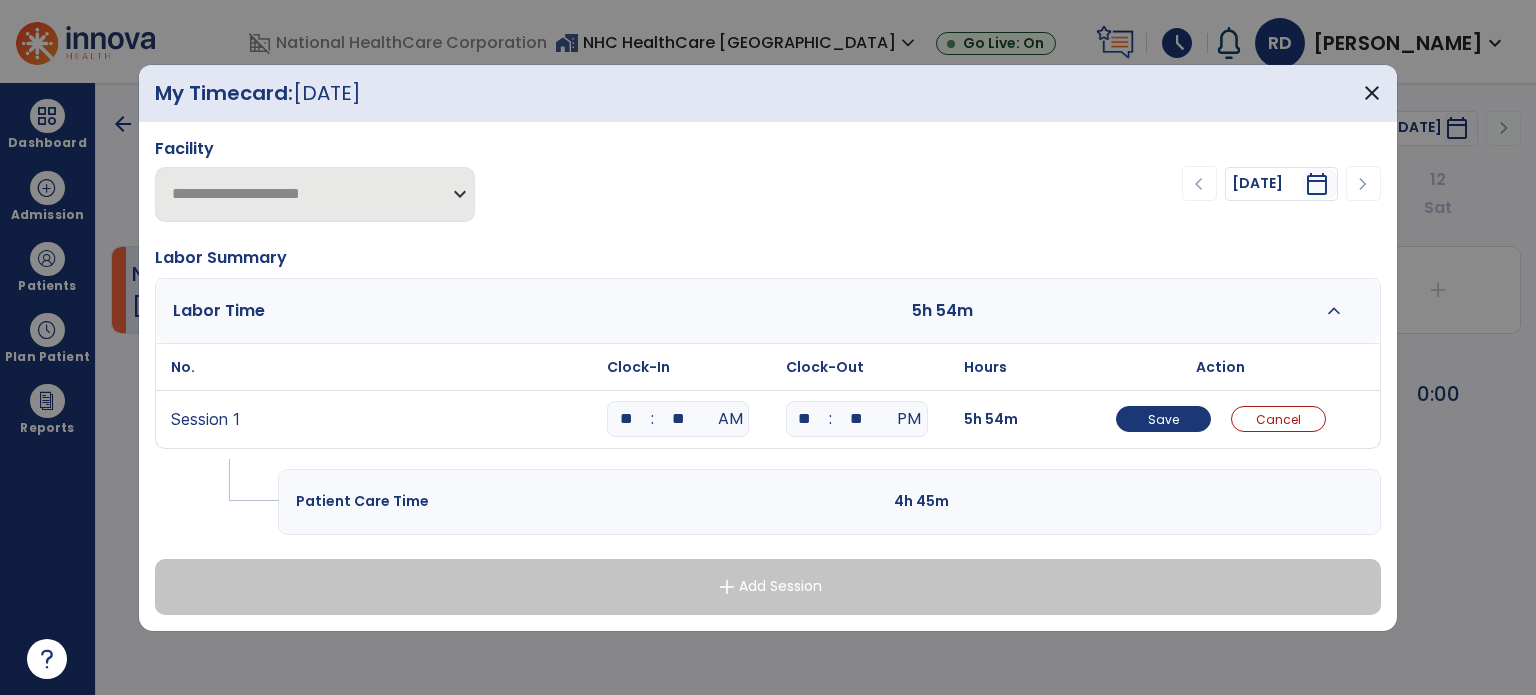 type on "**" 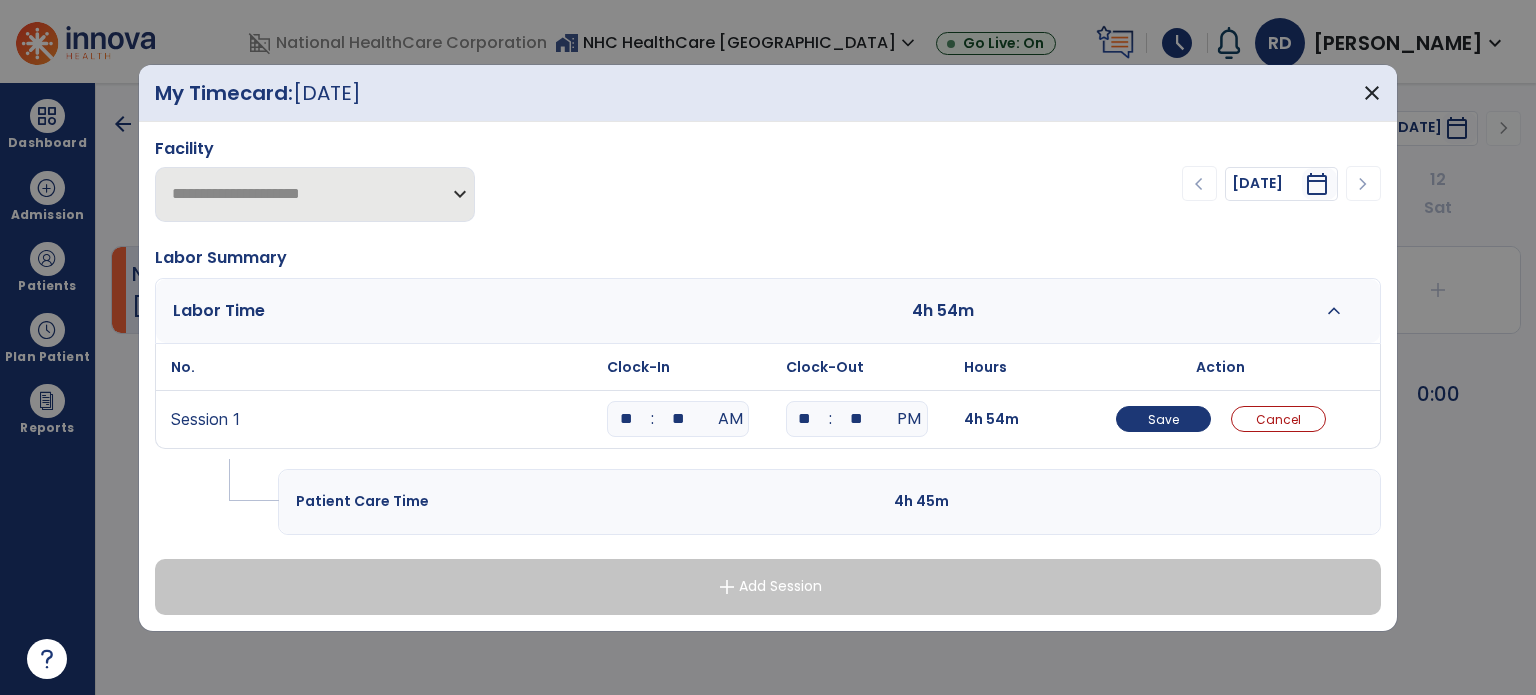 drag, startPoint x: 870, startPoint y: 421, endPoint x: 841, endPoint y: 427, distance: 29.614185 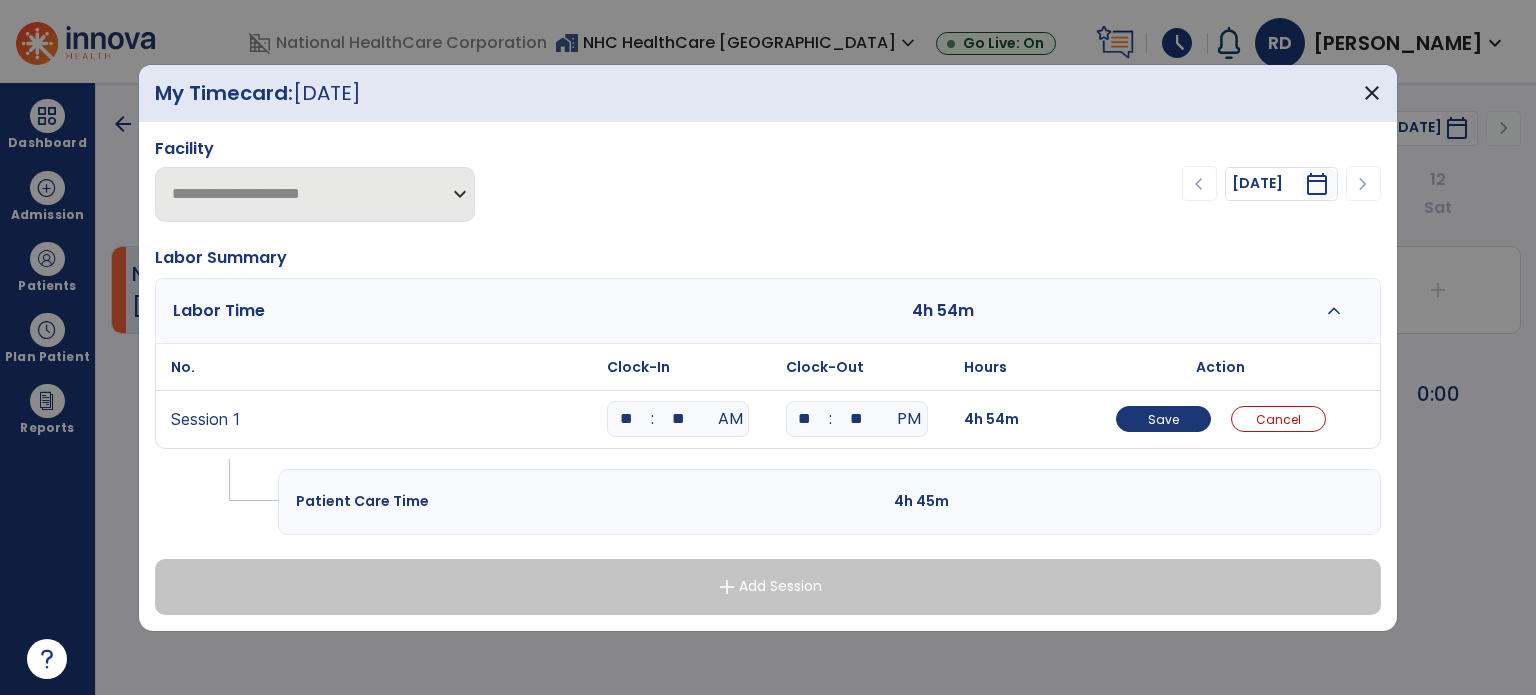 type on "**" 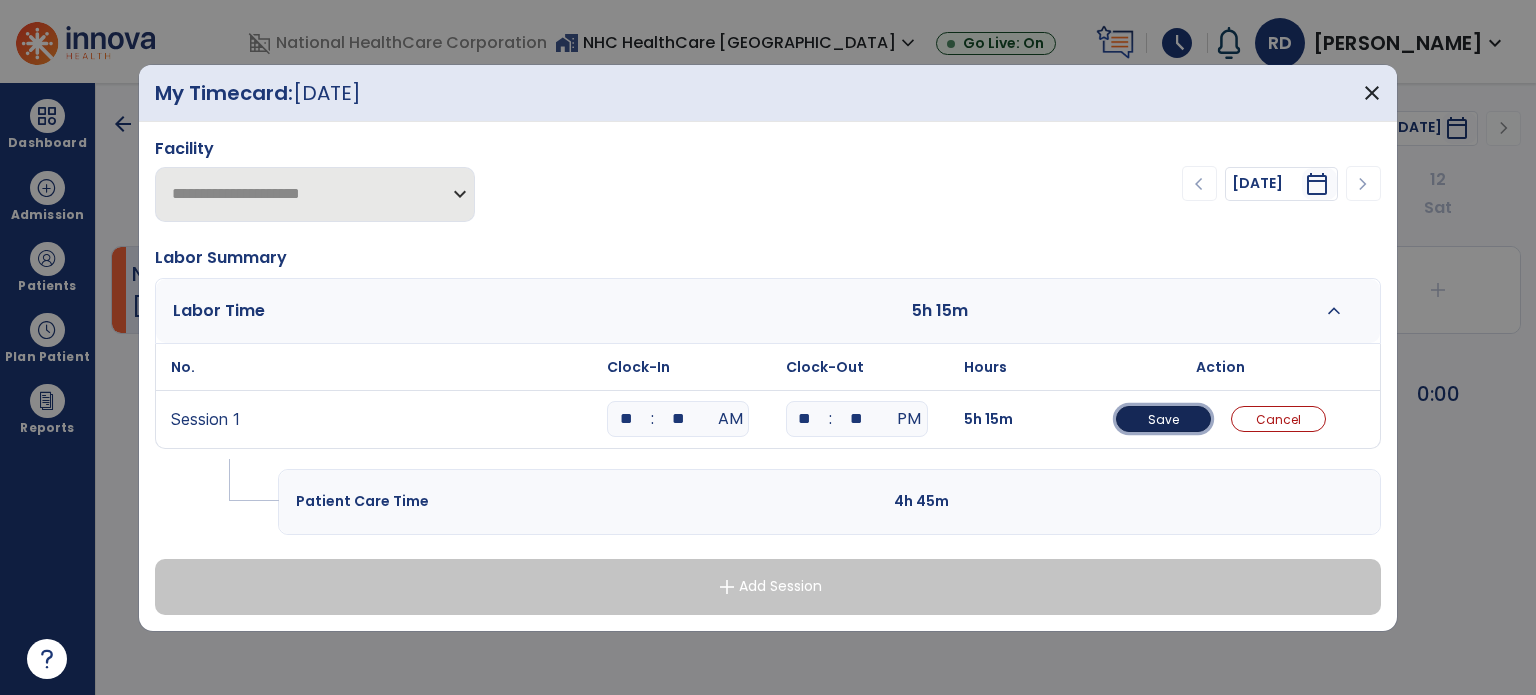 click on "Save" at bounding box center [1163, 419] 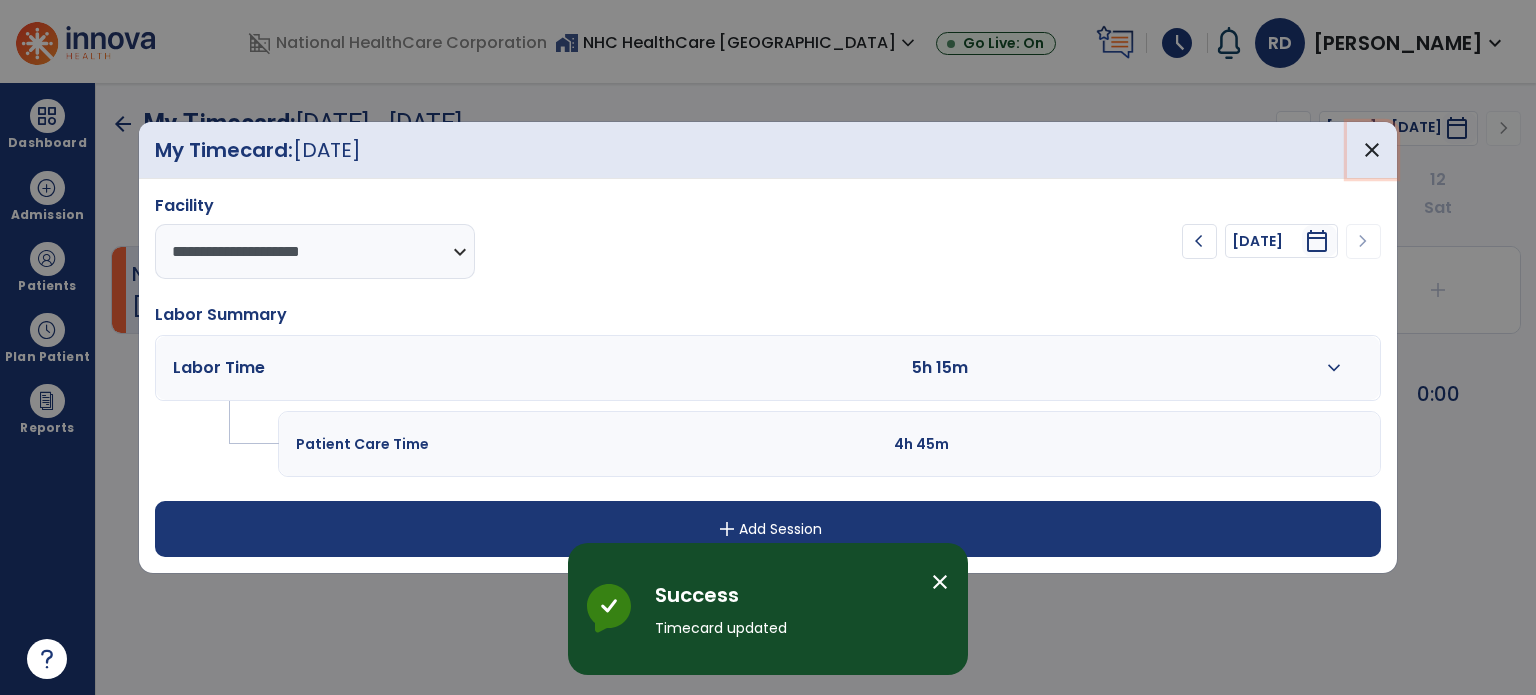 click on "close" at bounding box center (1372, 150) 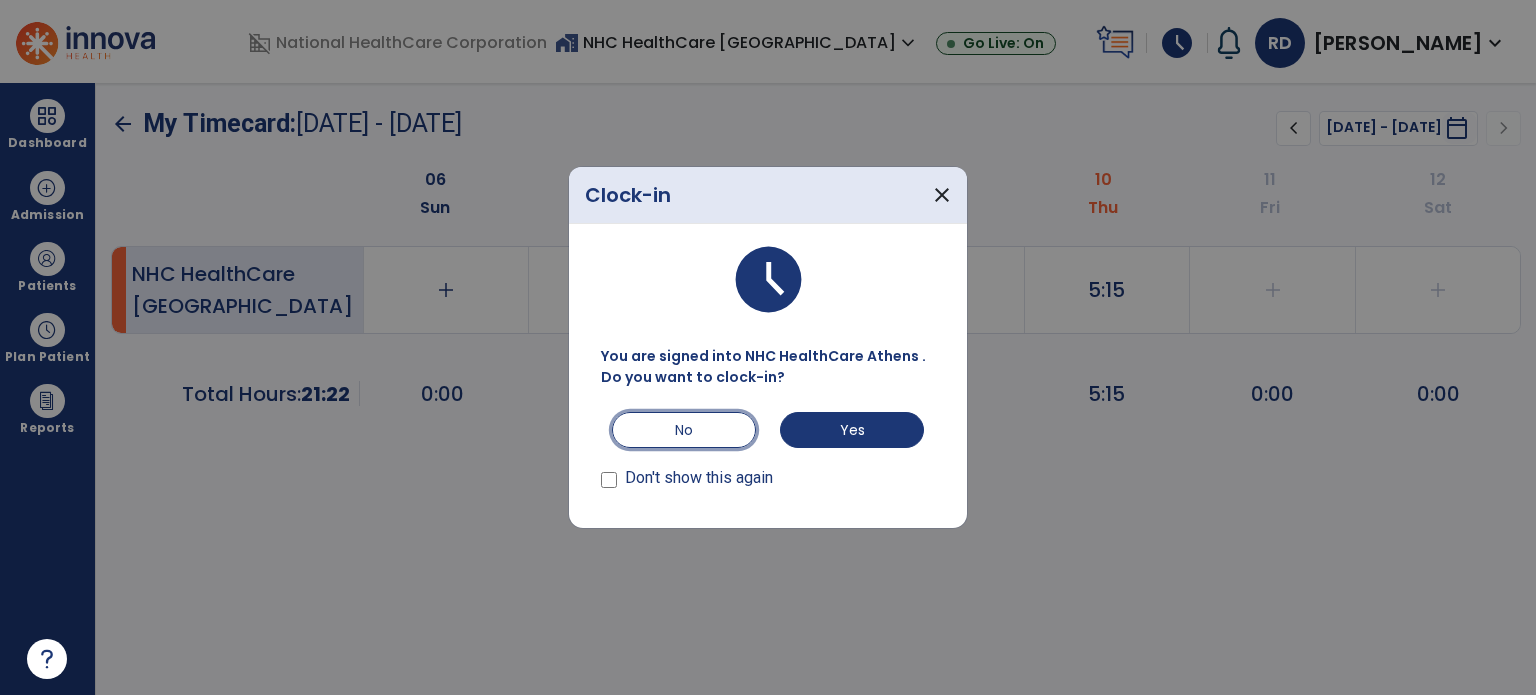 click on "No" at bounding box center [684, 430] 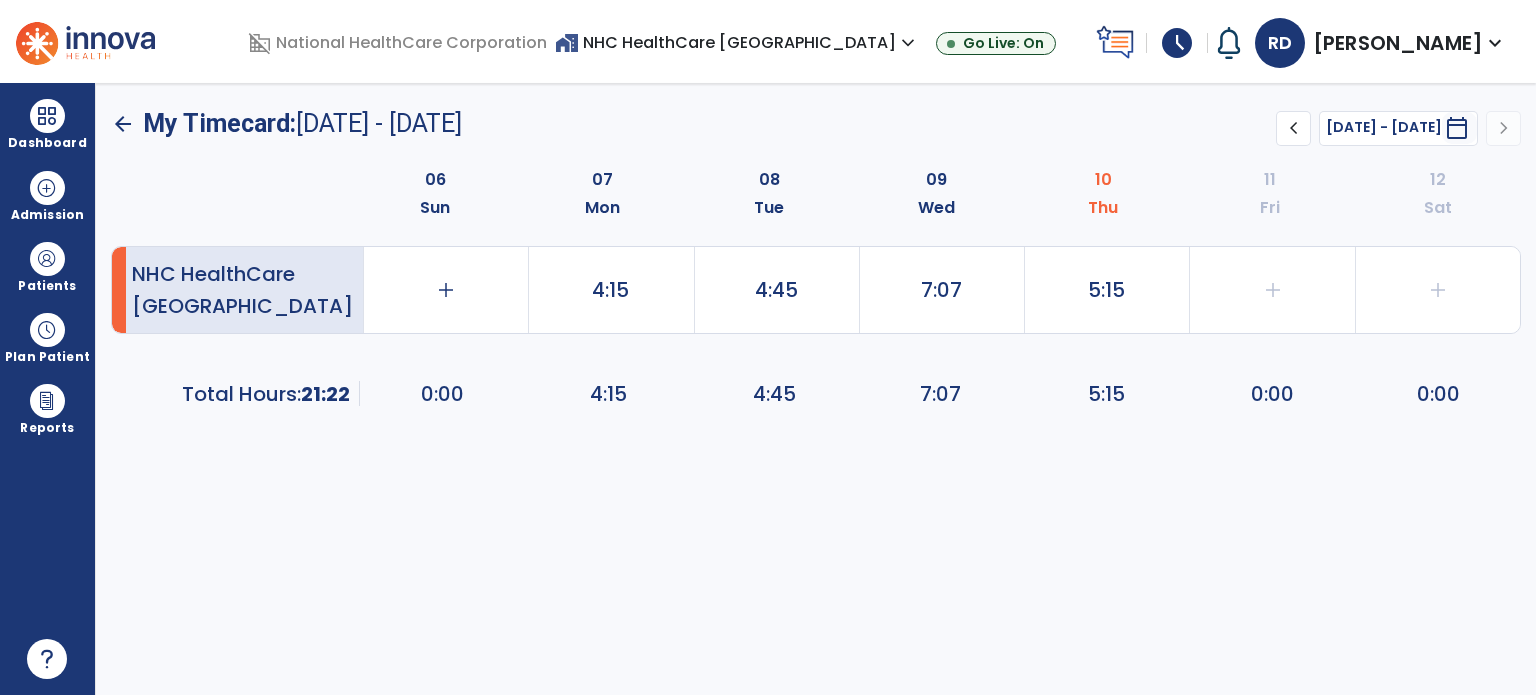 click on "7:07" 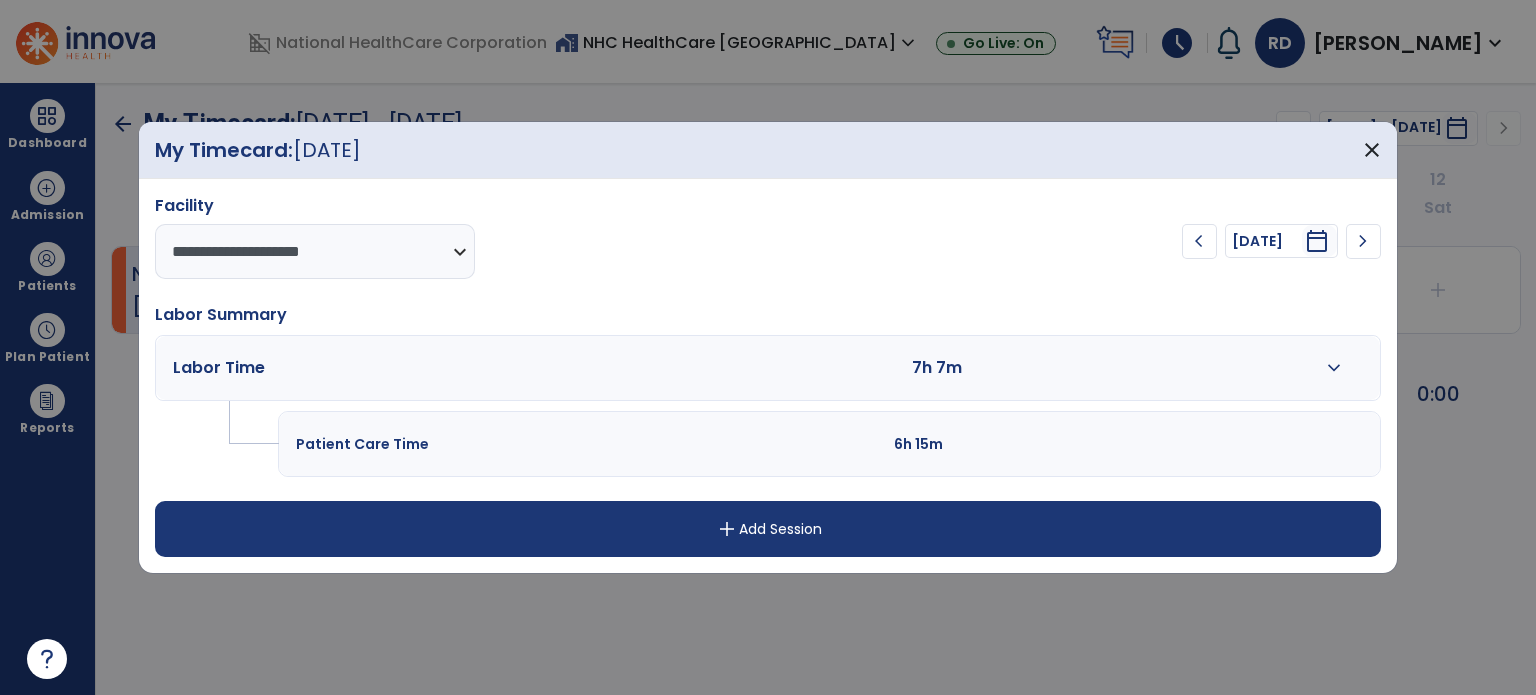 click on "expand_more" at bounding box center [1334, 368] 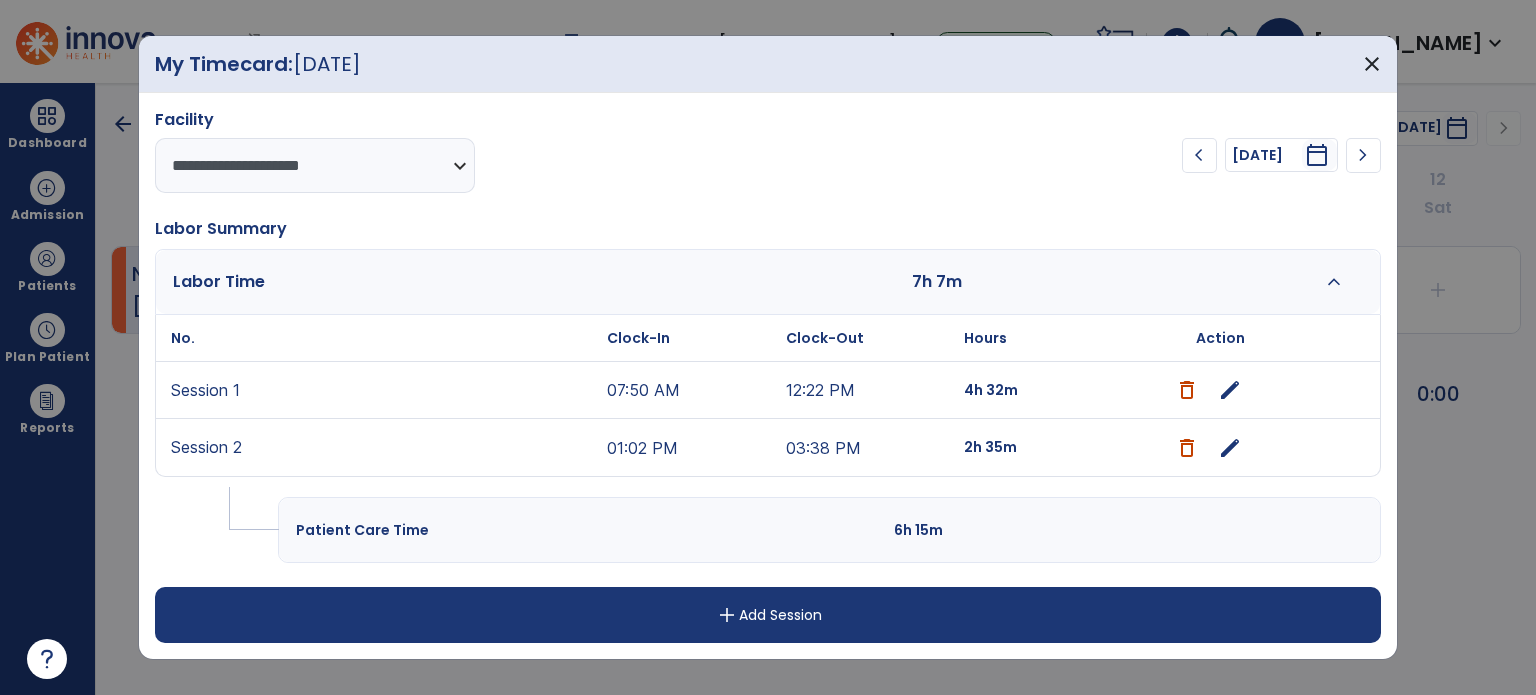 click on "edit" at bounding box center [1230, 390] 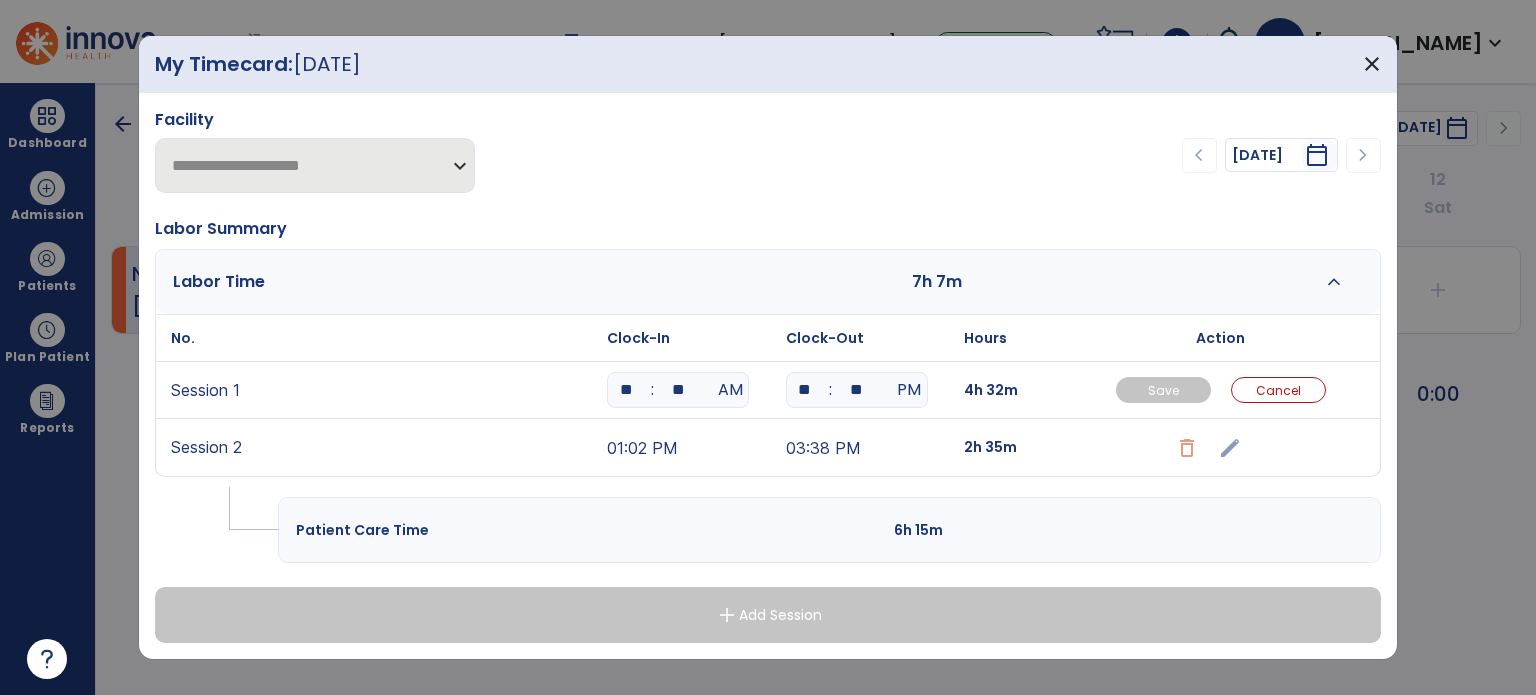 click on "**" at bounding box center (678, 390) 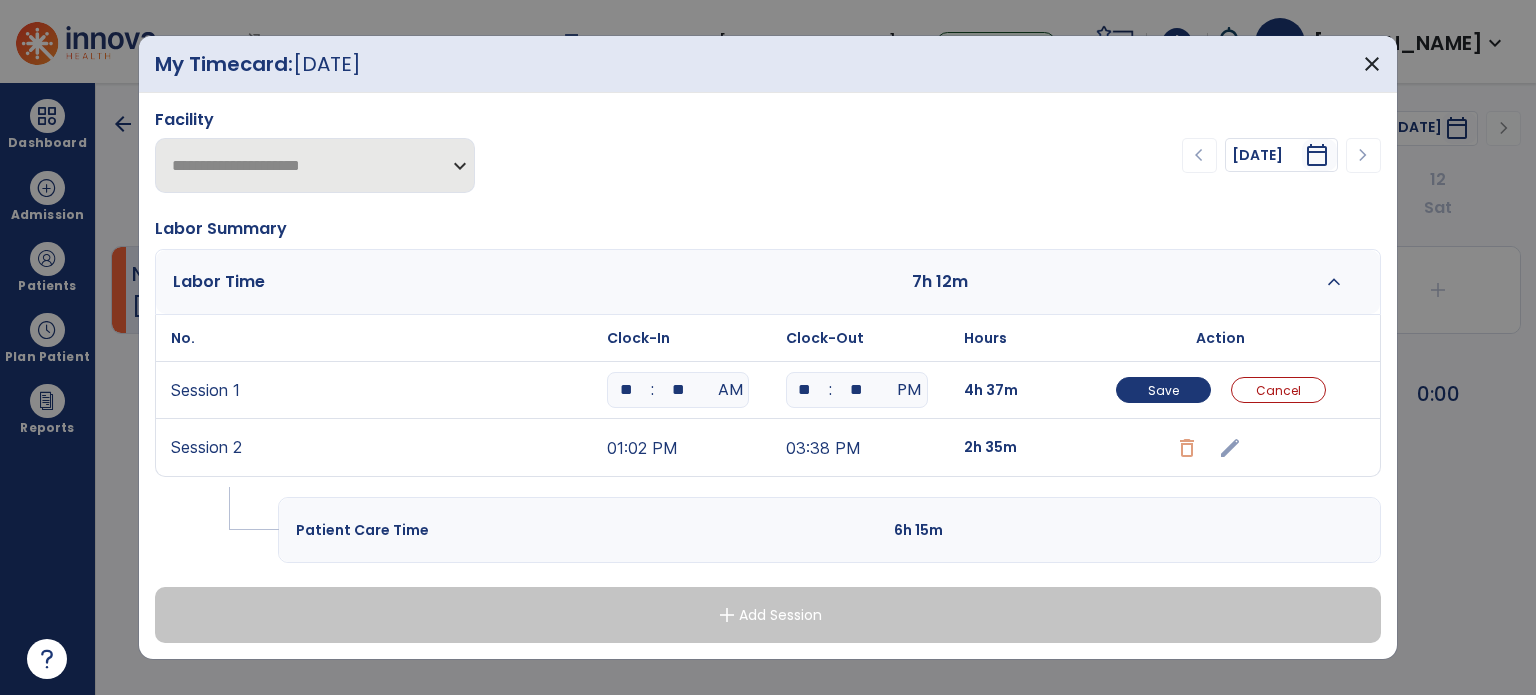 click on "**" at bounding box center [857, 390] 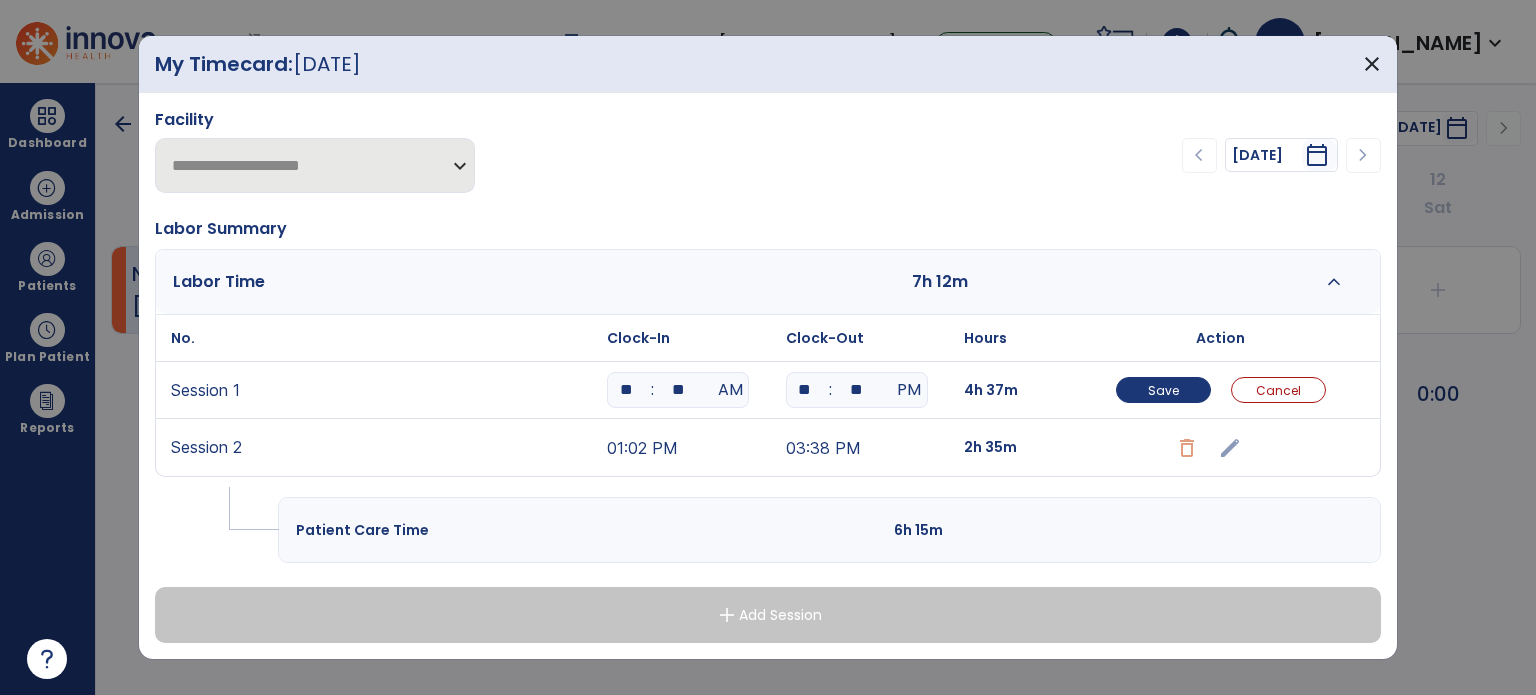 type on "*" 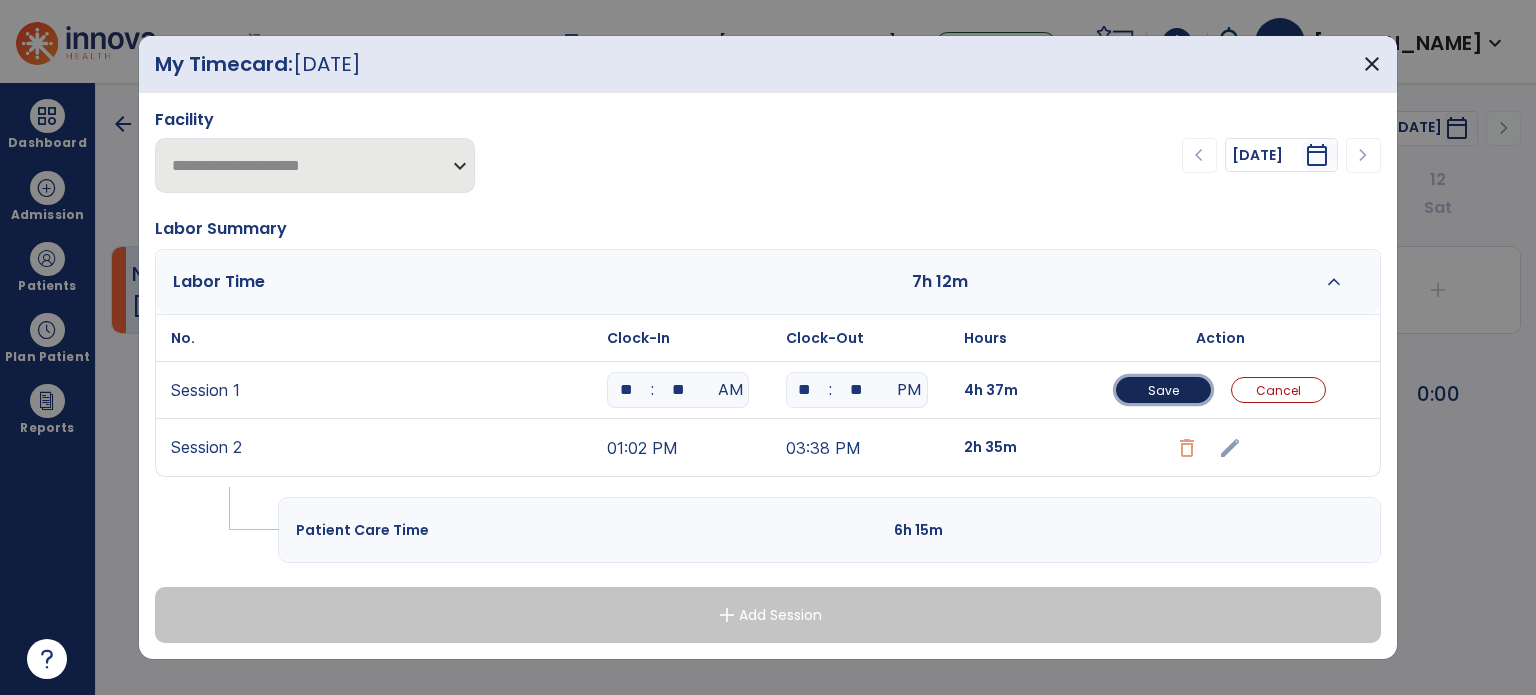 click on "Save" at bounding box center (1163, 390) 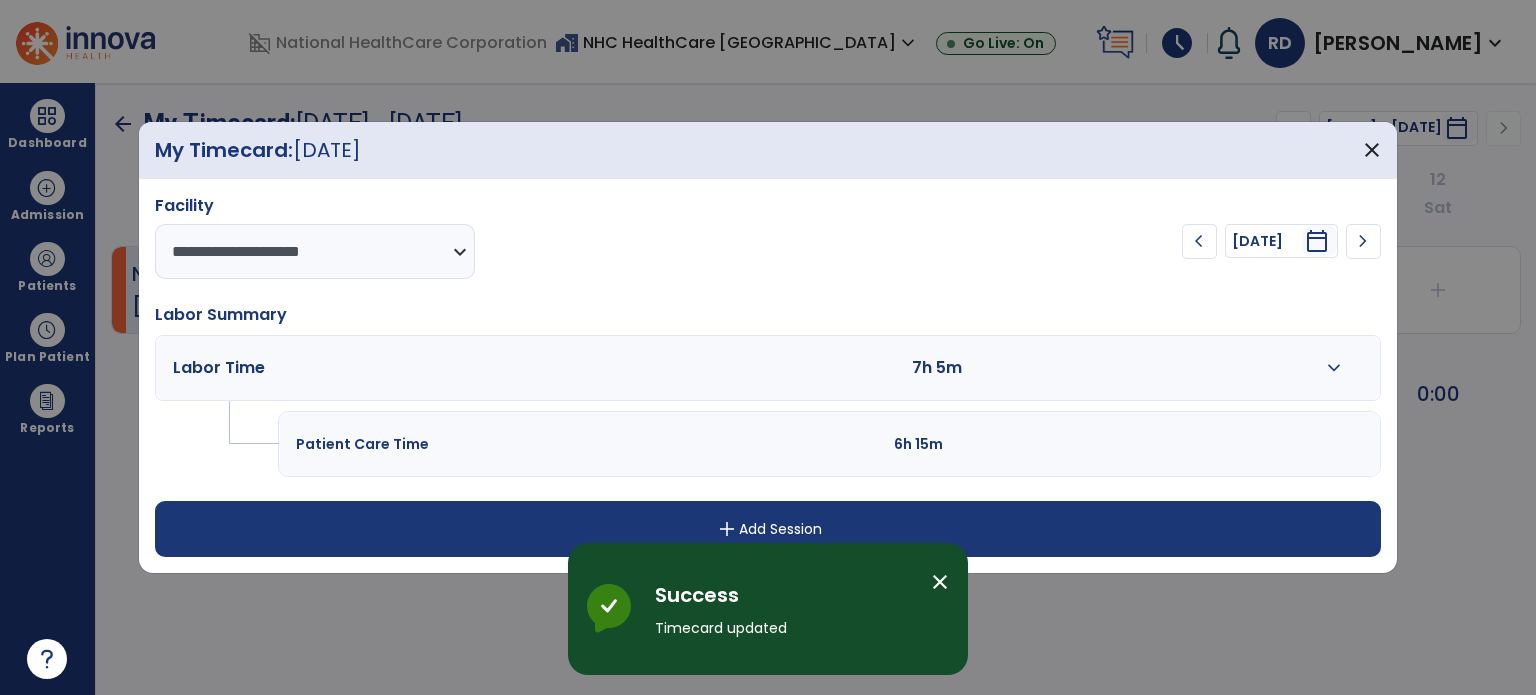 click at bounding box center (1155, 368) 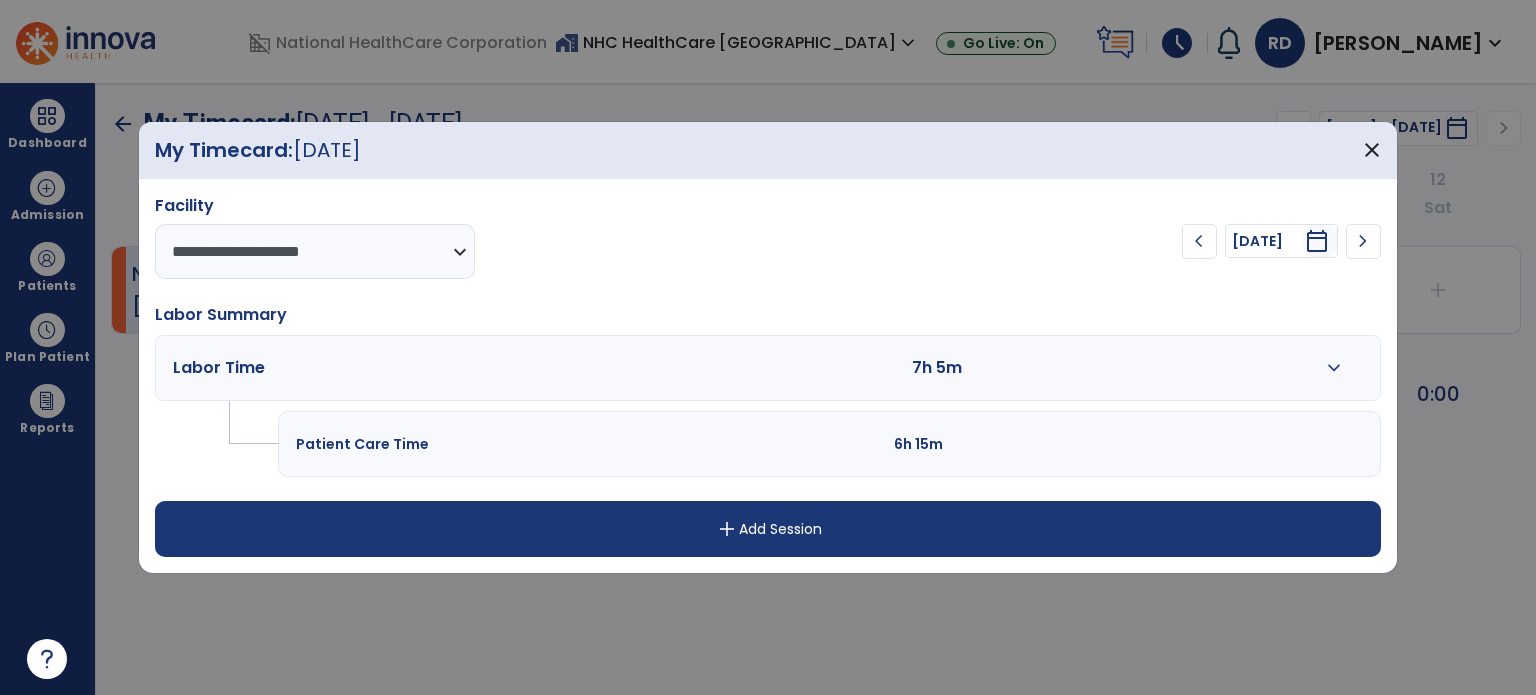 click on "expand_more" at bounding box center (1334, 368) 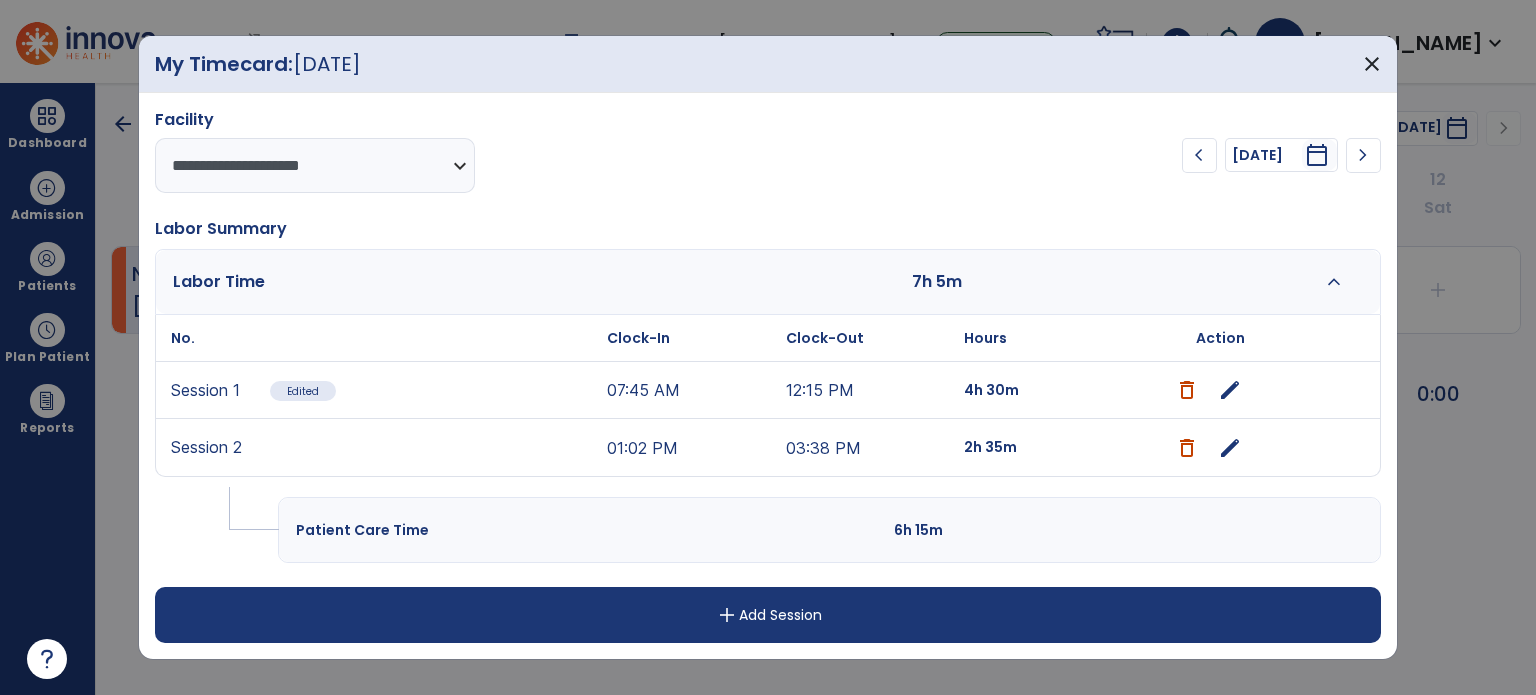 click on "edit" at bounding box center [1230, 448] 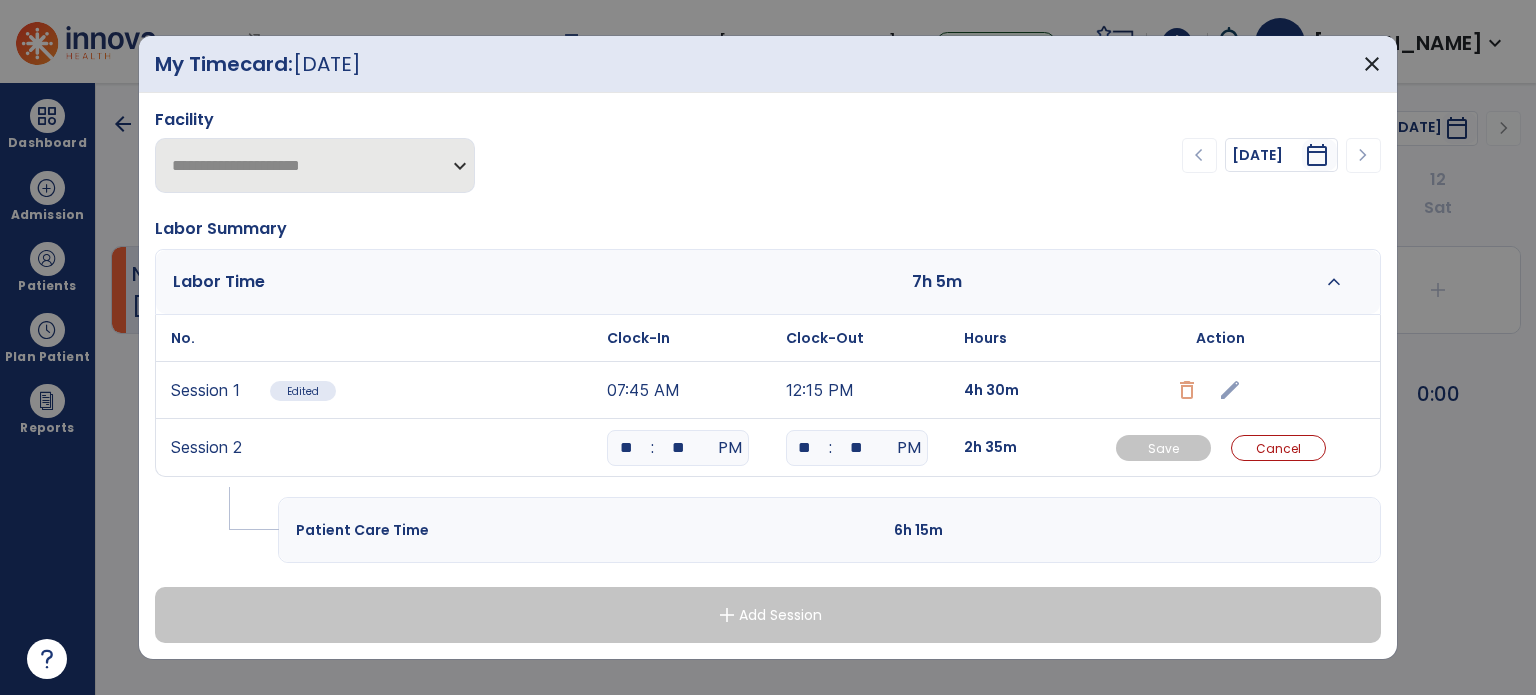 click on "**" at bounding box center (678, 448) 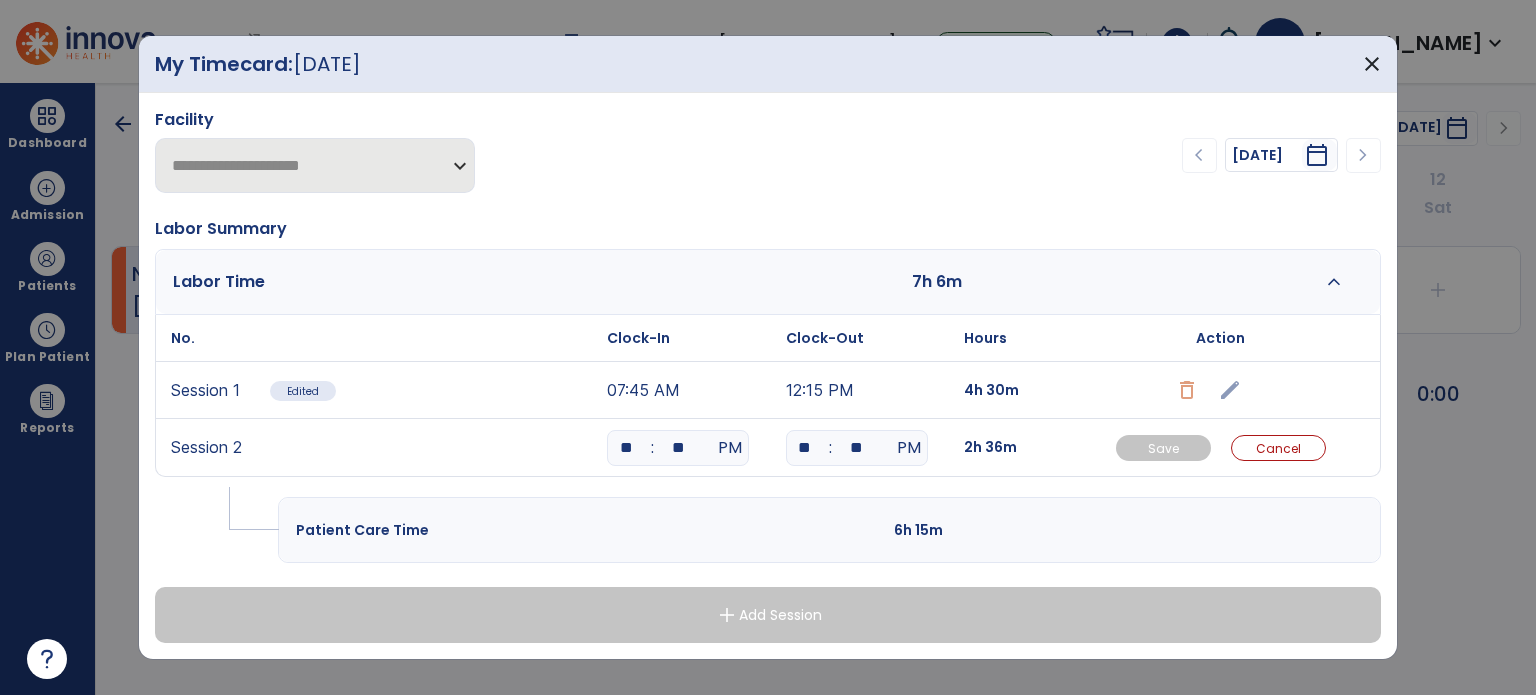 type on "**" 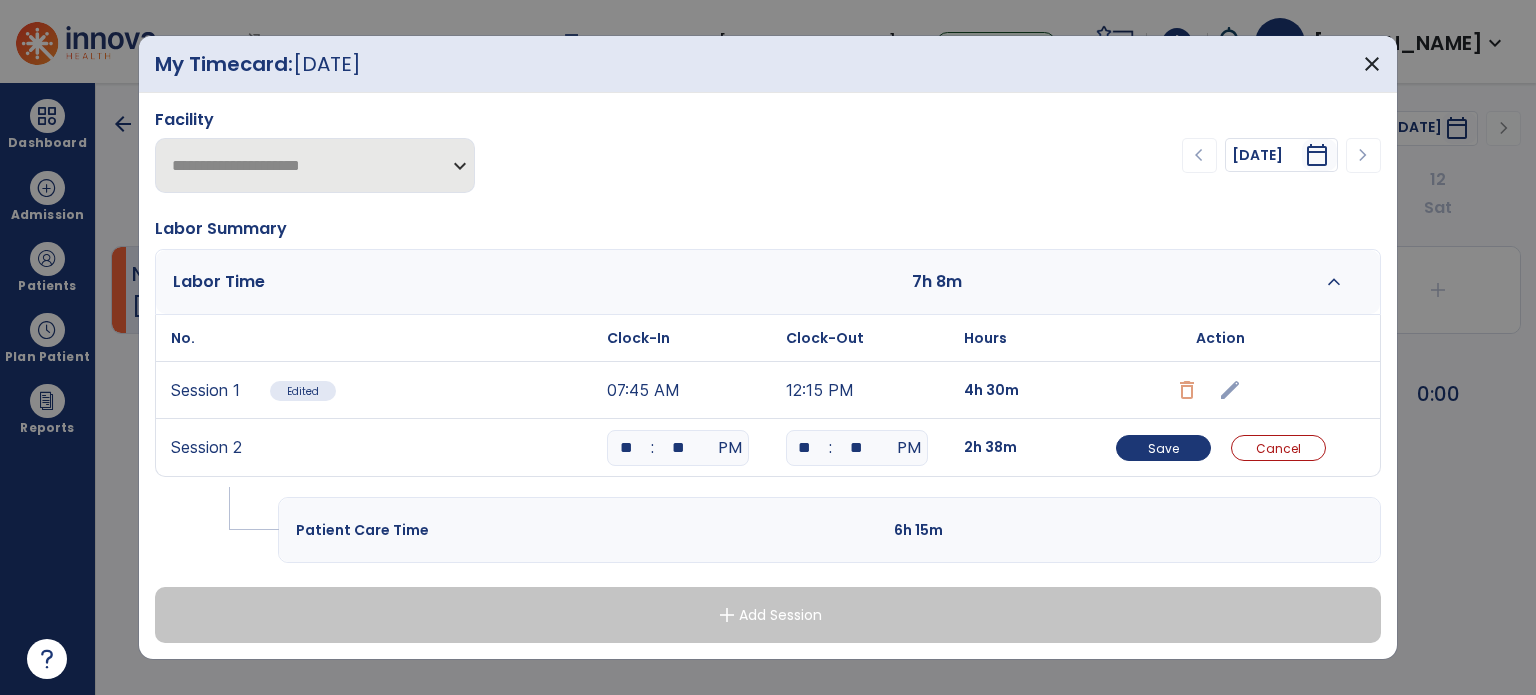 type on "**" 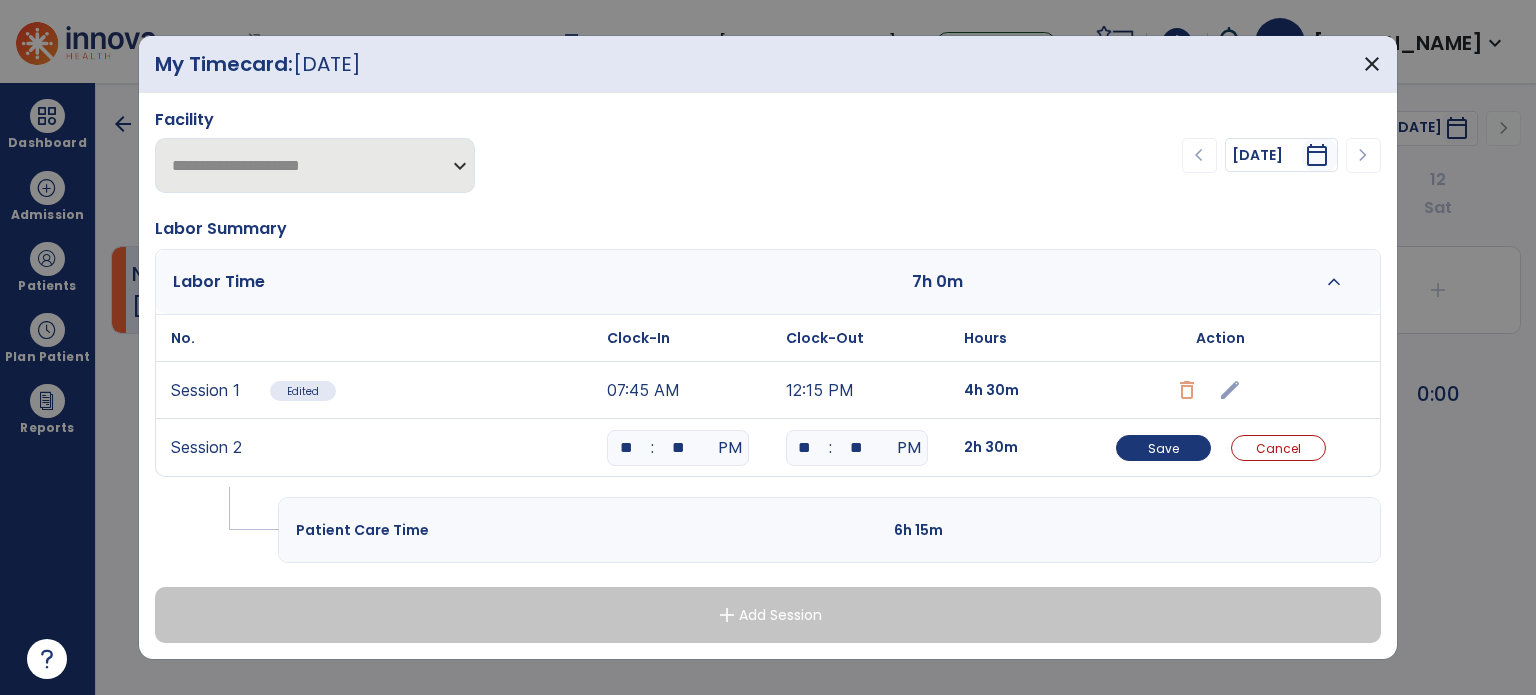 click on "2h 30m" at bounding box center [1010, 447] 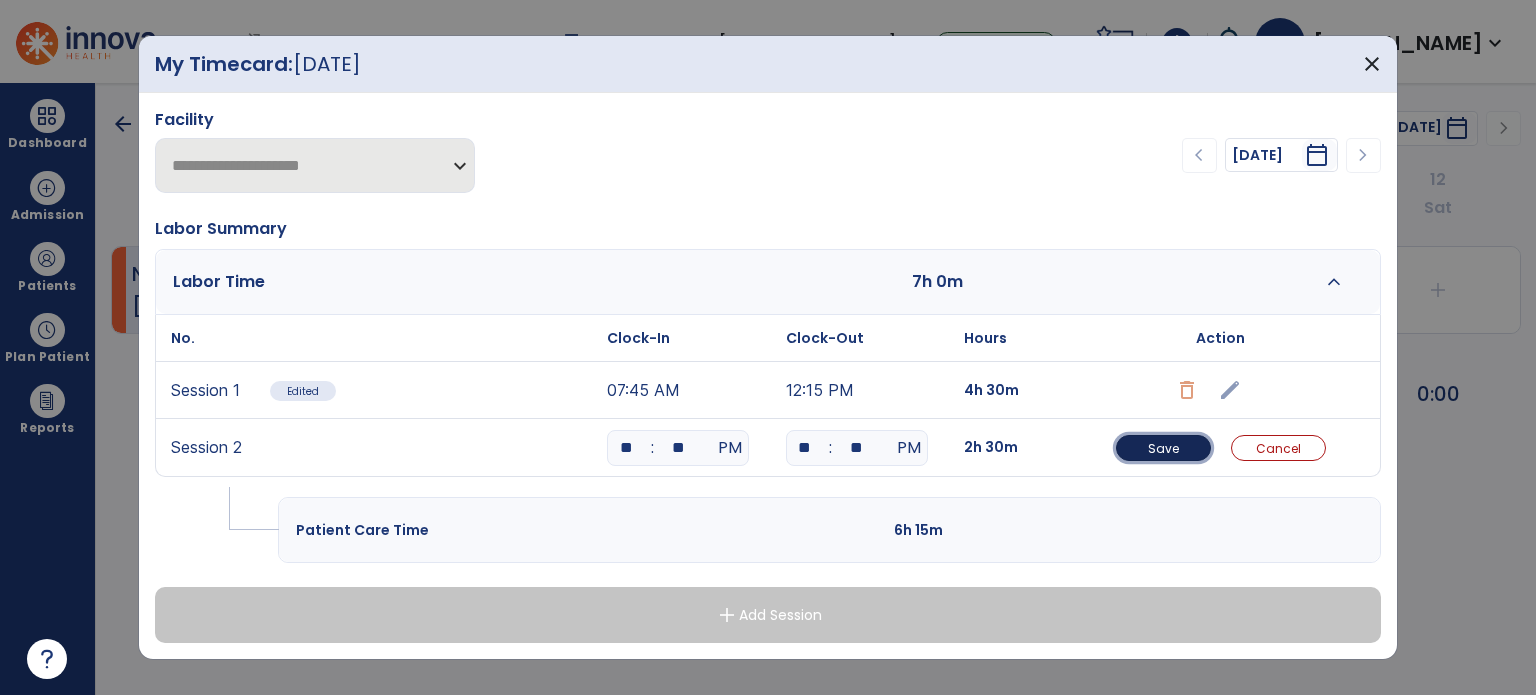 click on "Save" at bounding box center (1163, 448) 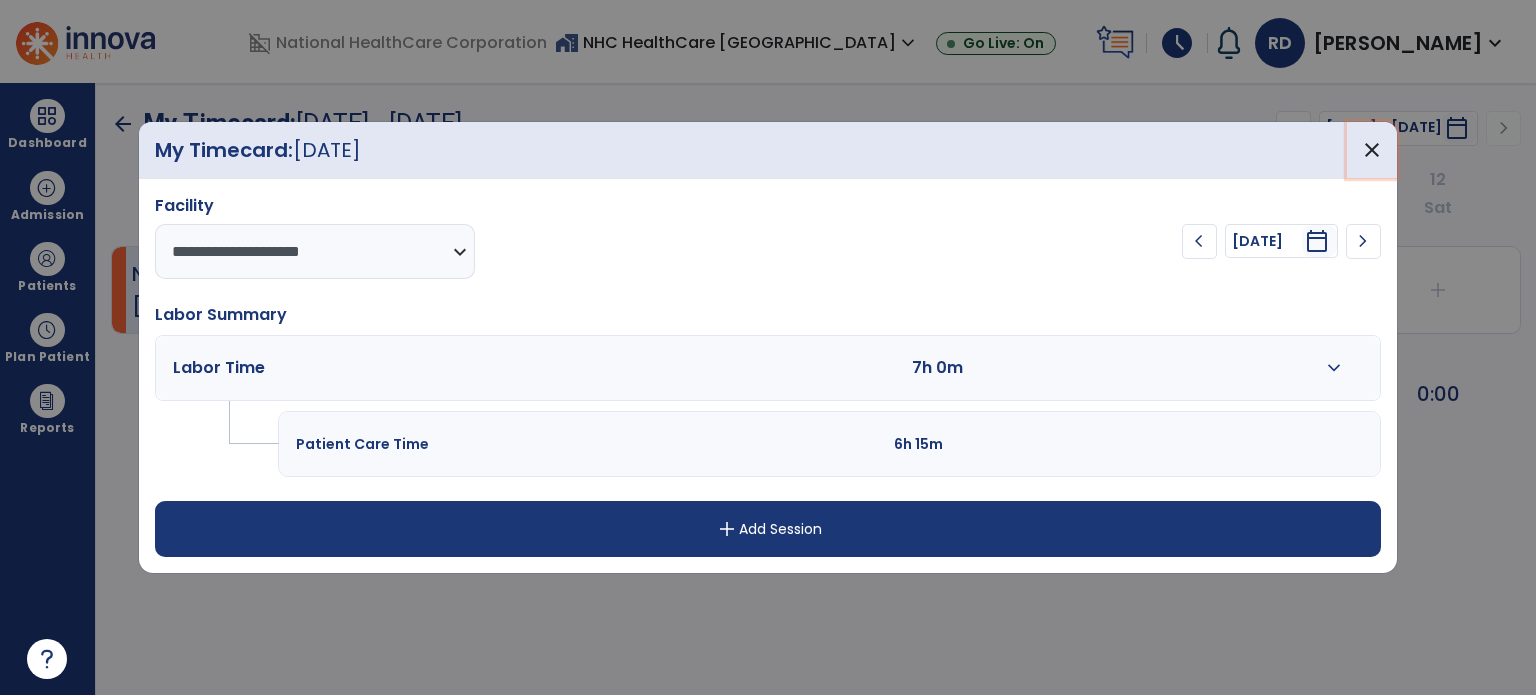 click on "close" at bounding box center (1372, 150) 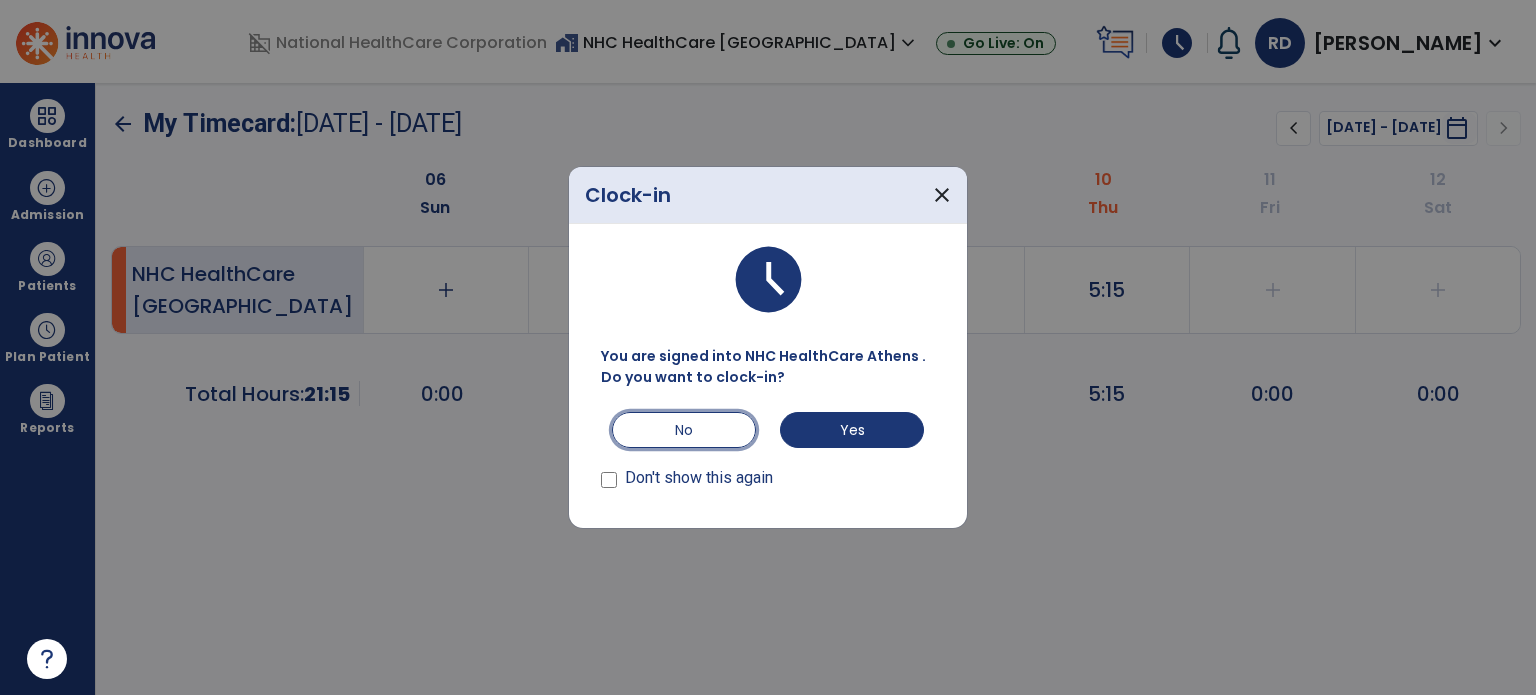 click on "No" at bounding box center [684, 430] 